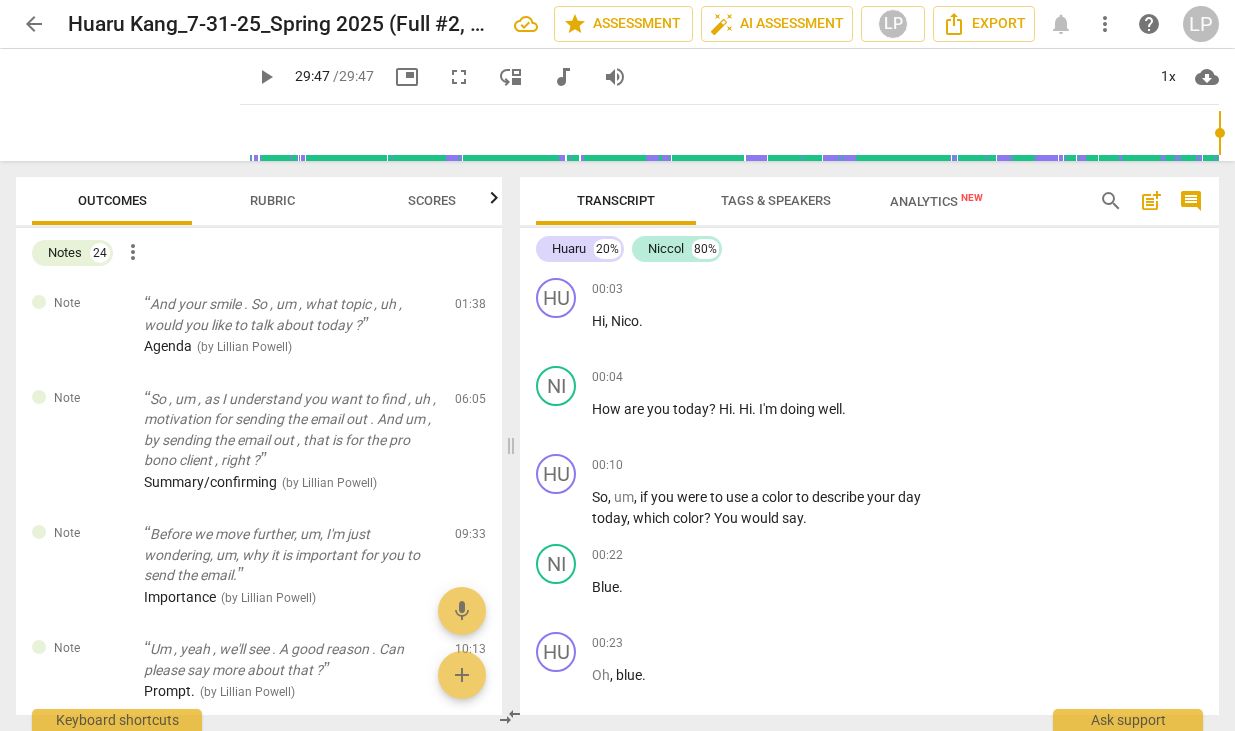 scroll, scrollTop: 0, scrollLeft: 0, axis: both 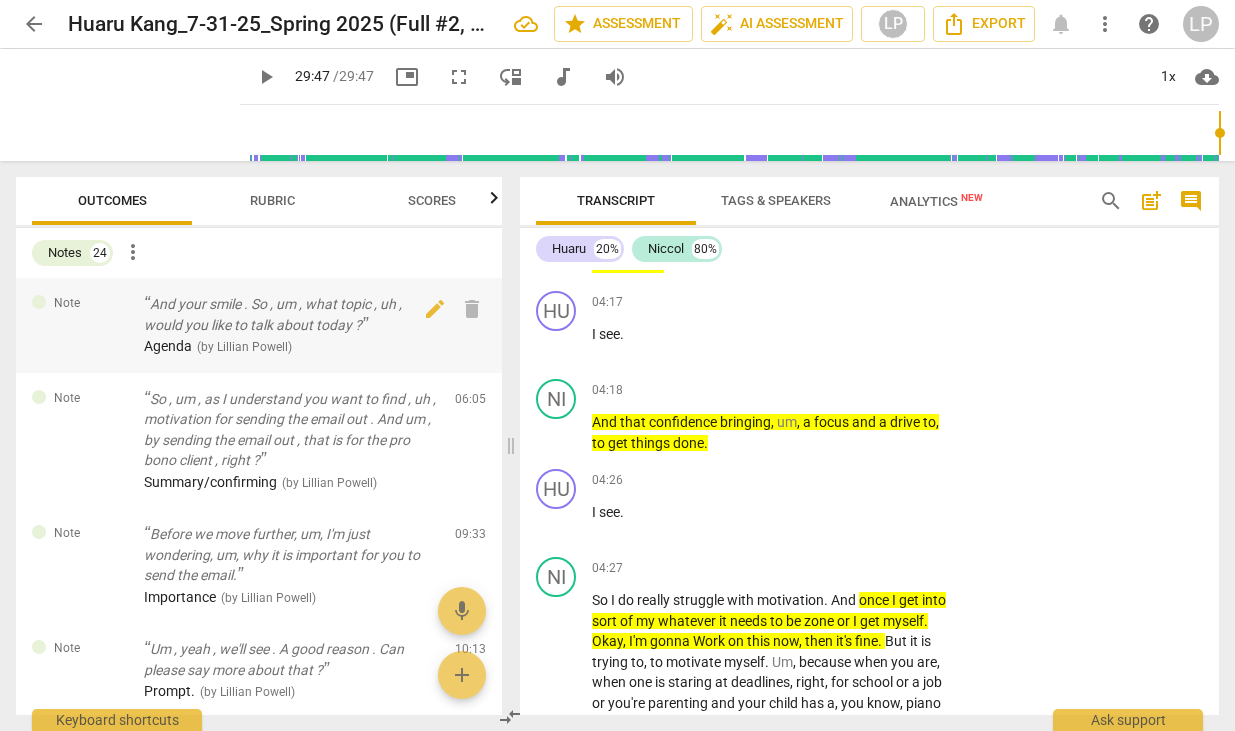 click on "And your smile . So , um , what topic , uh , would you like to talk about today ?" at bounding box center [291, 314] 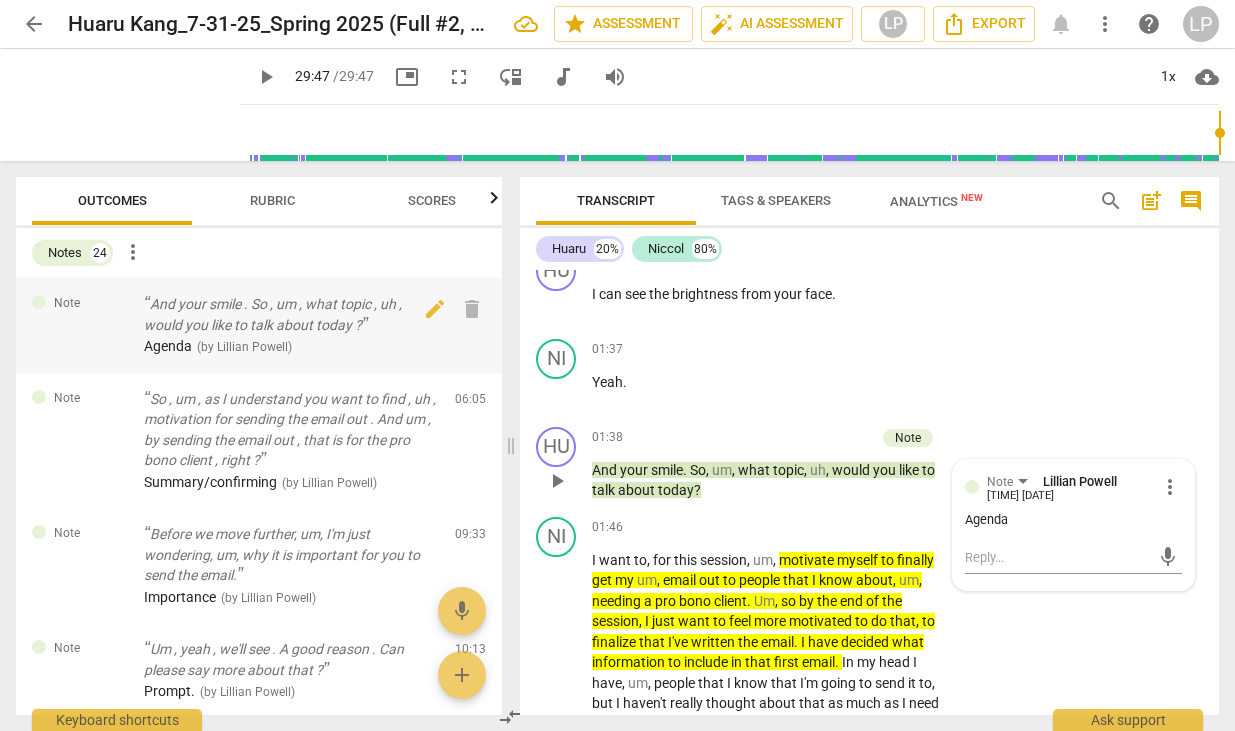 scroll, scrollTop: 1036, scrollLeft: 0, axis: vertical 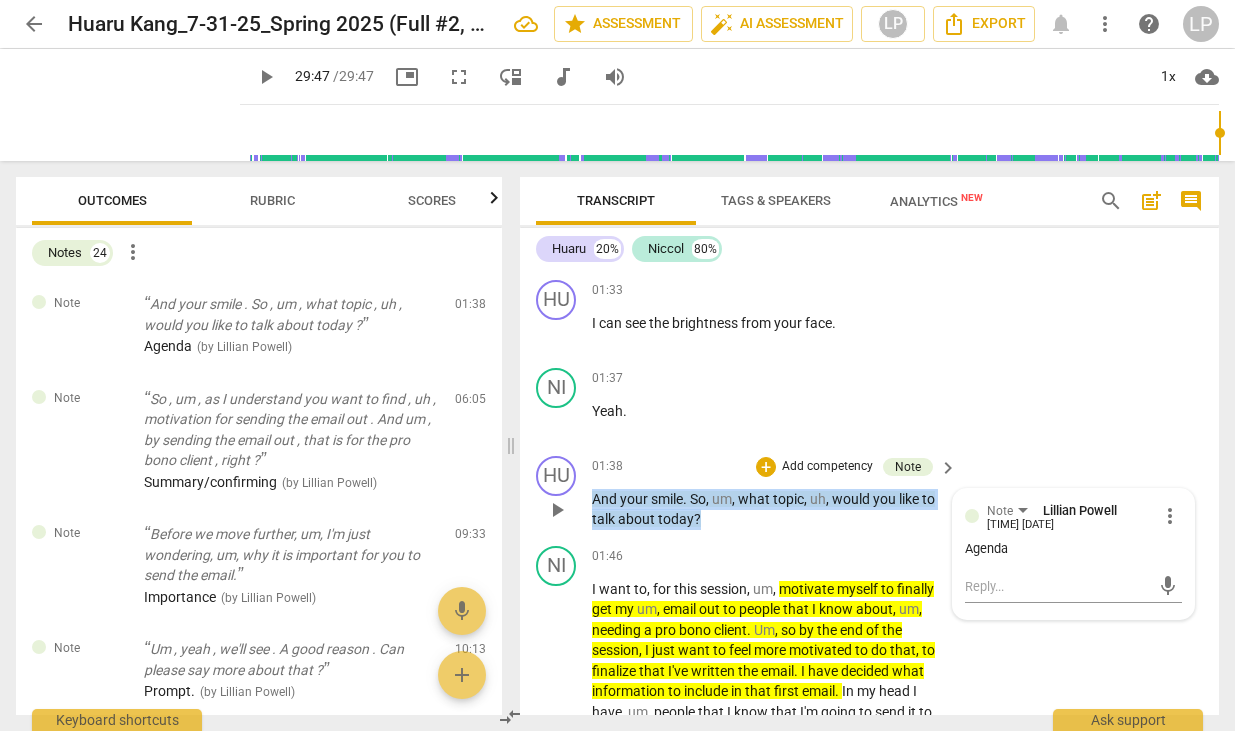 drag, startPoint x: 711, startPoint y: 520, endPoint x: 593, endPoint y: 494, distance: 120.83046 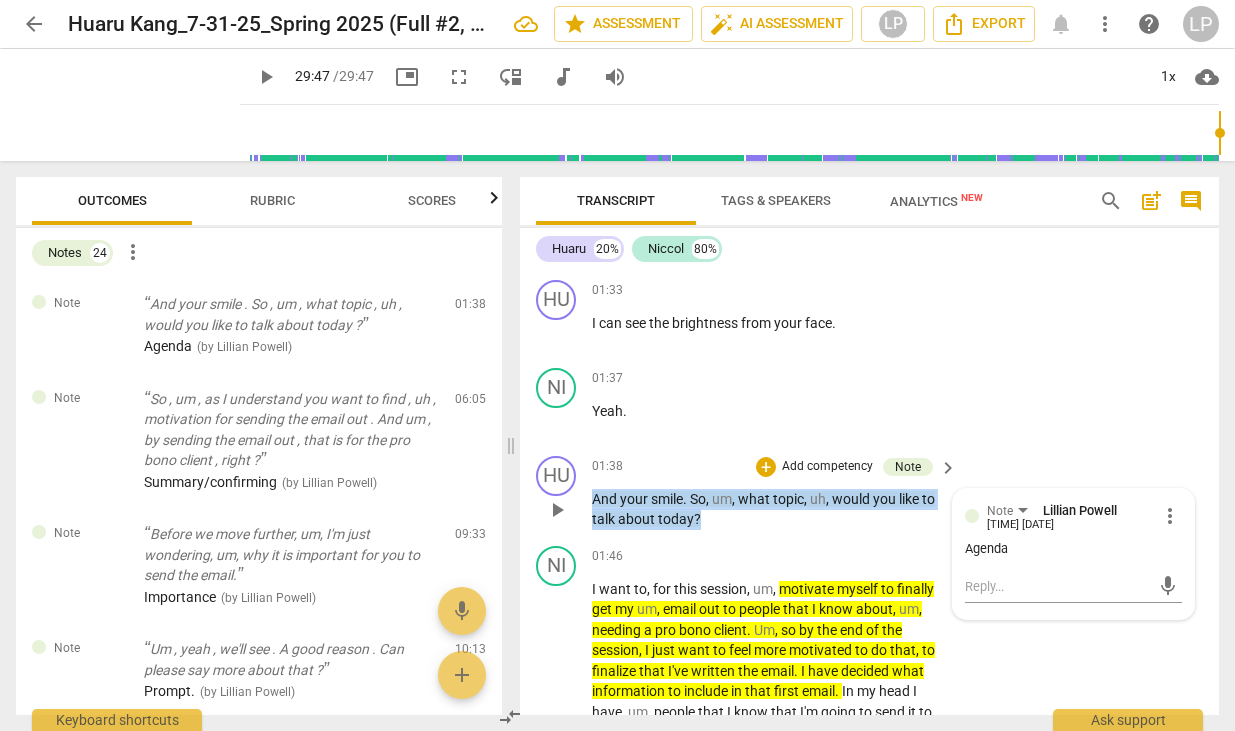 click on "And your smile . So , um , what topic , uh , would you like to talk about today ?" at bounding box center (769, 509) 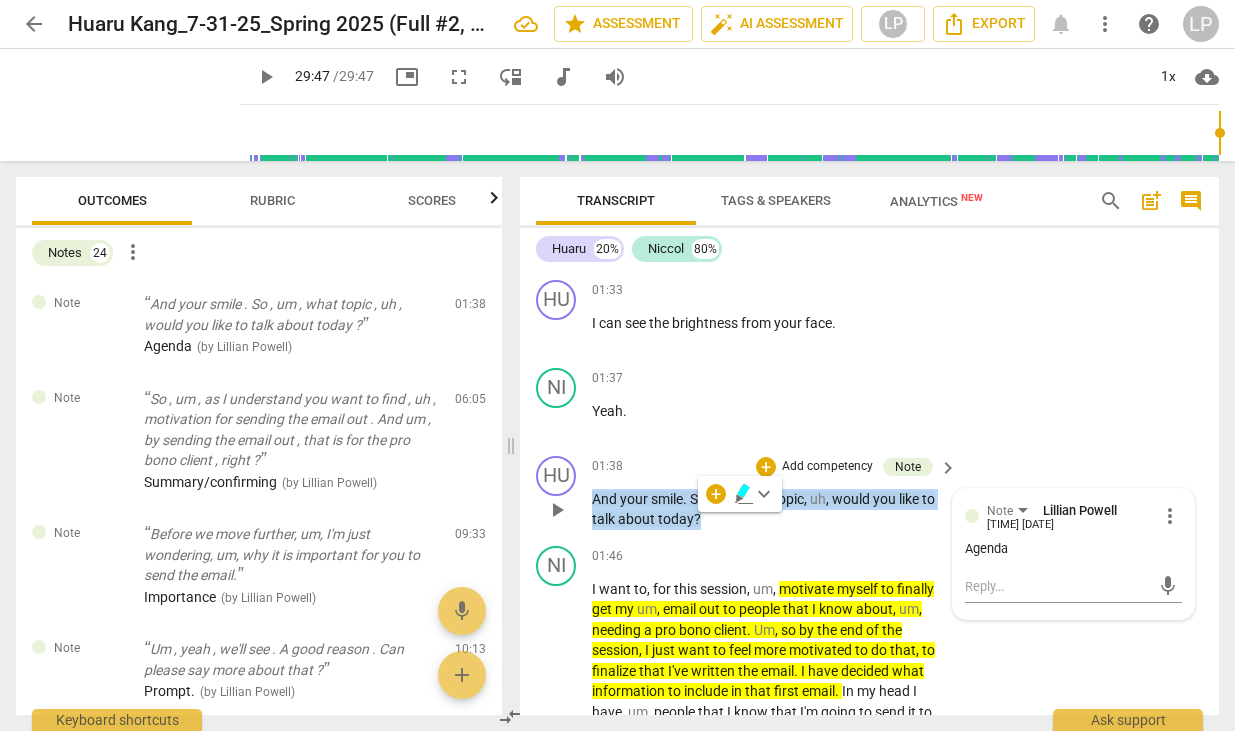copy on "And your smile . So , um , what topic , uh , would you like to talk about today ?" 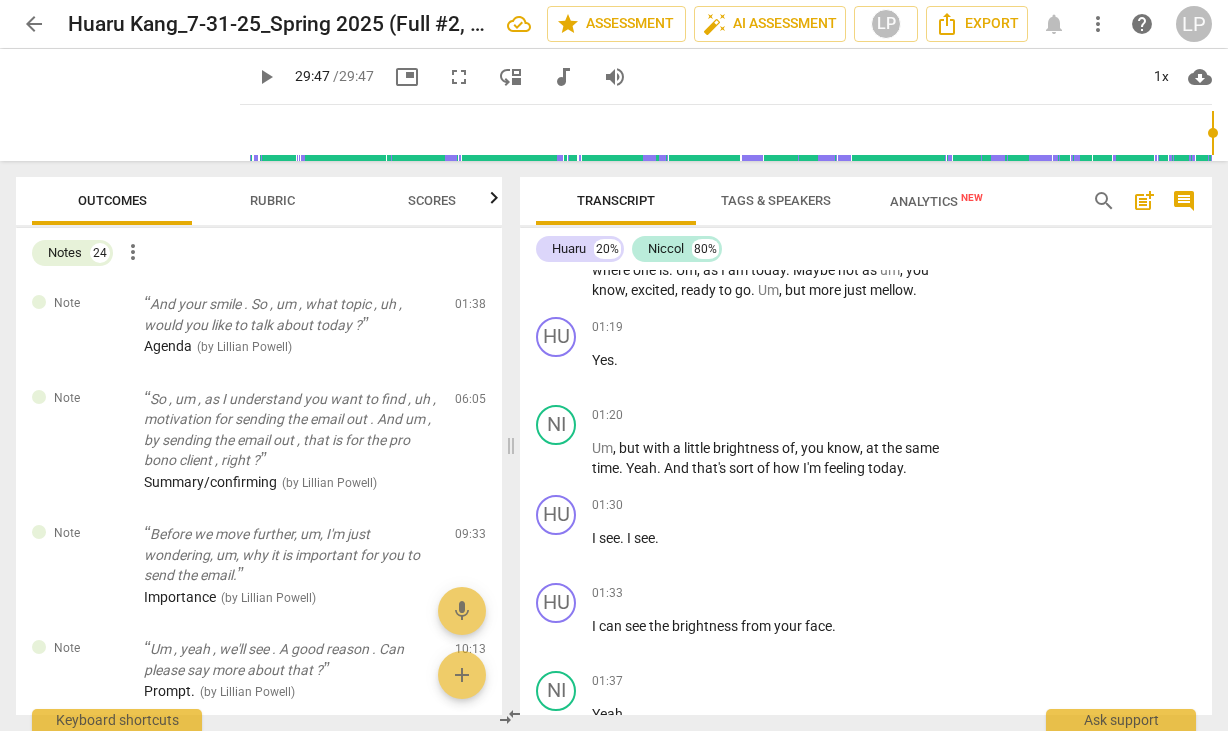 scroll, scrollTop: 0, scrollLeft: 0, axis: both 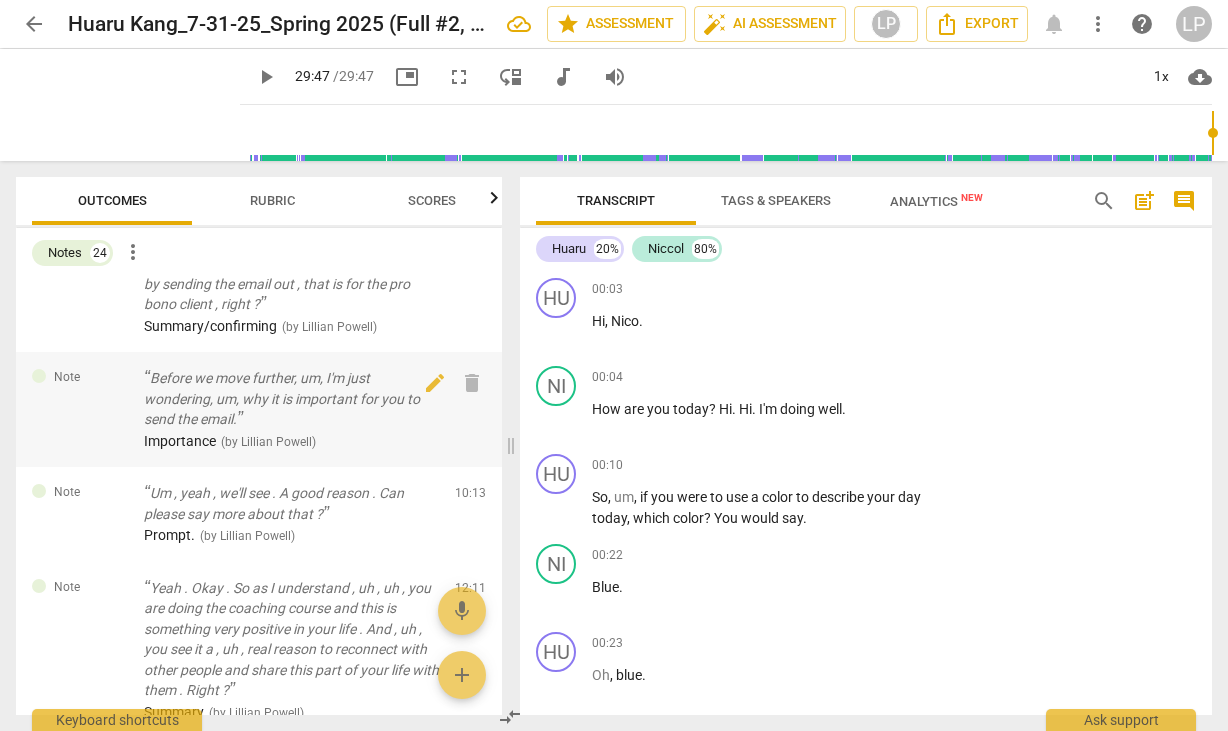 click on "Before we move further, um, I'm just wondering, um, why it is important for you to send the email." at bounding box center (291, 399) 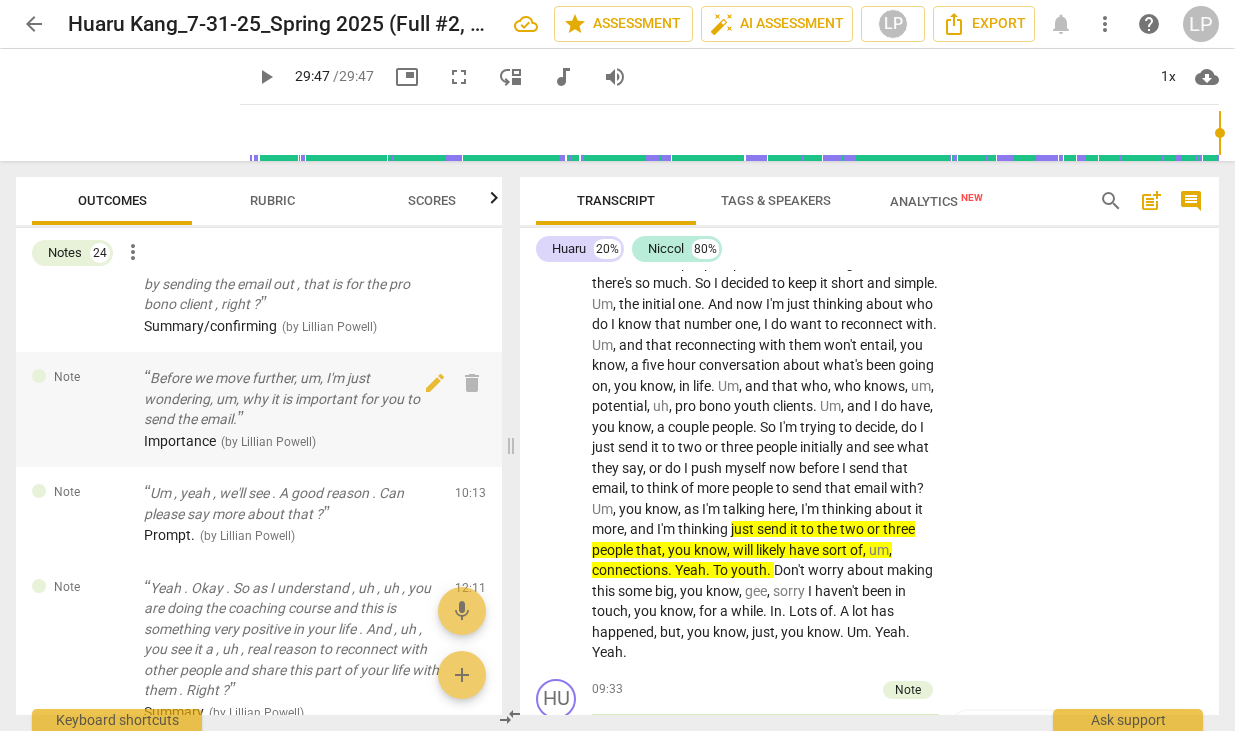 scroll, scrollTop: 3342, scrollLeft: 0, axis: vertical 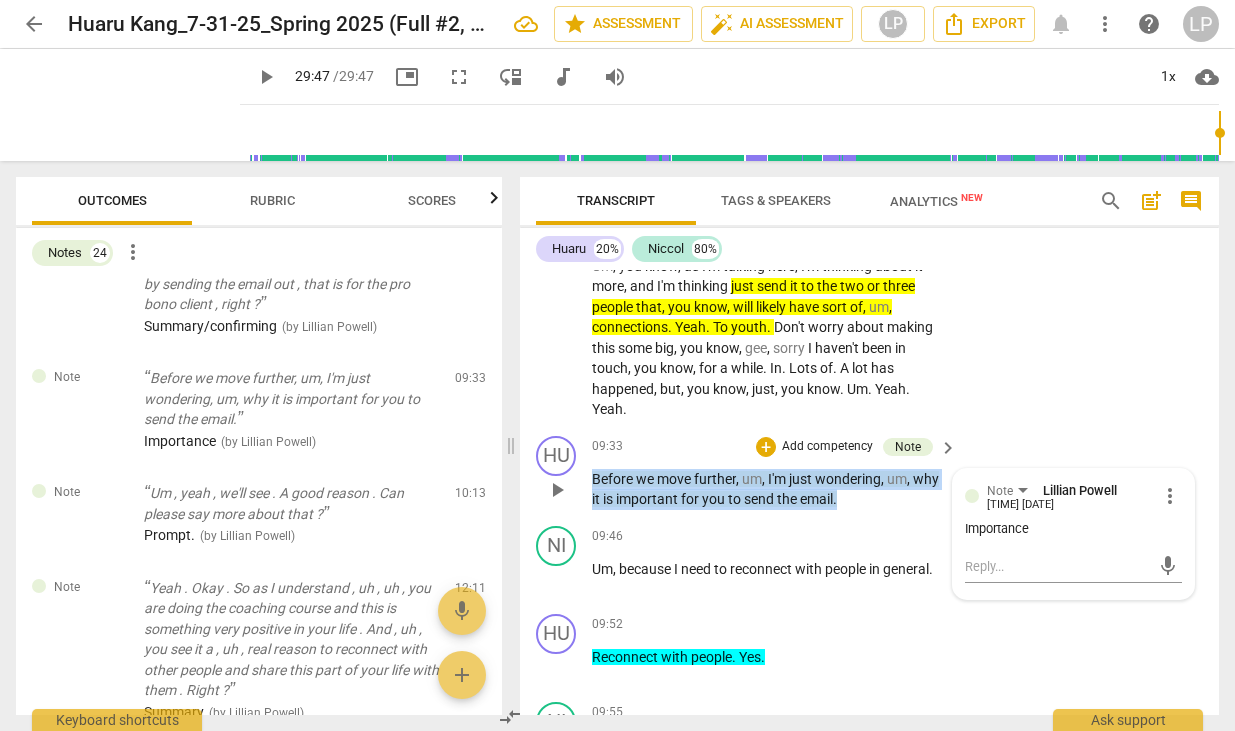 drag, startPoint x: 858, startPoint y: 522, endPoint x: 592, endPoint y: 492, distance: 267.68637 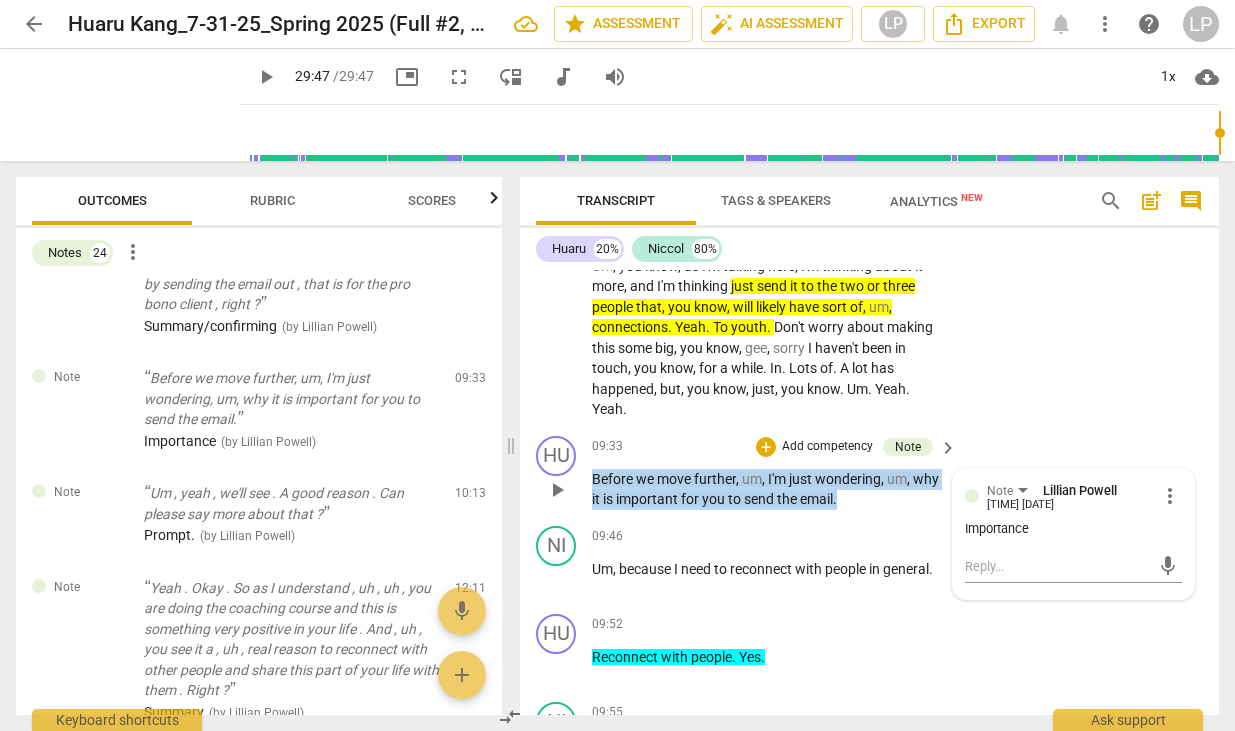 click on "Before we move further , um , I'm just wondering , um , why it is important for you to send the email ." at bounding box center [769, 489] 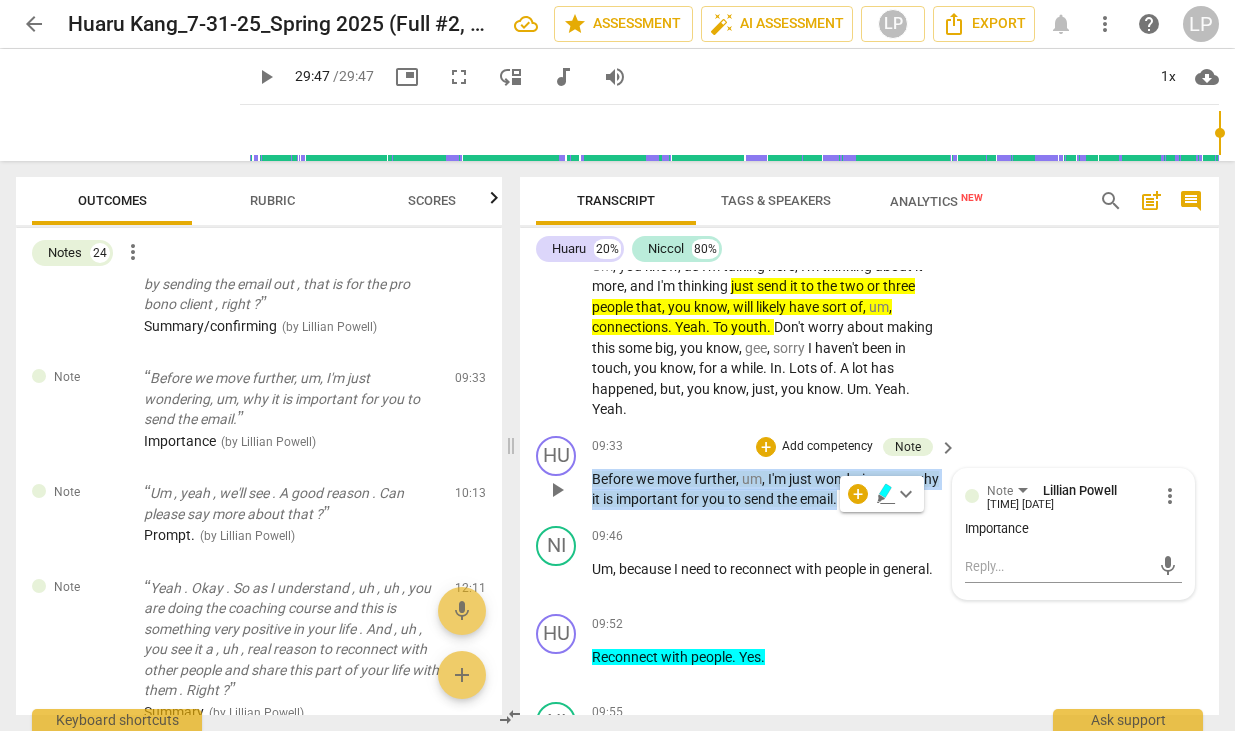 copy on "Before we move further , um , I'm just wondering , um , why it is important for you to send the email ." 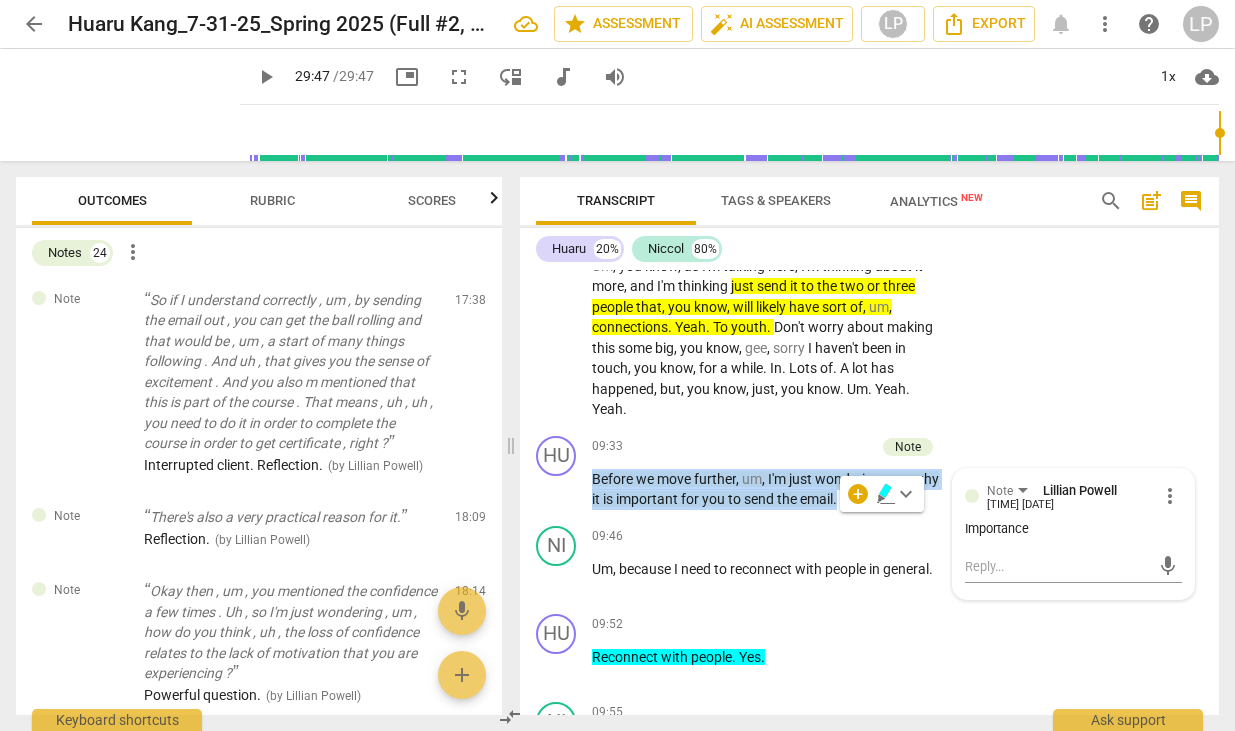 scroll, scrollTop: 1029, scrollLeft: 0, axis: vertical 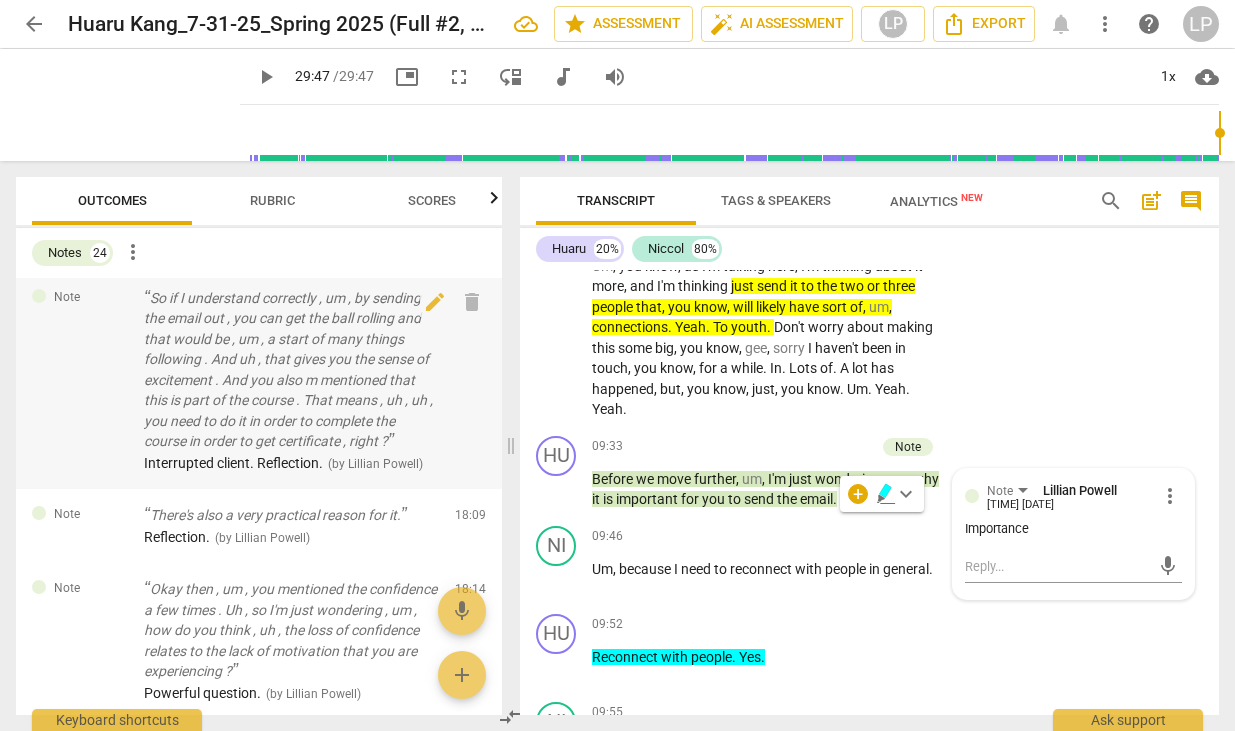 click on "So if I understand correctly , um , by sending the email out , you can get the ball rolling and that would be , um , a start of many things following . And uh , that gives you the sense of excitement . And you also m mentioned that this is part of the course . That means , uh , uh , you need to do it in order to complete the course in order to get certificate , right ?" at bounding box center (291, 370) 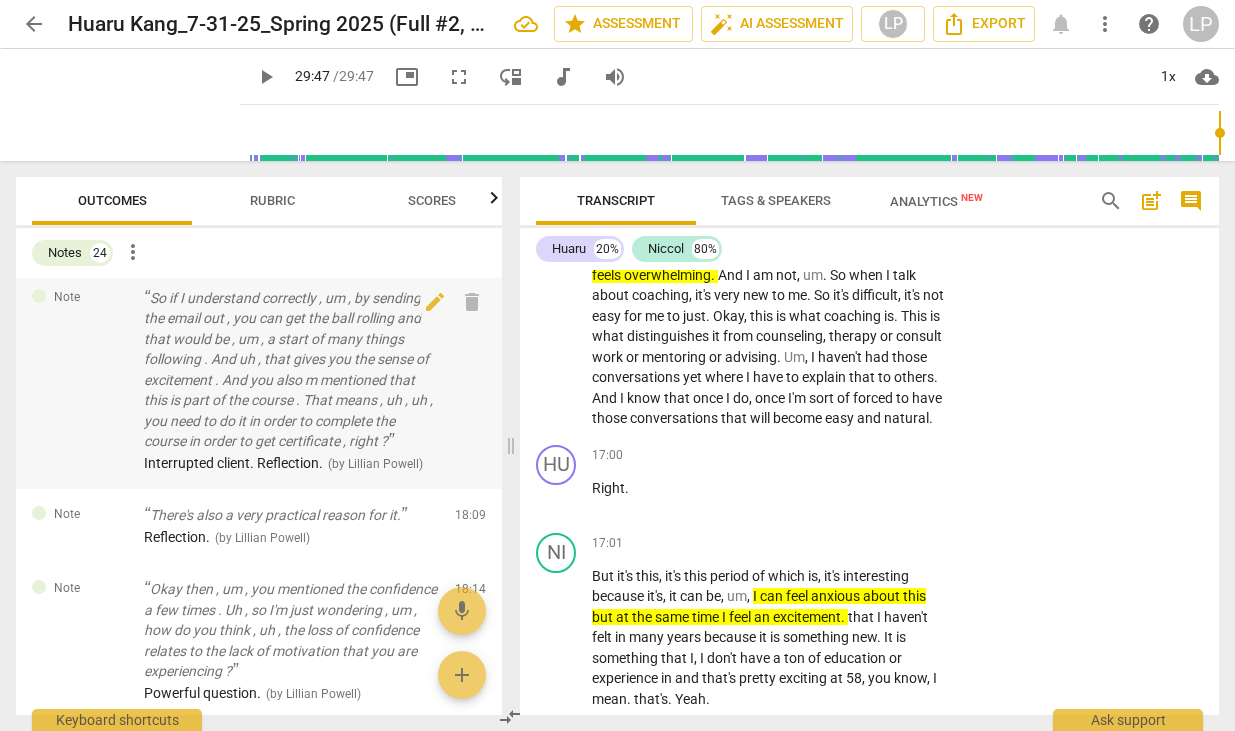 scroll, scrollTop: 6031, scrollLeft: 0, axis: vertical 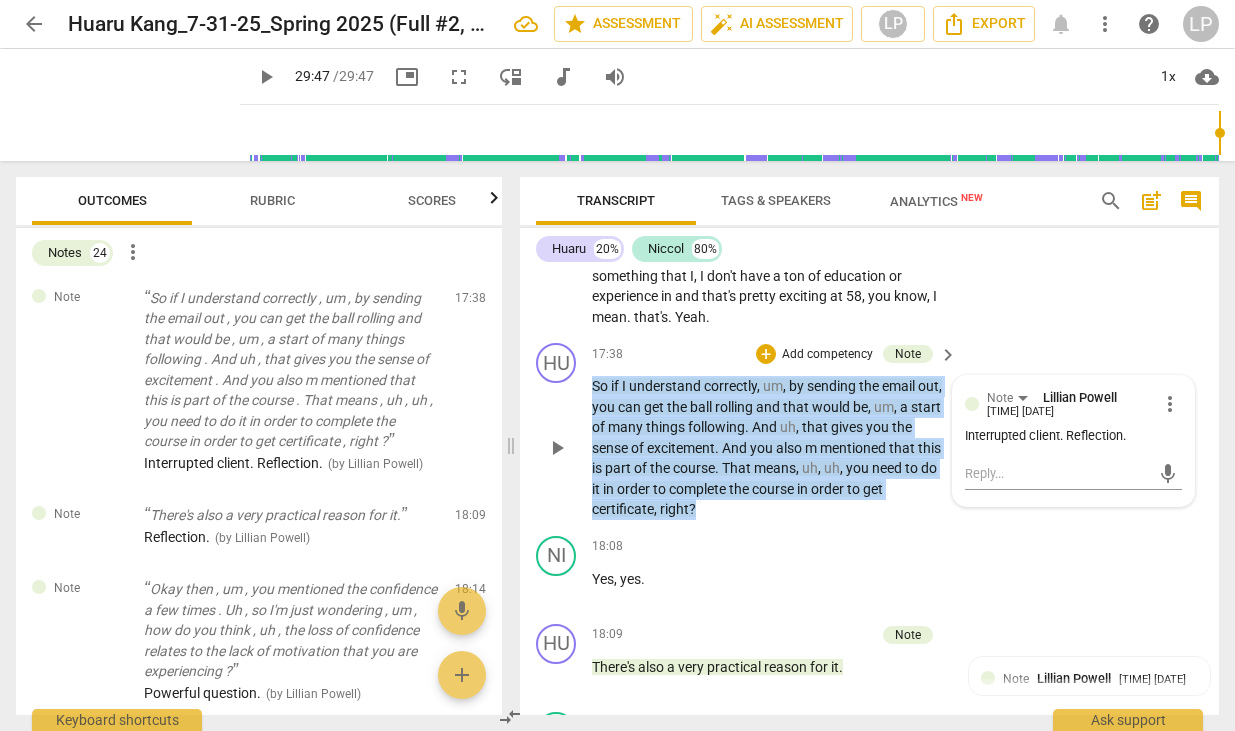 drag, startPoint x: 710, startPoint y: 571, endPoint x: 587, endPoint y: 444, distance: 176.79932 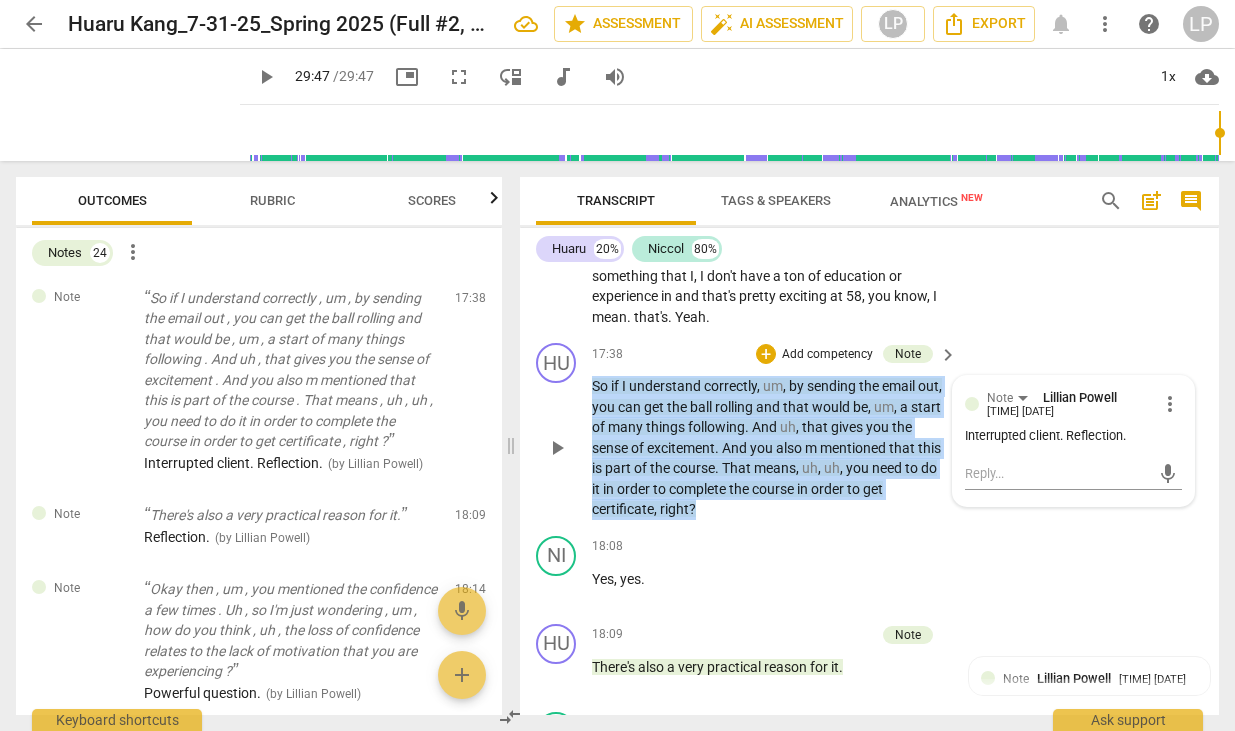 click on "HU play_arrow pause 17:38 + Add competency Note keyboard_arrow_right So if I understand correctly , um , by sending the email out , you can get the ball rolling and that would be , um , a start of many things following . And uh , that gives you the sense of excitement . And you also m mentioned that this is part of the course . That means , uh , uh , you need to do it in order to complete the course in order to get certificate , right ? Note Lillian Powell [TIME] [DATE] Interrupted client . Reflection . mic" at bounding box center (869, 431) 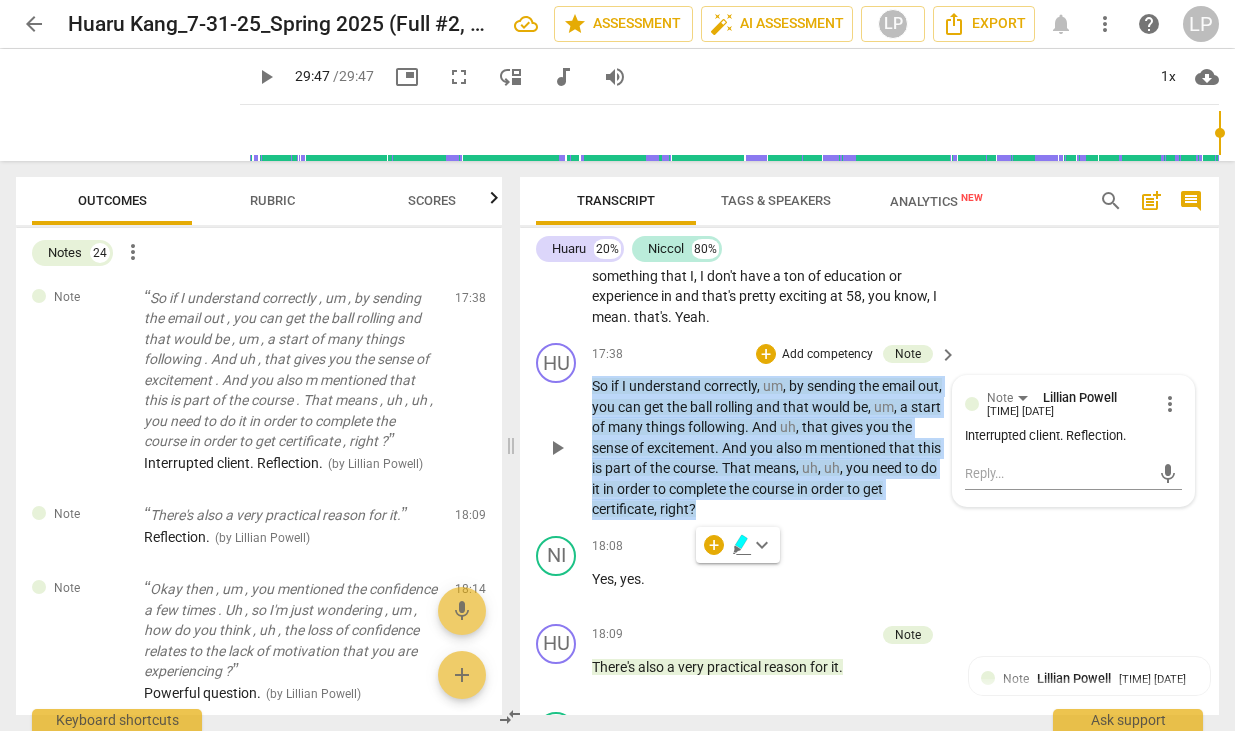 copy on "So if I understand correctly , um , by sending the email out , you can get the ball rolling and that would be , um , a start of many things following . And uh , that gives you the sense of excitement . And you also m mentioned that this is part of the course . That means , uh , uh , you need to do it in order to complete the course in order to get certificate , right ?" 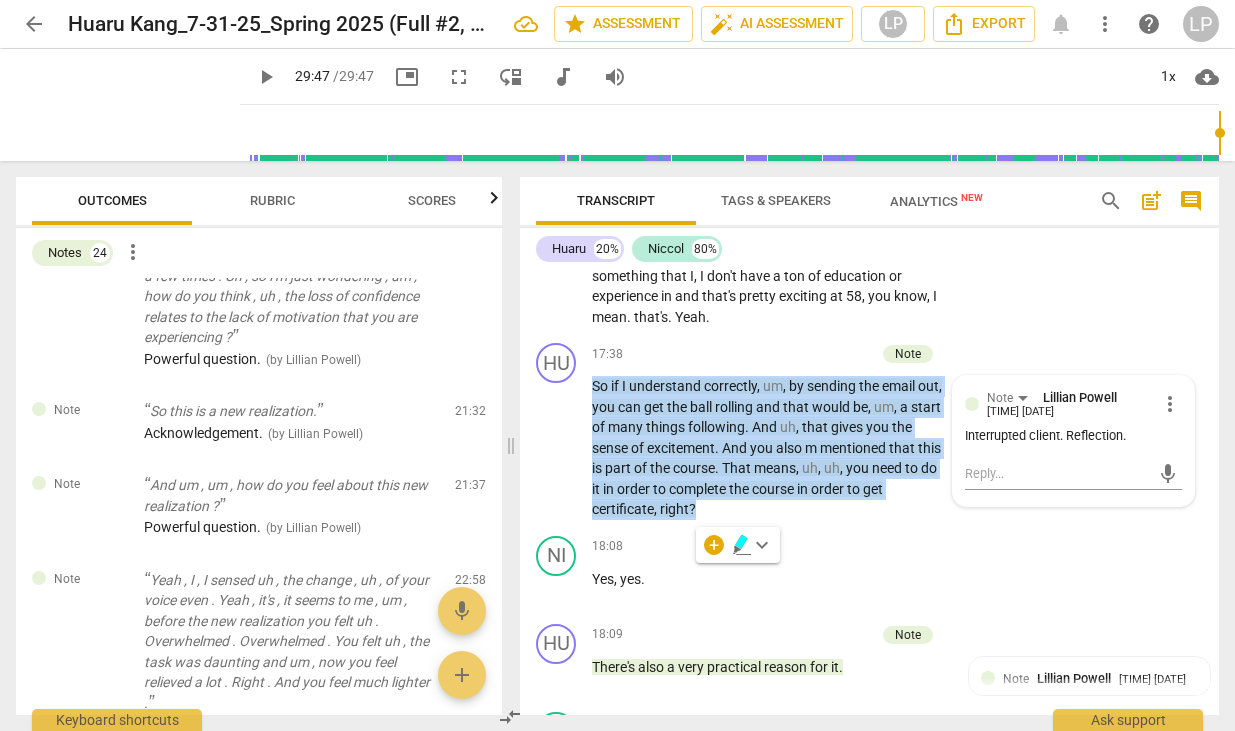 scroll, scrollTop: 1374, scrollLeft: 0, axis: vertical 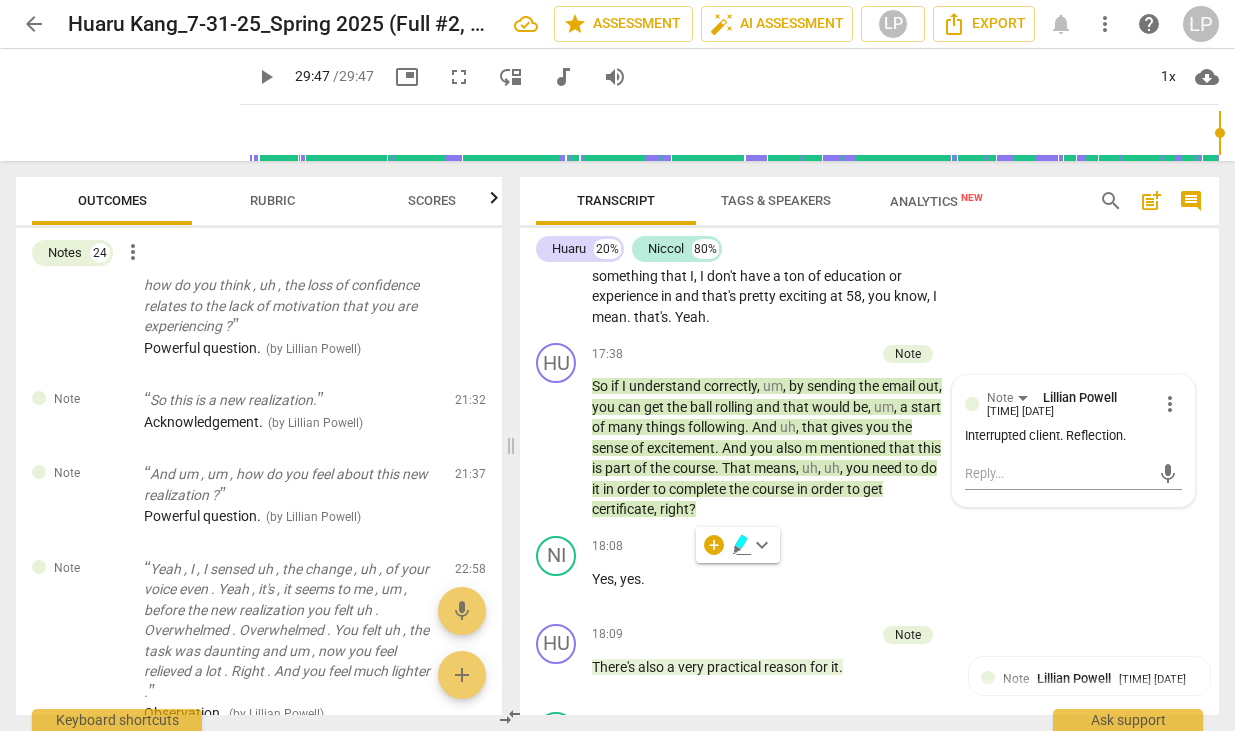 click on "So this is a new realization." at bounding box center [291, 400] 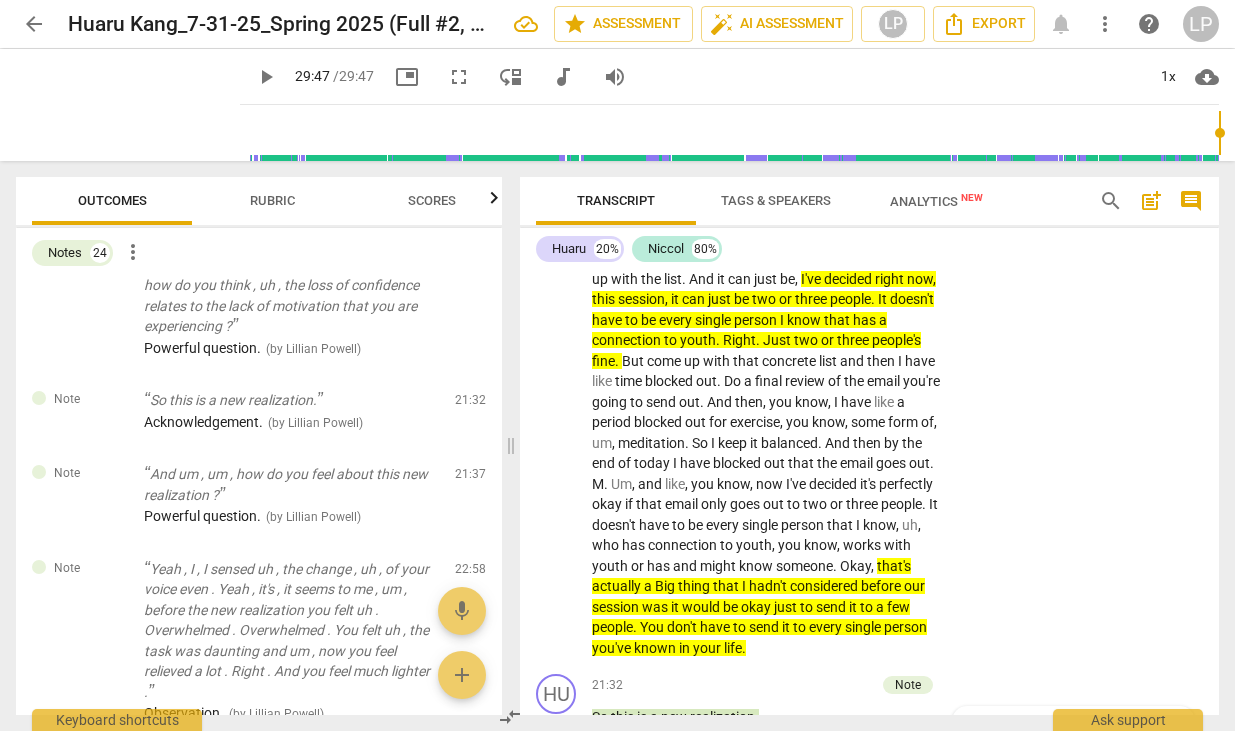 scroll, scrollTop: 7312, scrollLeft: 0, axis: vertical 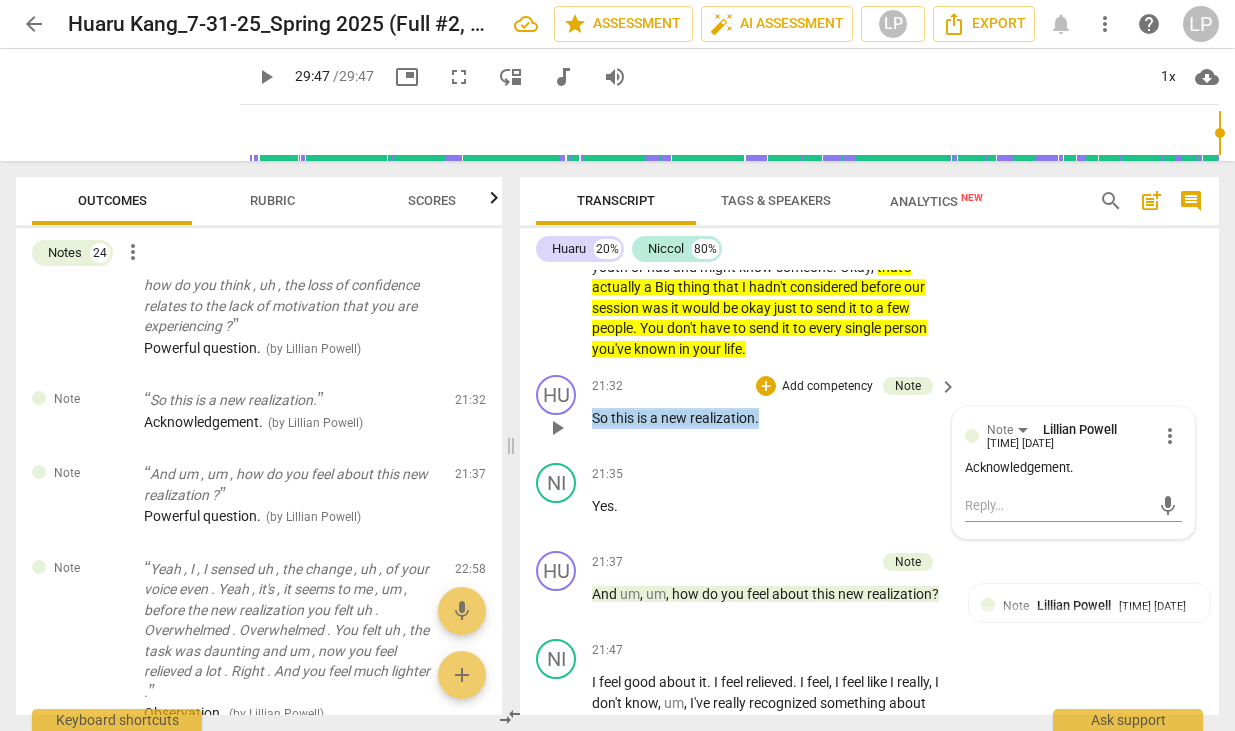 drag, startPoint x: 775, startPoint y: 500, endPoint x: 594, endPoint y: 499, distance: 181.00276 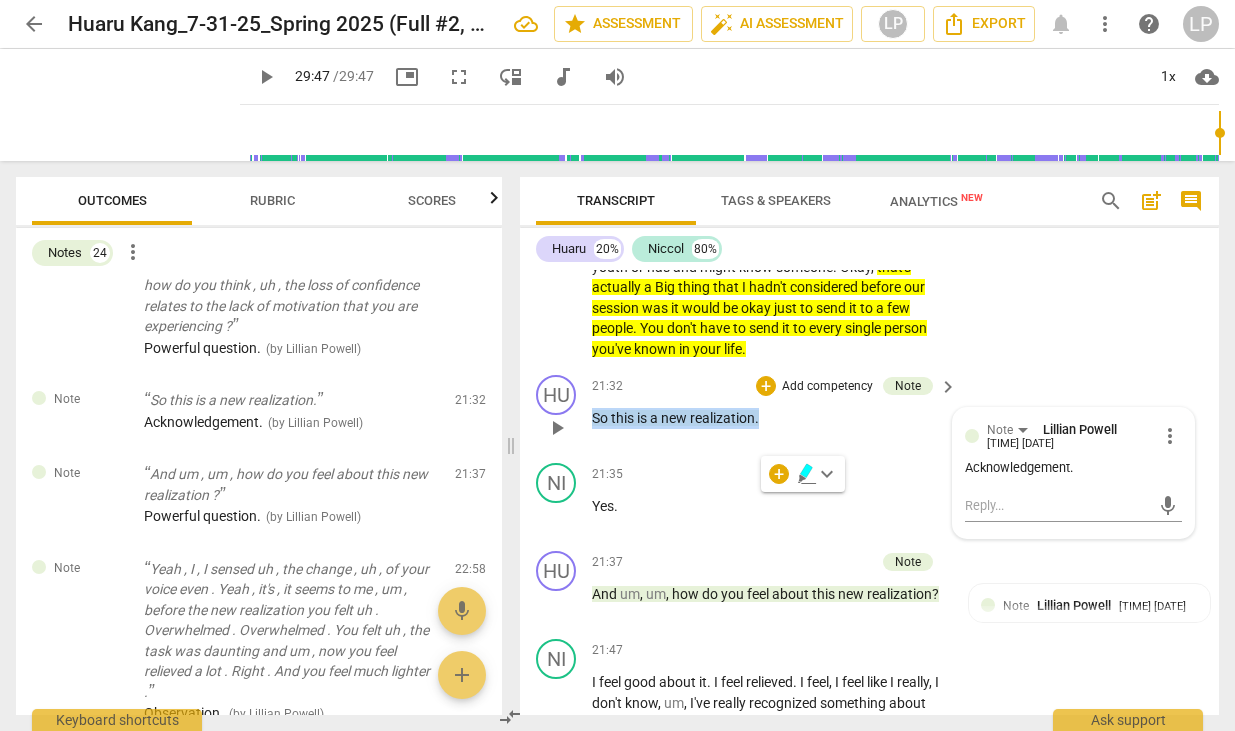 copy on "So   this   is   a   new   realization ." 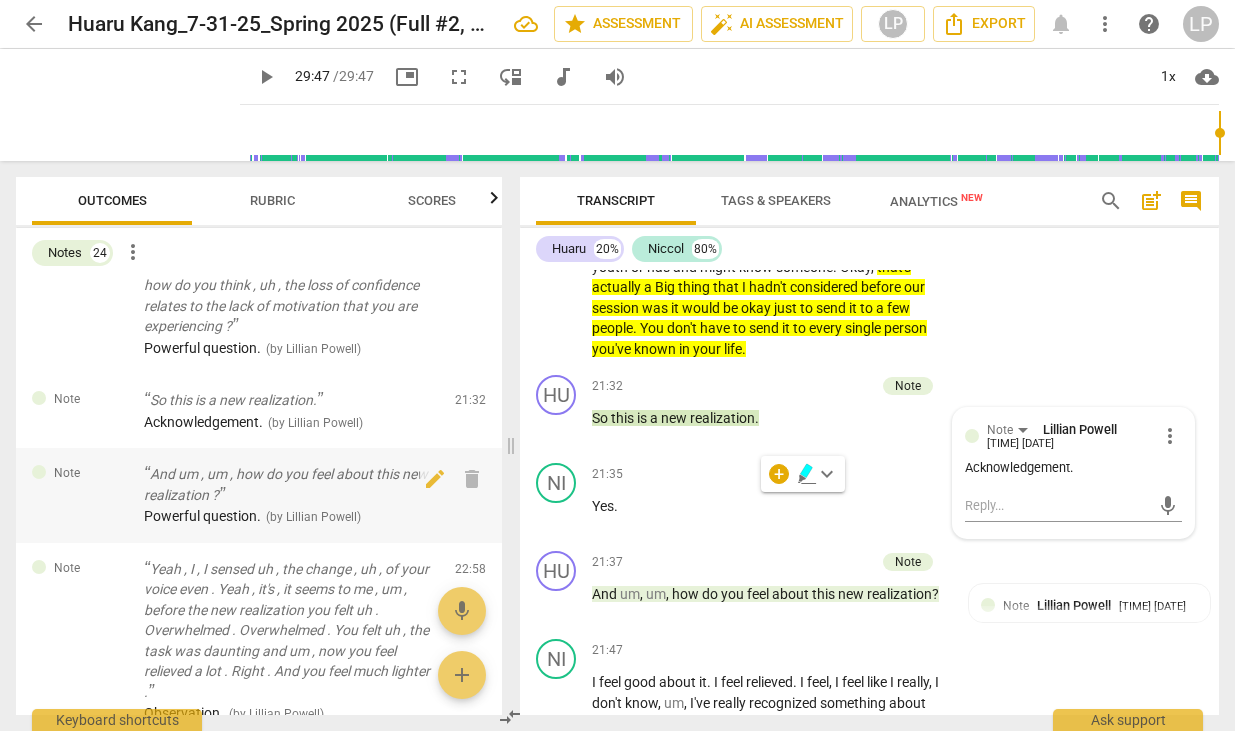click on "And um , um , how do you feel about this new realization ?" at bounding box center (291, 484) 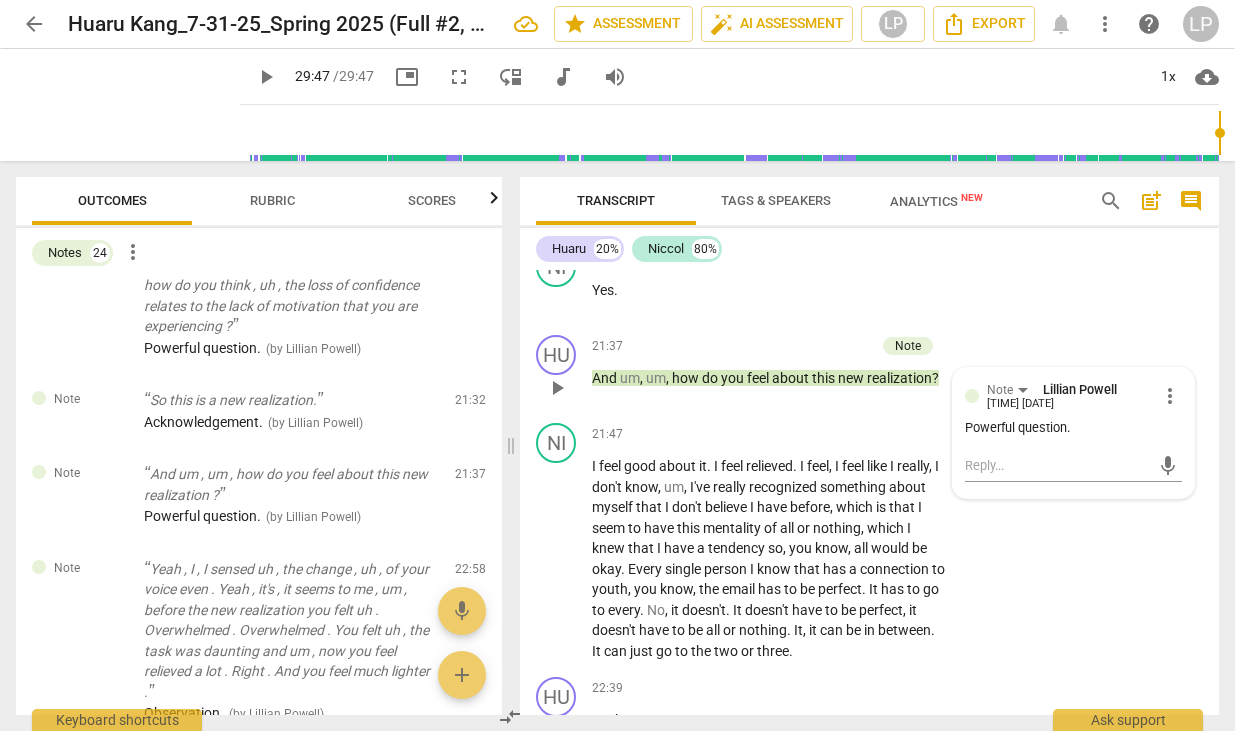scroll, scrollTop: 7588, scrollLeft: 0, axis: vertical 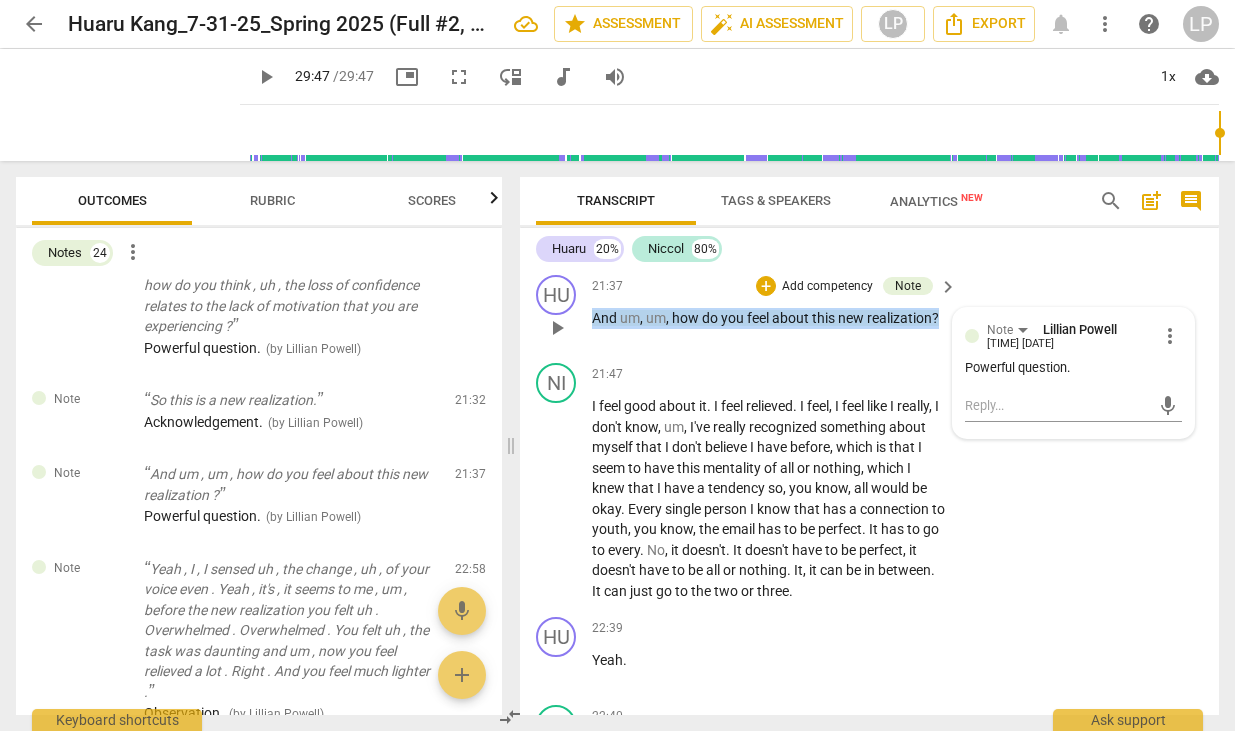 drag, startPoint x: 941, startPoint y: 399, endPoint x: 575, endPoint y: 389, distance: 366.1366 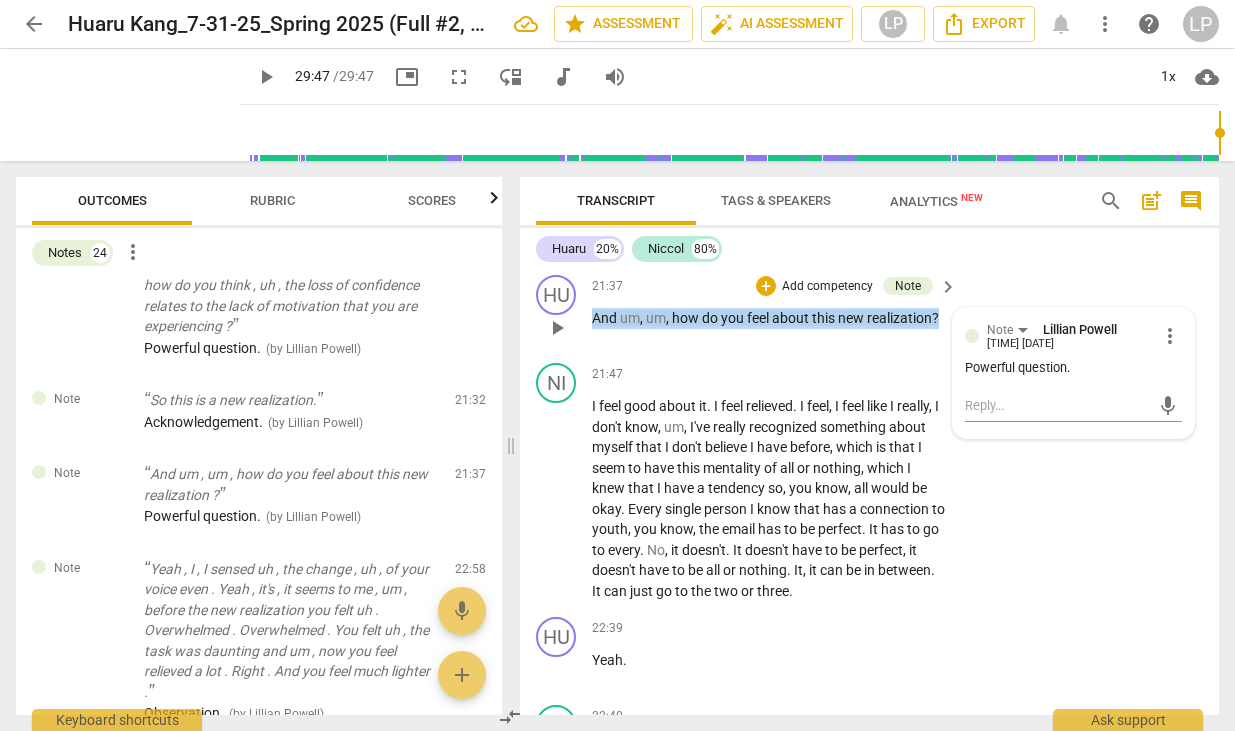 click on "HU play_arrow pause 21:37 + Add competency Note keyboard_arrow_right And um , um , how do you feel about this new realization ? Note Lillian Powell [TIME] [DATE] more_vert Powerful question . mic" at bounding box center (869, 311) 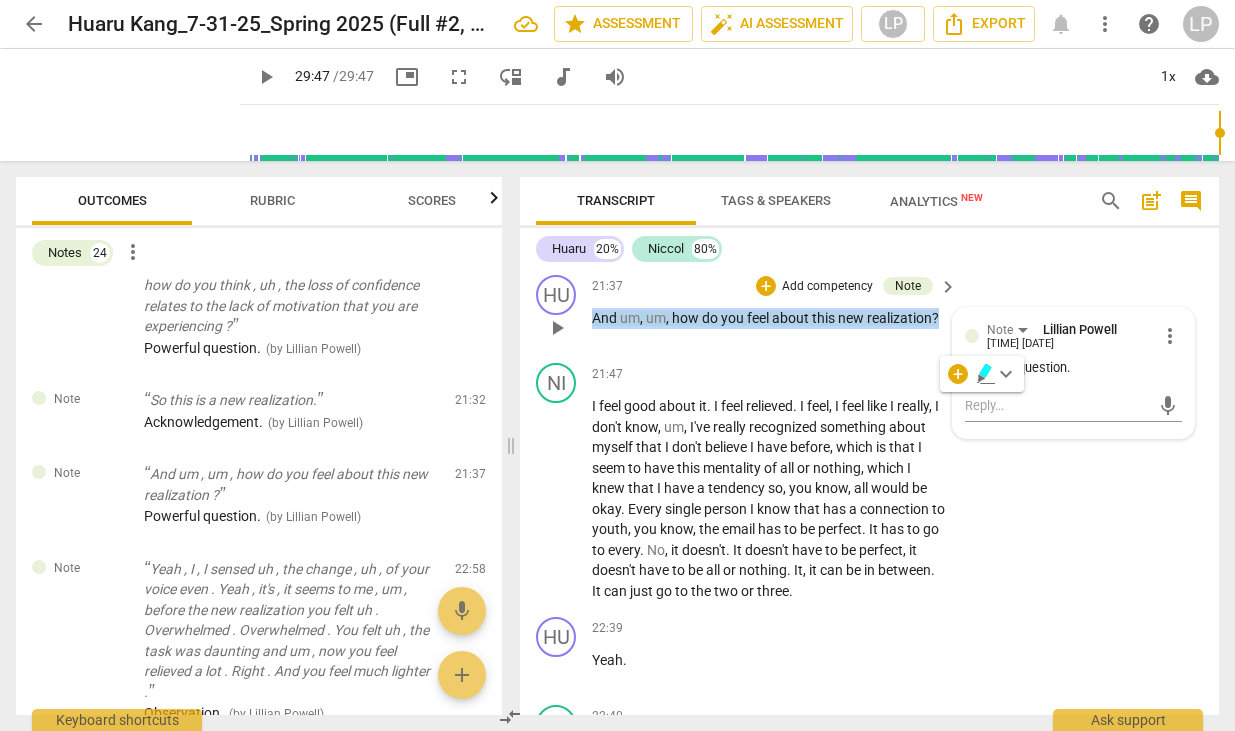 copy on "And   um ,   um ,   how   do   you   feel   about   this   new   realization ?" 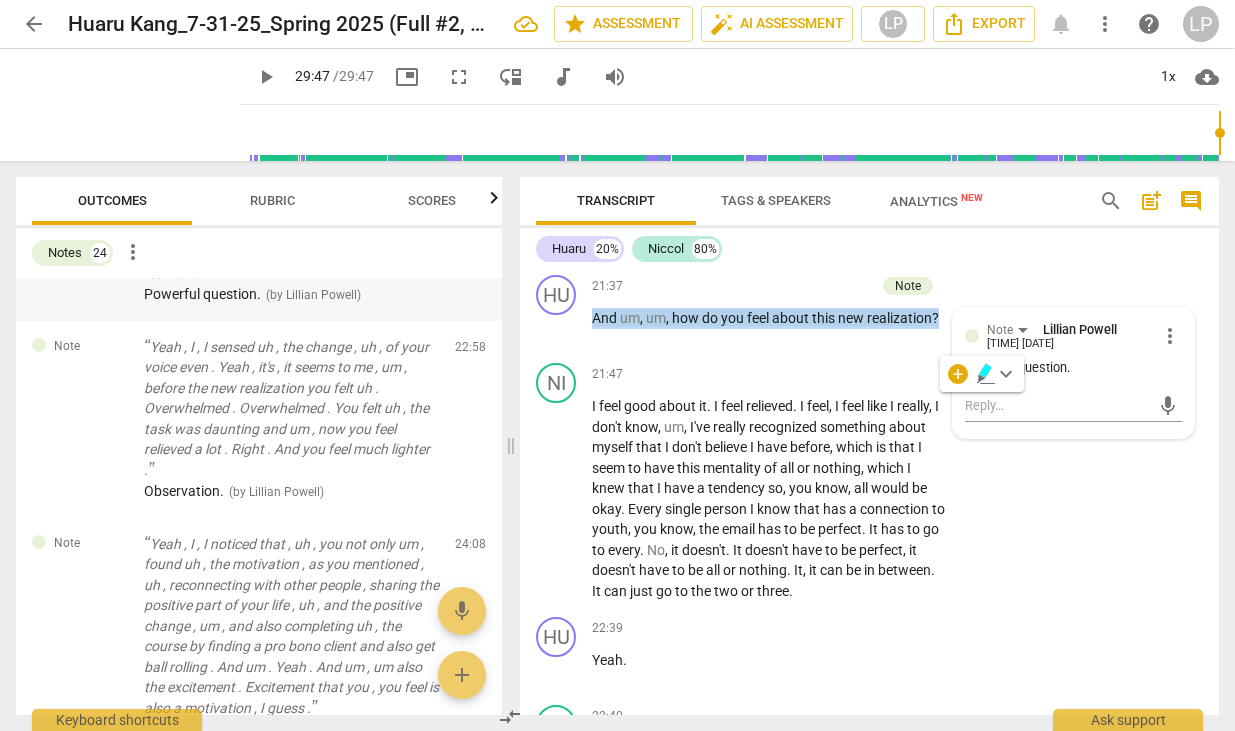 scroll, scrollTop: 1591, scrollLeft: 0, axis: vertical 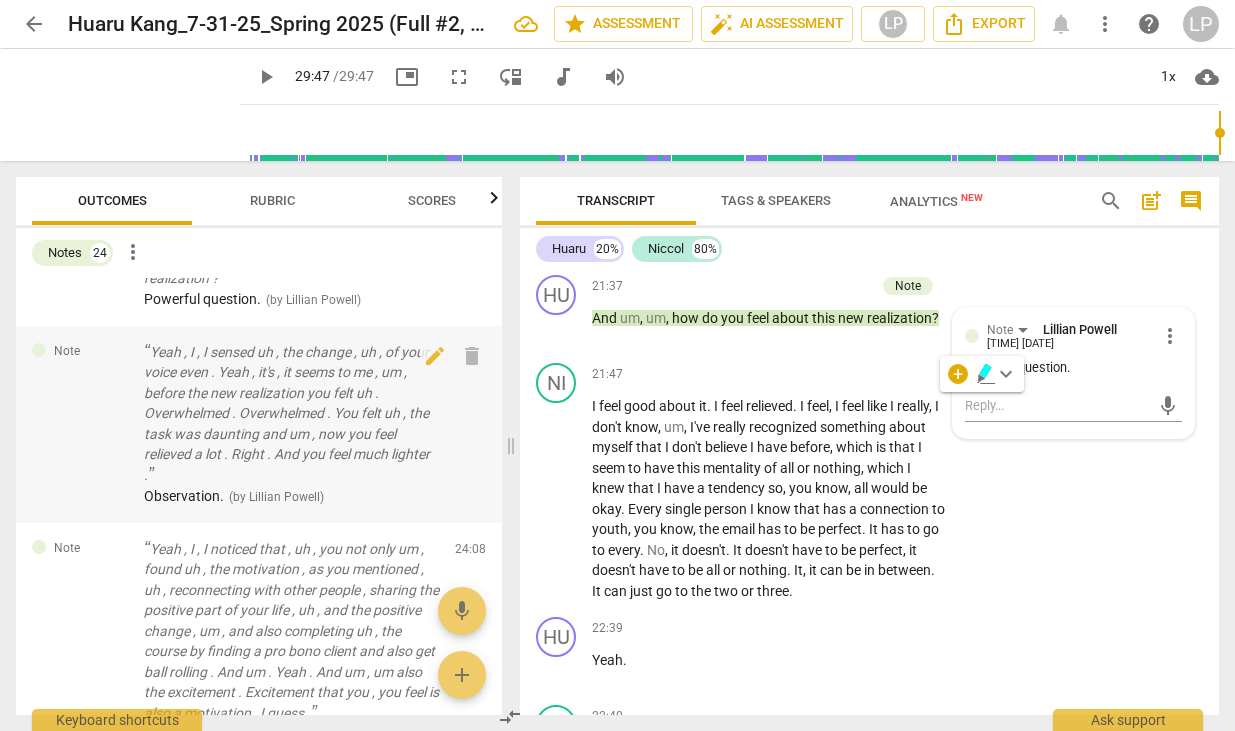 click on "Yeah , I , I sensed uh , the change , uh , of your voice even . Yeah , it's , it seems to me , um , before the new realization you felt uh . Overwhelmed . Overwhelmed . You felt uh , the task was daunting and um , now you feel relieved a lot . Right . And you feel much lighter ." at bounding box center [291, 414] 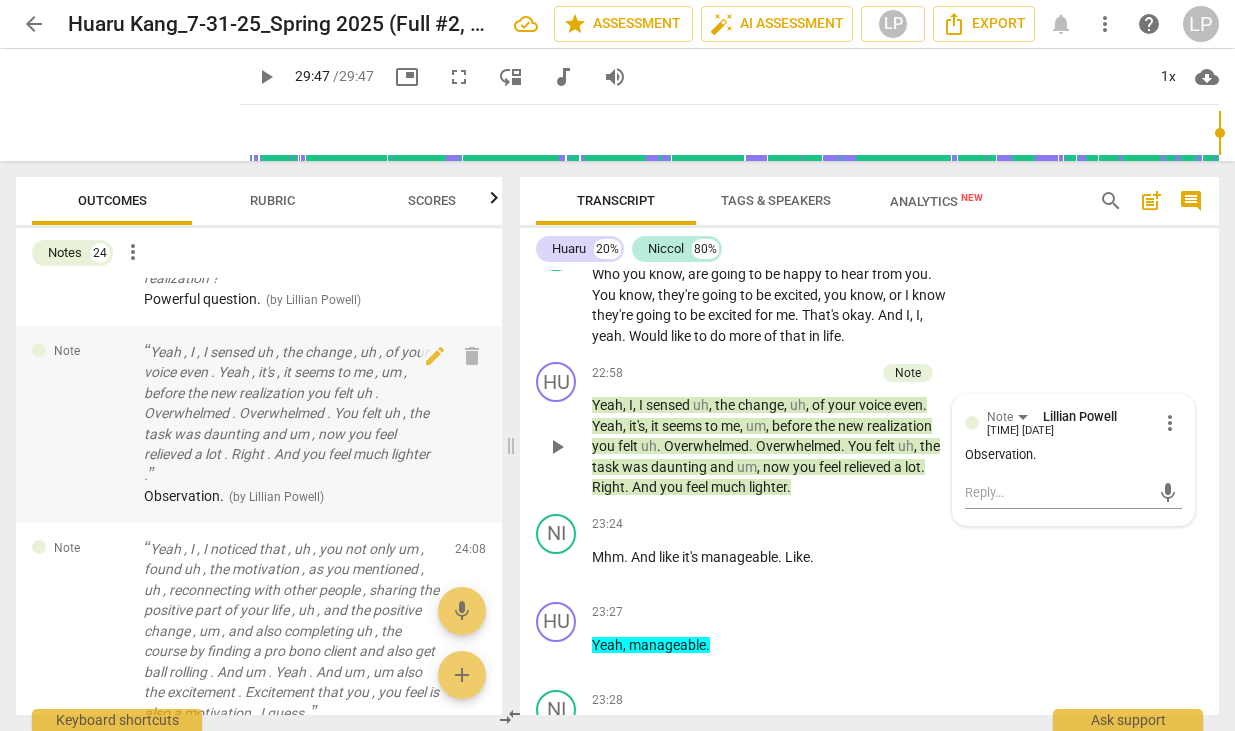scroll, scrollTop: 8081, scrollLeft: 0, axis: vertical 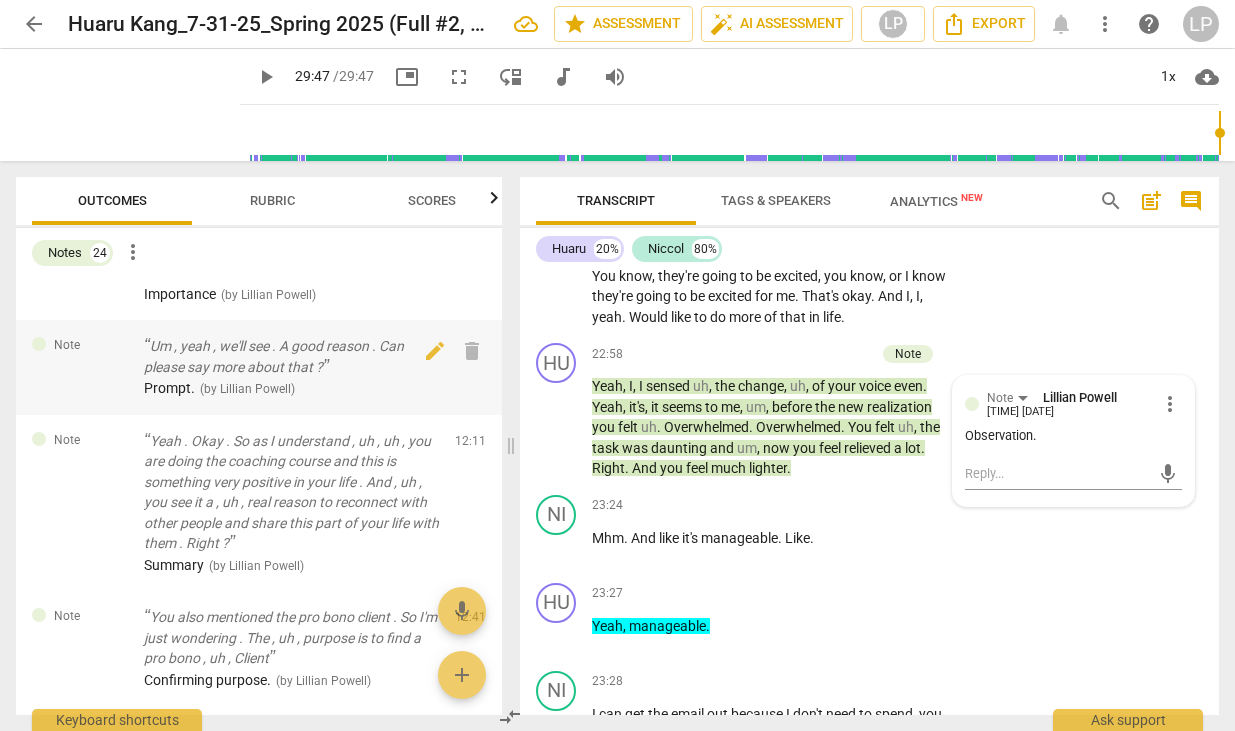 click on "Um , yeah , we'll see . A good reason . Can please say more about that ?" at bounding box center (291, 356) 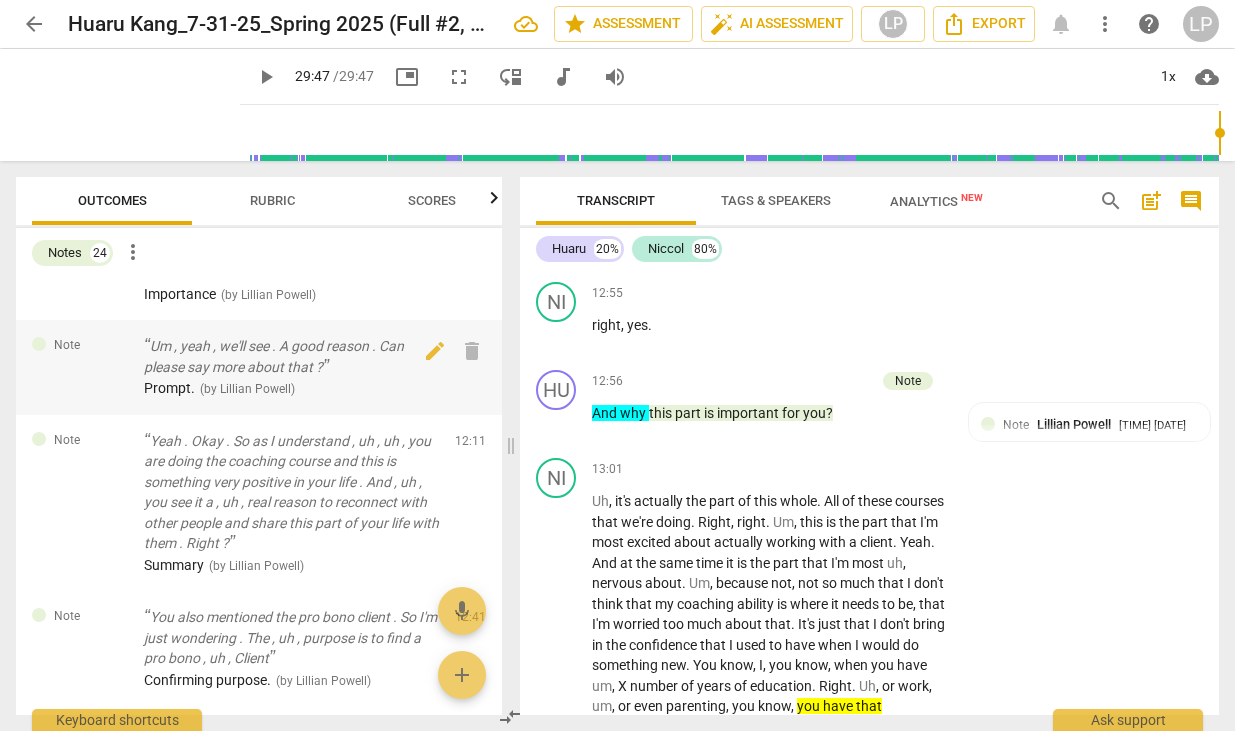 scroll, scrollTop: 3719, scrollLeft: 0, axis: vertical 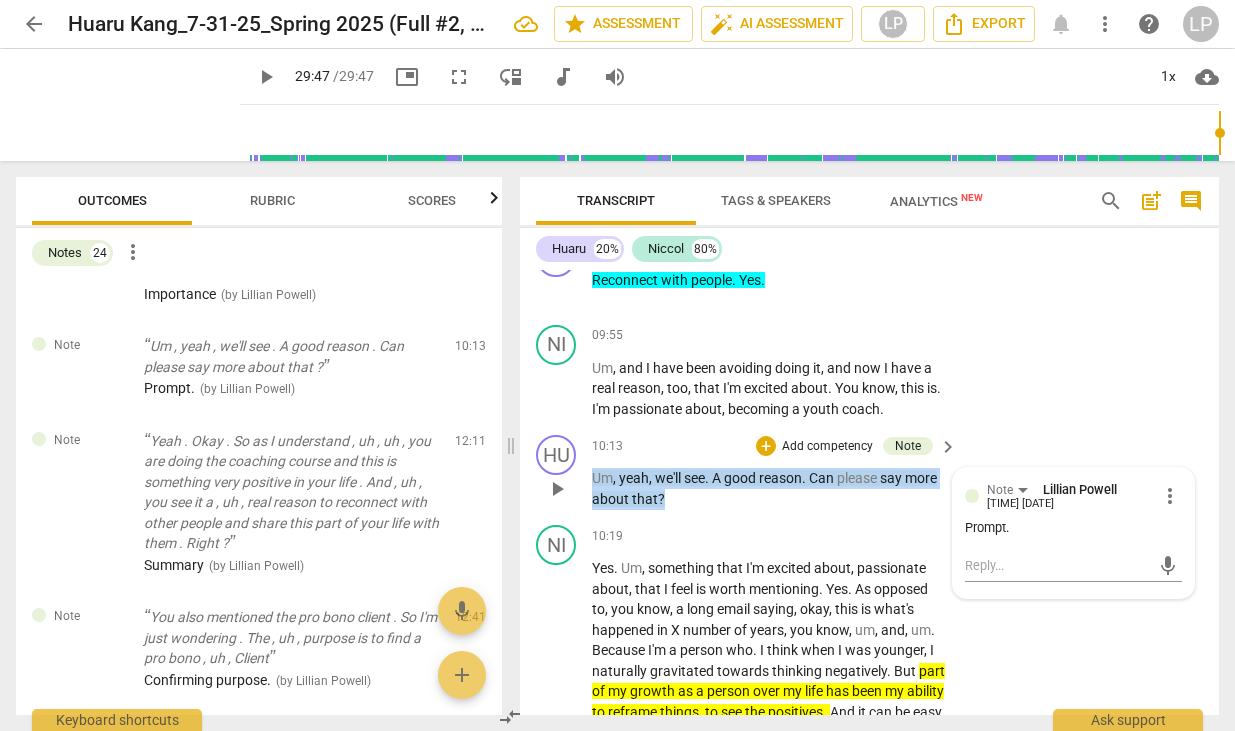 drag, startPoint x: 670, startPoint y: 518, endPoint x: 581, endPoint y: 502, distance: 90.426765 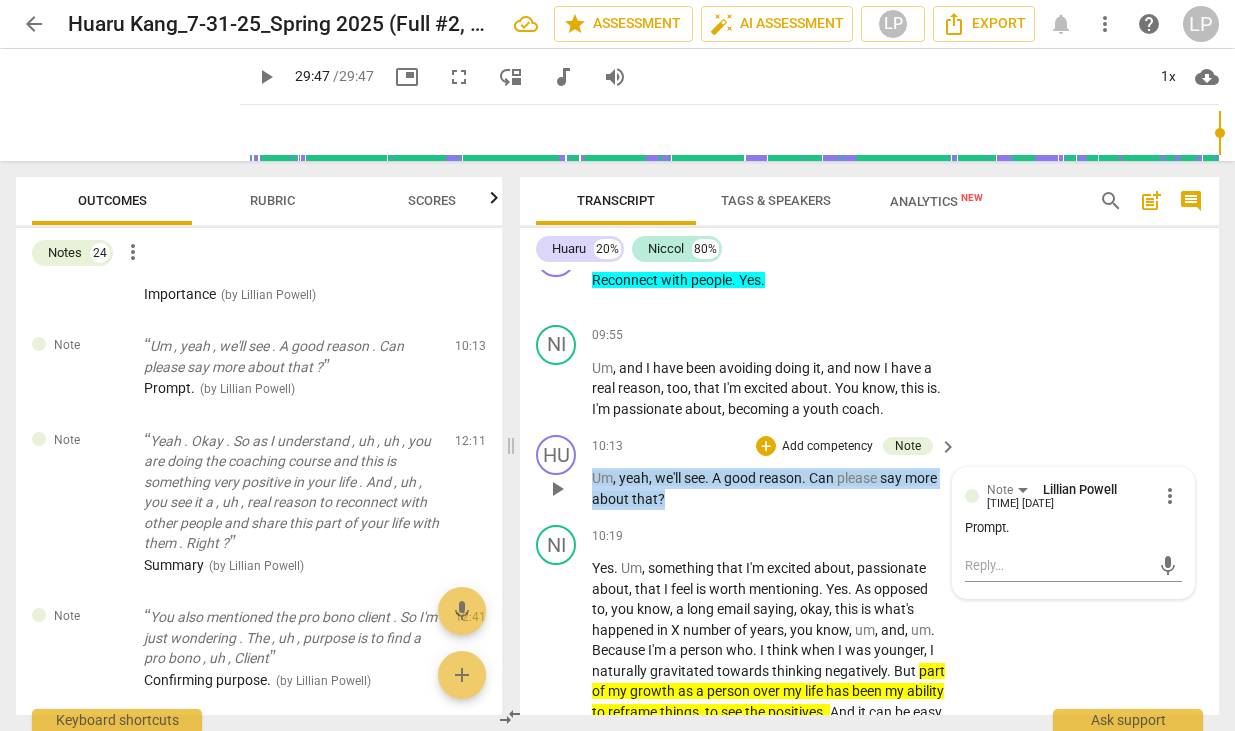 click on "HU play_arrow pause 10:13 + Add competency Note keyboard_arrow_right Um , yeah , we'll see . A good reason . Can please say more about that ? Note Lillian Powell [TIME] [DATE] more_vert Prompt . mic" at bounding box center [869, 472] 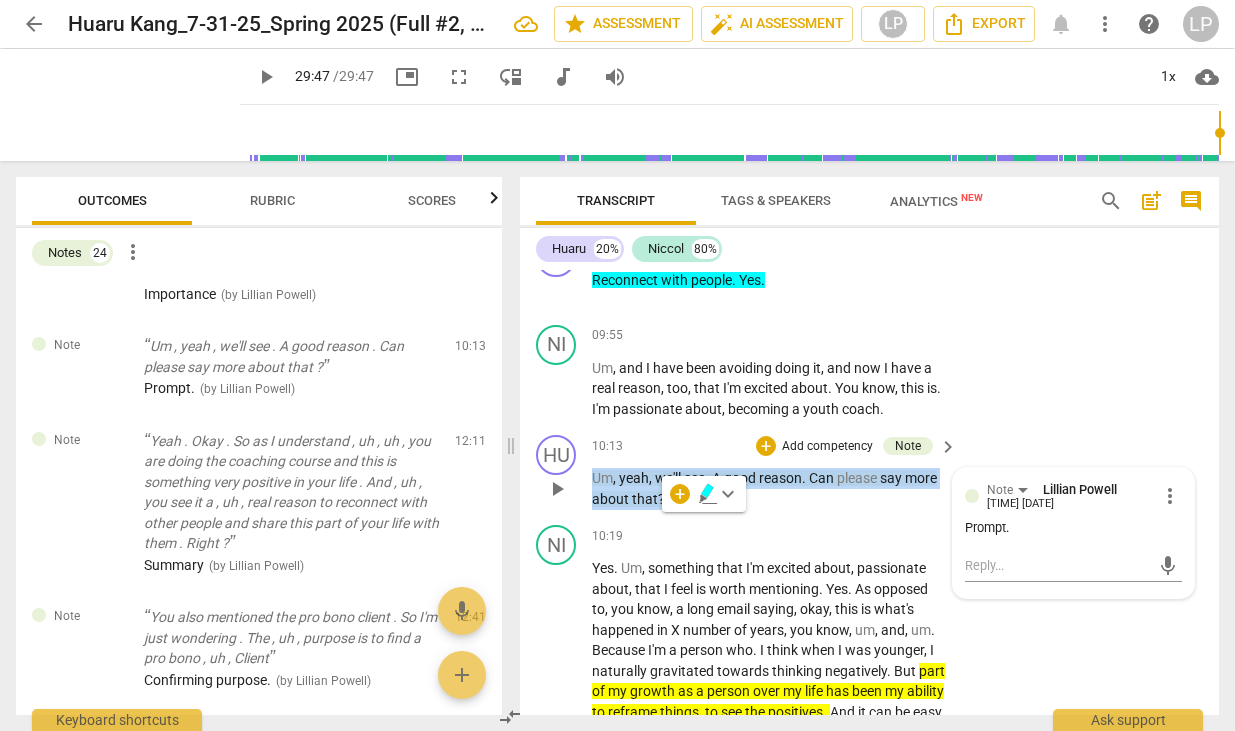 copy on "Um , yeah , we'll see . A good reason . Can please say more about that ?" 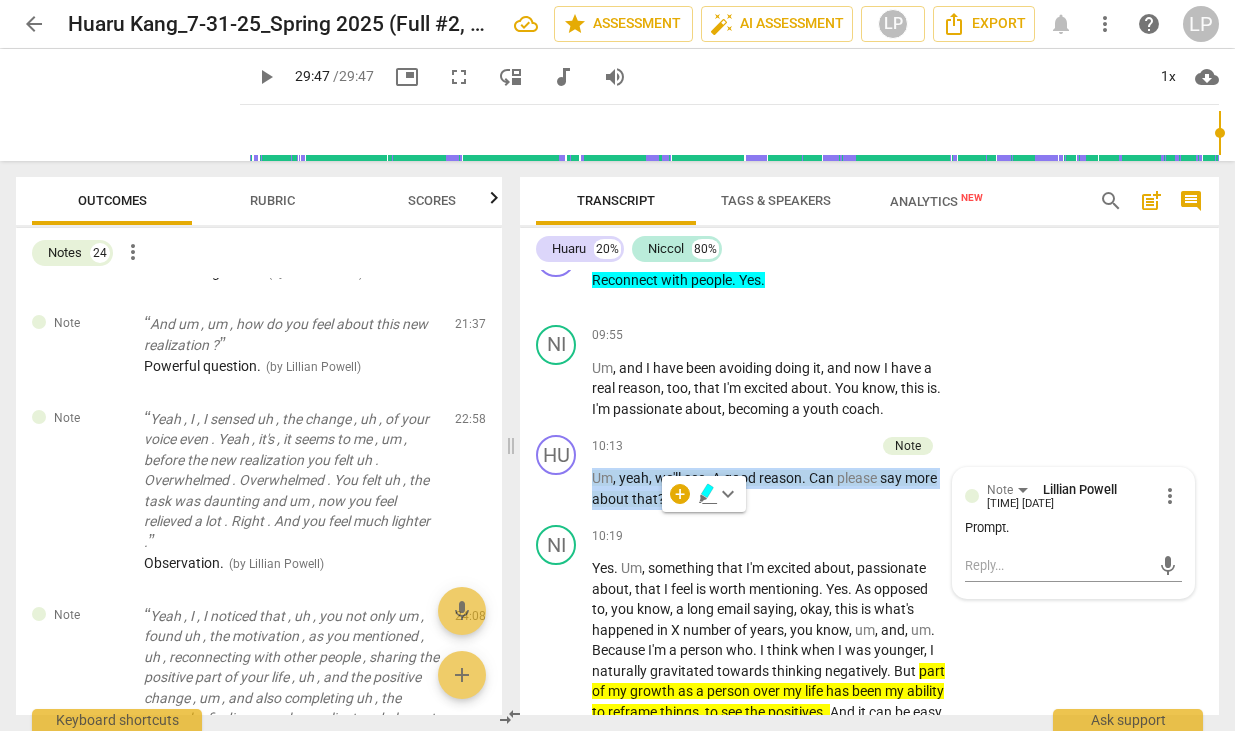 scroll, scrollTop: 1527, scrollLeft: 0, axis: vertical 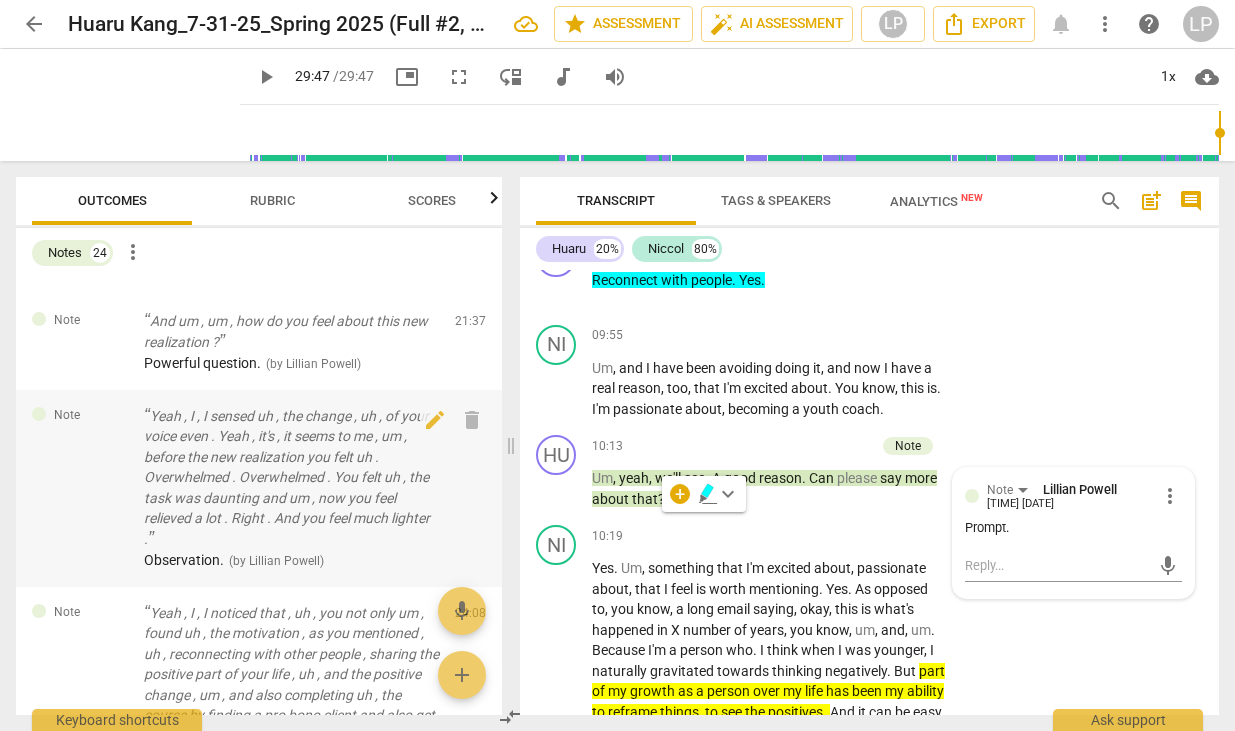 click on "Yeah , I , I sensed uh , the change , uh , of your voice even . Yeah , it's , it seems to me , um , before the new realization you felt uh . Overwhelmed . Overwhelmed . You felt uh , the task was daunting and um , now you feel relieved a lot . Right . And you feel much lighter ." at bounding box center (291, 478) 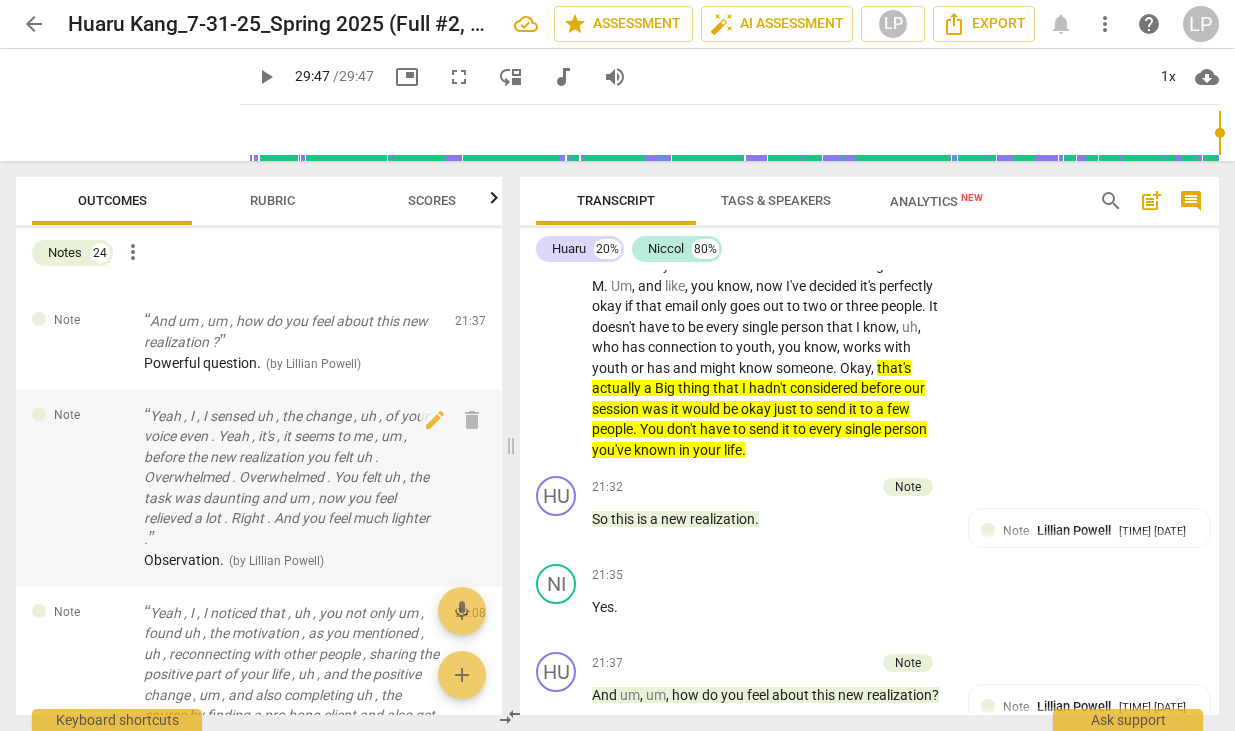 scroll, scrollTop: 8081, scrollLeft: 0, axis: vertical 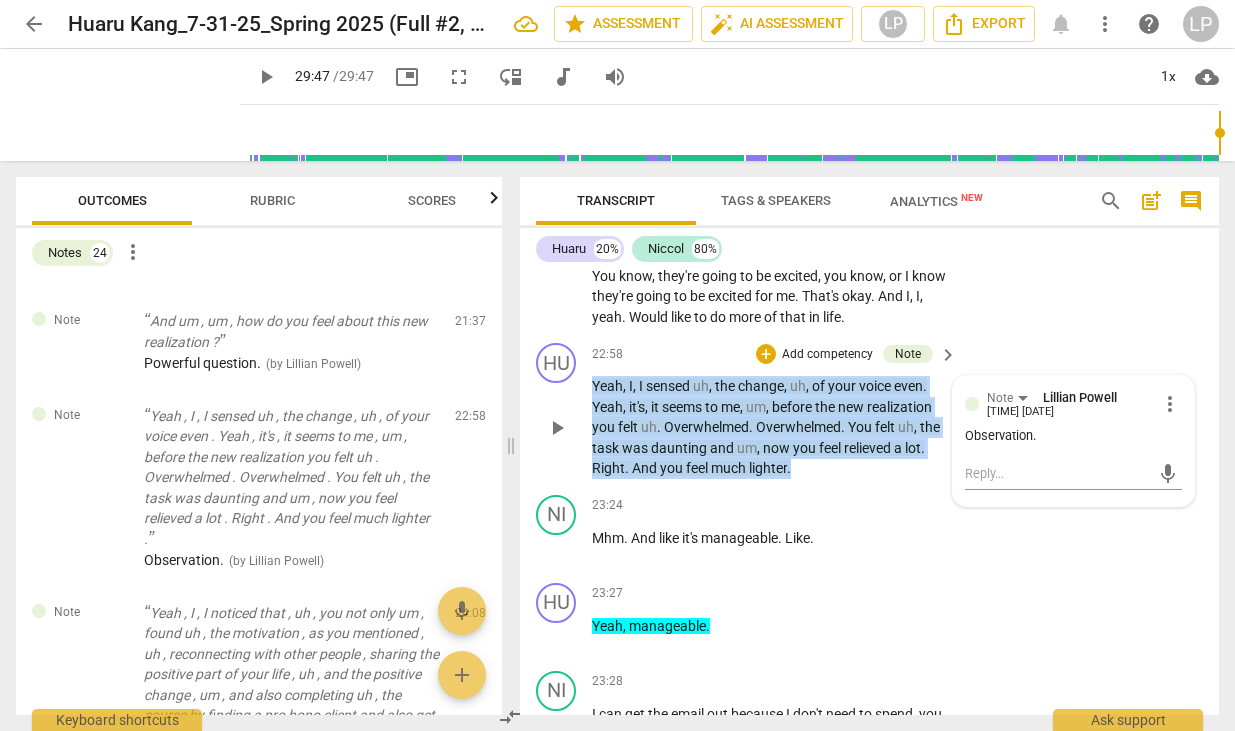 drag, startPoint x: 803, startPoint y: 549, endPoint x: 586, endPoint y: 467, distance: 231.97629 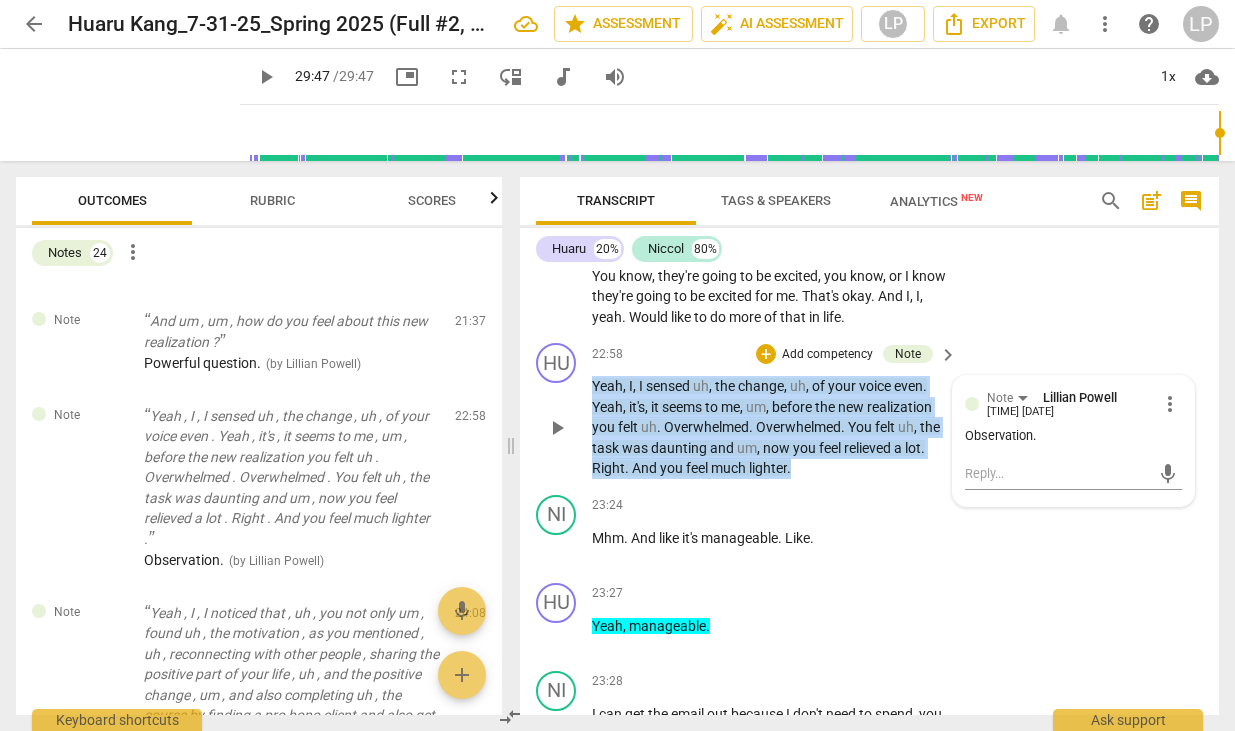 click on "HU play_arrow pause 22:58 + Add competency Note keyboard_arrow_right Yeah , I , I sensed uh , the change , uh , of your voice even . Yeah , it's , it seems to me , um , before the new realization you felt uh . Overwhelmed . Overwhelmed . You felt uh , the task was daunting and um , now you feel relieved a lot . Right . And you feel much lighter . Note Lillian Powell [TIME] [DATE] more_vert Observation . mic" at bounding box center (869, 411) 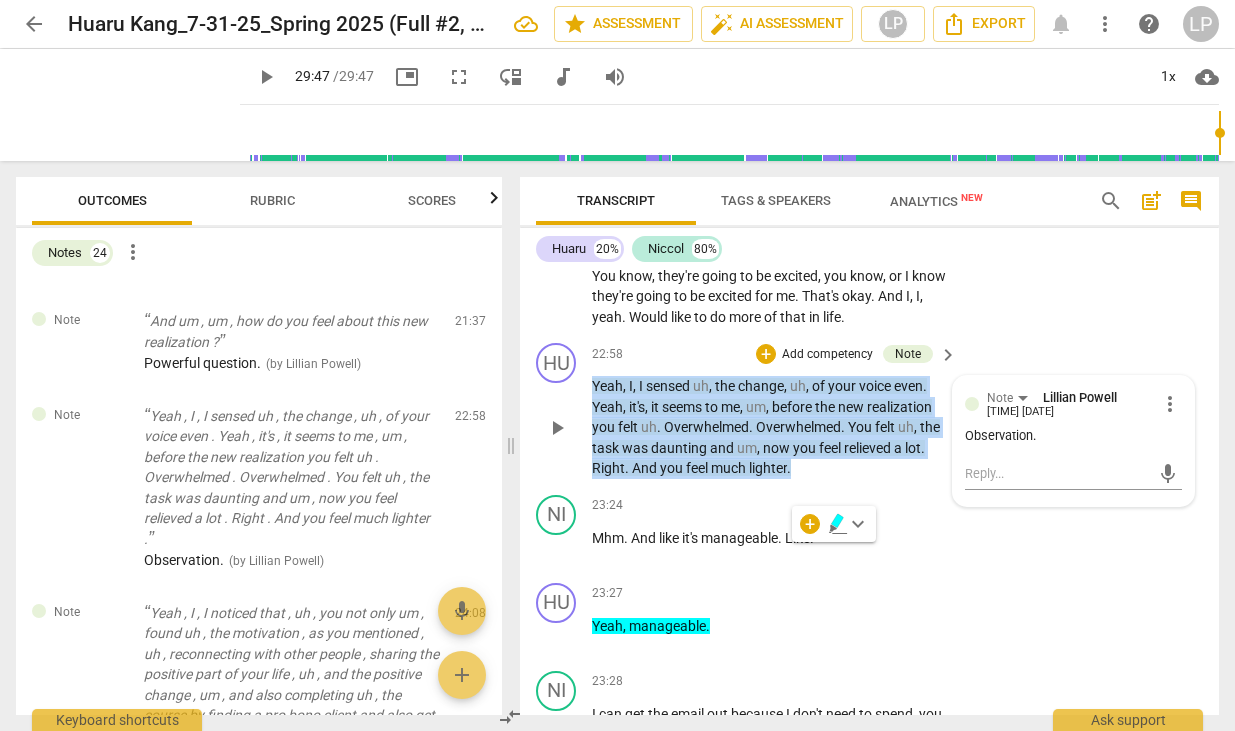 copy on "Yeah , I , I sensed uh , the change , uh , of your voice even . Yeah , it's , it seems to me , um , before the new realization you felt uh . Overwhelmed . Overwhelmed . You felt uh , the task was daunting and um , now you feel relieved a lot . Right . And you feel much lighter ." 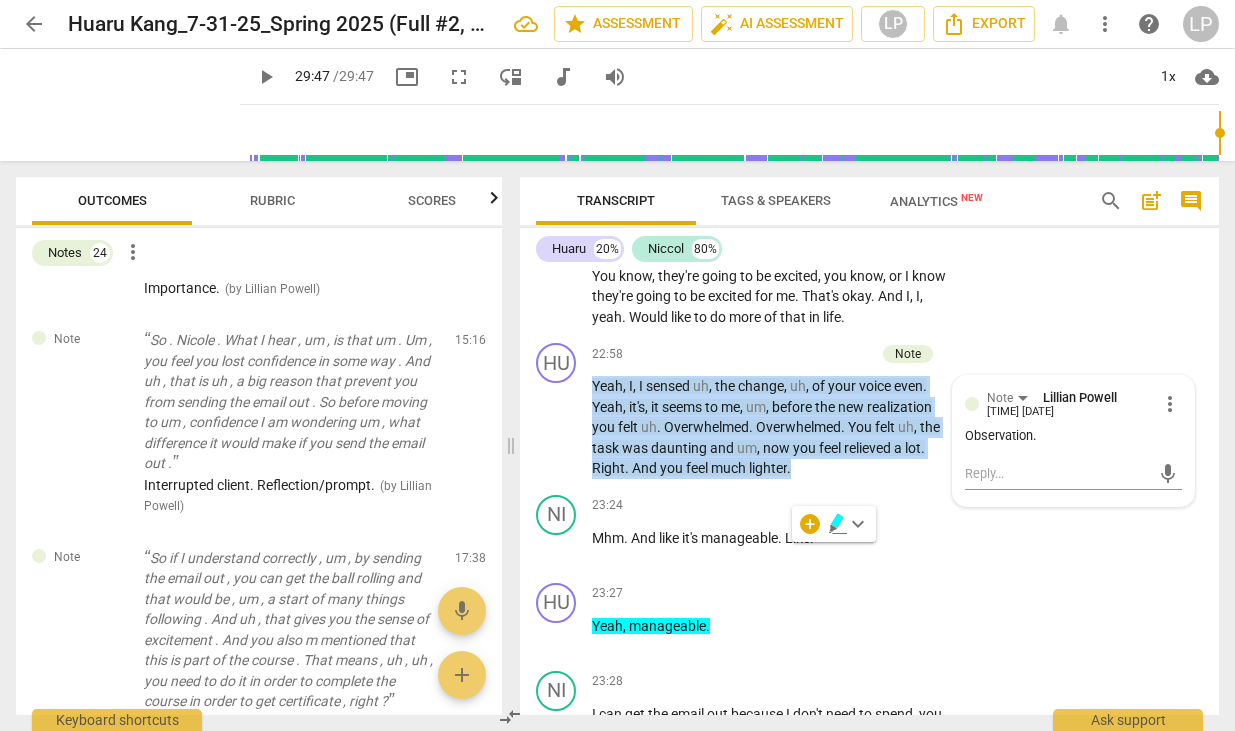 scroll, scrollTop: 799, scrollLeft: 0, axis: vertical 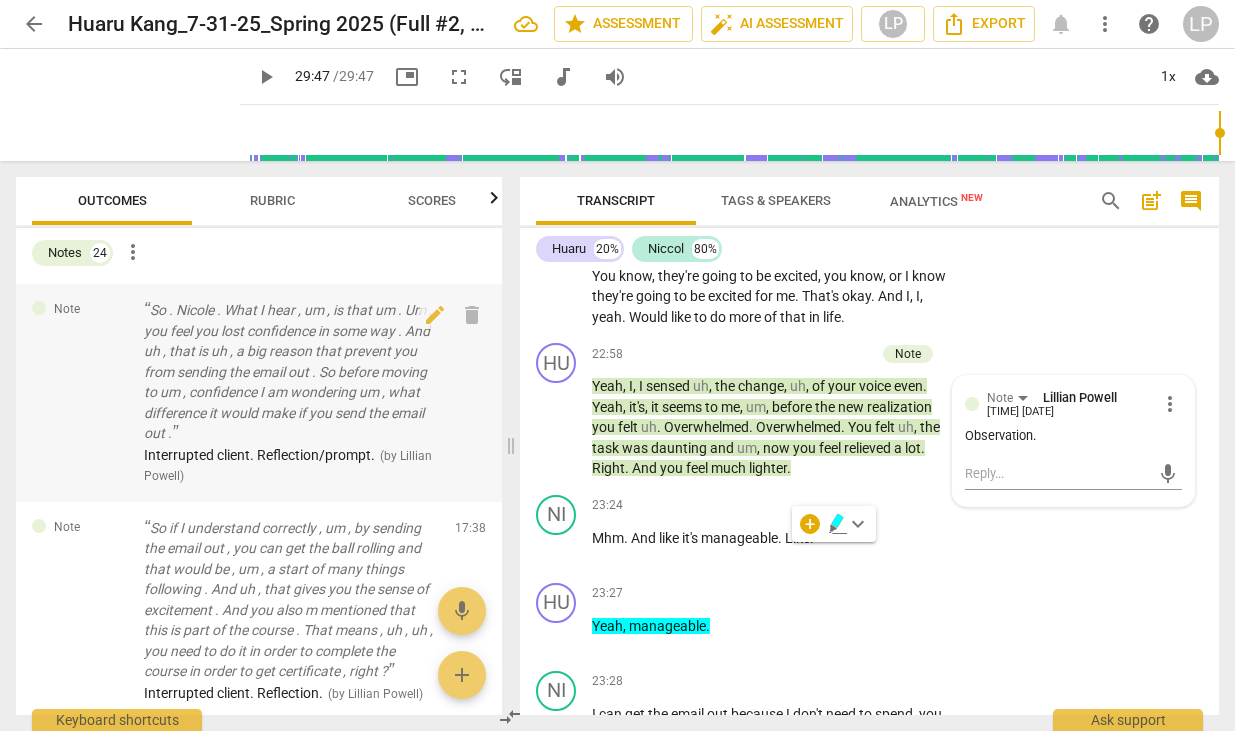 click on "So . Nicole . What I hear , um , is that um . Um , you feel you lost confidence in some way . And uh , that is uh , a big reason that prevent you from sending the email out . So before moving to um , confidence I am wondering um , what difference it would make if you send the email out ." at bounding box center [291, 372] 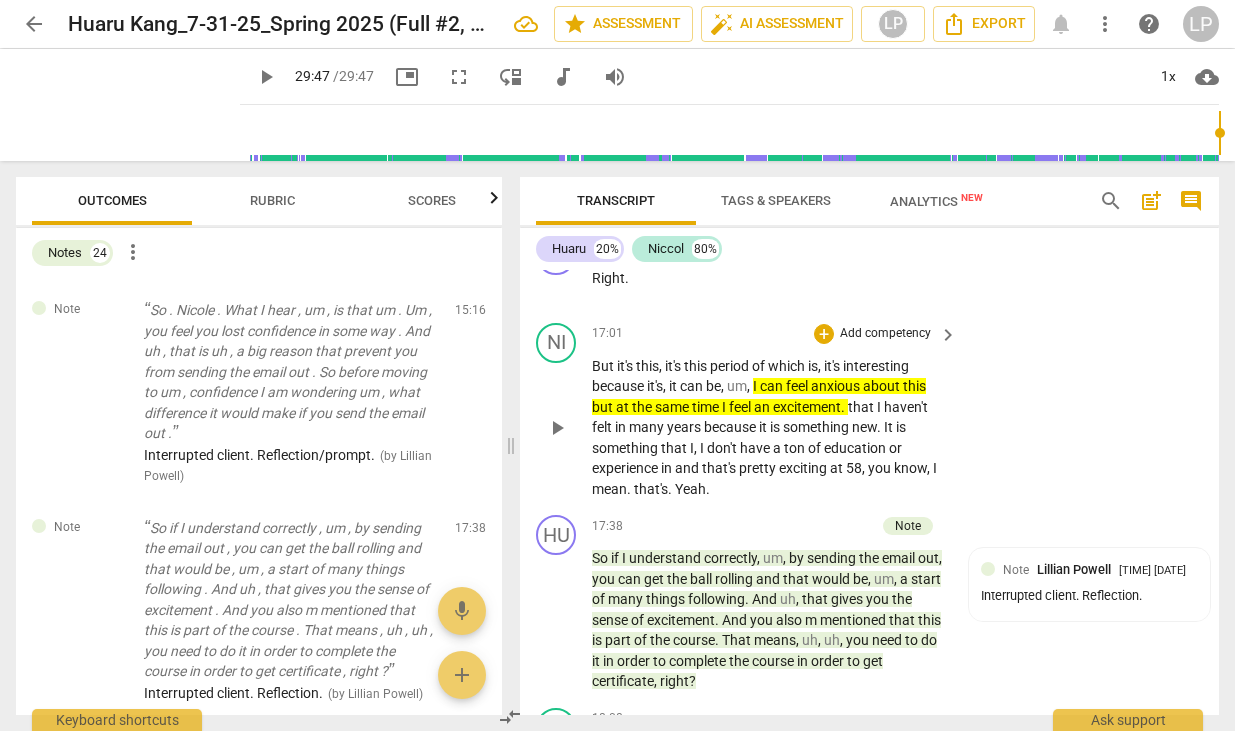 scroll, scrollTop: 5304, scrollLeft: 0, axis: vertical 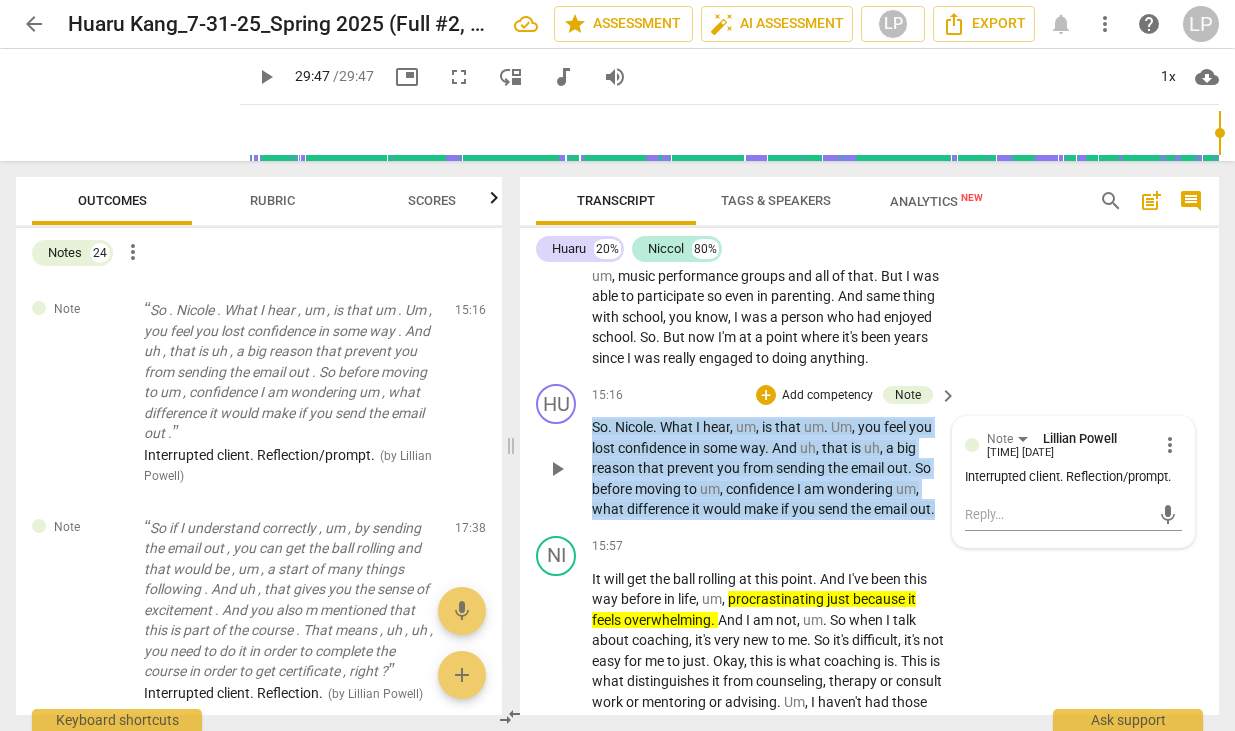 drag, startPoint x: 942, startPoint y: 552, endPoint x: 588, endPoint y: 471, distance: 363.14874 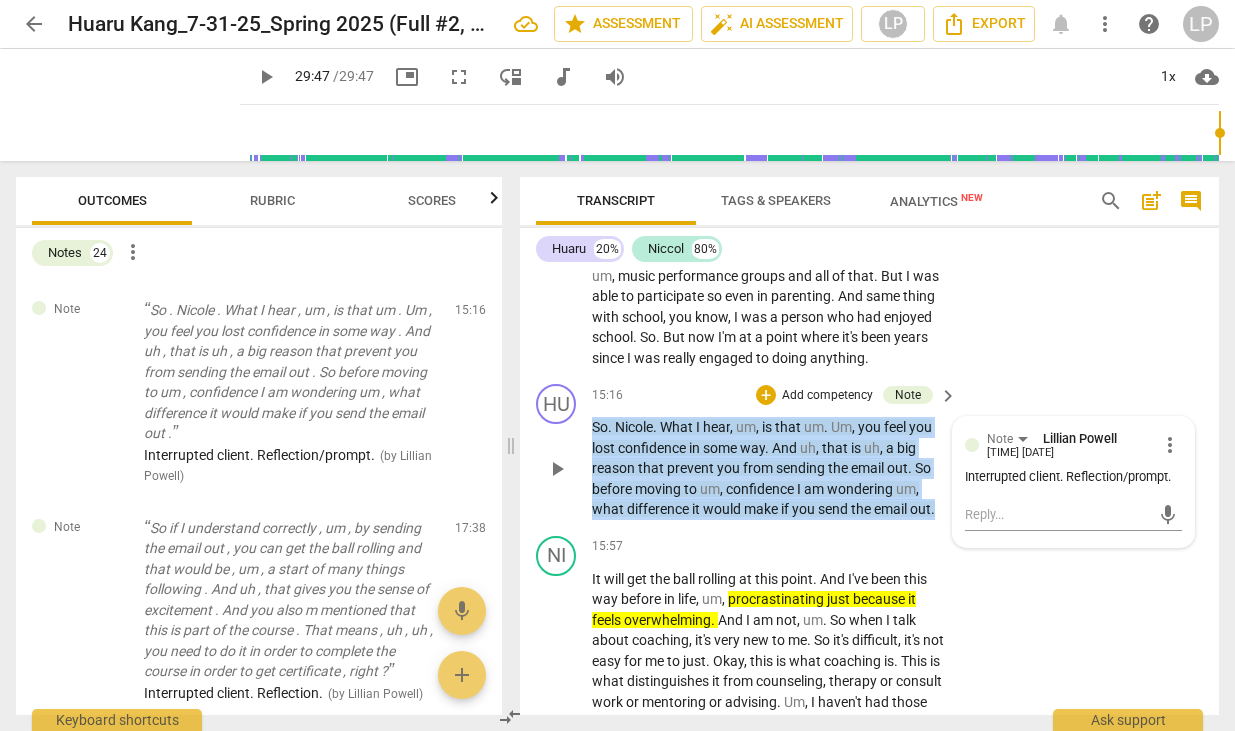 click on "HU play_arrow pause 15:16 + Add competency Note keyboard_arrow_right So . Nicole . What I hear , um , is that um . Um , you feel you lost confidence in some way . And uh , that is uh , a big reason that prevent you from sending the email out . So before moving to um , confidence I am wondering um , what difference it would make if you send the email out . Note Lillian Powell [TIME] [DATE] more_vert Interrupted client . Reflection/prompt . mic" at bounding box center (869, 452) 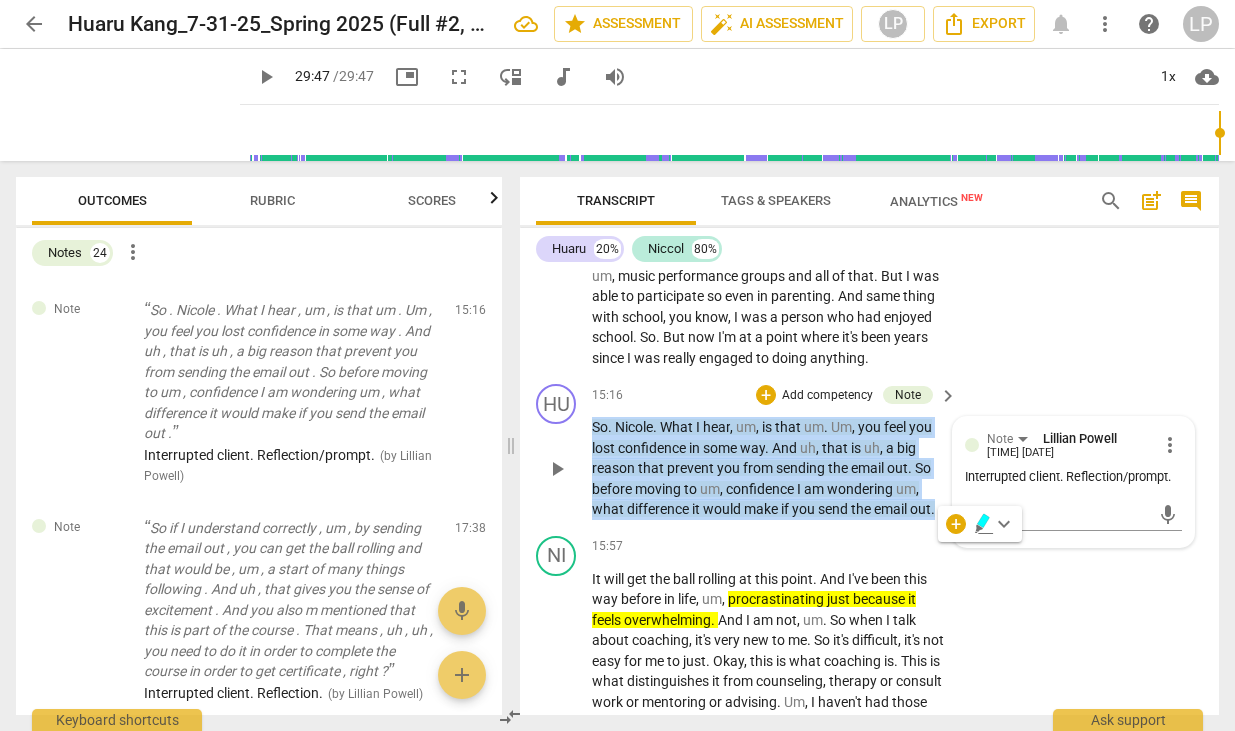 copy on "So . Nicole . What I hear , um , is that um . Um , you feel you lost confidence in some way . And uh , that is uh , a big reason that prevent you from sending the email out . So before moving to um , confidence I am wondering um , what difference it would make if you send the email out ." 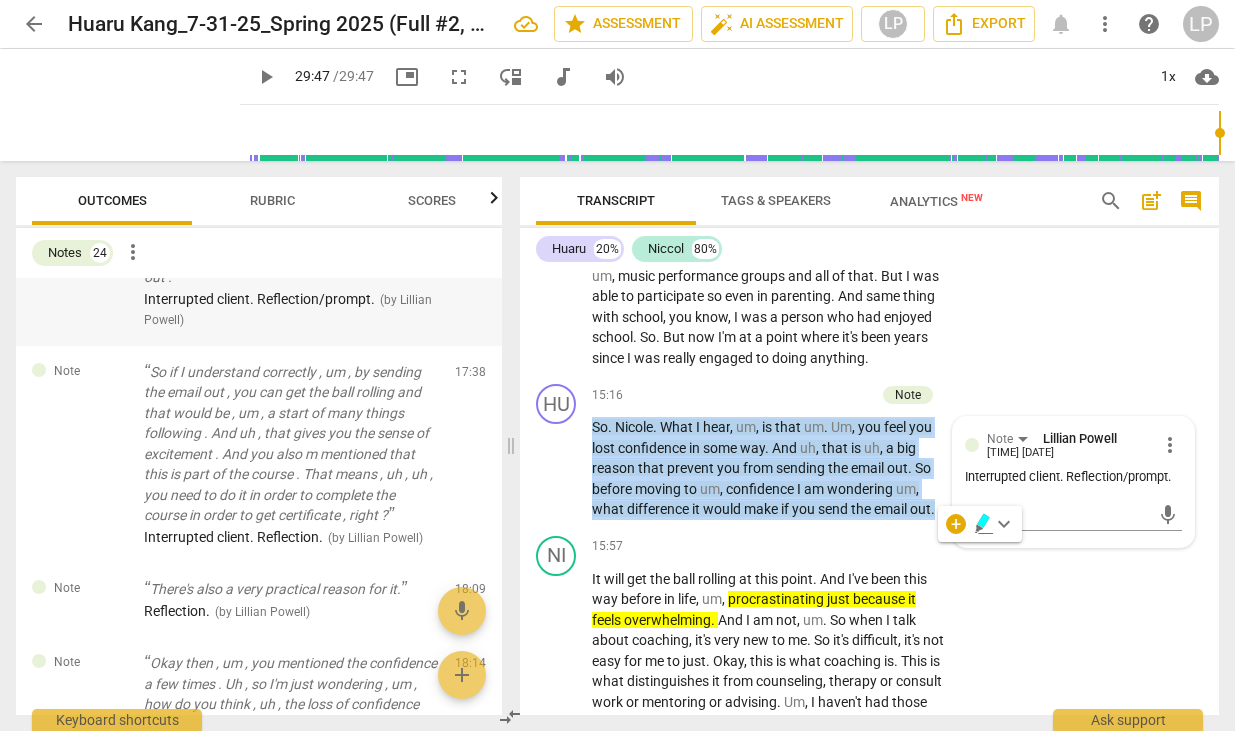 scroll, scrollTop: 939, scrollLeft: 0, axis: vertical 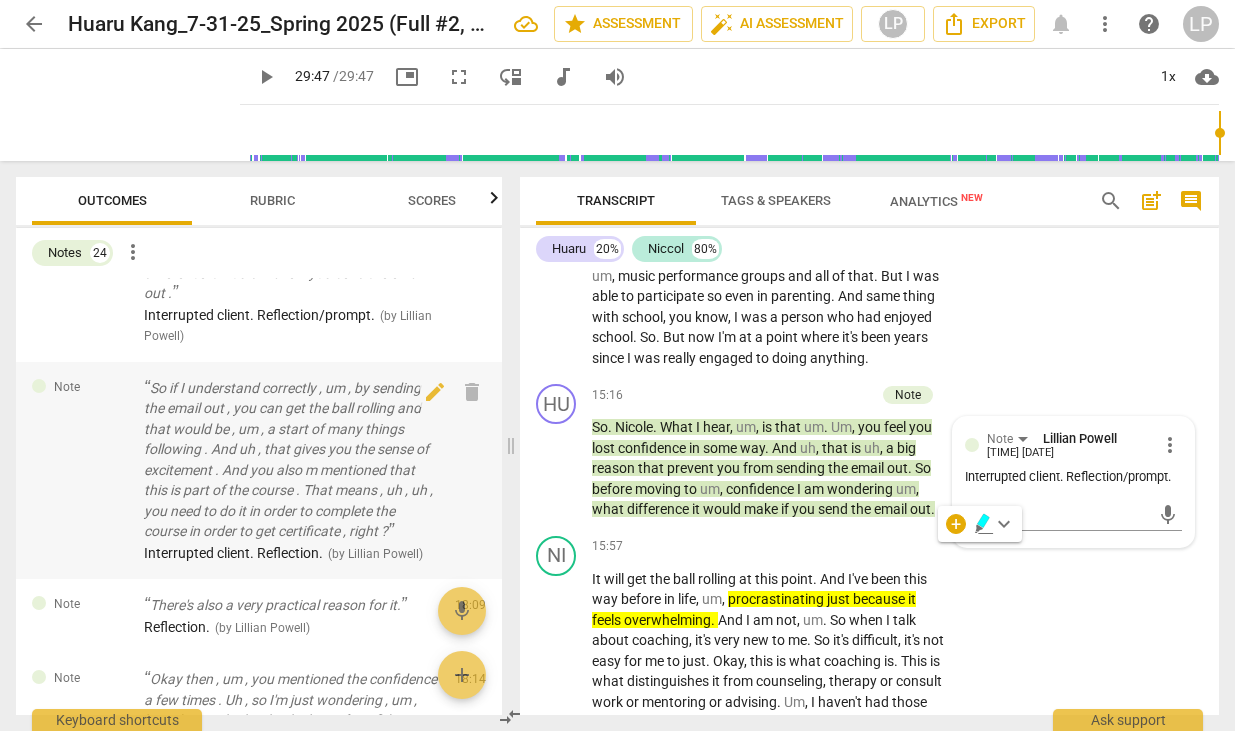 click on "So if I understand correctly , um , by sending the email out , you can get the ball rolling and that would be , um , a start of many things following . And uh , that gives you the sense of excitement . And you also m mentioned that this is part of the course . That means , uh , uh , you need to do it in order to complete the course in order to get certificate , right ?" at bounding box center (291, 460) 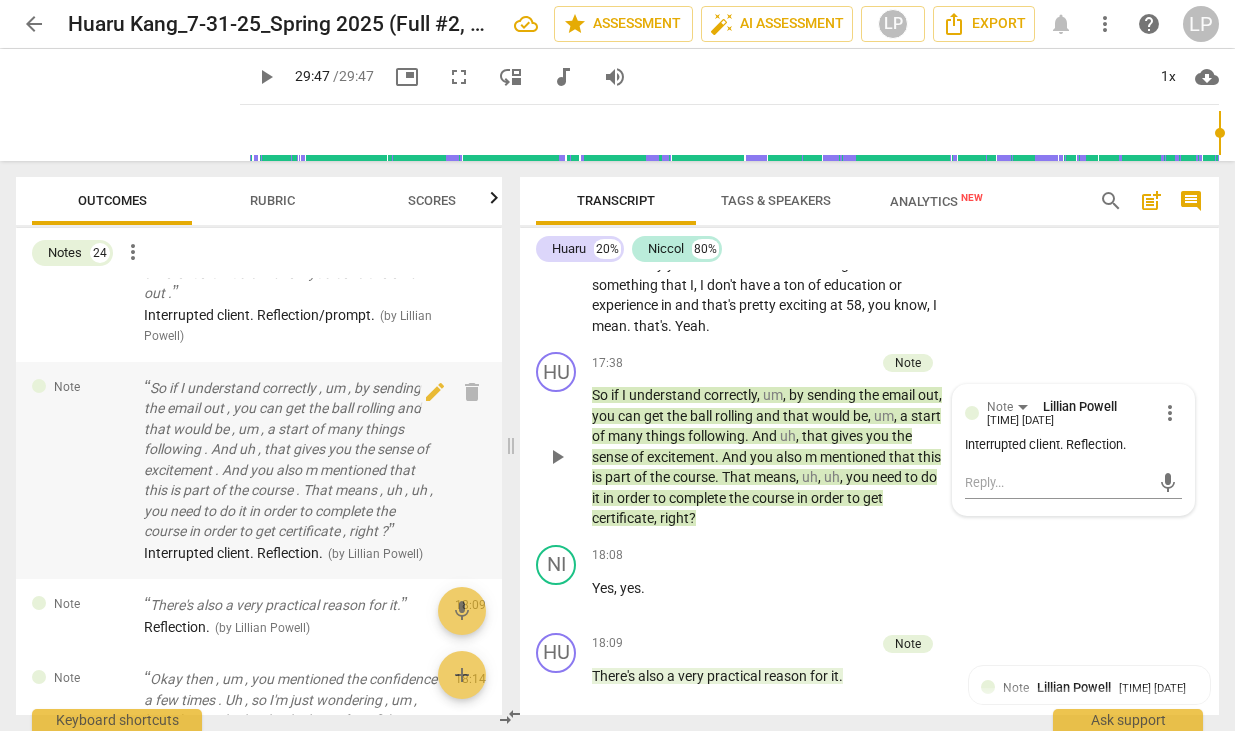 scroll, scrollTop: 6031, scrollLeft: 0, axis: vertical 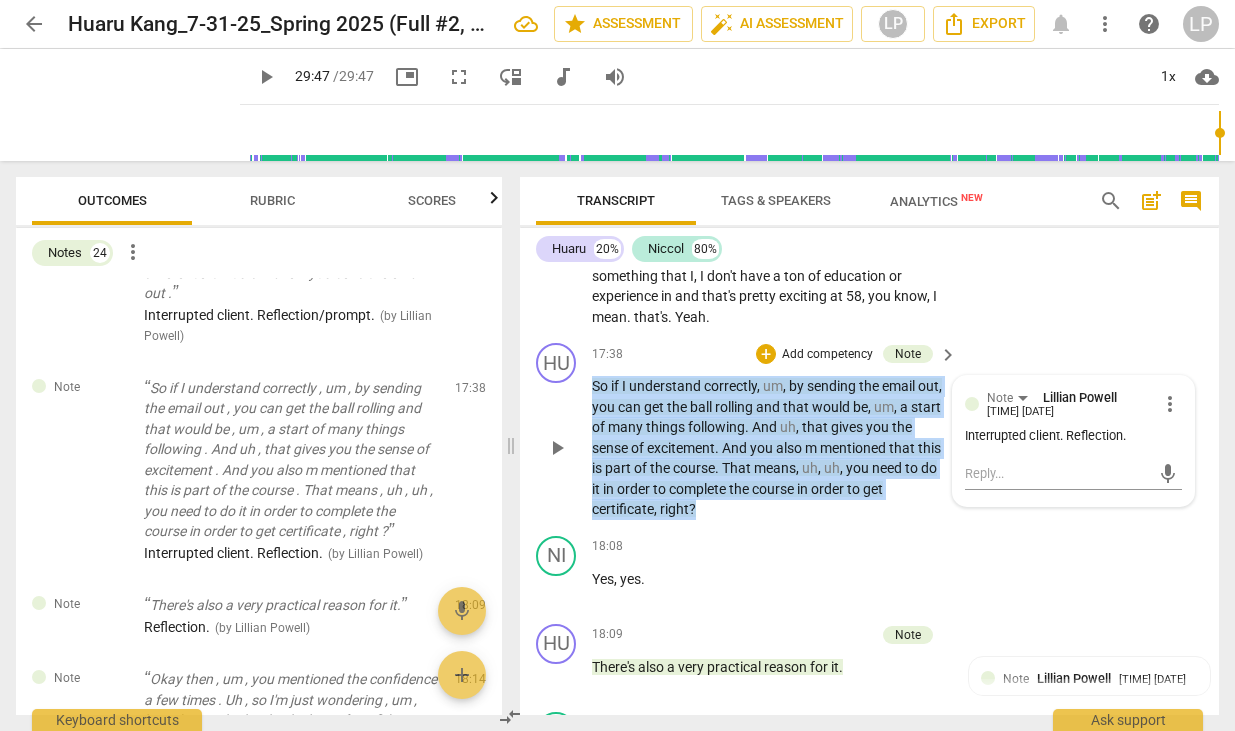 drag, startPoint x: 704, startPoint y: 573, endPoint x: 583, endPoint y: 447, distance: 174.69116 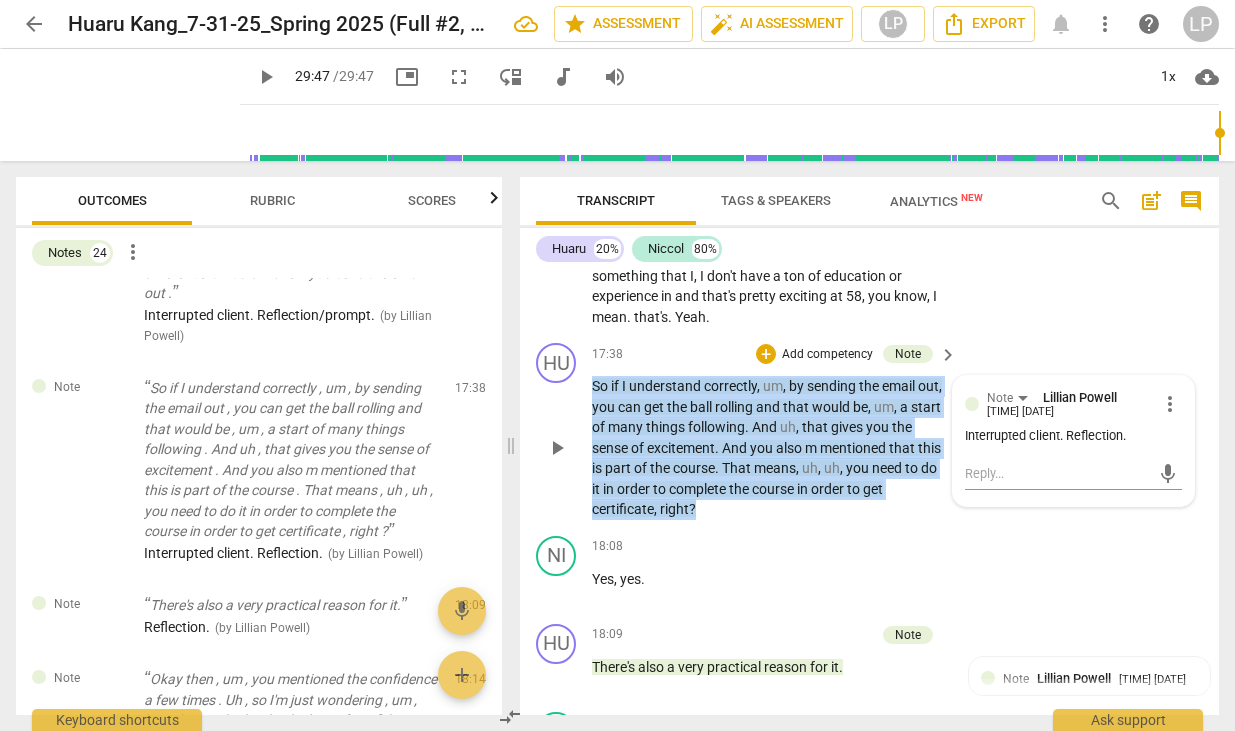 click on "HU play_arrow pause 17:38 + Add competency Note keyboard_arrow_right So if I understand correctly , um , by sending the email out , you can get the ball rolling and that would be , um , a start of many things following . And uh , that gives you the sense of excitement . And you also m mentioned that this is part of the course . That means , uh , uh , you need to do it in order to complete the course in order to get certificate , right ? Note Lillian Powell [TIME] [DATE] Interrupted client . Reflection . mic" at bounding box center [869, 431] 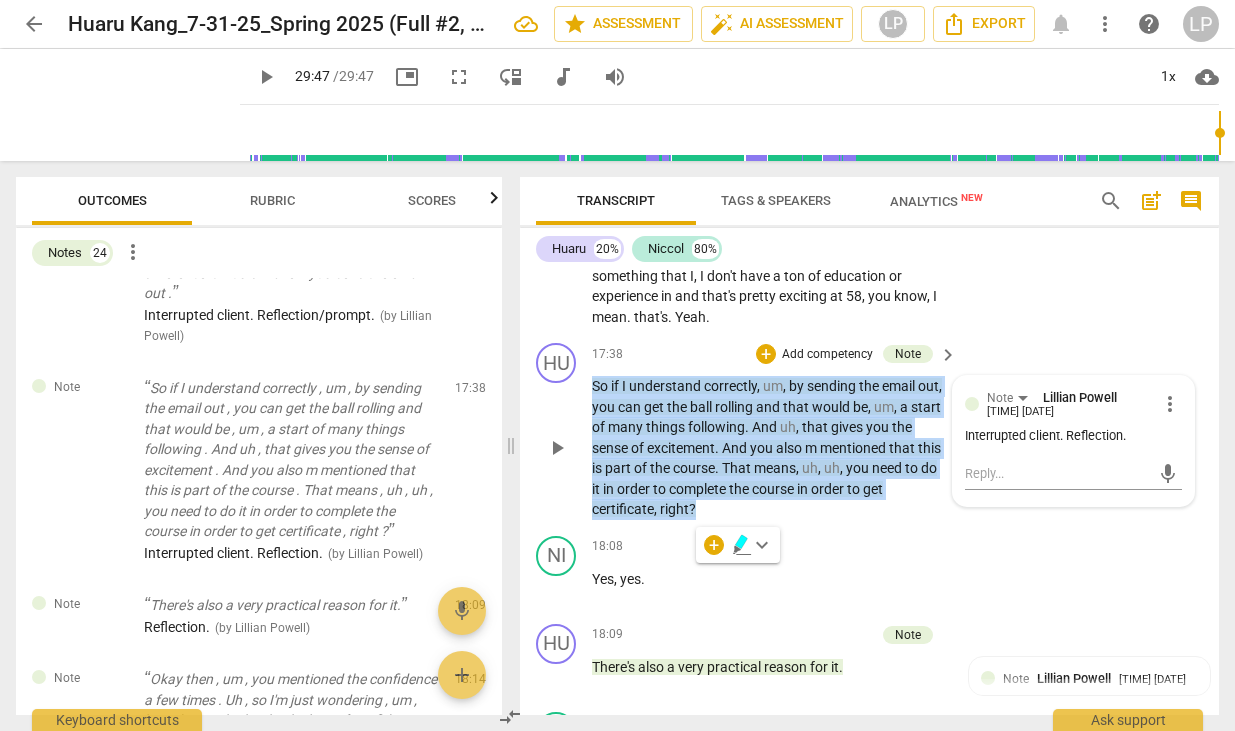 copy on "So if I understand correctly , um , by sending the email out , you can get the ball rolling and that would be , um , a start of many things following . And uh , that gives you the sense of excitement . And you also m mentioned that this is part of the course . That means , uh , uh , you need to do it in order to complete the course in order to get certificate , right ?" 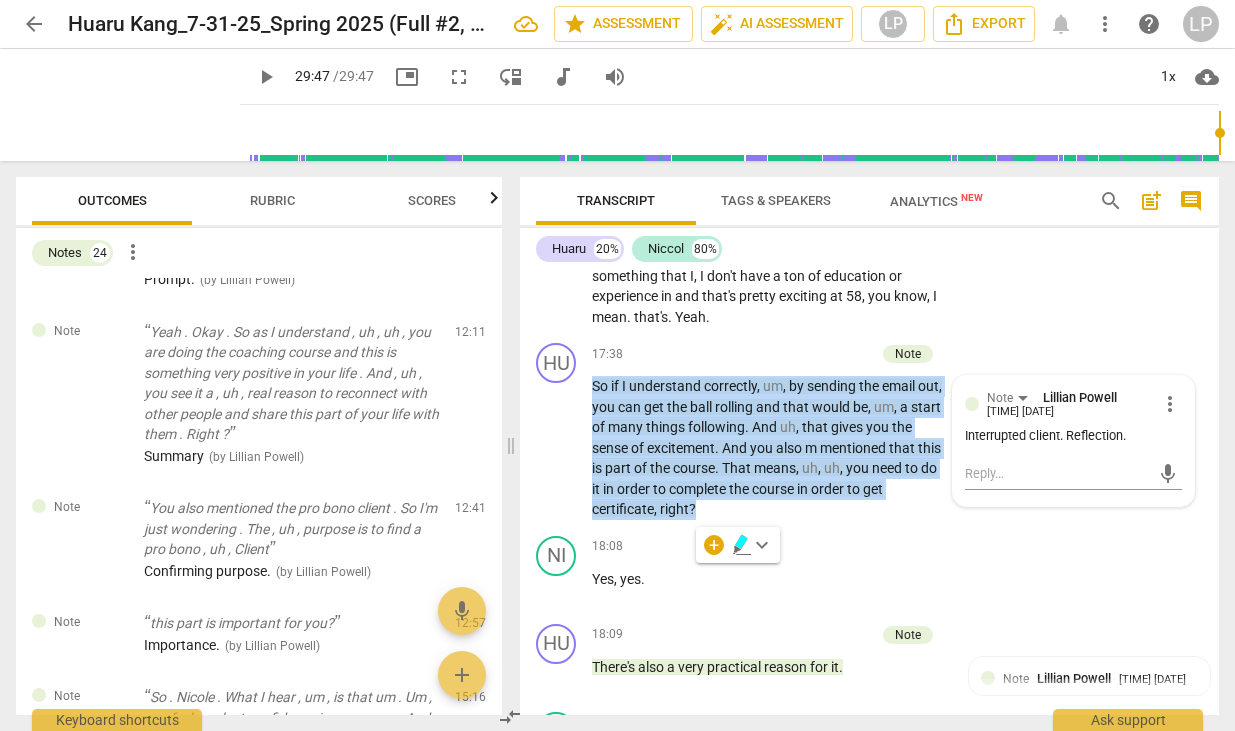 scroll, scrollTop: 406, scrollLeft: 0, axis: vertical 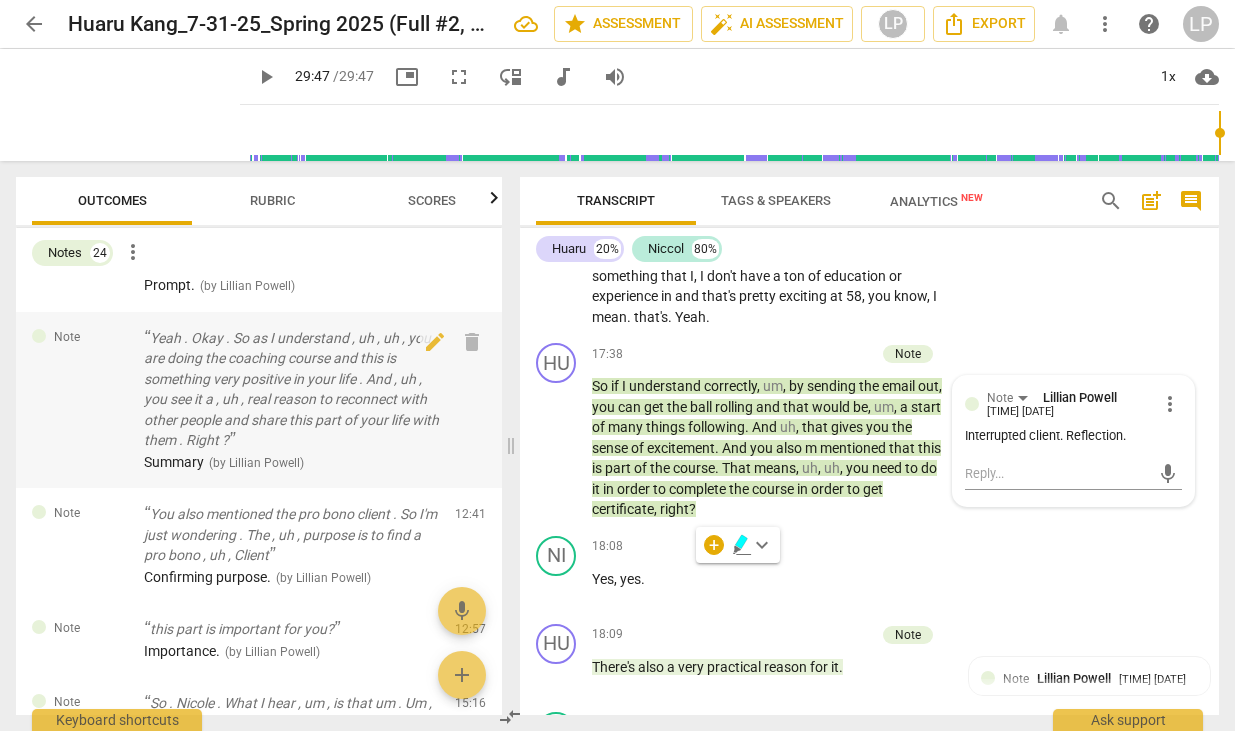 click on "Yeah . Okay . So as I understand , uh , uh , you are doing the coaching course and this is something very positive in your life . And , uh , you see it a , uh , real reason to reconnect with other people and share this part of your life with them . Right ?" at bounding box center (291, 389) 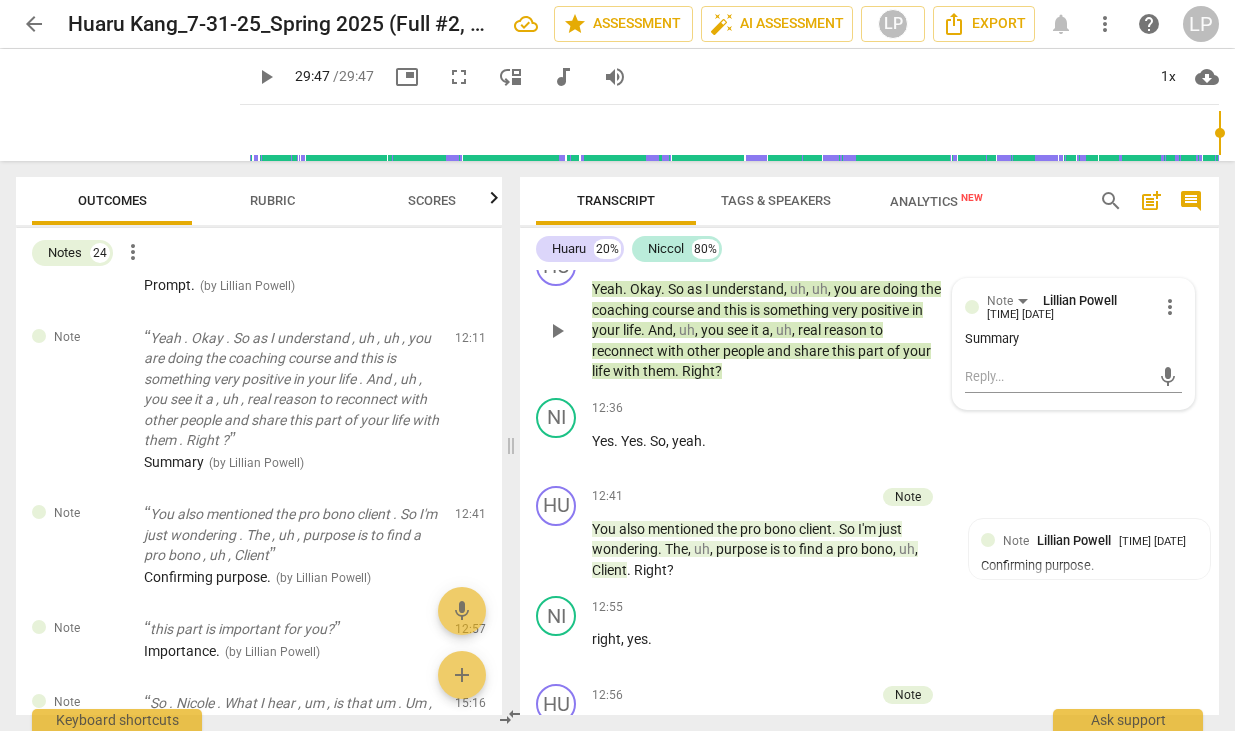 scroll, scrollTop: 4434, scrollLeft: 0, axis: vertical 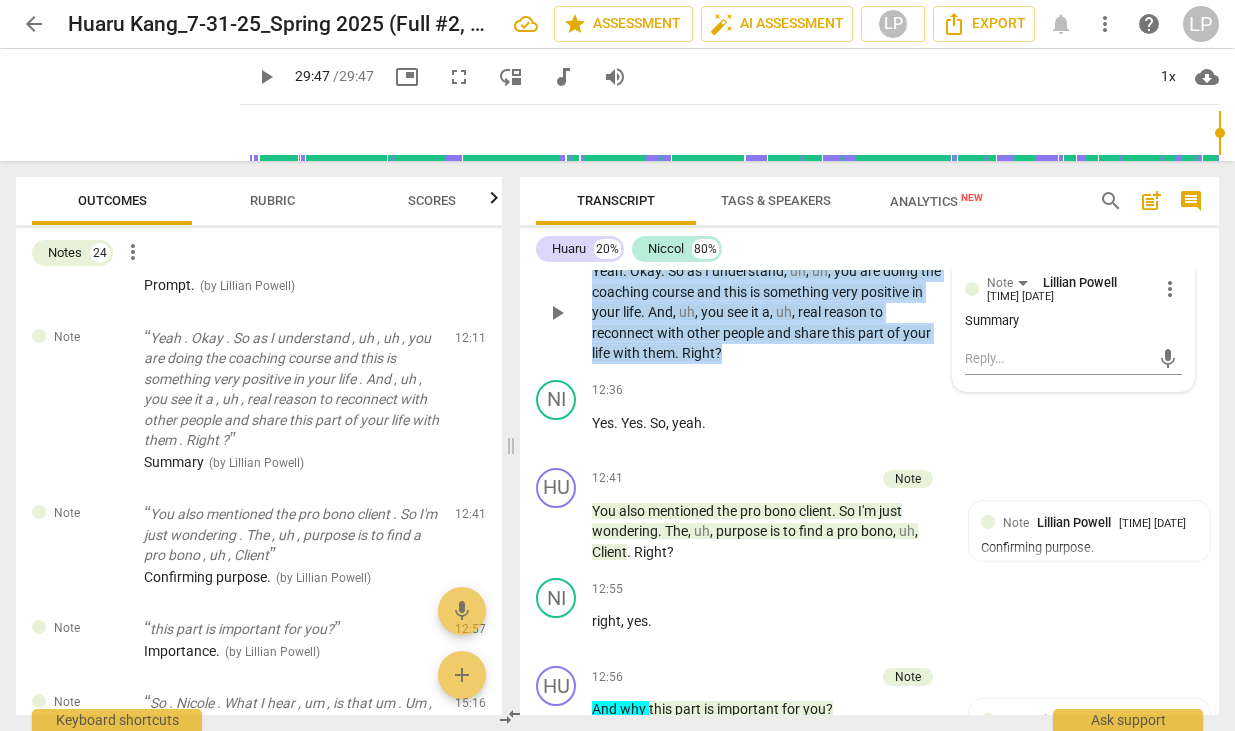 drag, startPoint x: 741, startPoint y: 377, endPoint x: 578, endPoint y: 298, distance: 181.13531 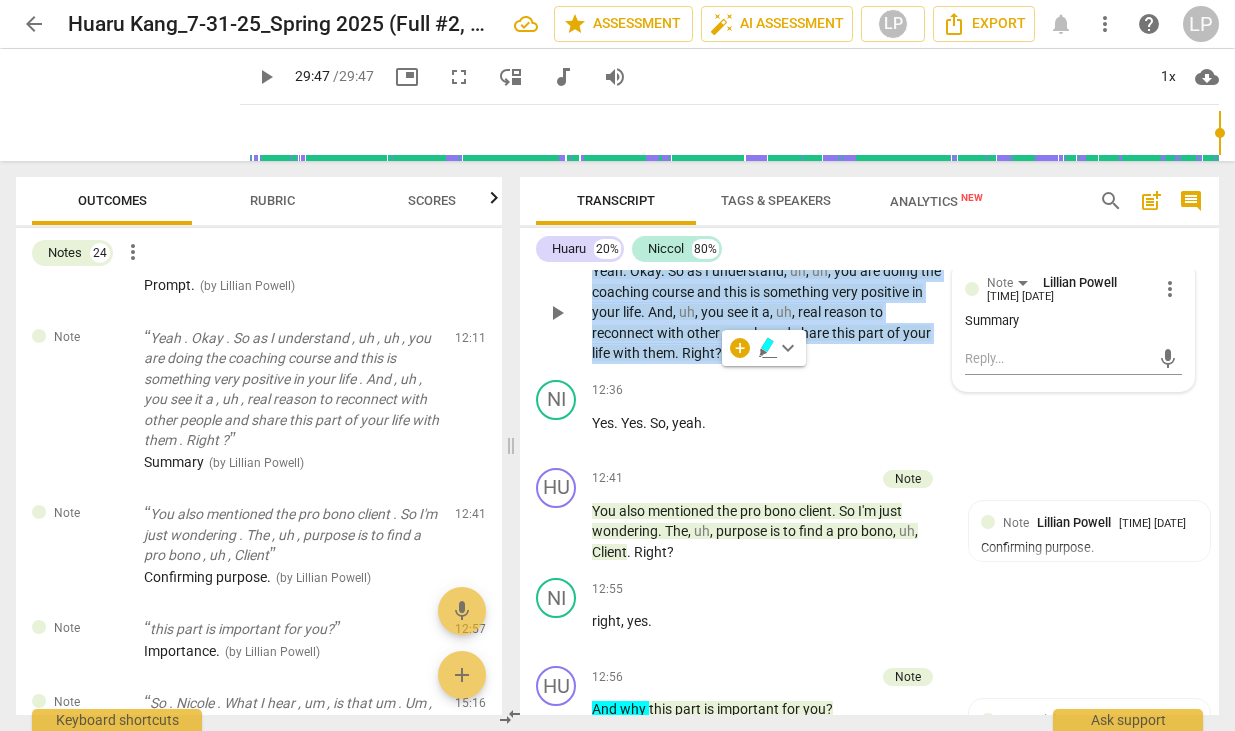 copy on "Yeah . Okay . So as I understand , uh , uh , you are doing the coaching course and this is something very positive in your life . And , uh , you see it a , uh , real reason to reconnect with other people and share this part of your life with them . Right ?" 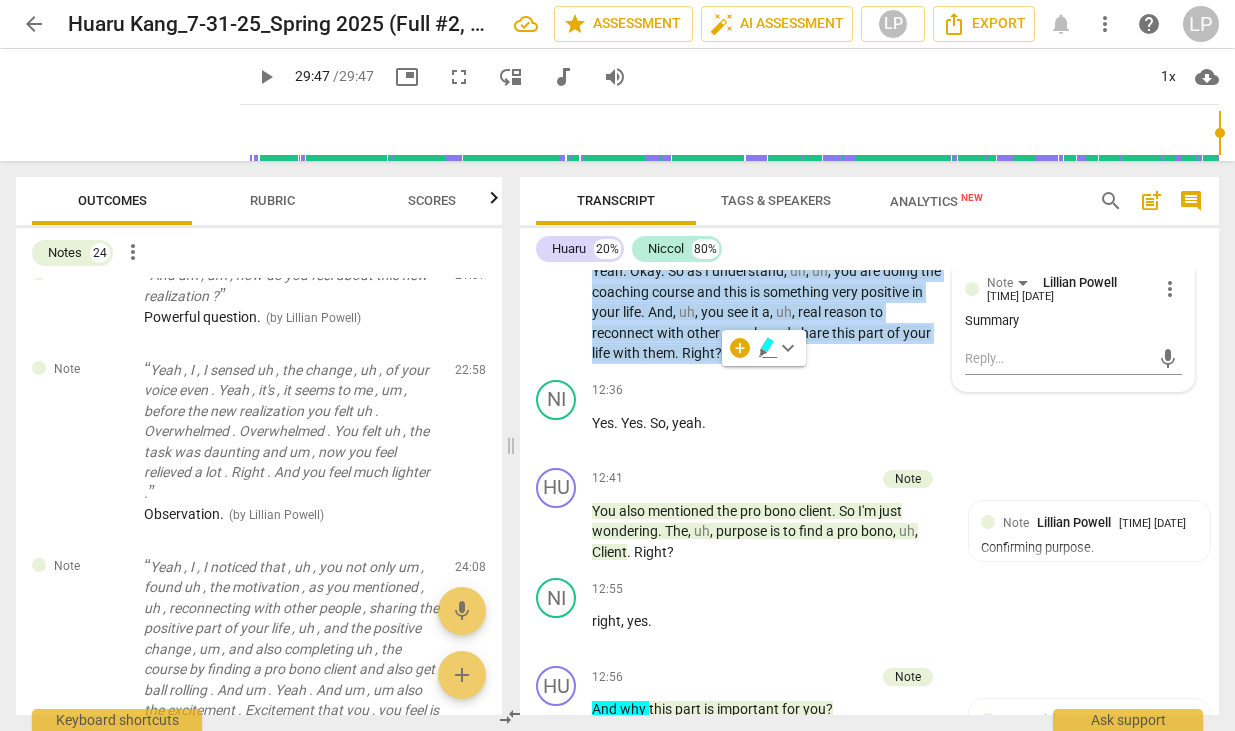 scroll, scrollTop: 1579, scrollLeft: 0, axis: vertical 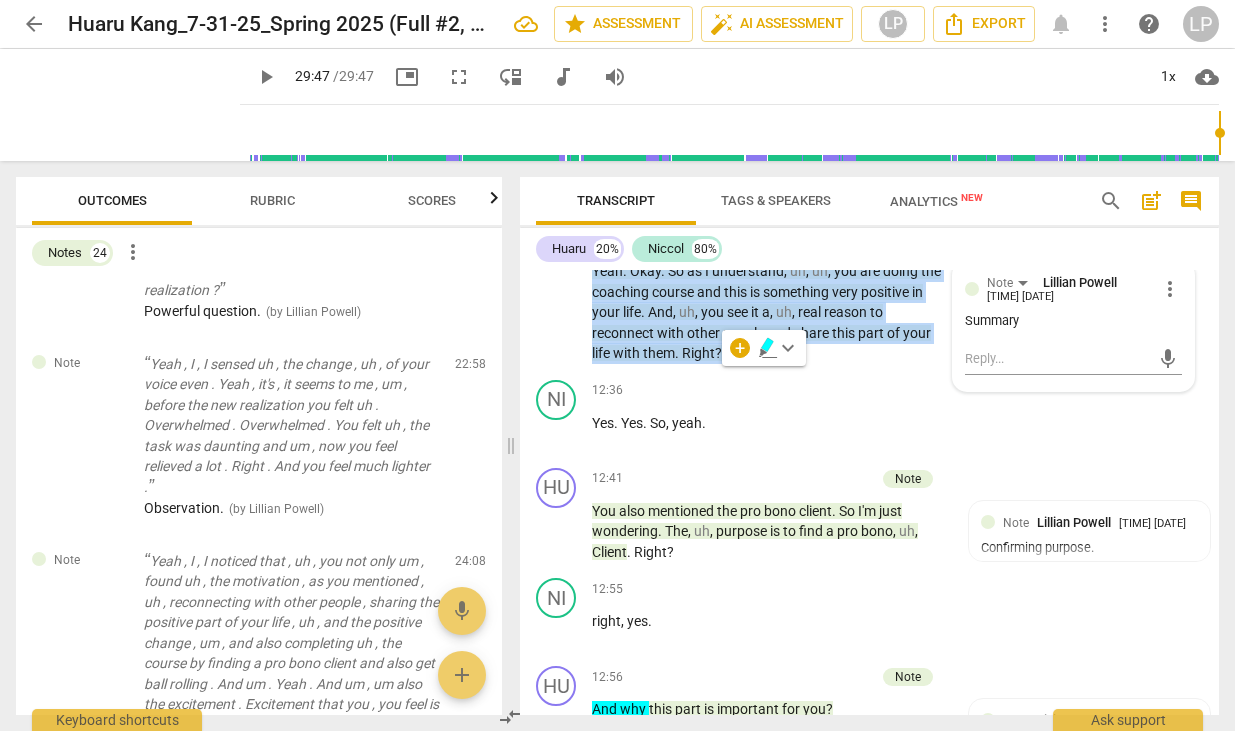 type on "1787" 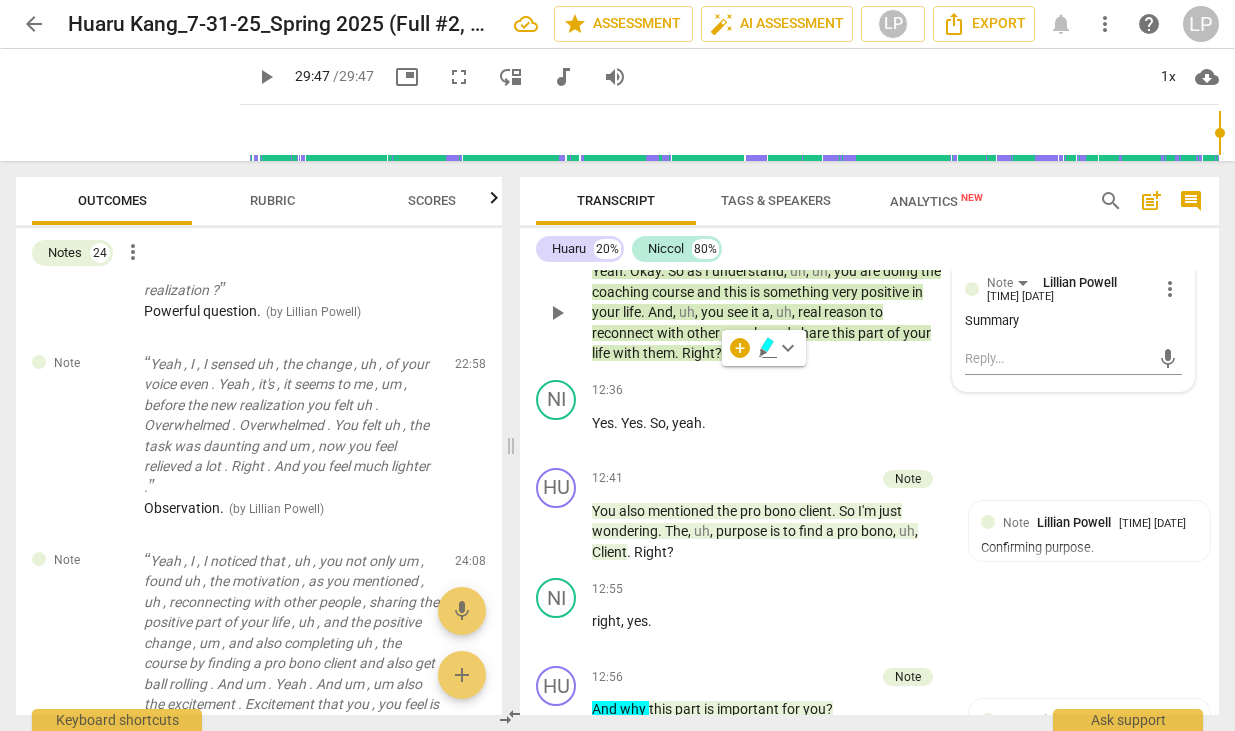 click on "HU play_arrow pause 12:11 + Add competency Note keyboard_arrow_right Yeah . Okay . So as I understand , uh , uh , you are doing the coaching course and this is something very positive in your life . And , uh , you see it a , uh , real reason to reconnect with other people and share this part of your life with them . Right ? Note Lillian Powell [TIME] [DATE] more_vert Summary mic" at bounding box center (869, 296) 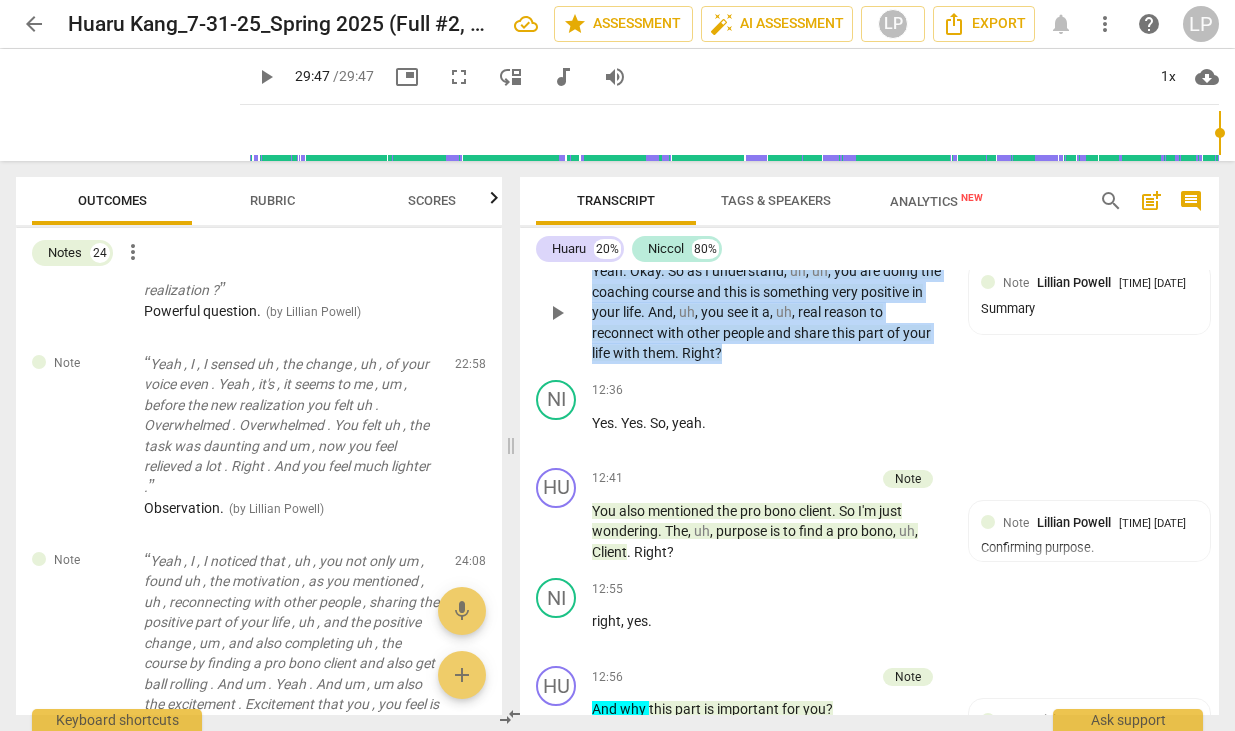 drag, startPoint x: 739, startPoint y: 369, endPoint x: 592, endPoint y: 293, distance: 165.48413 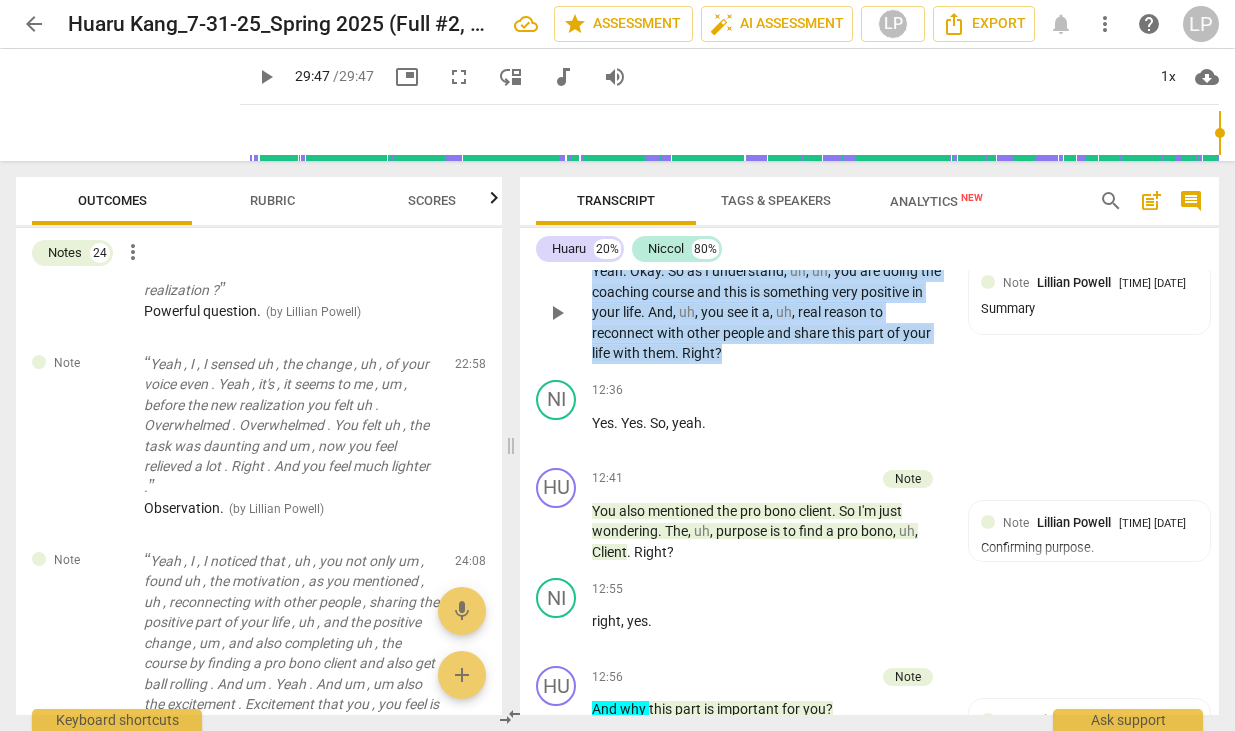 click on "Yeah . Okay . So as I understand , uh , uh , you are doing the coaching course and this is something very positive in your life . And , uh , you see it a , uh , real reason to reconnect with other people and share this part of your life with them . Right ?" at bounding box center (769, 312) 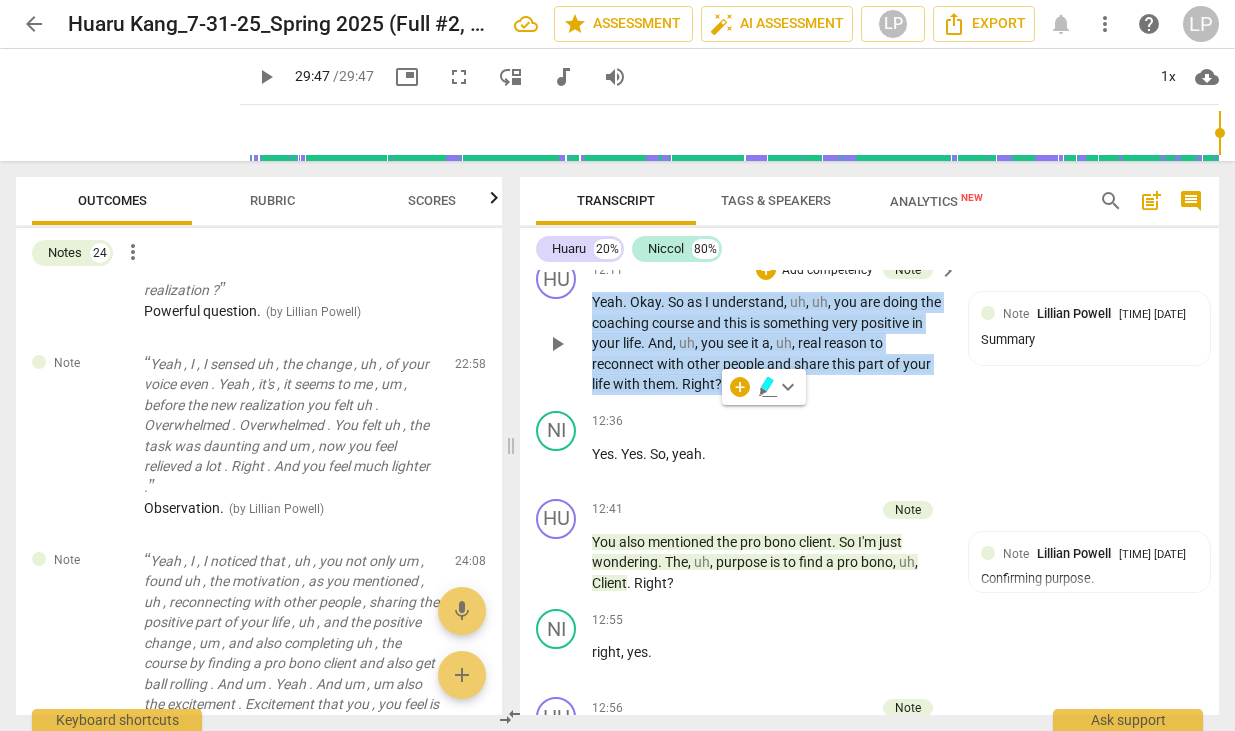 scroll, scrollTop: 4393, scrollLeft: 0, axis: vertical 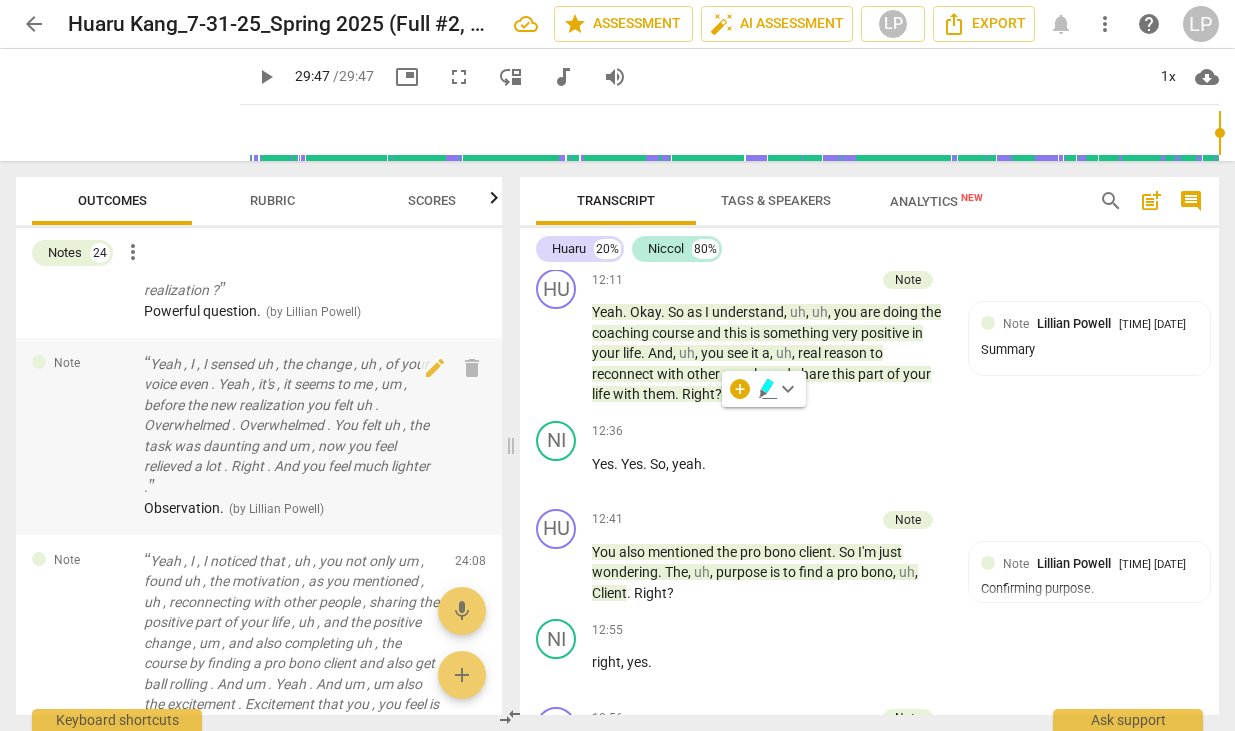 click on "Yeah , I , I sensed uh , the change , uh , of your voice even . Yeah , it's , it seems to me , um , before the new realization you felt uh . Overwhelmed . Overwhelmed . You felt uh , the task was daunting and um , now you feel relieved a lot . Right . And you feel much lighter ." at bounding box center (291, 426) 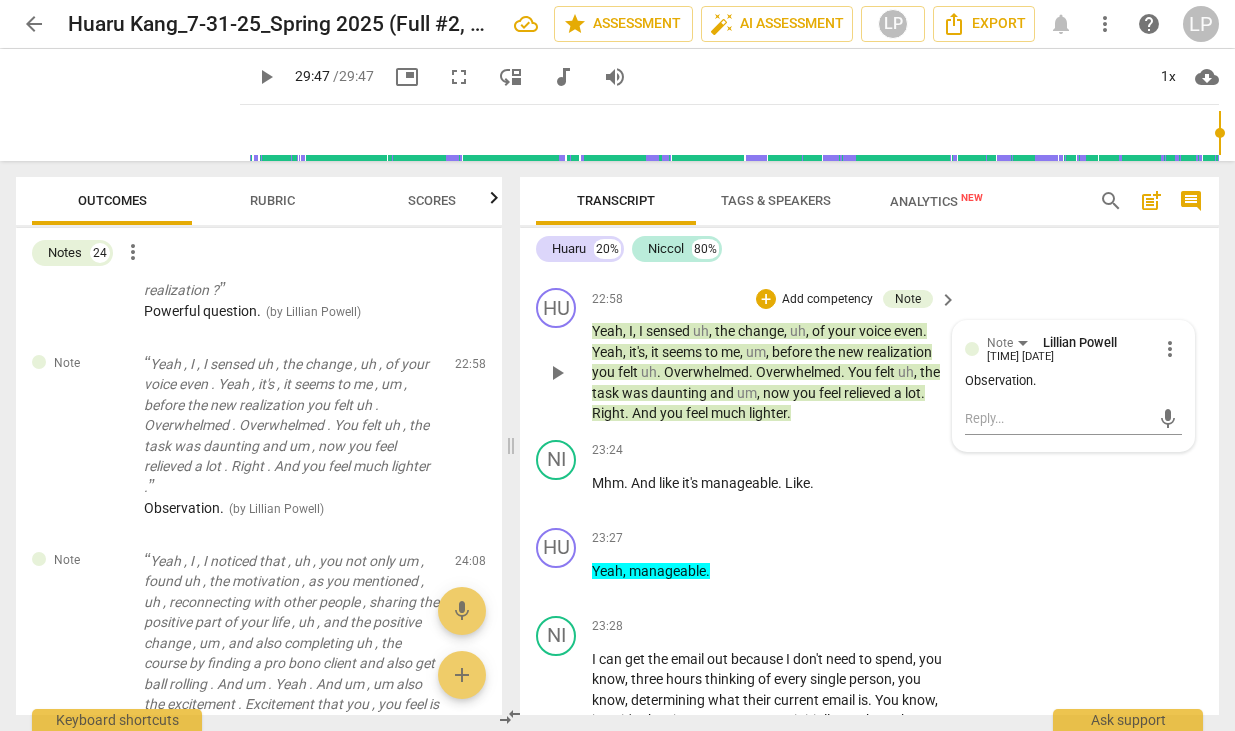 scroll, scrollTop: 8159, scrollLeft: 0, axis: vertical 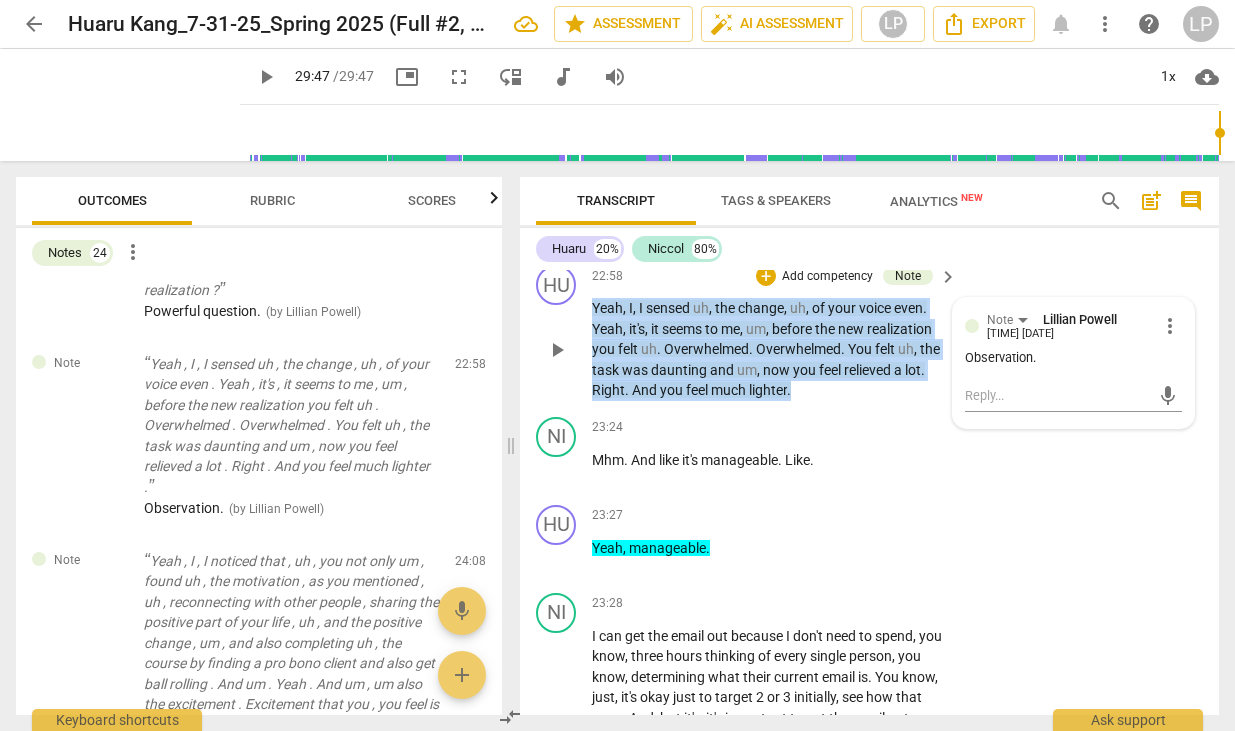 drag, startPoint x: 803, startPoint y: 472, endPoint x: 587, endPoint y: 394, distance: 229.65192 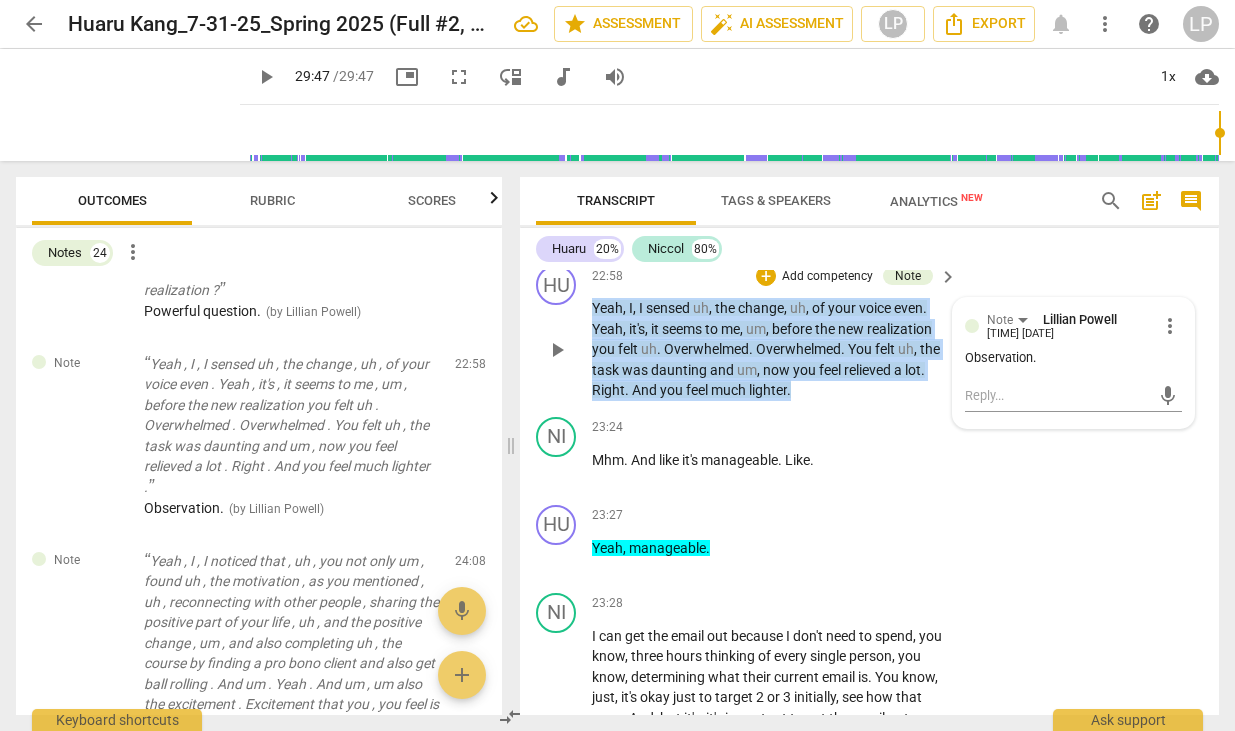 click on "HU play_arrow pause 22:58 + Add competency Note keyboard_arrow_right Yeah , I , I sensed uh , the change , uh , of your voice even . Yeah , it's , it seems to me , um , before the new realization you felt uh . Overwhelmed . Overwhelmed . You felt uh , the task was daunting and um , now you feel relieved a lot . Right . And you feel much lighter . Note Lillian Powell [TIME] [DATE] more_vert Observation . mic" at bounding box center [869, 333] 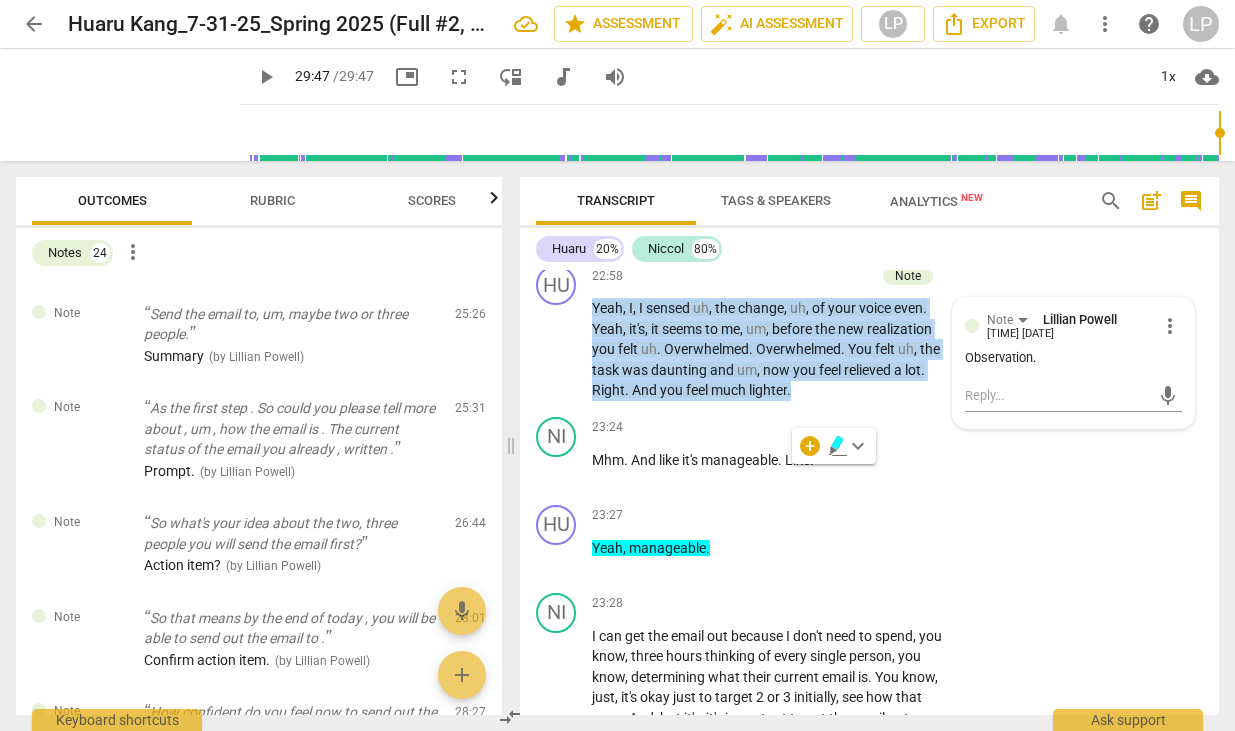 scroll, scrollTop: 2251, scrollLeft: 0, axis: vertical 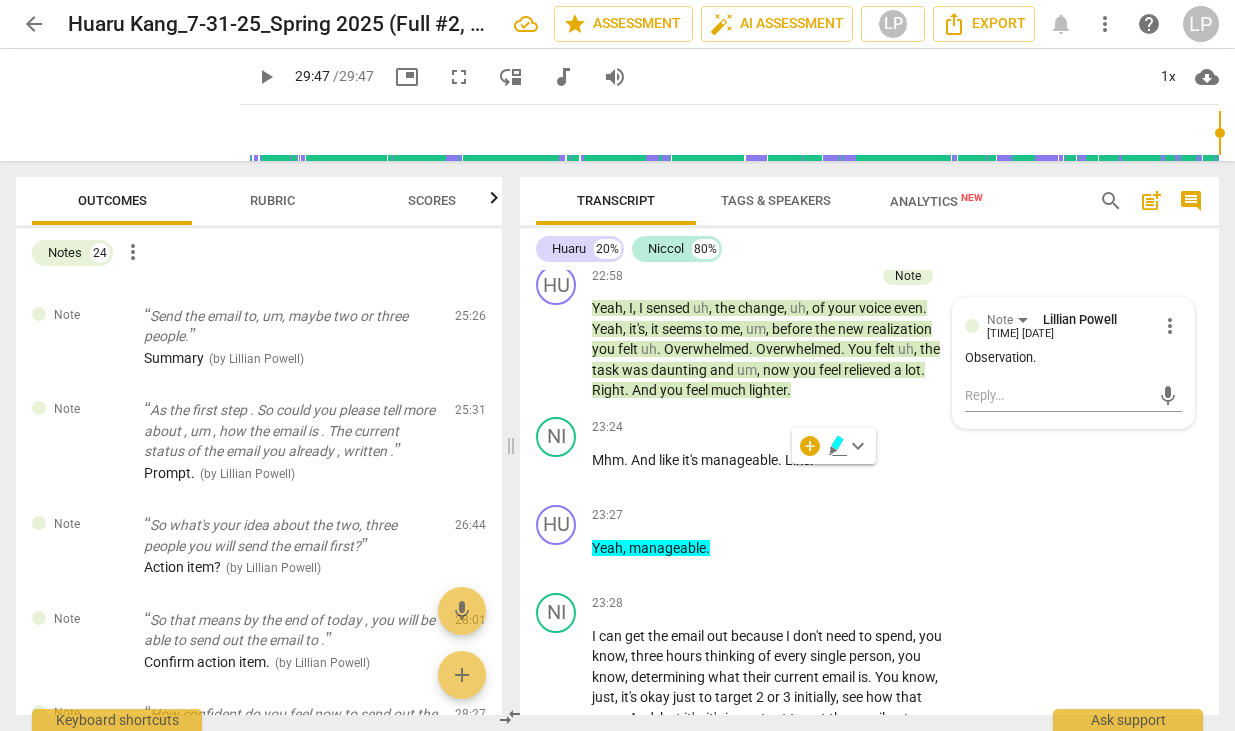 click on "As the first step . So could you please tell more about , um , how the email is . The current status of the email you already , written ." at bounding box center [291, 431] 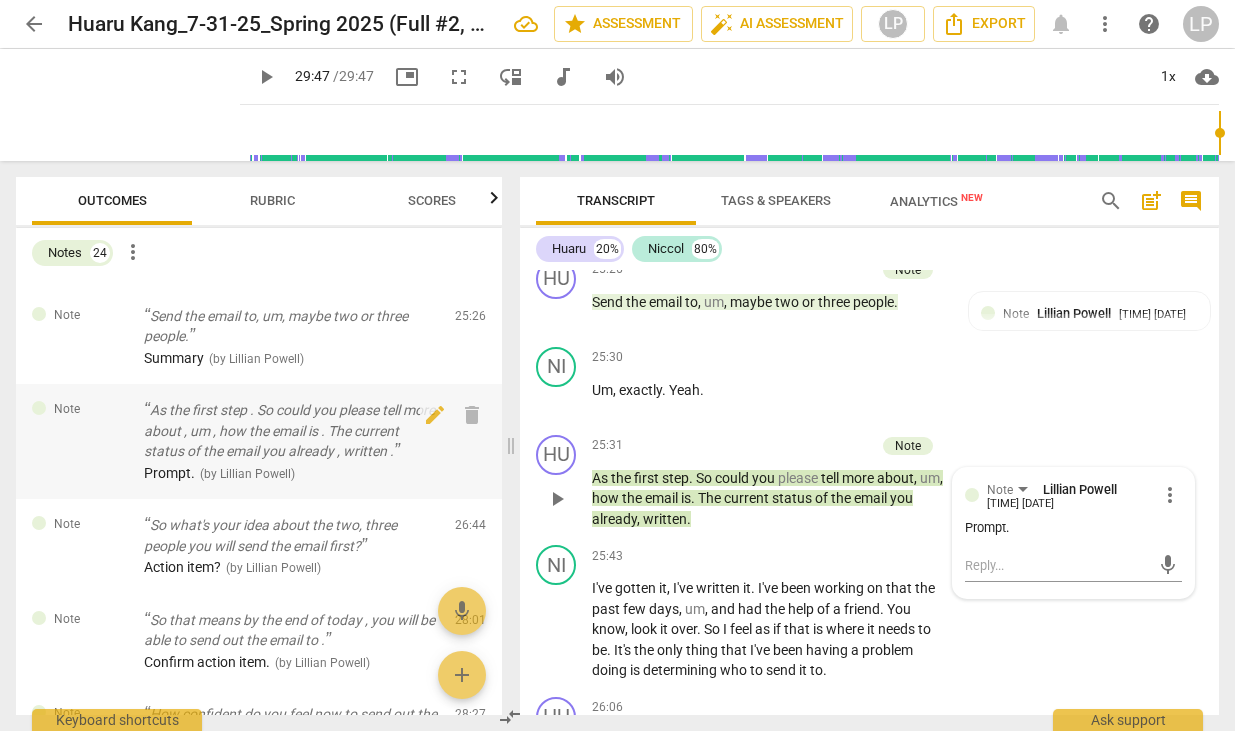 scroll, scrollTop: 9428, scrollLeft: 0, axis: vertical 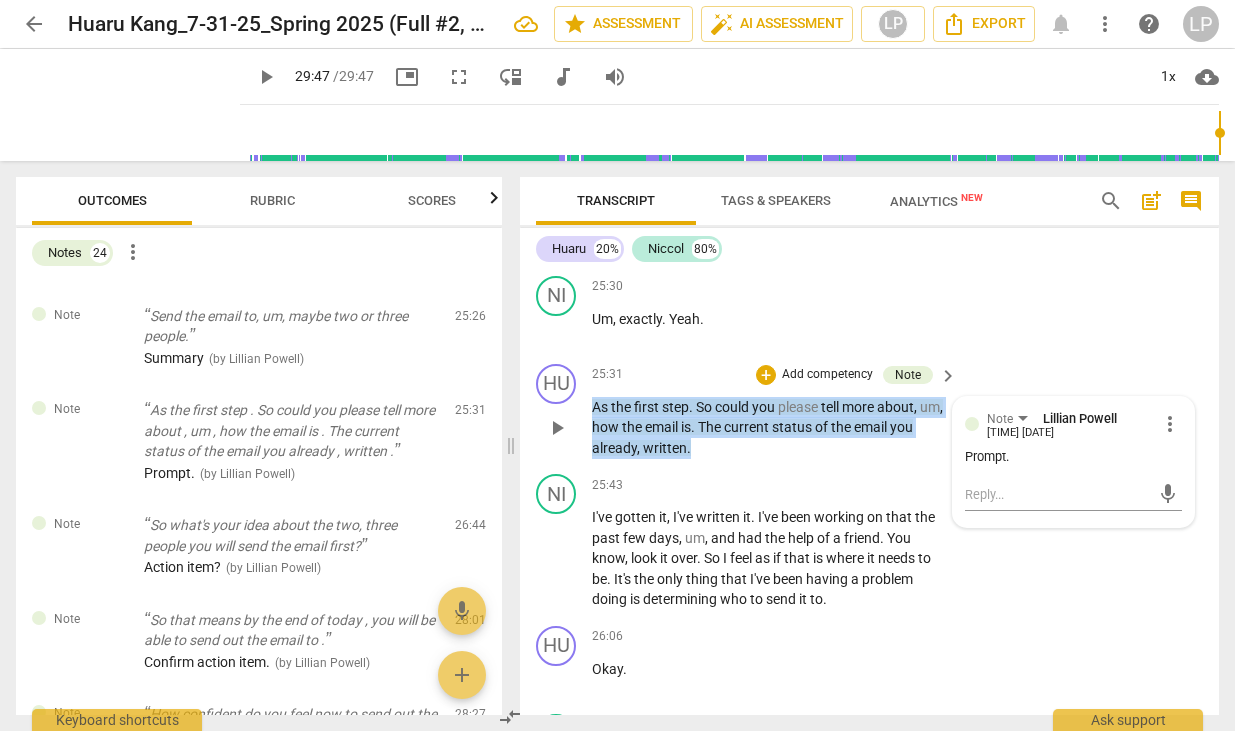drag, startPoint x: 699, startPoint y: 530, endPoint x: 585, endPoint y: 496, distance: 118.96218 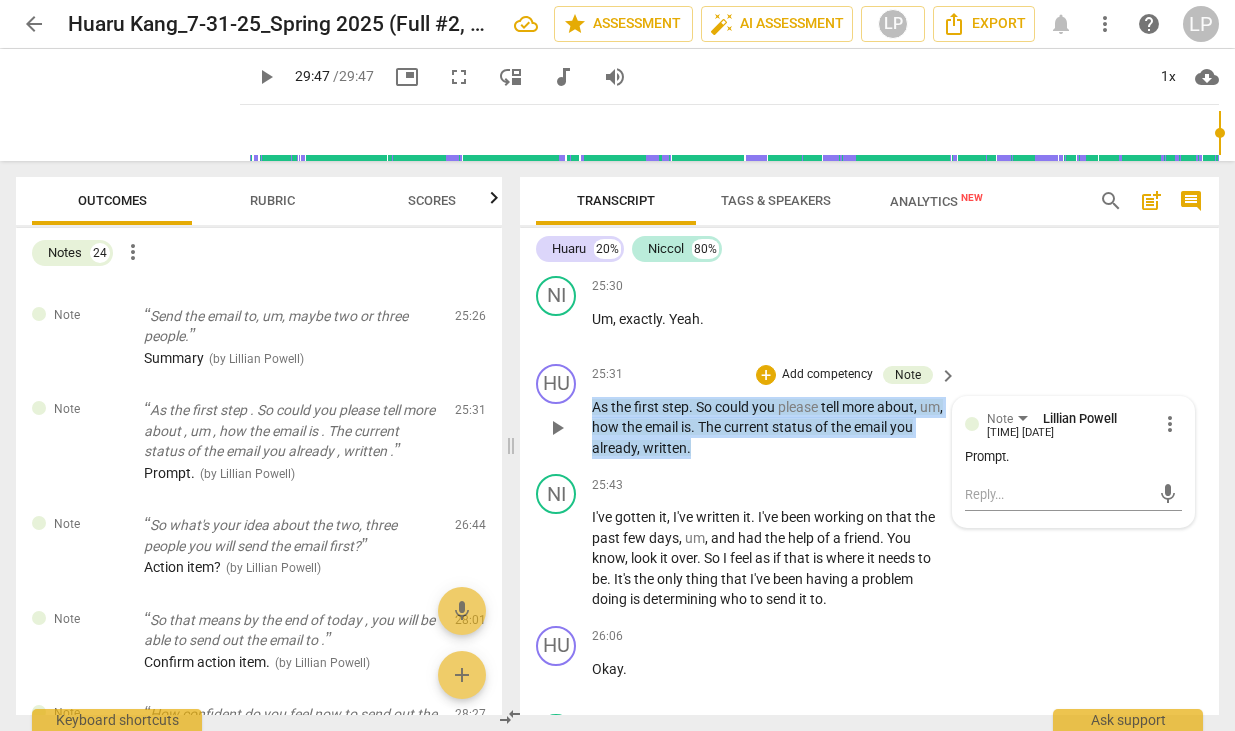 click on "HU play_arrow pause 25:31 + Add competency Note keyboard_arrow_right As the first step . So could you please tell more about , um , how the email is . The current status of the email you already , written . Note Lillian Powell [TIME] [DATE] more_vert Prompt. mic" at bounding box center [869, 411] 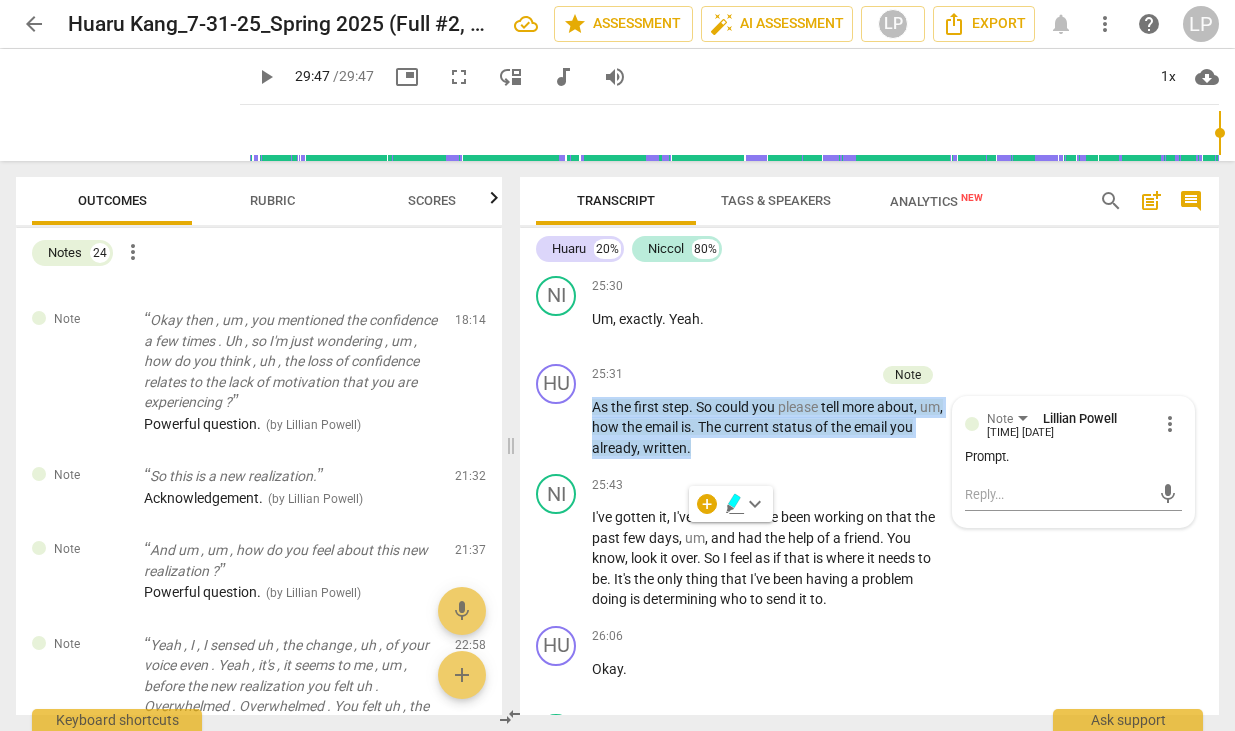 scroll, scrollTop: 1299, scrollLeft: 0, axis: vertical 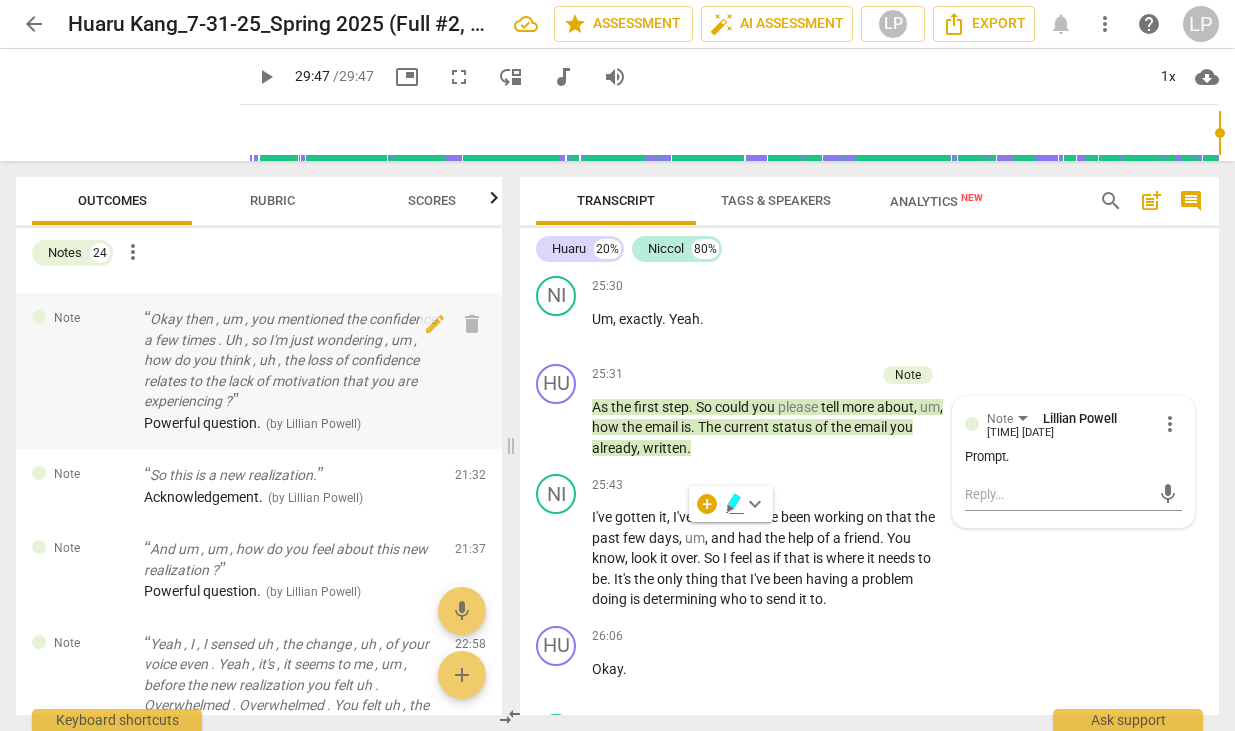 click on "Okay then , um , you mentioned the confidence a few times . Uh , so I'm just wondering , um , how do you think , uh , the loss of confidence relates to the lack of motivation that you are experiencing ?" at bounding box center (291, 360) 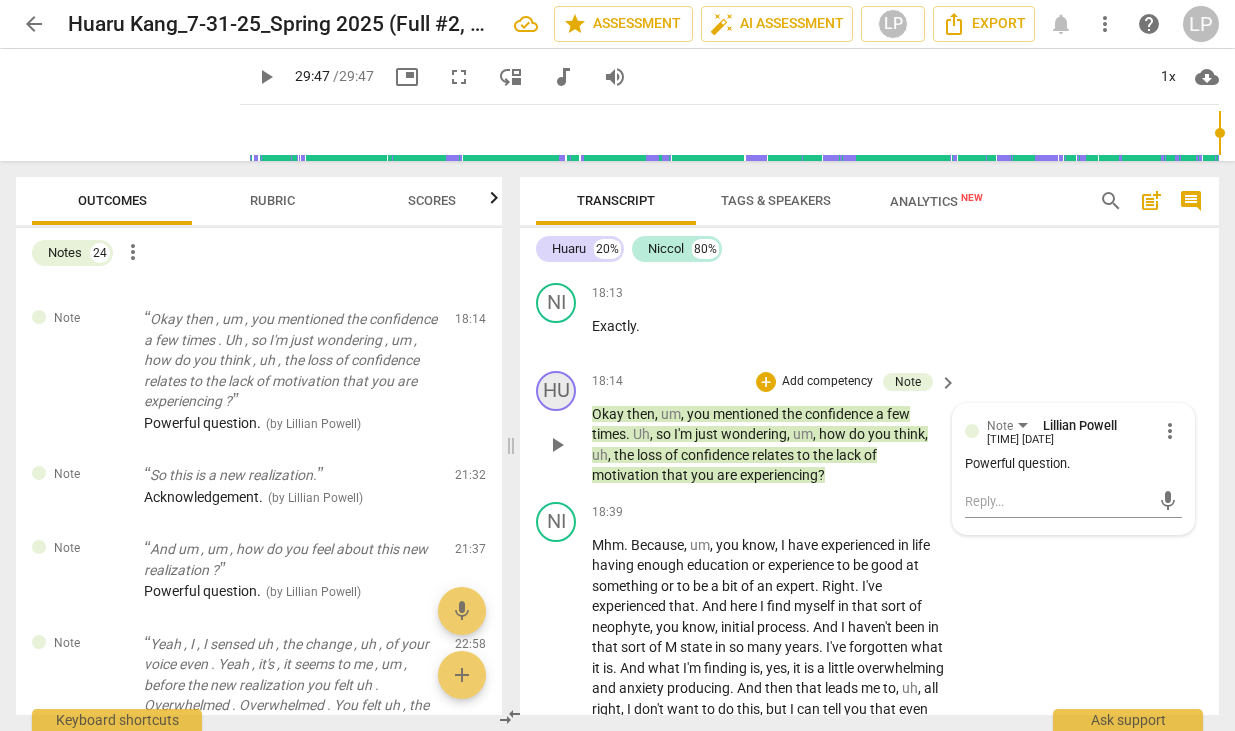 scroll, scrollTop: 6457, scrollLeft: 0, axis: vertical 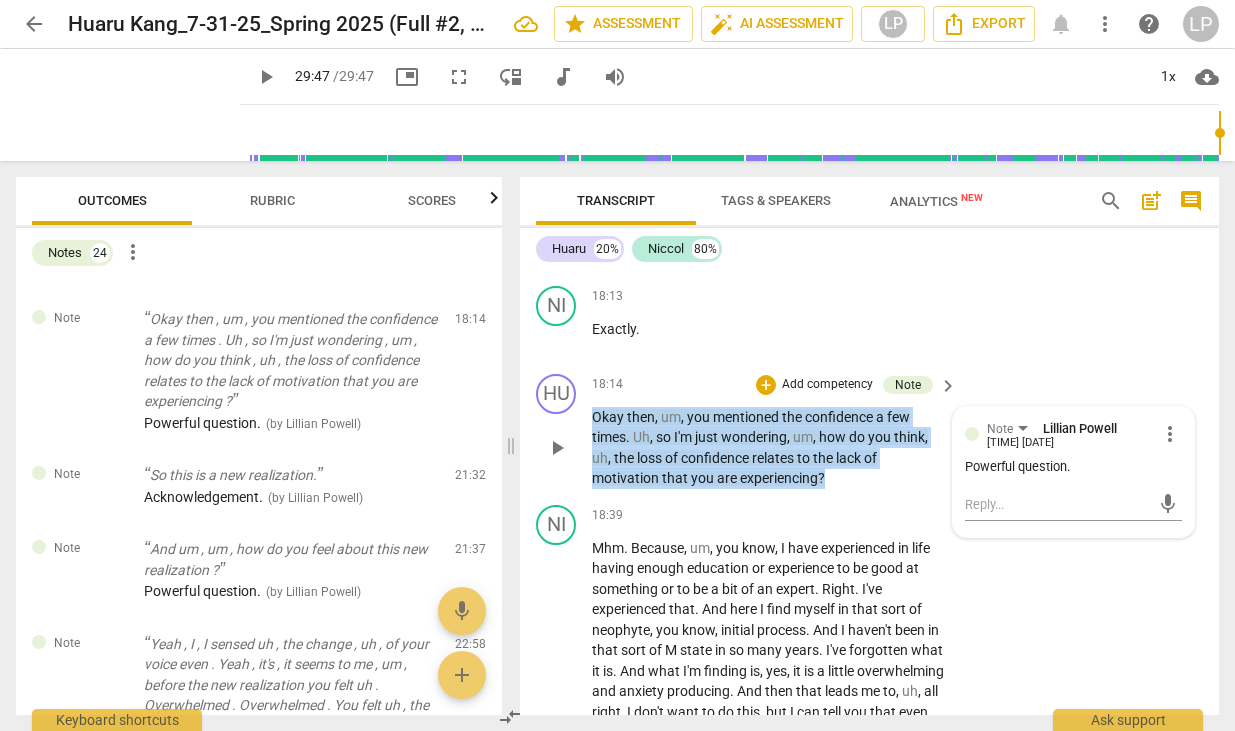 drag, startPoint x: 841, startPoint y: 543, endPoint x: 593, endPoint y: 479, distance: 256.12497 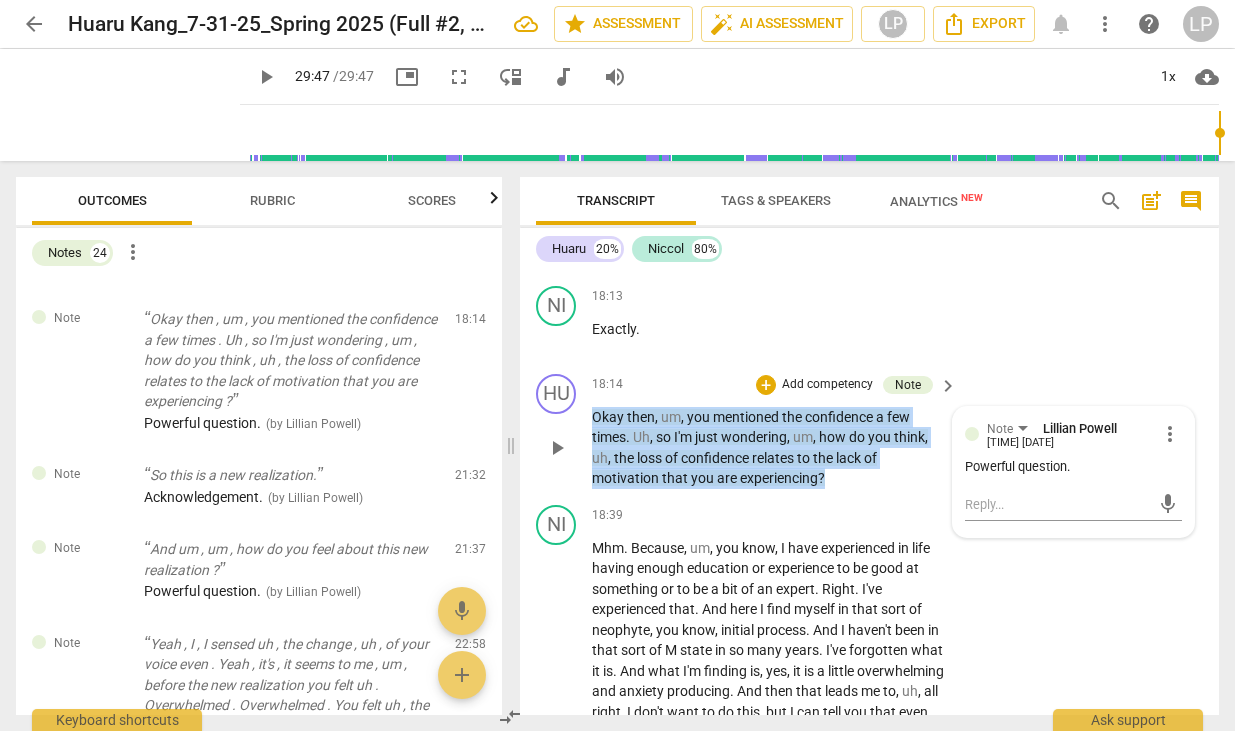 click on "Okay then , um , you mentioned the confidence a few times . Uh , so I'm just wondering , um , how do you think , uh , the loss of confidence relates to the lack of motivation that you are experiencing ?" at bounding box center (769, 448) 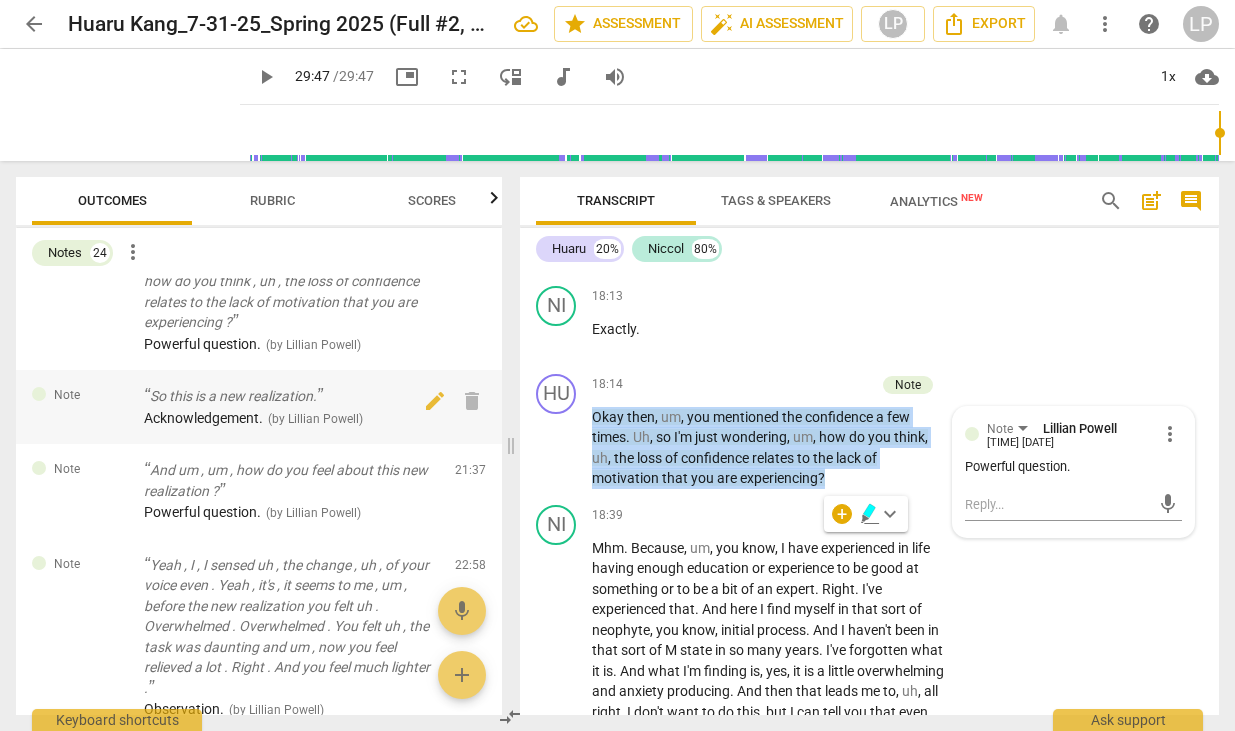scroll, scrollTop: 1396, scrollLeft: 0, axis: vertical 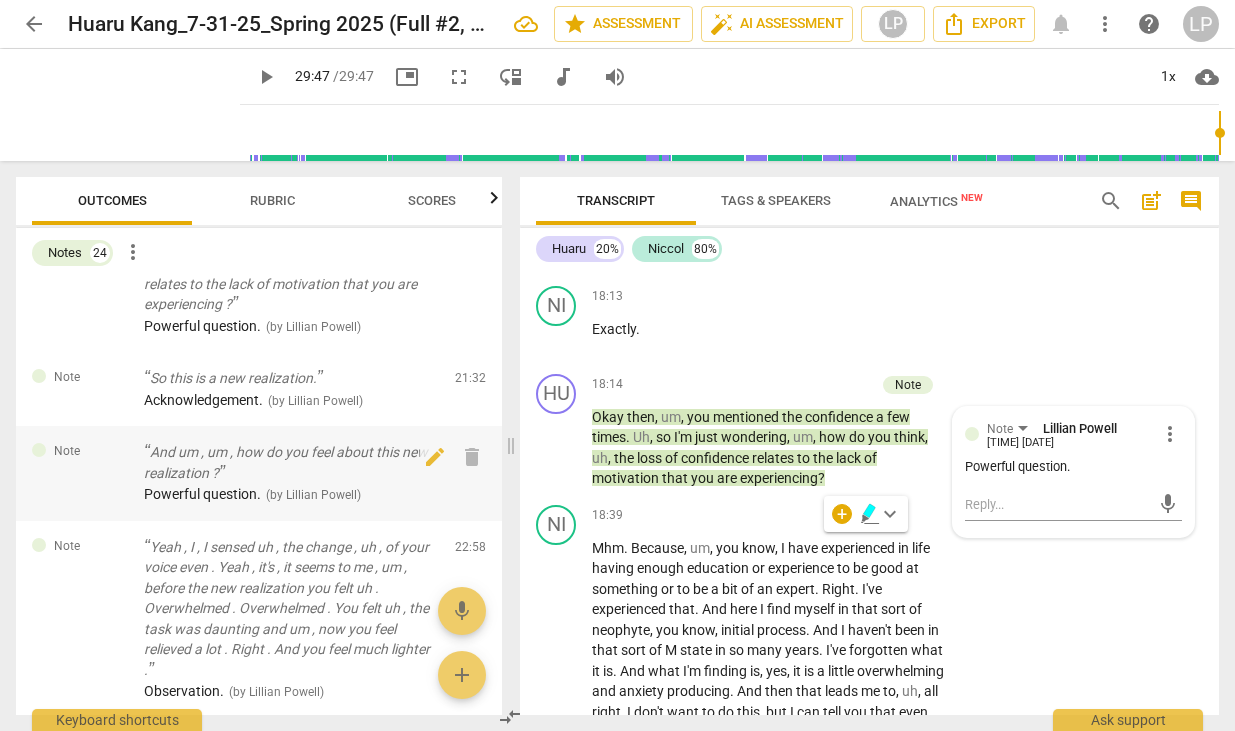 click on "And um , um , how do you feel about this new realization ?" at bounding box center [291, 462] 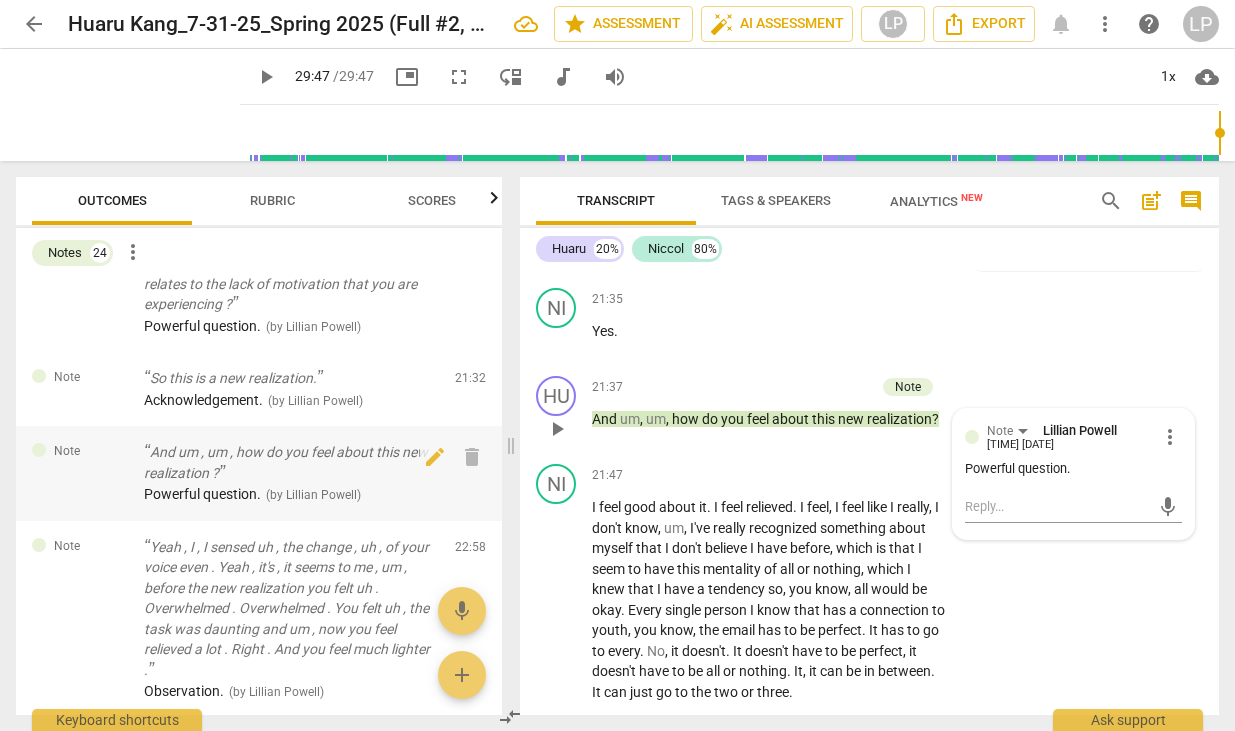 scroll, scrollTop: 7488, scrollLeft: 0, axis: vertical 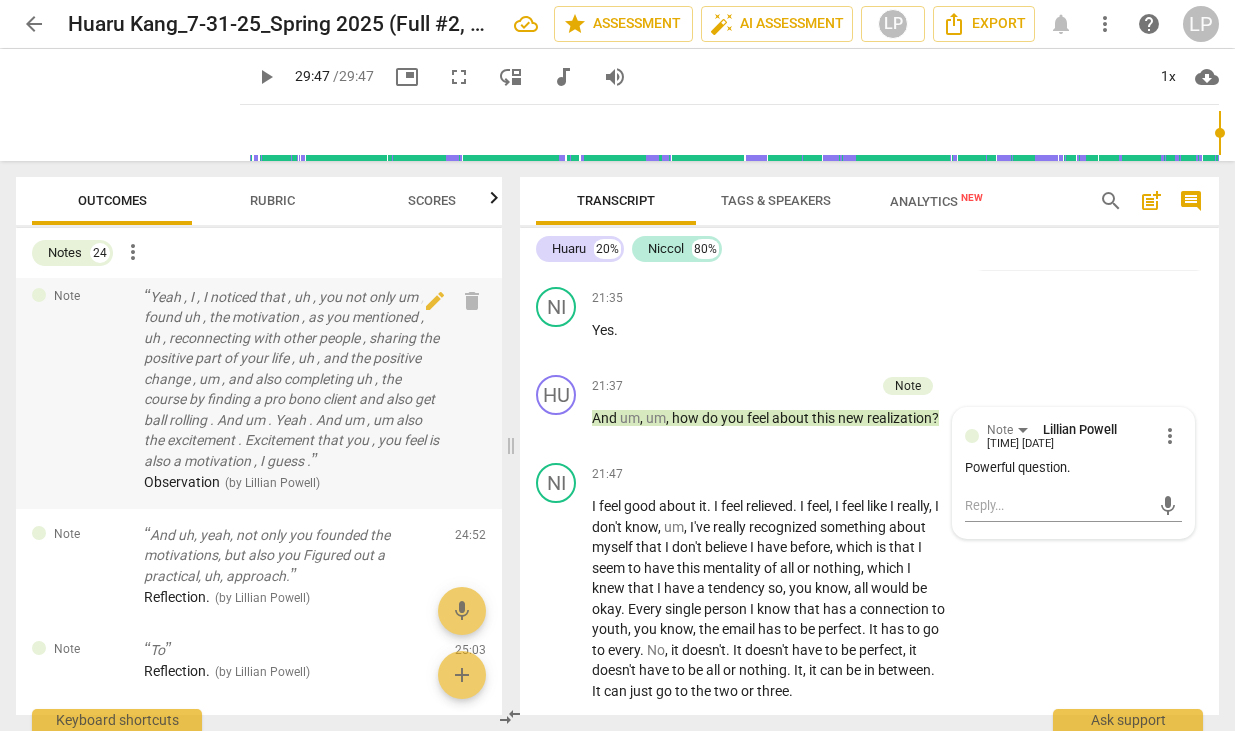 click on "Yeah , I , I noticed that , uh , you not only um , found uh , the motivation , as you mentioned , uh , reconnecting with other people , sharing the positive part of your life , uh , and the positive change , um , and also completing uh , the course by finding a pro bono client and also get ball rolling . And um . Yeah . And um , um also the excitement . Excitement that you , you feel is also a motivation , I guess ." at bounding box center [291, 379] 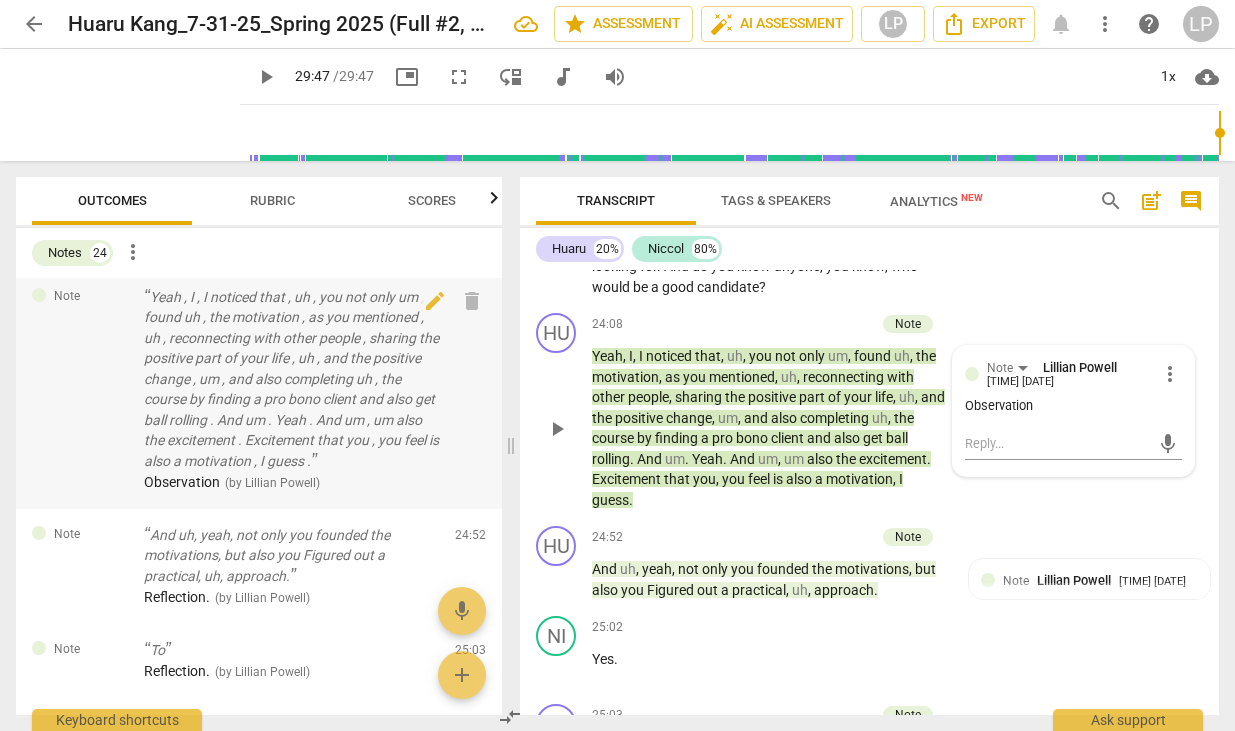 scroll, scrollTop: 8673, scrollLeft: 0, axis: vertical 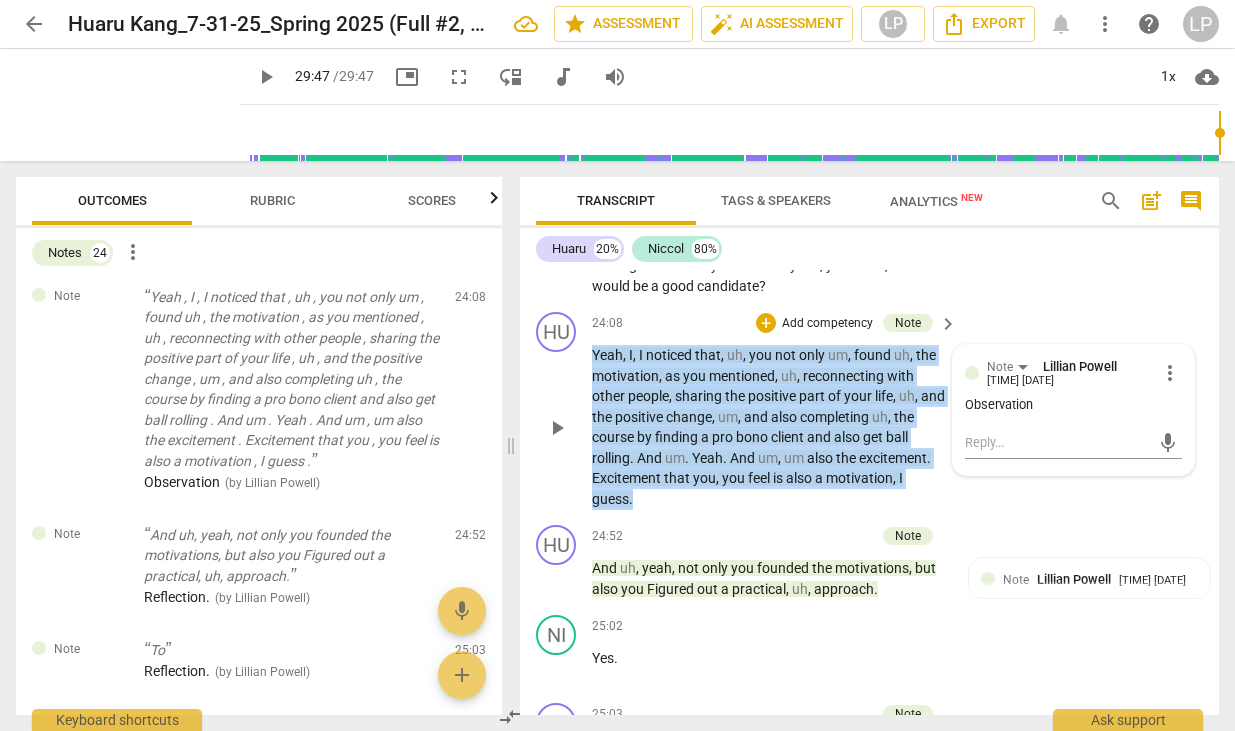 drag, startPoint x: 657, startPoint y: 576, endPoint x: 578, endPoint y: 438, distance: 159.01257 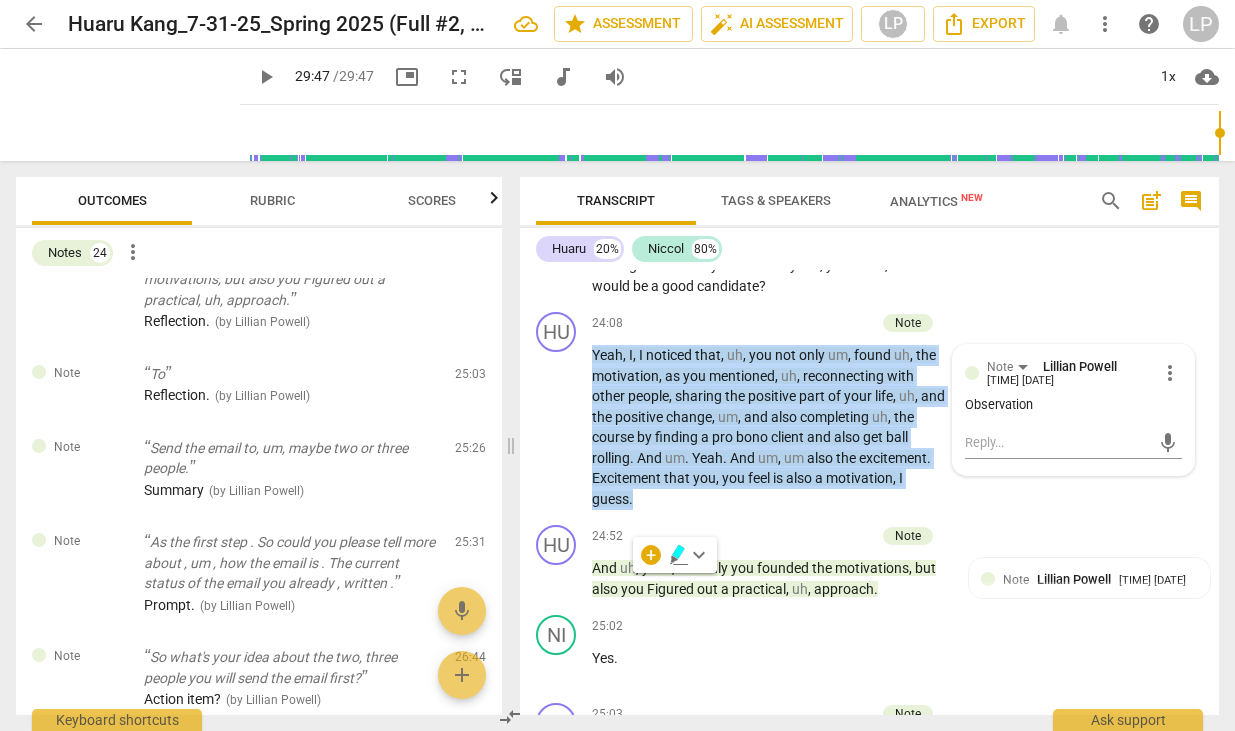 scroll, scrollTop: 2607, scrollLeft: 0, axis: vertical 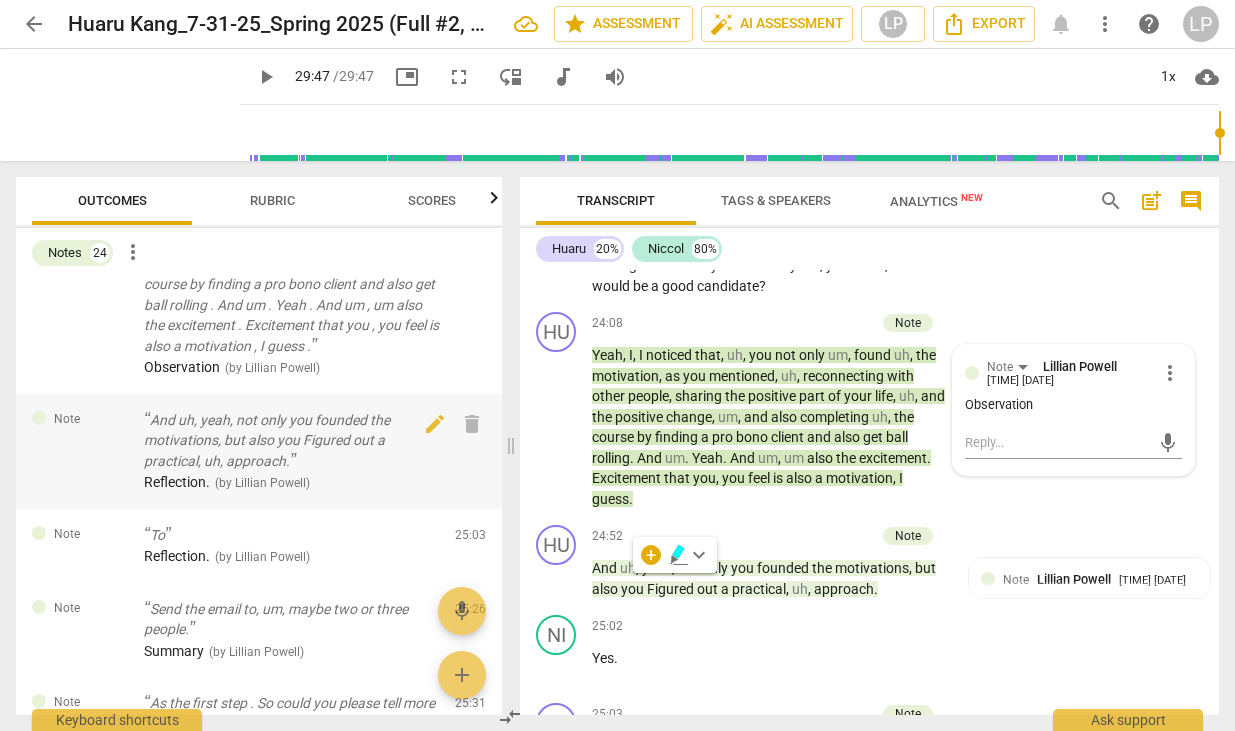 click on "And uh, yeah, not only you founded the motivations, but also you Figured out a practical, uh, approach." at bounding box center [291, 441] 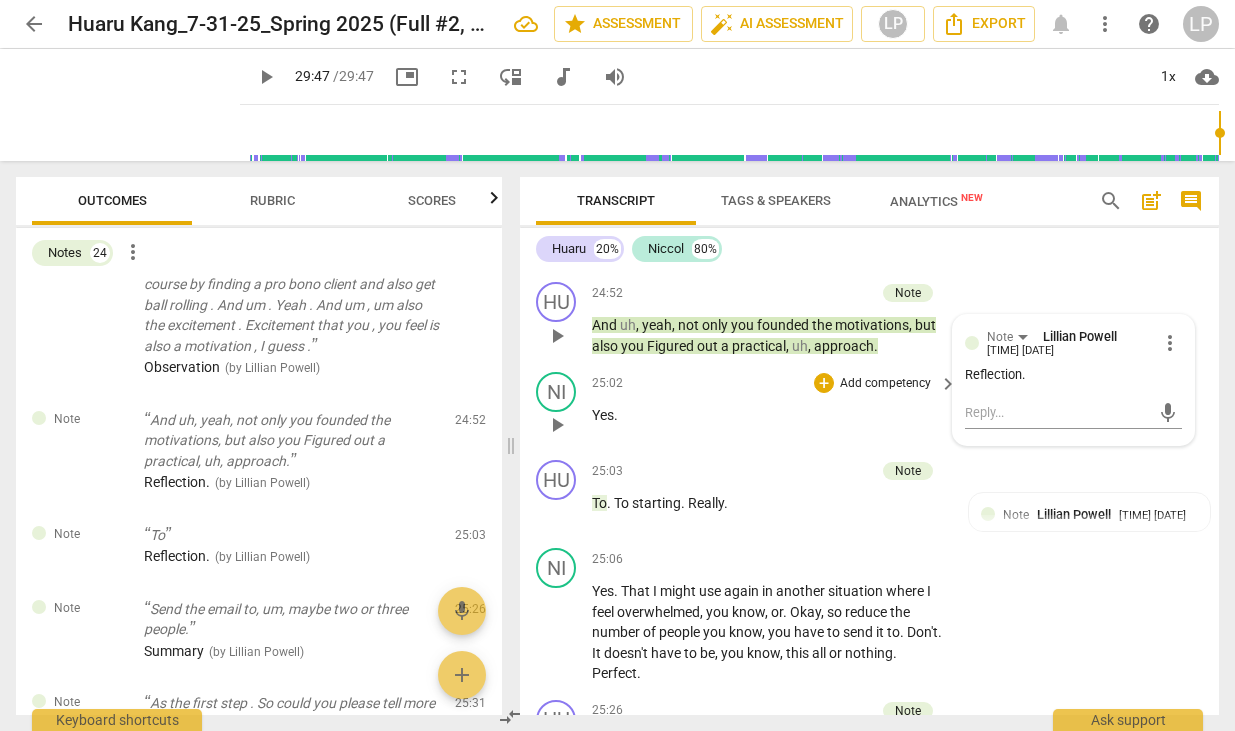 scroll, scrollTop: 8921, scrollLeft: 0, axis: vertical 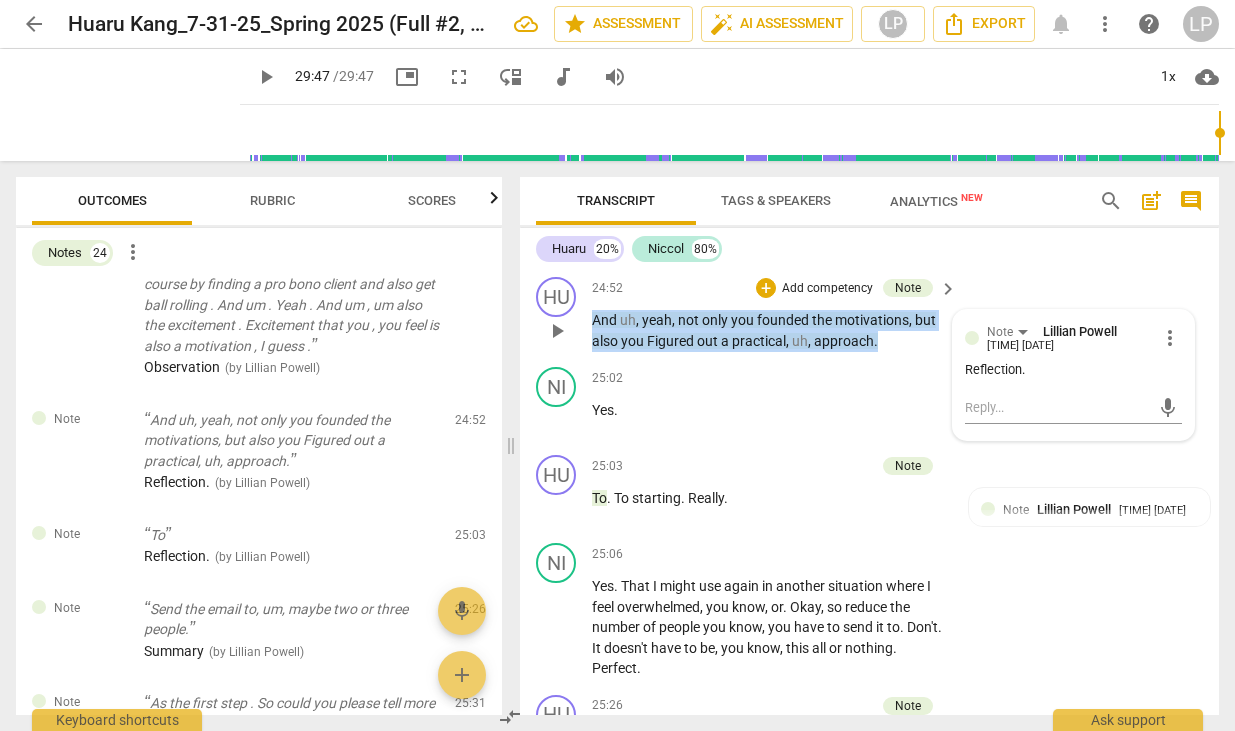 drag, startPoint x: 891, startPoint y: 419, endPoint x: 583, endPoint y: 403, distance: 308.4153 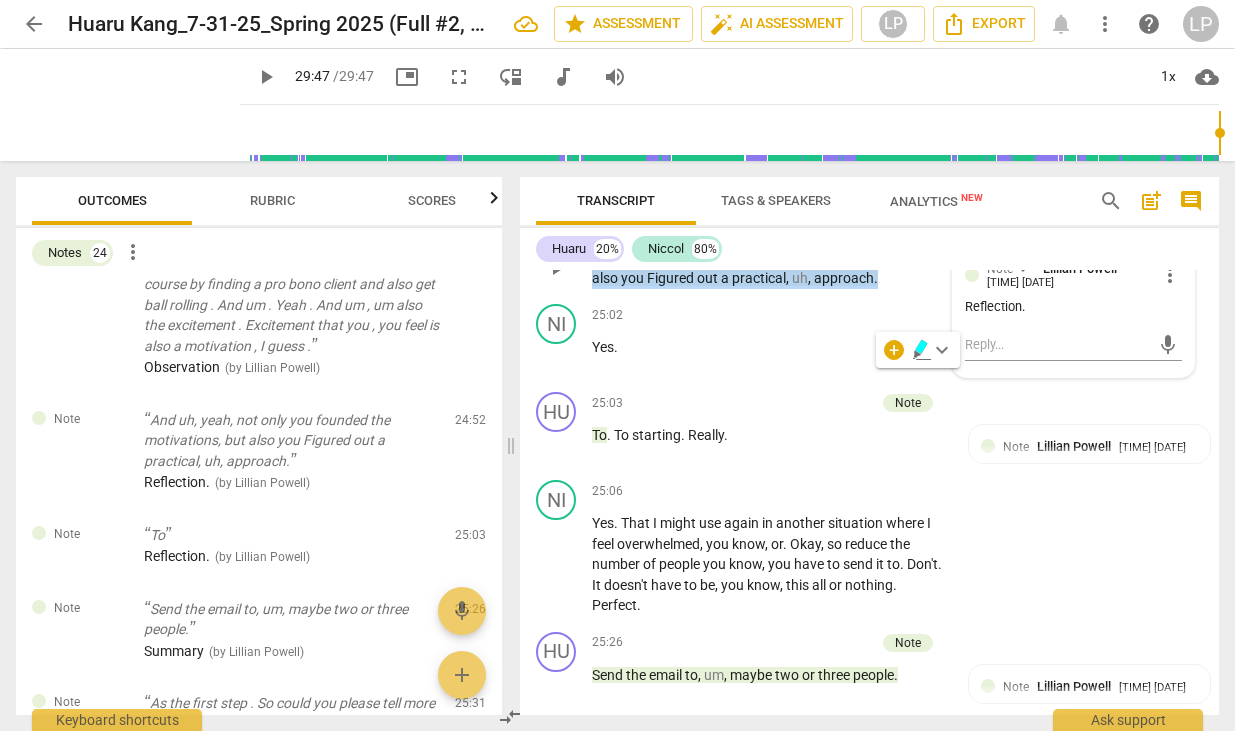 scroll, scrollTop: 8968, scrollLeft: 0, axis: vertical 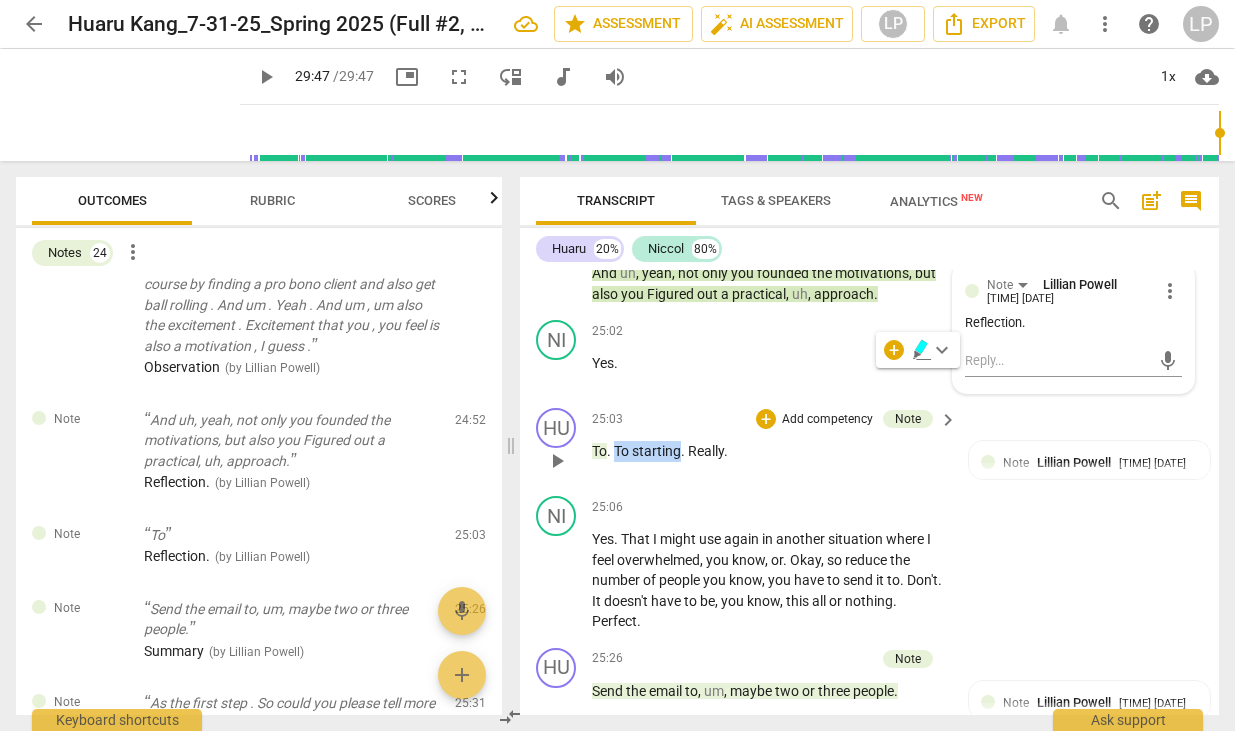 drag, startPoint x: 617, startPoint y: 530, endPoint x: 681, endPoint y: 526, distance: 64.12488 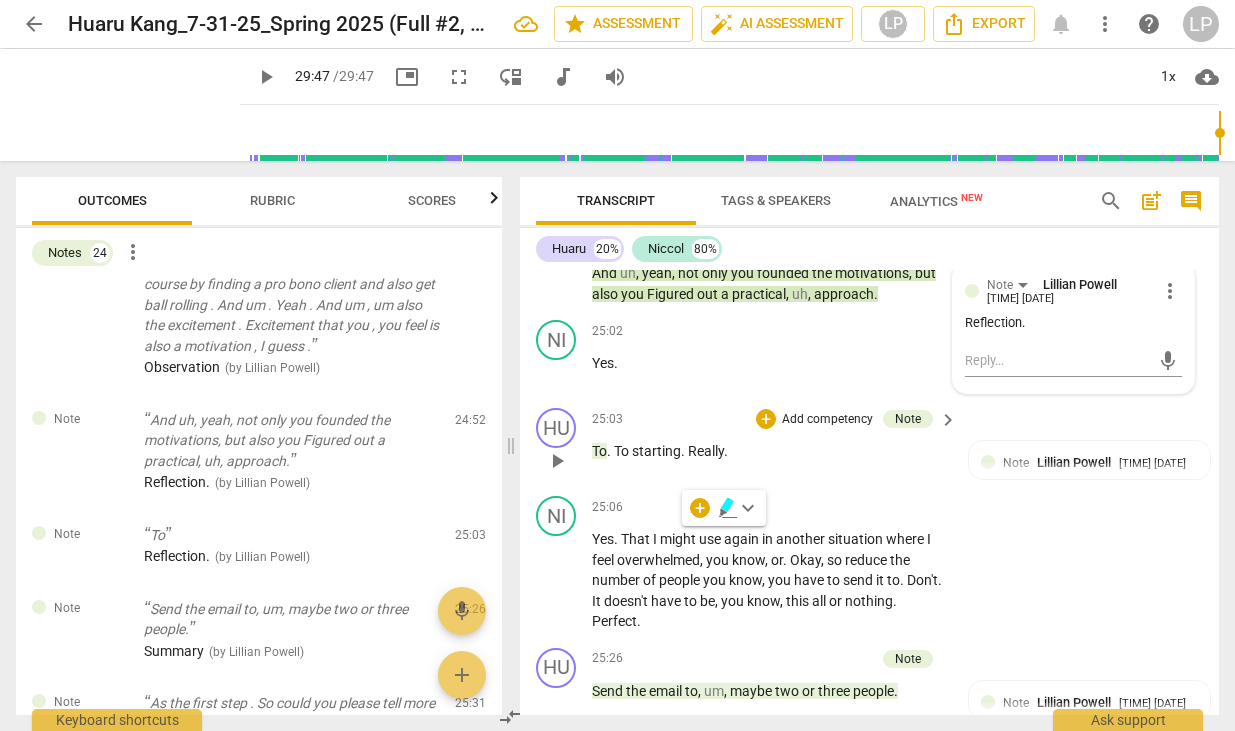 click on "To .   To   starting .   Really ." at bounding box center (769, 451) 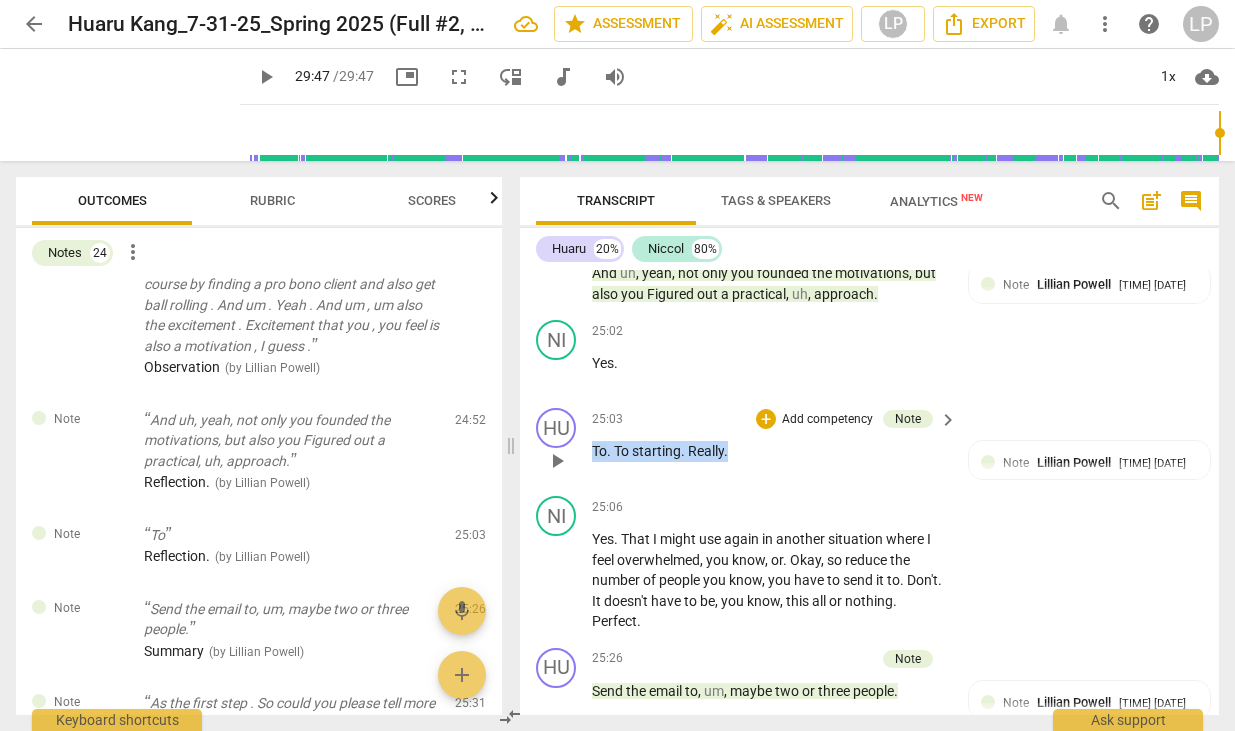 drag, startPoint x: 729, startPoint y: 536, endPoint x: 593, endPoint y: 532, distance: 136.0588 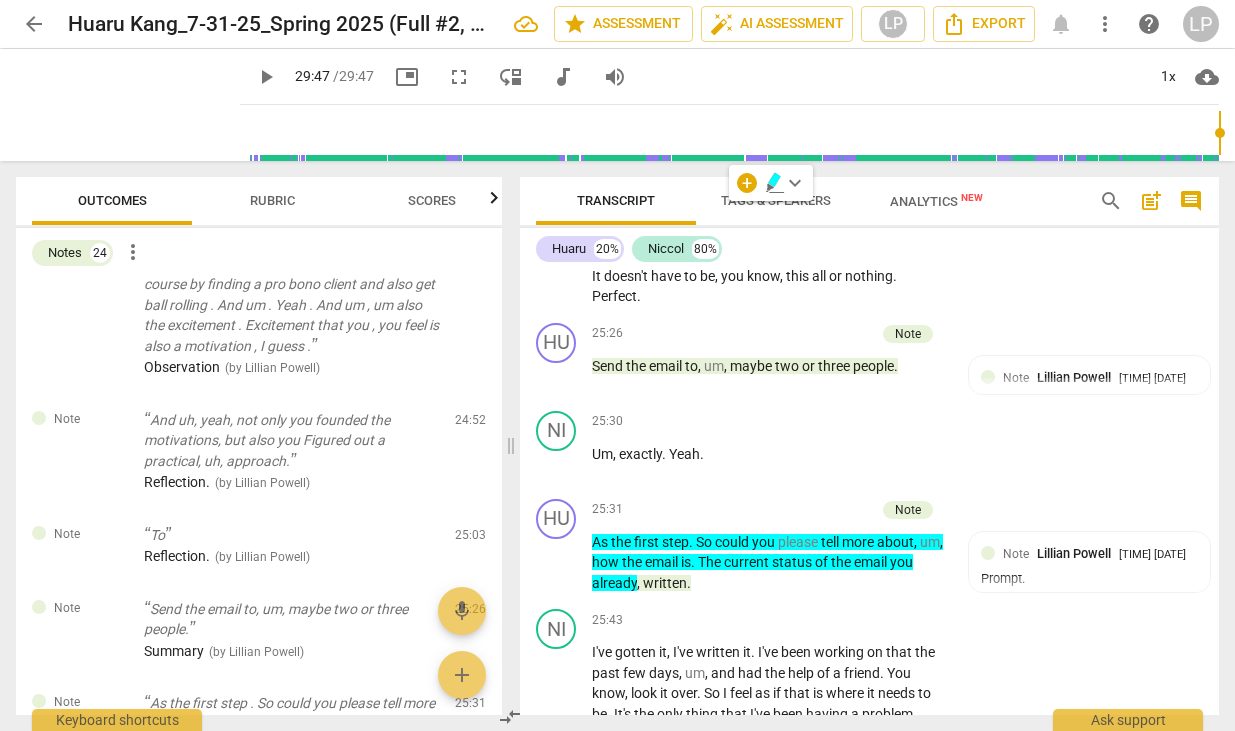 scroll, scrollTop: 9305, scrollLeft: 0, axis: vertical 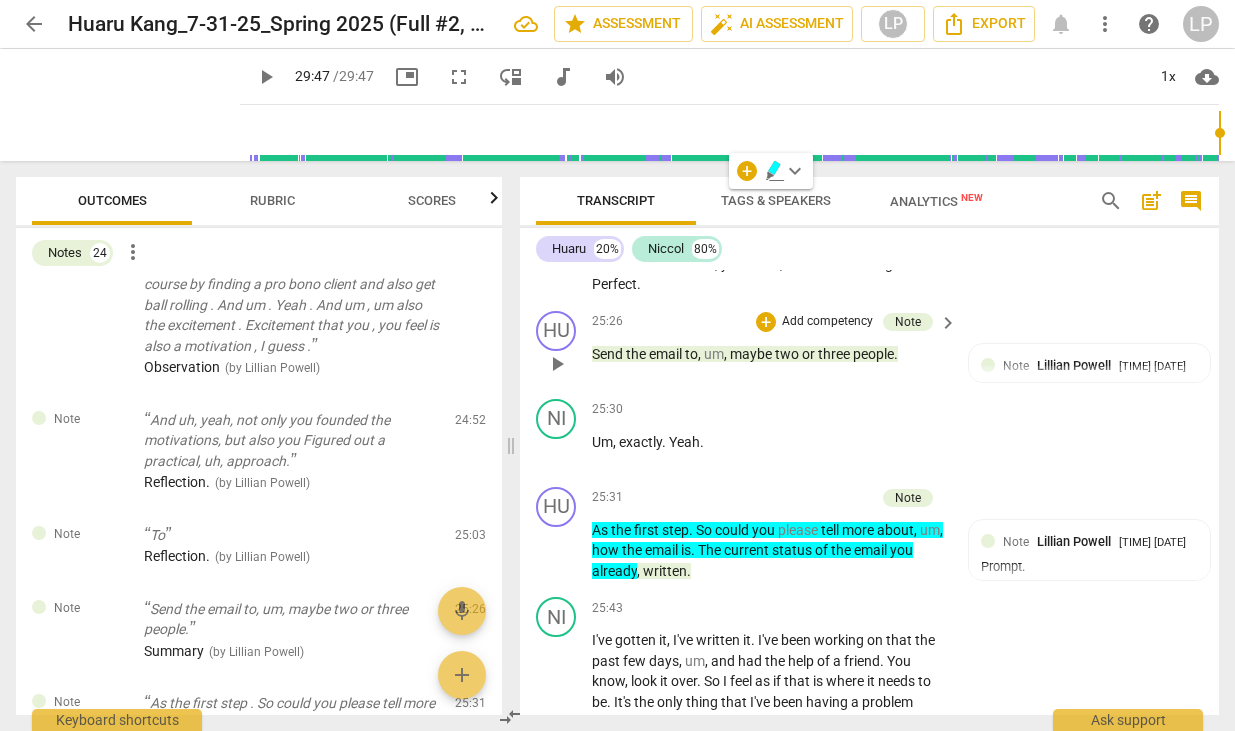 click on "," at bounding box center [701, 354] 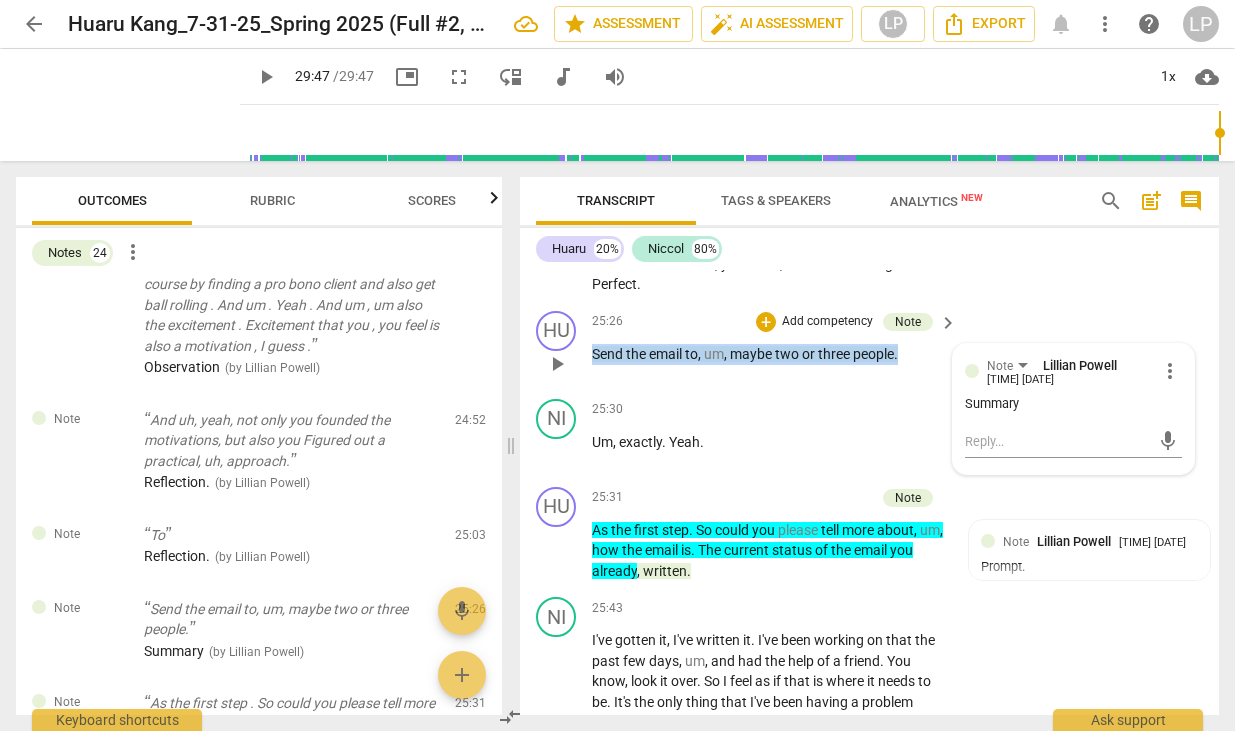 drag, startPoint x: 918, startPoint y: 437, endPoint x: 591, endPoint y: 431, distance: 327.05505 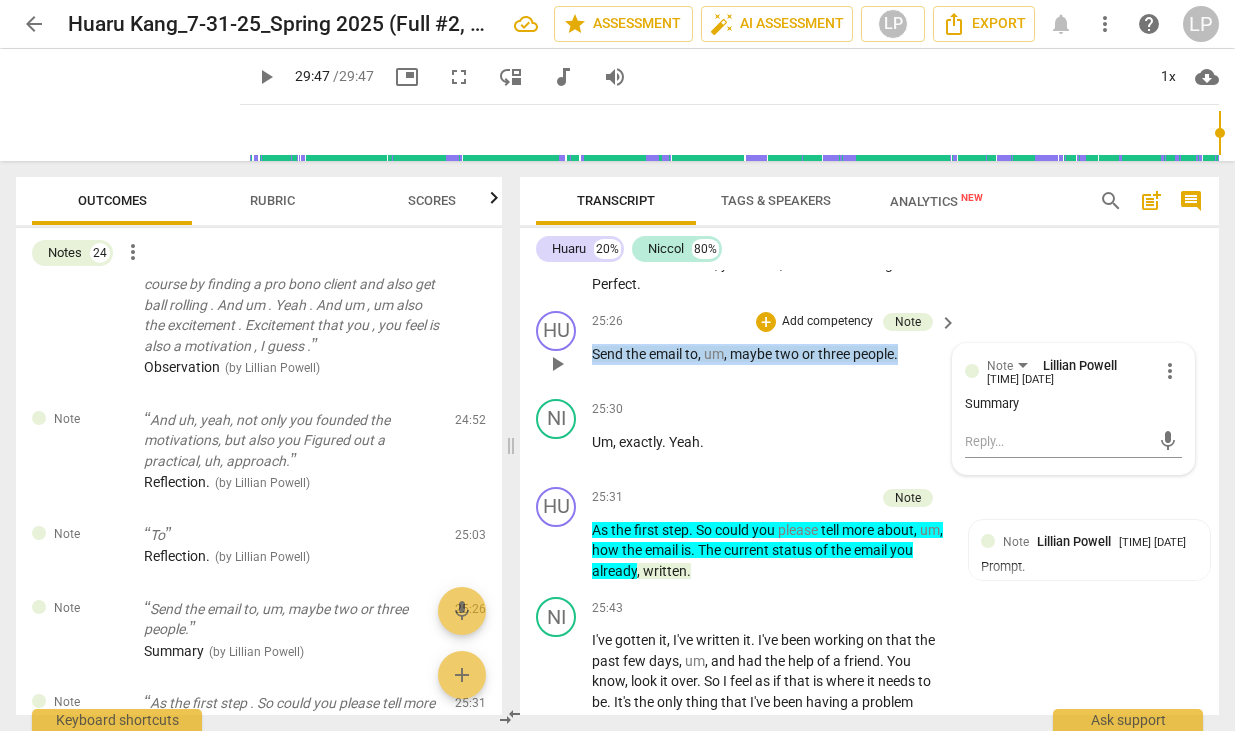 click on "Send the email to , um , maybe two or three people ." at bounding box center [769, 354] 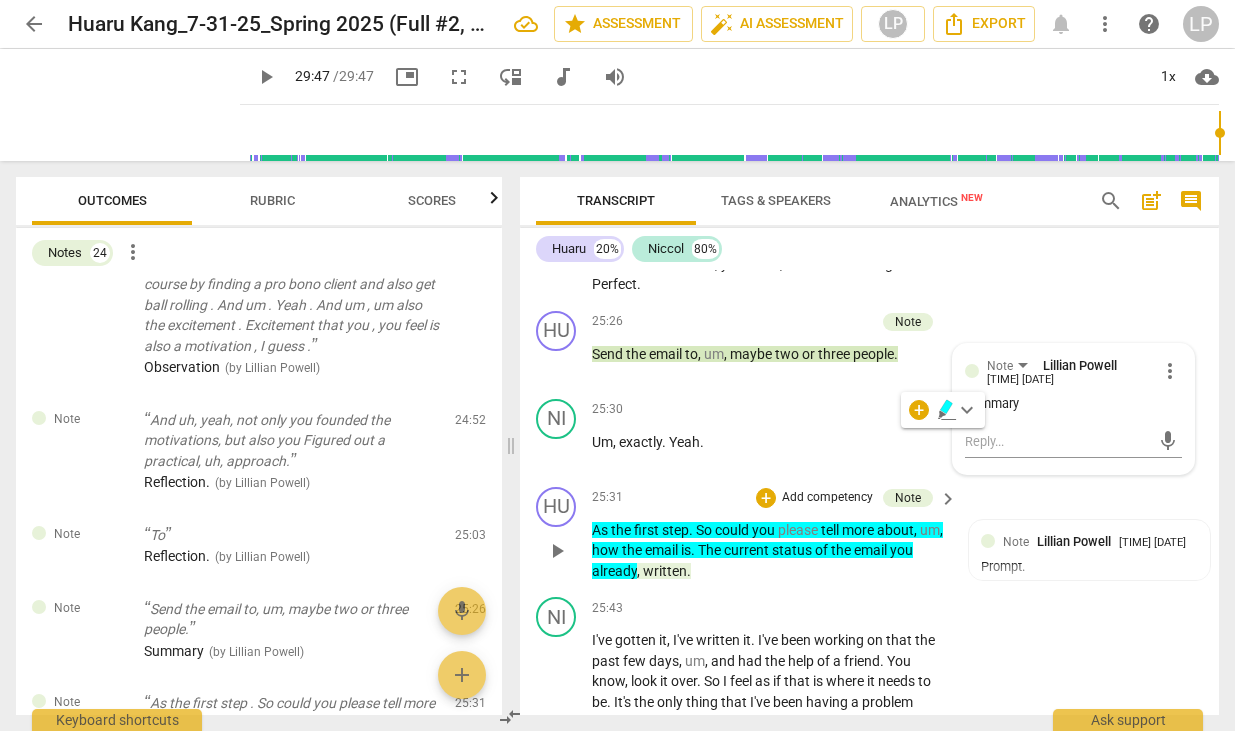 click on "the" at bounding box center [633, 550] 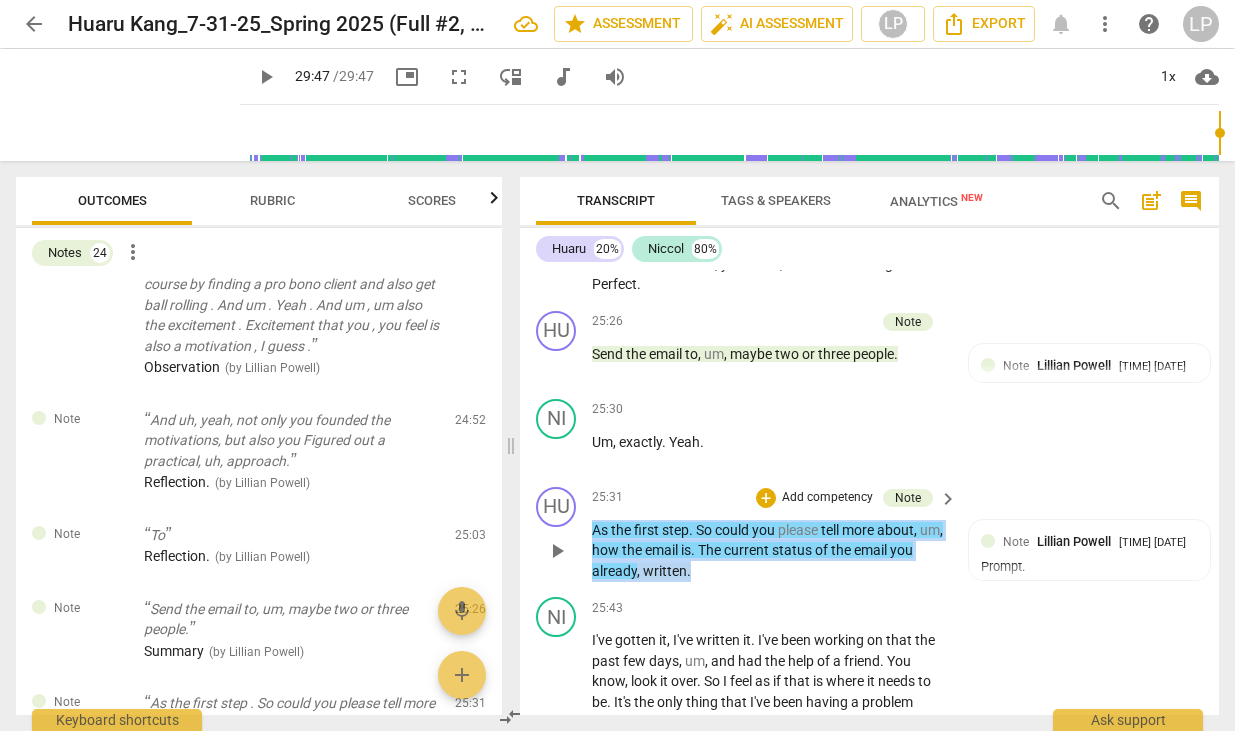 drag, startPoint x: 702, startPoint y: 655, endPoint x: 589, endPoint y: 616, distance: 119.54079 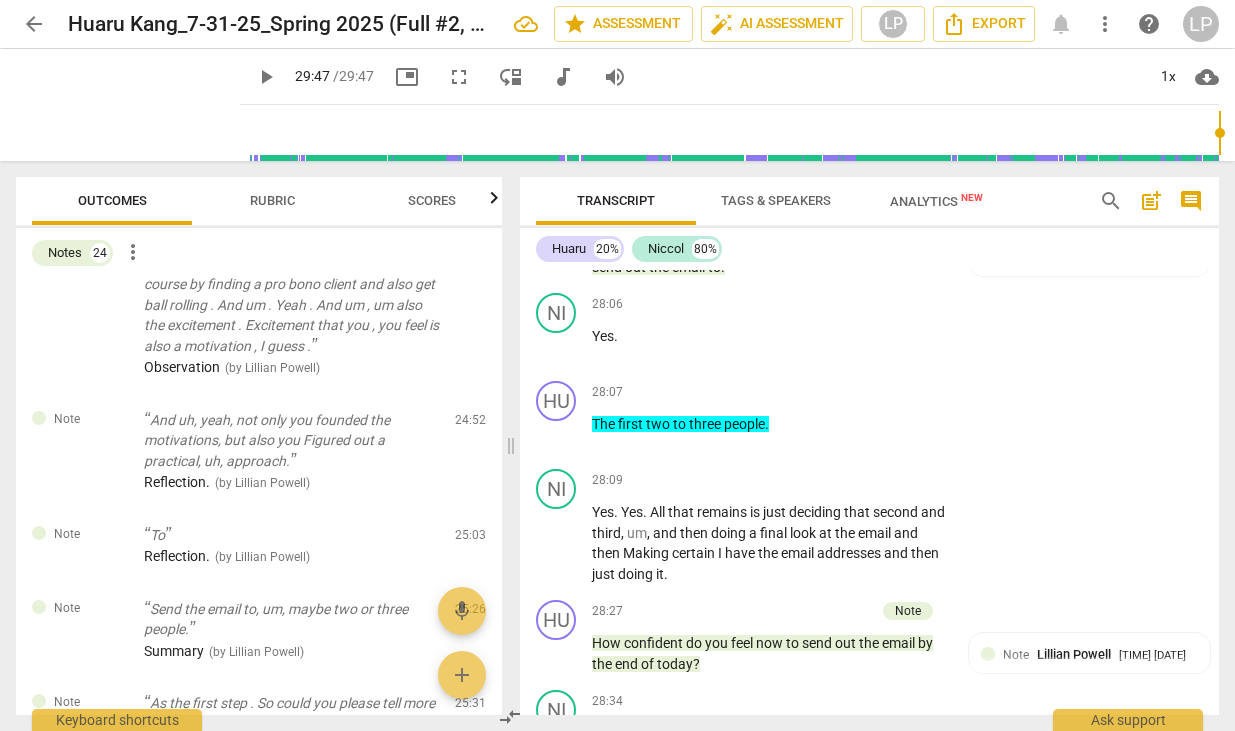 scroll, scrollTop: 10862, scrollLeft: 0, axis: vertical 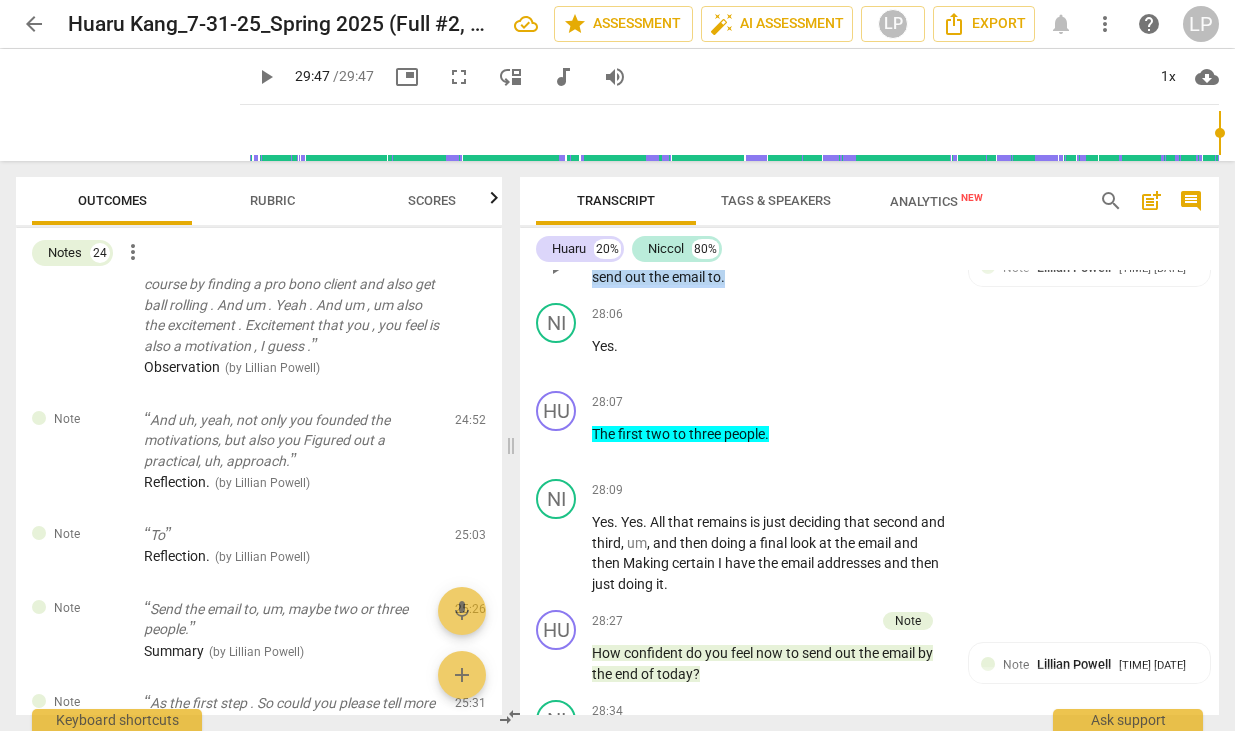 drag, startPoint x: 734, startPoint y: 361, endPoint x: 589, endPoint y: 345, distance: 145.88008 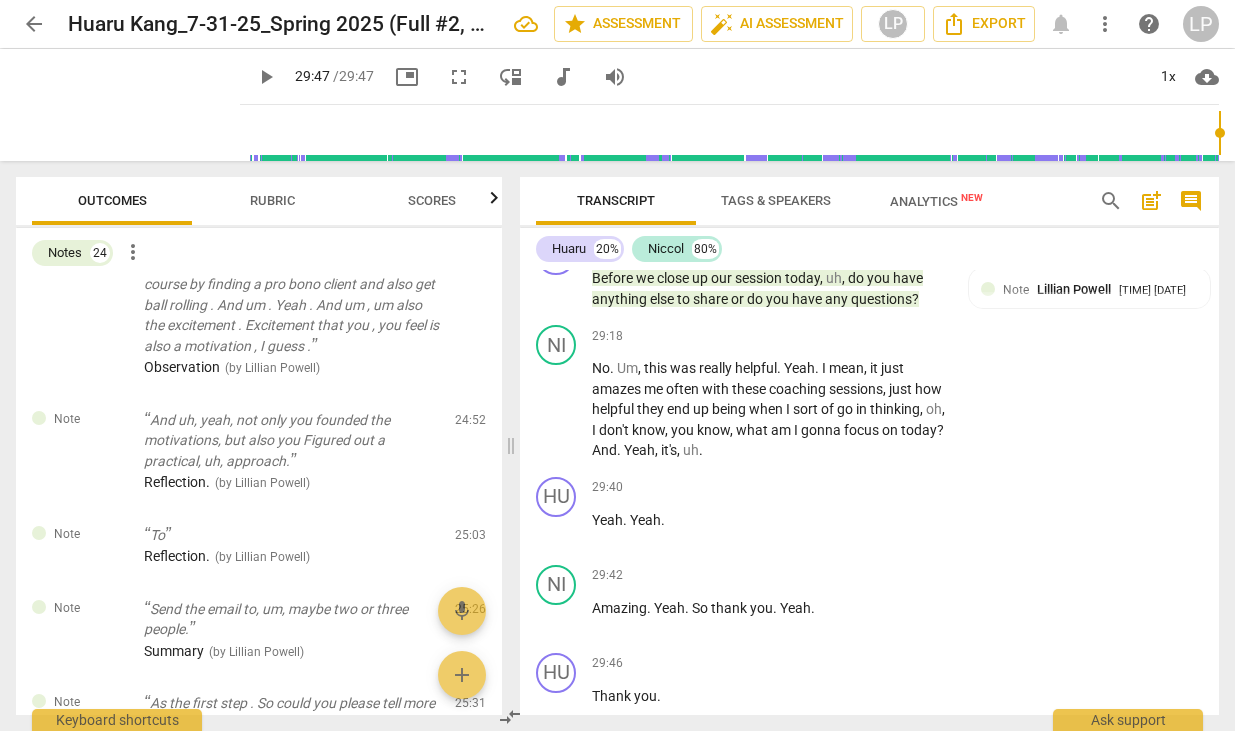 scroll, scrollTop: 11863, scrollLeft: 0, axis: vertical 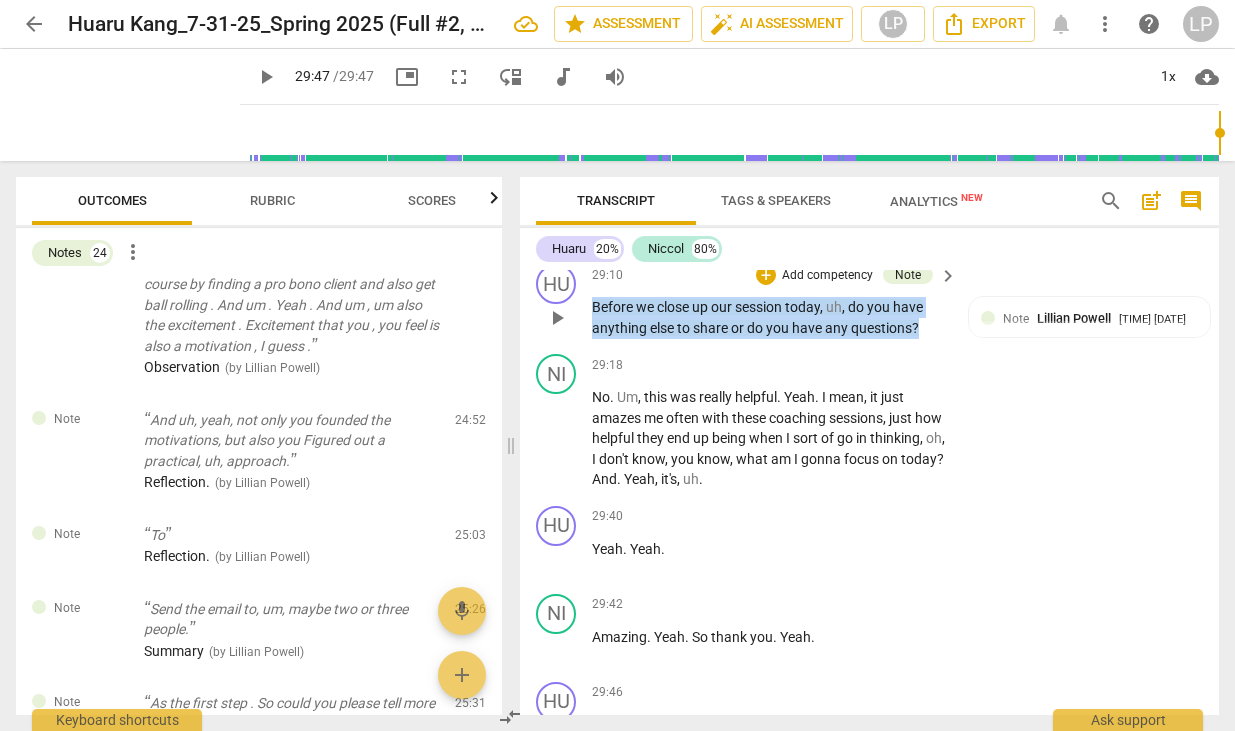 drag, startPoint x: 922, startPoint y: 423, endPoint x: 571, endPoint y: 411, distance: 351.20508 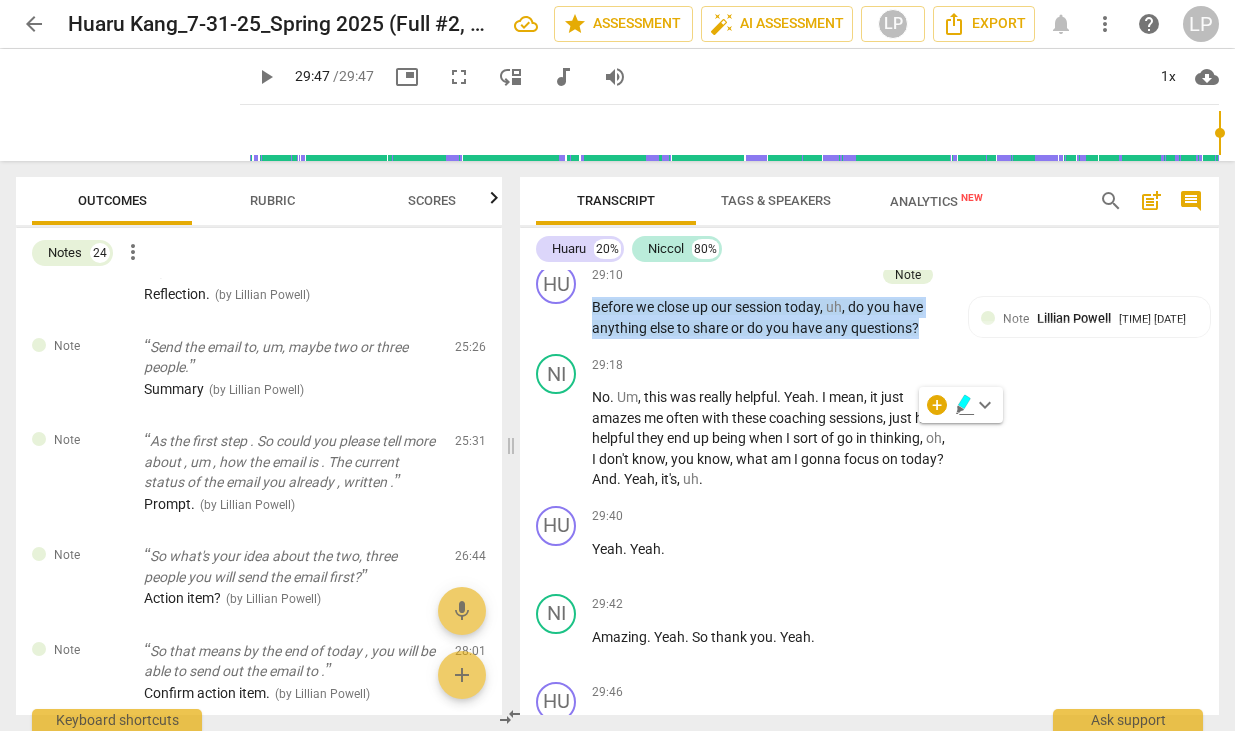 scroll, scrollTop: 2236, scrollLeft: 0, axis: vertical 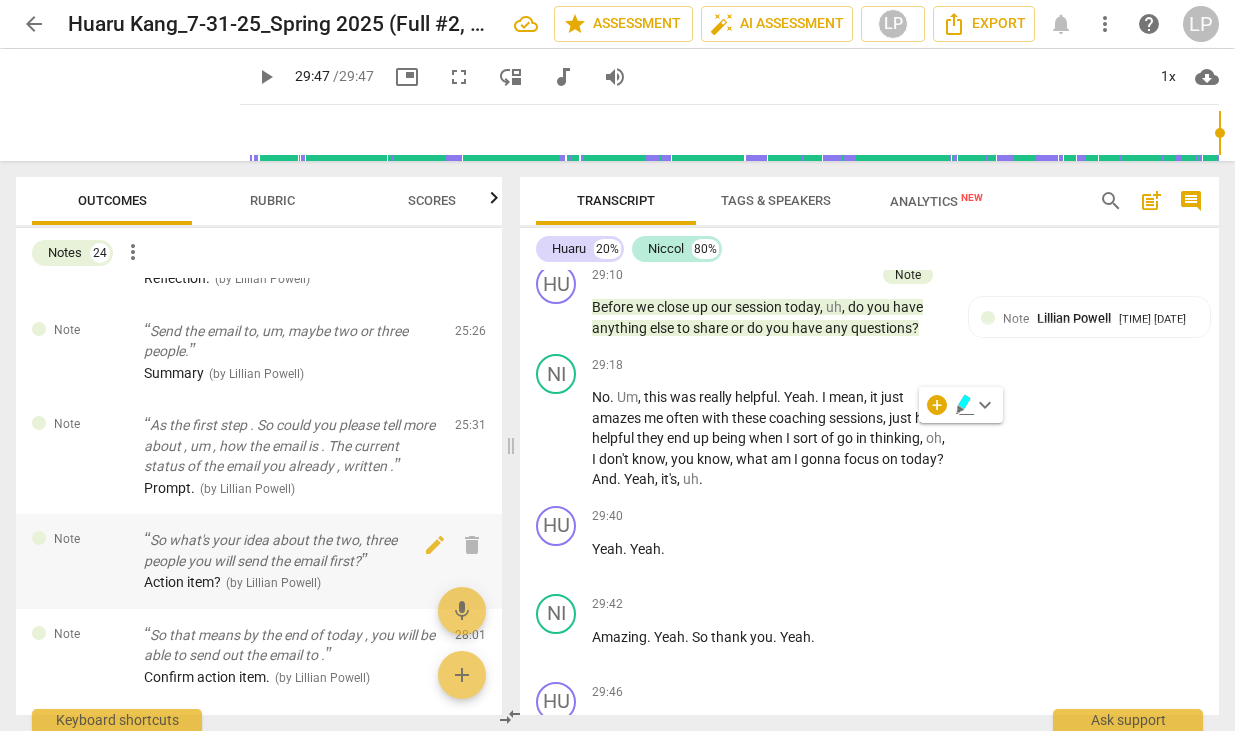 click on "So what's your idea about the two, three people you will send the email first?" at bounding box center (291, 550) 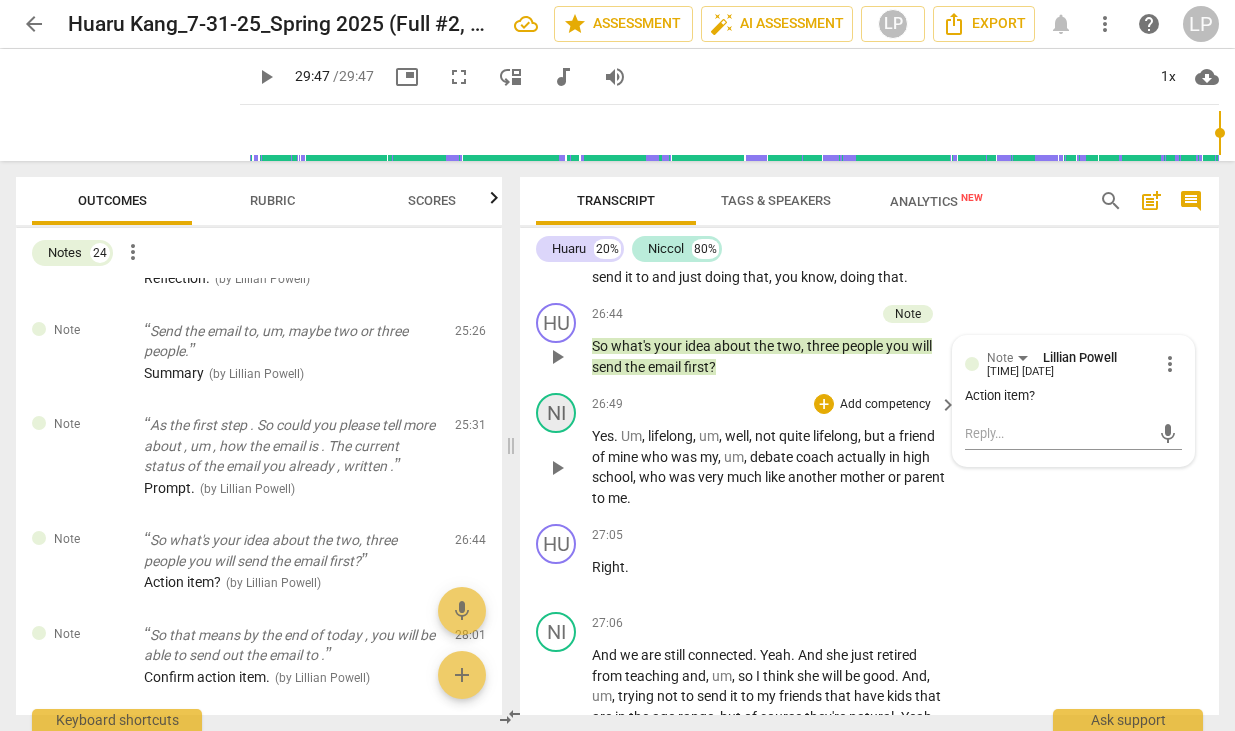 scroll, scrollTop: 10138, scrollLeft: 0, axis: vertical 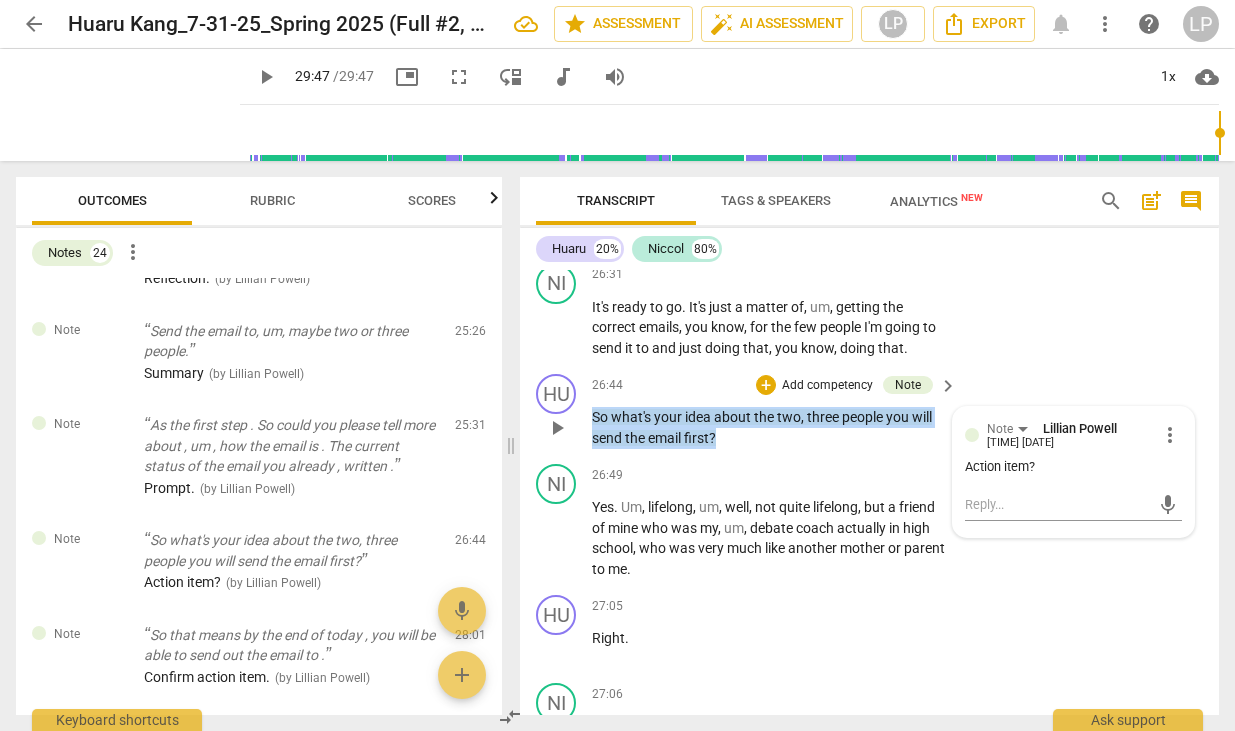 drag, startPoint x: 733, startPoint y: 517, endPoint x: 593, endPoint y: 489, distance: 142.77255 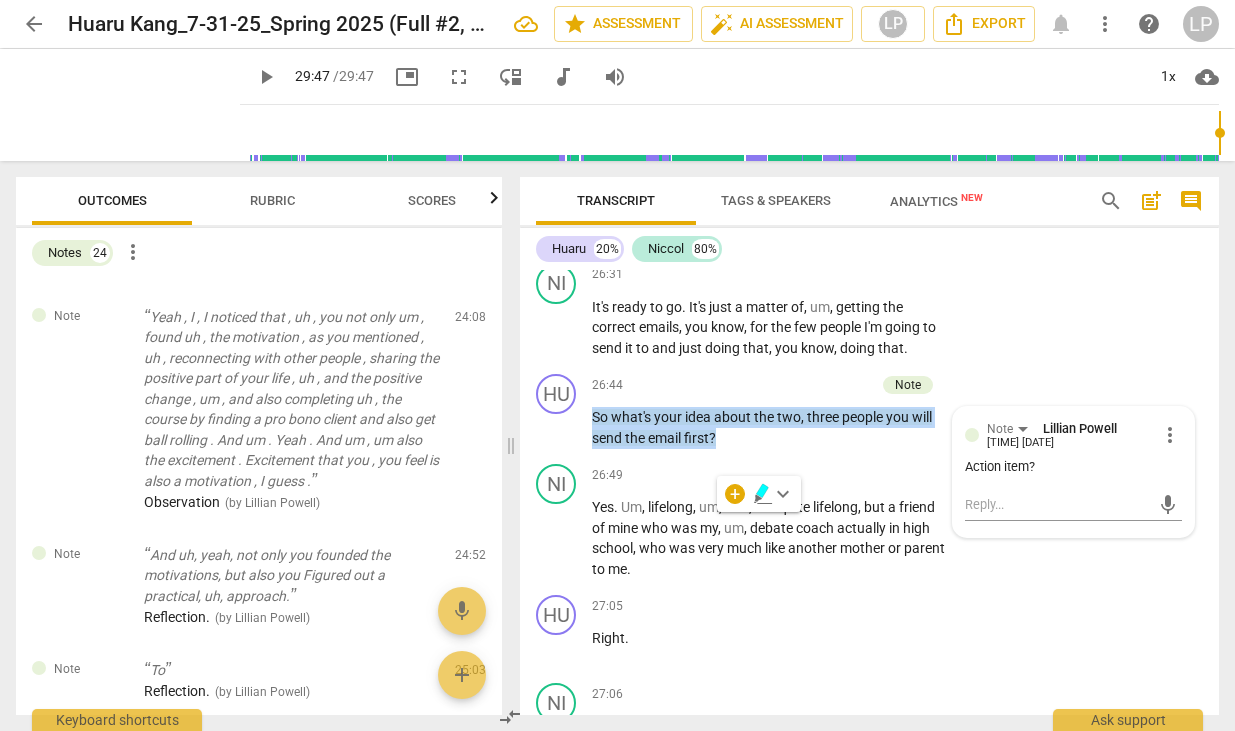 scroll, scrollTop: 1814, scrollLeft: 0, axis: vertical 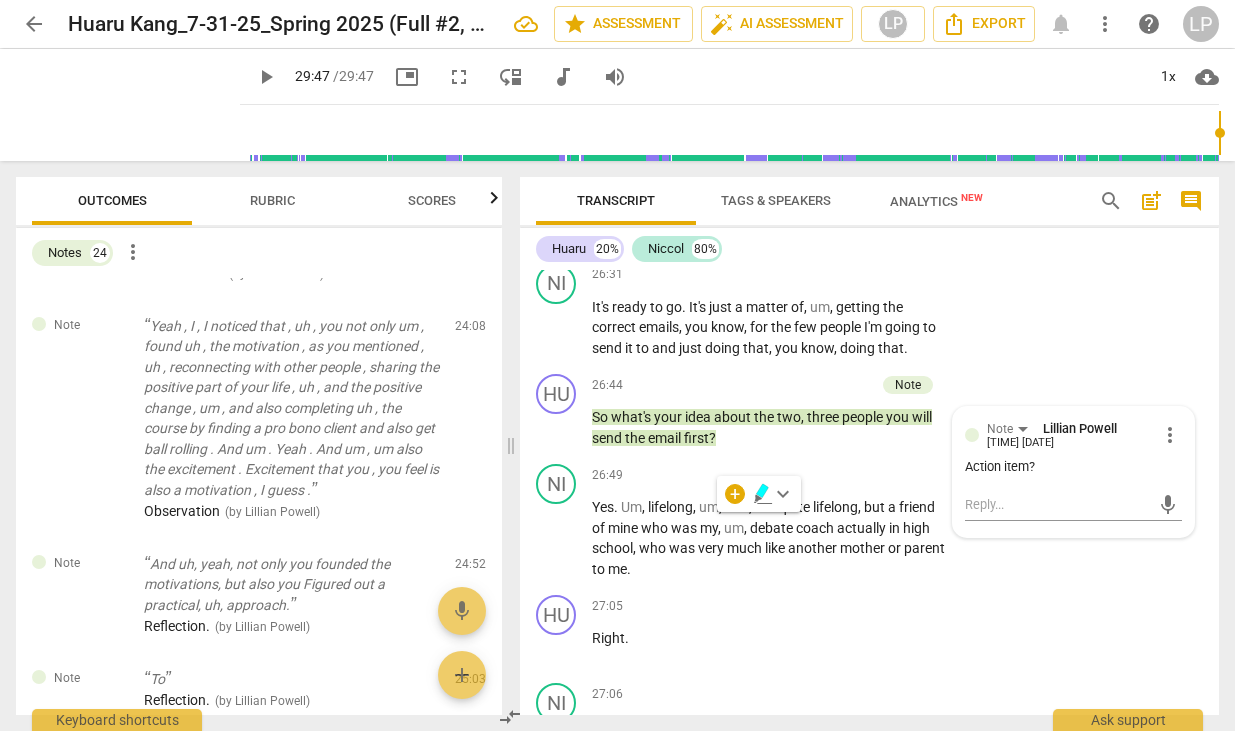 click on "Yeah , I , I noticed that , uh , you not only um , found uh , the motivation , as you mentioned , uh , reconnecting with other people , sharing the positive part of your life , uh , and the positive change , um , and also completing uh , the course by finding a pro bono client and also get ball rolling . And um . Yeah . And um , um also the excitement . Excitement that you , you feel is also a motivation , I guess ." at bounding box center [291, 408] 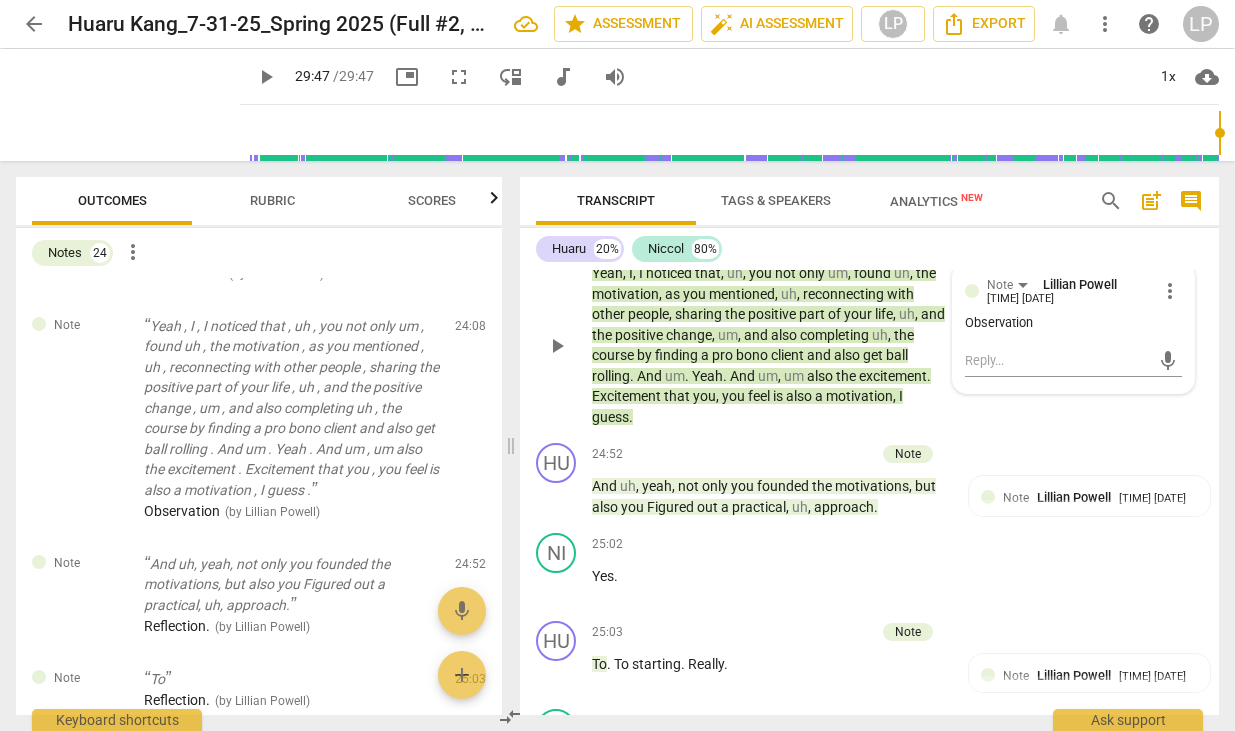 scroll, scrollTop: 8673, scrollLeft: 0, axis: vertical 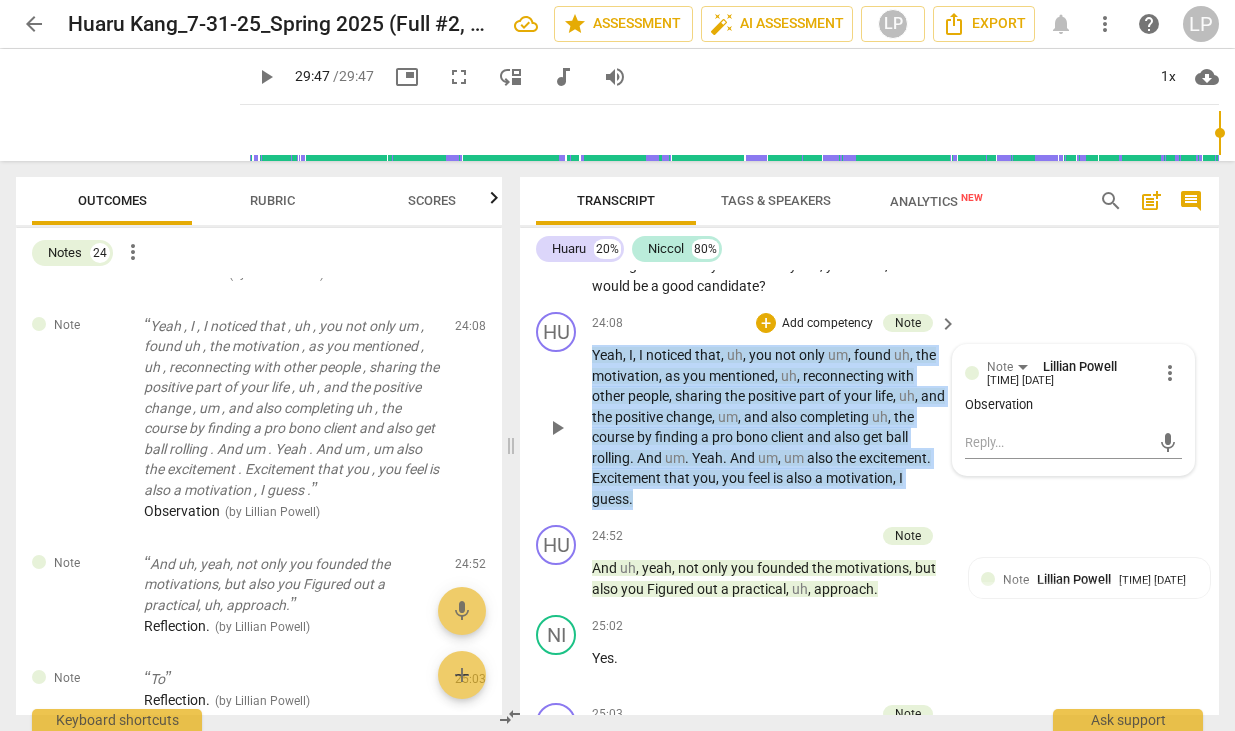 drag, startPoint x: 644, startPoint y: 577, endPoint x: 587, endPoint y: 436, distance: 152.0855 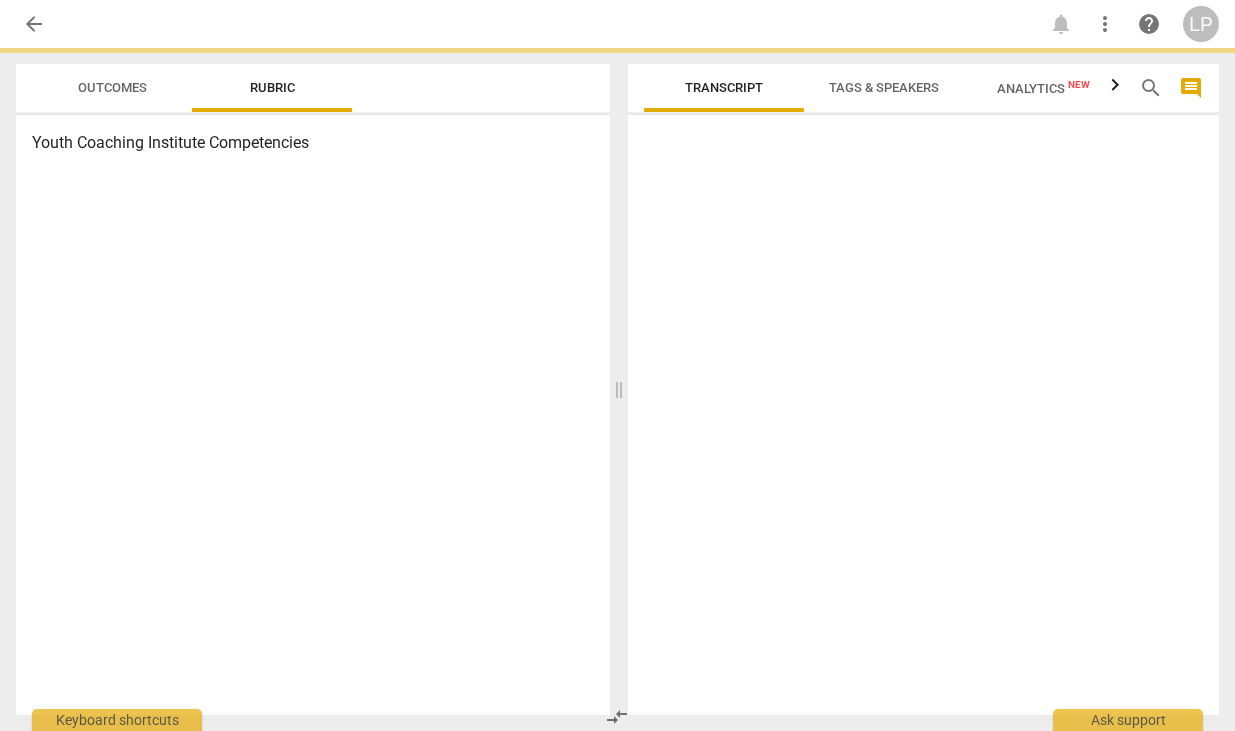 scroll, scrollTop: 0, scrollLeft: 0, axis: both 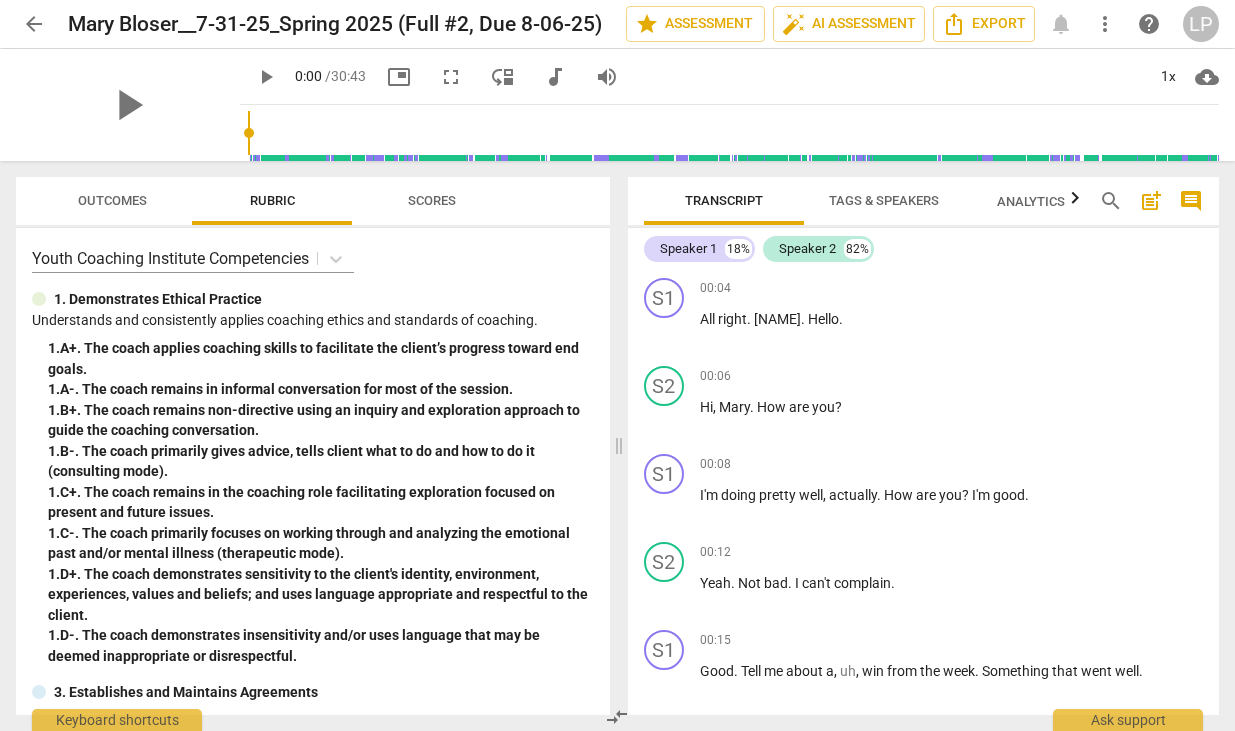 click on "Outcomes" at bounding box center [112, 200] 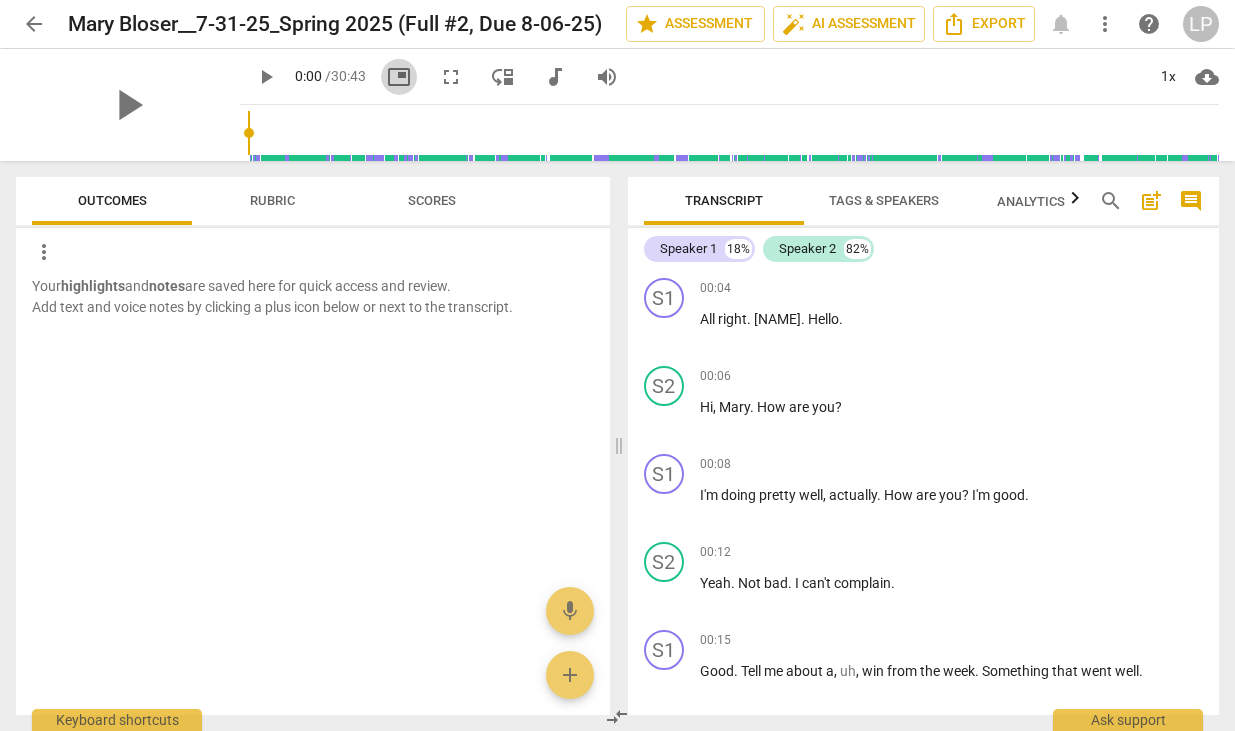 click on "picture_in_picture" at bounding box center (399, 77) 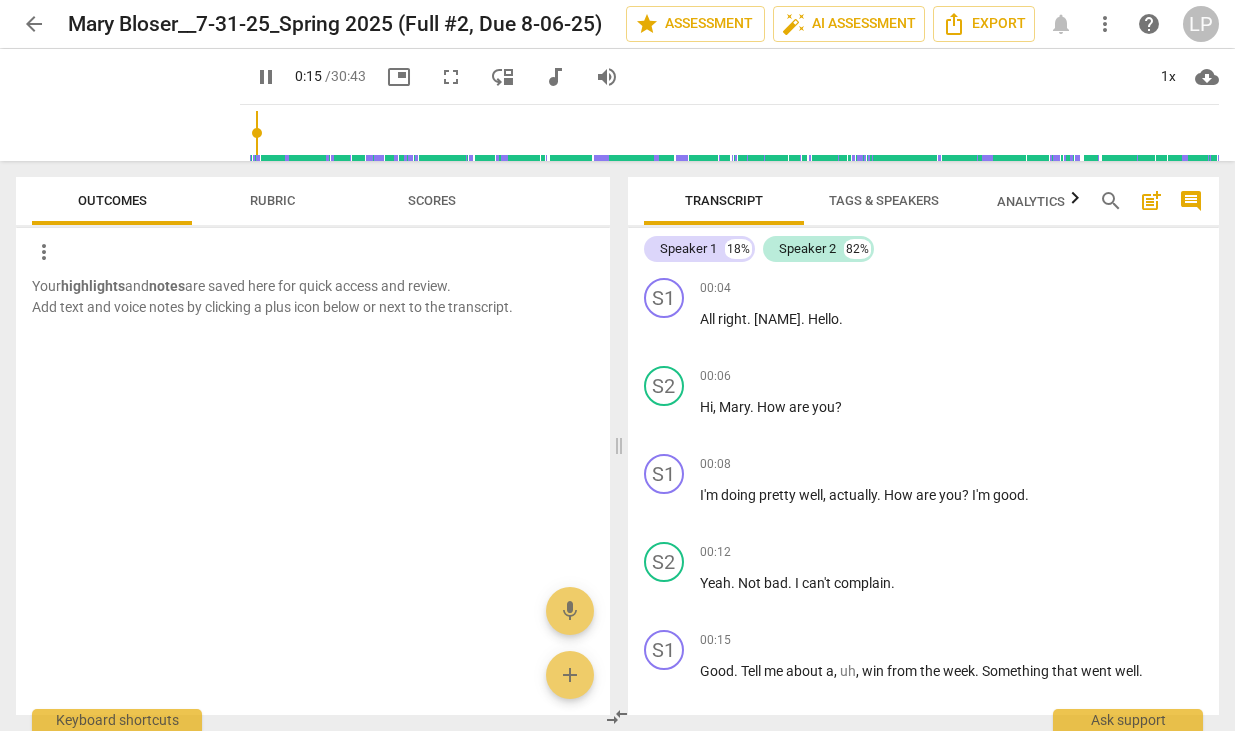 click on "Tags & Speakers" at bounding box center (884, 200) 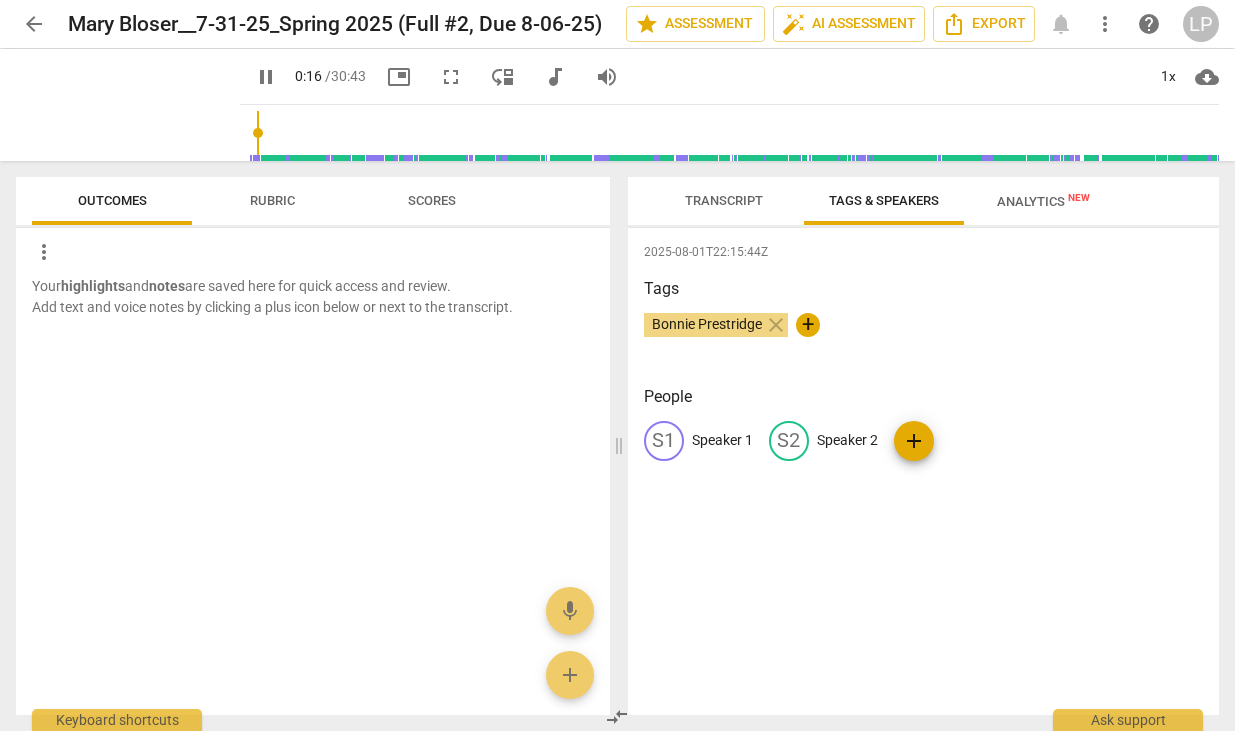 click on "Speaker 1" at bounding box center [722, 440] 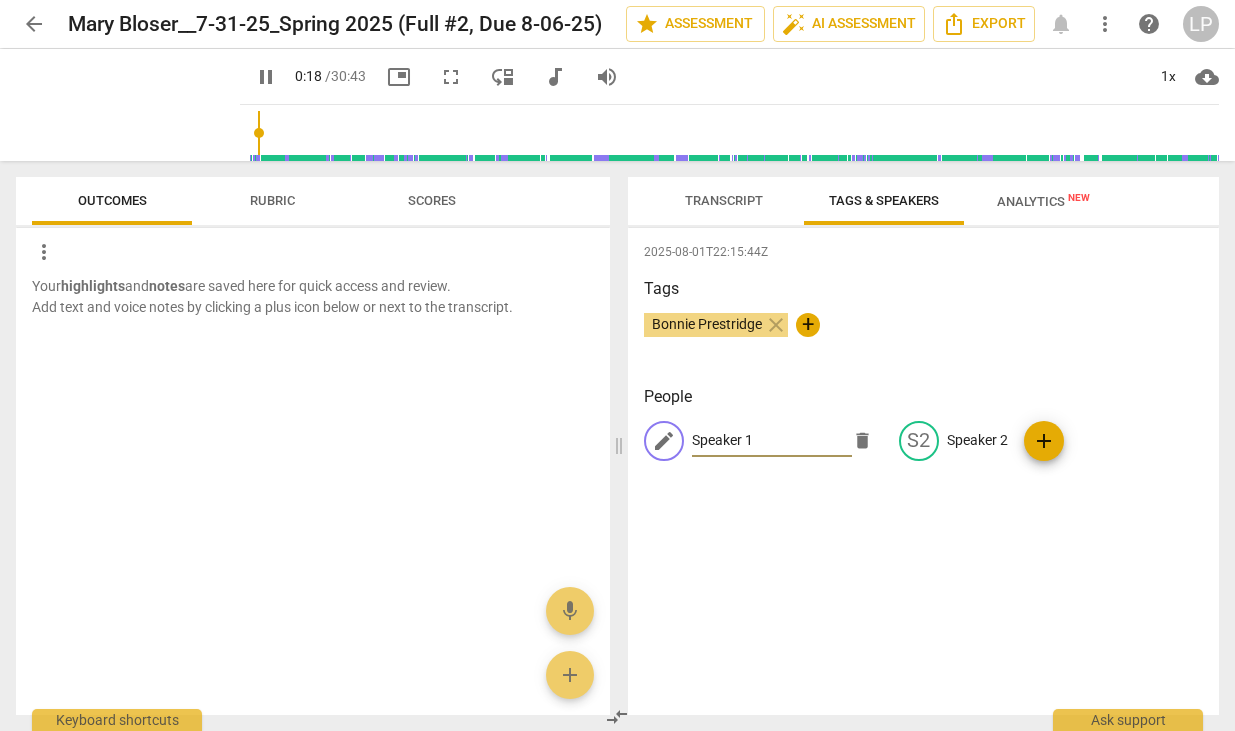 type on "19" 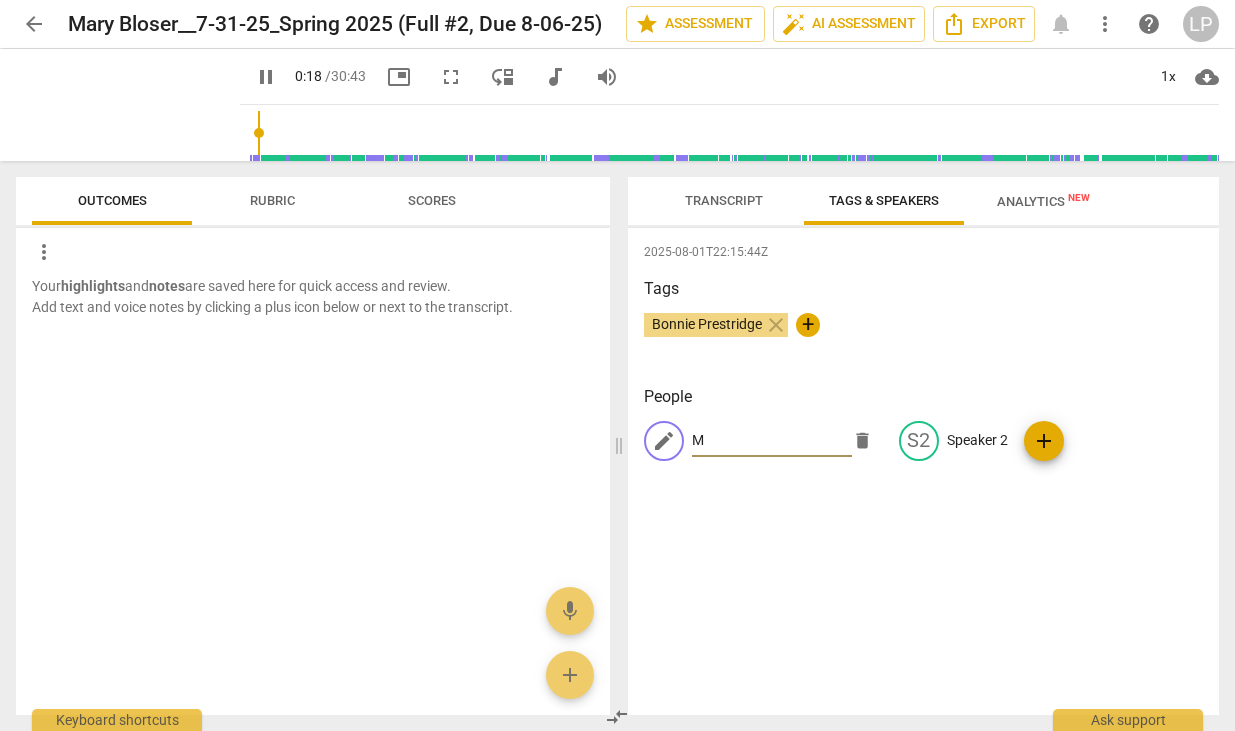 type on "19" 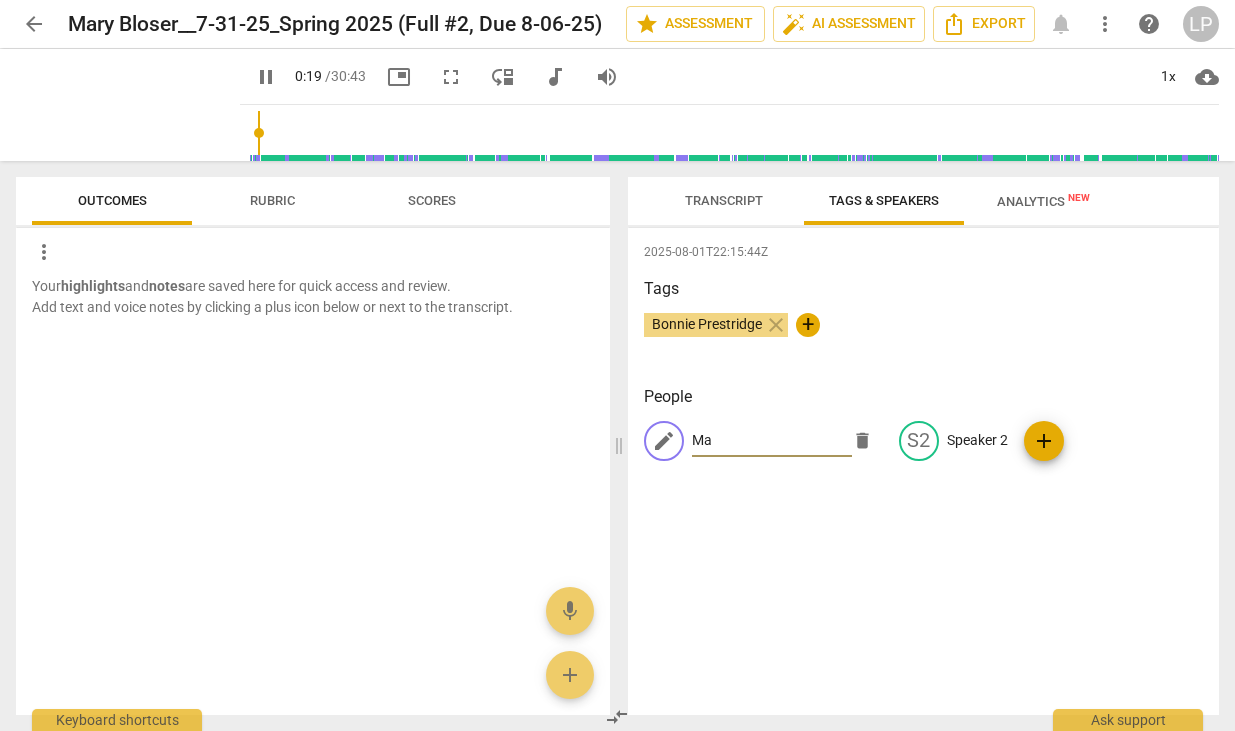 type on "20" 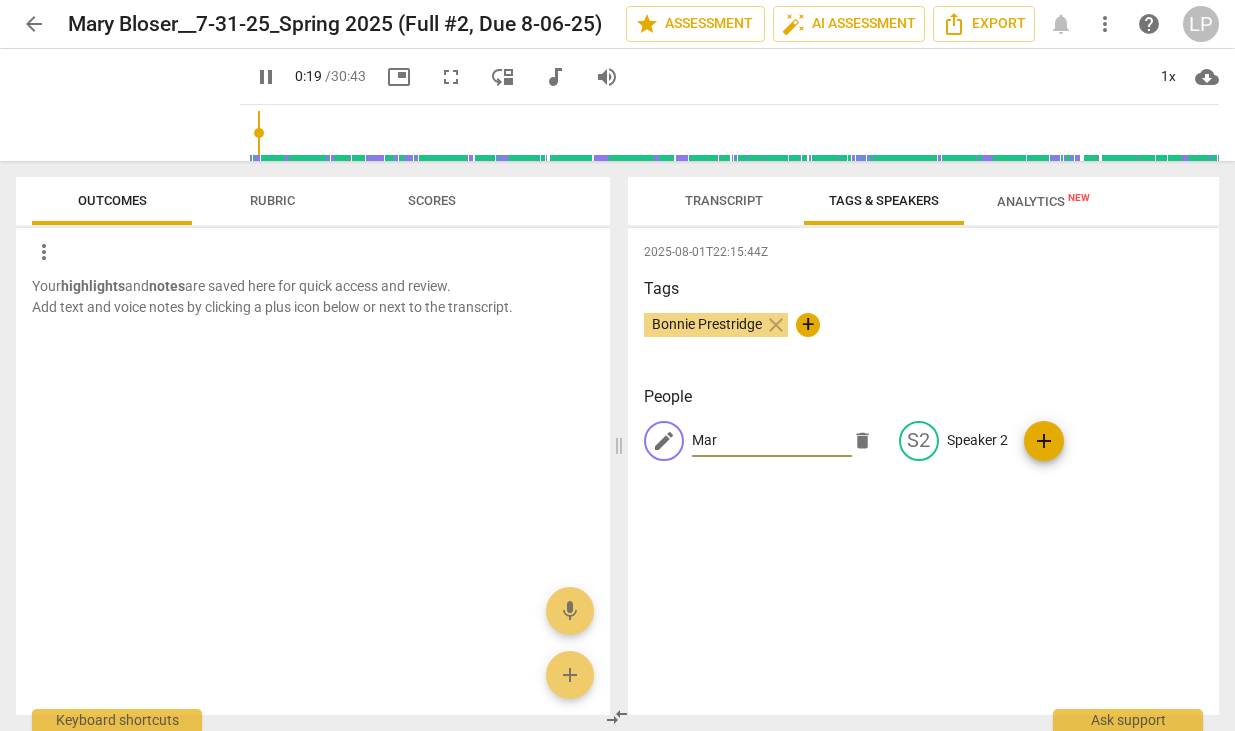 type on "20" 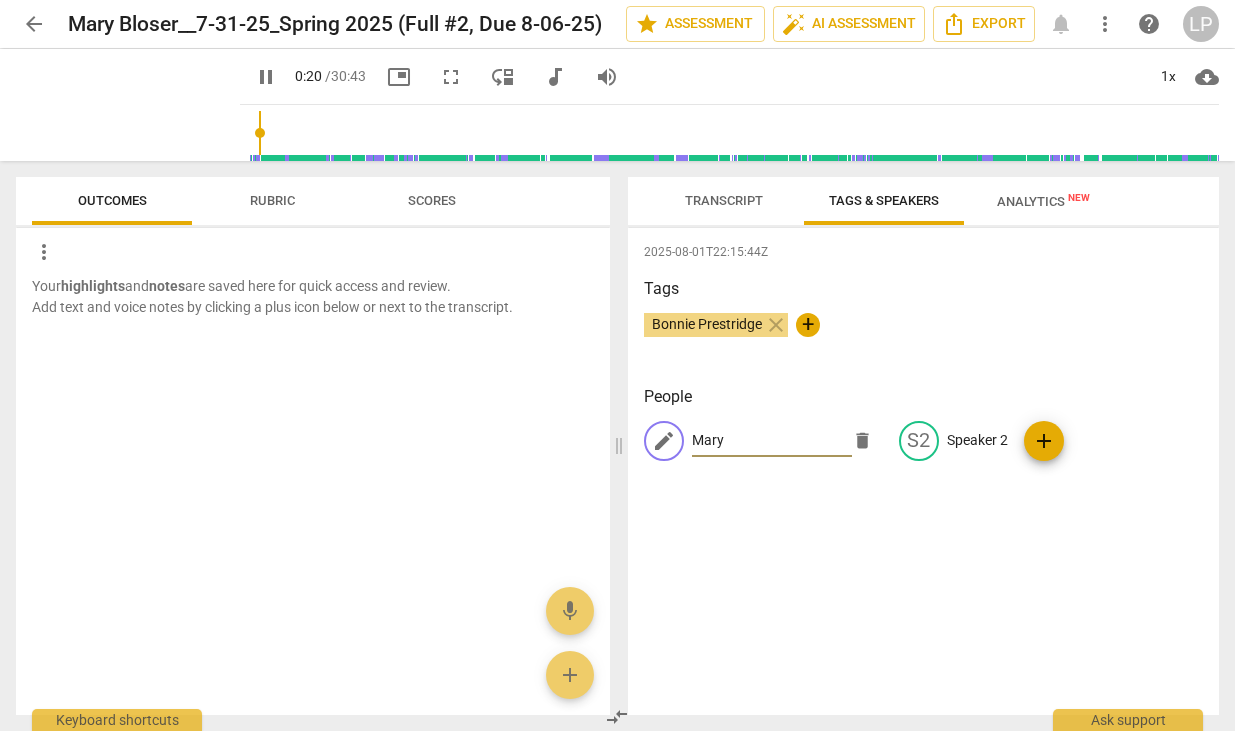 type on "21" 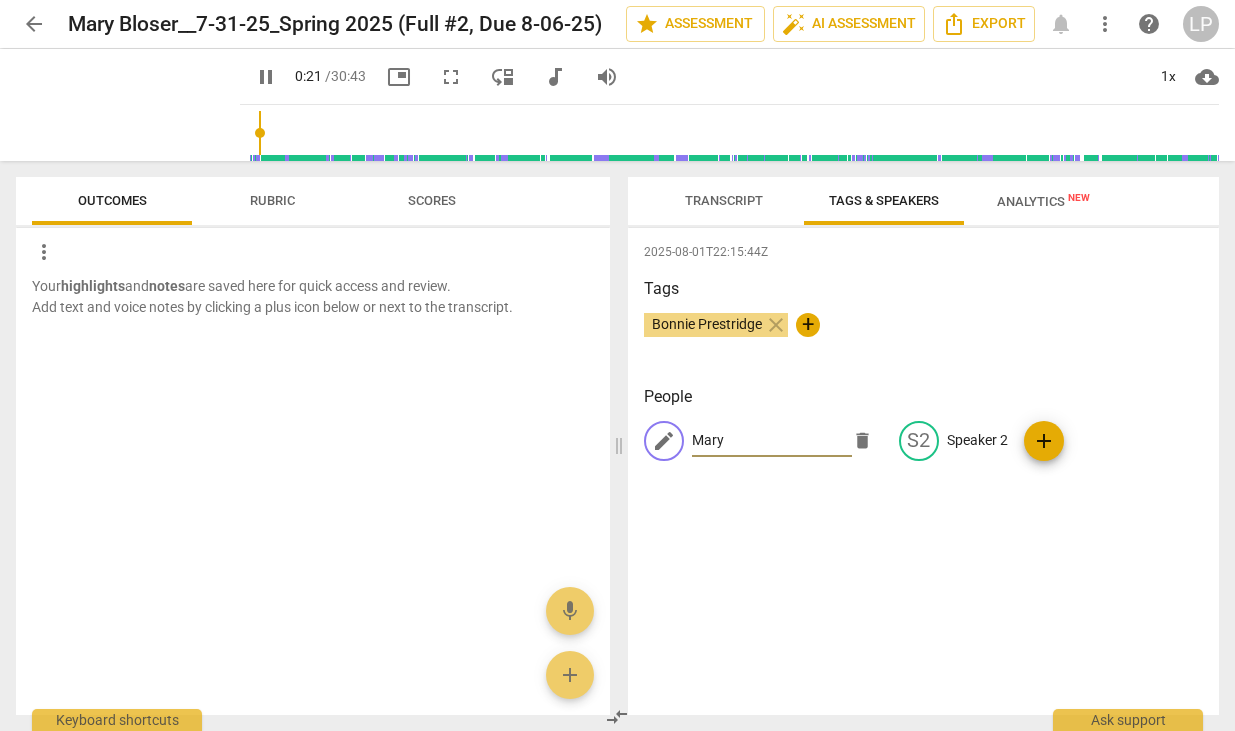 type on "Mary" 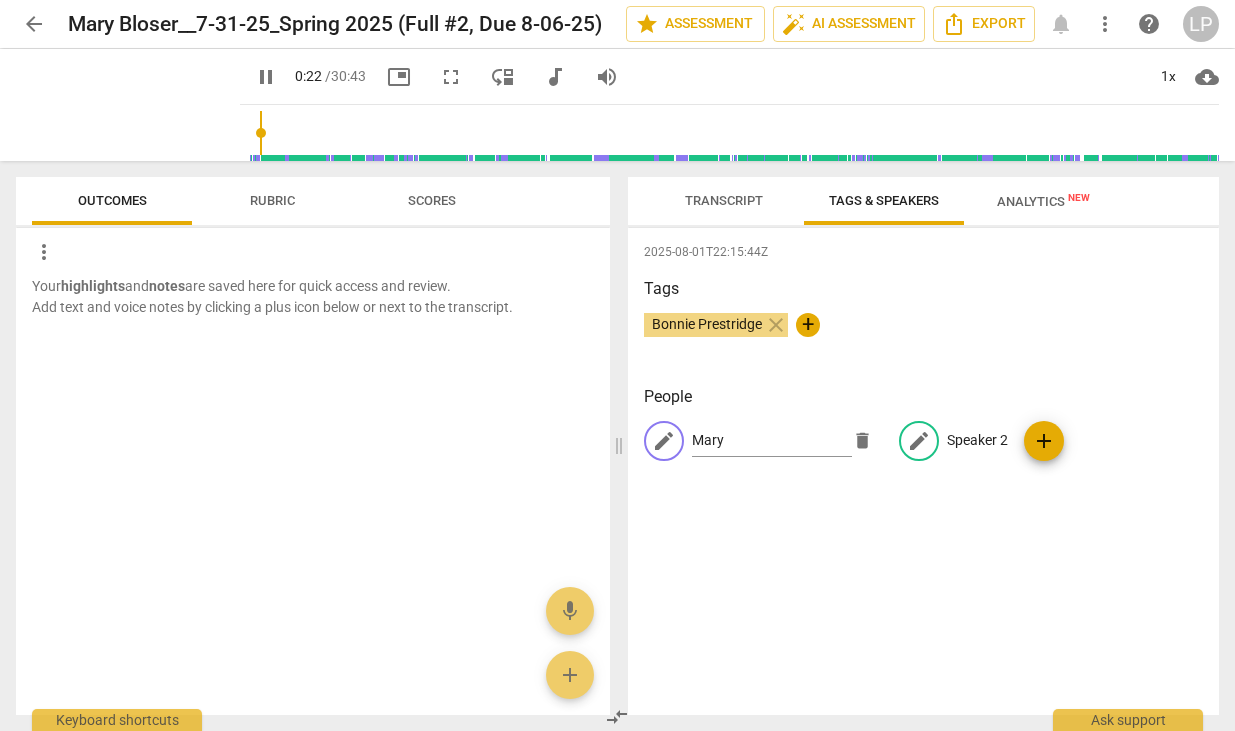 click on "Speaker 2" at bounding box center [977, 440] 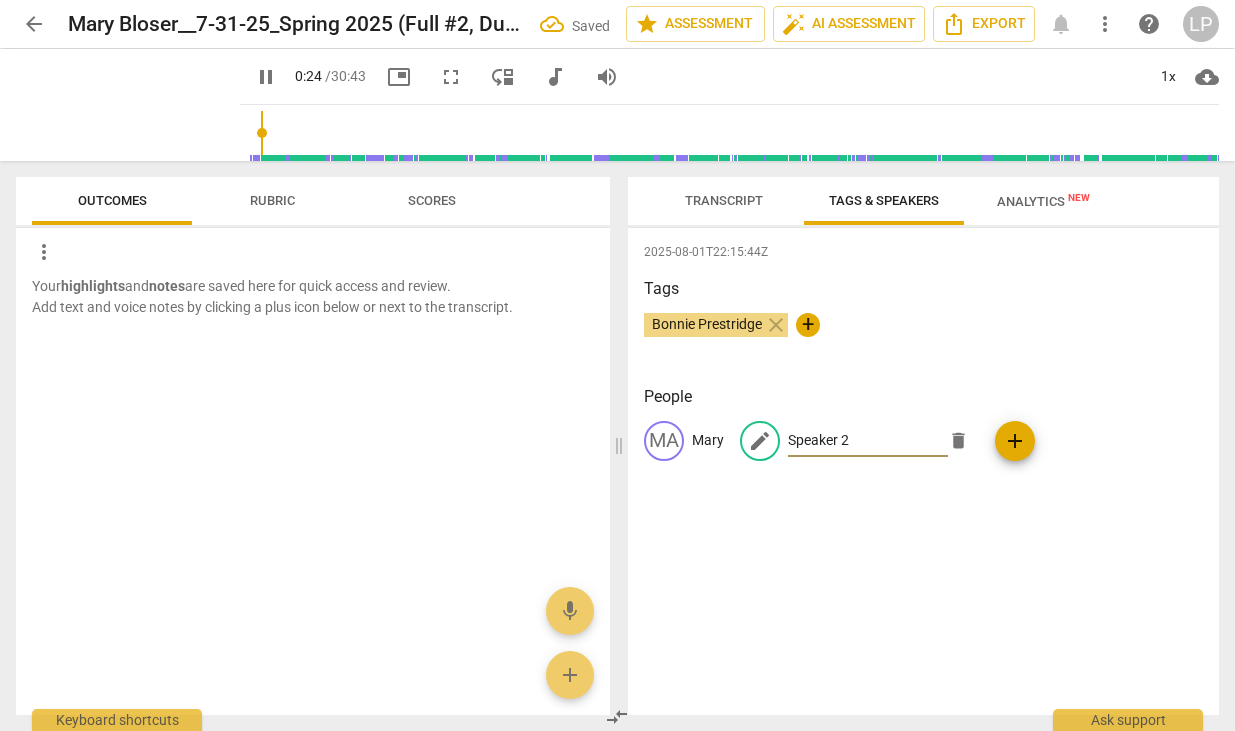 type on "24" 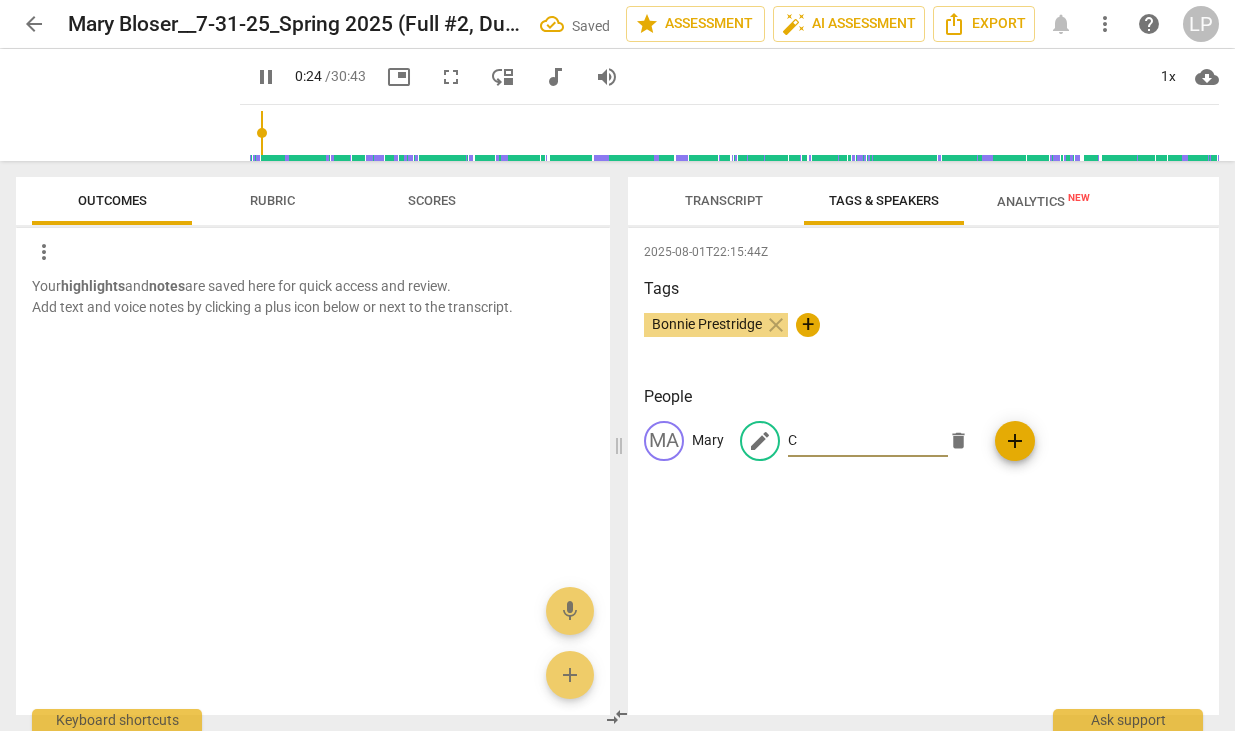 type on "Ch" 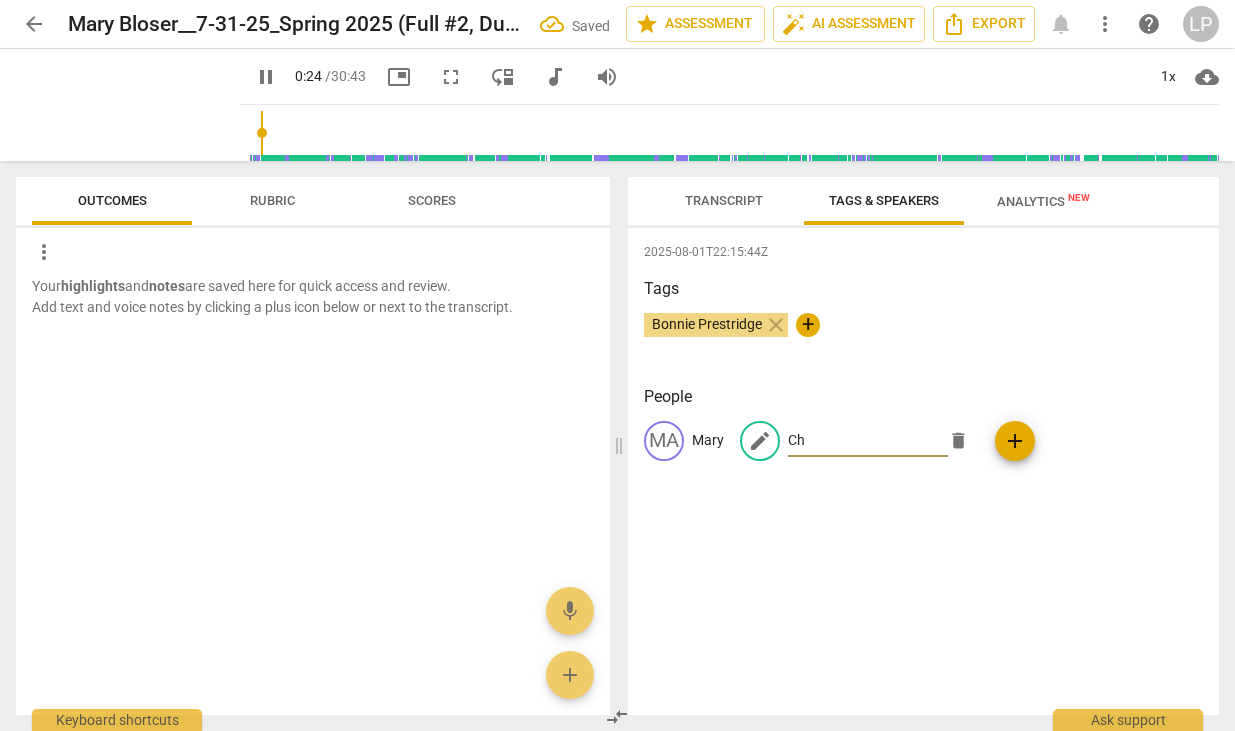 type on "25" 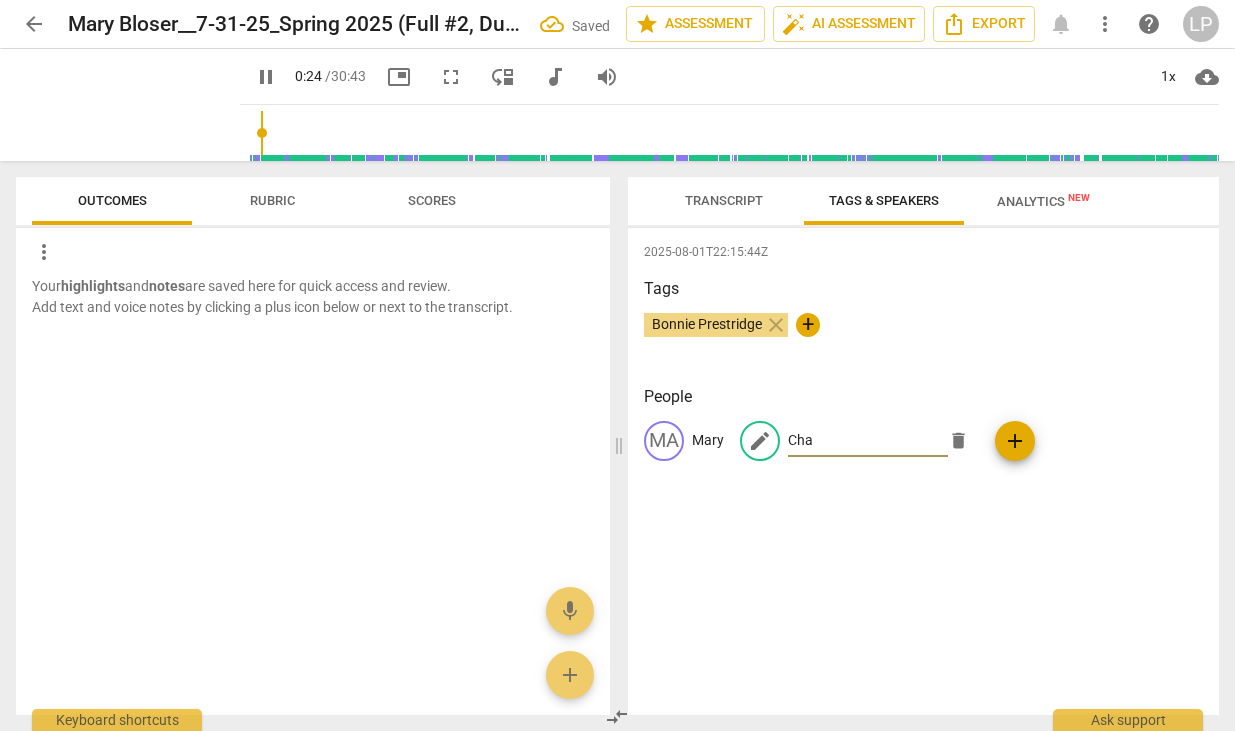 type on "25" 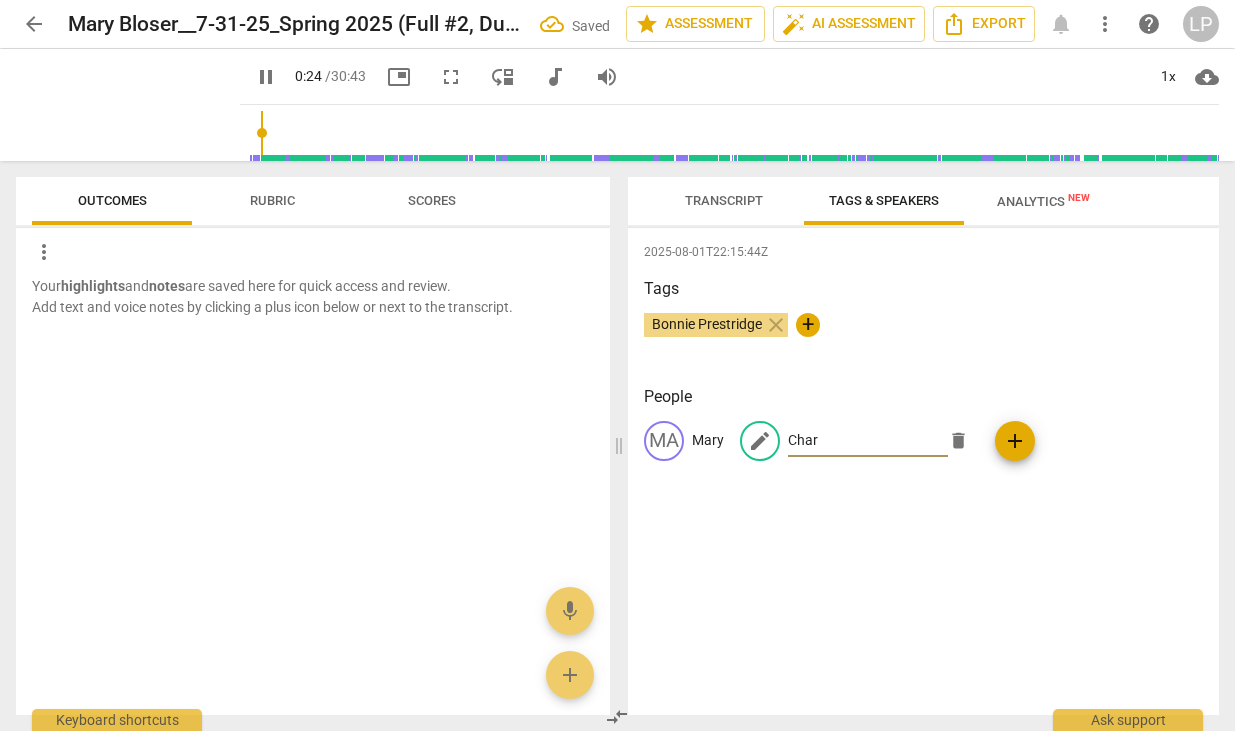 type on "25" 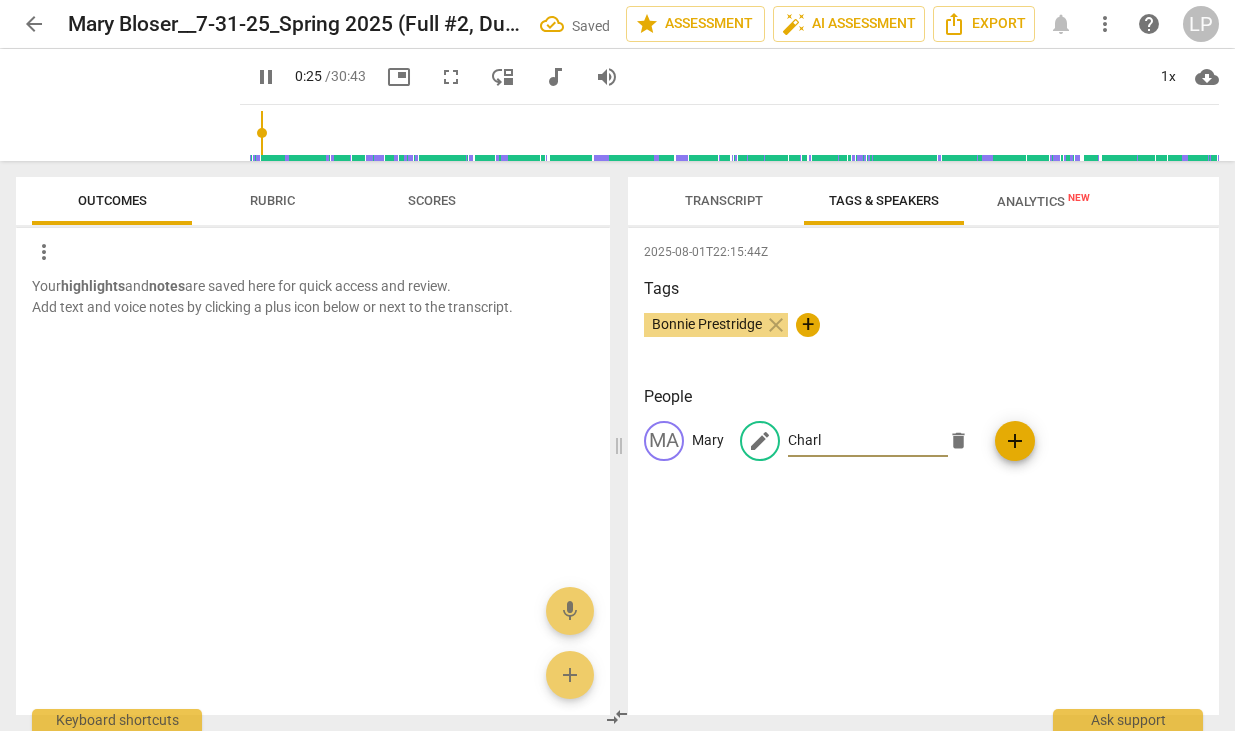 type on "25" 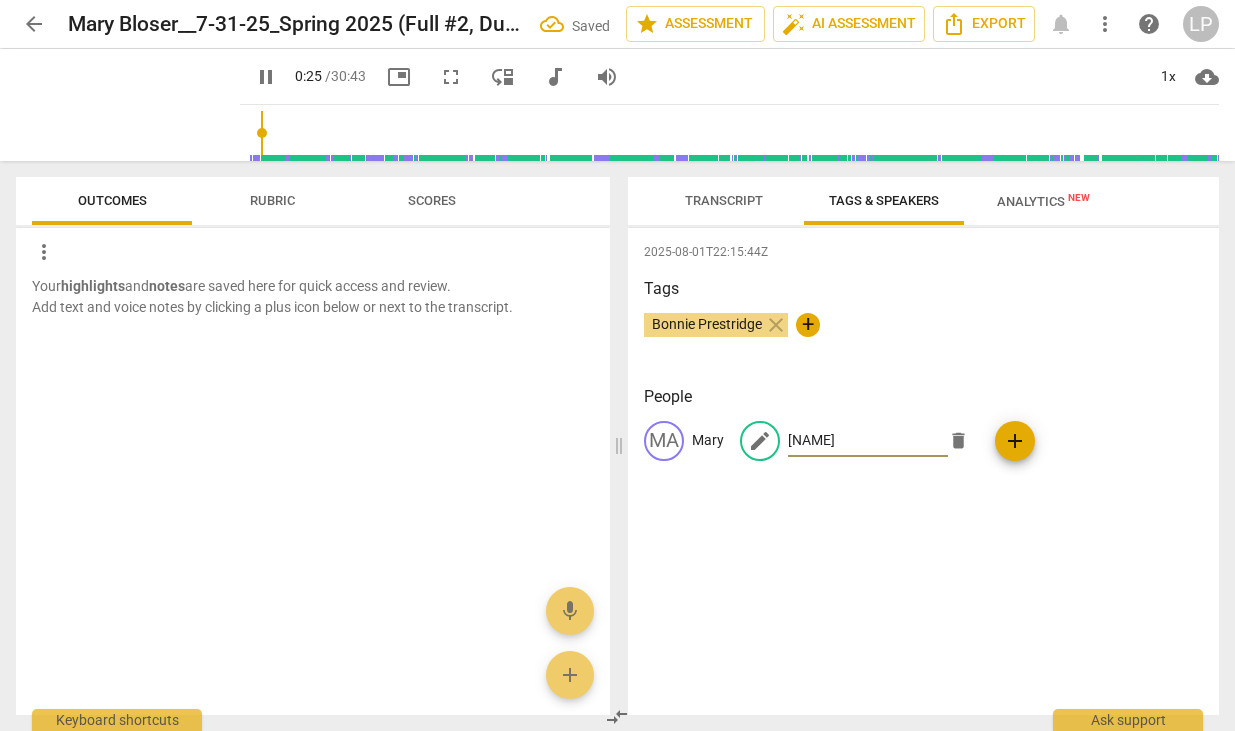 type on "26" 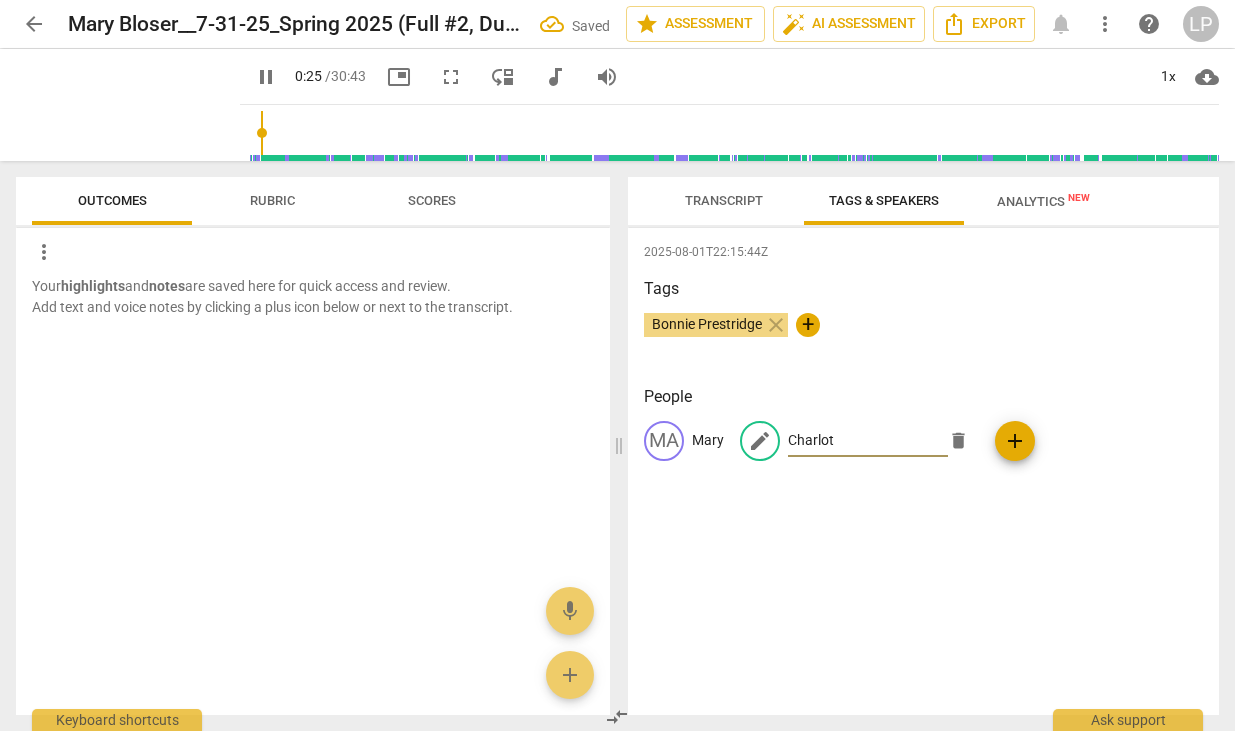 type on "26" 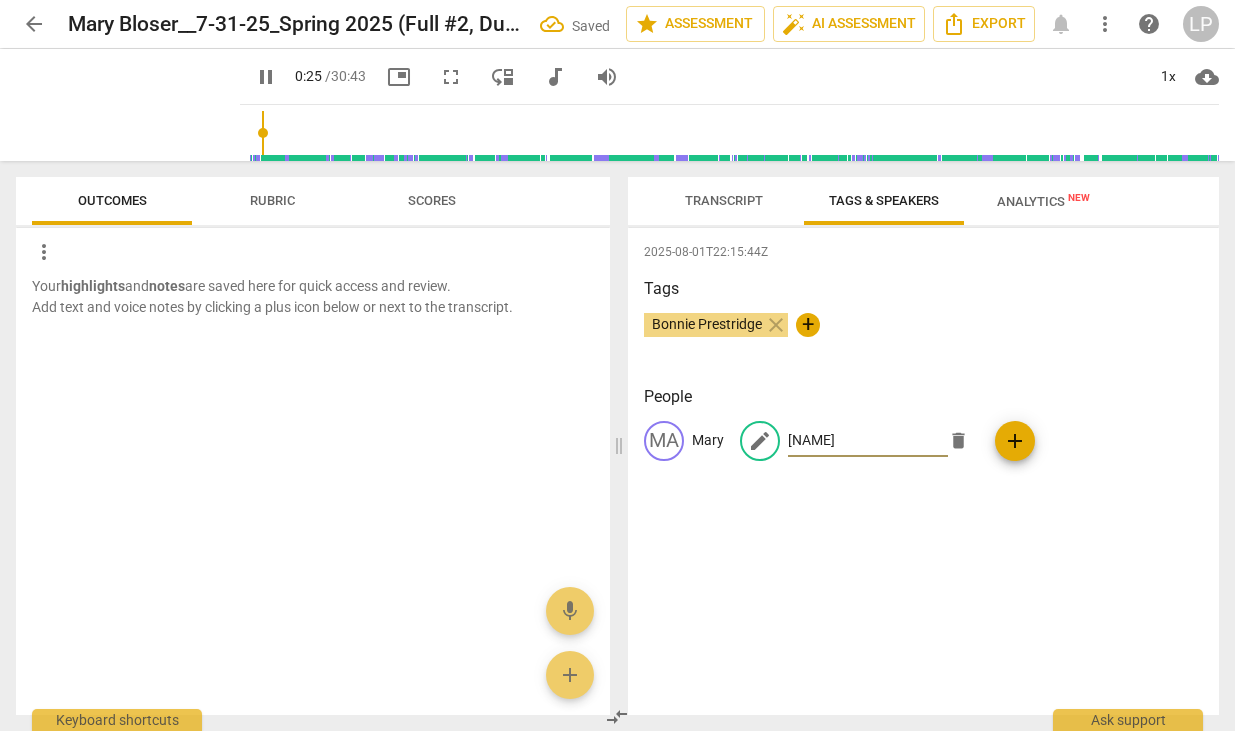 type on "Charlotte" 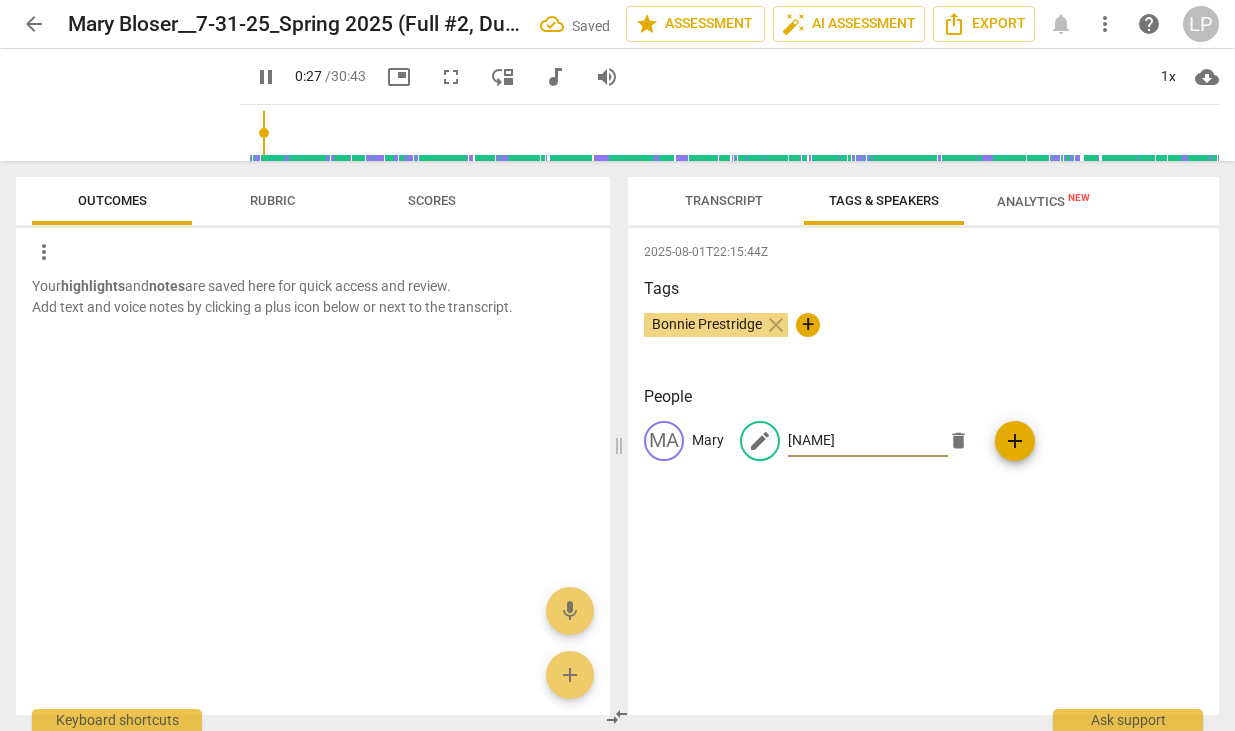 type on "28" 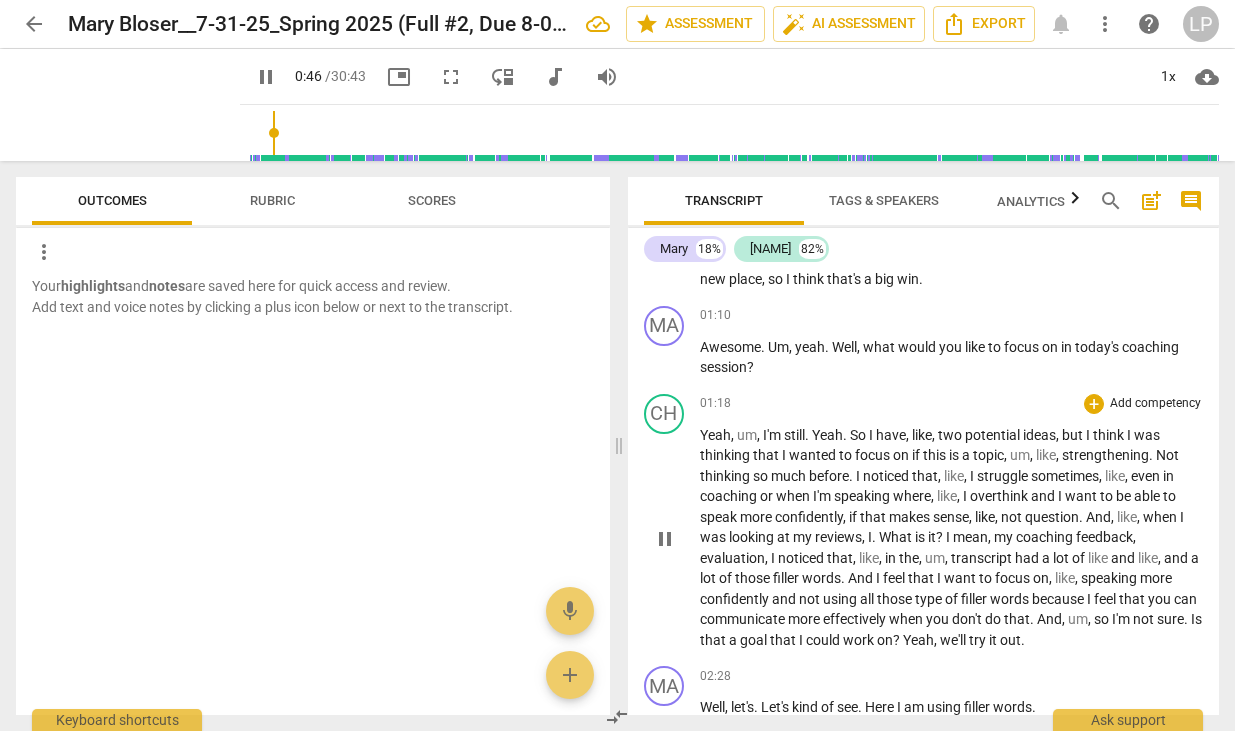 scroll, scrollTop: 655, scrollLeft: 0, axis: vertical 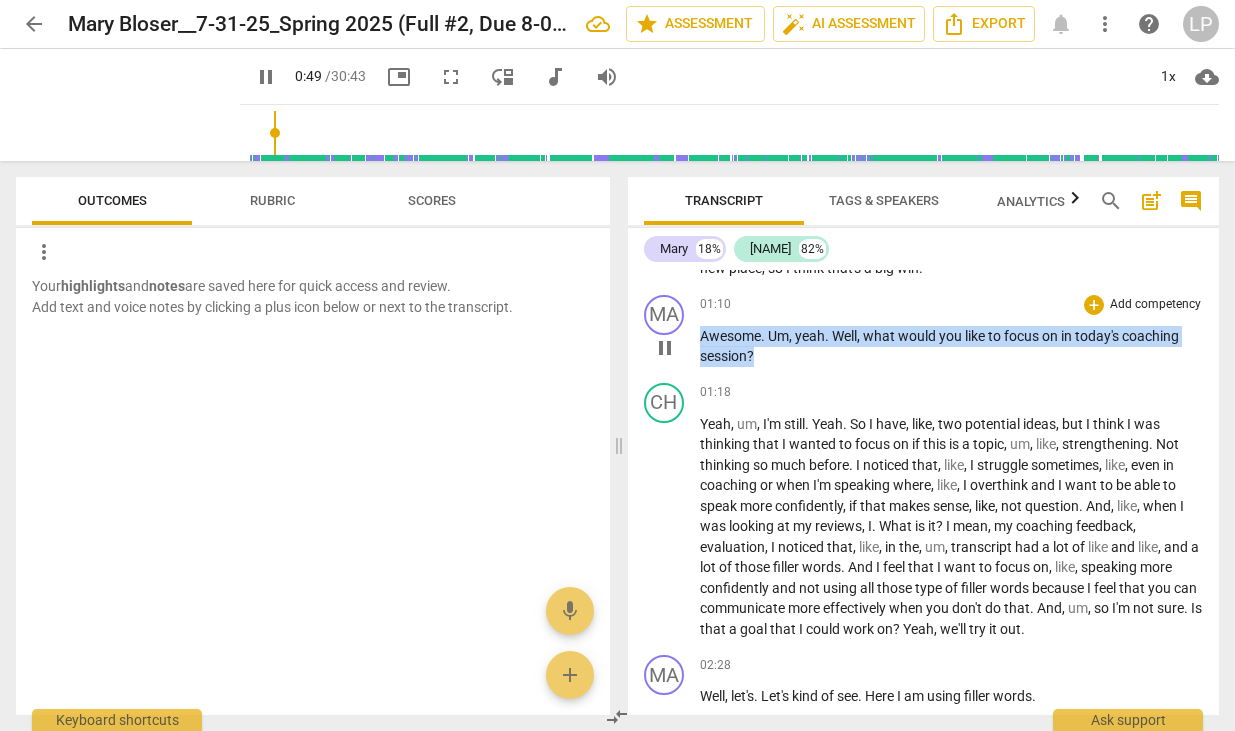 drag, startPoint x: 758, startPoint y: 348, endPoint x: 693, endPoint y: 332, distance: 66.94027 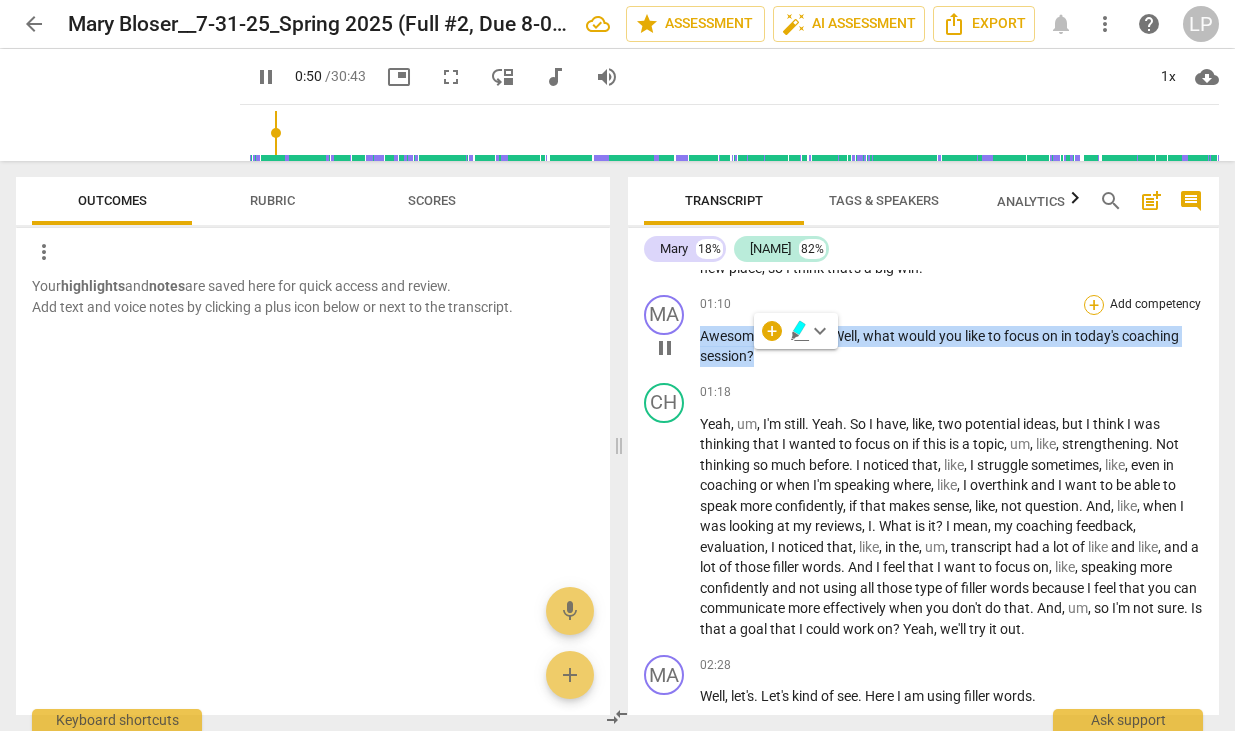 click on "+" at bounding box center (1094, 305) 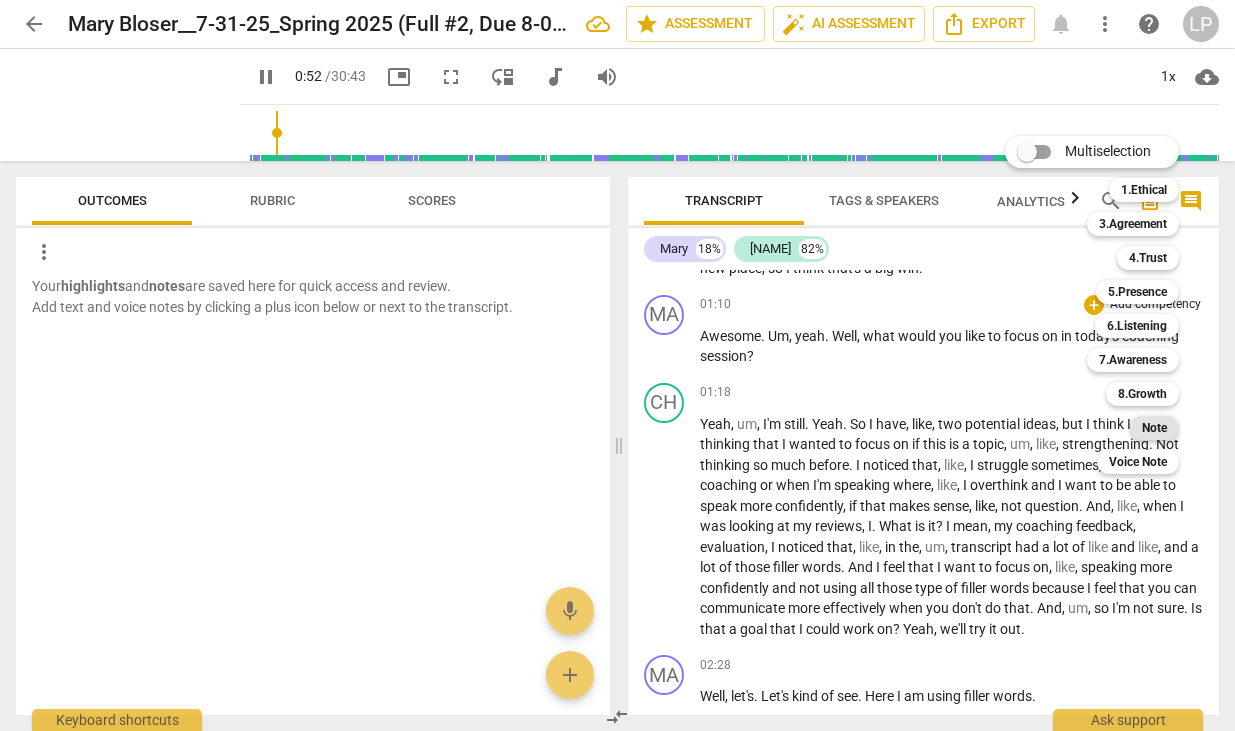 click on "Note" at bounding box center (1154, 428) 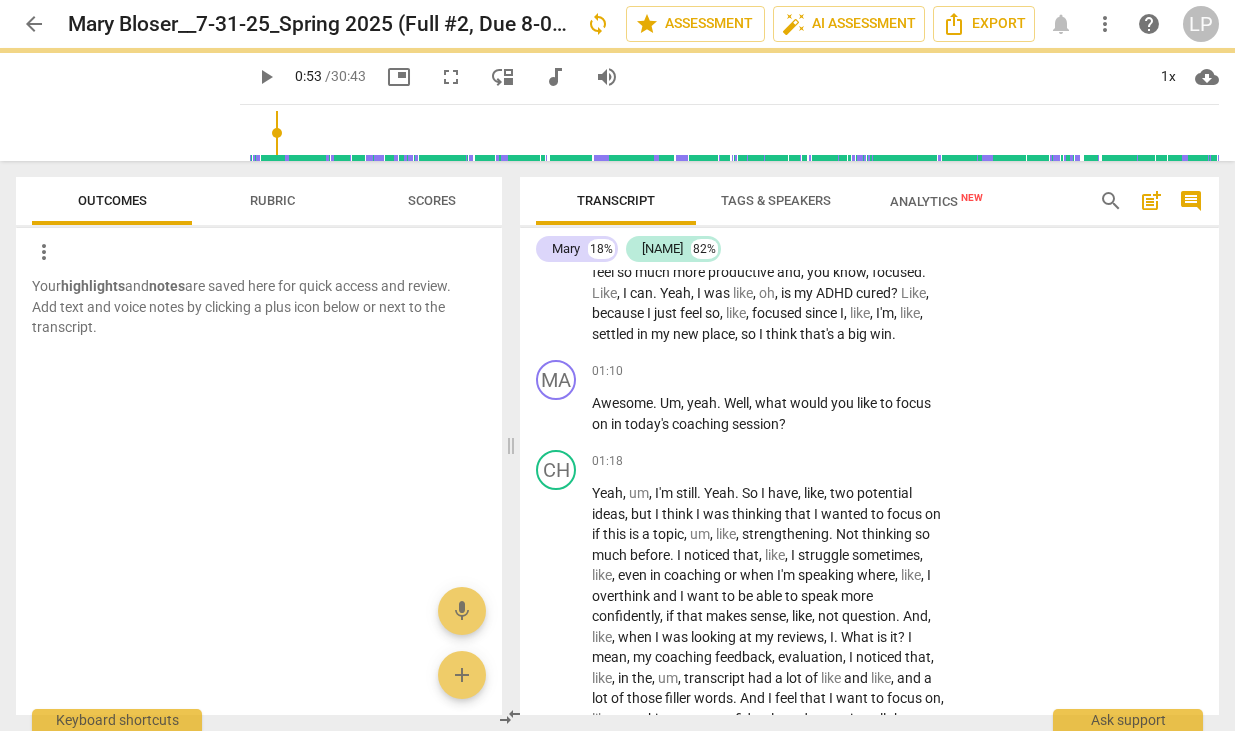 type on "53" 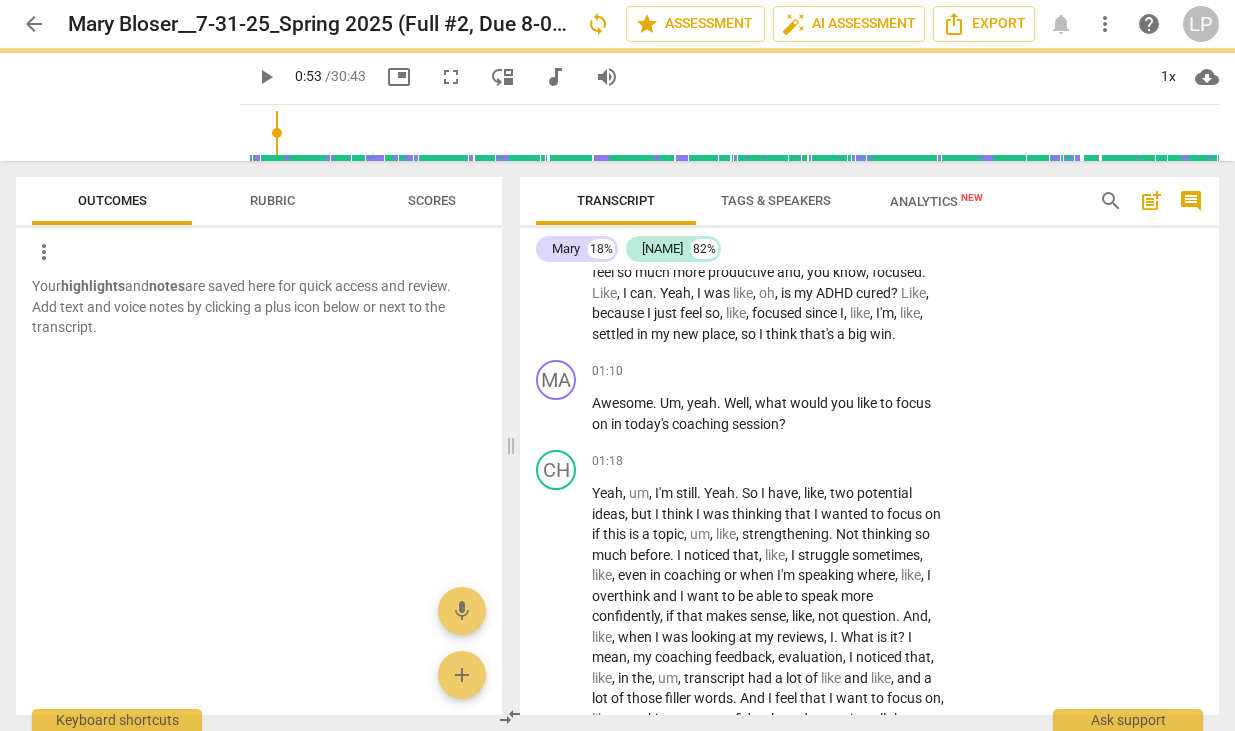 scroll, scrollTop: 657, scrollLeft: 0, axis: vertical 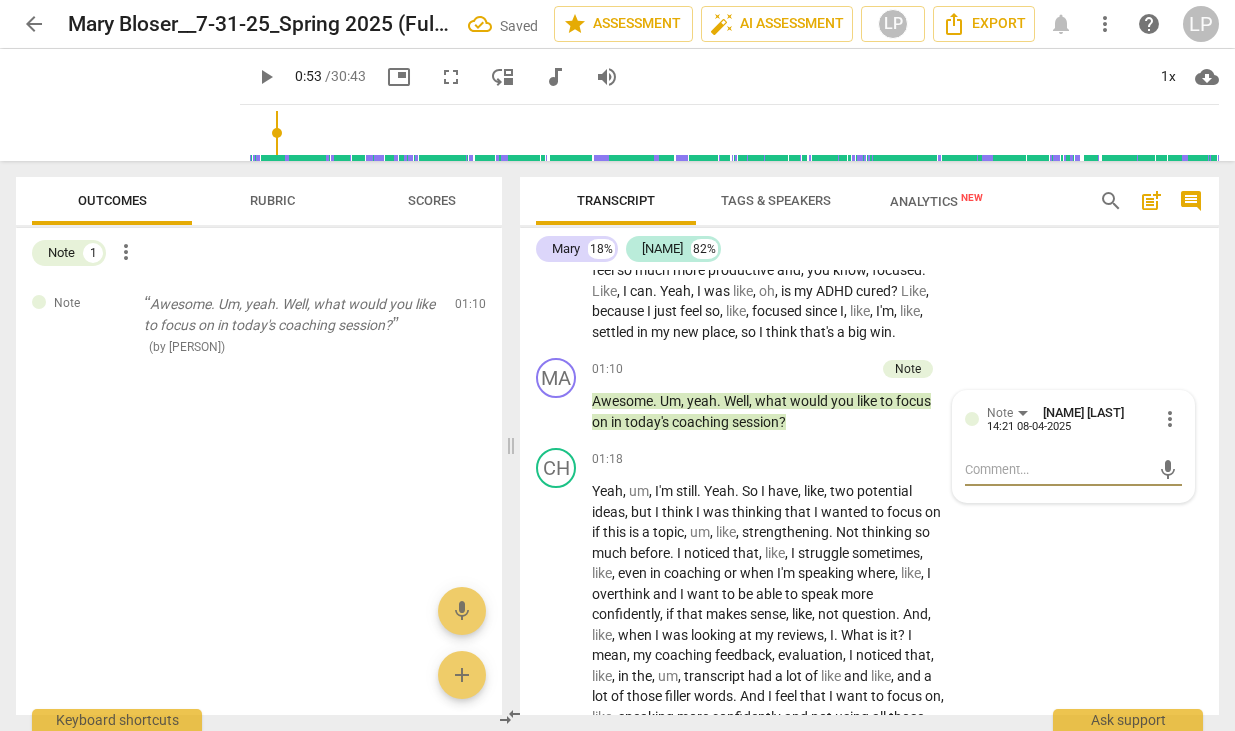 type on "F" 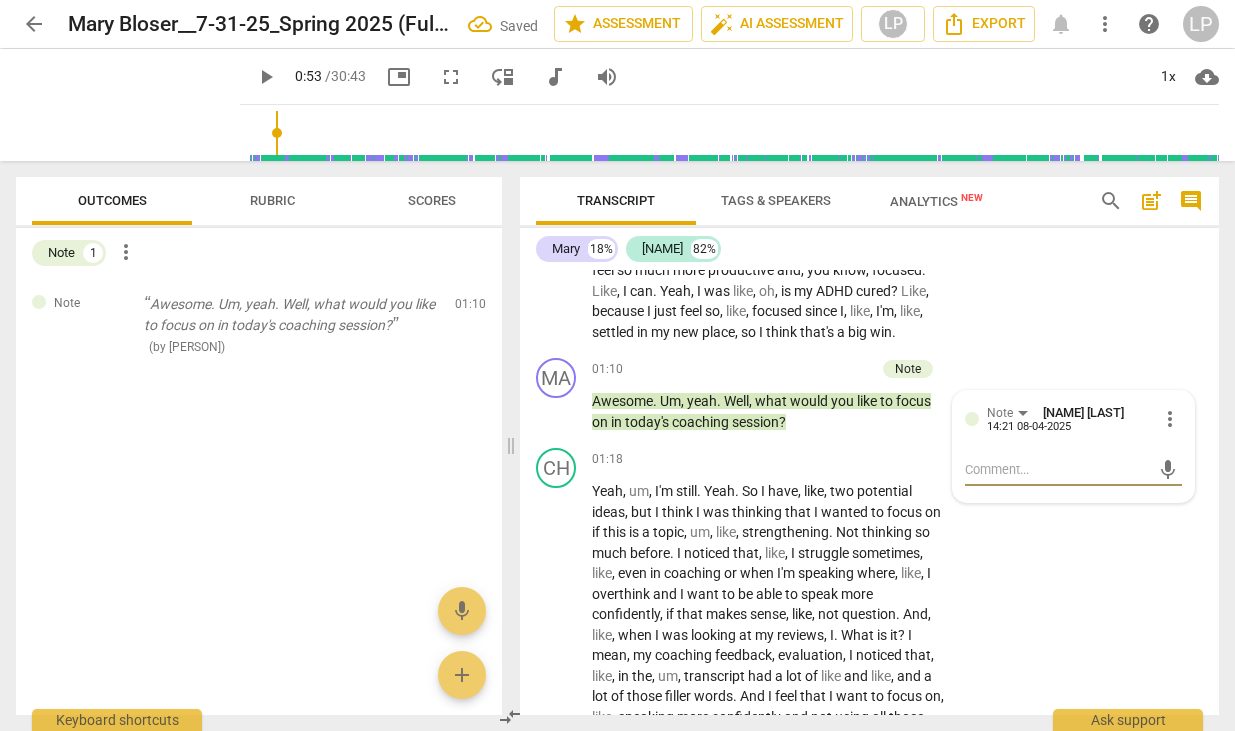 type on "F" 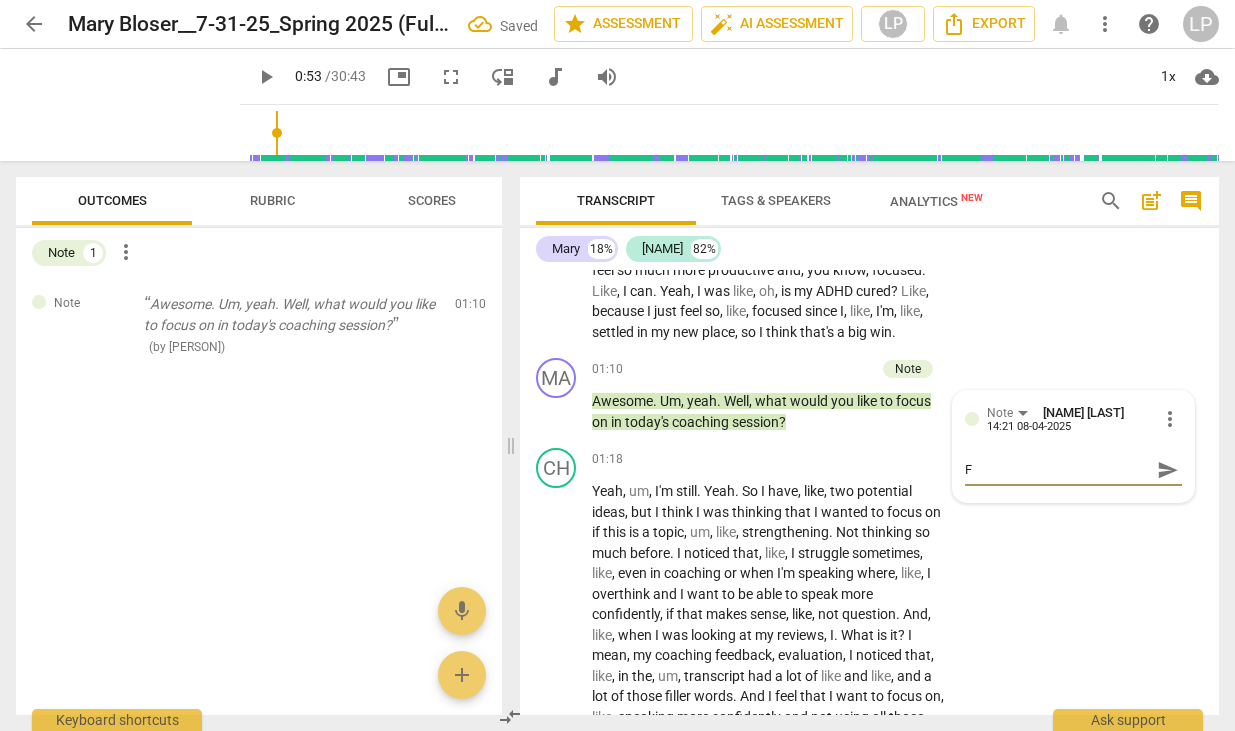 type on "Fo" 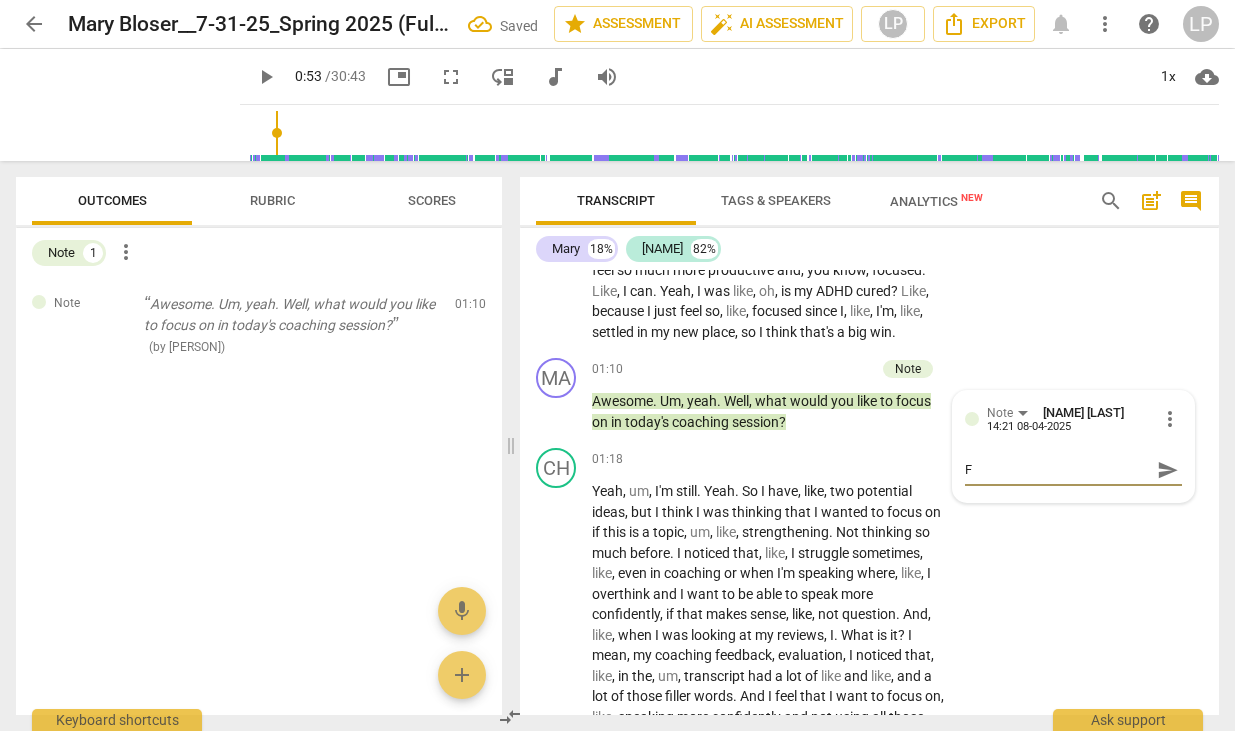 type on "Fo" 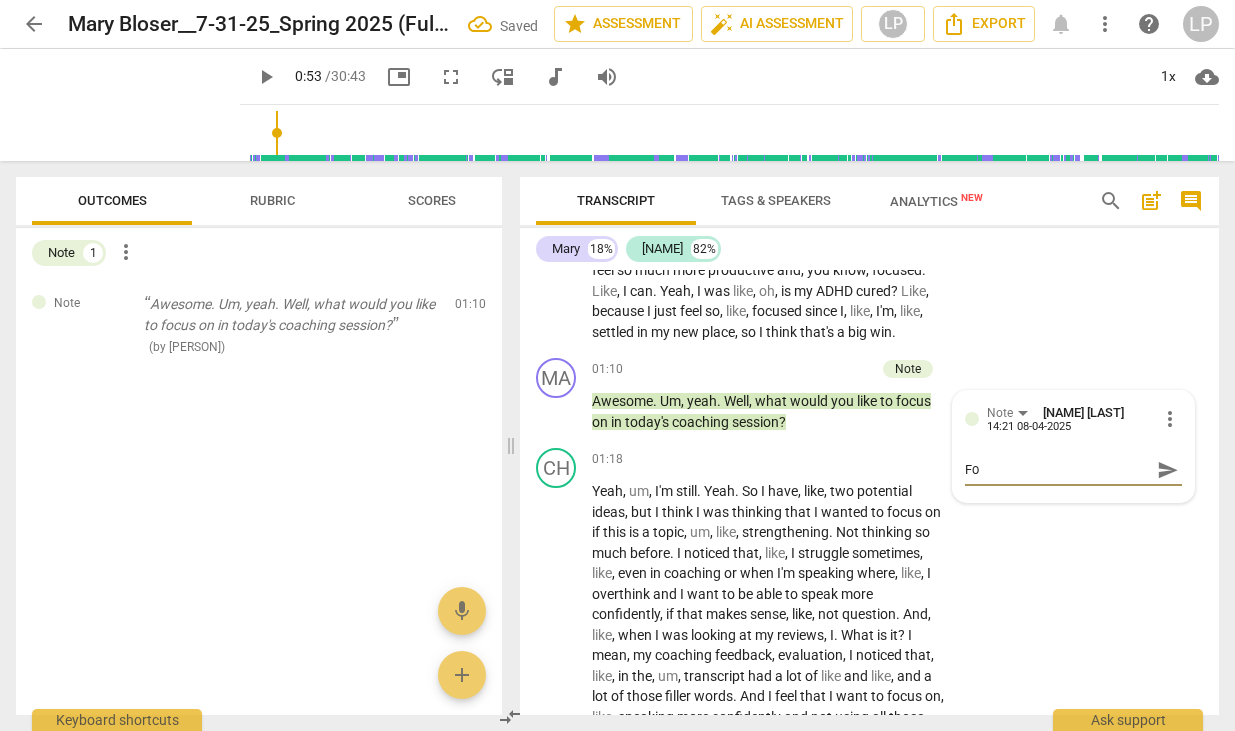 type on "Foc" 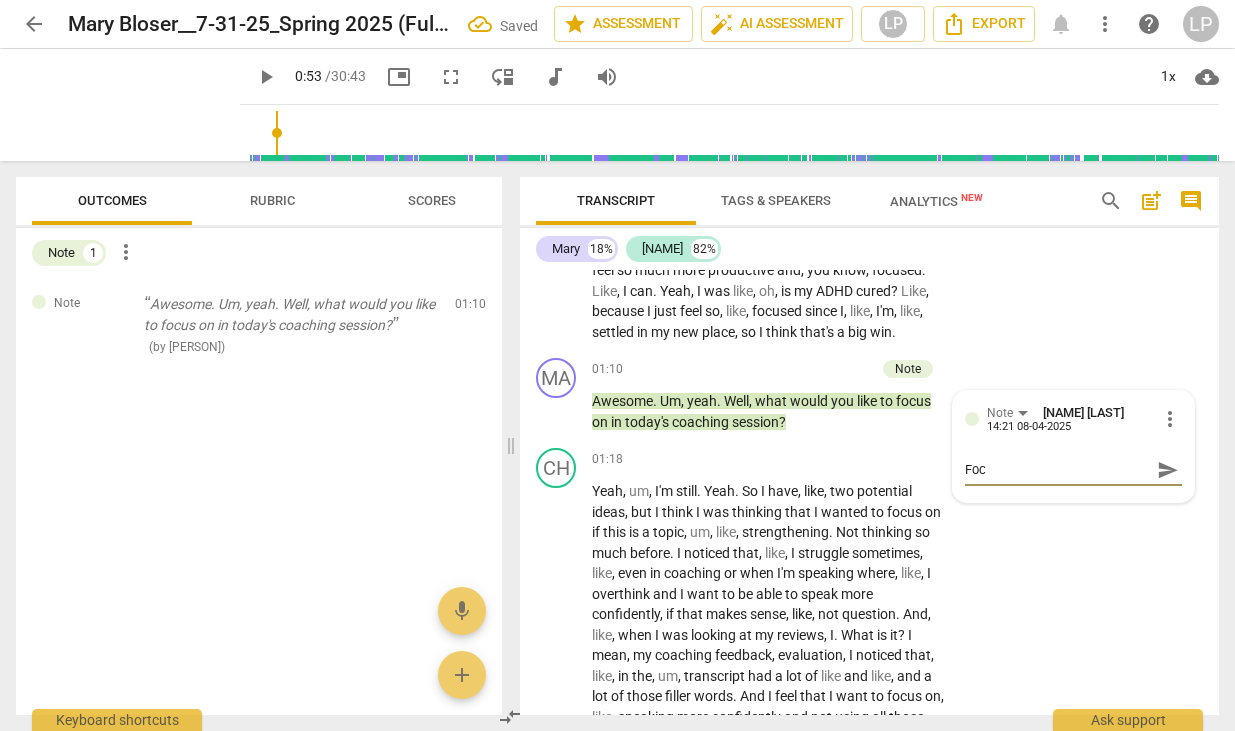 type on "Focu" 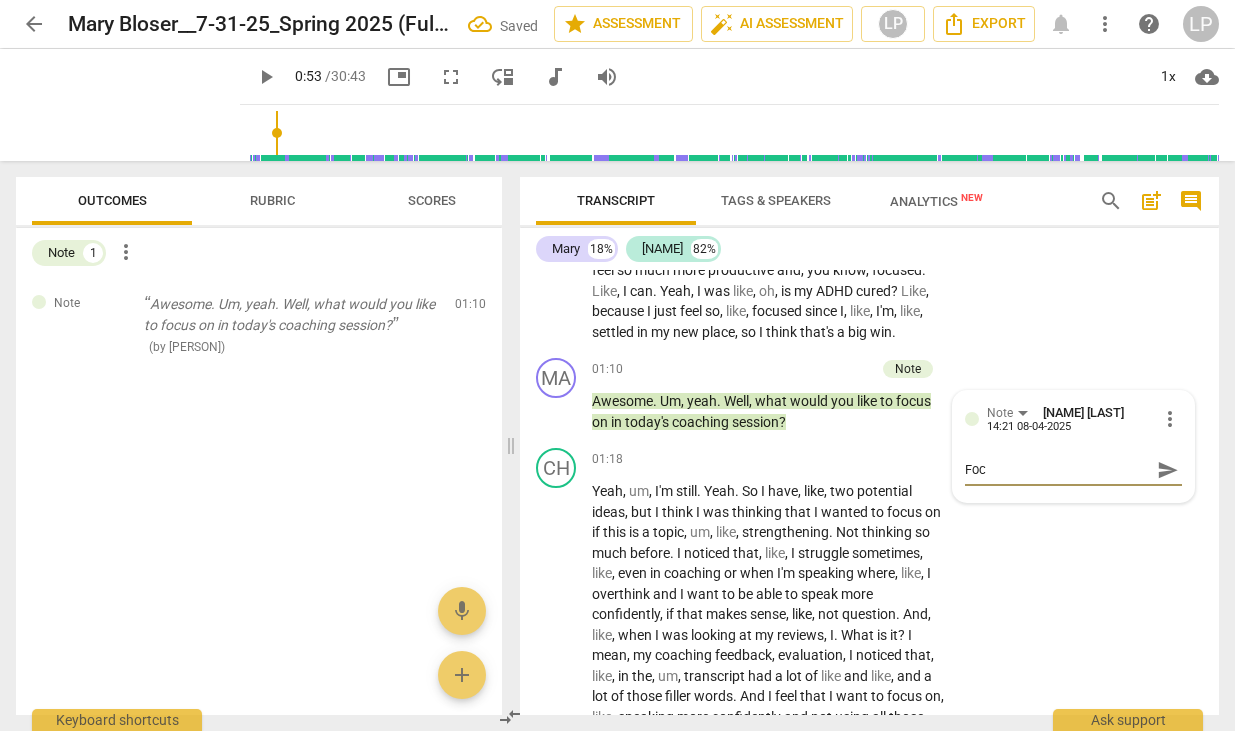 type on "Focu" 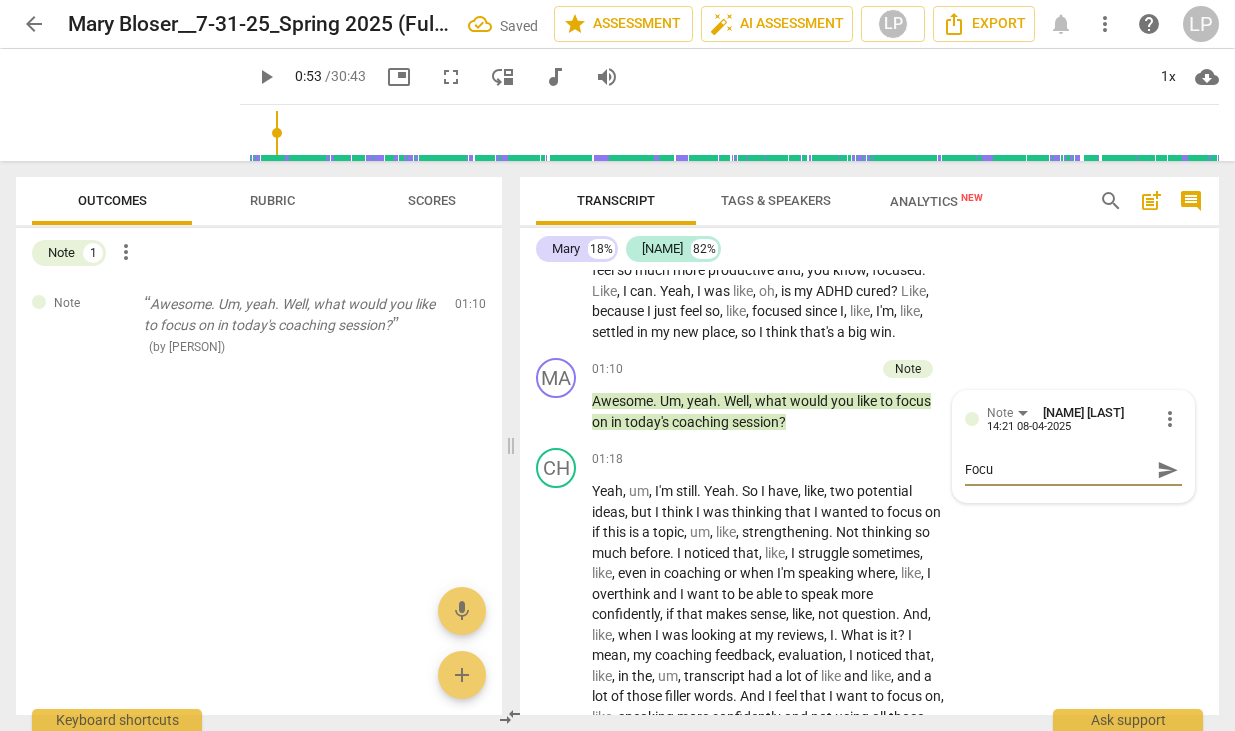 type on "Focus" 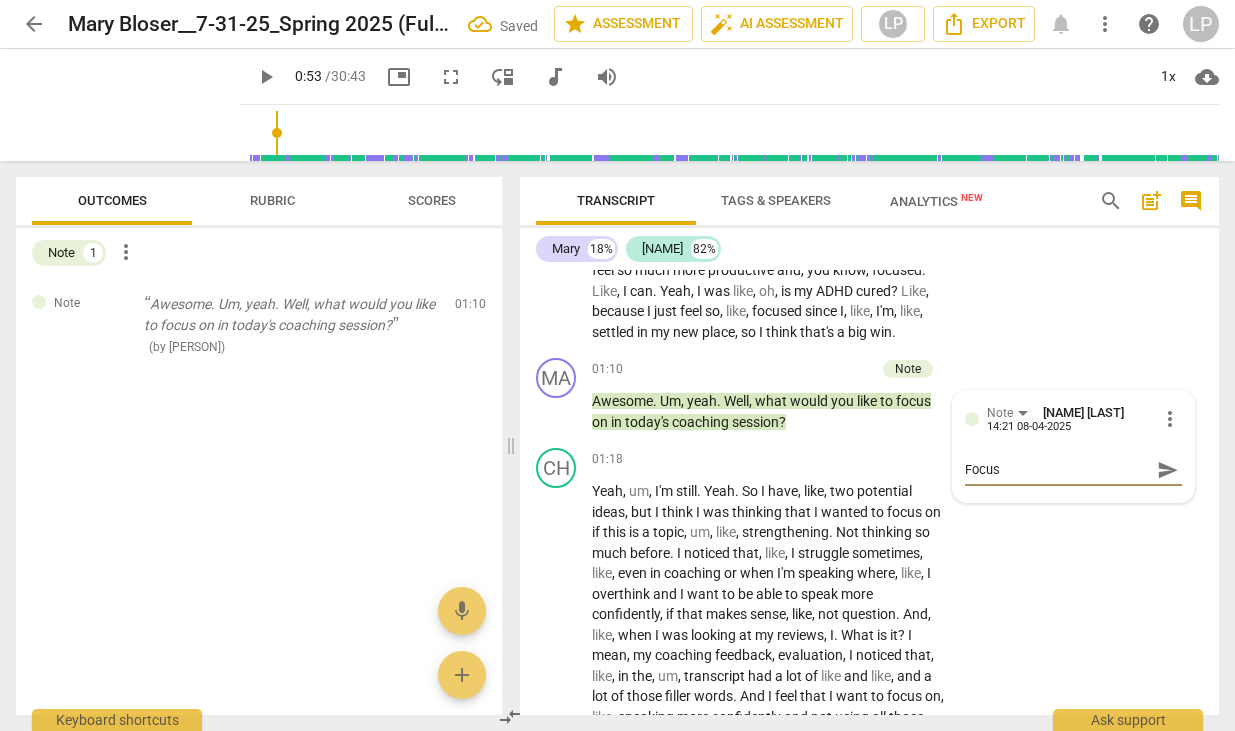 type on "Focus/" 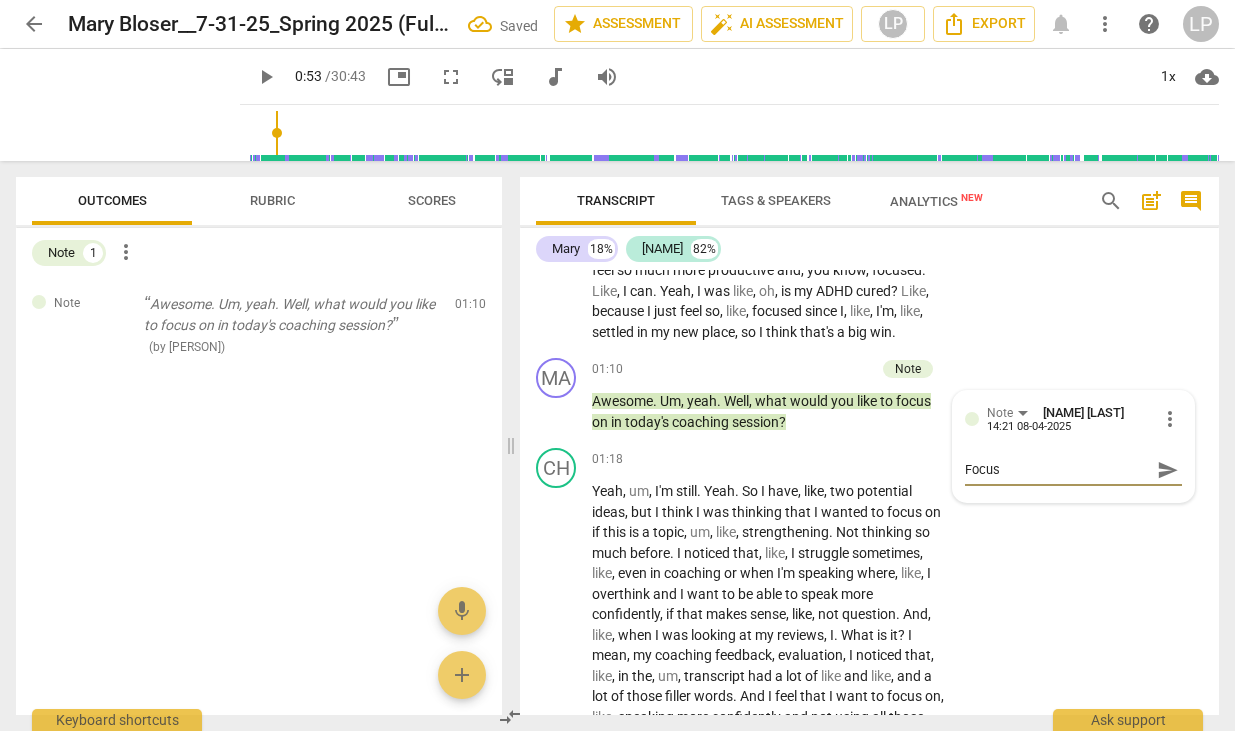 type on "Focus/" 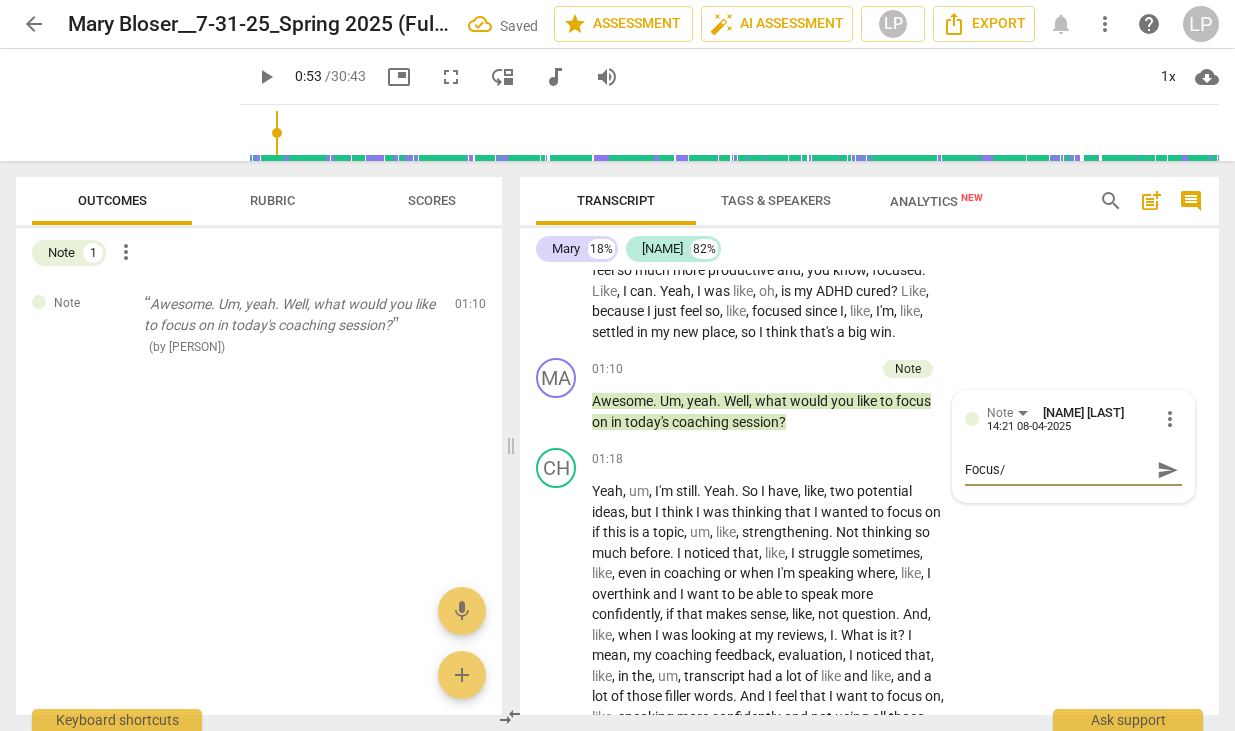 type on "Focus/a" 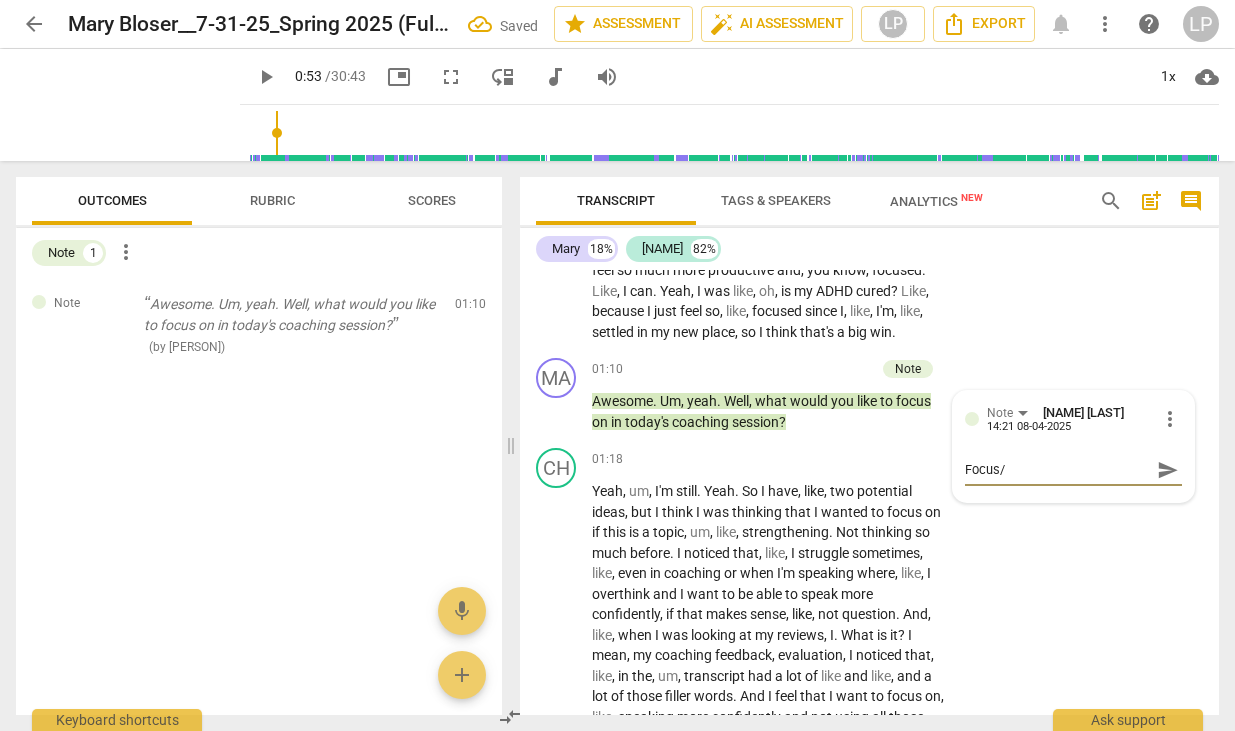 type on "Focus/a" 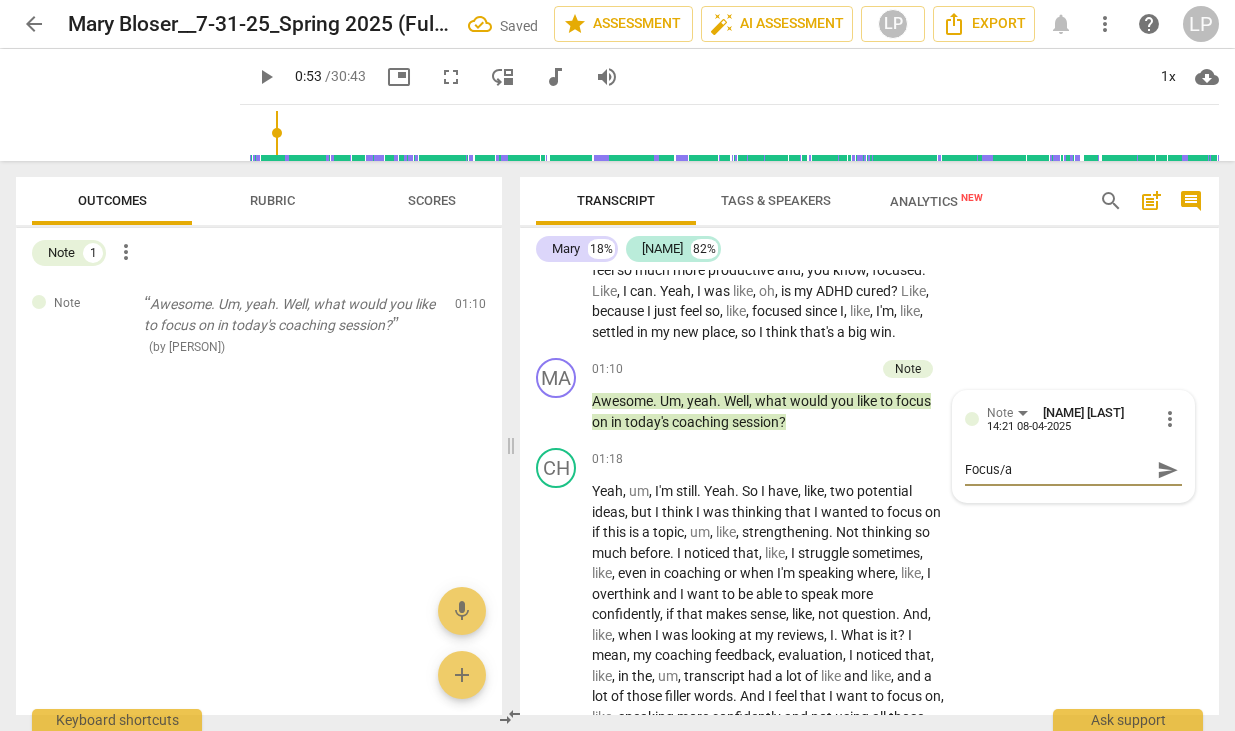type on "Focus/ag" 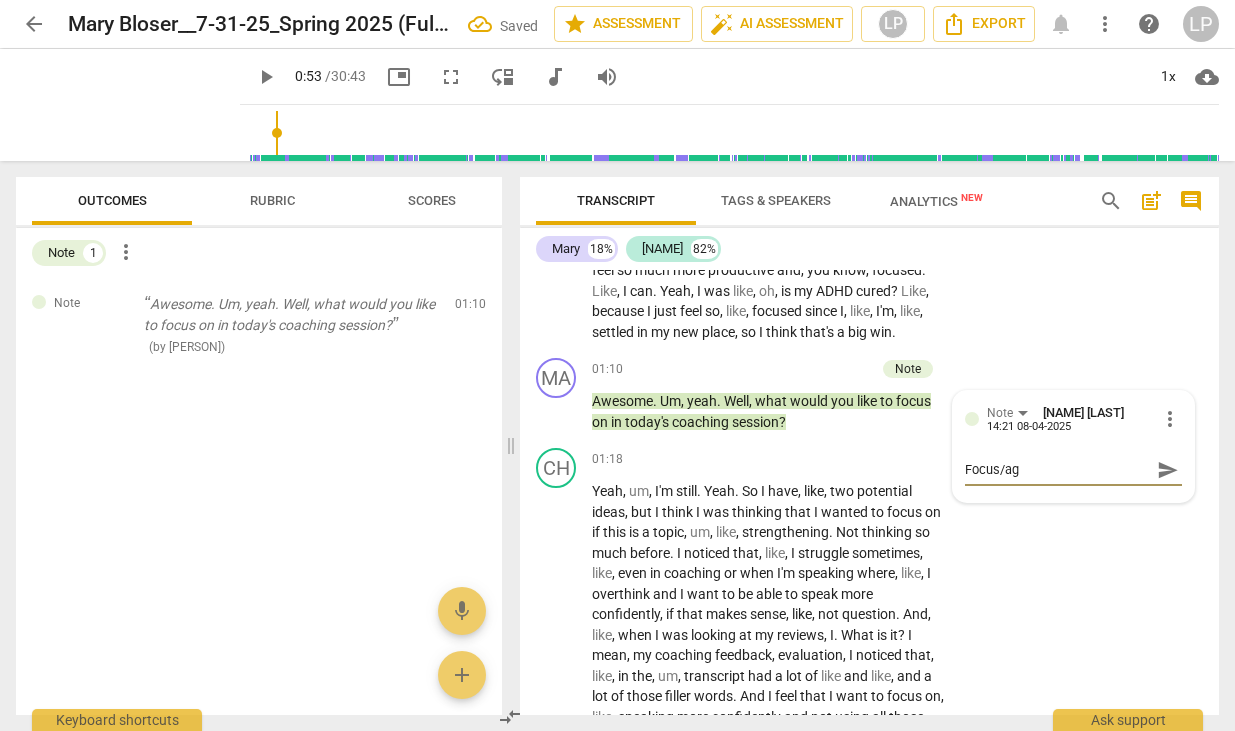 type on "Focus/age" 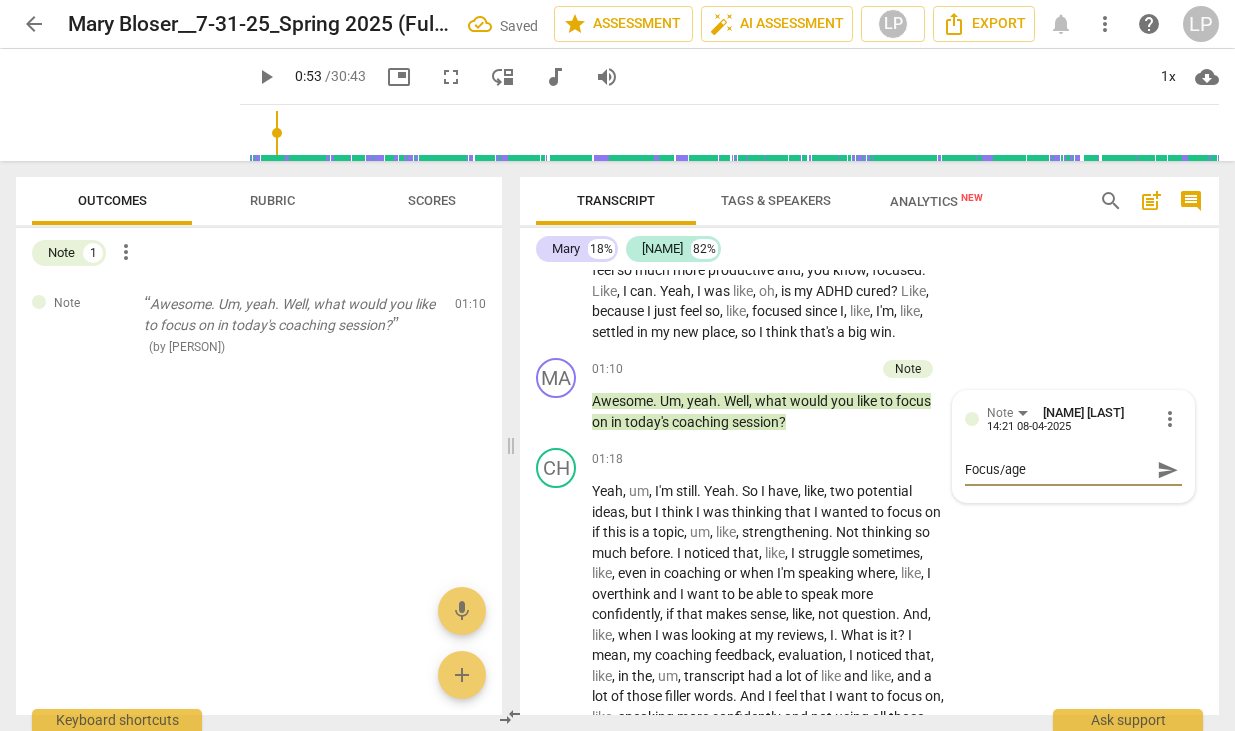 type on "Focus/agen" 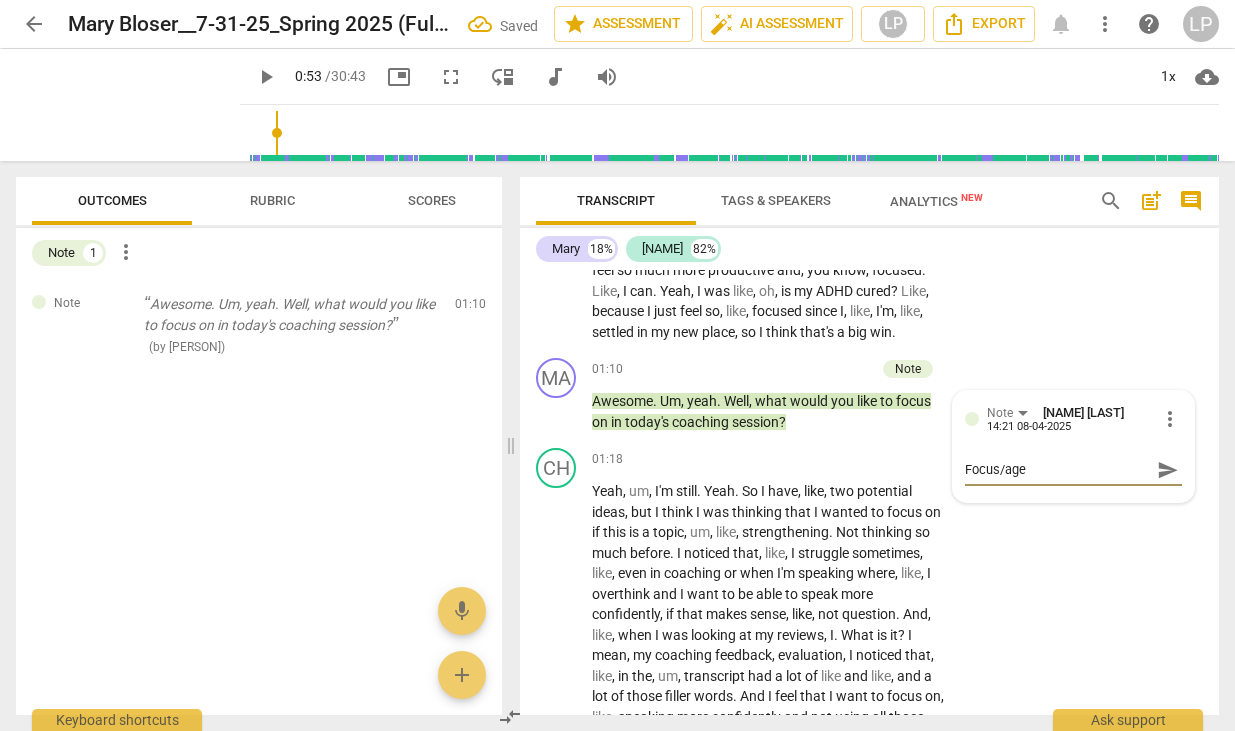type on "Focus/agen" 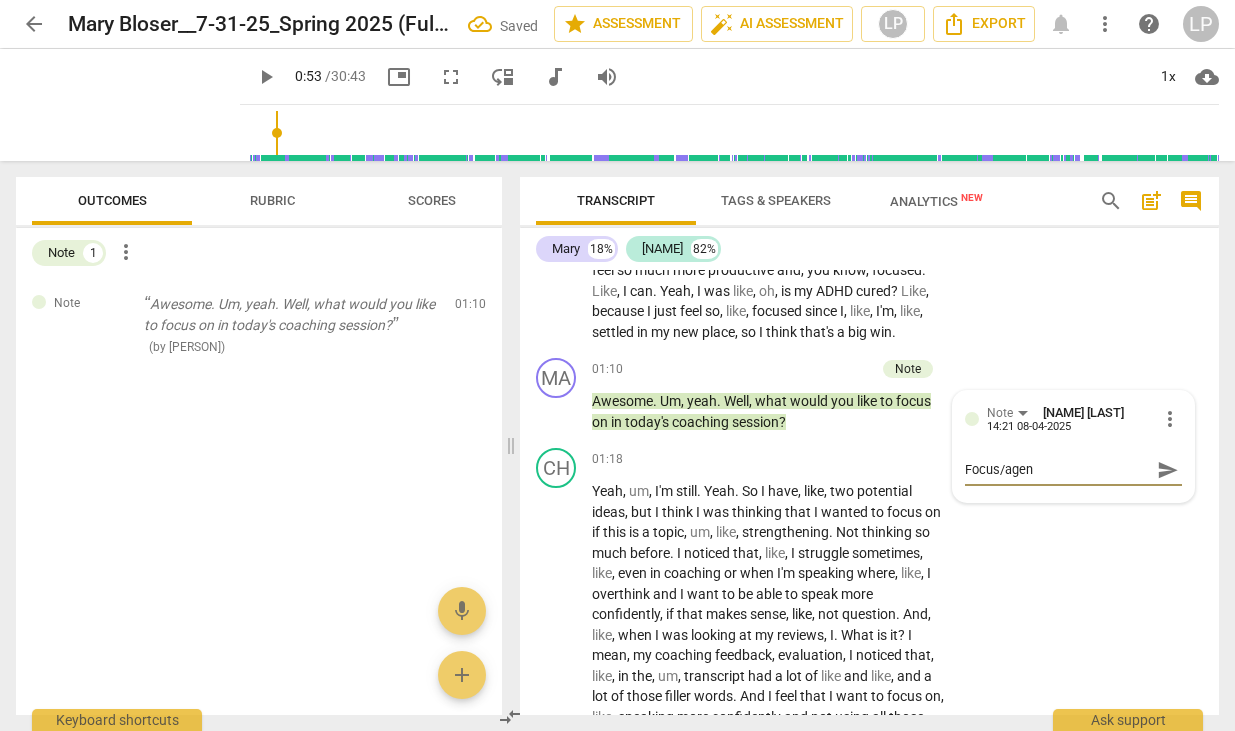 type on "Focus/agend" 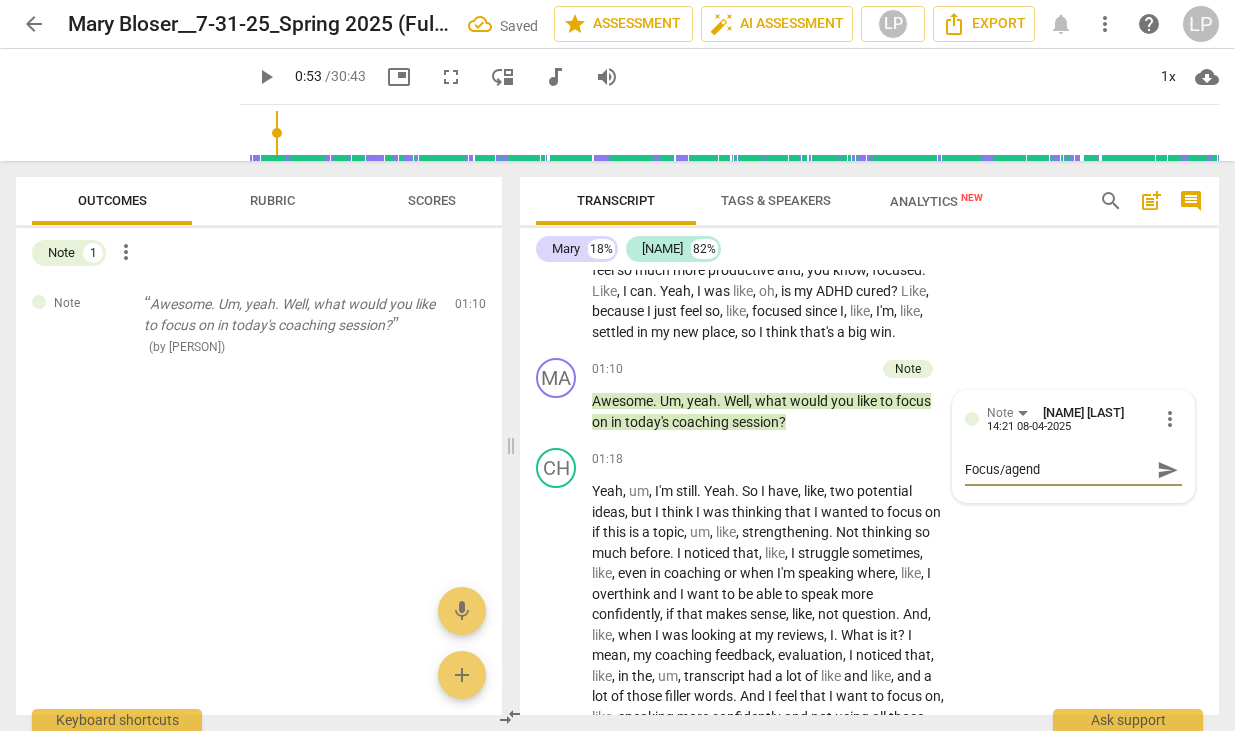 type on "Focus/agenda" 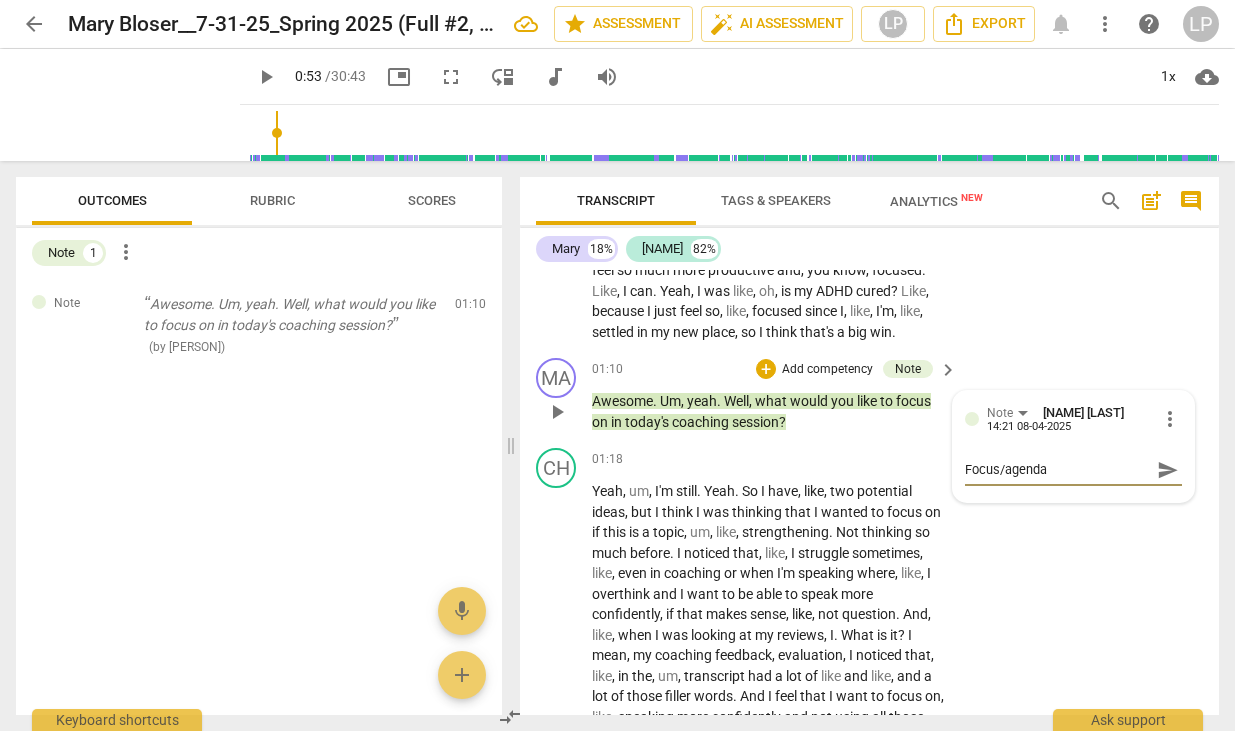 type on "Focus/agenda" 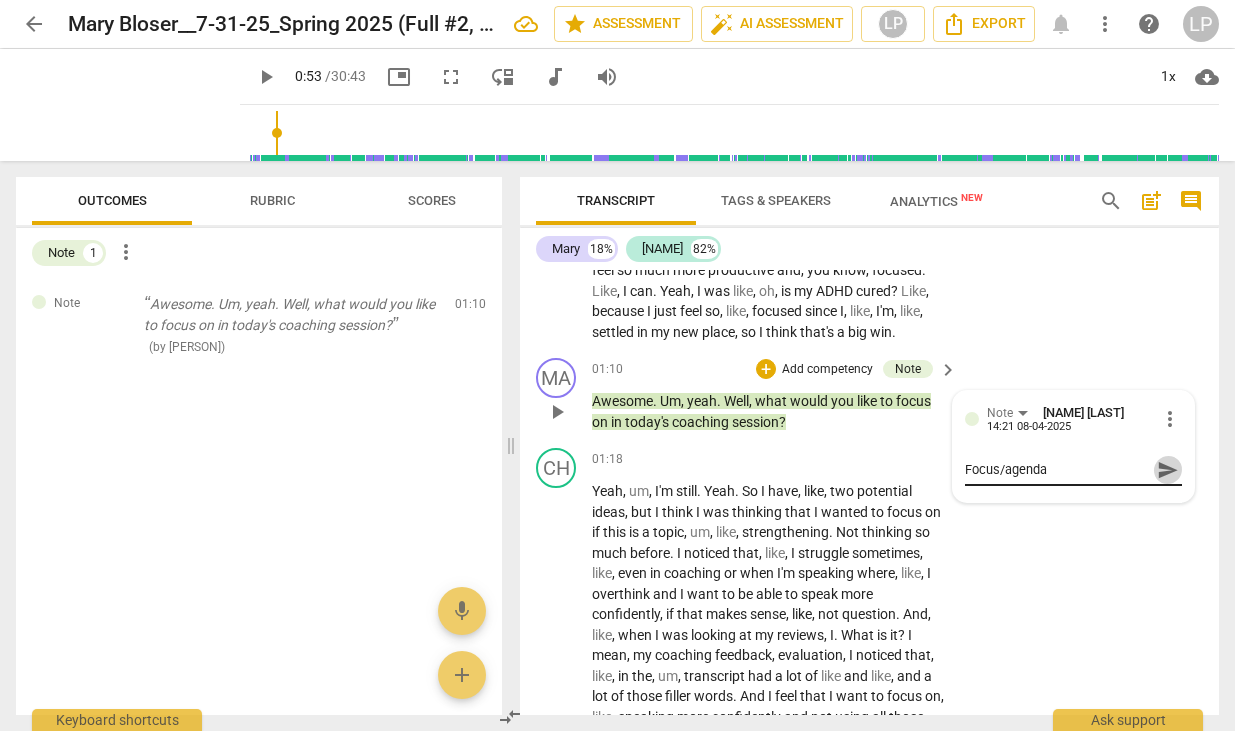 click on "send" at bounding box center [1168, 470] 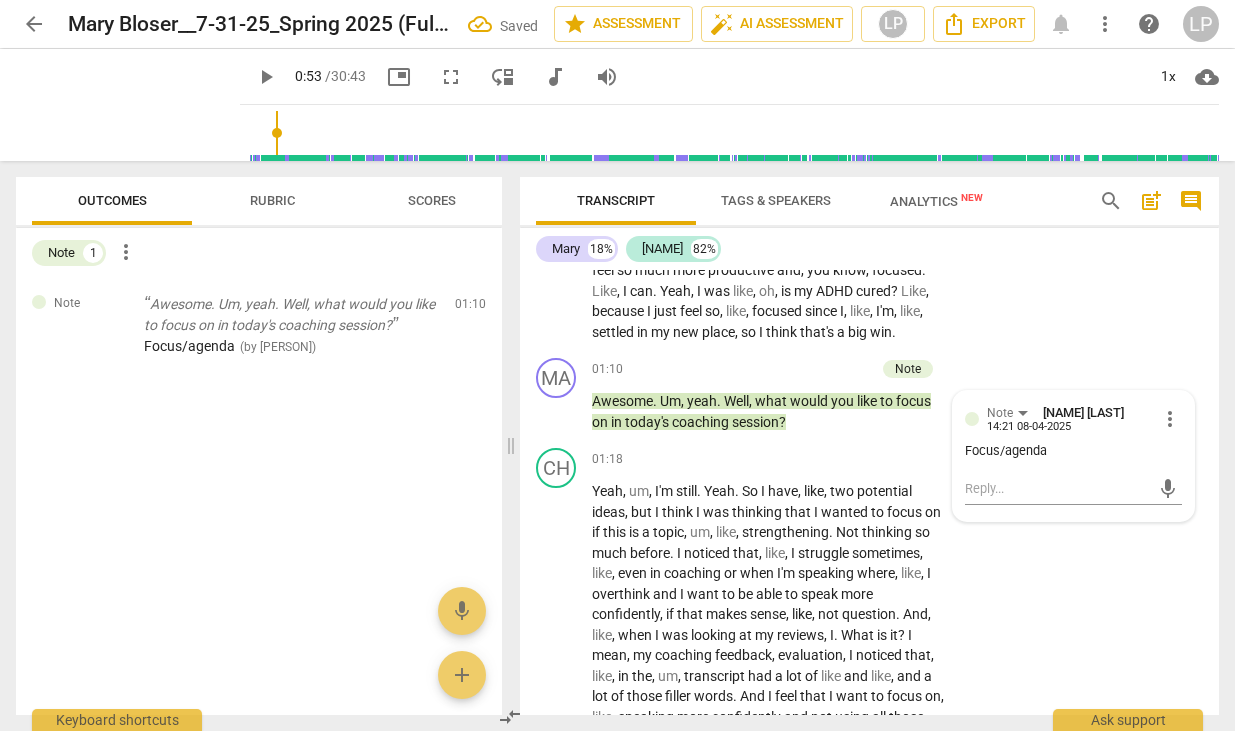 click on "Um ,   I   think   a   win   would   be   that   I   moved   to ,   like ,   my   new   place .   Oh ,   wow .   I'm ,   like ,   all   settled   in .   Not   a   hundred   percent ,   obviously .   There's   still   some   things   to ,   you   know ,   get   100   acclimatized .   But   I   finally   did   move ,   and   almost   everything   is   finished .   And   so   just ,   like ,   settling   in ,   and   I've   got   a   lot   of   the   organization   and   stuff   done ,   so   that's ,   like ,   a   big   win   because   I   feel   so   much   more   settled   being ,   like ,   in   my   own   place .   It   makes   such   a   difference .   Like ,   I   just   feel   so   much   more   productive   and ,   you   know ,   focused .   Like ,   I   can .   Yeah ,   I   was   like ,   oh ,   is   my   ADHD   cured ?   Like ,   because   I   just   feel   so ,   like ,   focused   since   I ,   like ,   I'm ,   like ,   settled   in   my   new   place ,   so   I   think   that's   a   big   win ." at bounding box center [769, 219] 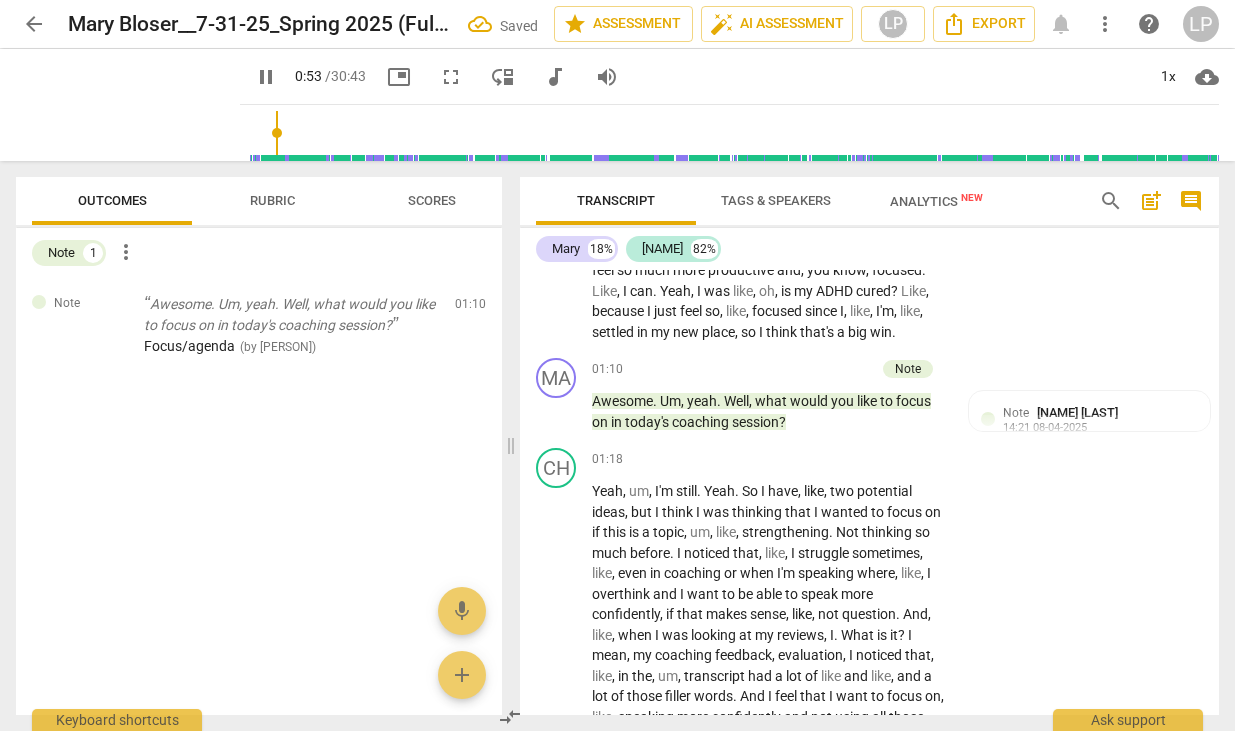 click on "Um ,   I   think   a   win   would   be   that   I   moved   to ,   like ,   my   new   place .   Oh ,   wow .   I'm ,   like ,   all   settled   in .   Not   a   hundred   percent ,   obviously .   There's   still   some   things   to ,   you   know ,   get   100   acclimatized .   But   I   finally   did   move ,   and   almost   everything   is   finished .   And   so   just ,   like ,   settling   in ,   and   I've   got   a   lot   of   the   organization   and   stuff   done ,   so   that's ,   like ,   a   big   win   because   I   feel   so   much   more   settled   being ,   like ,   in   my   own   place .   It   makes   such   a   difference .   Like ,   I   just   feel   so   much   more   productive   and ,   you   know ,   focused .   Like ,   I   can .   Yeah ,   I   was   like ,   oh ,   is   my   ADHD   cured ?   Like ,   because   I   just   feel   so ,   like ,   focused   since   I ,   like ,   I'm ,   like ,   settled   in   my   new   place ,   so   I   think   that's   a   big   win ." at bounding box center (769, 219) 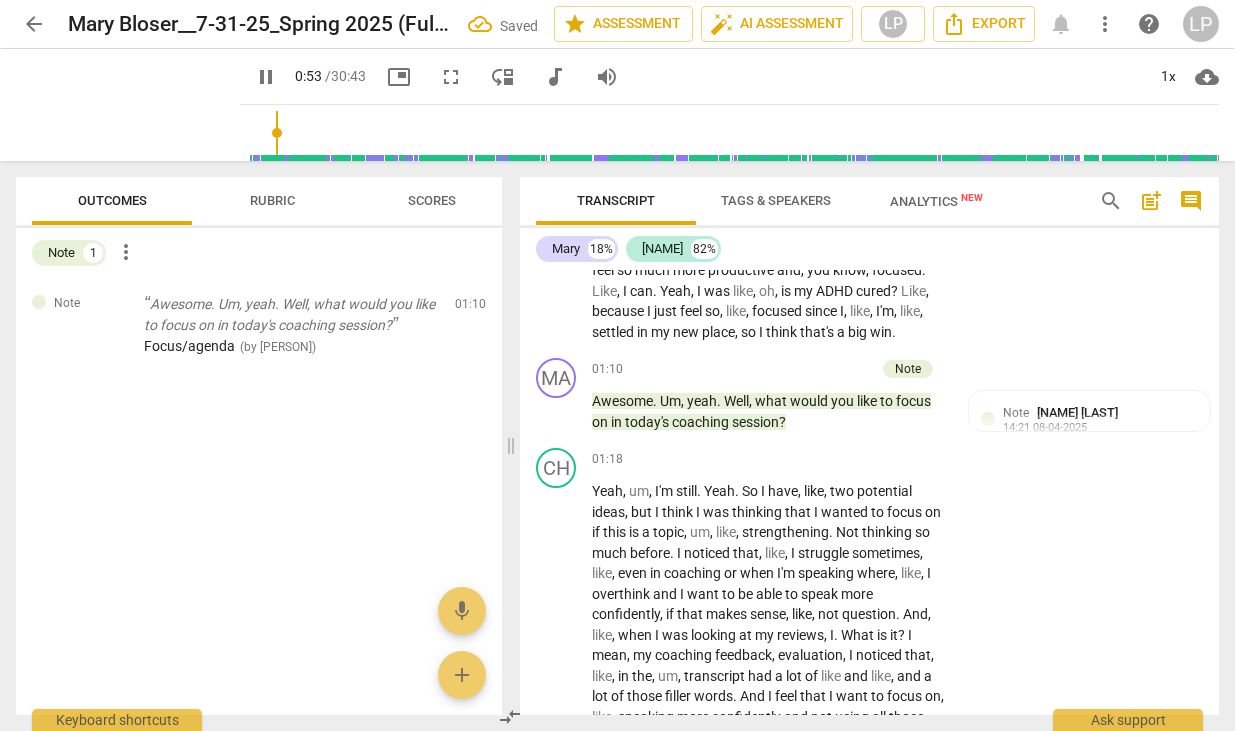 click on "Um ,   I   think   a   win   would   be   that   I   moved   to ,   like ,   my   new   place .   Oh ,   wow .   I'm ,   like ,   all   settled   in .   Not   a   hundred   percent ,   obviously .   There's   still   some   things   to ,   you   know ,   get   100   acclimatized .   But   I   finally   did   move ,   and   almost   everything   is   finished .   And   so   just ,   like ,   settling   in ,   and   I've   got   a   lot   of   the   organization   and   stuff   done ,   so   that's ,   like ,   a   big   win   because   I   feel   so   much   more   settled   being ,   like ,   in   my   own   place .   It   makes   such   a   difference .   Like ,   I   just   feel   so   much   more   productive   and ,   you   know ,   focused .   Like ,   I   can .   Yeah ,   I   was   like ,   oh ,   is   my   ADHD   cured ?   Like ,   because   I   just   feel   so ,   like ,   focused   since   I ,   like ,   I'm ,   like ,   settled   in   my   new   place ,   so   I   think   that's   a   big   win ." at bounding box center [769, 219] 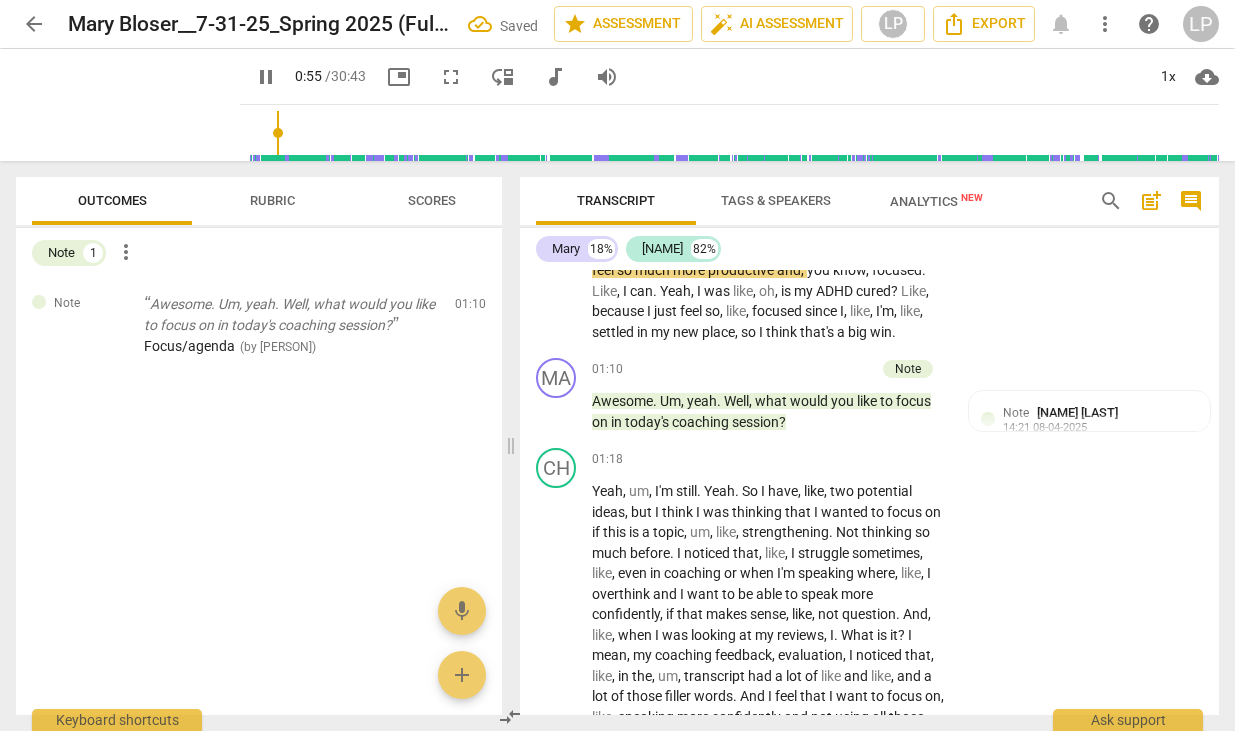 click on "settled" at bounding box center (614, 332) 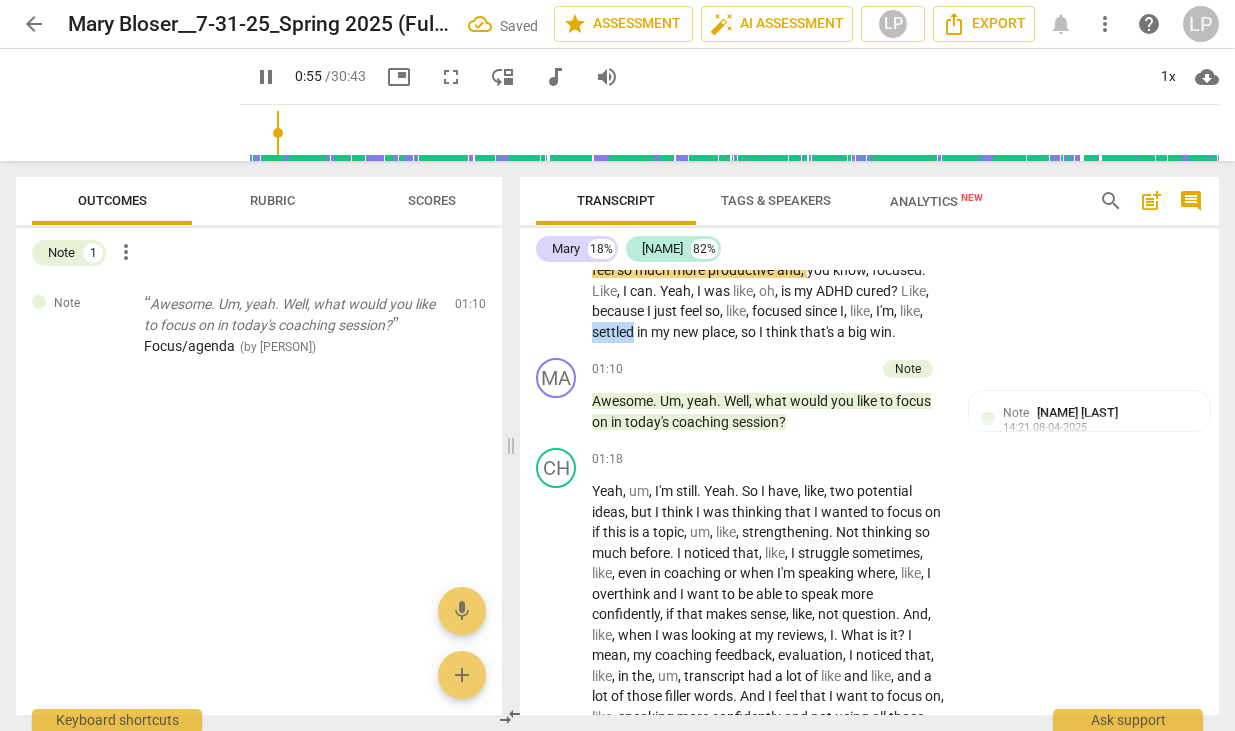 click on "settled" at bounding box center (614, 332) 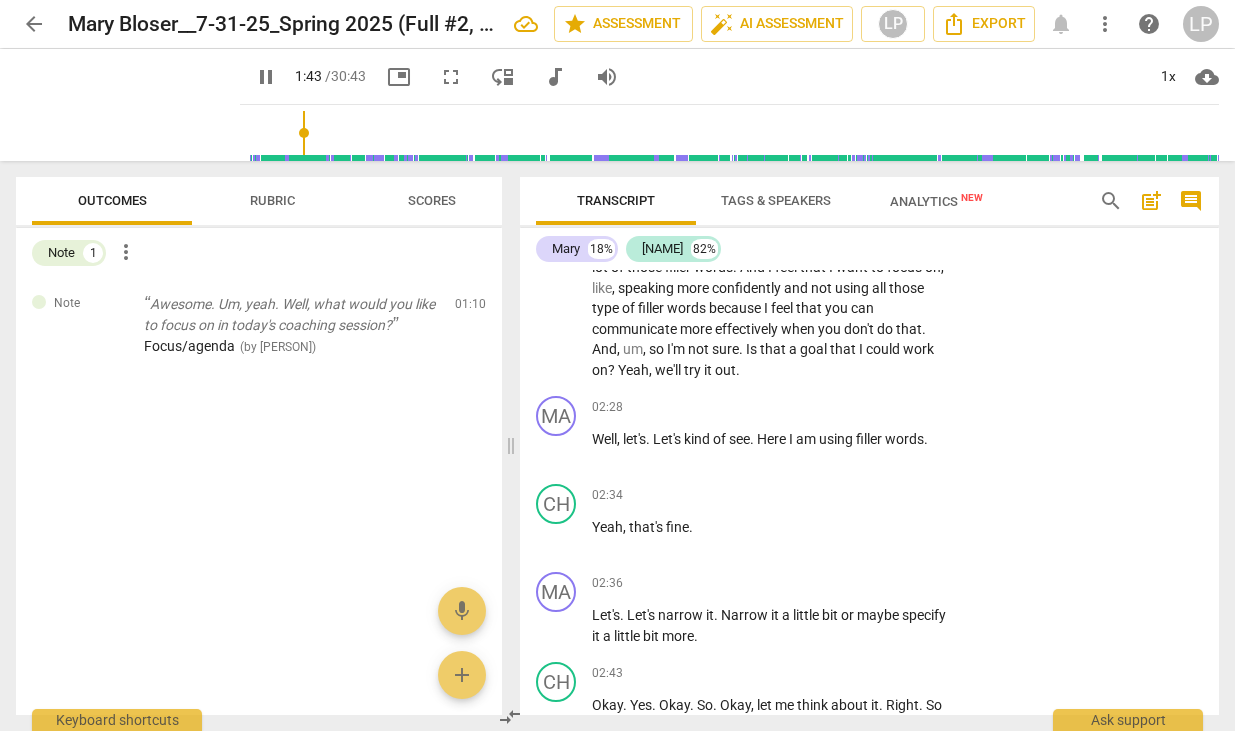 scroll, scrollTop: 1088, scrollLeft: 0, axis: vertical 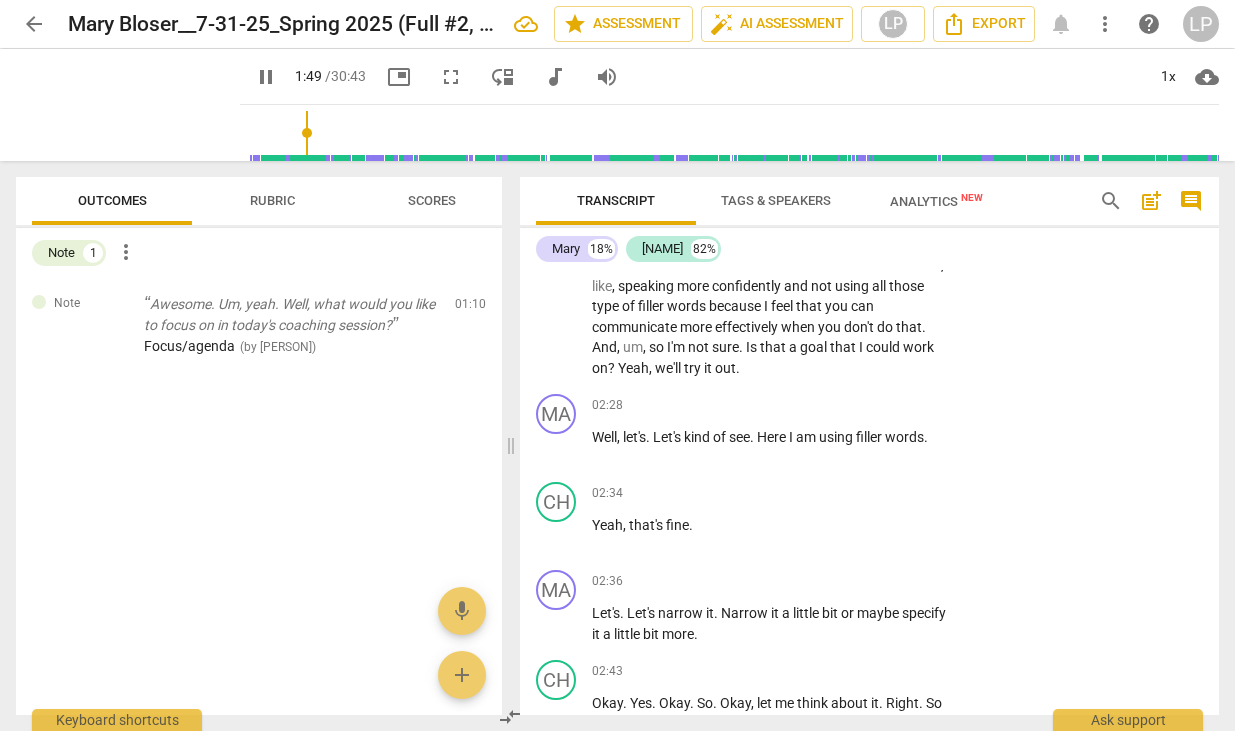 click on "filler" at bounding box center [652, 306] 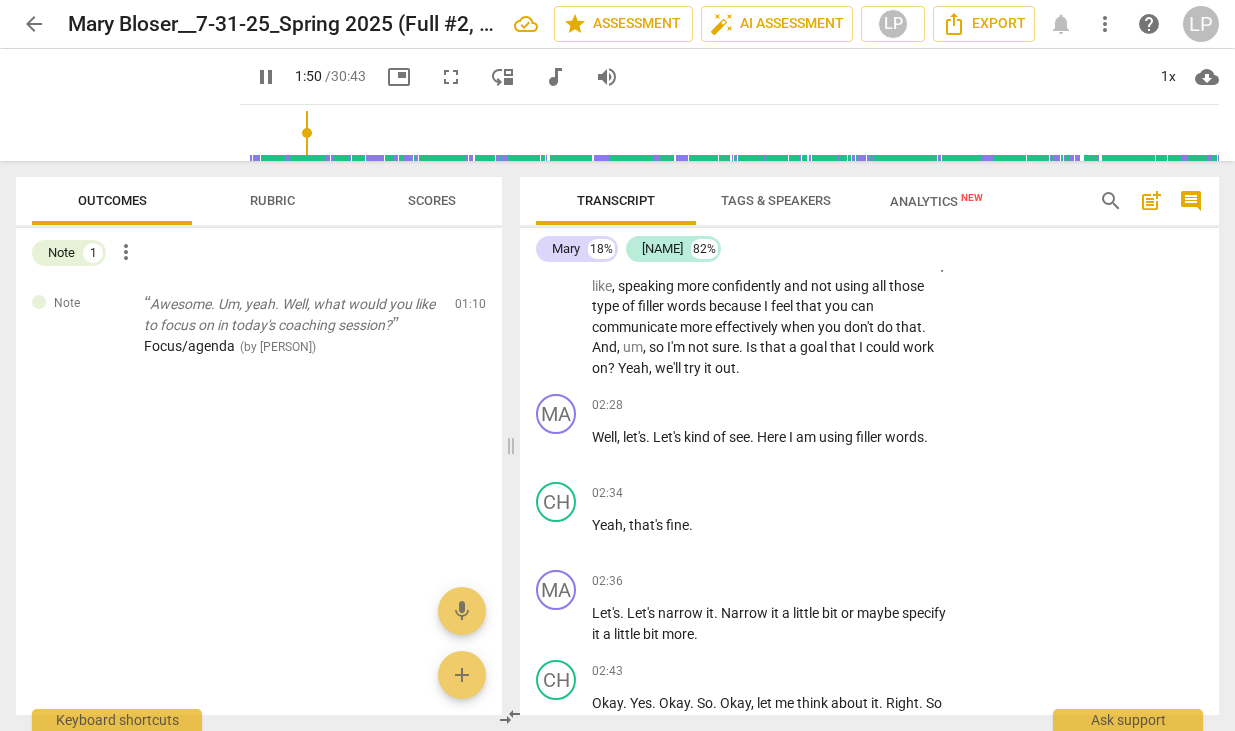 click on "filler" at bounding box center [652, 306] 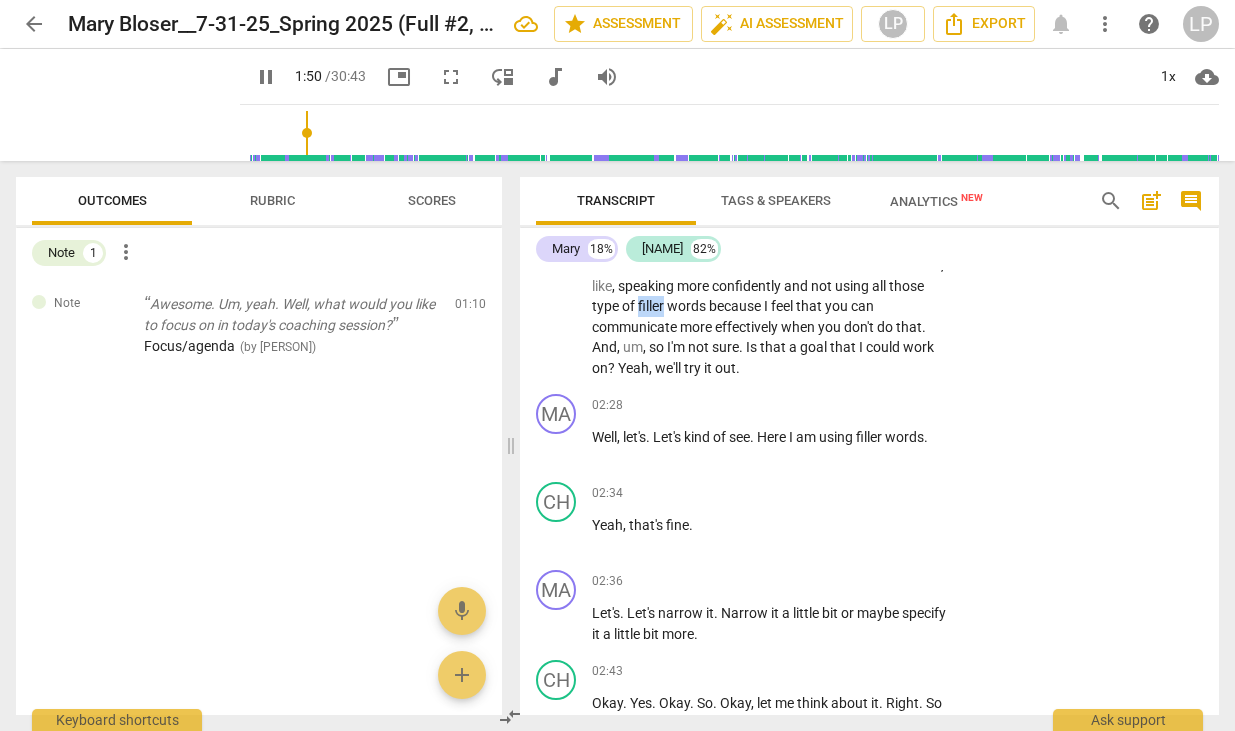 click on "filler" at bounding box center [652, 306] 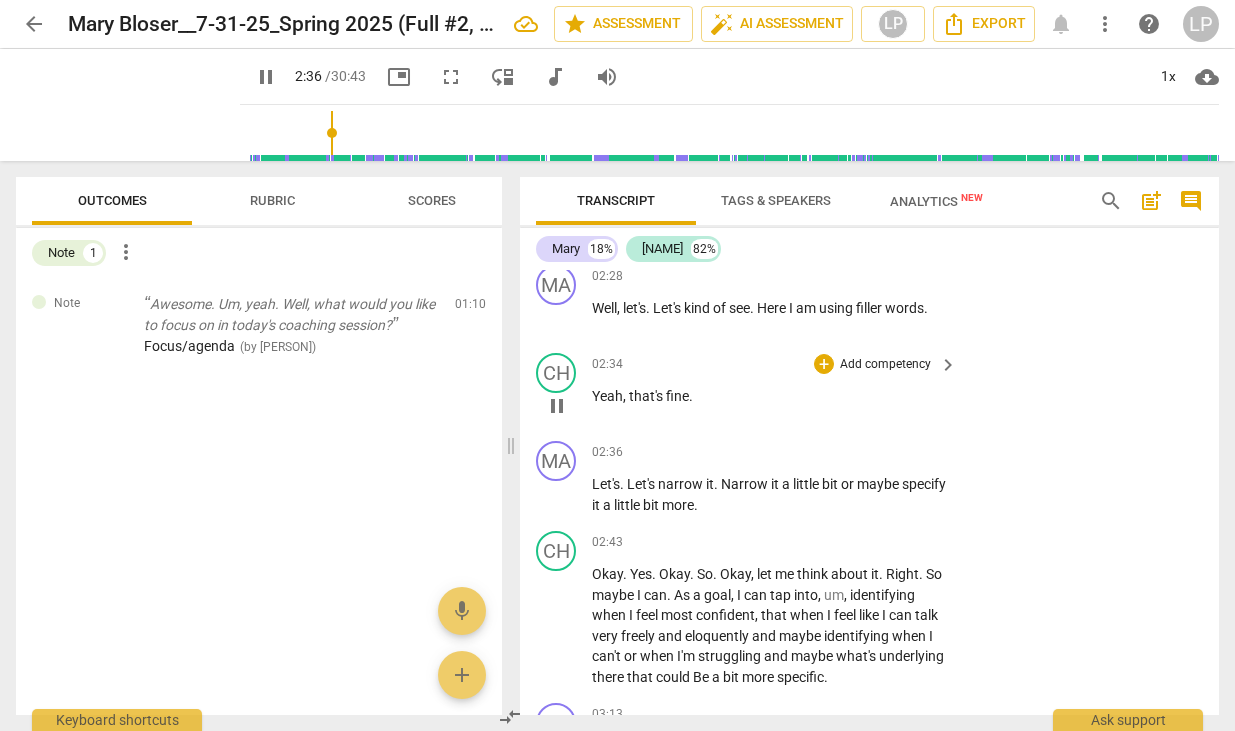scroll, scrollTop: 1224, scrollLeft: 0, axis: vertical 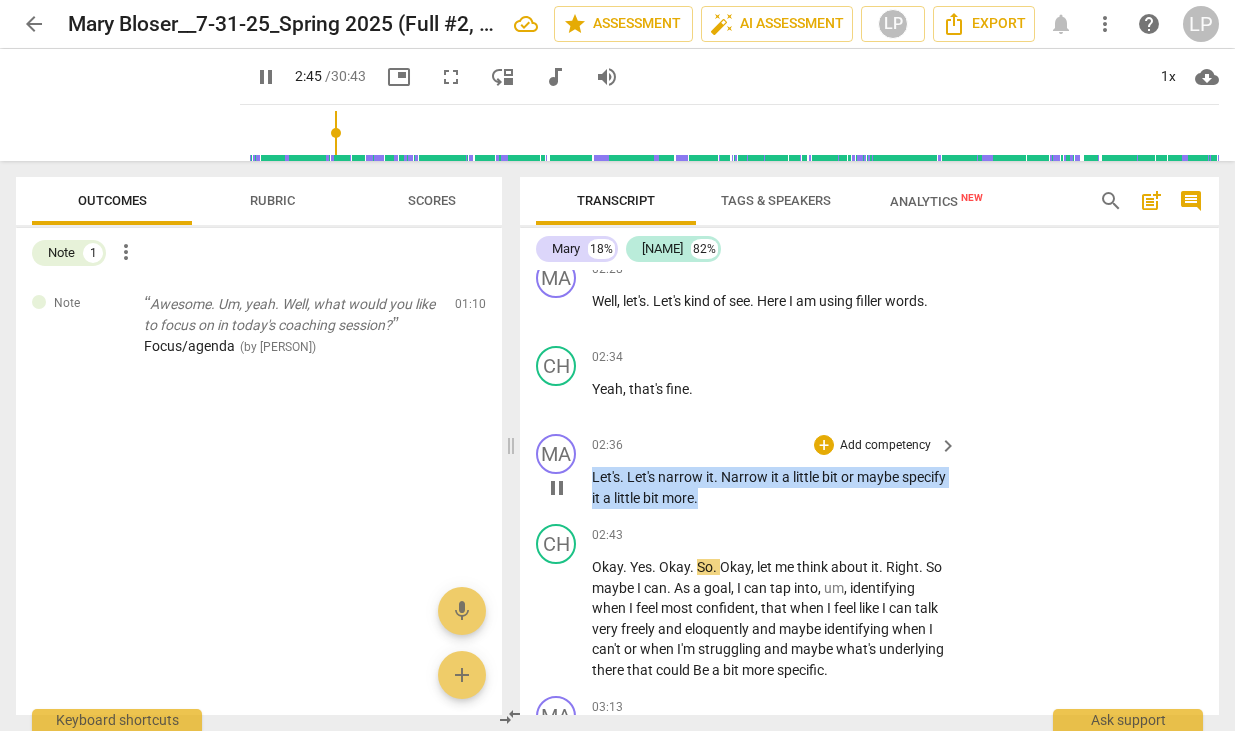 drag, startPoint x: 751, startPoint y: 519, endPoint x: 590, endPoint y: 500, distance: 162.11725 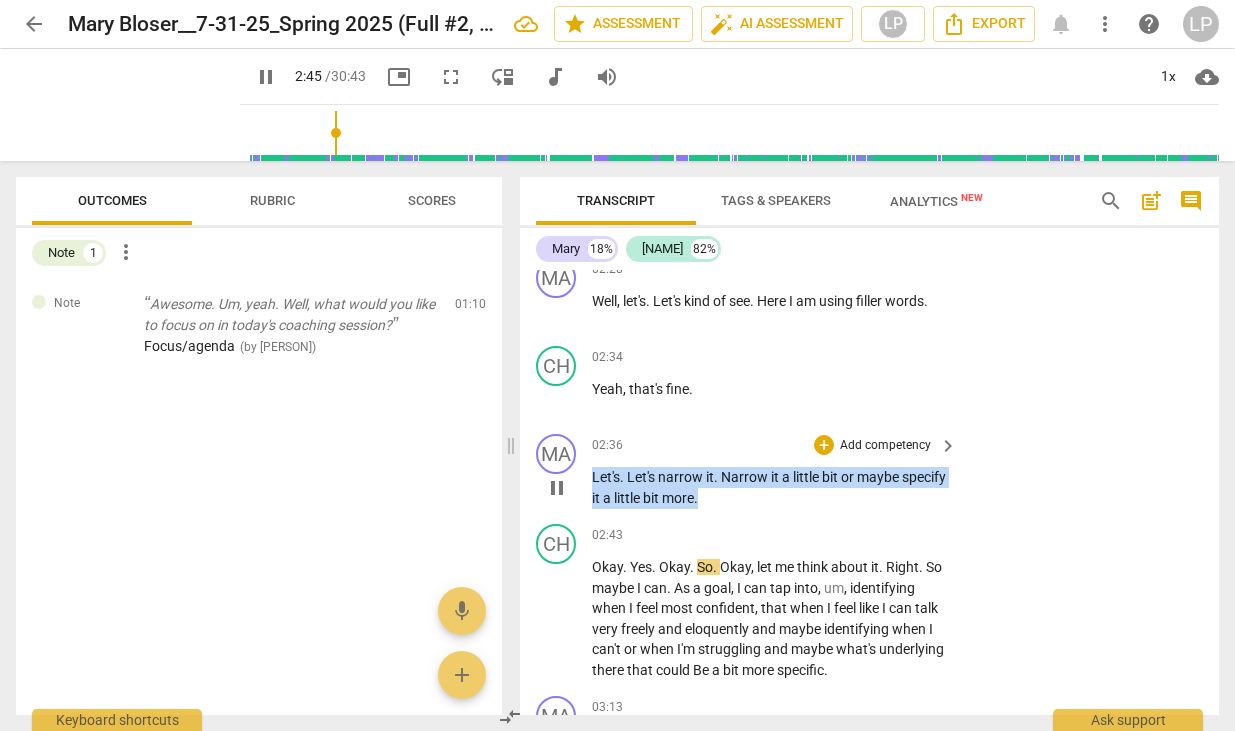 click on "MA play_arrow pause 02:36 + Add competency keyboard_arrow_right Let's .   Let's   narrow   it .   Narrow   it   a   little   bit   or   maybe   specify   it   a   little   bit   more ." at bounding box center (869, 471) 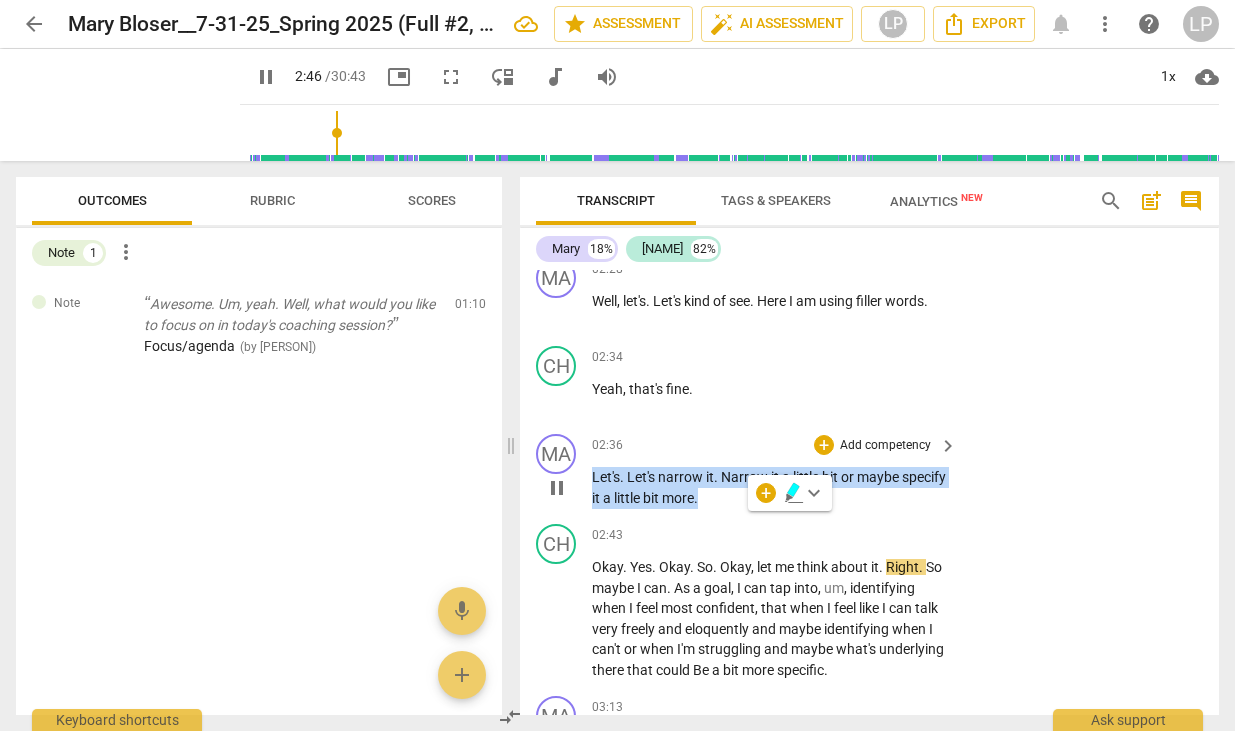 click on "Add competency" at bounding box center [885, 446] 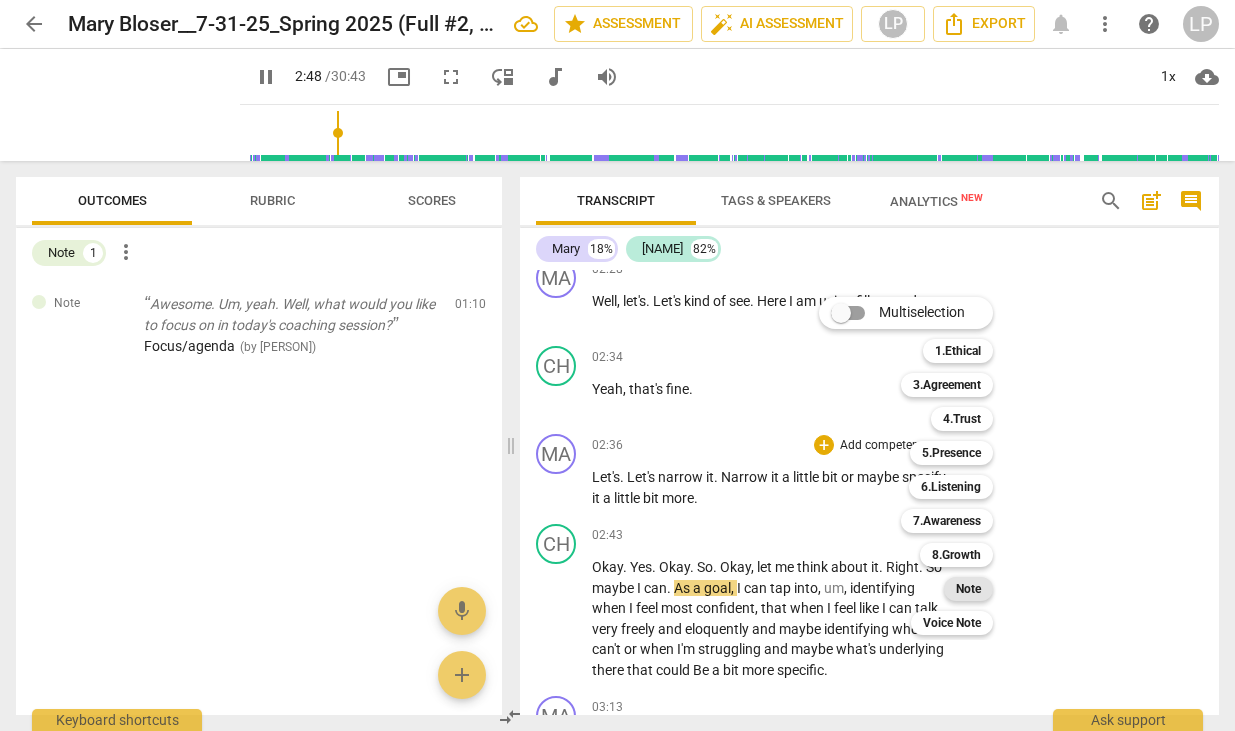click on "Note" at bounding box center (968, 589) 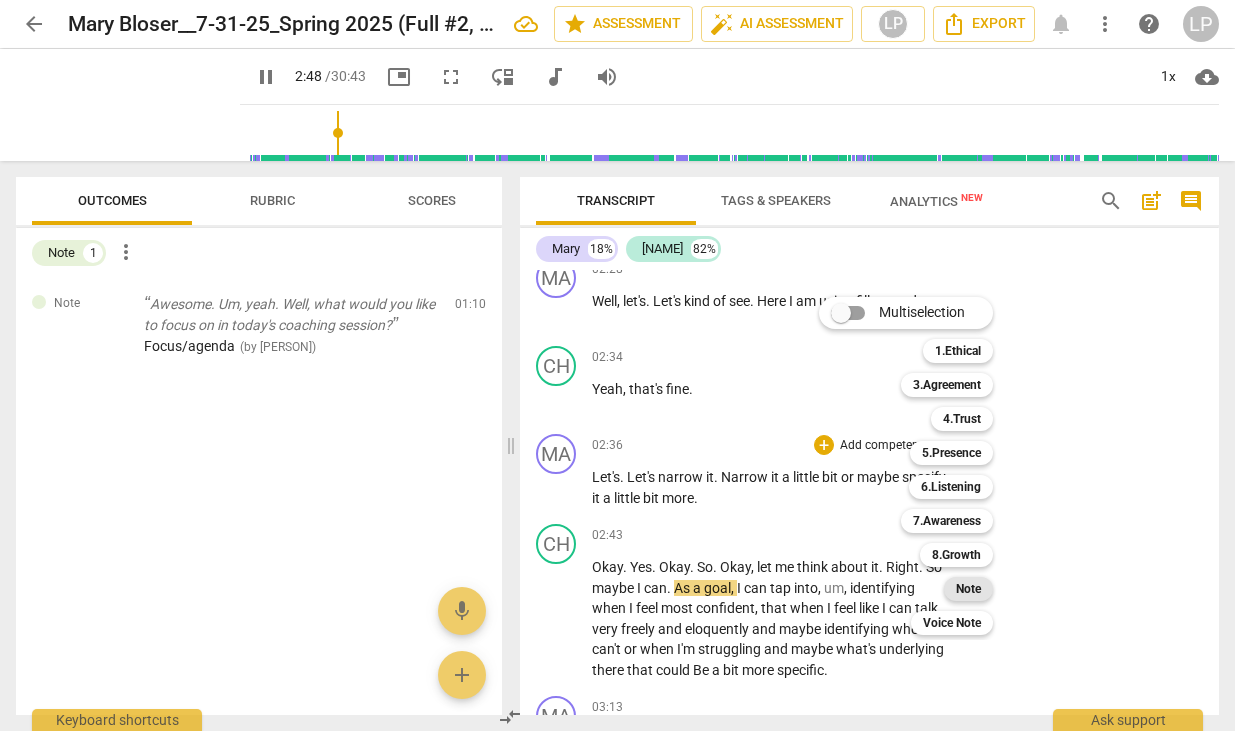 type on "169" 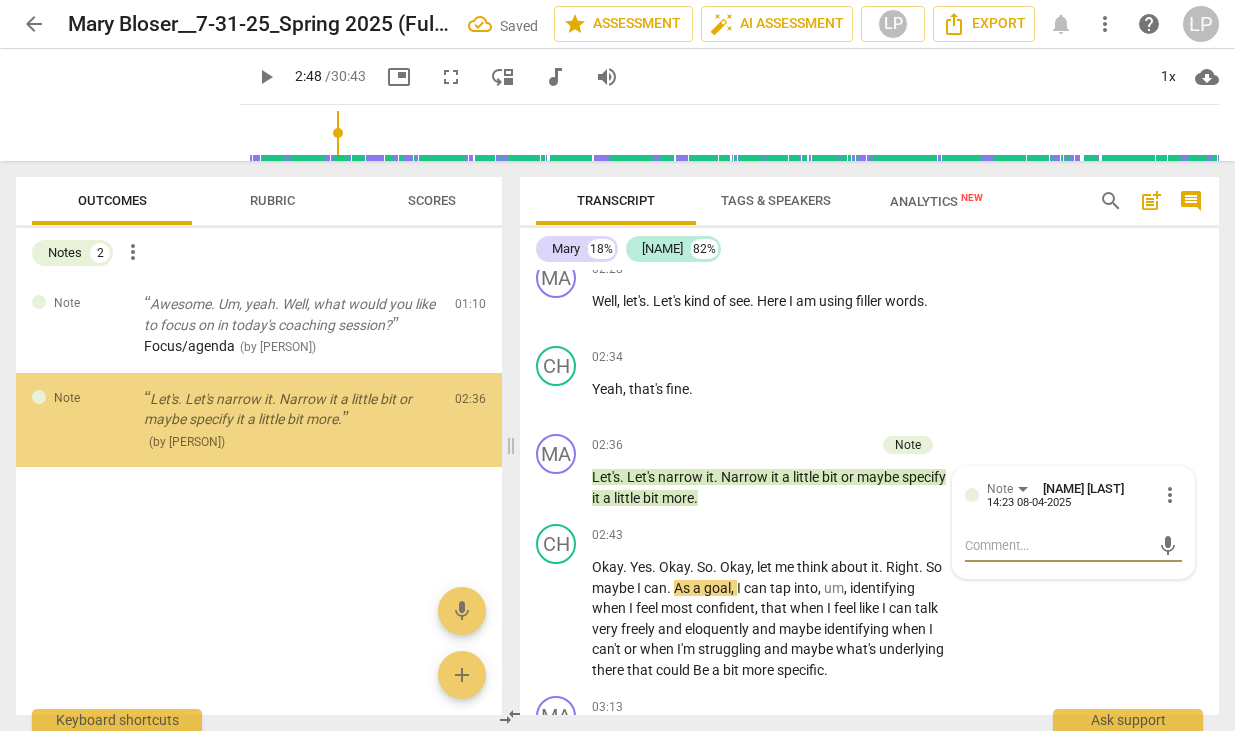 type on "G" 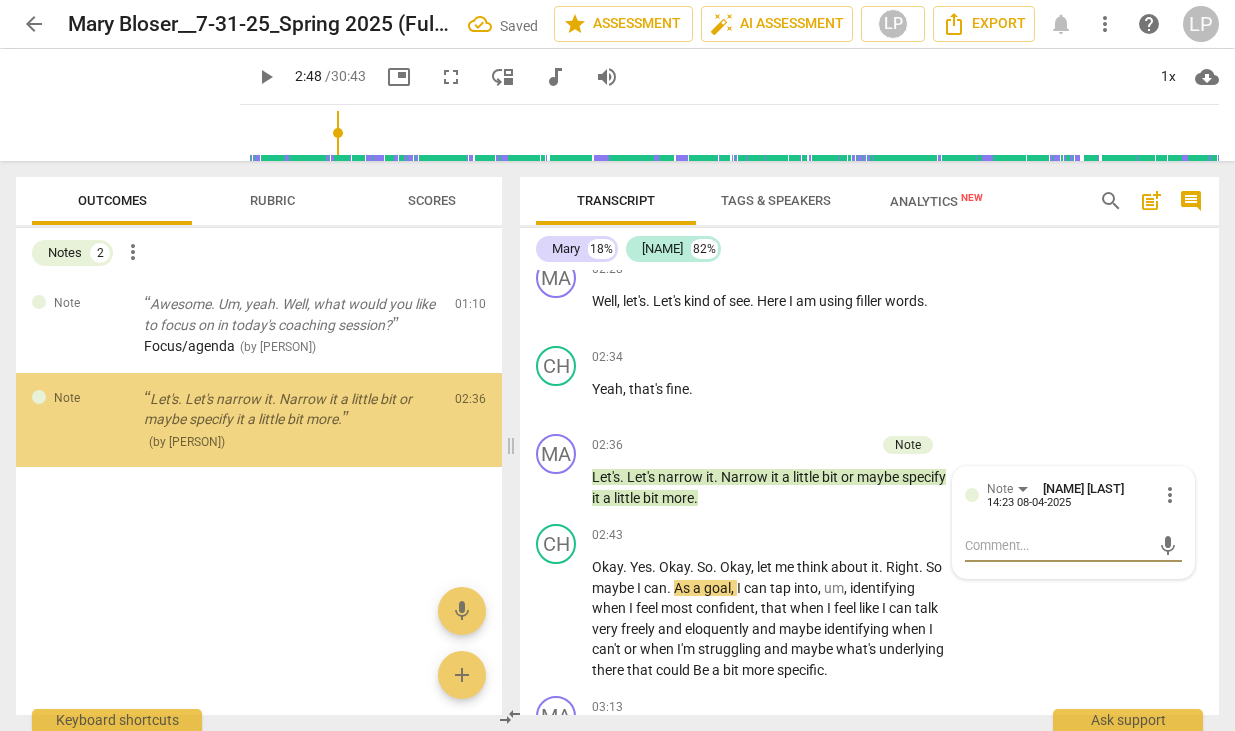 type on "G" 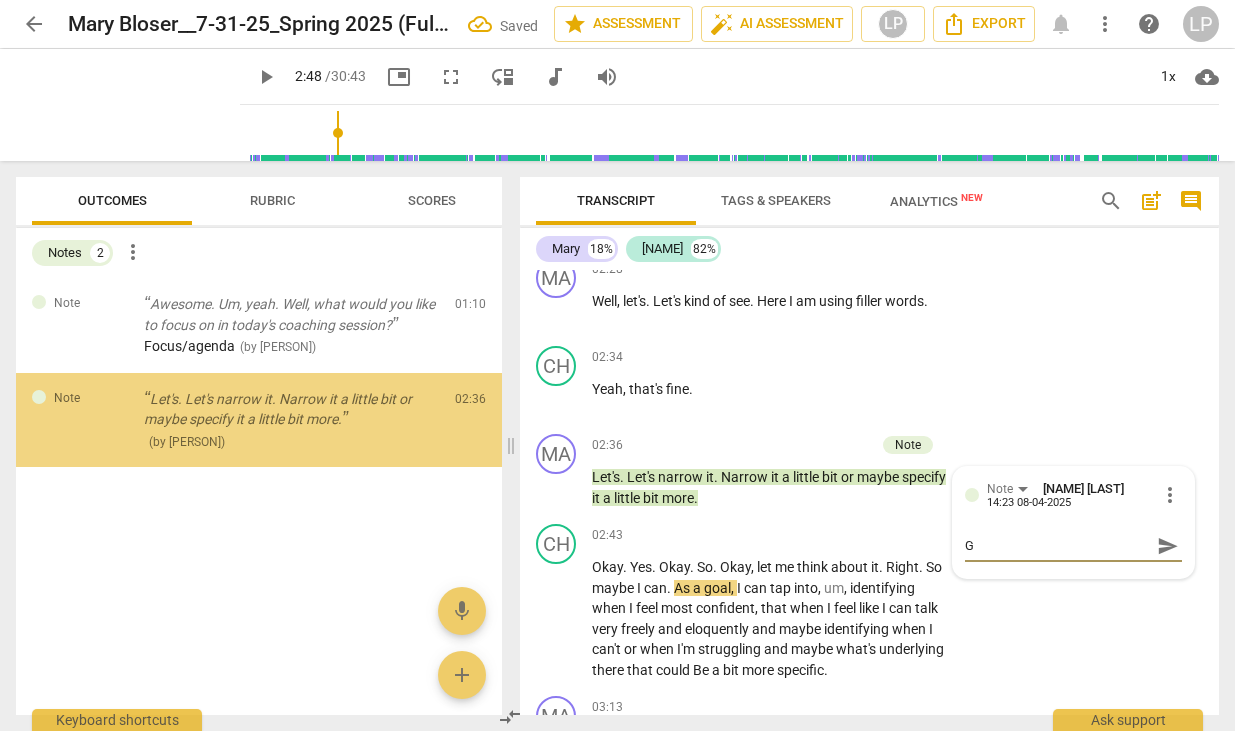 type on "Go" 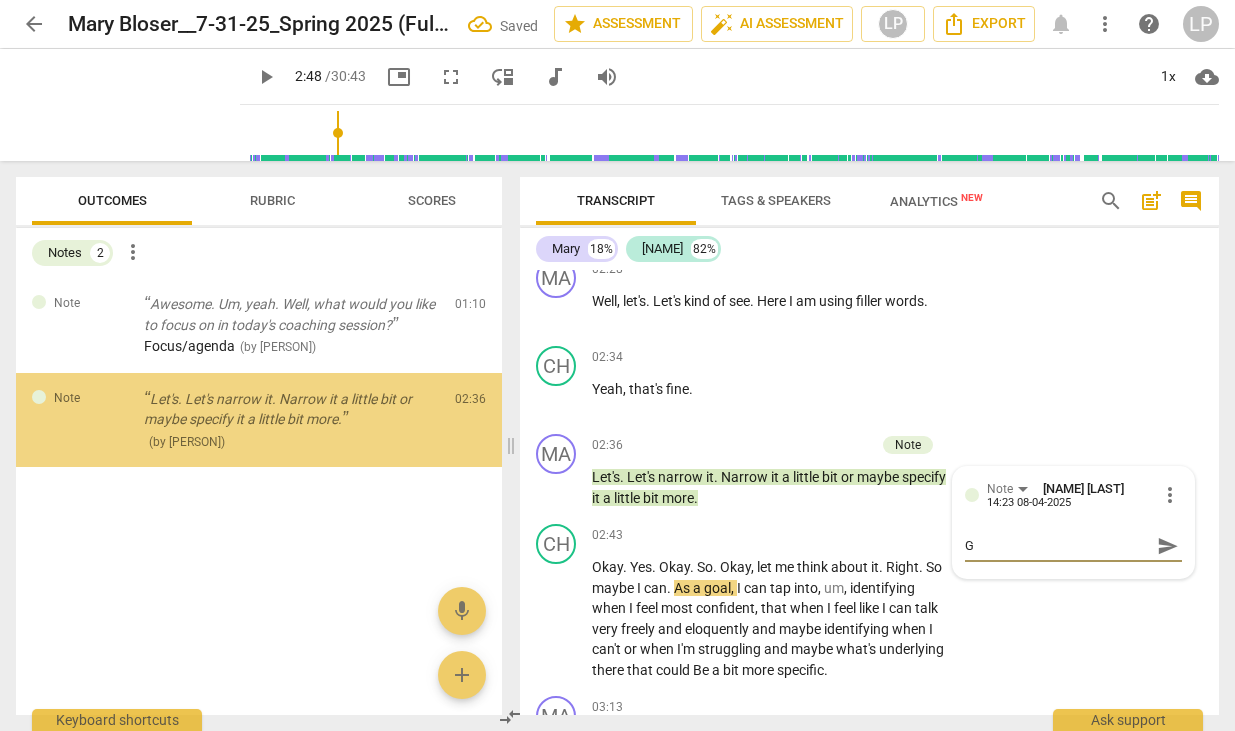 type on "Go" 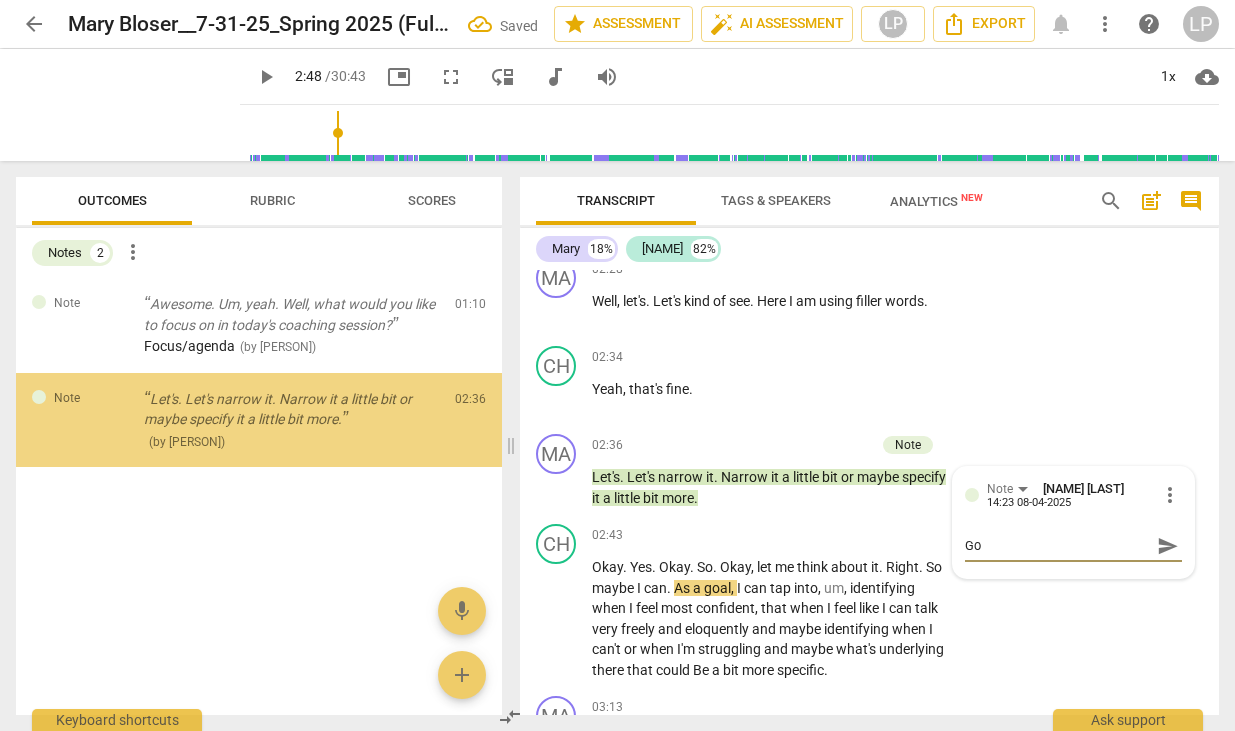 type on "Goo" 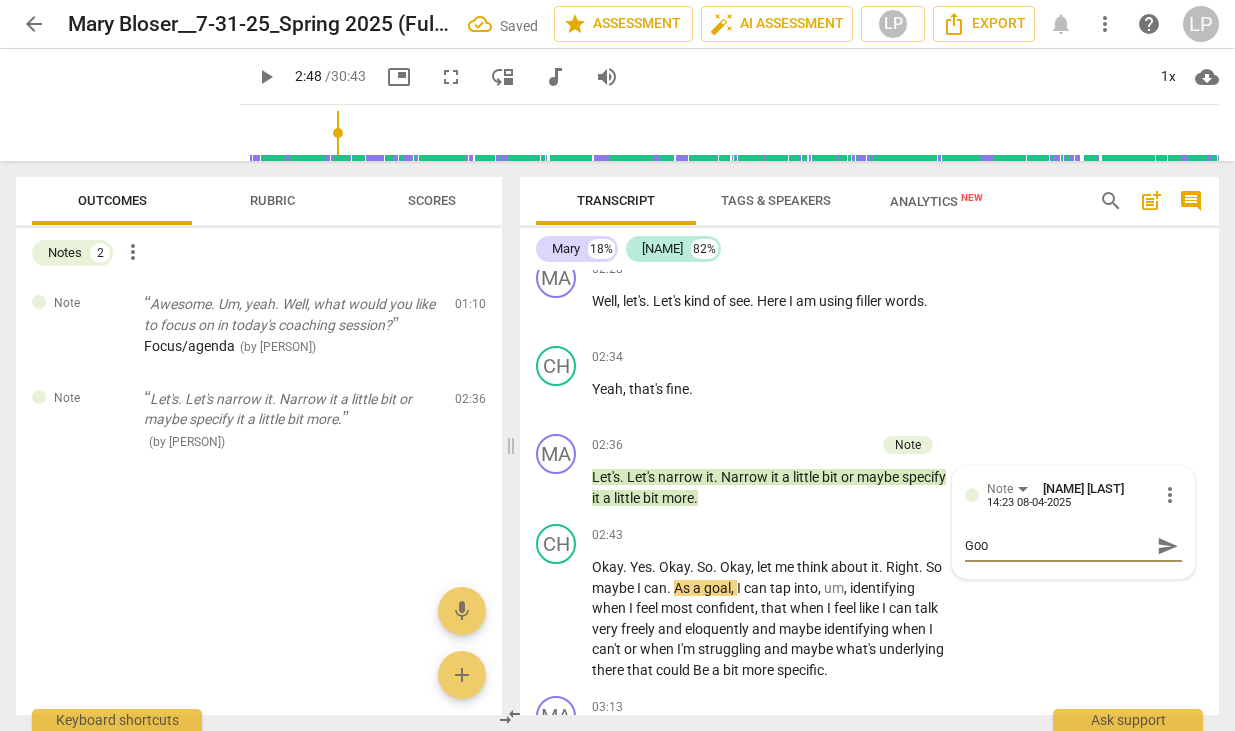 type on "Good" 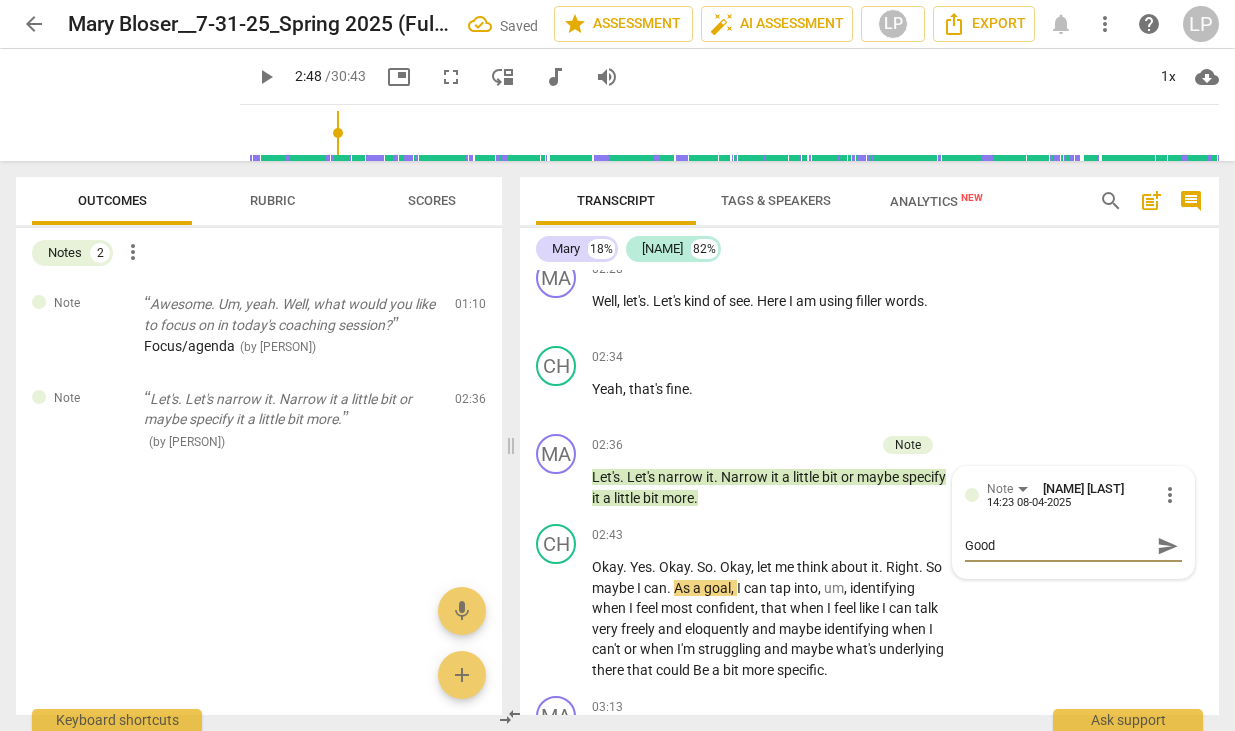 type on "Good" 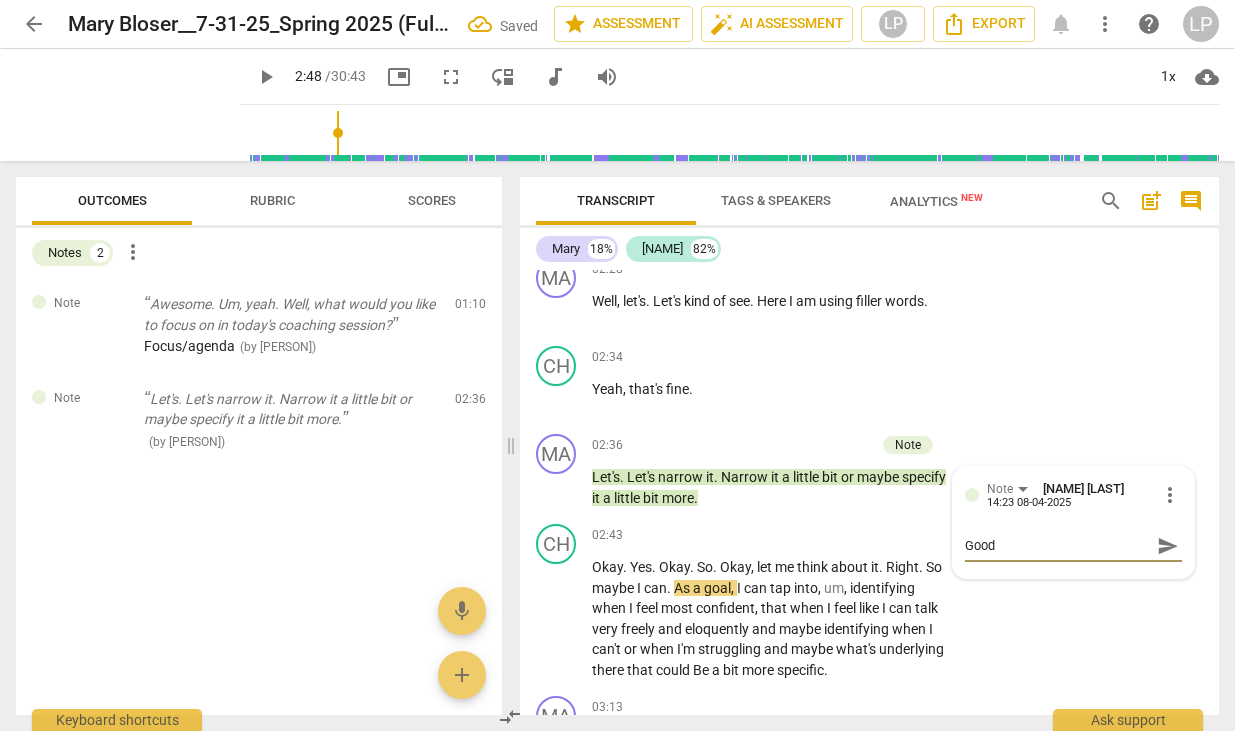 type on "Good" 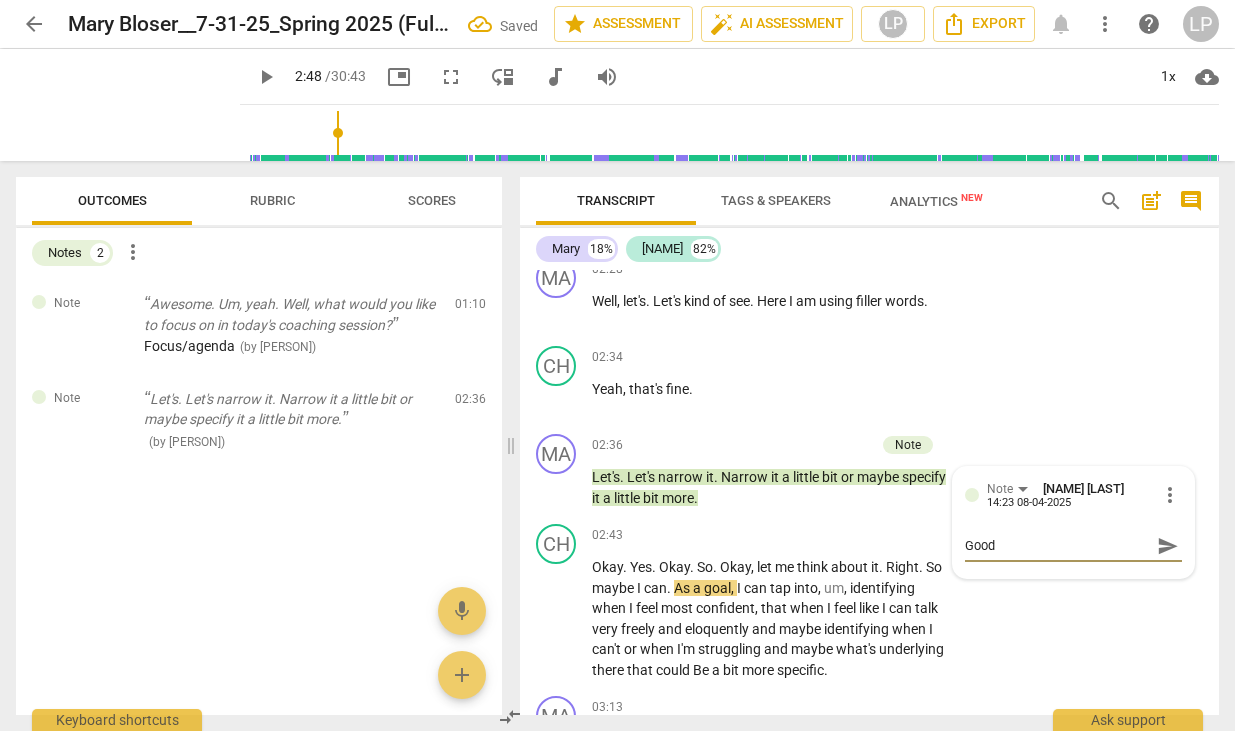type on "Good t" 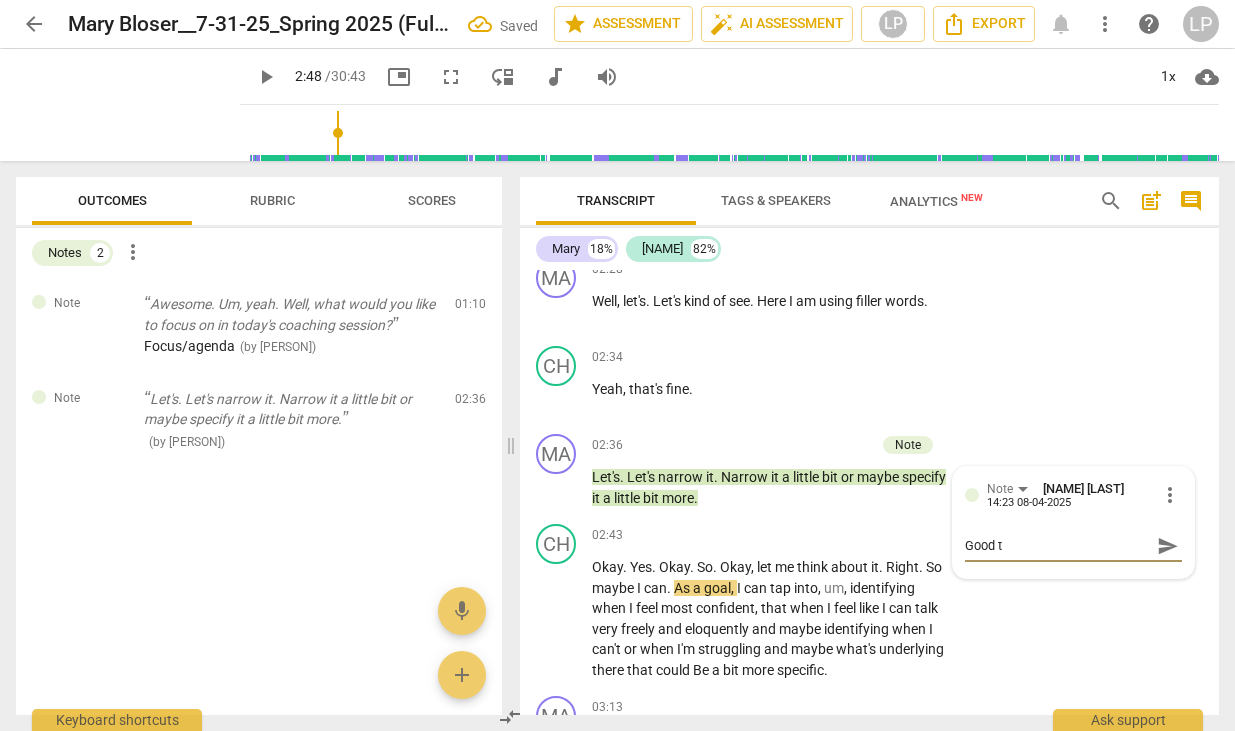 type on "Good ti" 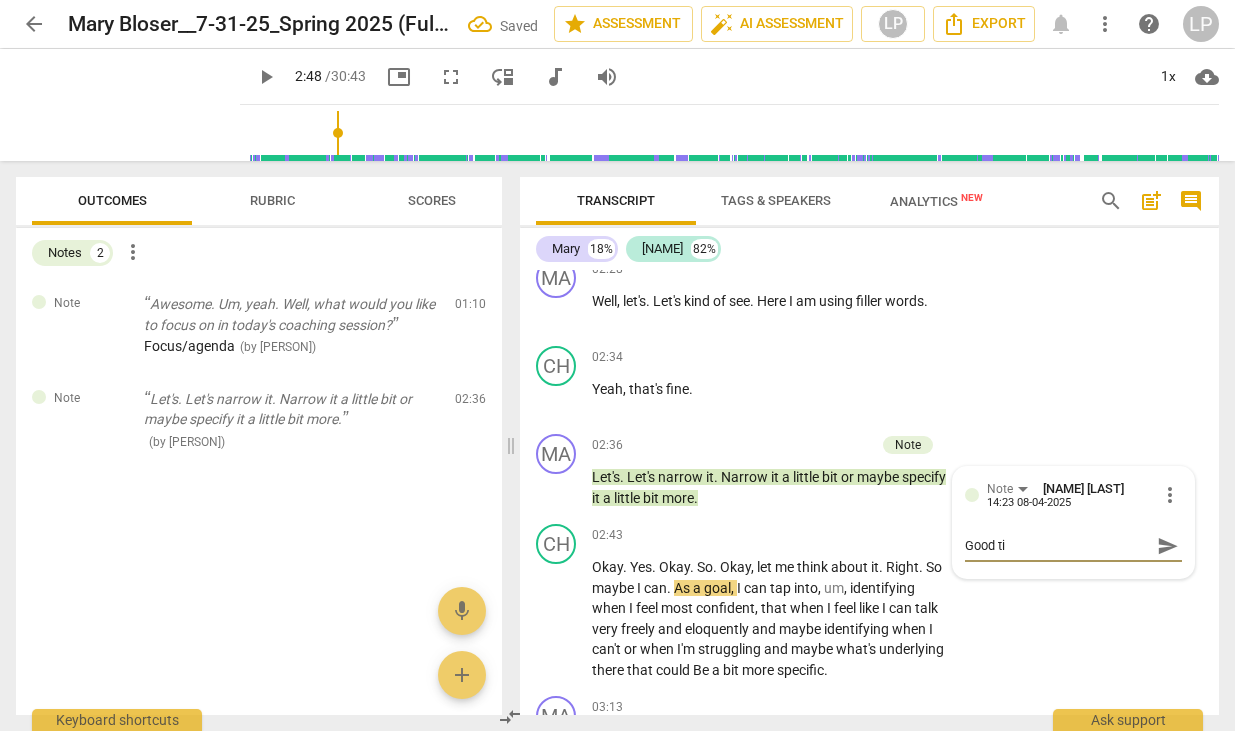 type on "Good tim" 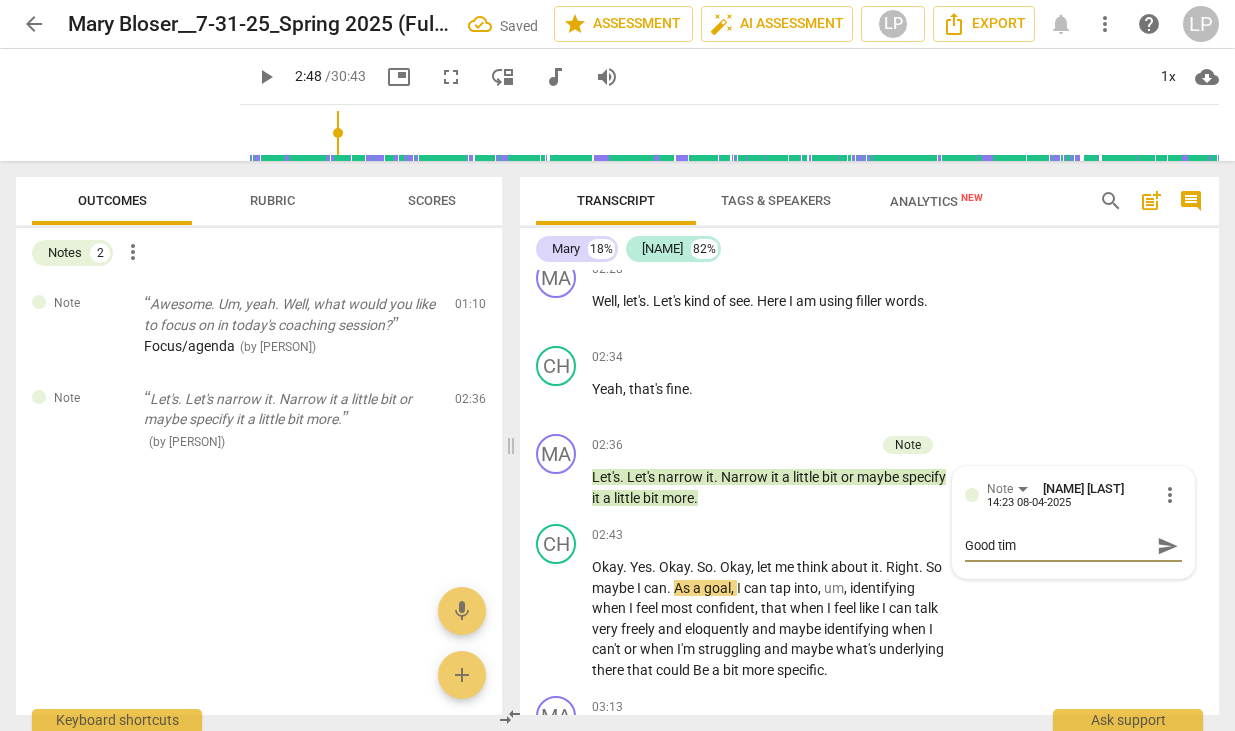 type on "Good time" 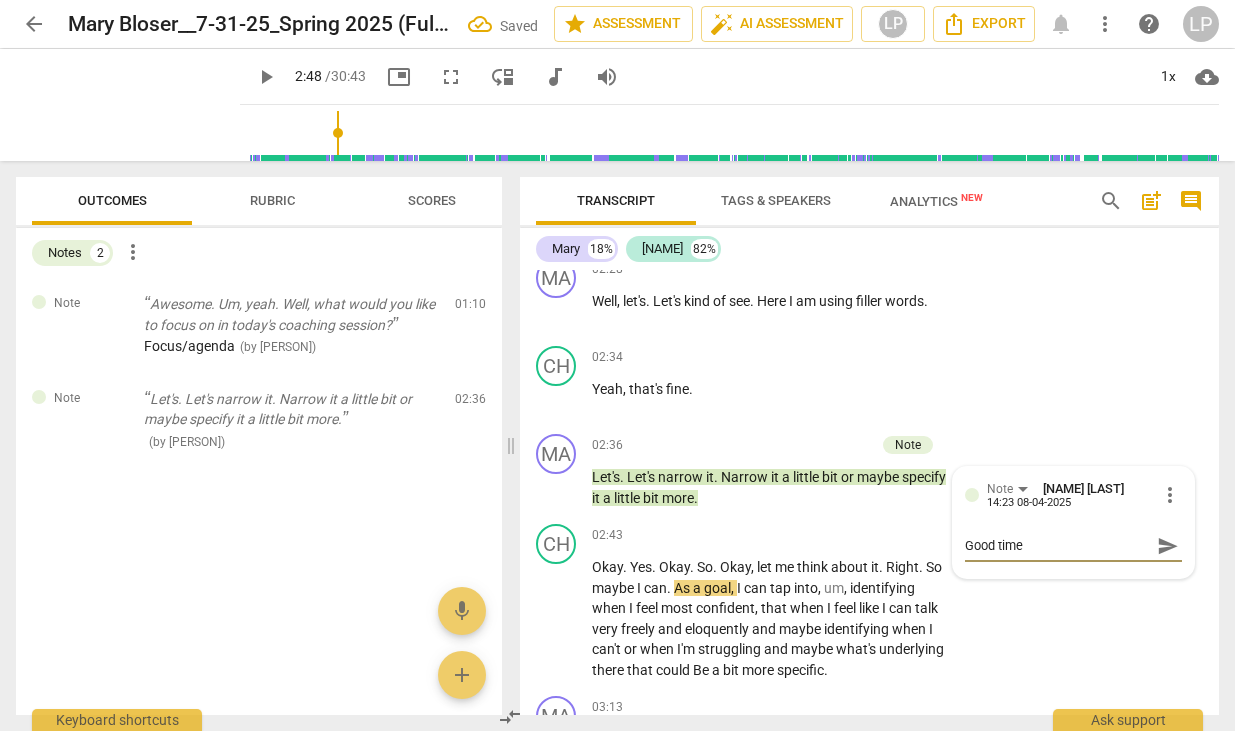 type on "Good time" 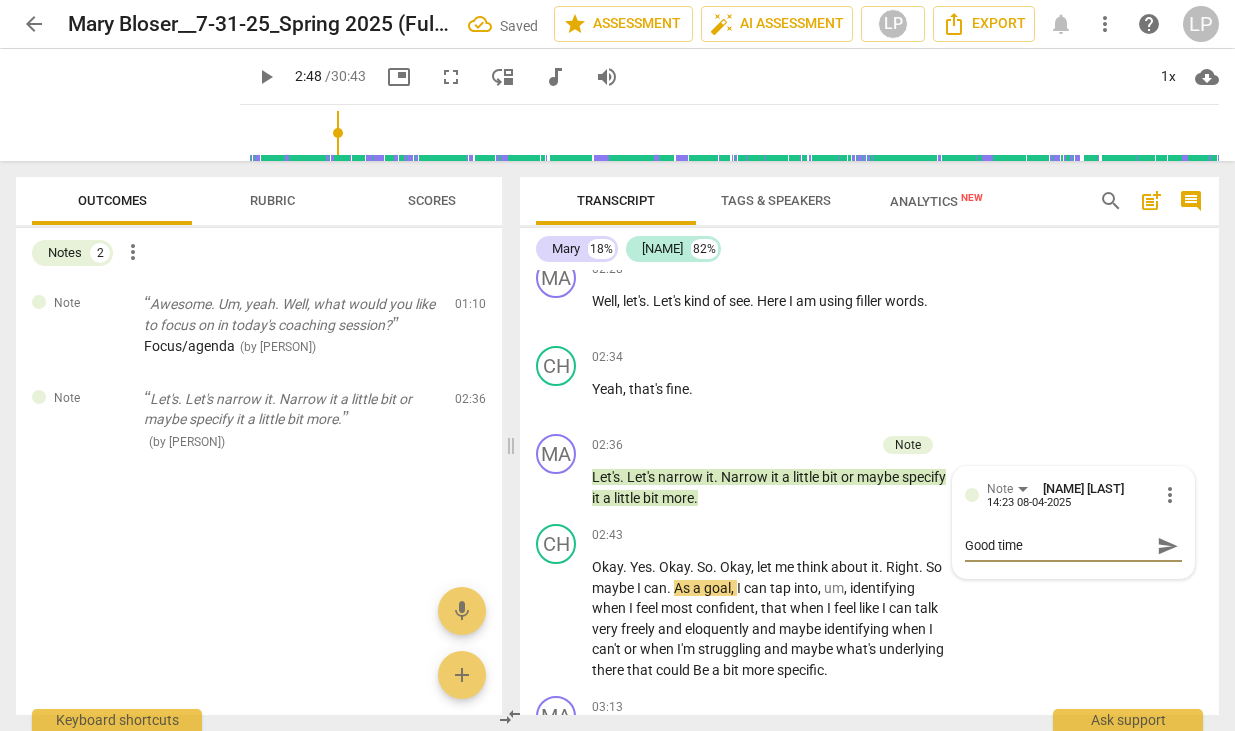 type on "Good time" 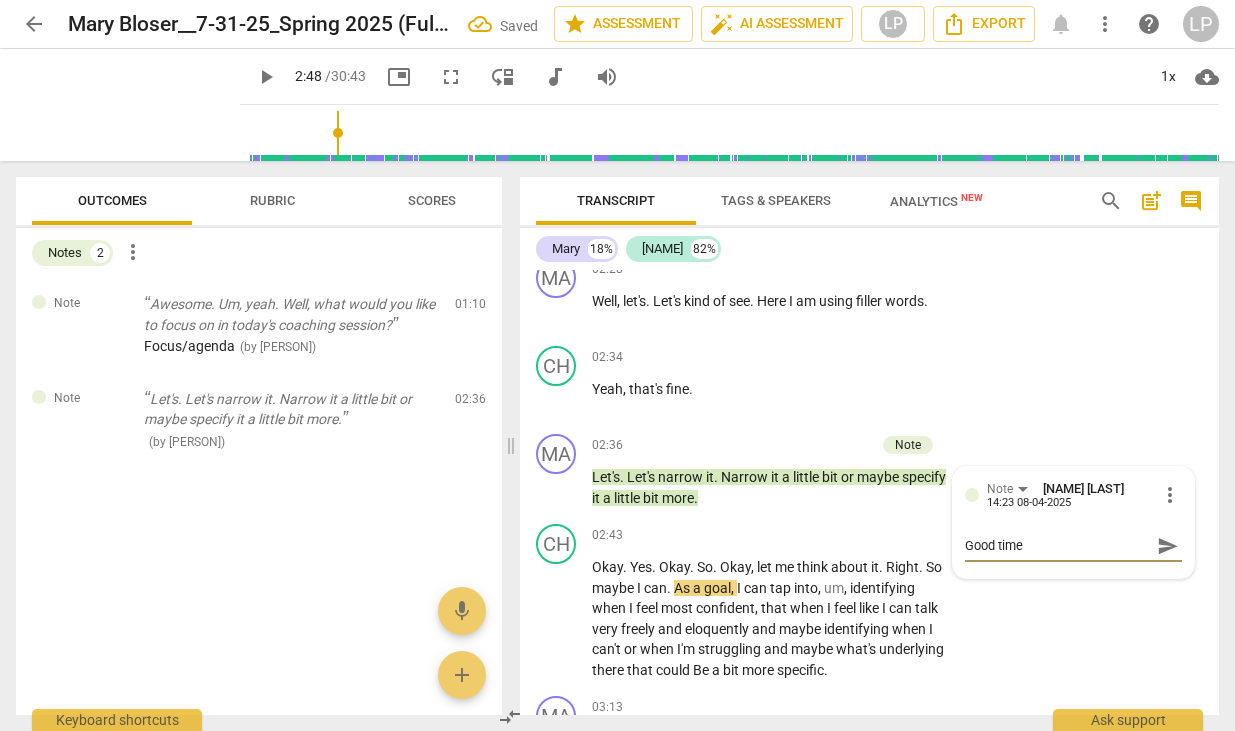 type on "Good time t" 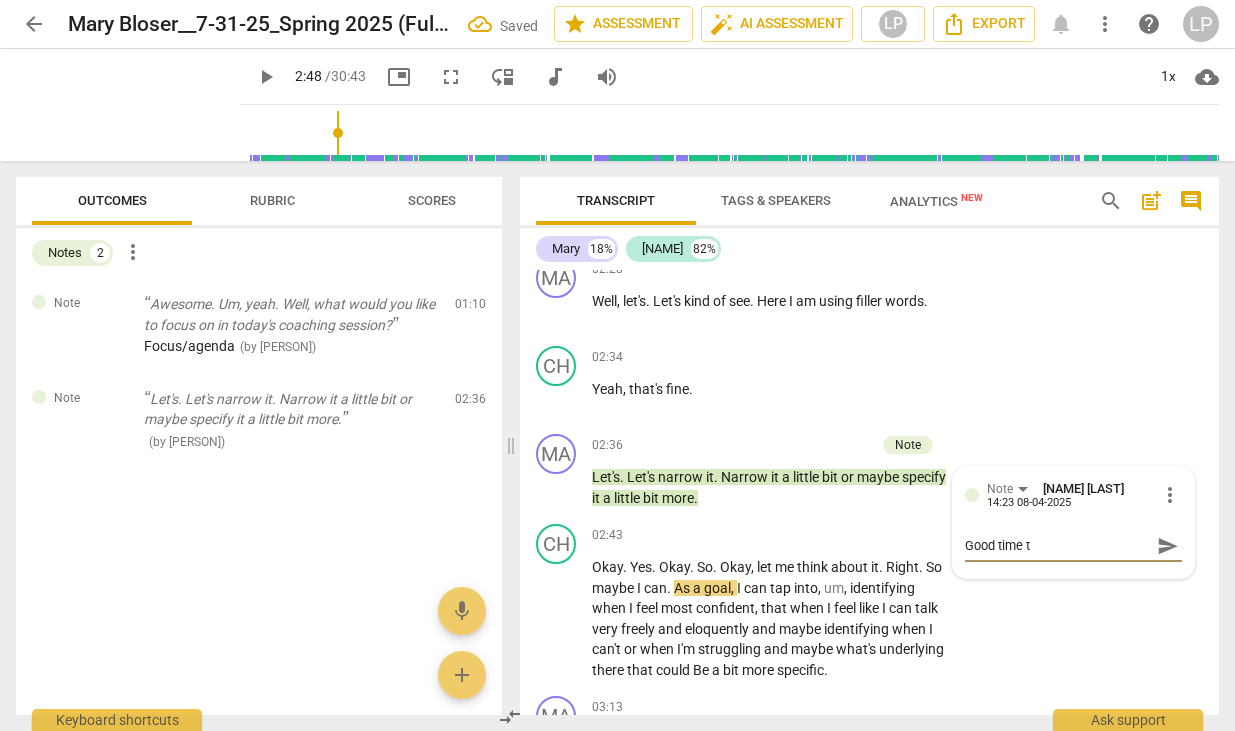 type on "Good time to" 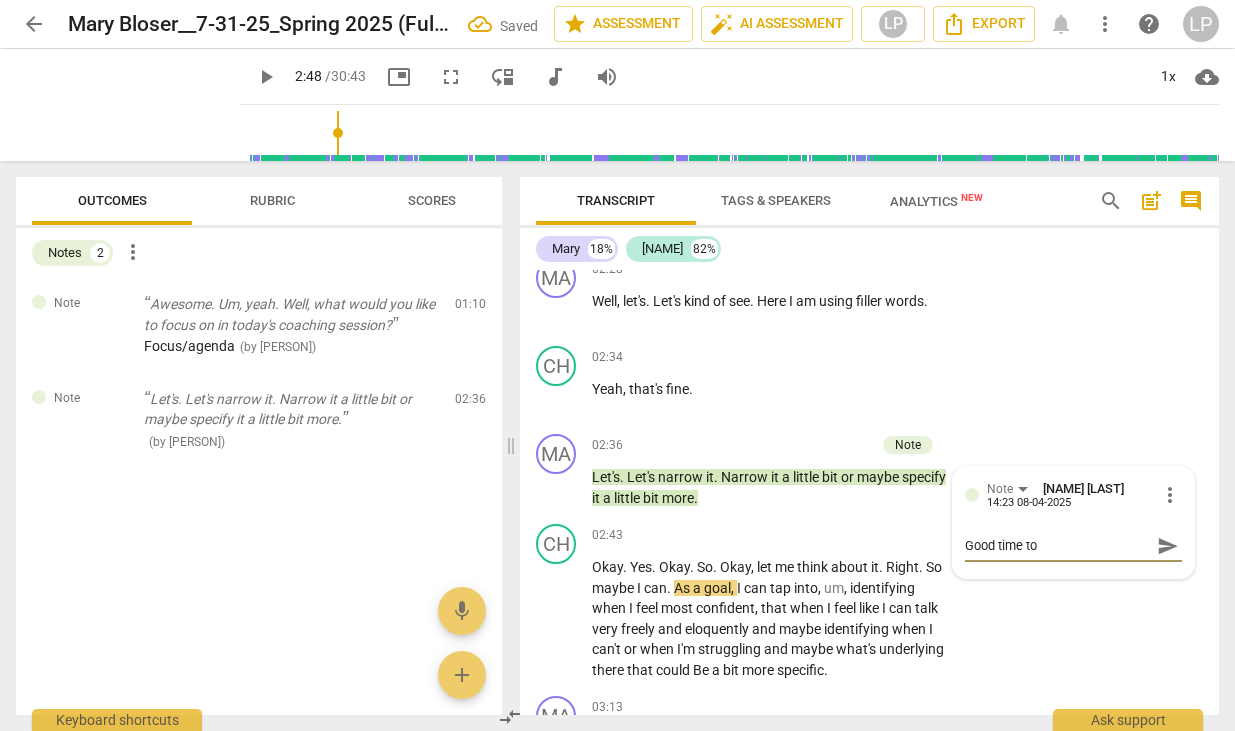type on "Good time to" 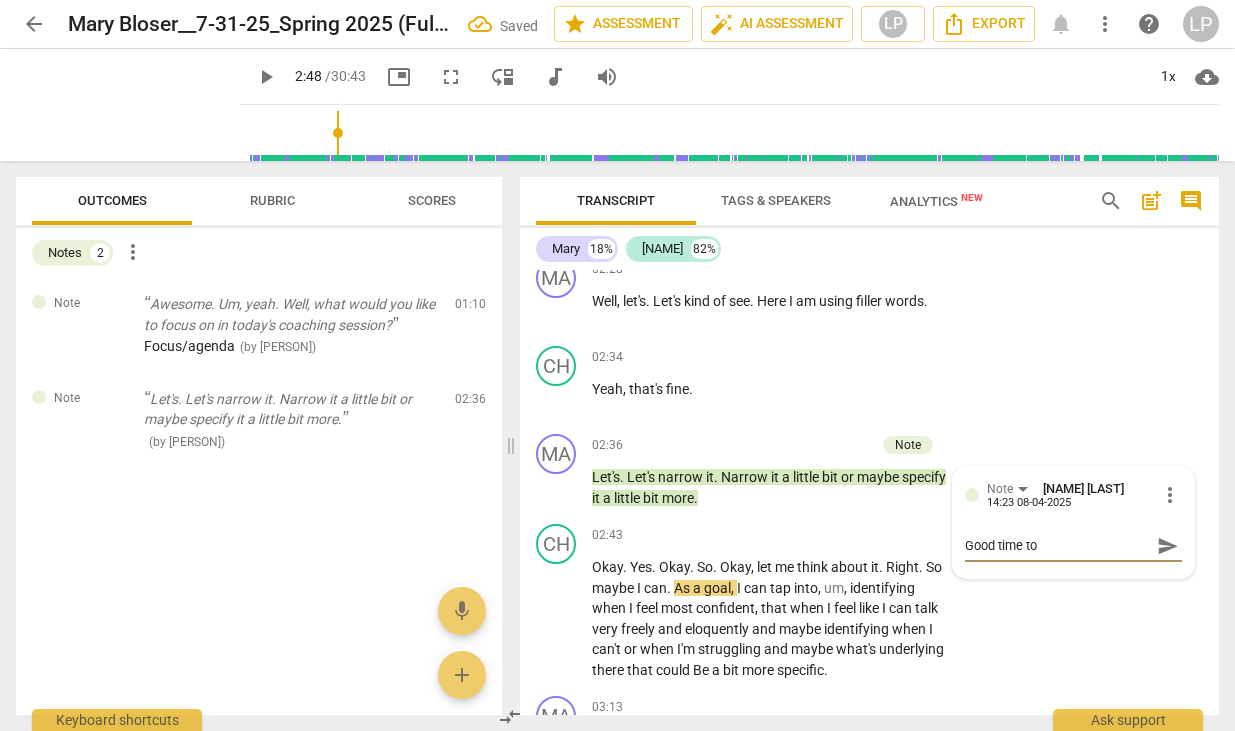 type on "Good time to a" 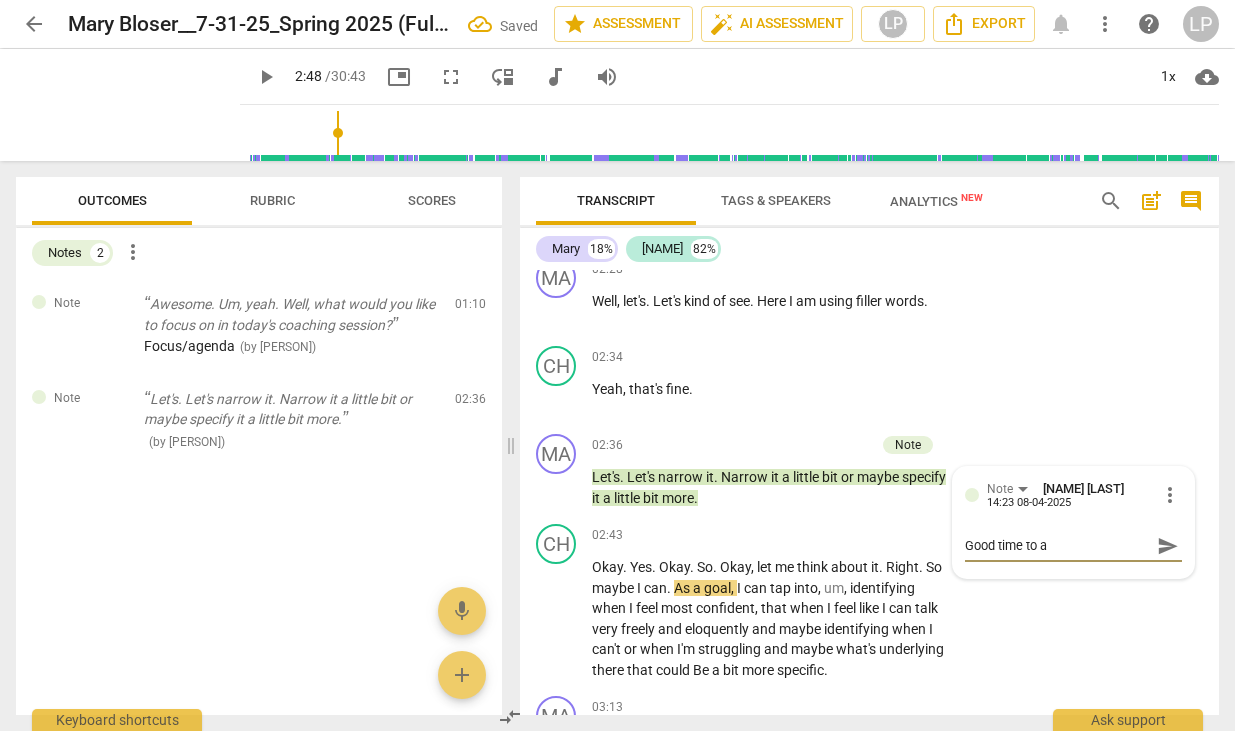 type on "Good time to as" 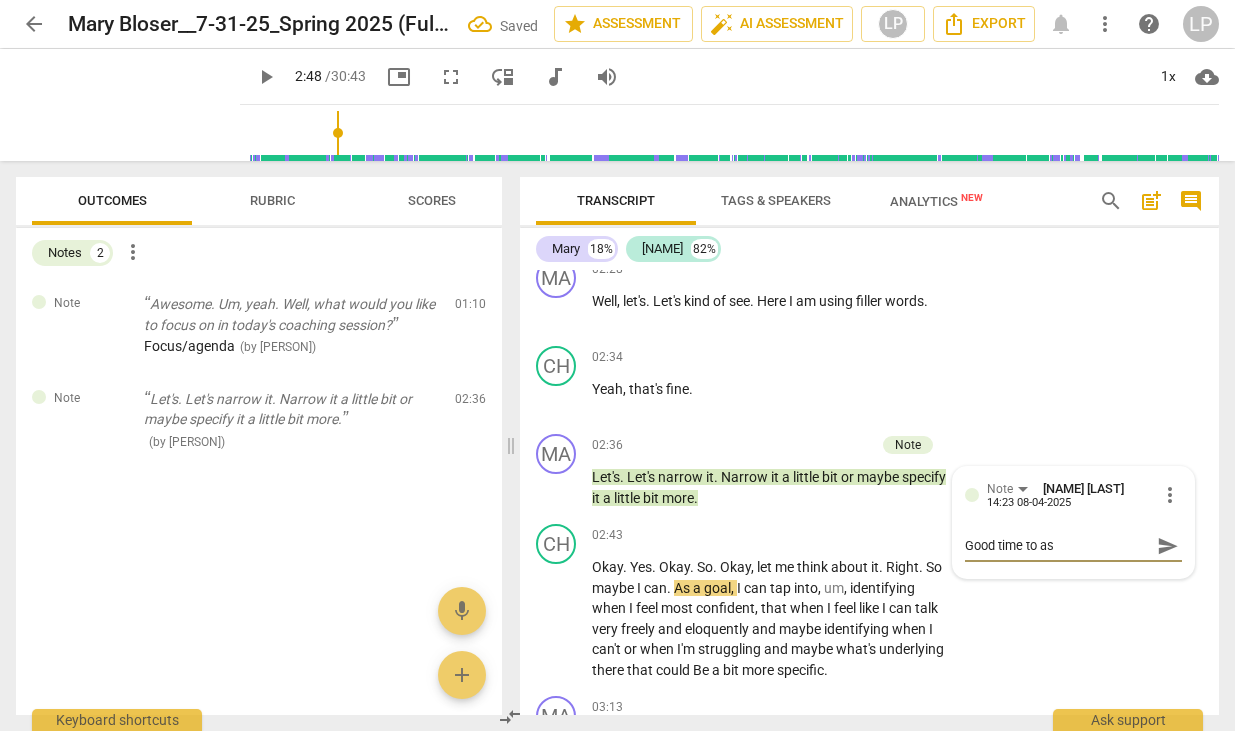type on "Good time to ask" 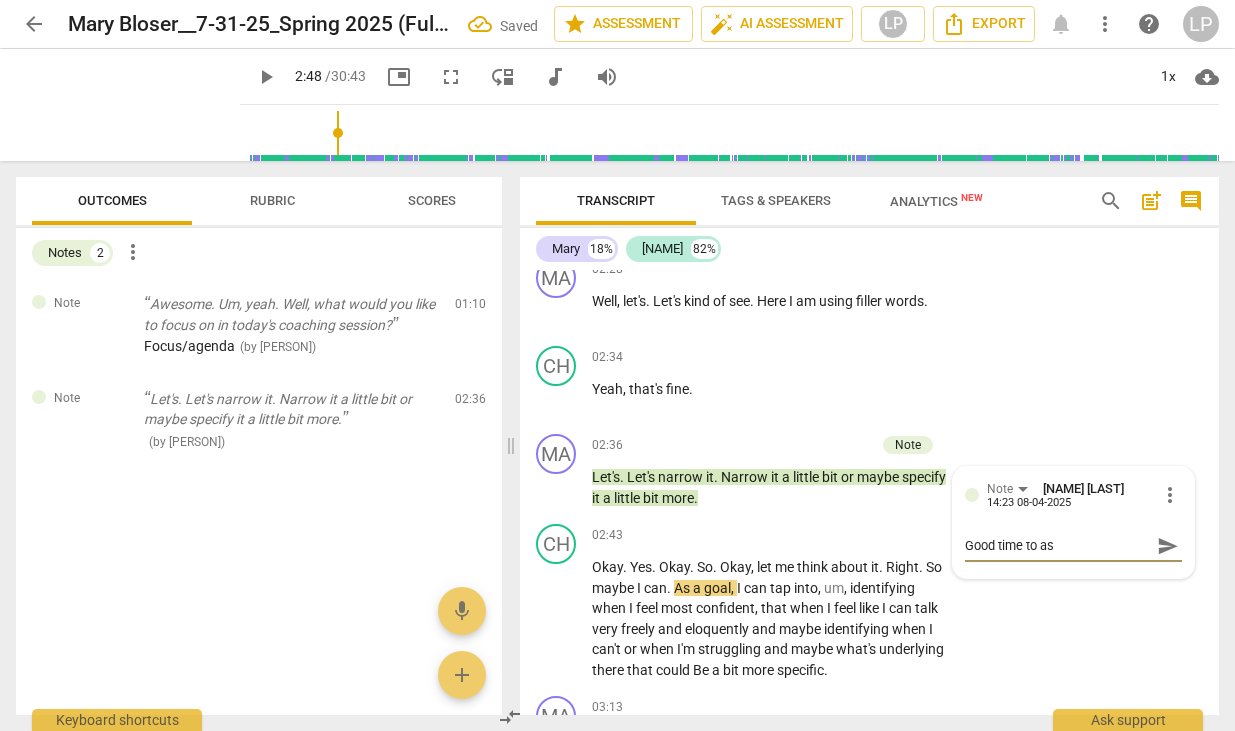 type on "Good time to ask" 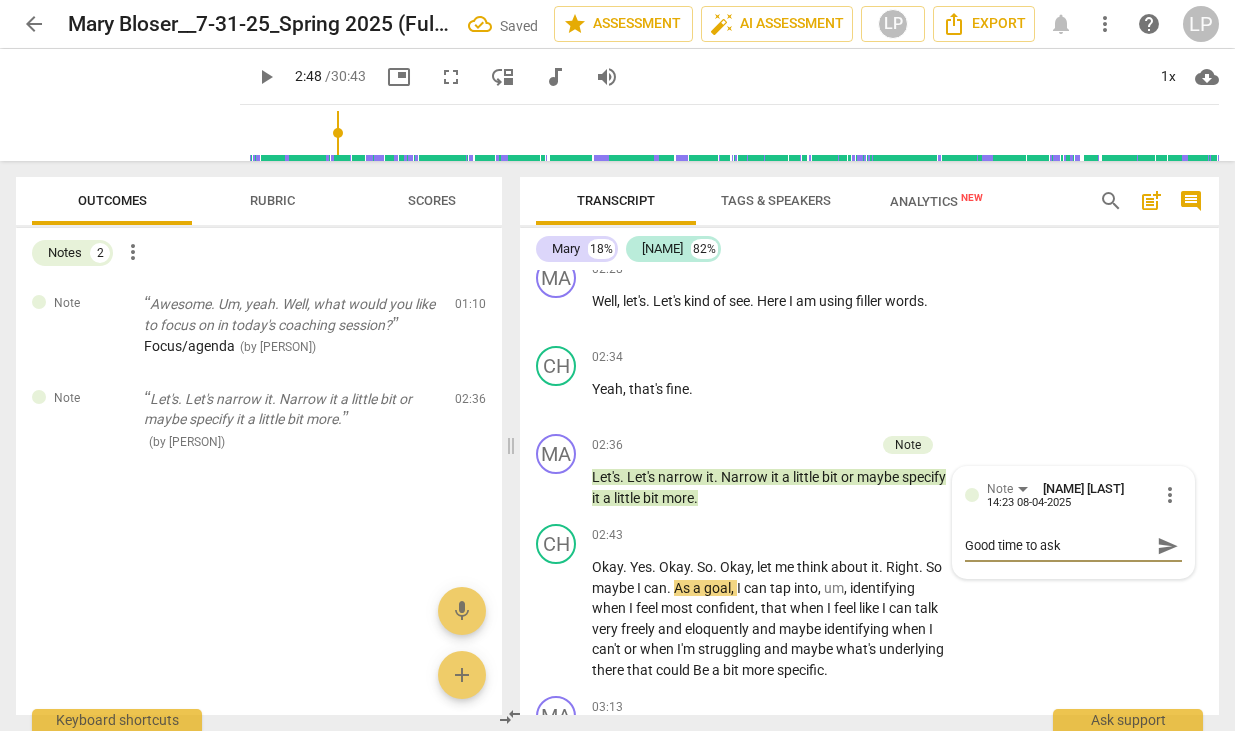 type on "Good time to aske" 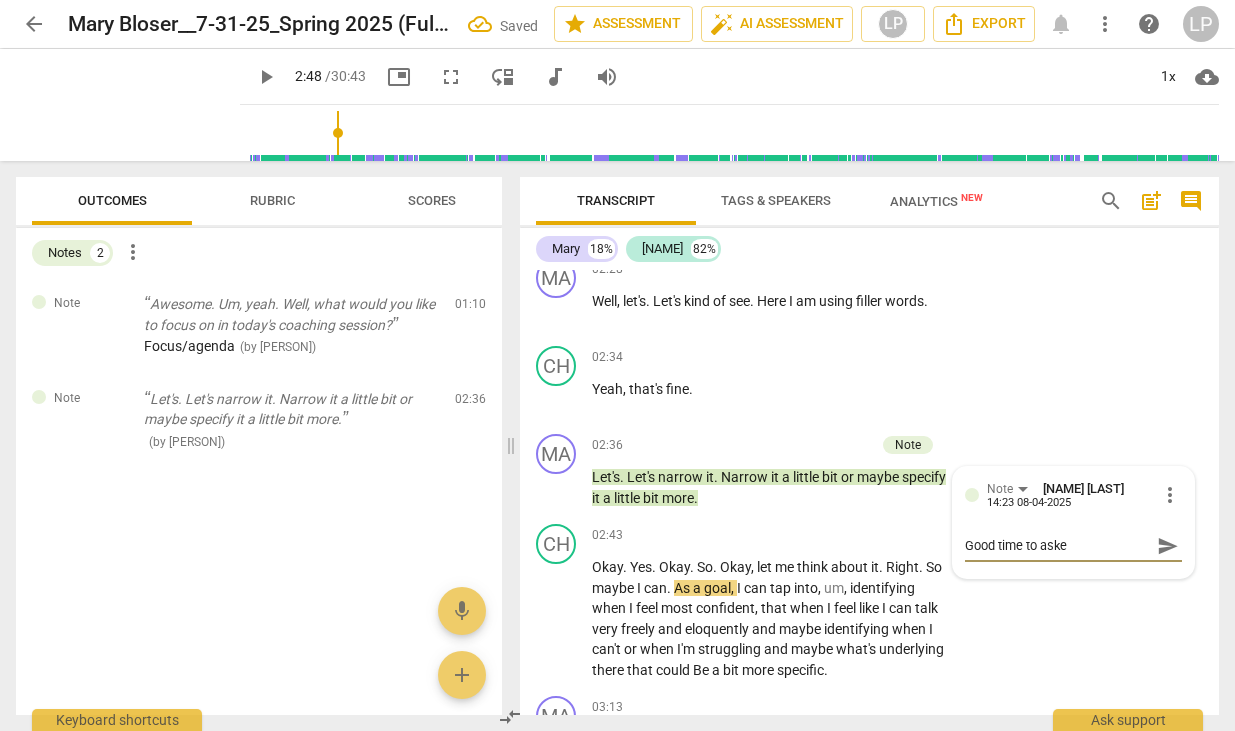 type on "Good time to aske" 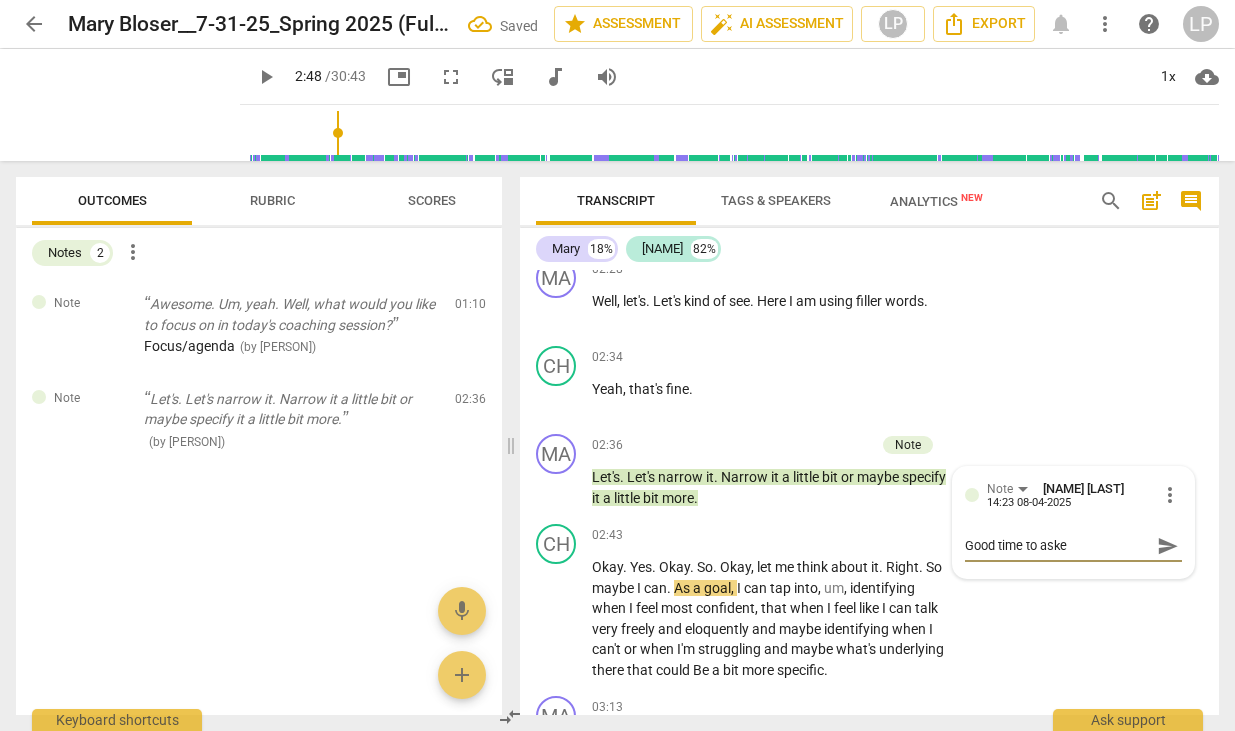 type on "Good time to aske f" 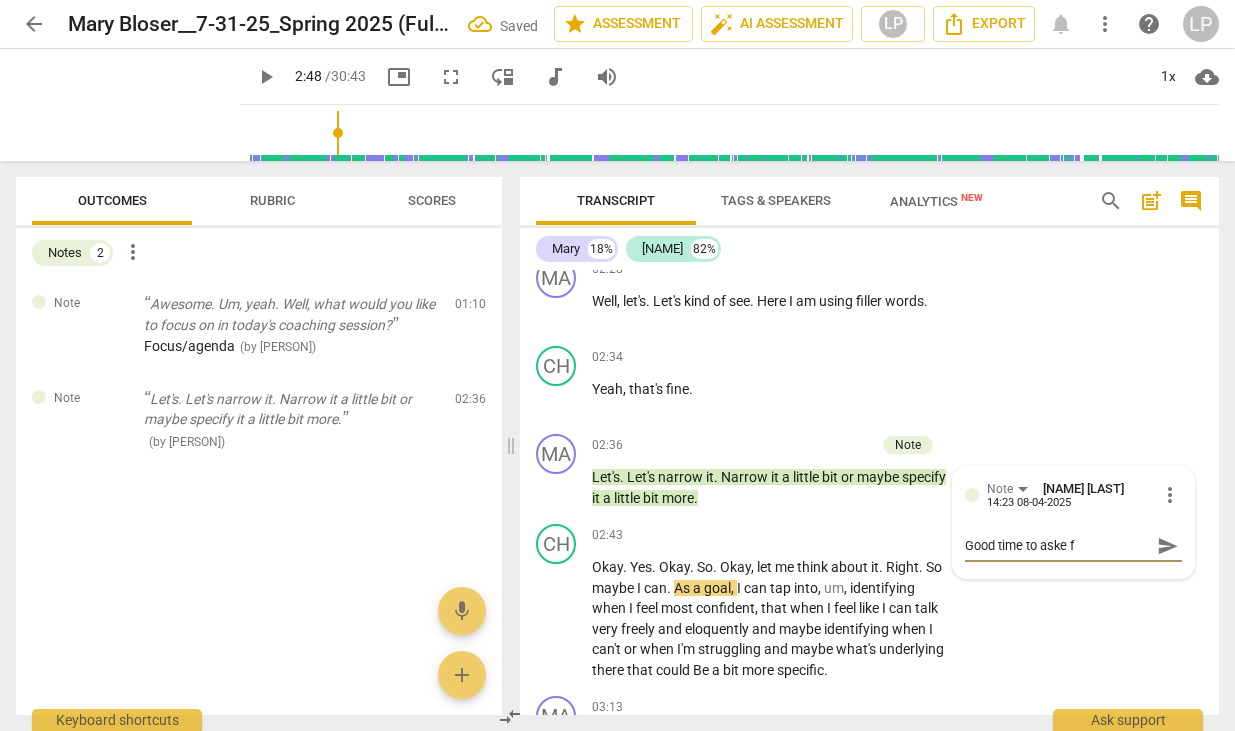 type on "Good time to aske fo" 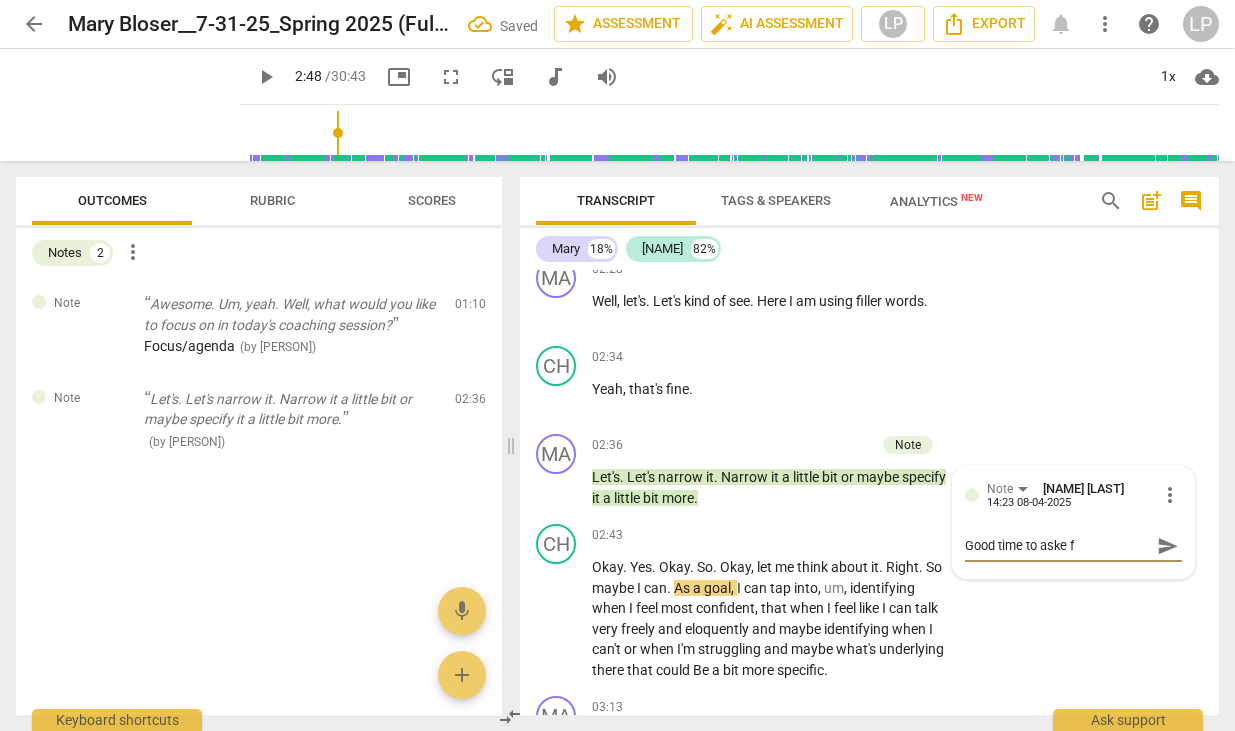 type on "Good time to aske fo" 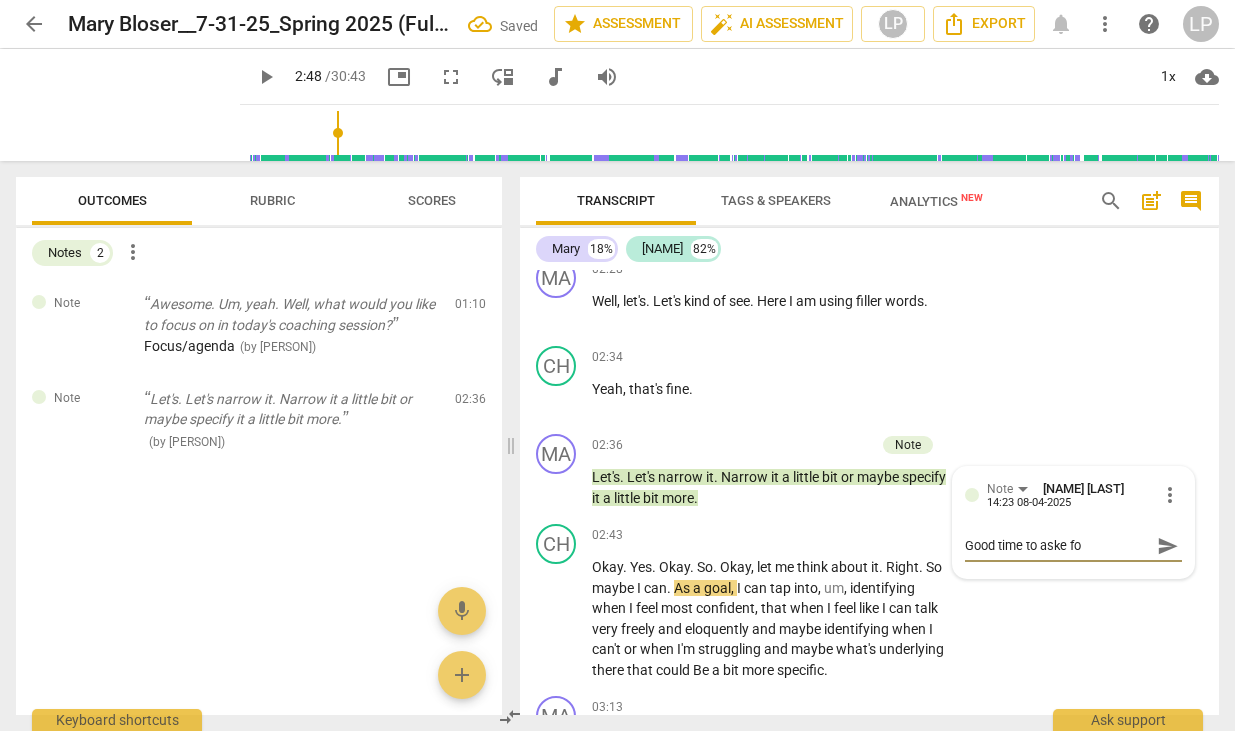 type on "Good time to aske for" 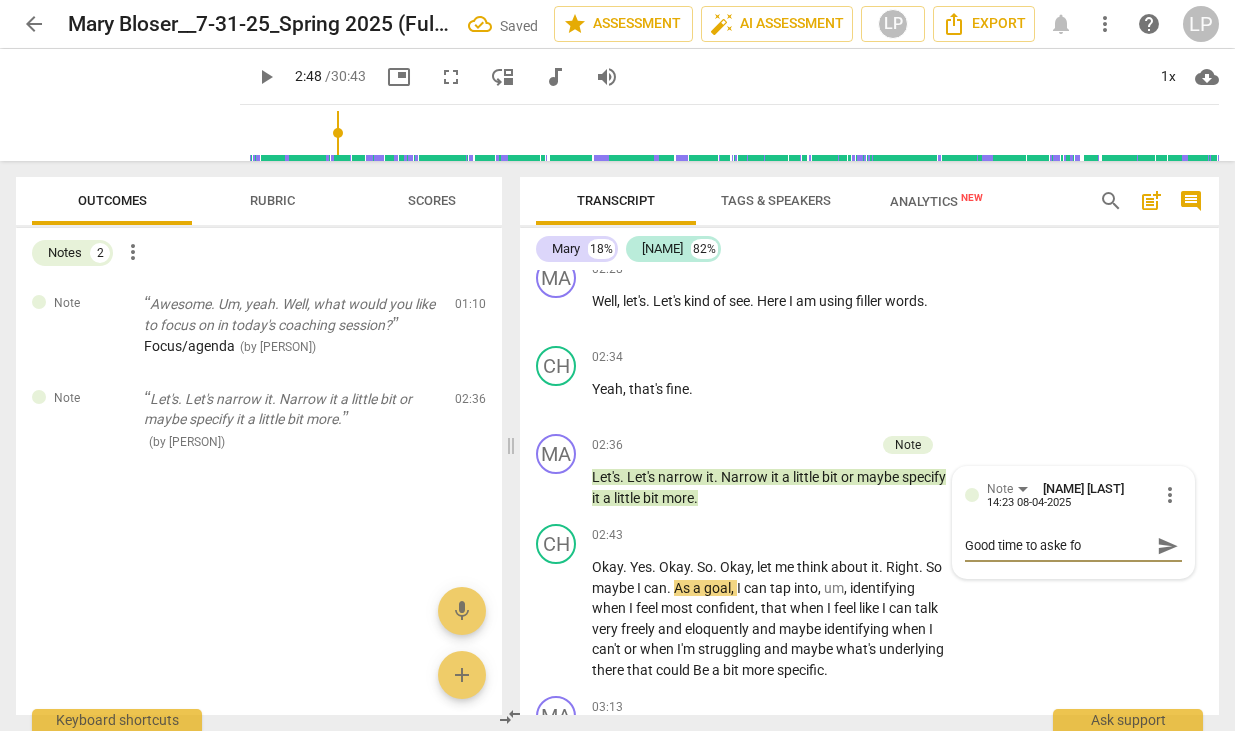 type on "Good time to aske for" 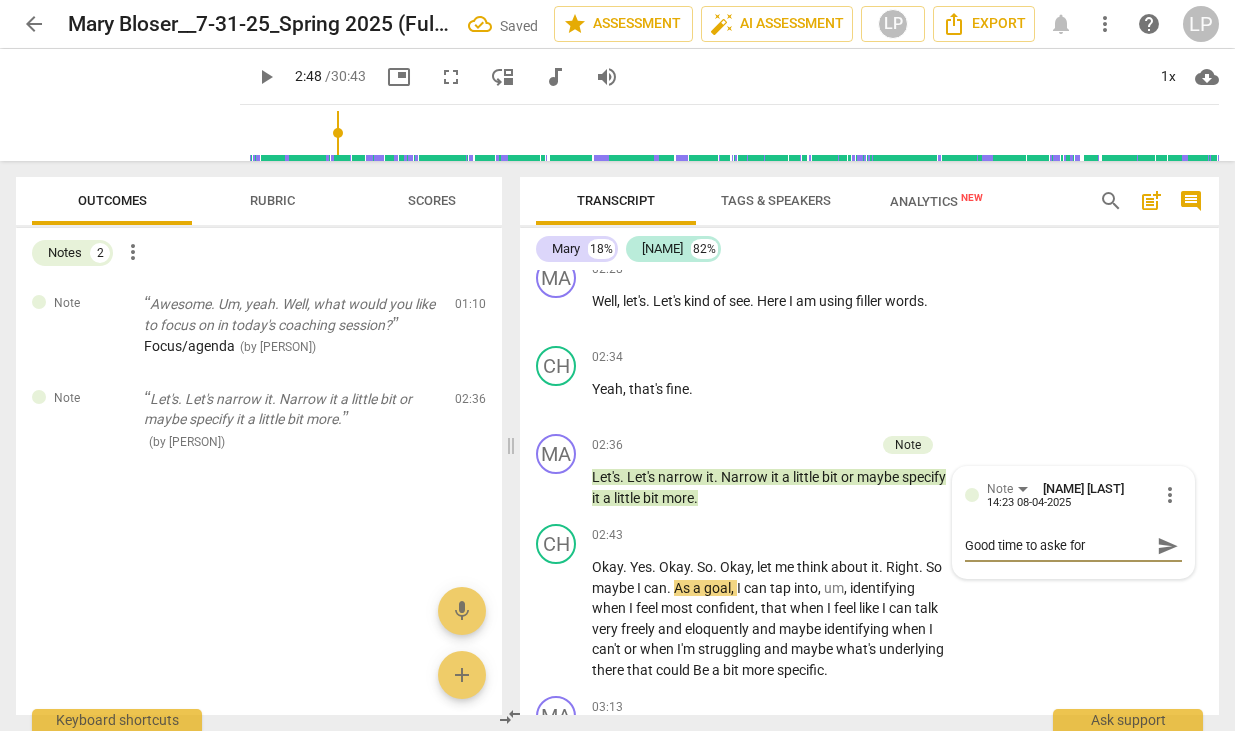 type on "Good time to aske for" 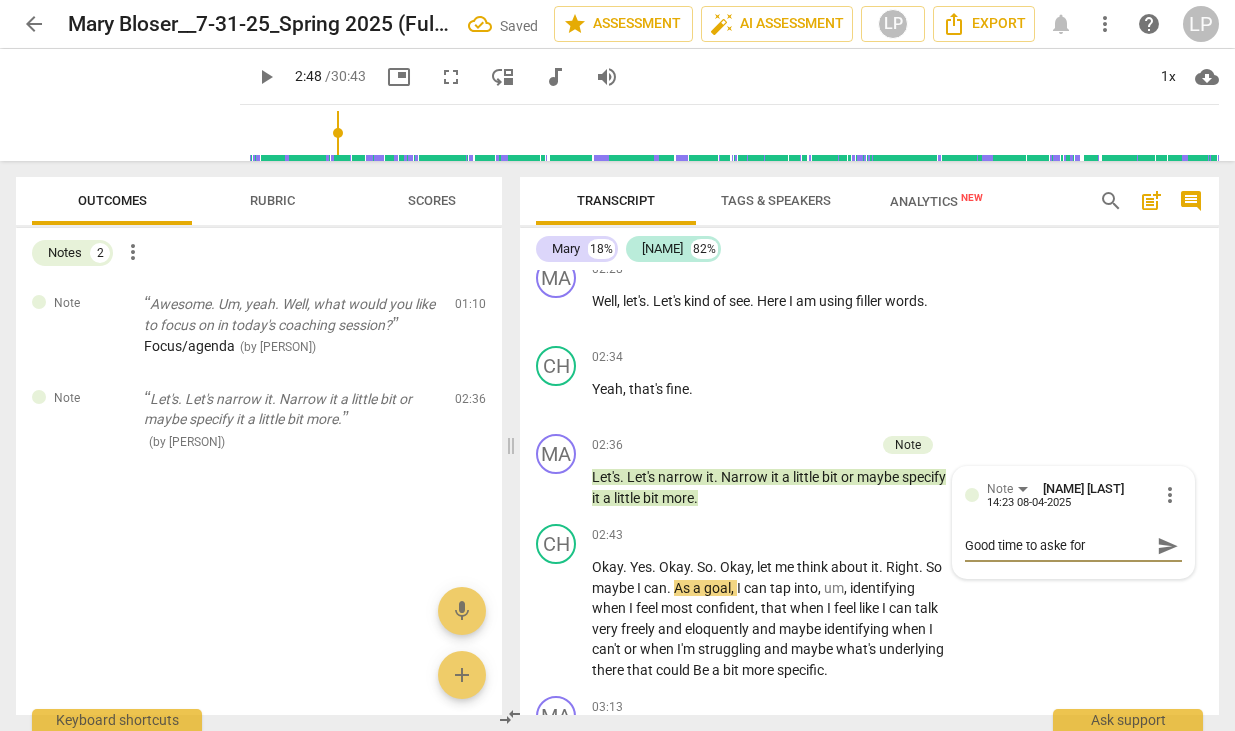 type on "Good time to aske for d" 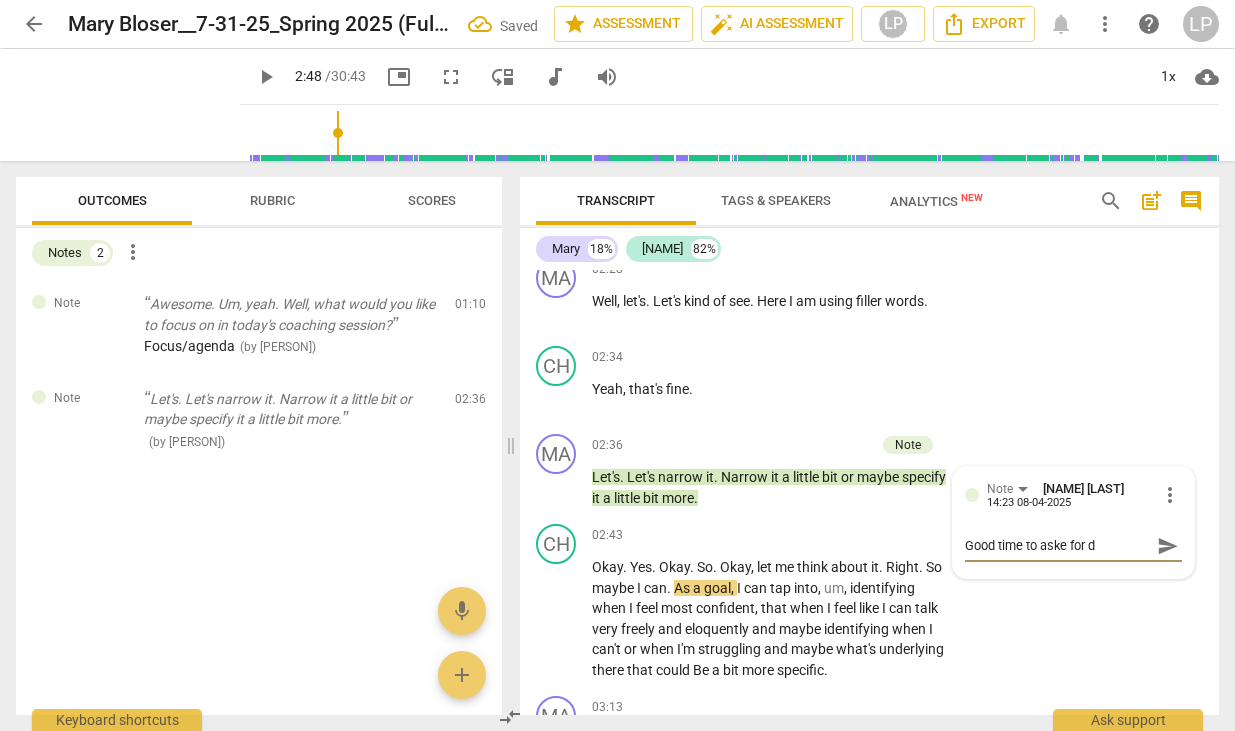 type on "Good time to aske for de" 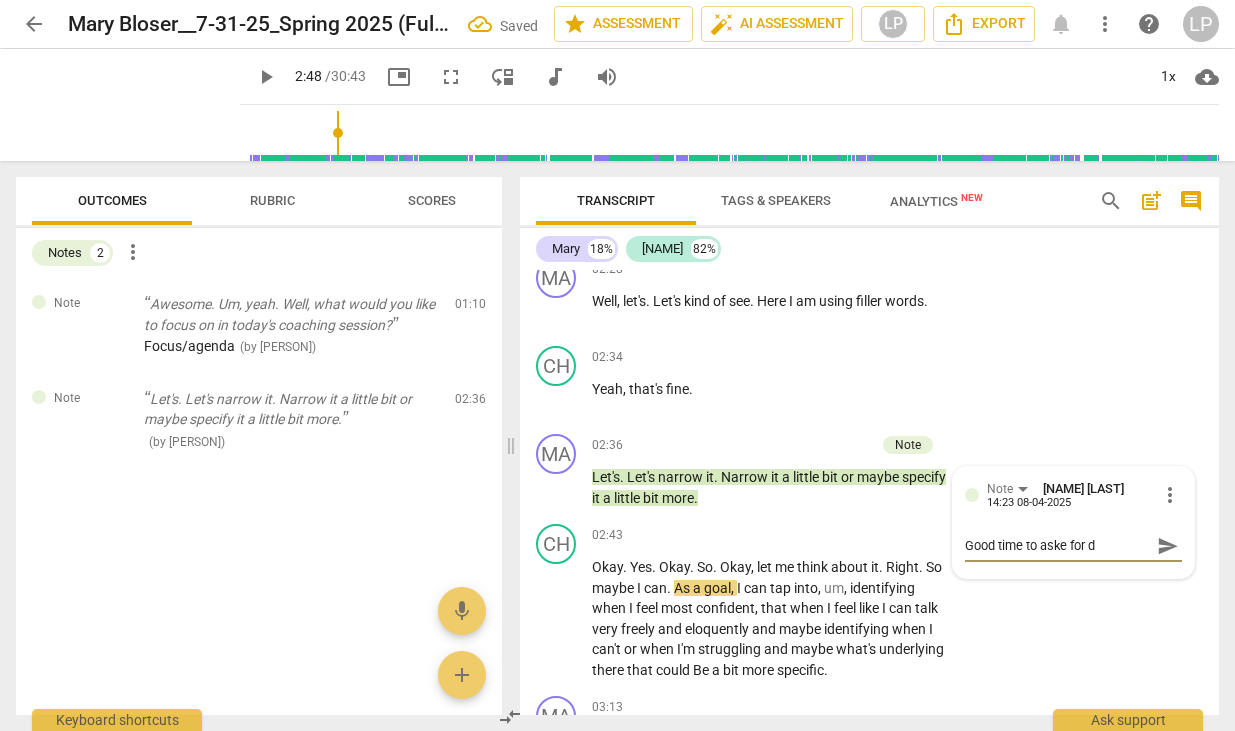 type on "Good time to aske for de" 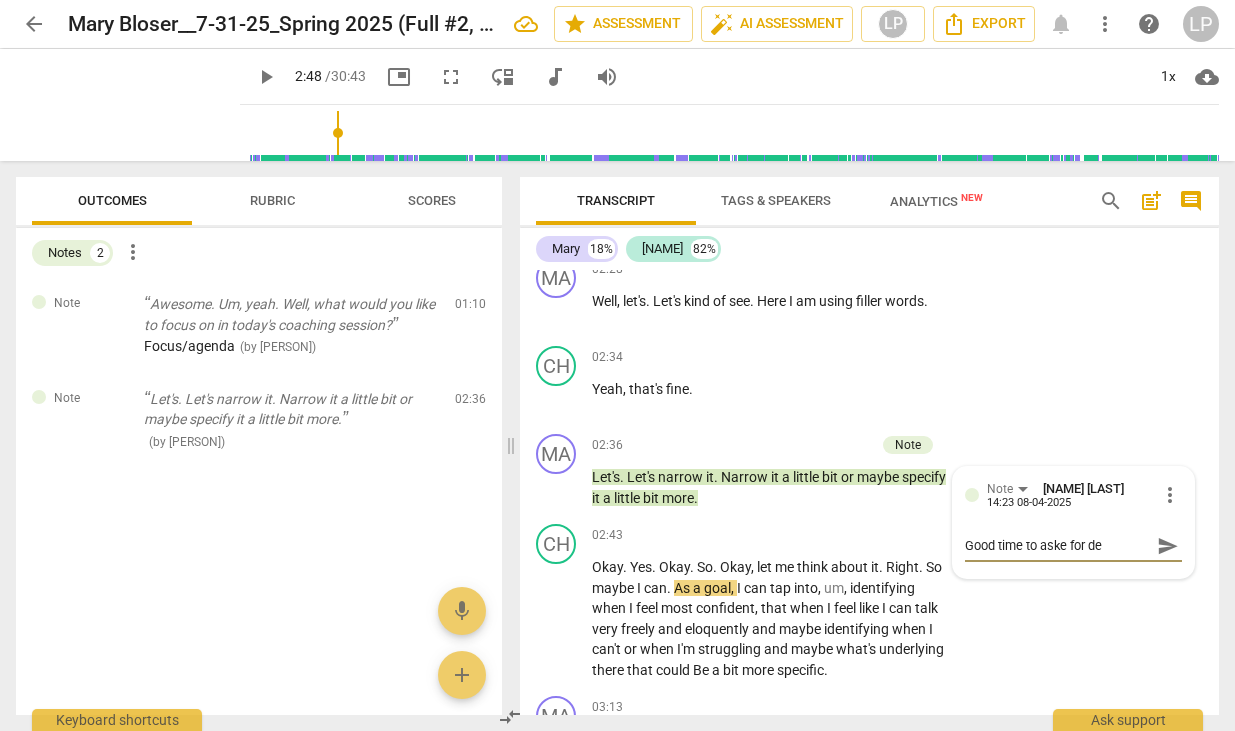 type on "Good time to aske for des" 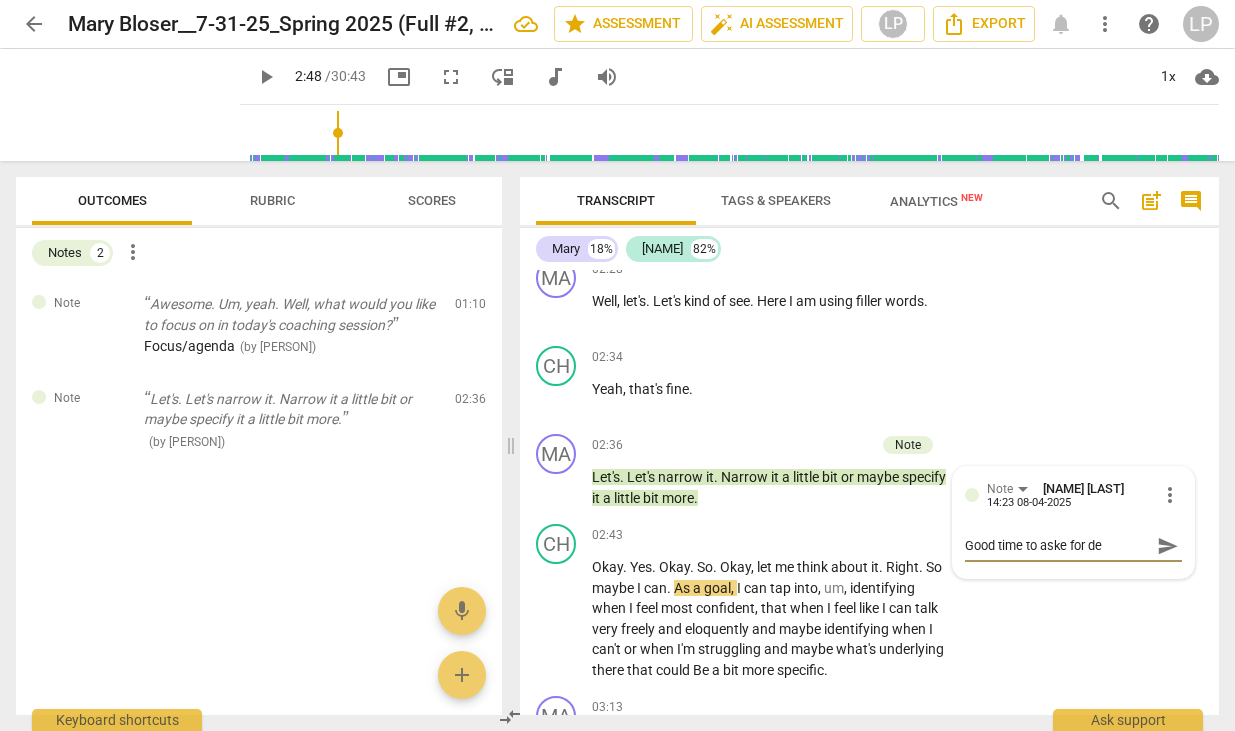 type on "Good time to aske for des" 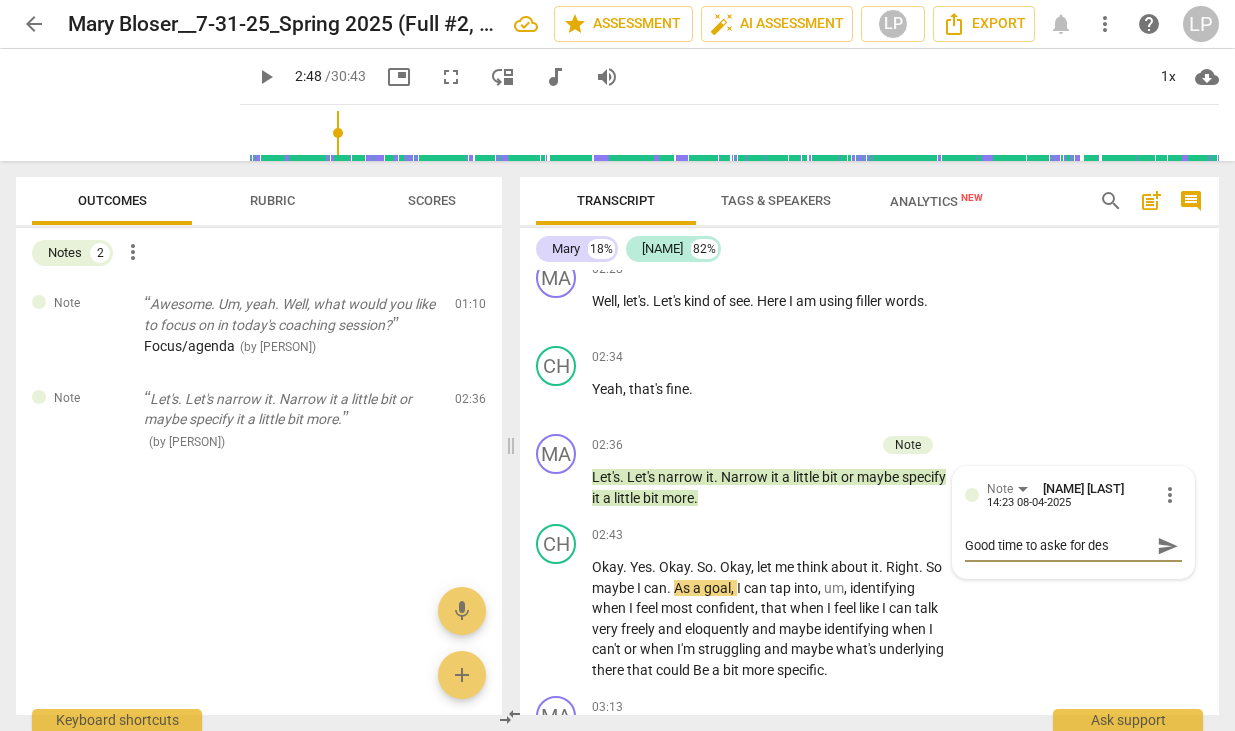 type on "Good time to aske for desi" 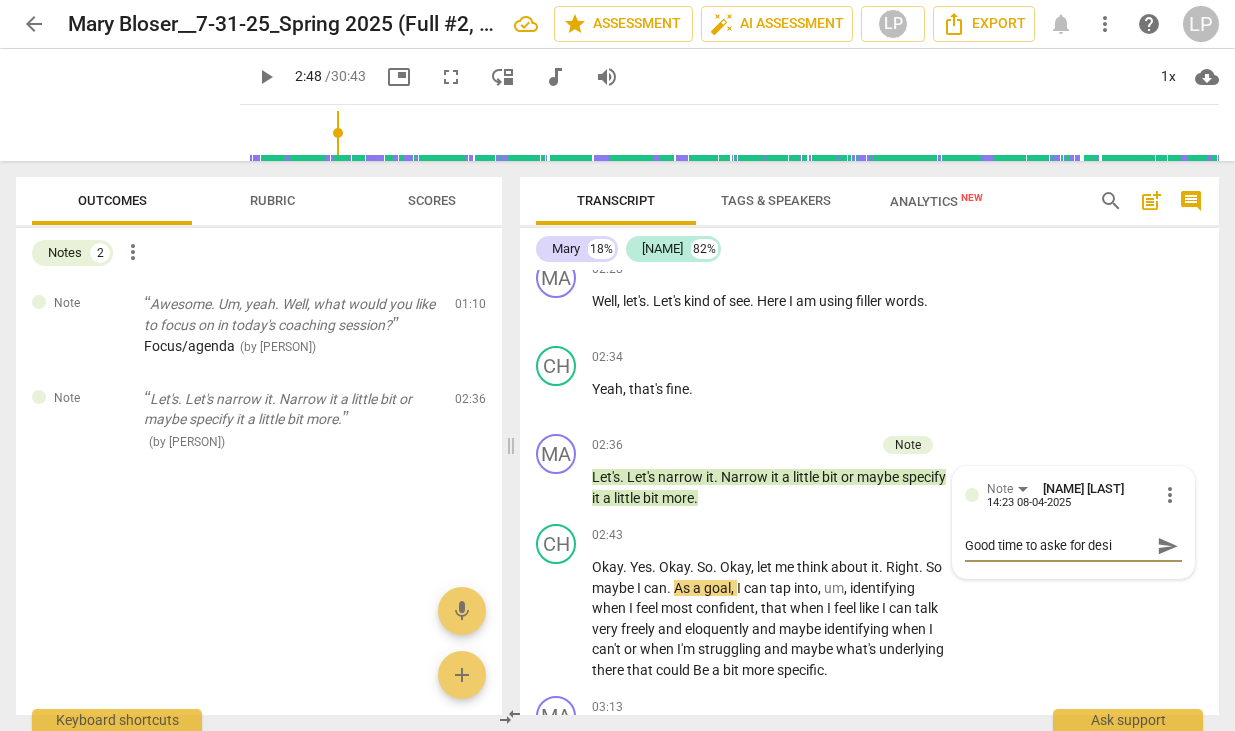 type on "Good time to aske for desir" 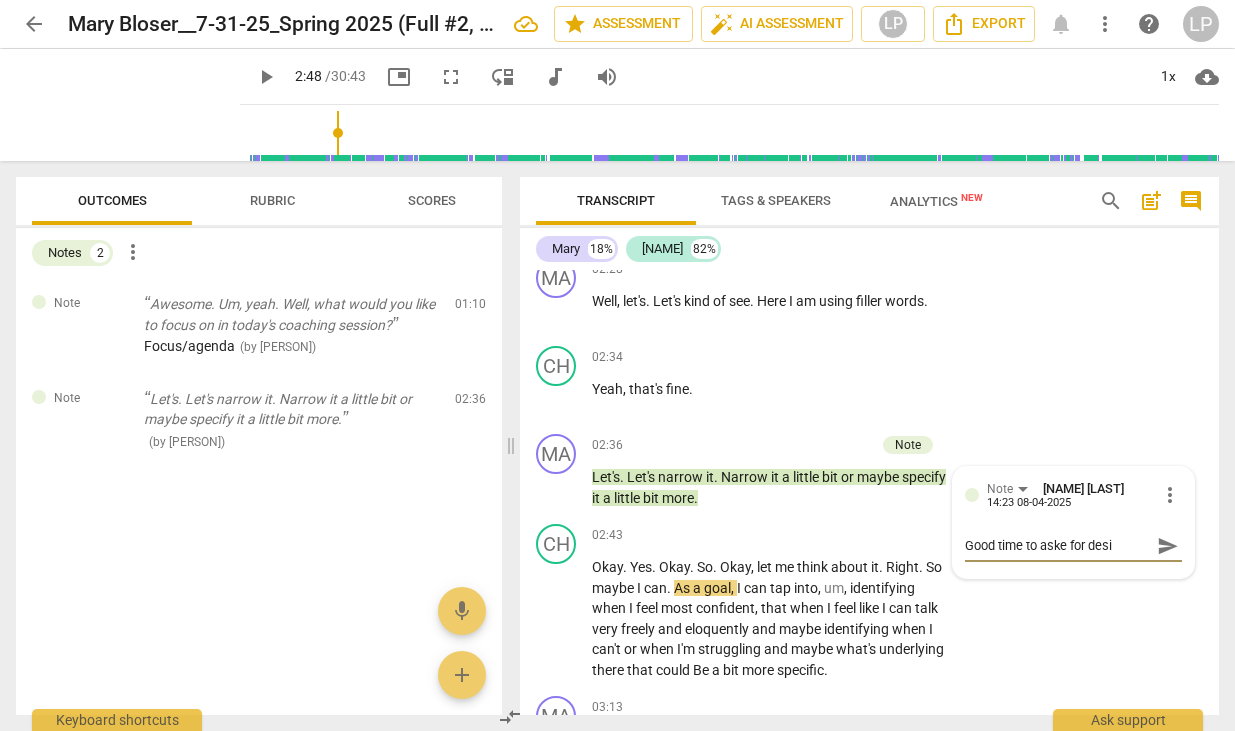 type on "Good time to aske for desir" 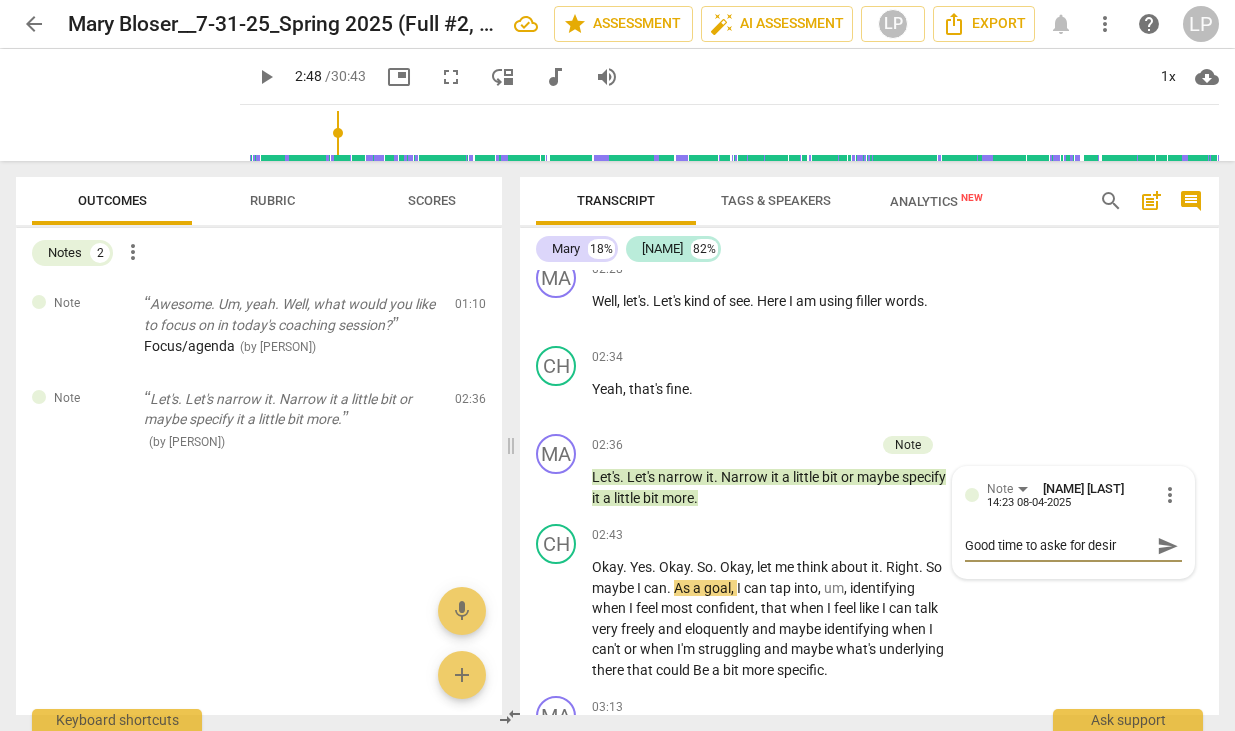 type on "Good time to aske for desire" 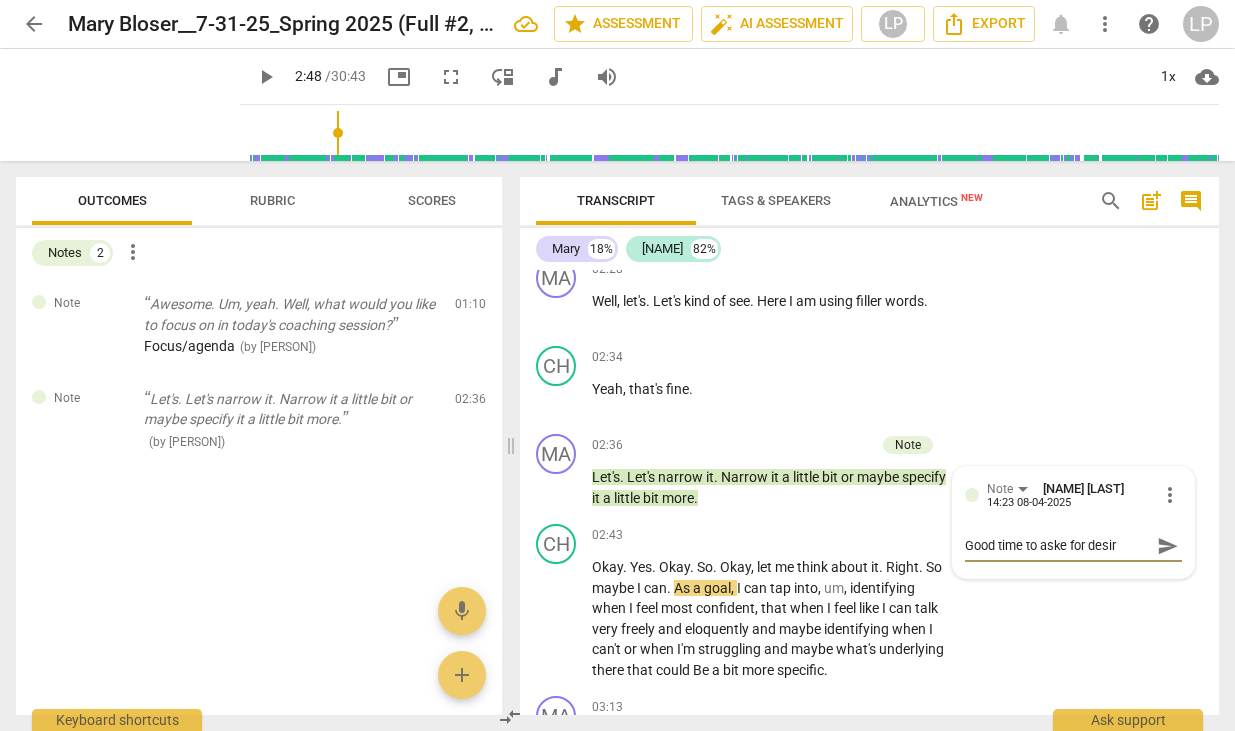 type on "Good time to aske for desire" 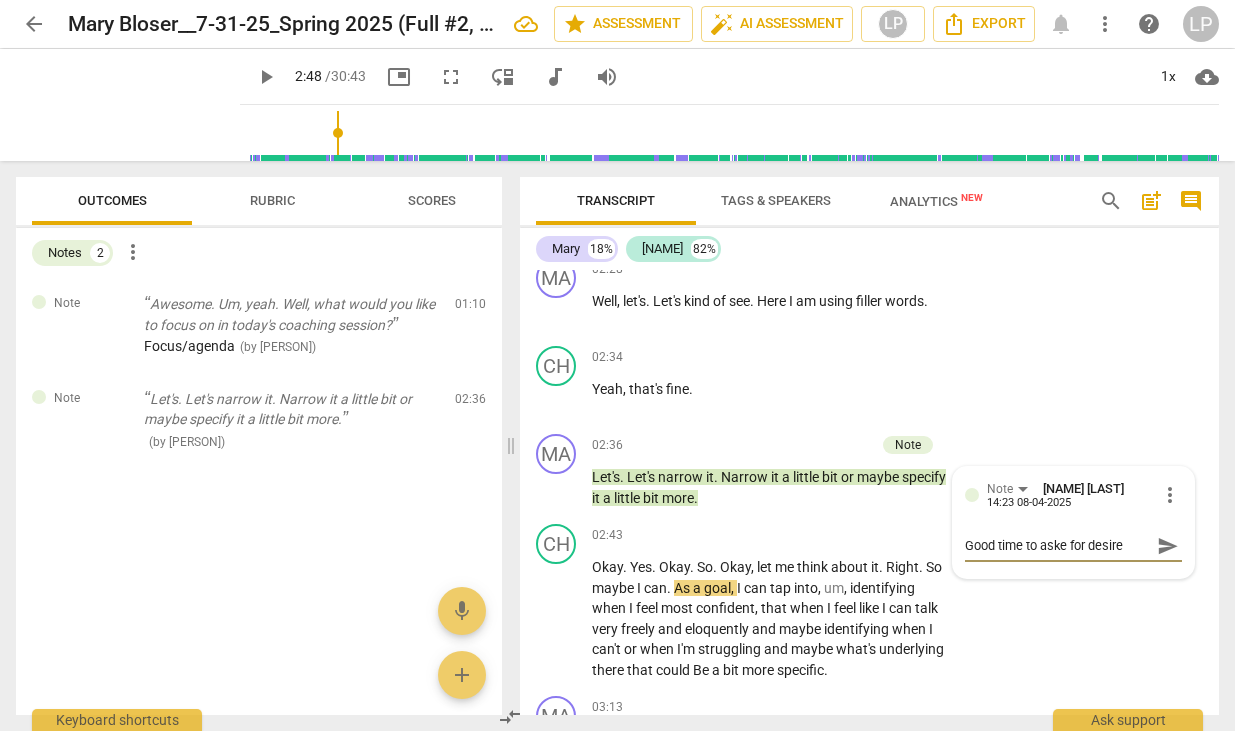 type on "Good time to aske for desired" 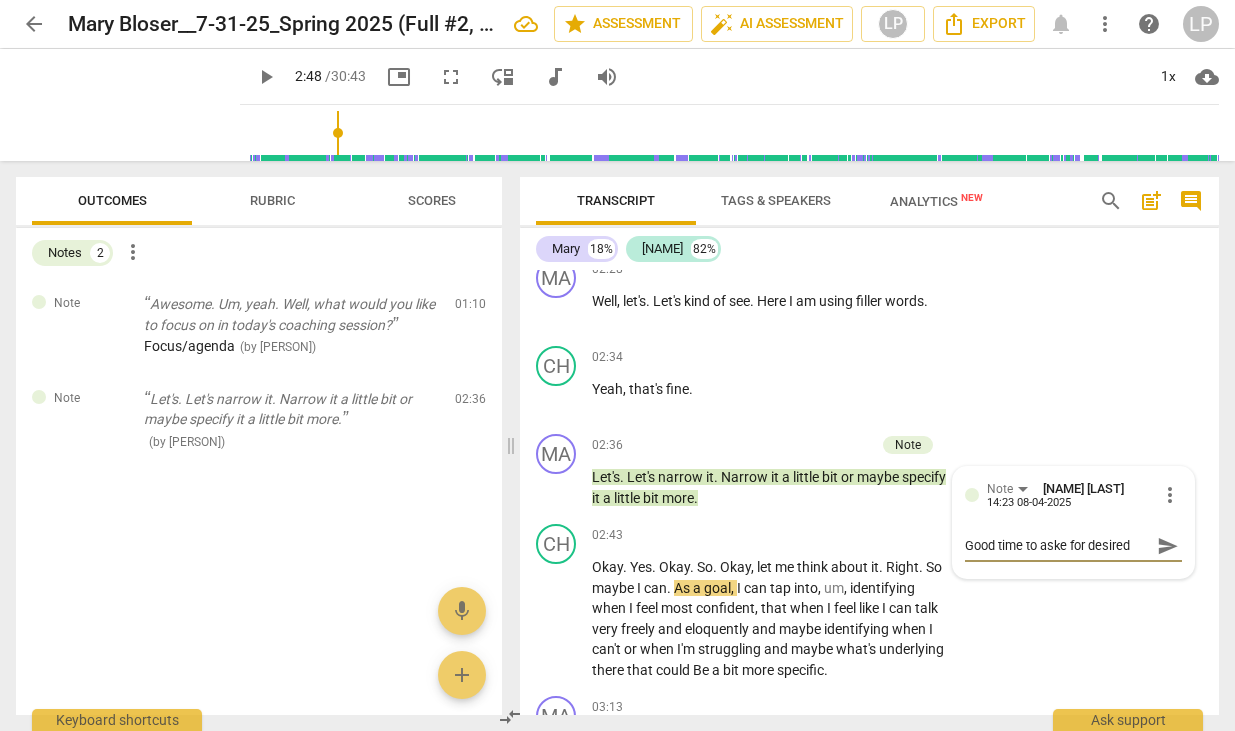 type on "Good time to aske for desired" 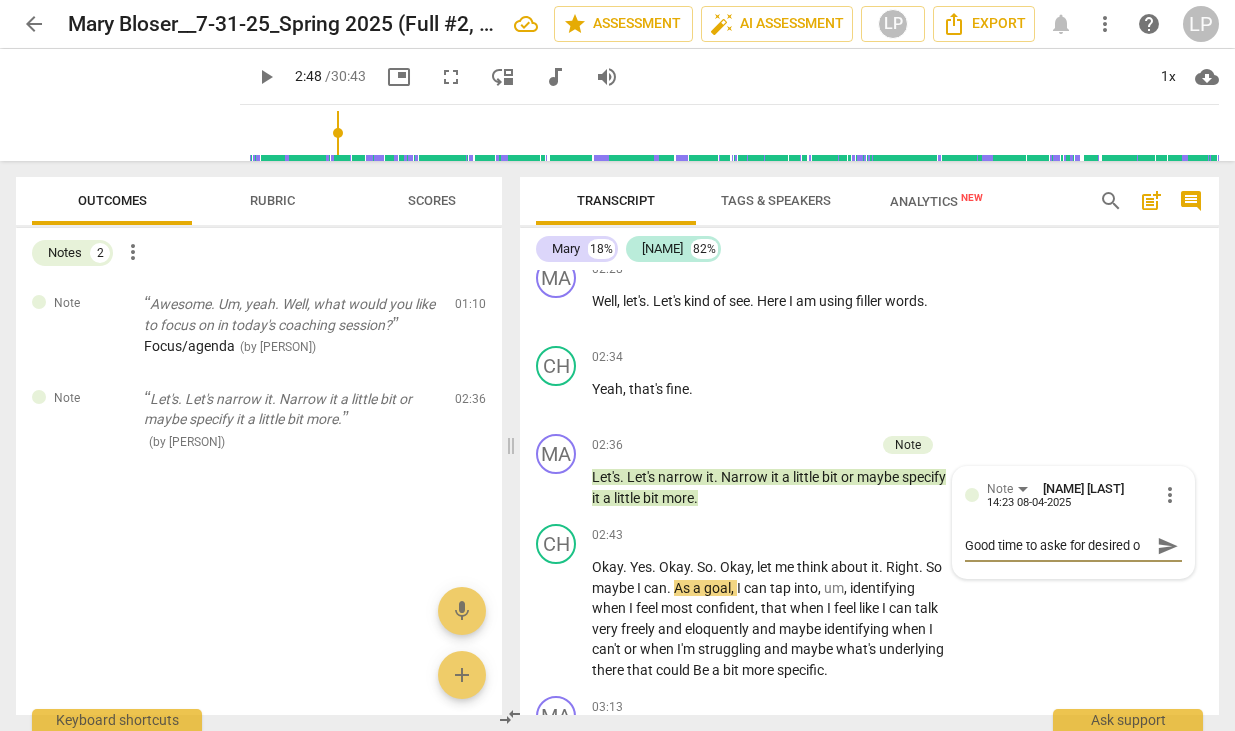 type on "Good time to aske for desired ou" 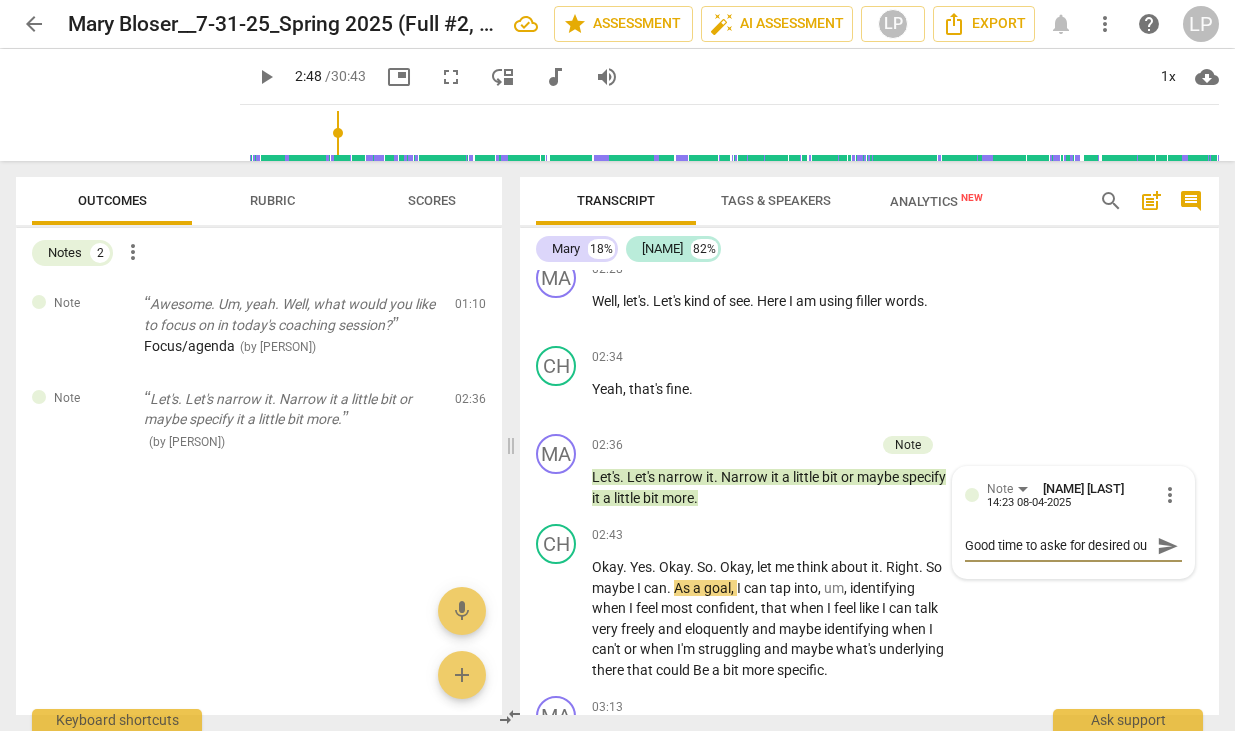 type on "Good time to aske for desired out" 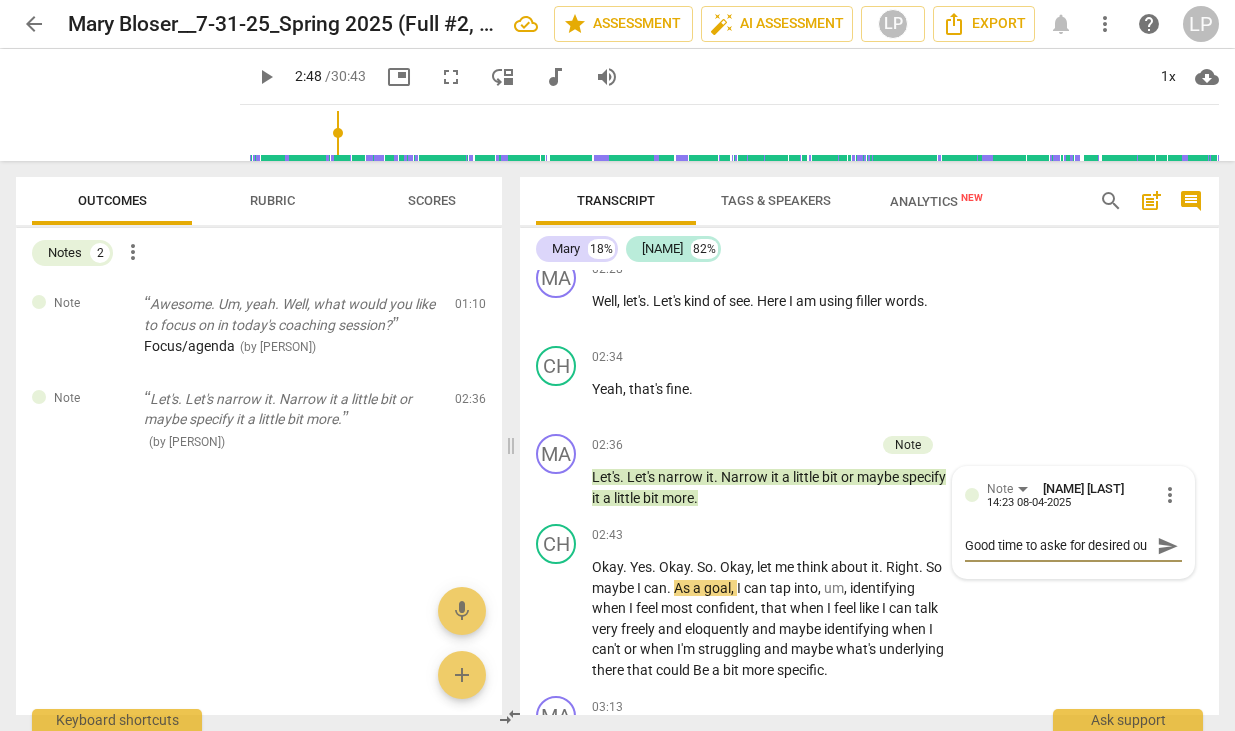 type on "Good time to aske for desired out" 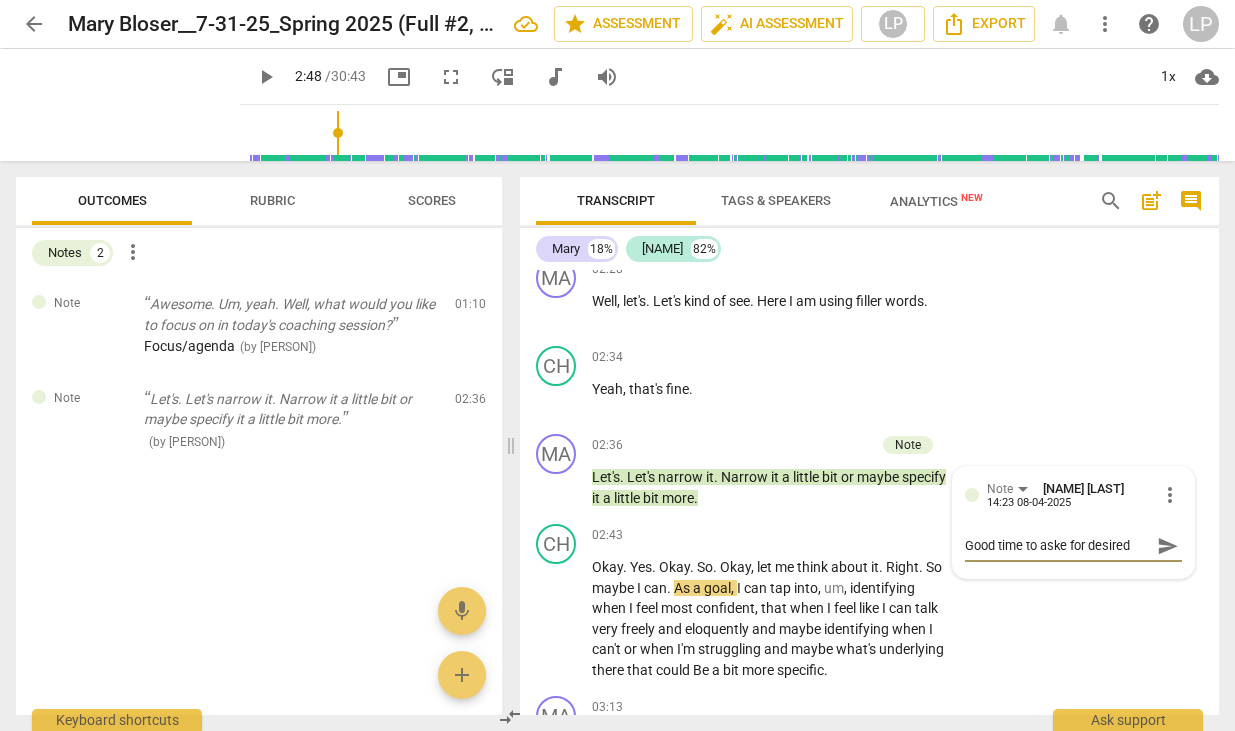 scroll, scrollTop: 17, scrollLeft: 0, axis: vertical 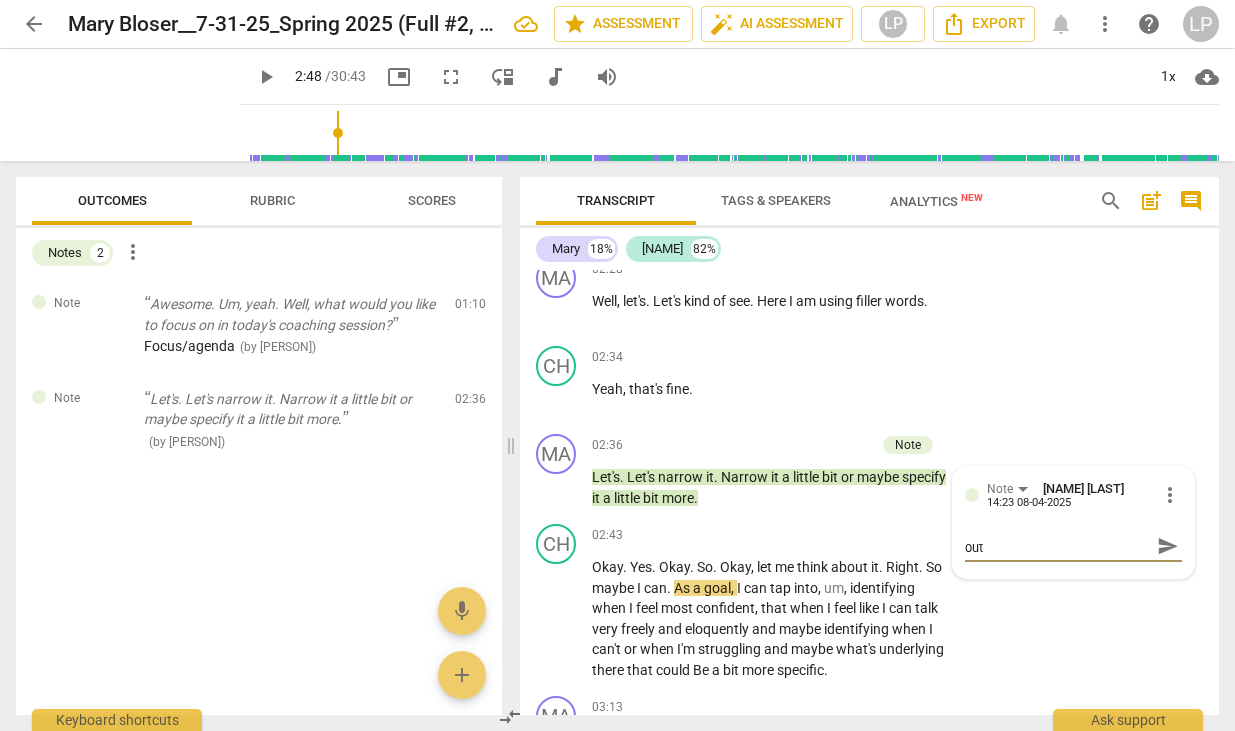 type on "Good time to aske for desired outc" 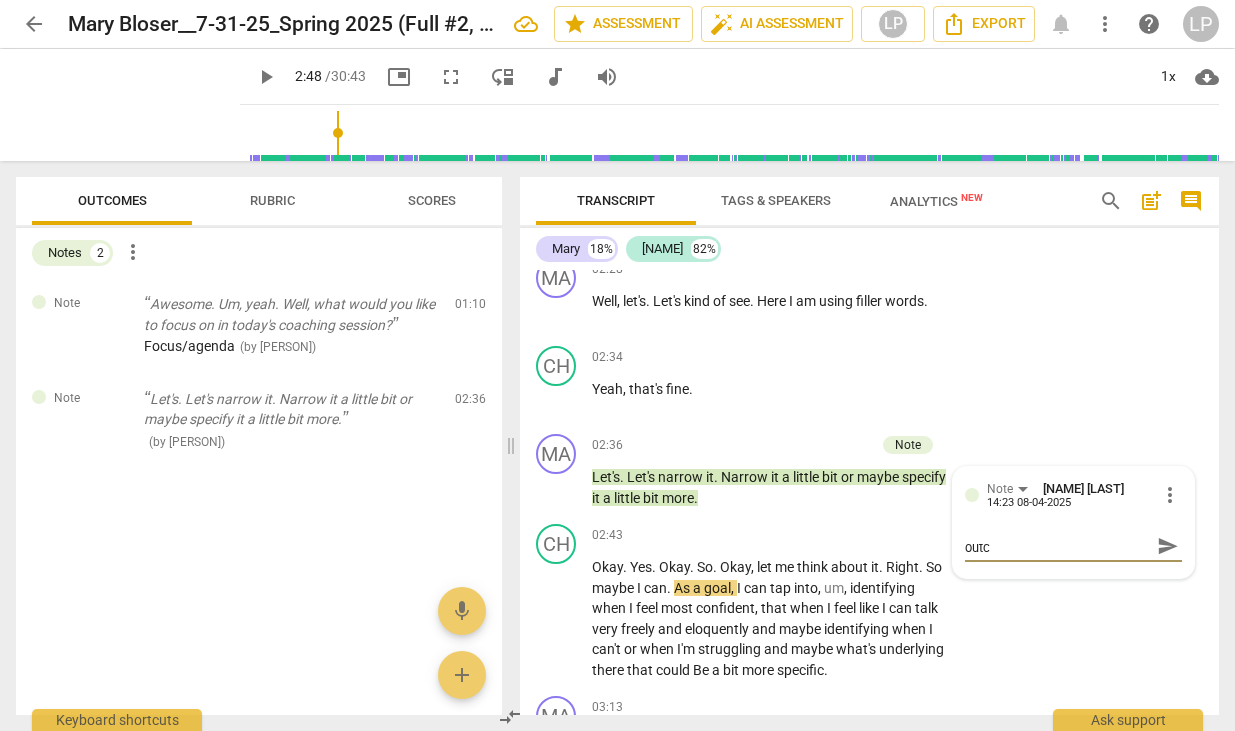 type on "Good time to aske for desired outco" 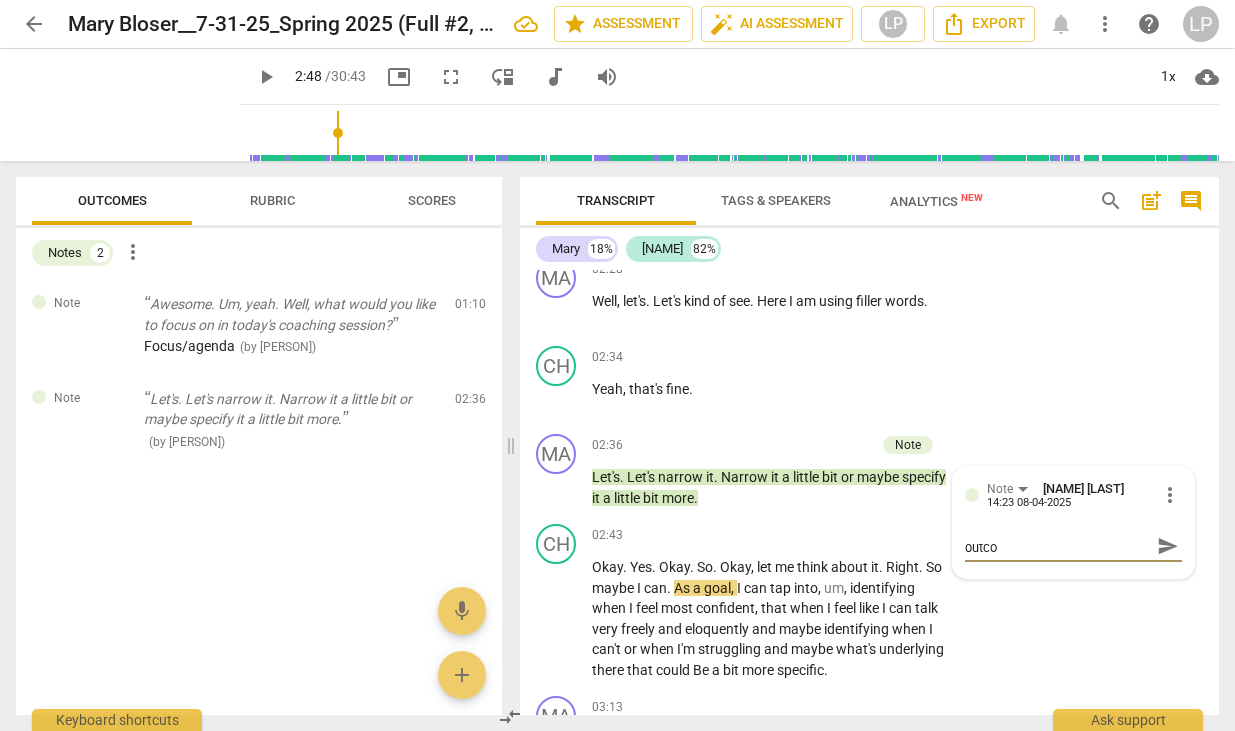 type on "Good time to aske for desired outcom" 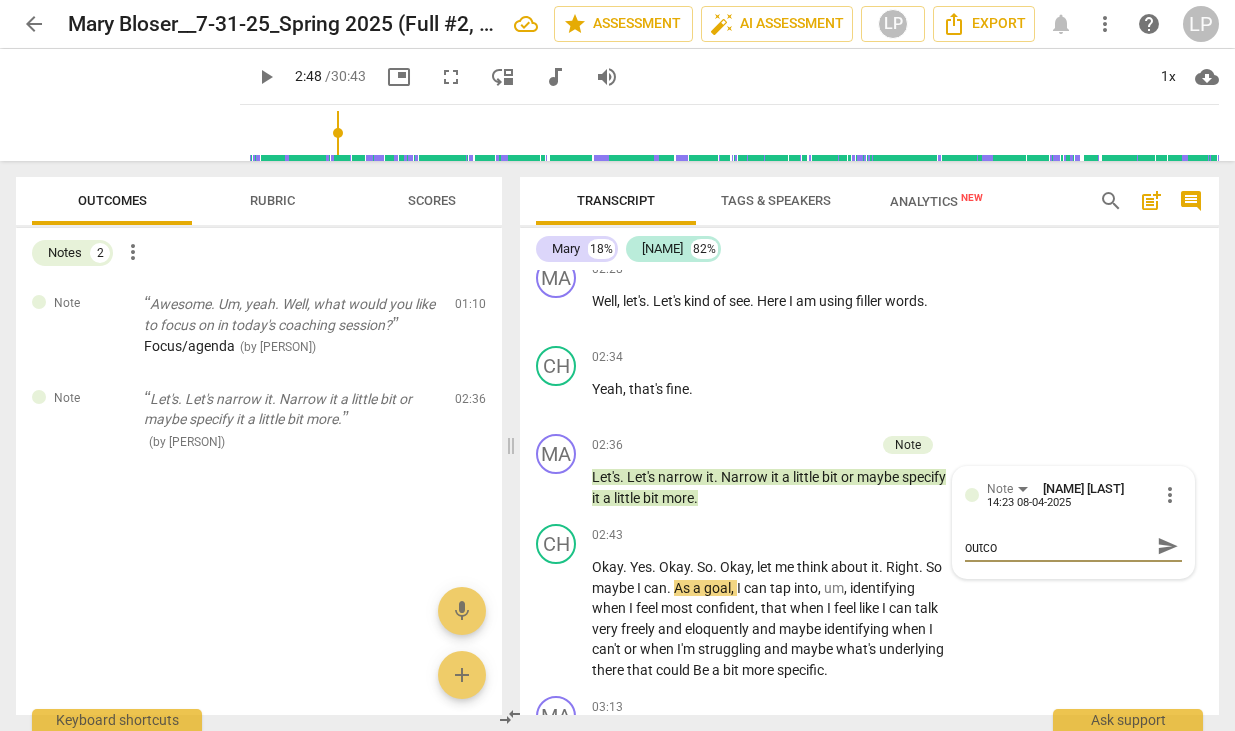type on "Good time to aske for desired outcom" 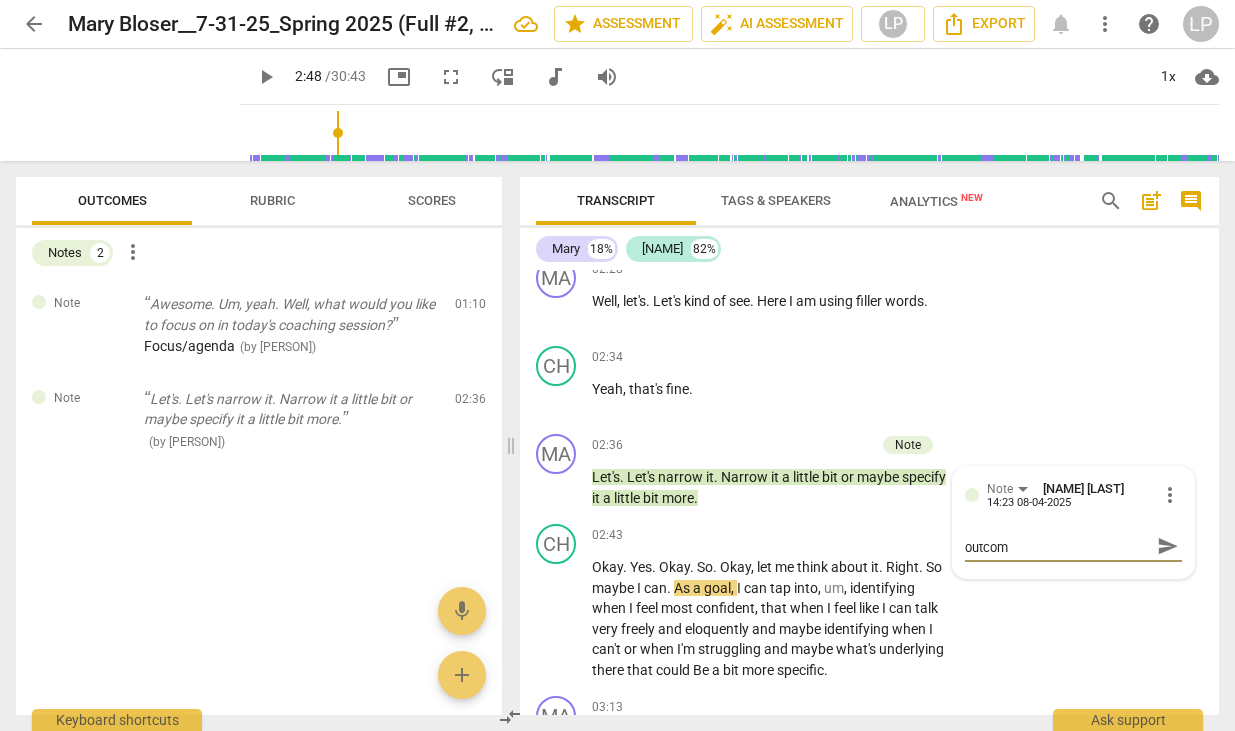 scroll, scrollTop: 0, scrollLeft: 0, axis: both 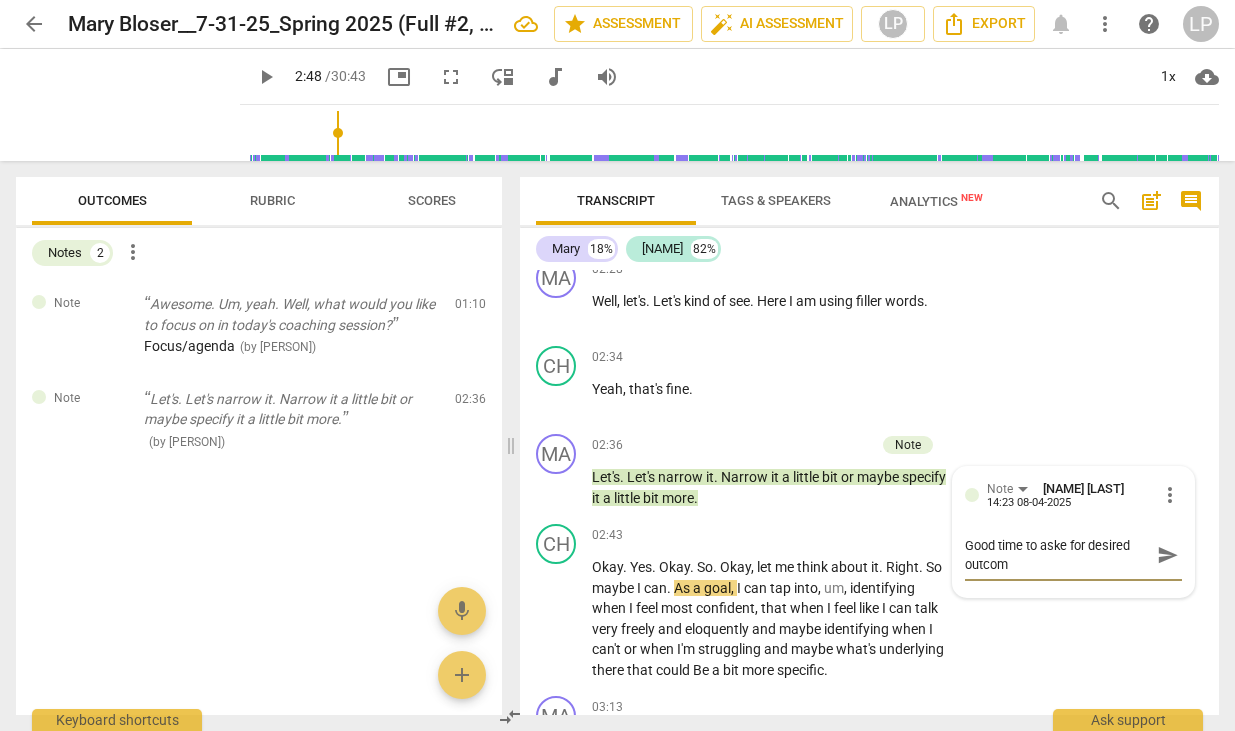 type on "Good time to aske for desired outcome" 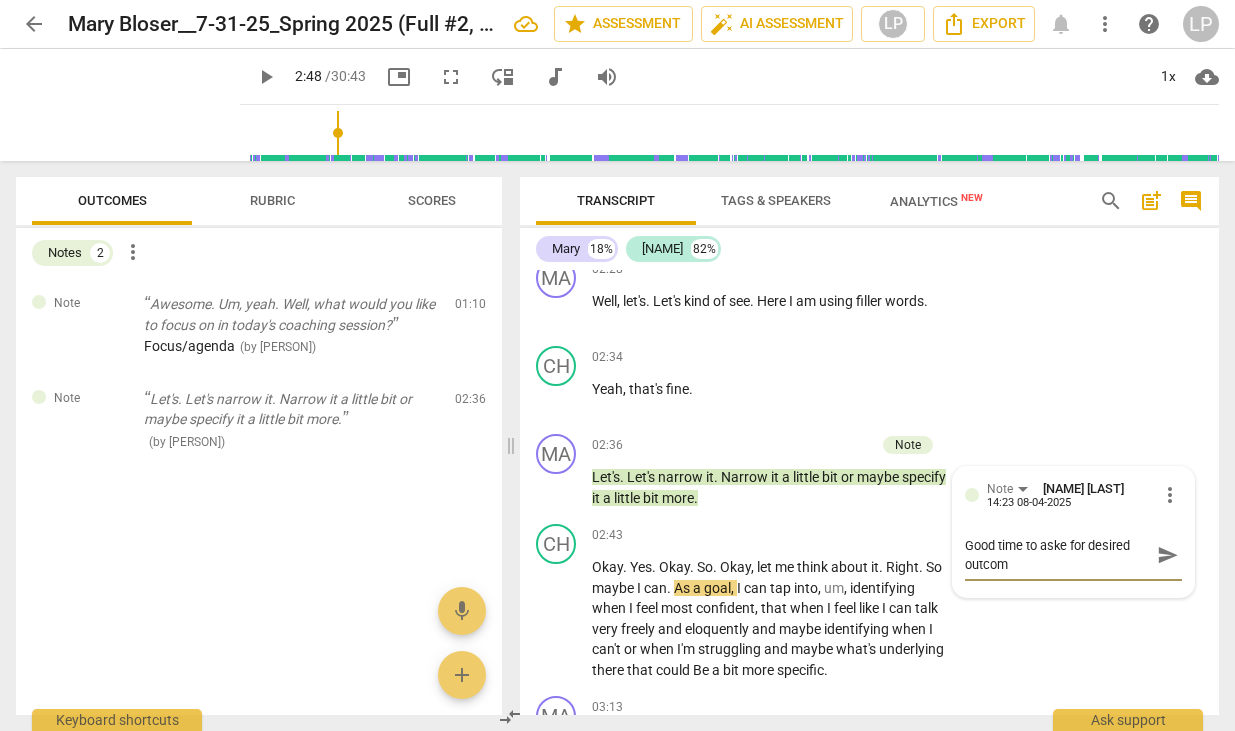 type on "Good time to aske for desired outcome" 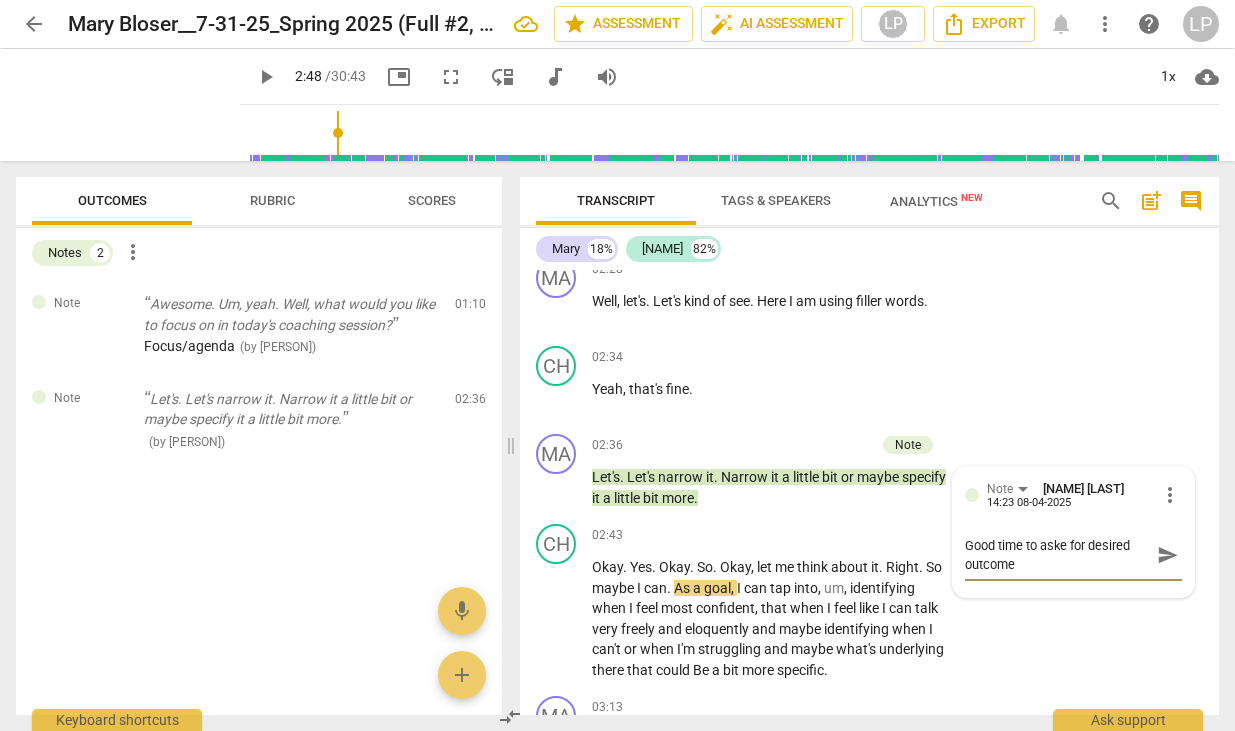type on "Good time to aske for desired outcome." 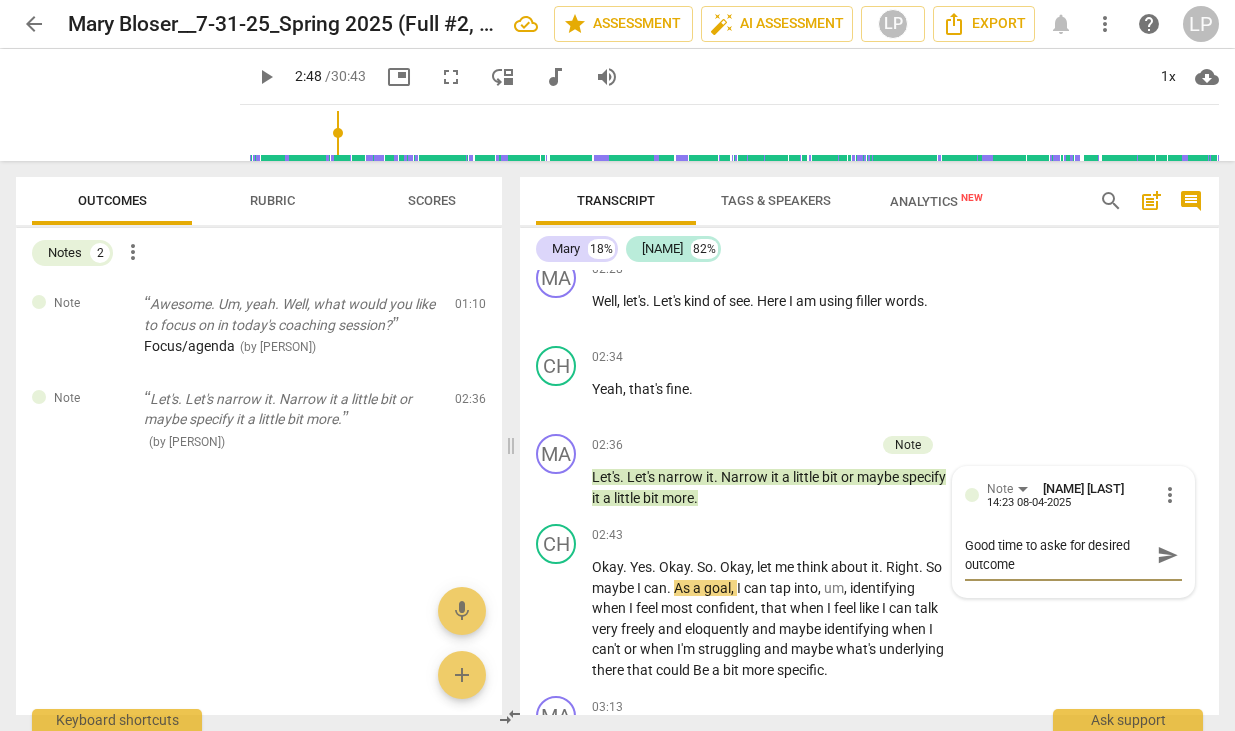type on "Good time to aske for desired outcome." 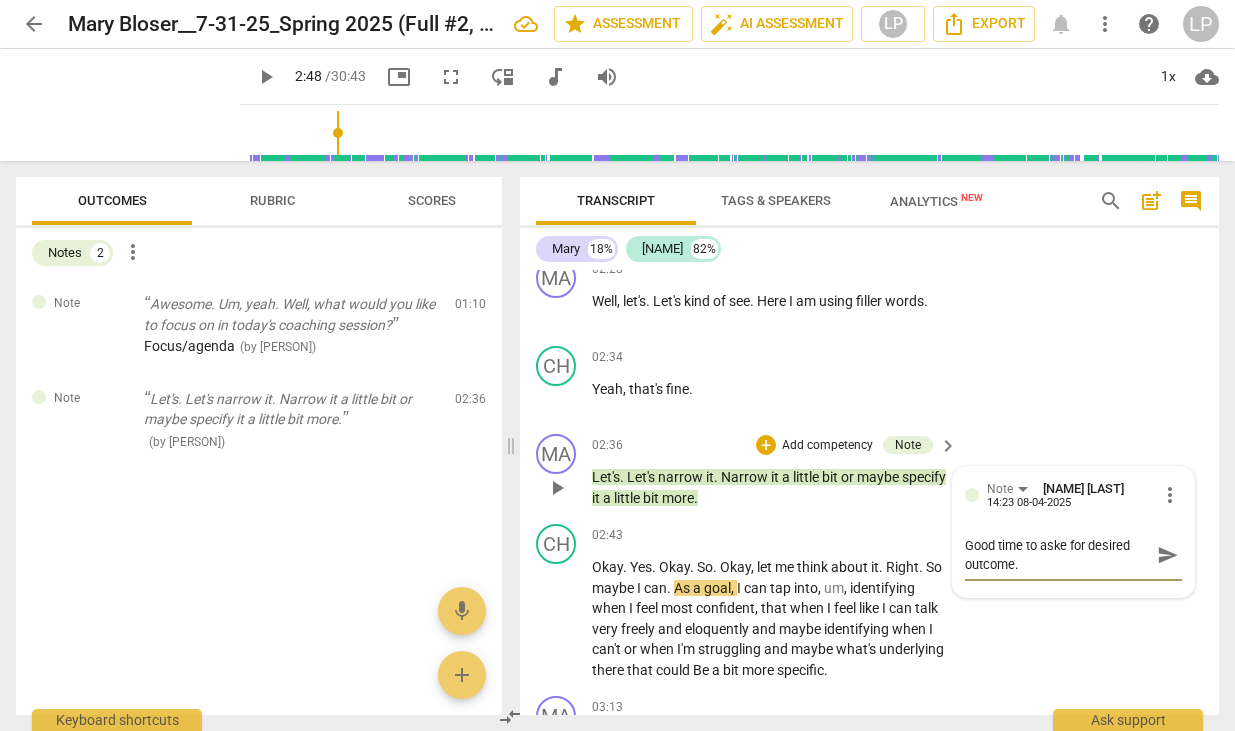 click on "Good time to aske for desired outcome." at bounding box center (1057, 555) 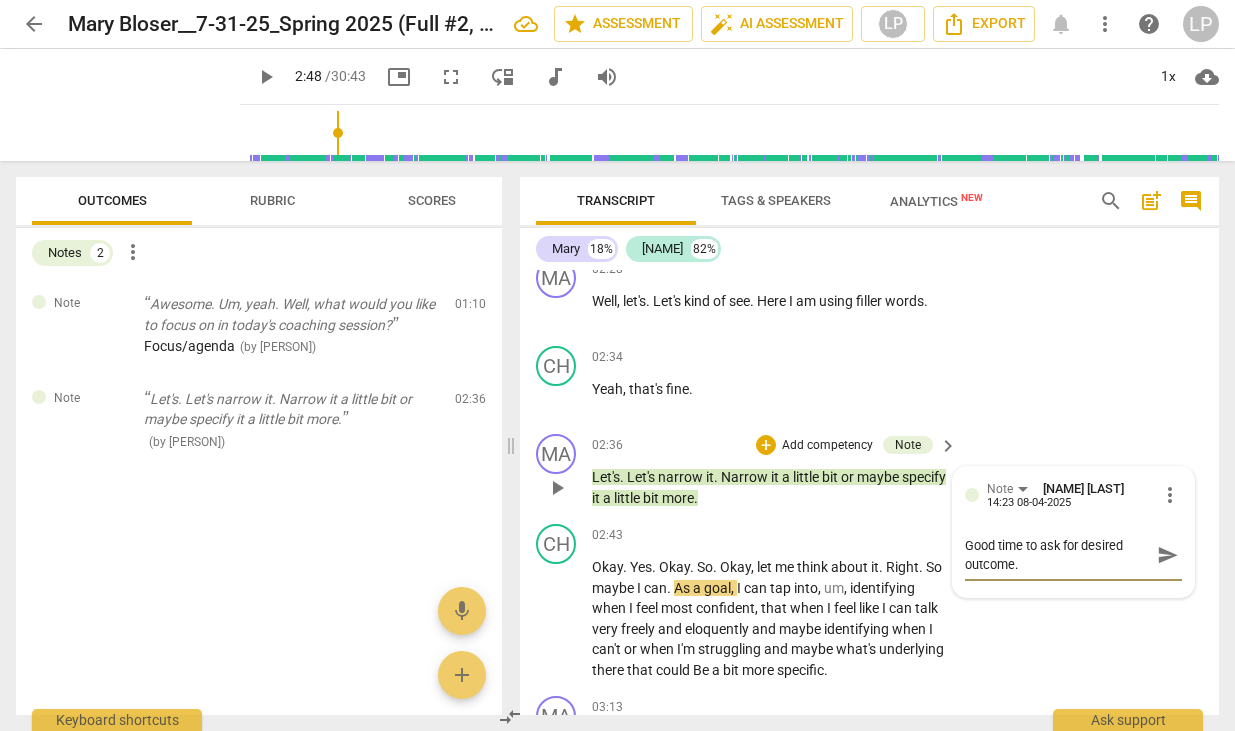 type on "Good time to ask for desired outcome." 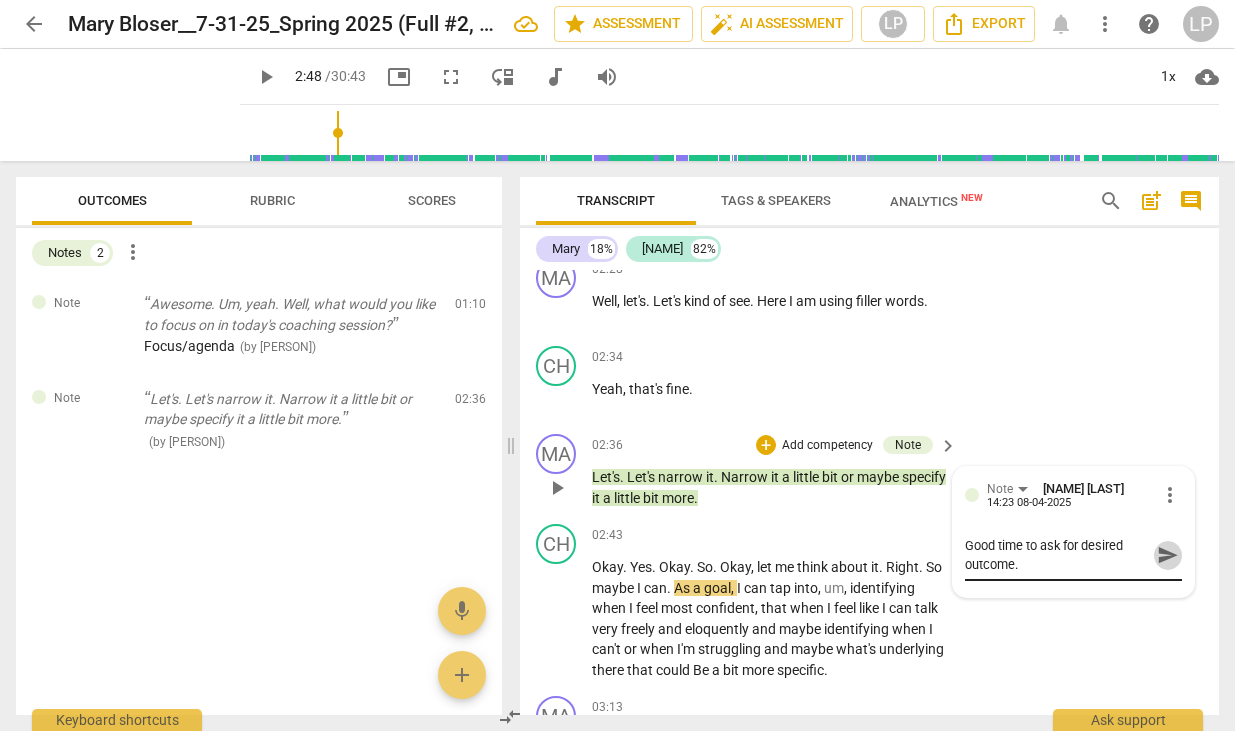 click on "send" at bounding box center [1168, 555] 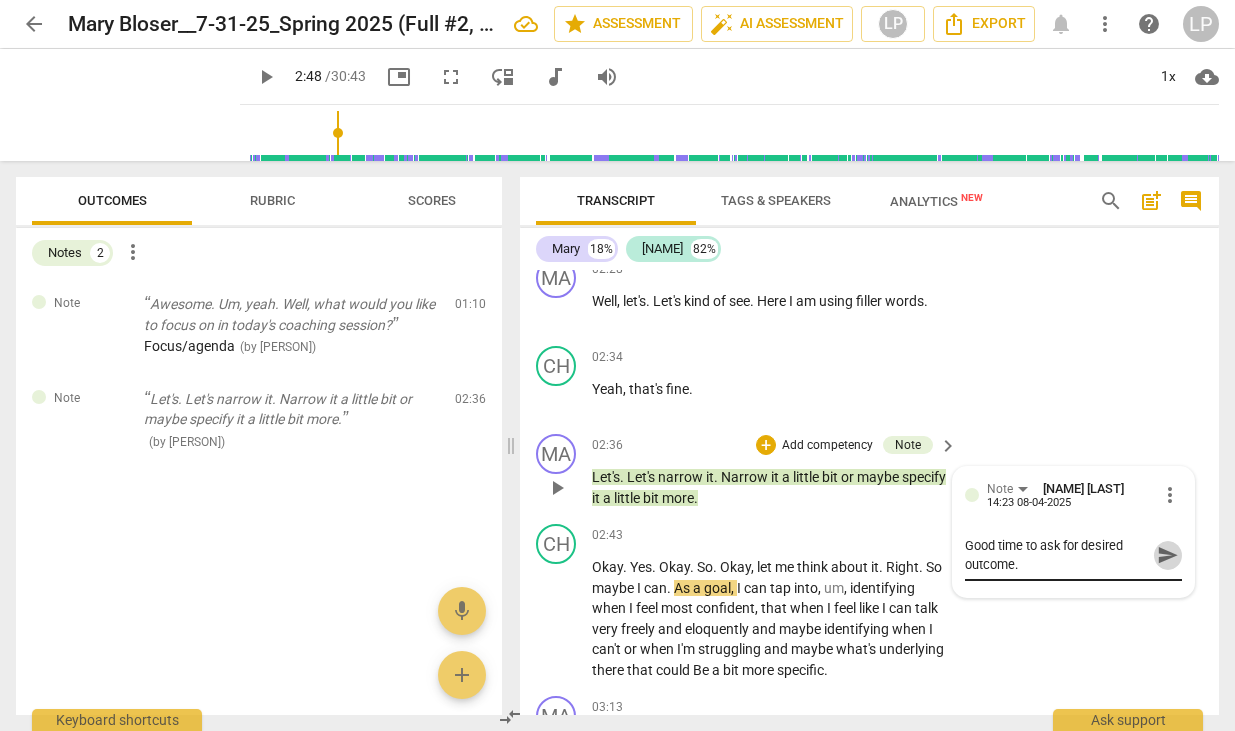 type 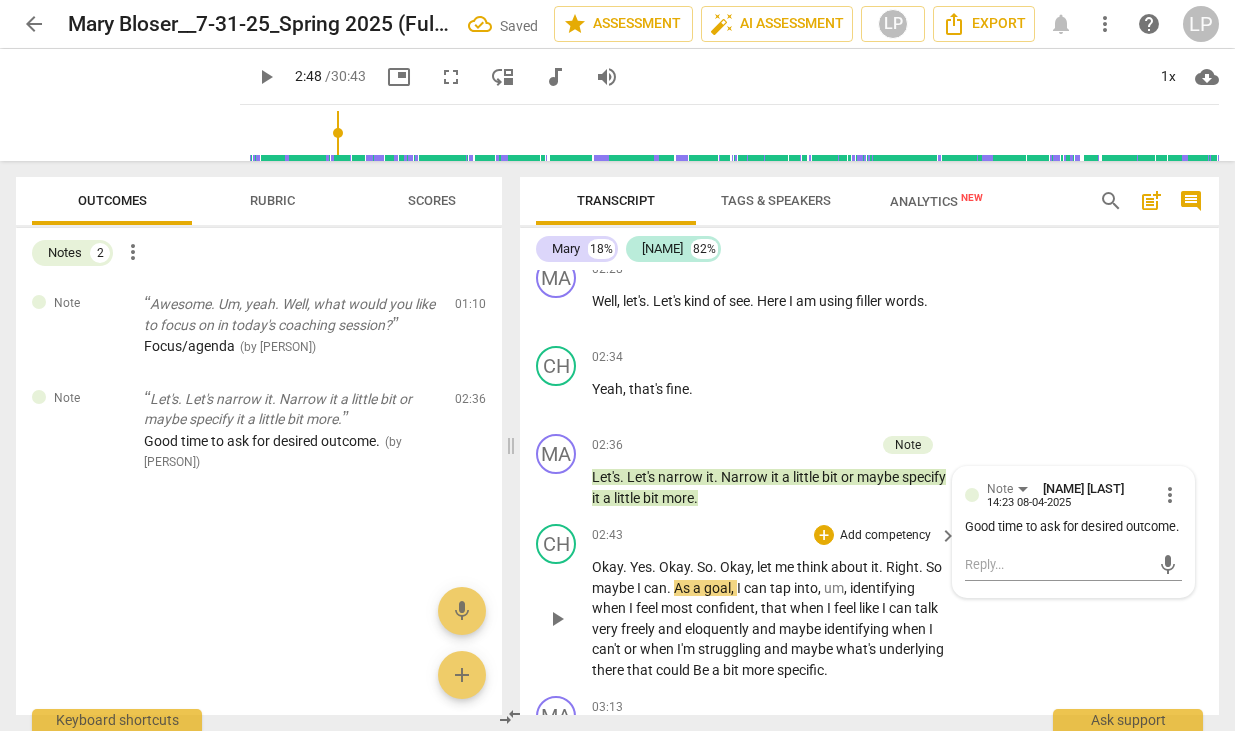 click on "feel" at bounding box center (648, 608) 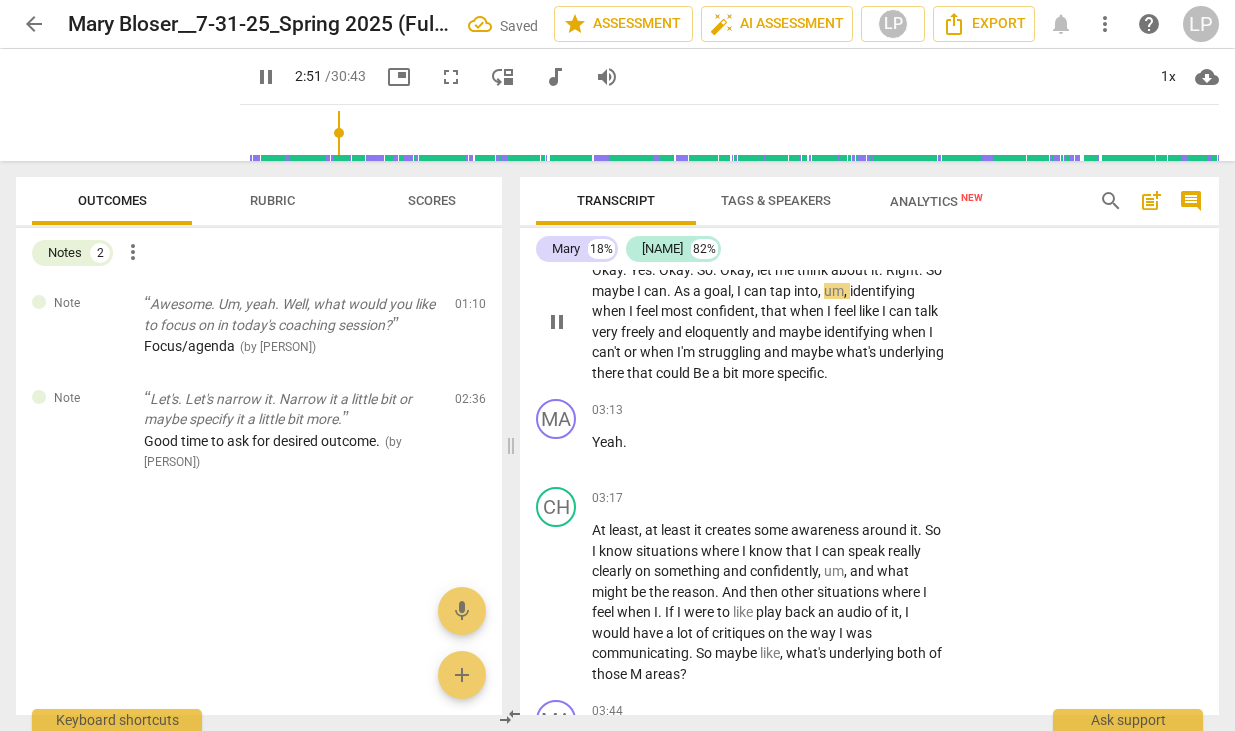 scroll, scrollTop: 1524, scrollLeft: 0, axis: vertical 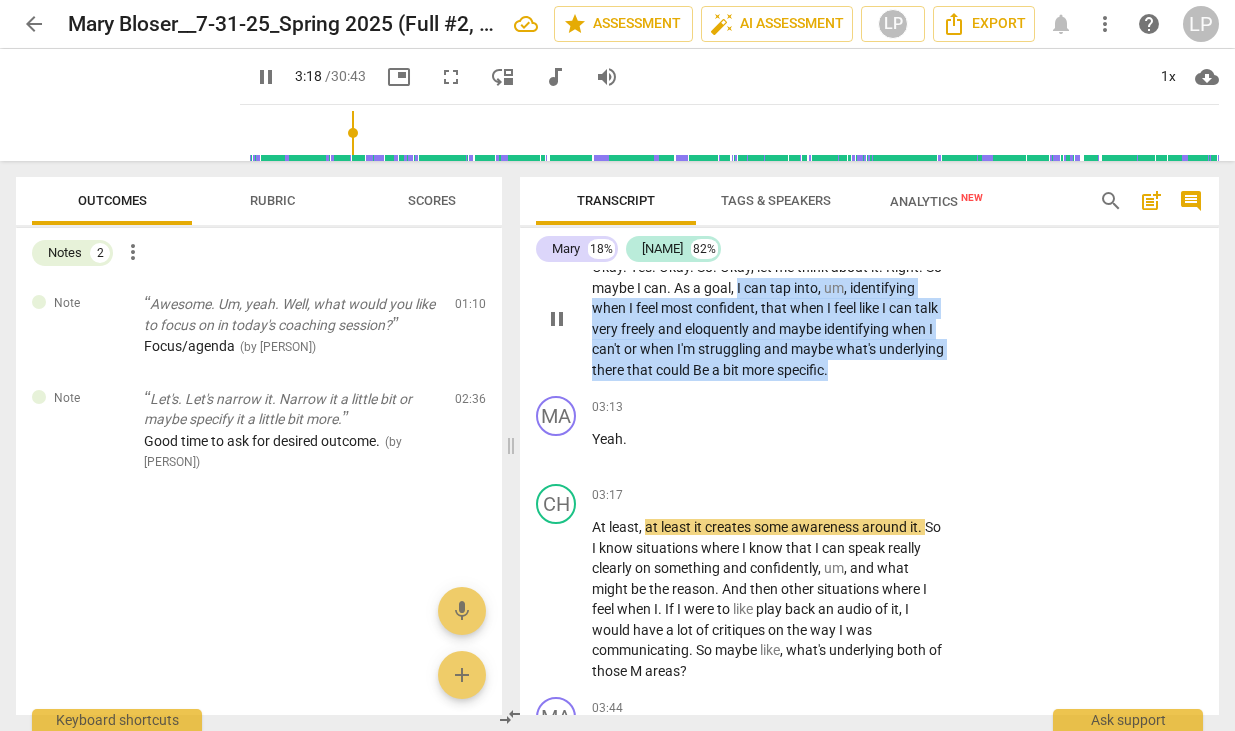 drag, startPoint x: 738, startPoint y: 306, endPoint x: 887, endPoint y: 406, distance: 179.44637 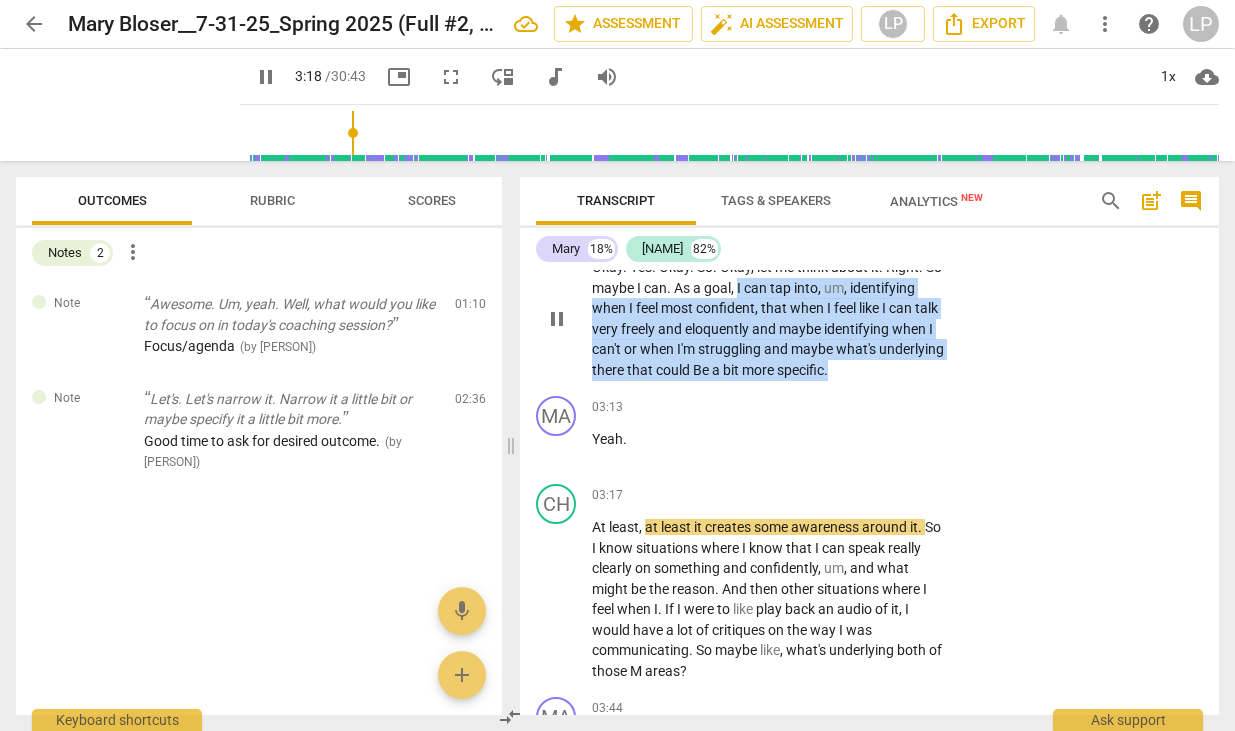 click on "CH play_arrow pause 02:43 + Add competency keyboard_arrow_right Okay .   Yes .   Okay .   So .   Okay ,   let   me   think   about   it .   Right .   So   maybe   I   can .   As   a   goal ,   I   can   tap   into ,   um ,   identifying   when   I   feel   most   confident ,   that   when   I   feel   like   I   can   talk   very   freely   and   eloquently   and   maybe   identifying   when   I   can't   or   when   I'm   struggling   and   maybe   what's   underlying   there   that   could   Be   a   bit   more   specific ." at bounding box center [869, 302] 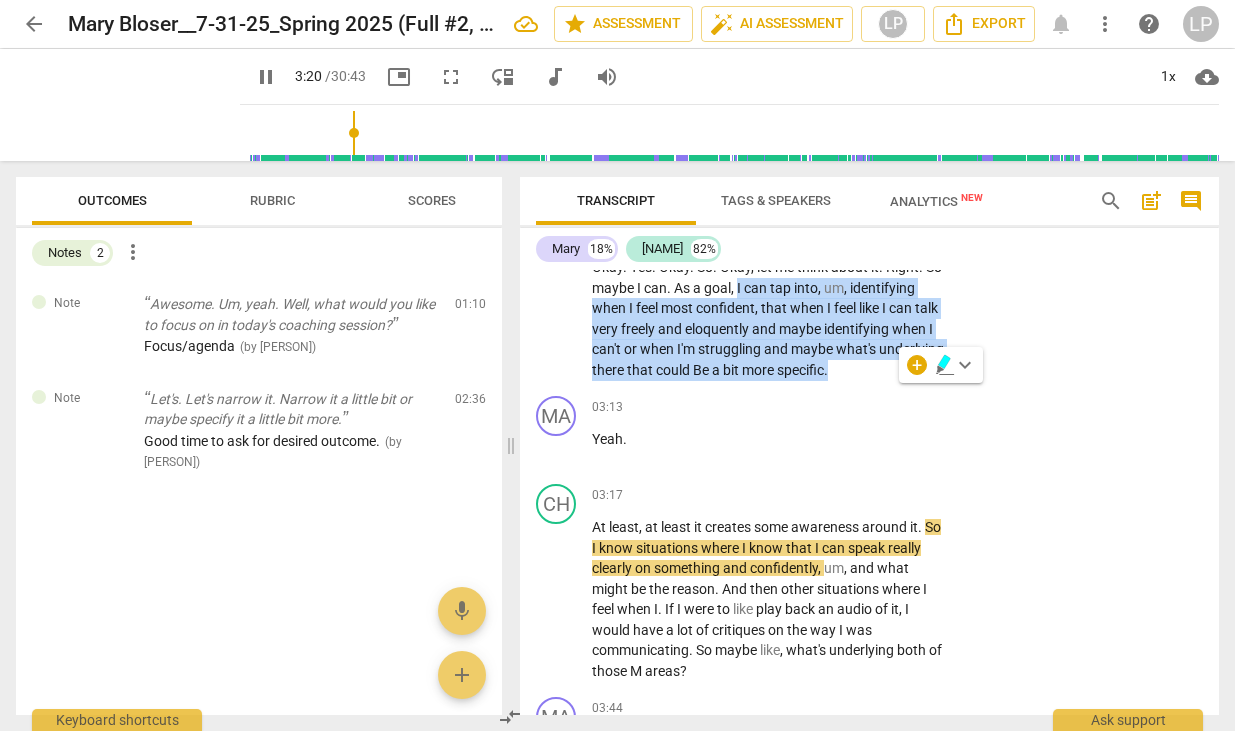 click on "keyboard_arrow_down" at bounding box center [965, 365] 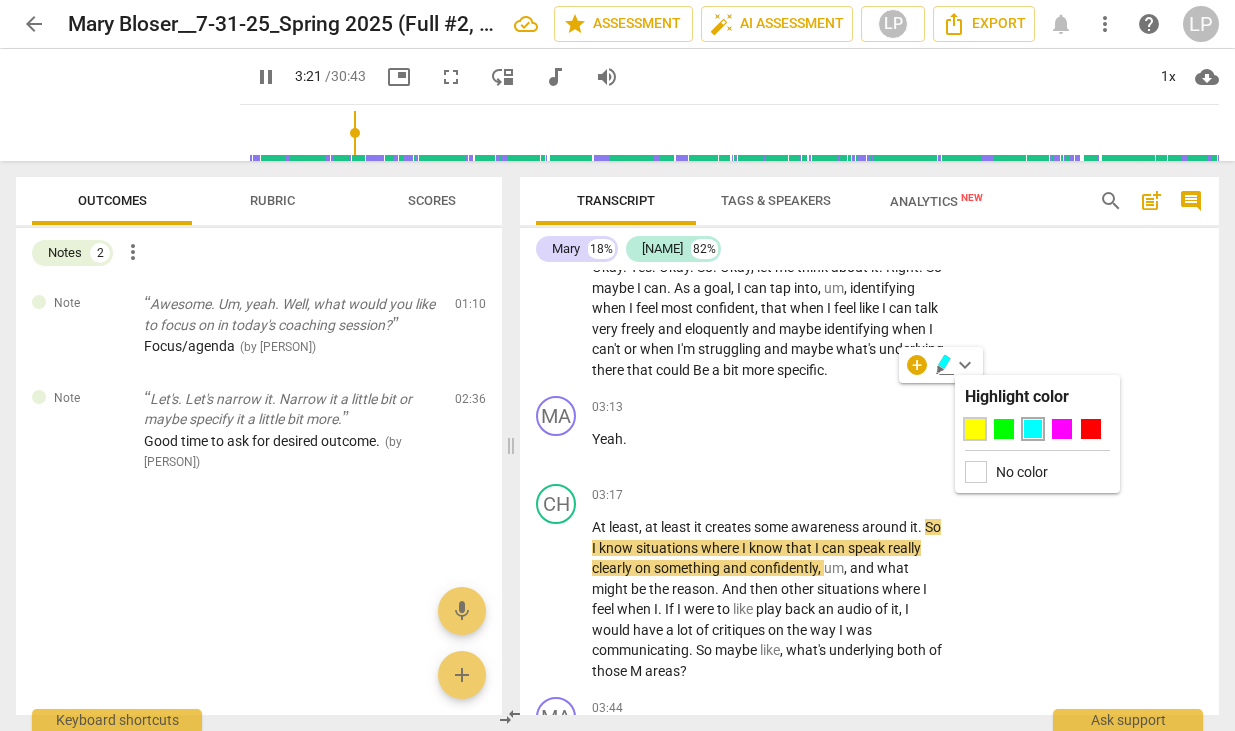 click at bounding box center [975, 429] 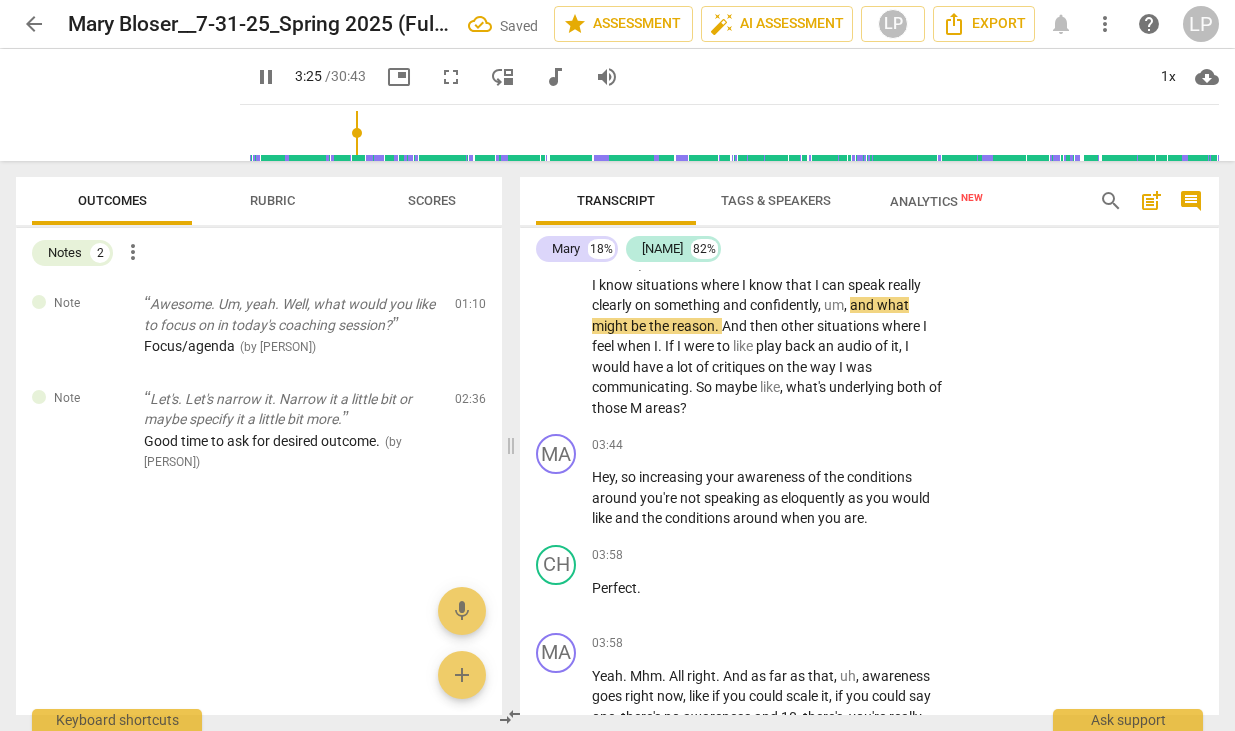 scroll, scrollTop: 1789, scrollLeft: 0, axis: vertical 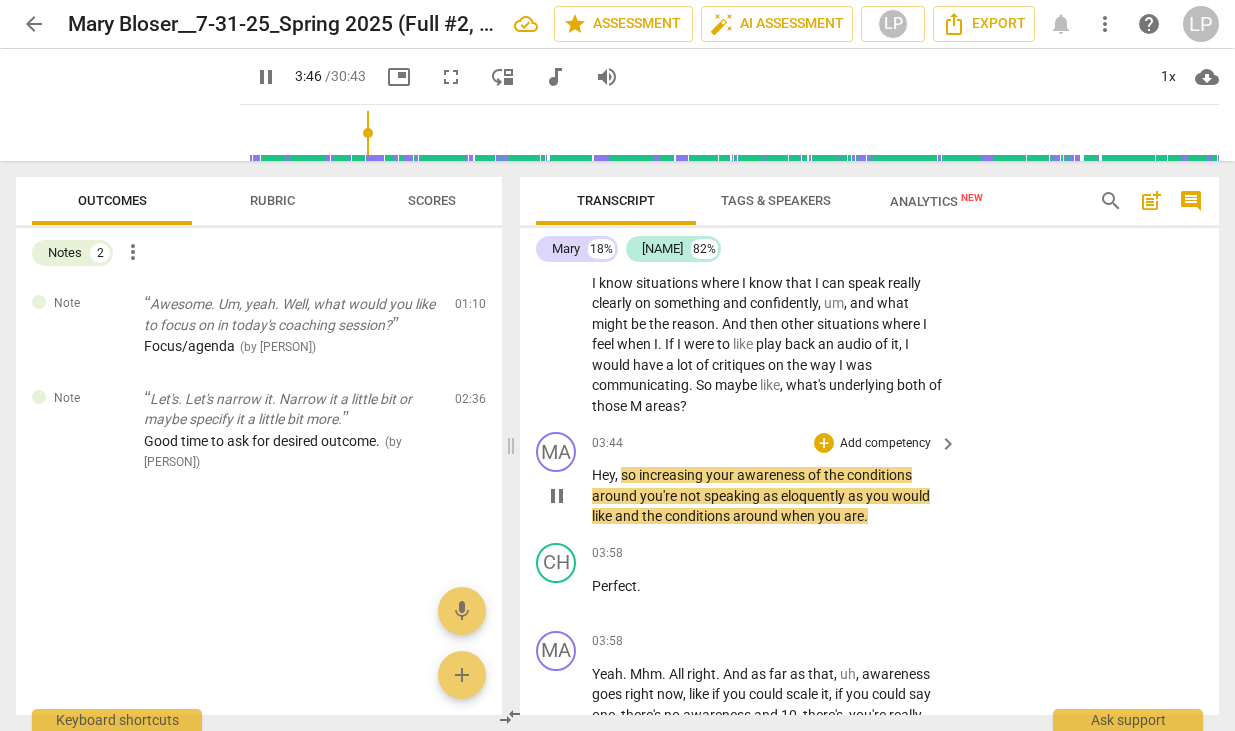click on "Hey" at bounding box center (603, 475) 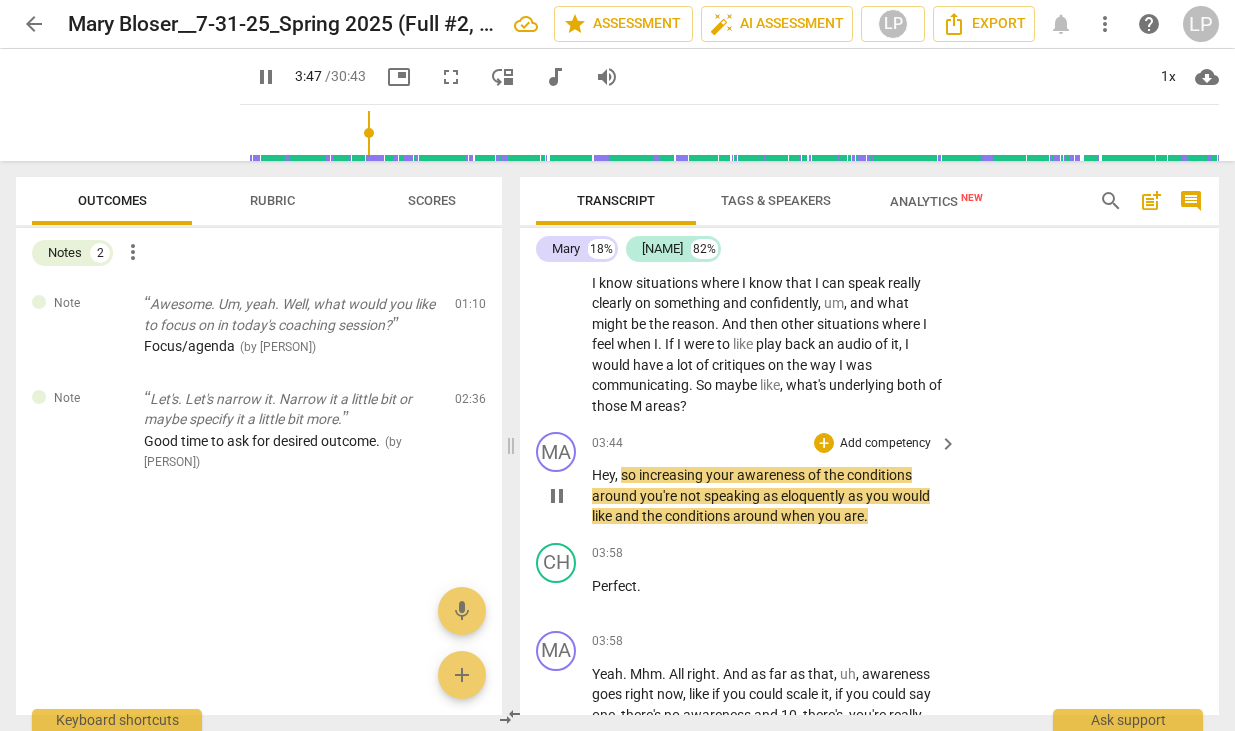 type on "227" 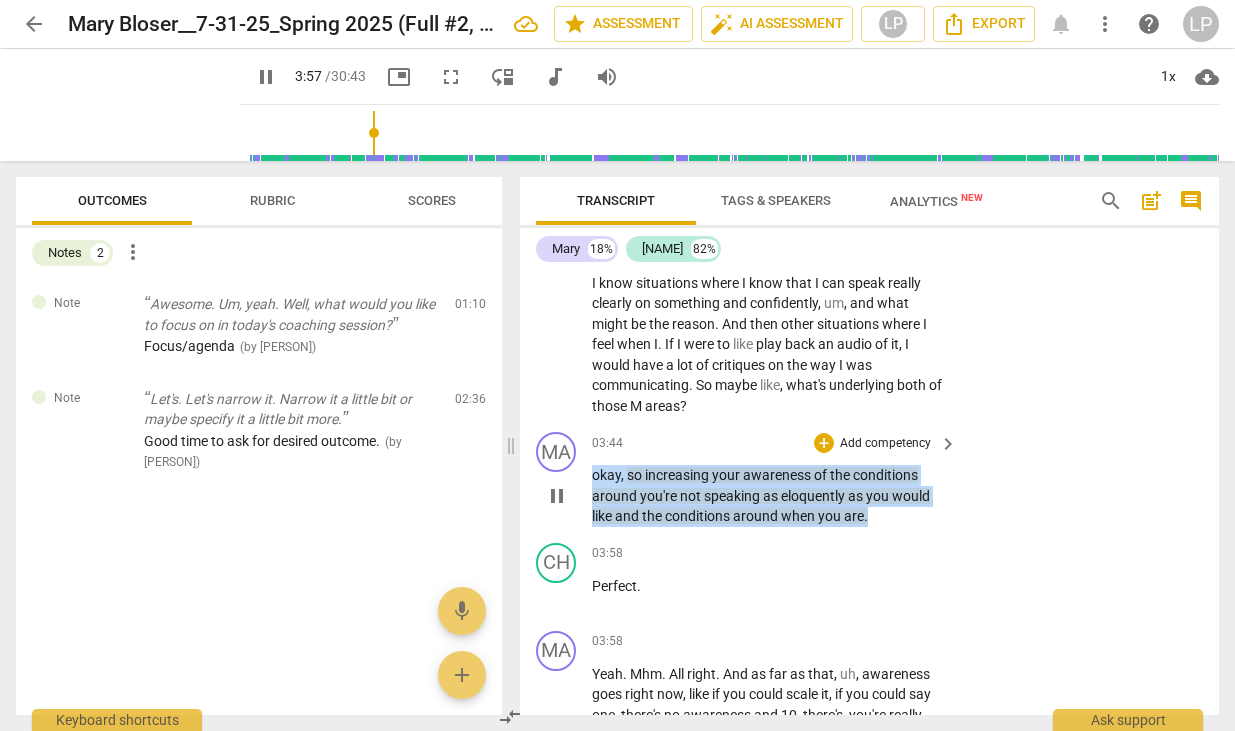 drag, startPoint x: 875, startPoint y: 540, endPoint x: 588, endPoint y: 501, distance: 289.6377 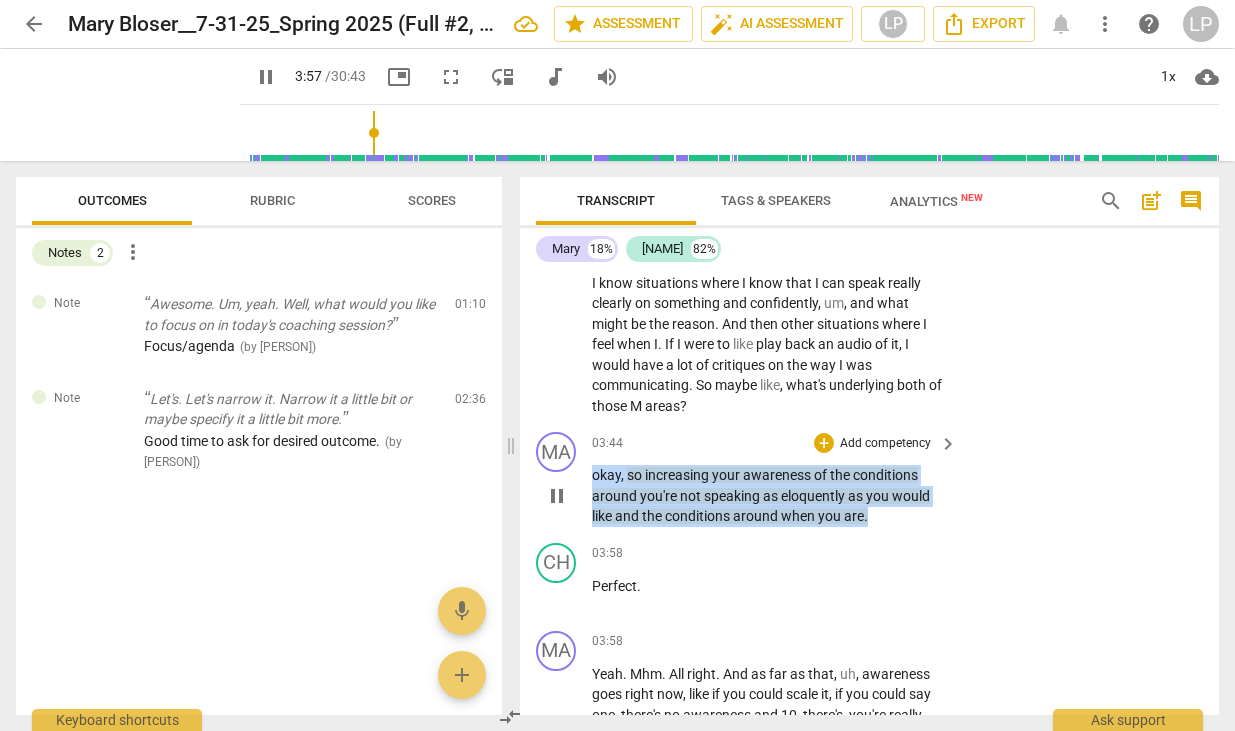 click on "MA play_arrow pause 03:44 + Add competency keyboard_arrow_right okay ,   so   increasing   your   awareness   of   the   conditions   around   you're   not   speaking   as   eloquently   as   you   would   like   and   the   conditions   around   when   you   are ." at bounding box center (869, 479) 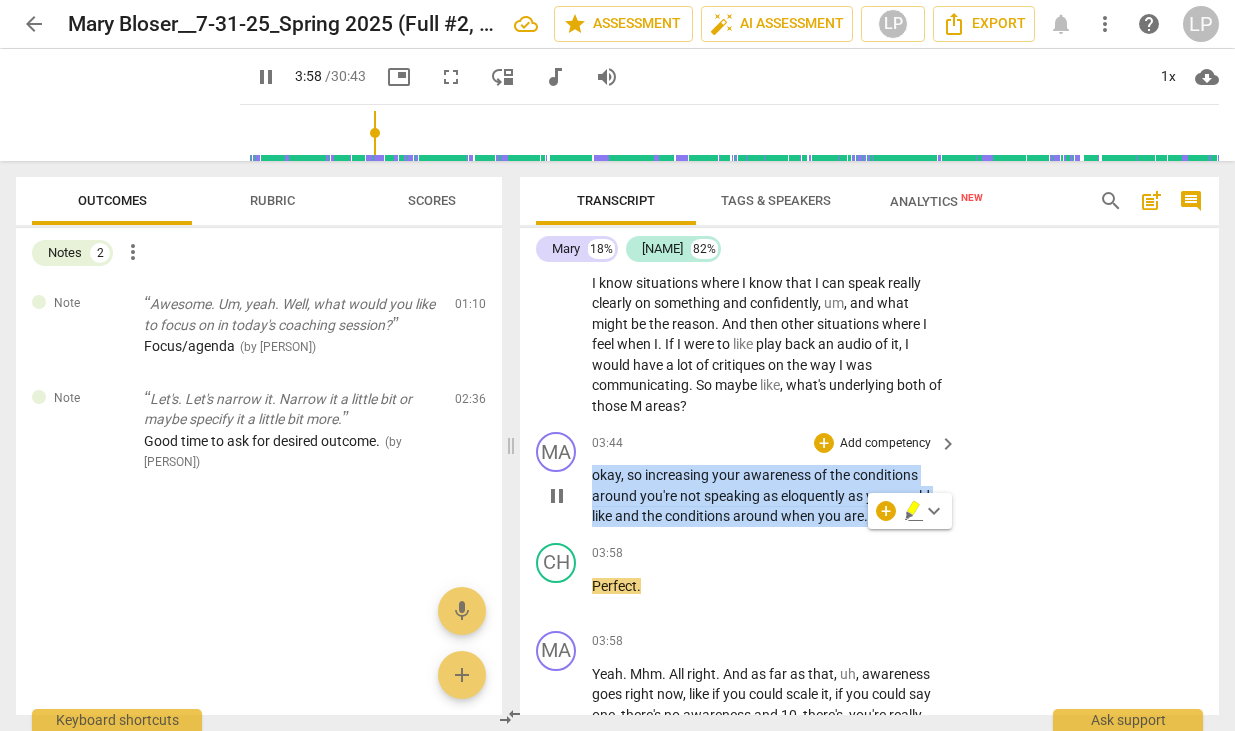 click on "Add competency" at bounding box center (885, 444) 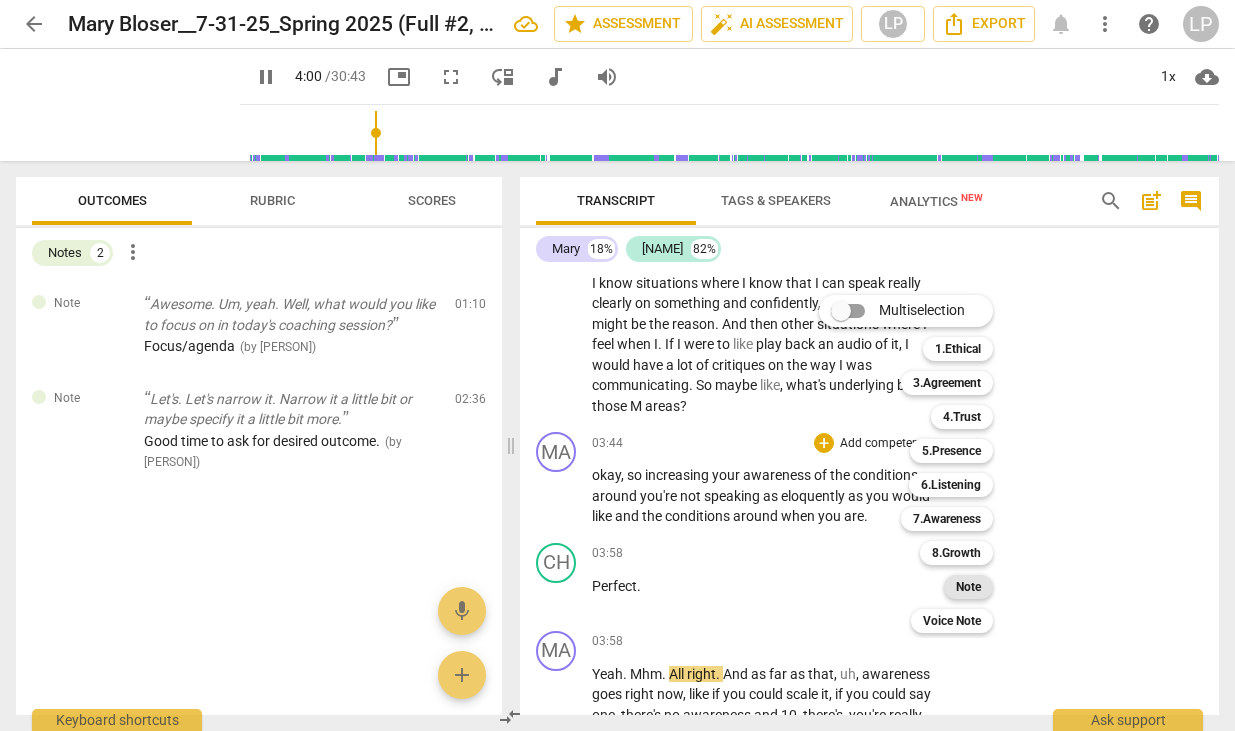 click on "Note" at bounding box center (968, 587) 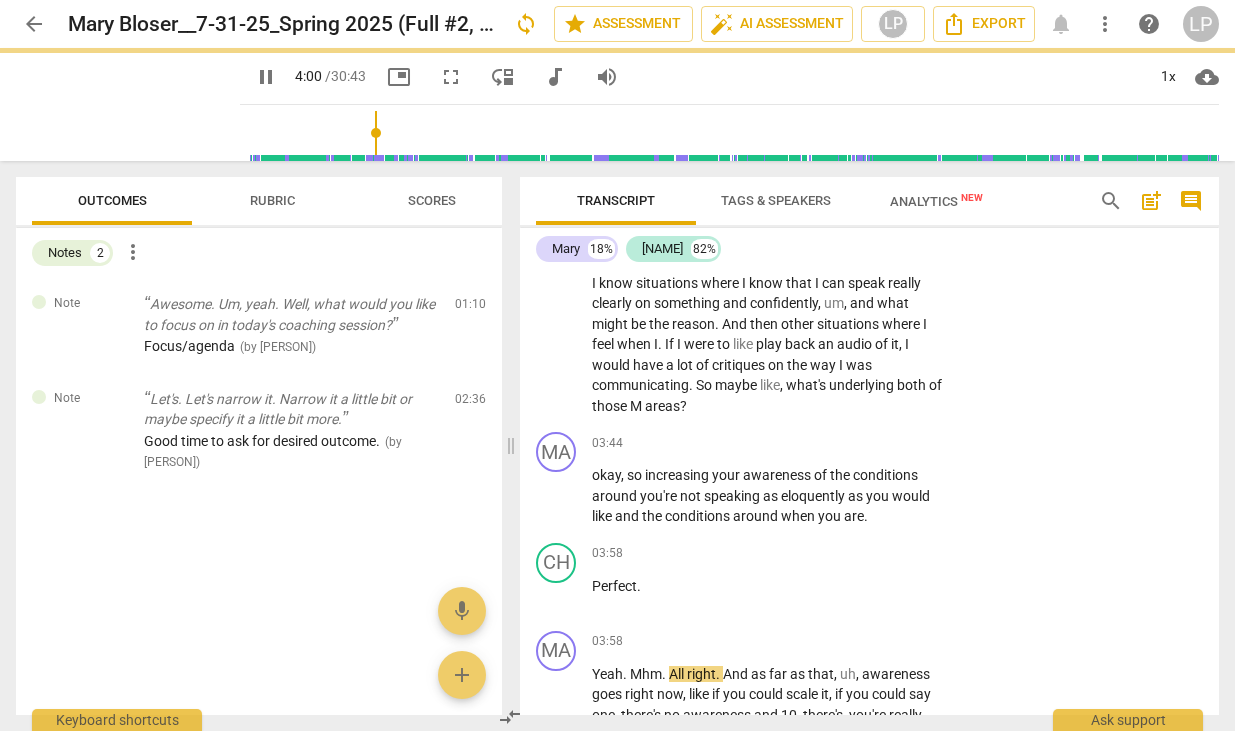 type on "241" 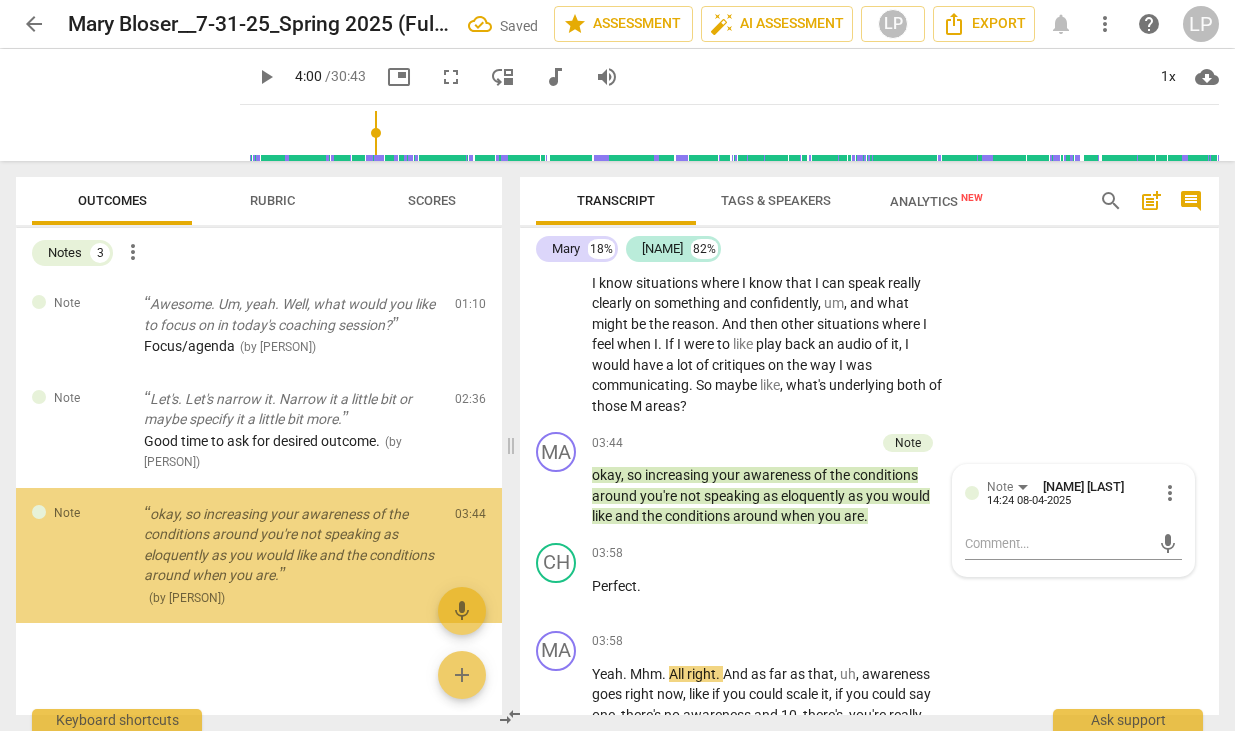 scroll, scrollTop: 8, scrollLeft: 0, axis: vertical 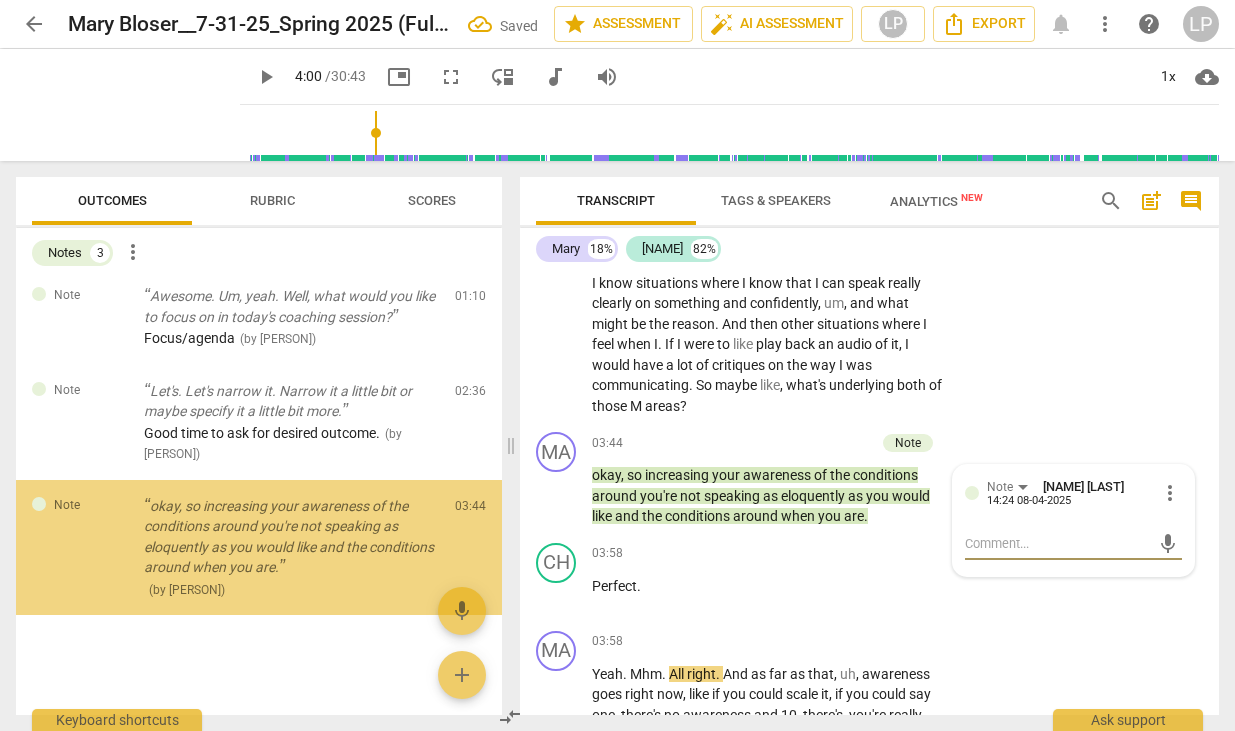 type on "C" 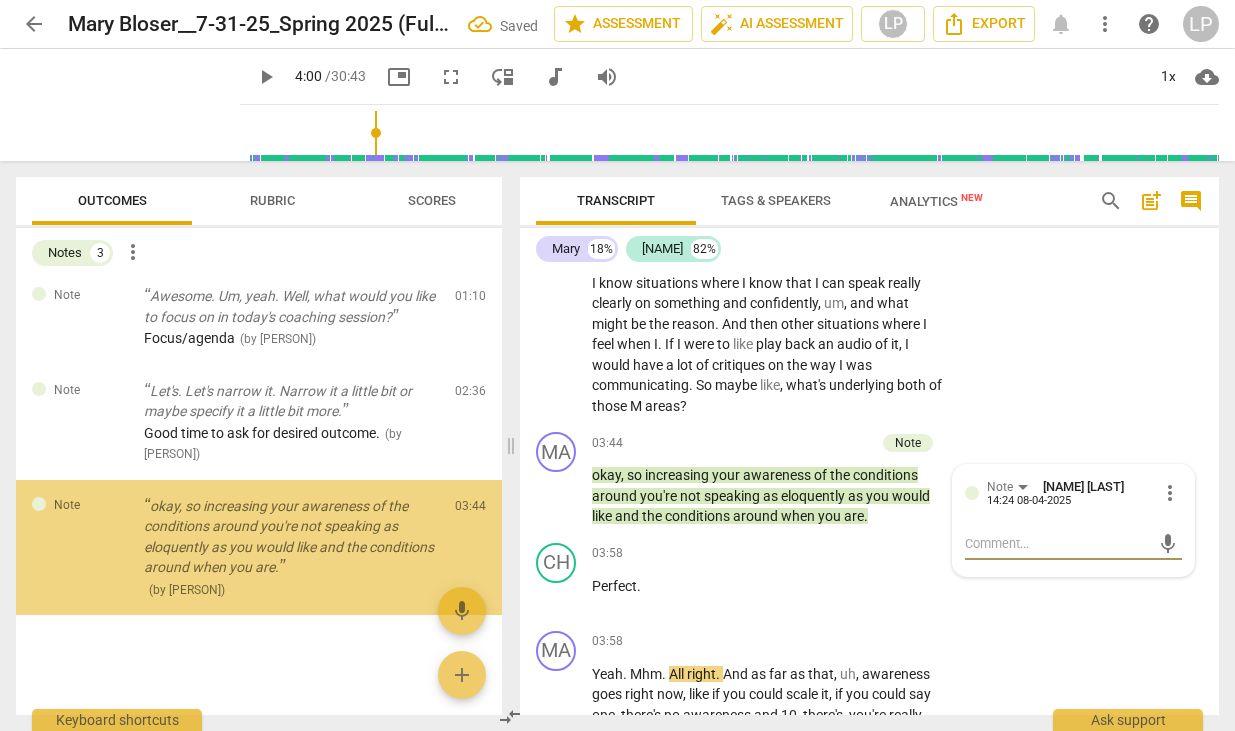 type on "C" 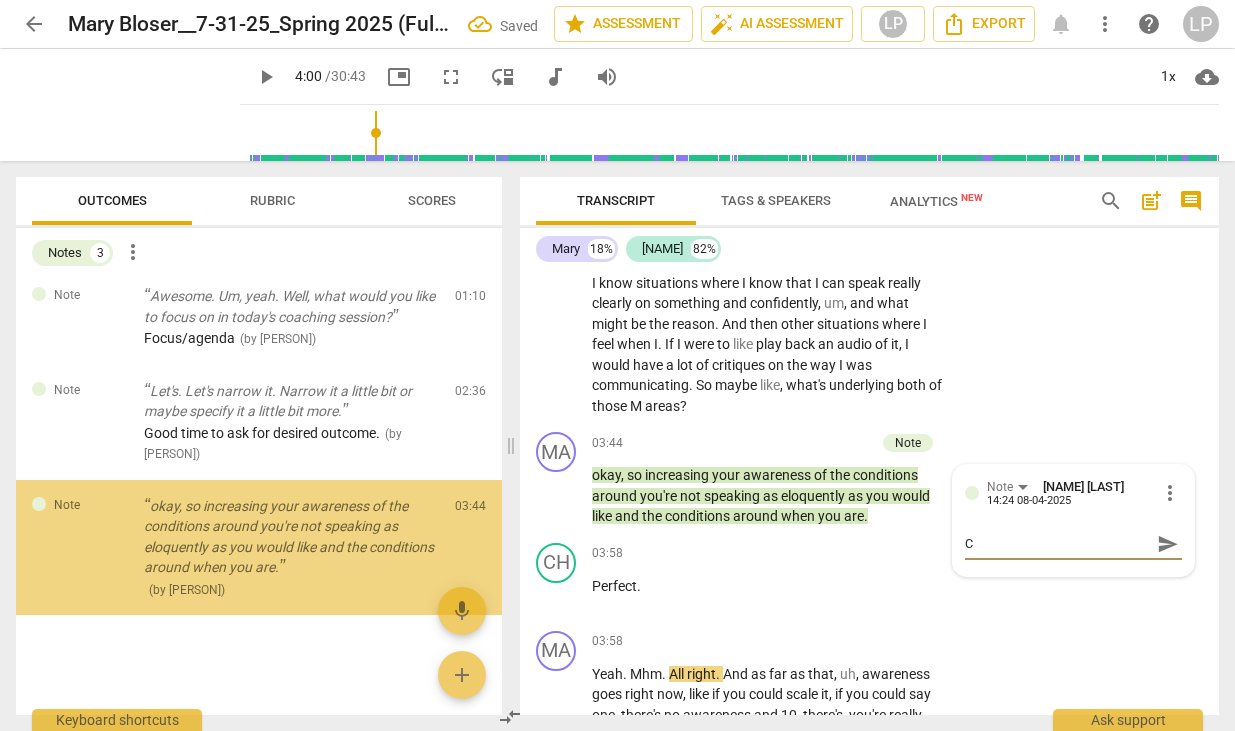 type on "Co" 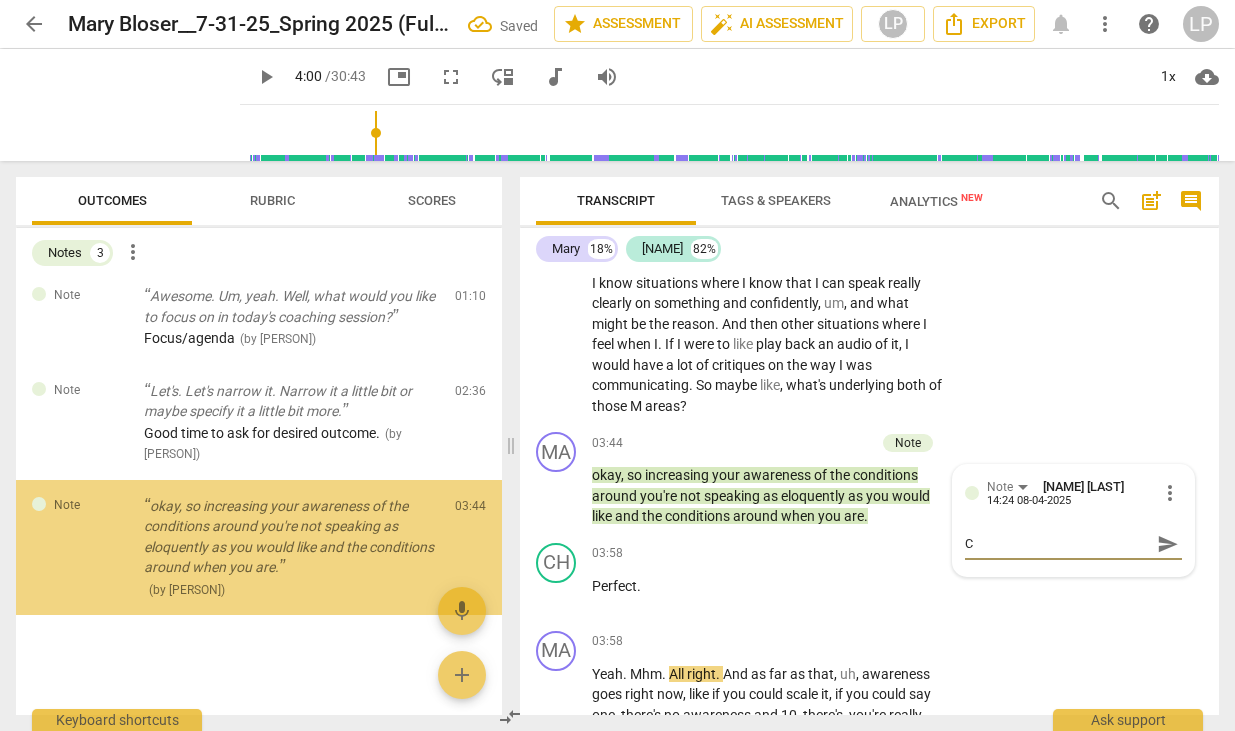 type on "Co" 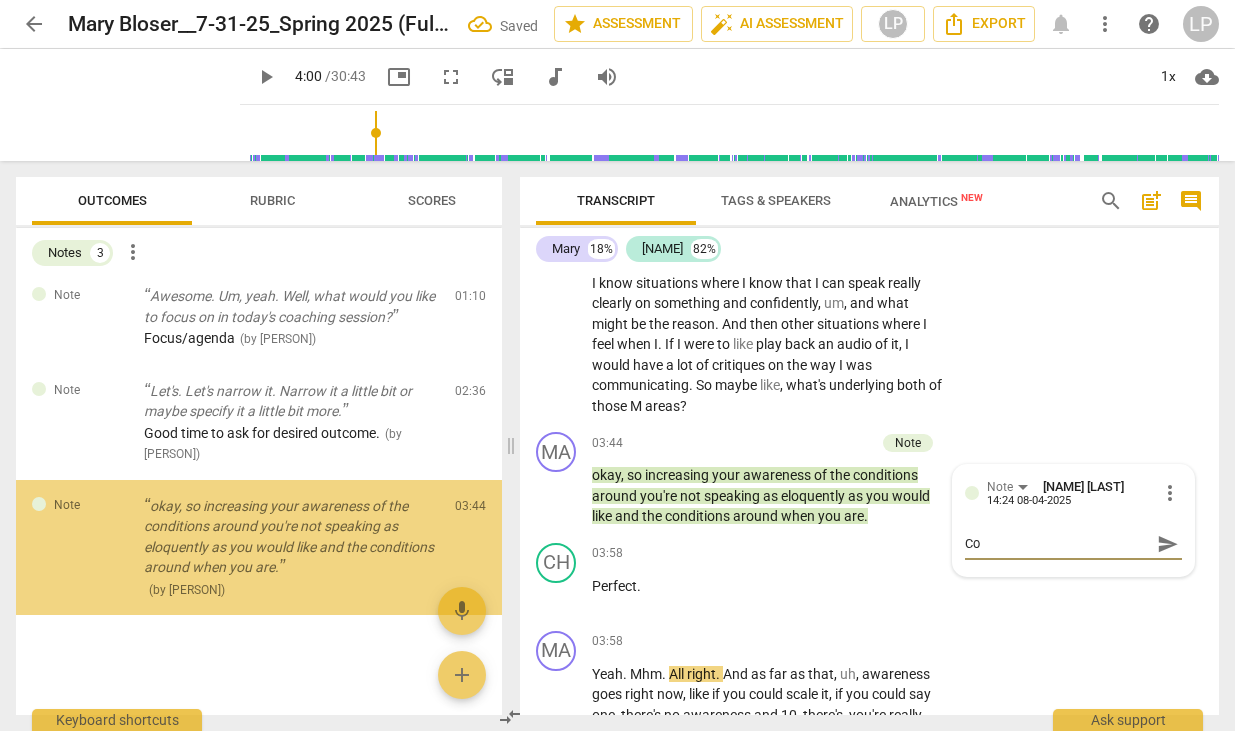 type on "Con" 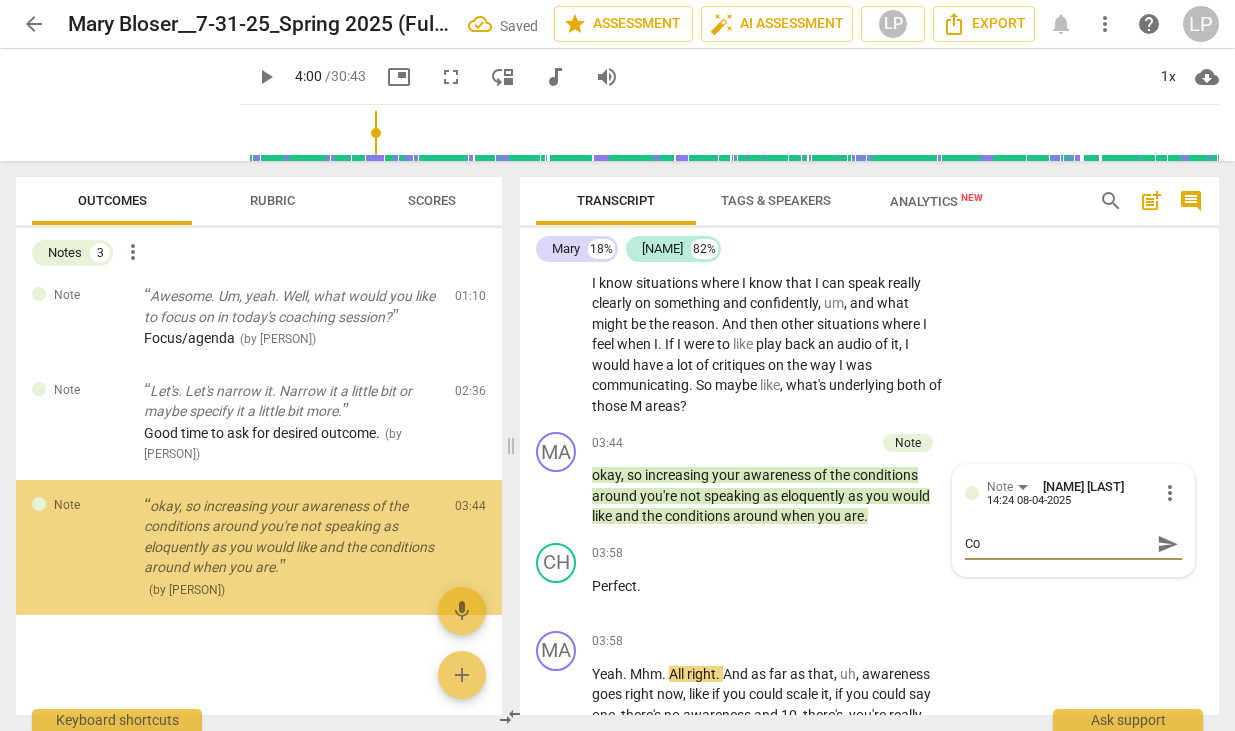 type on "Con" 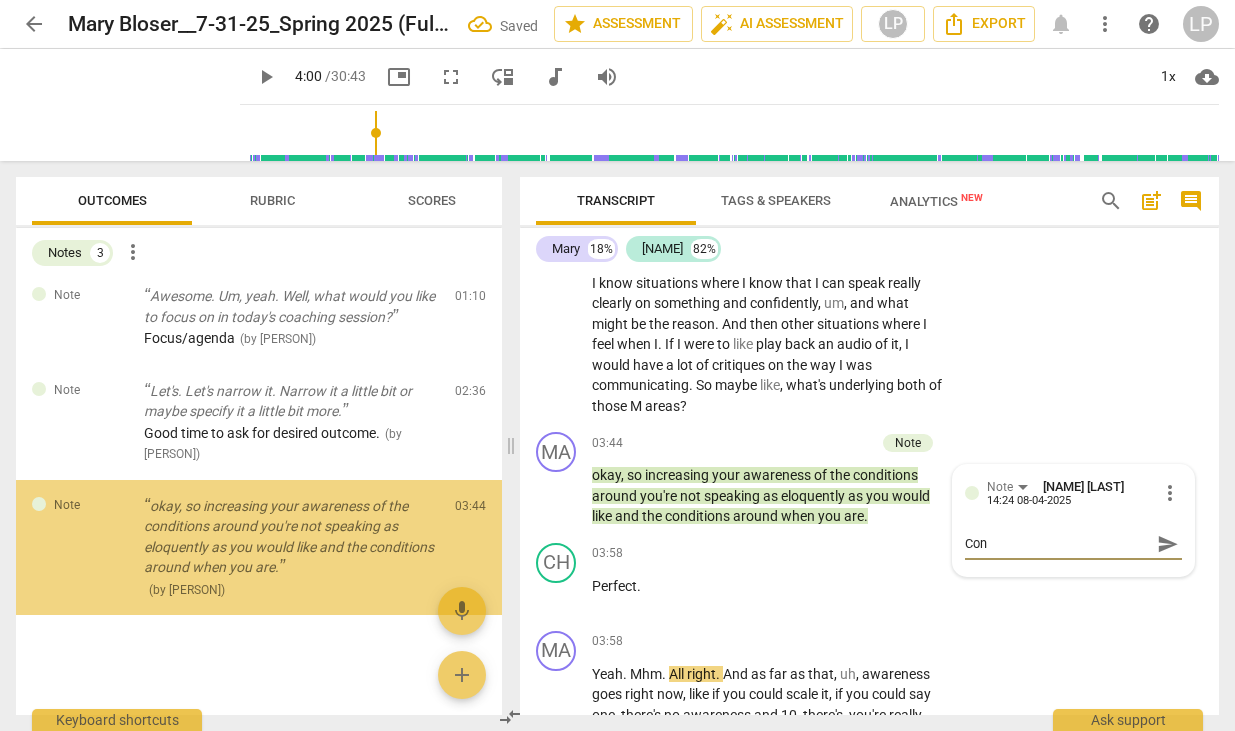 type on "Conf" 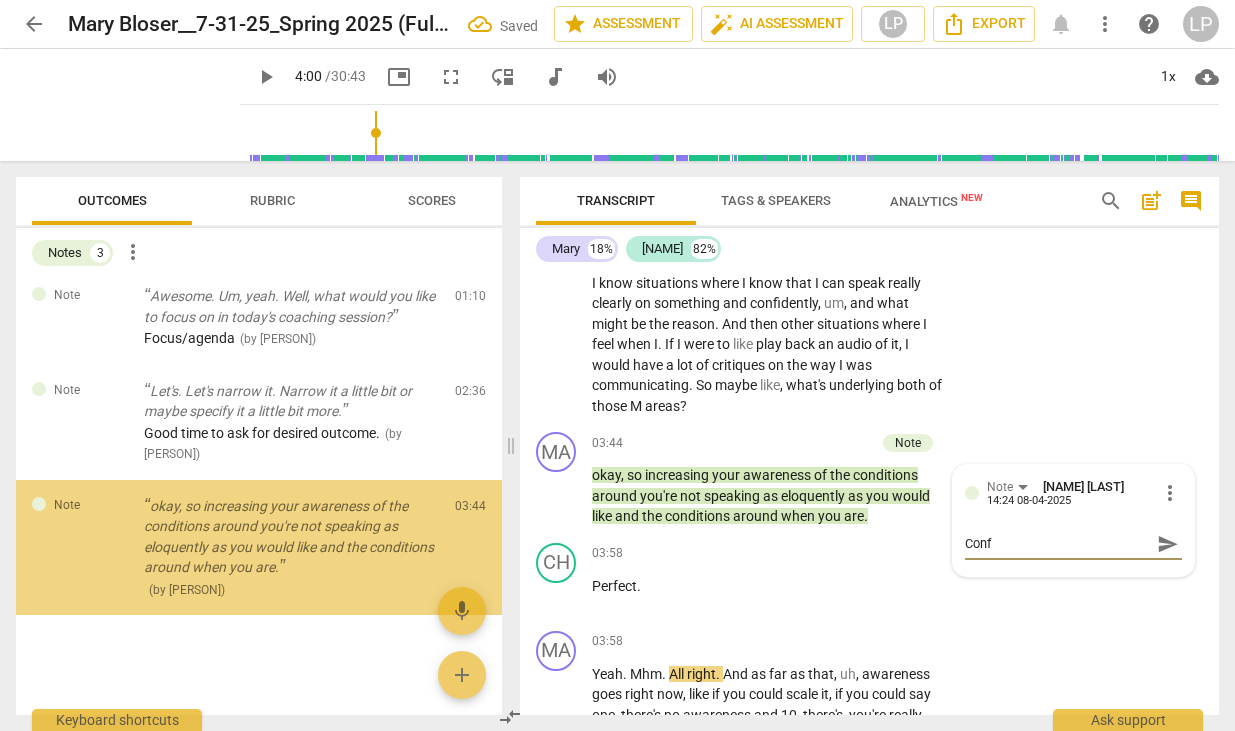 type on "Confi" 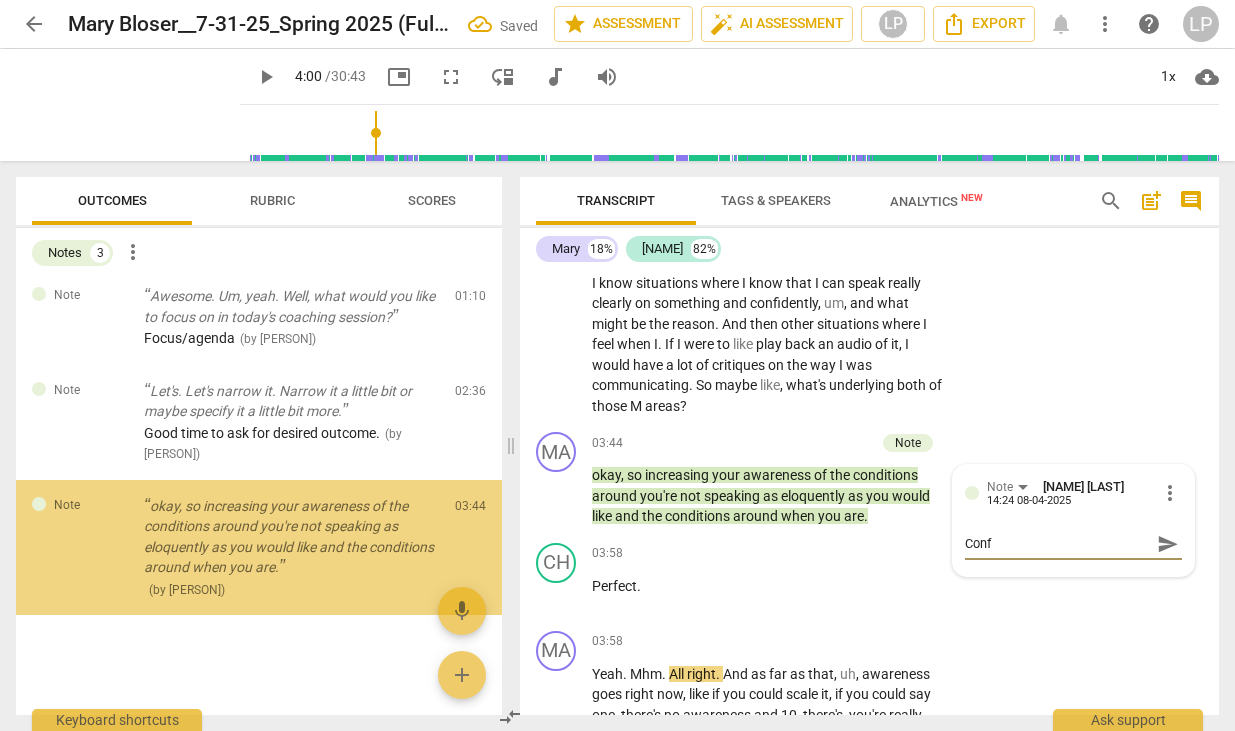type on "Confi" 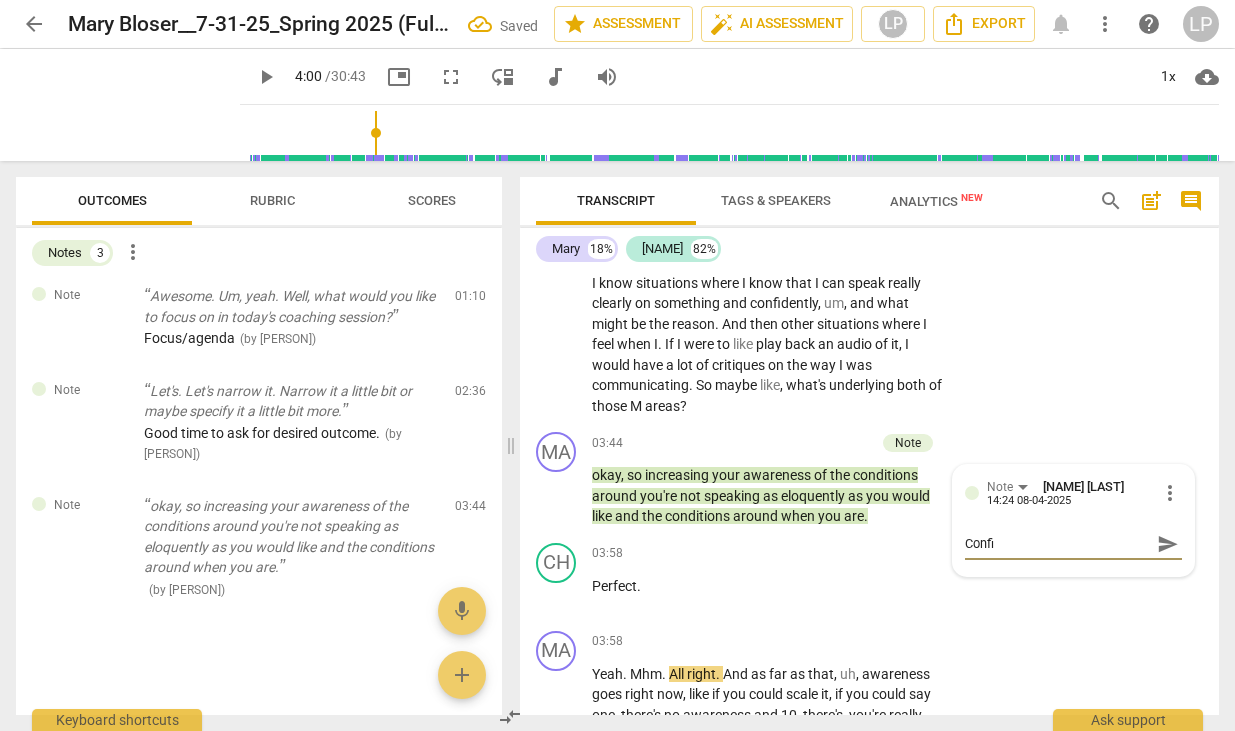 type on "Confir" 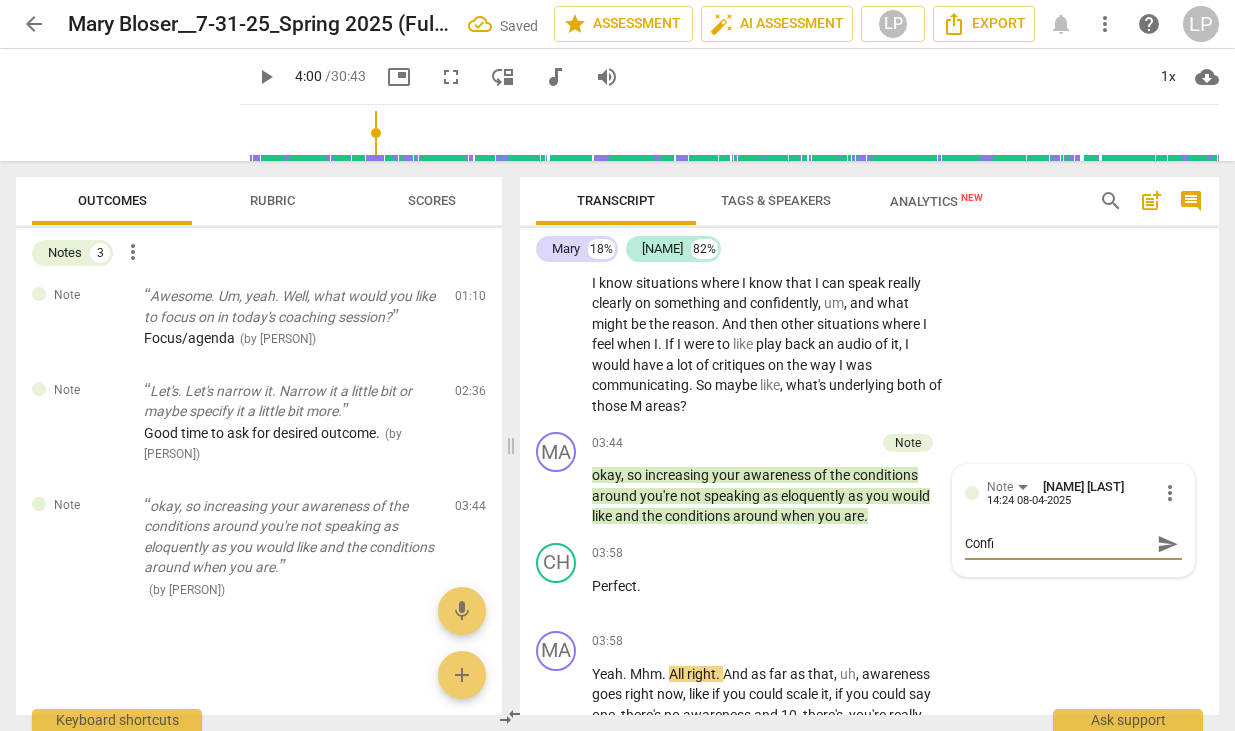 type on "Confir" 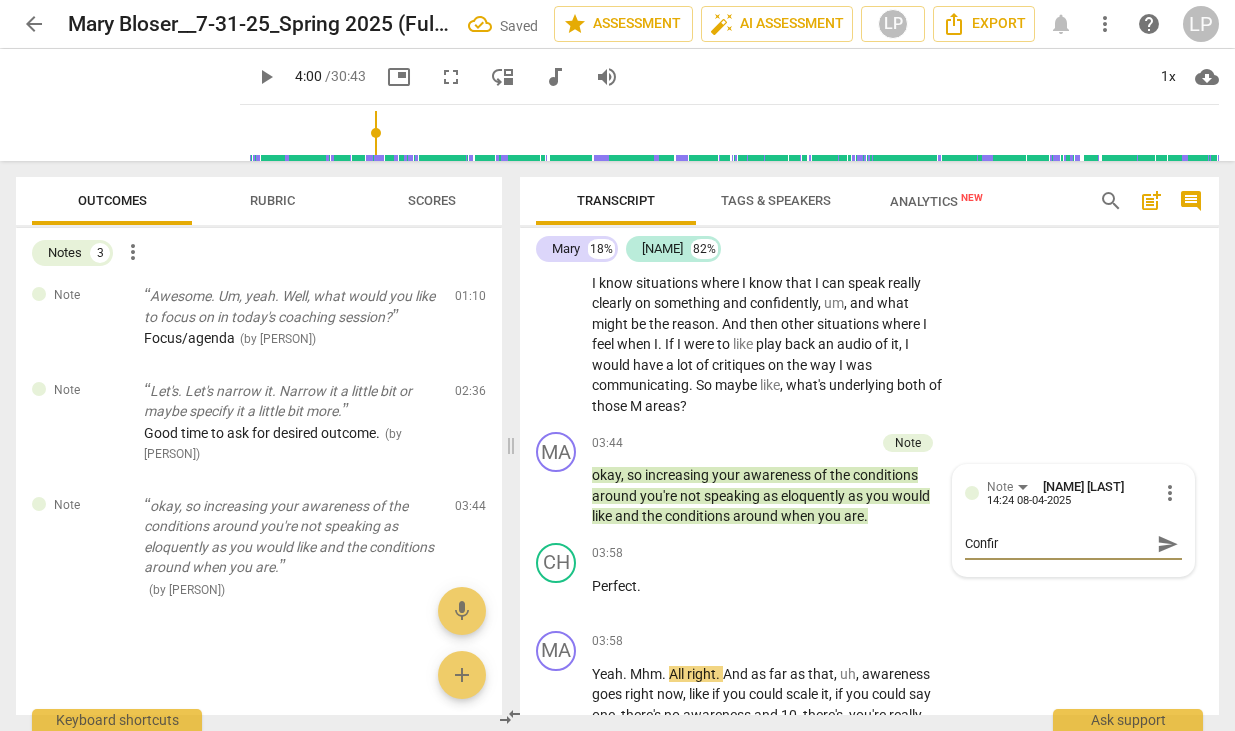 type on "Confirm" 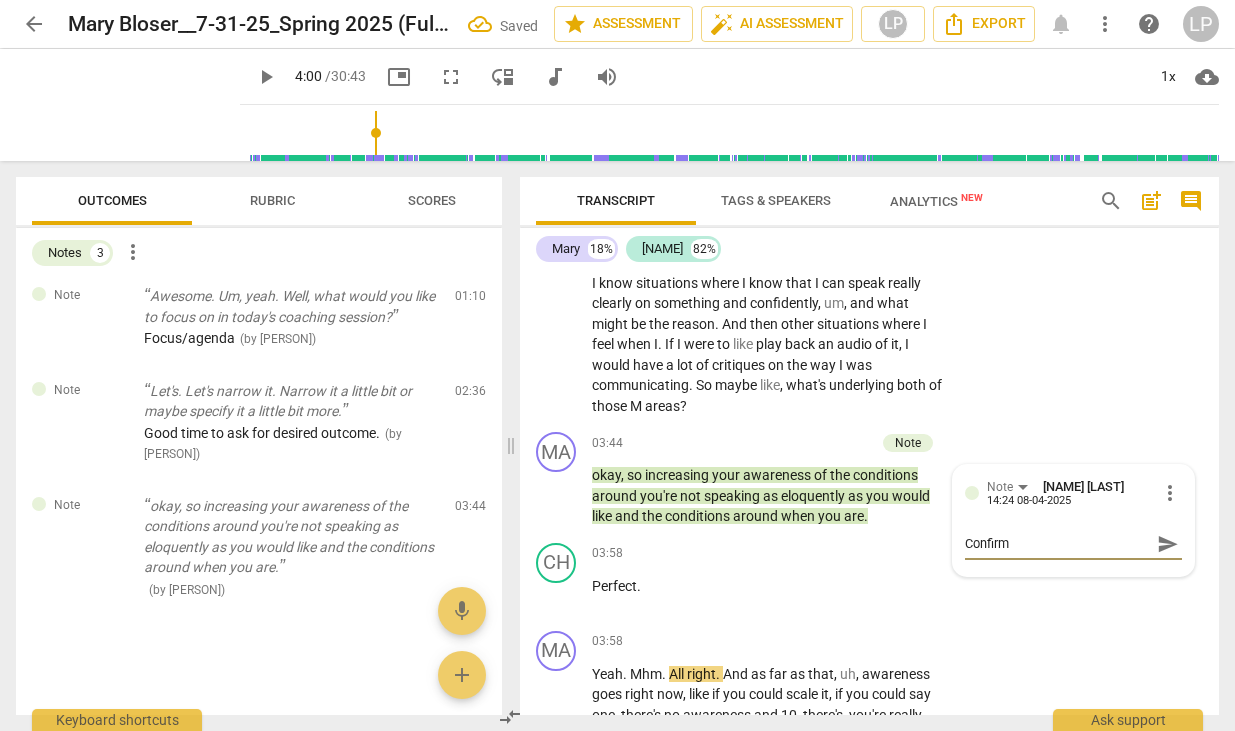 type on "Confirmi" 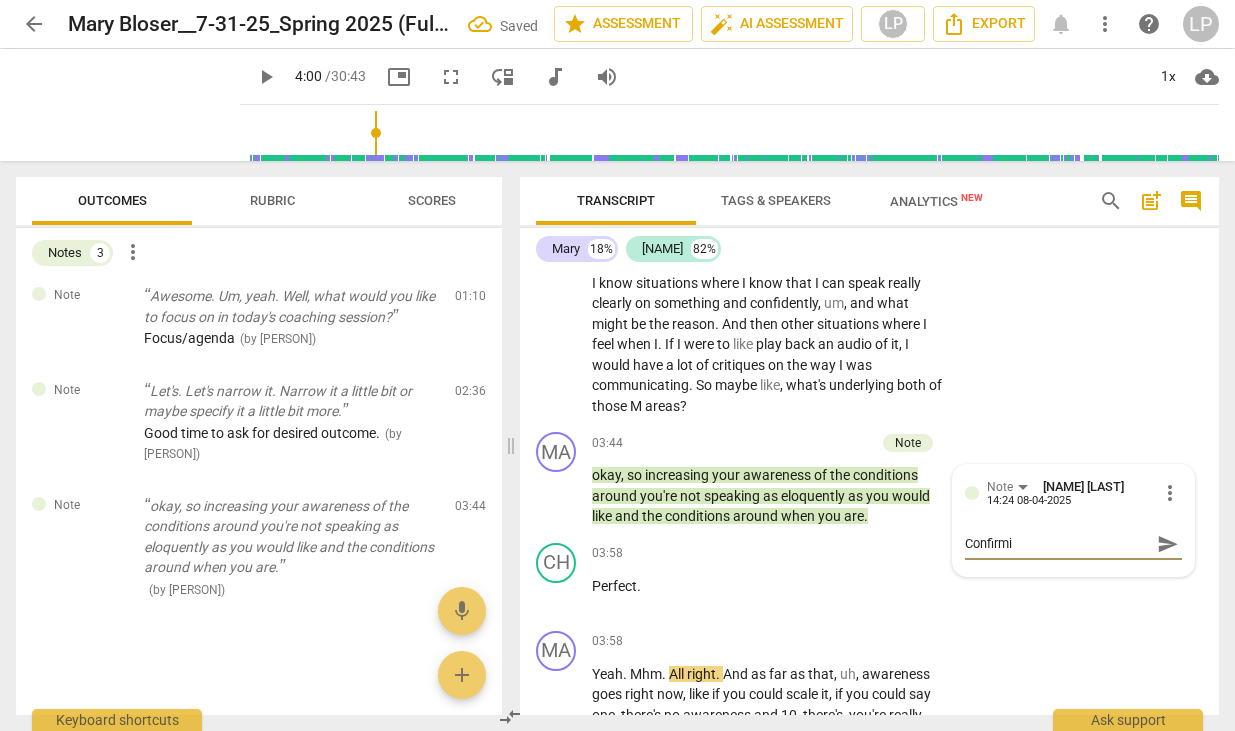 type on "Confirmin" 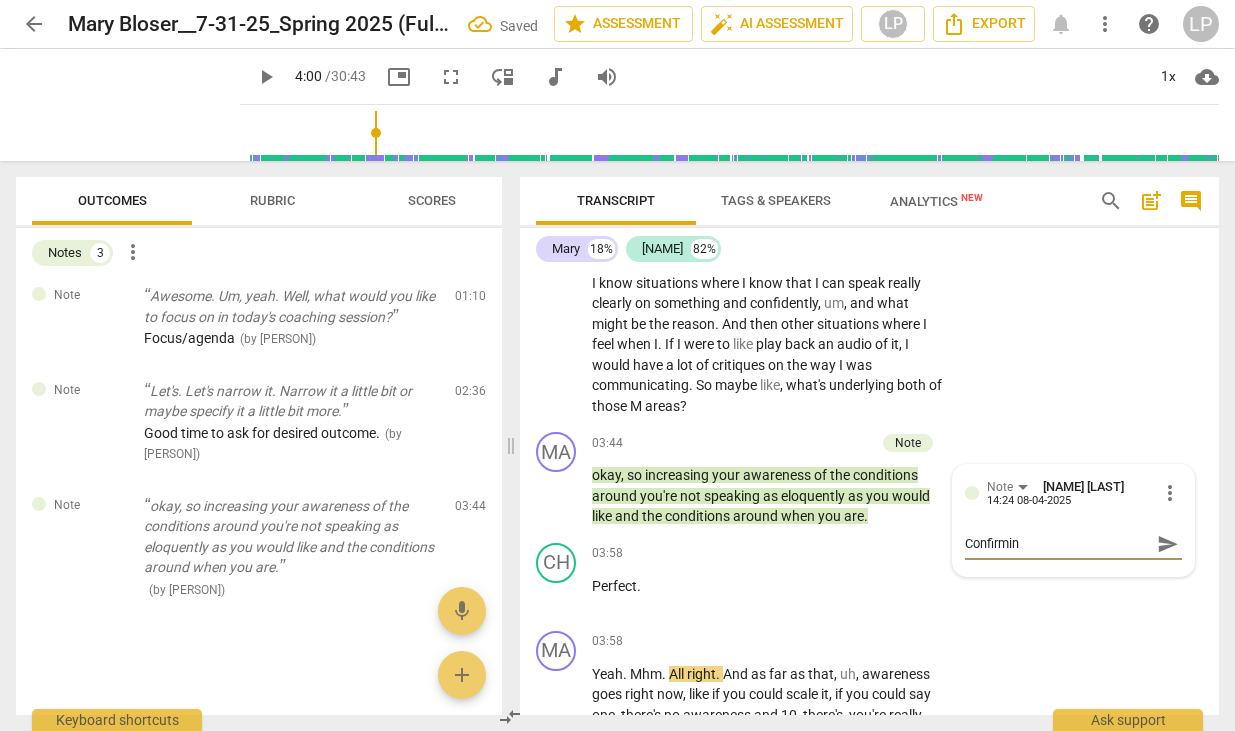 type on "Confirming" 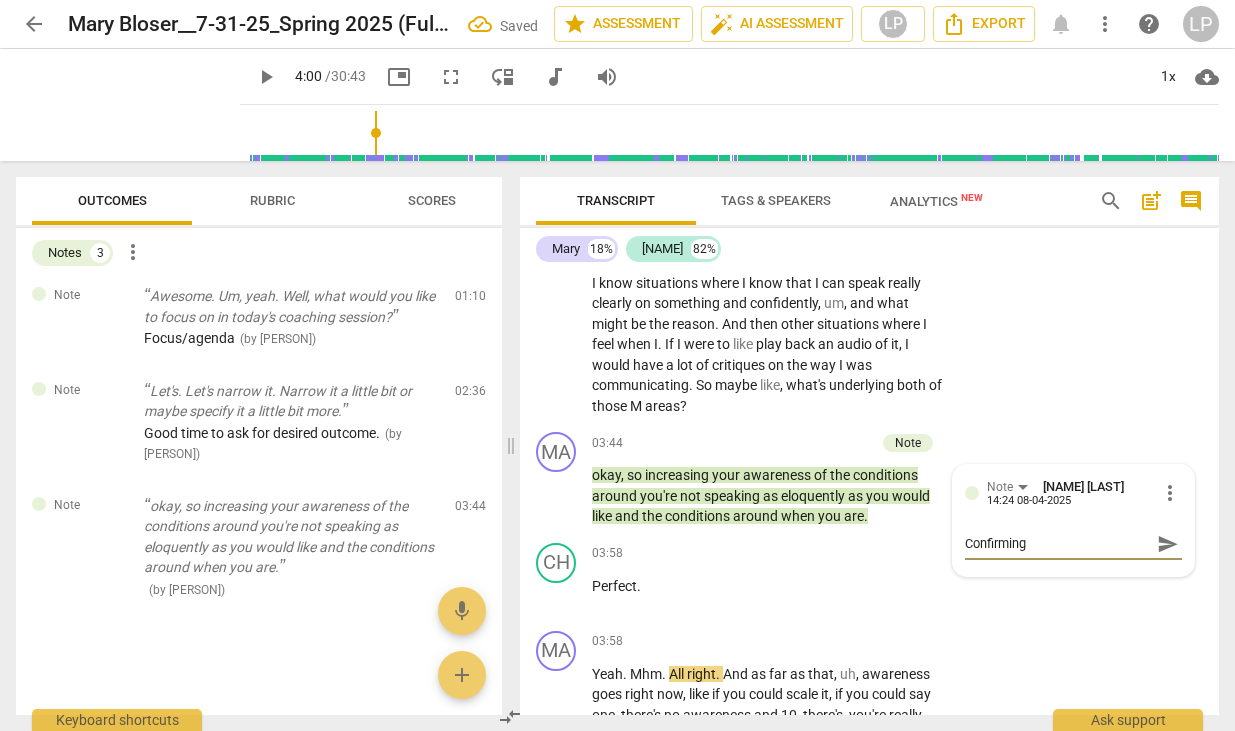 type on "Confirming" 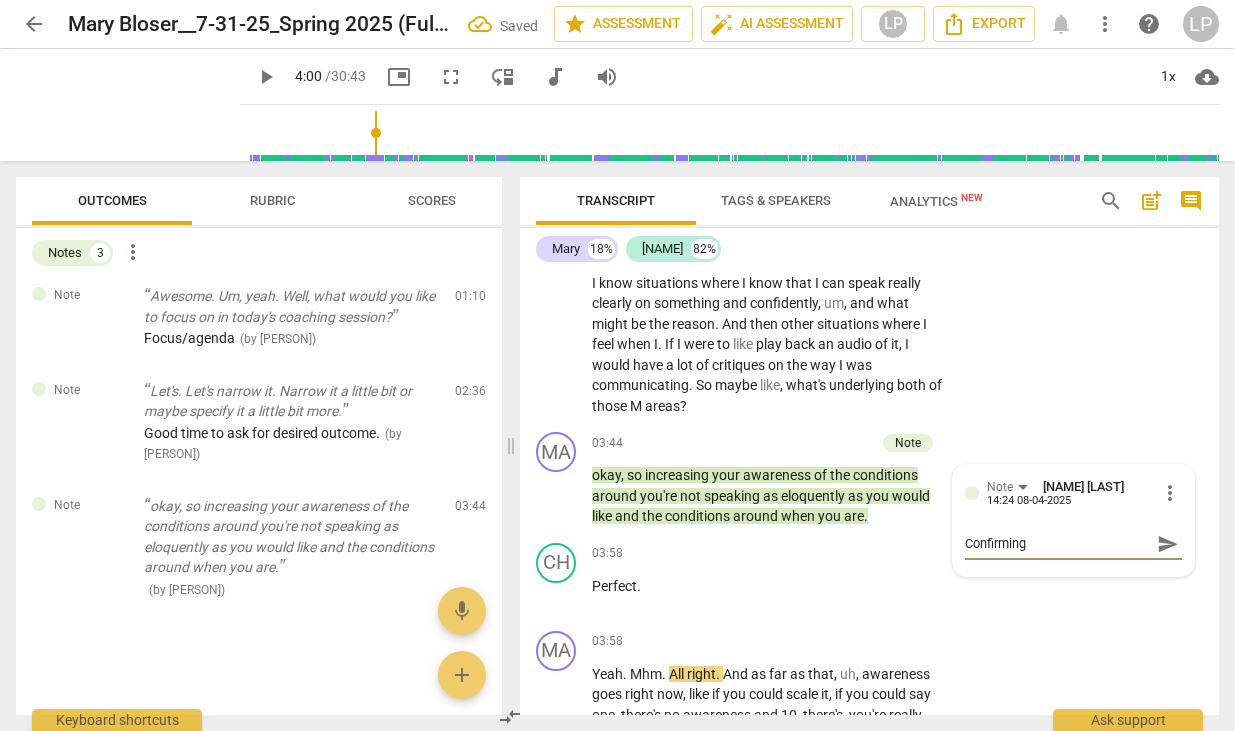 type on "Confirming a" 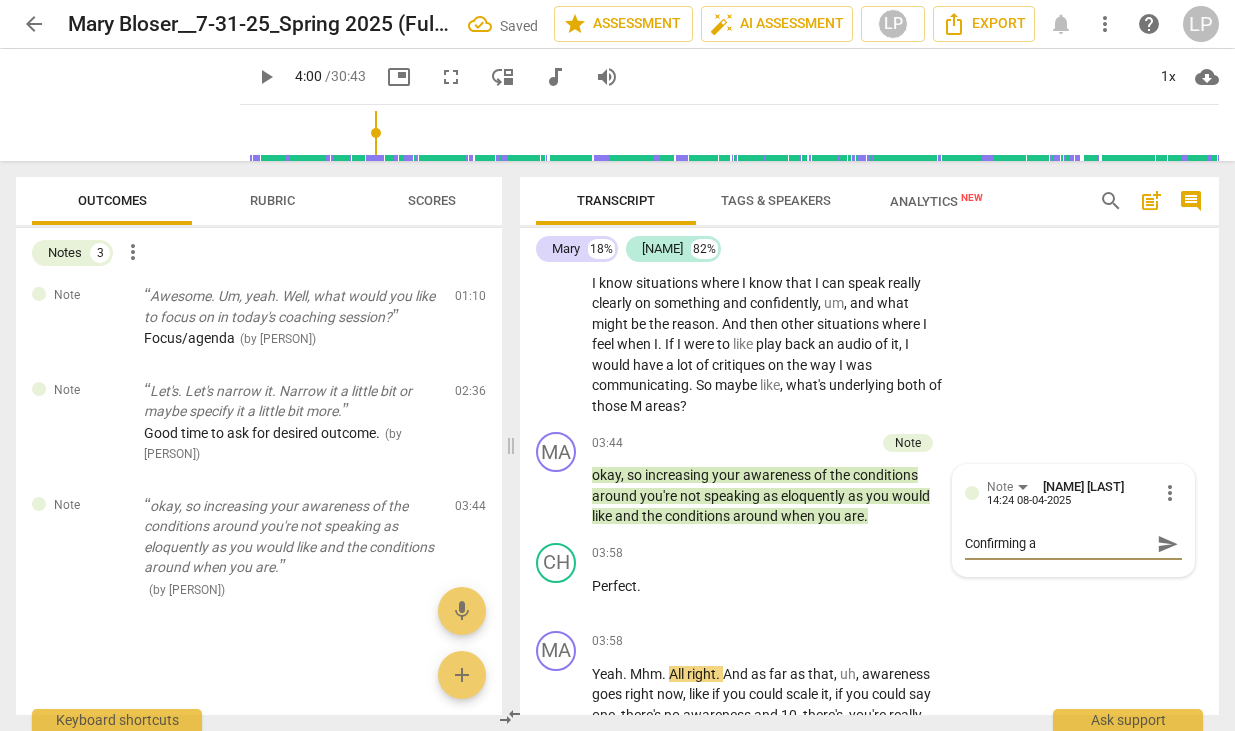 type on "Confirming ag" 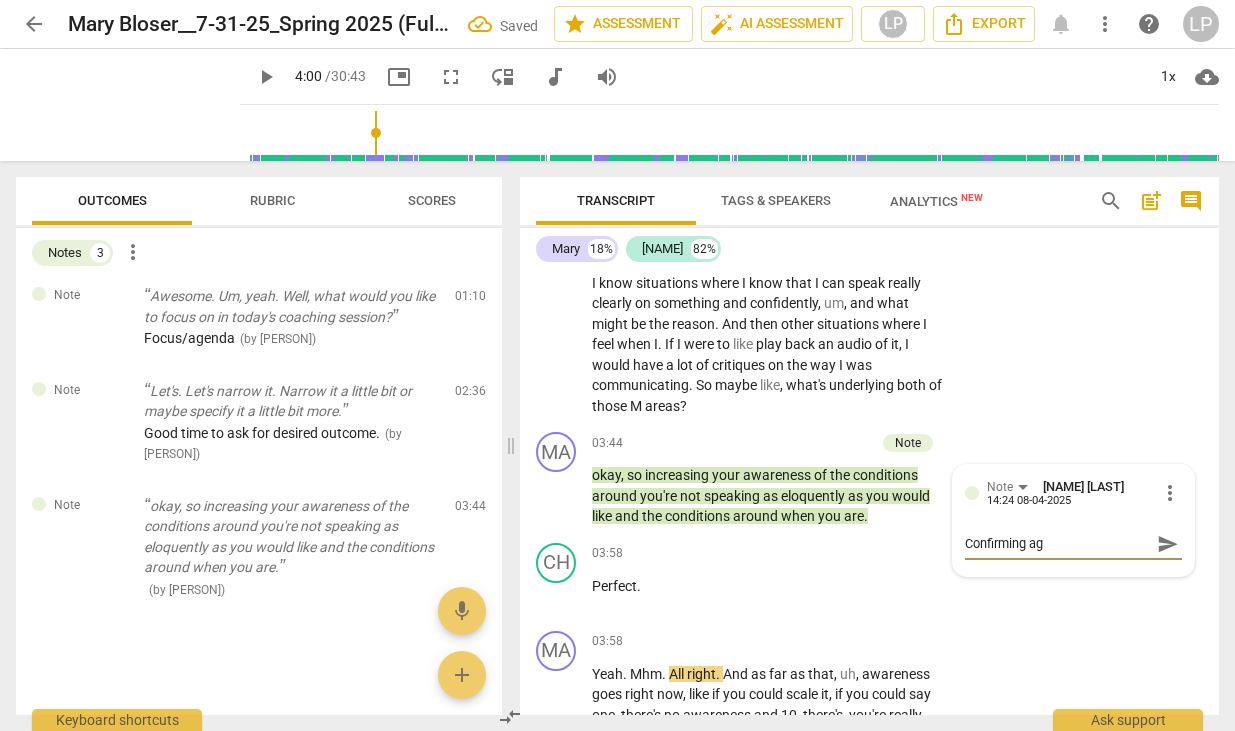 type on "Confirming age" 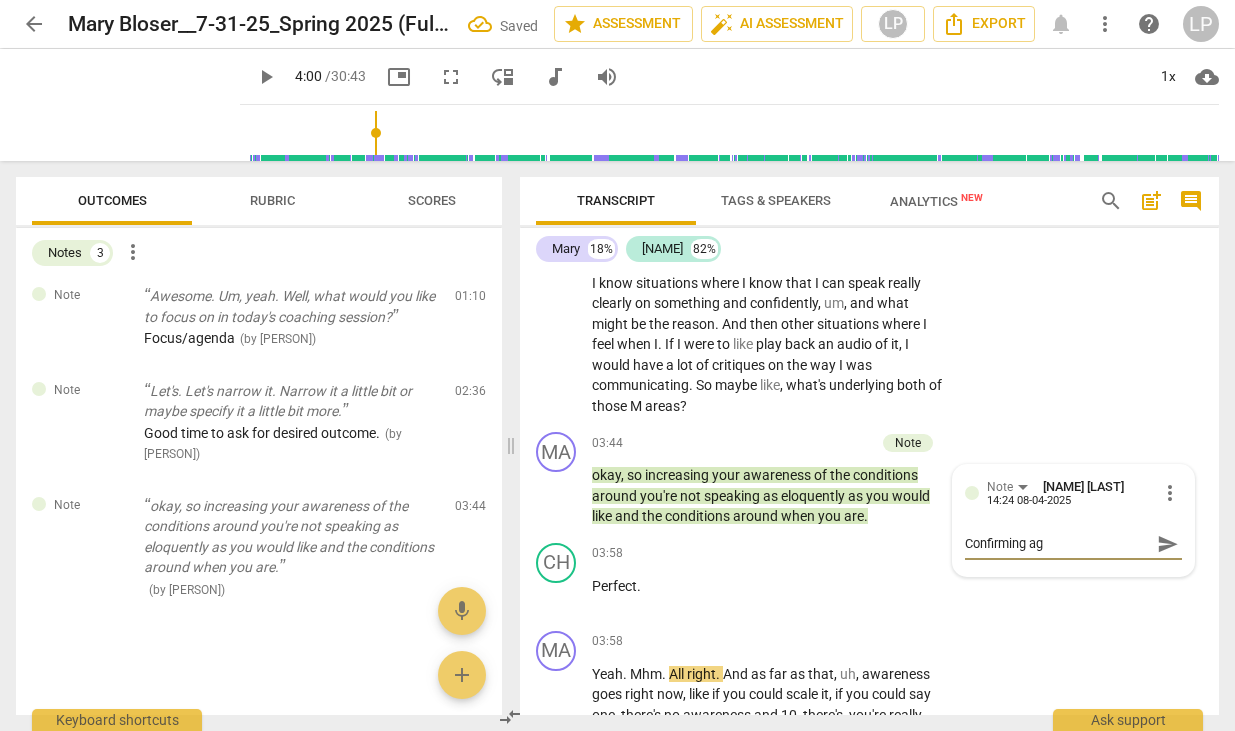 type on "Confirming age" 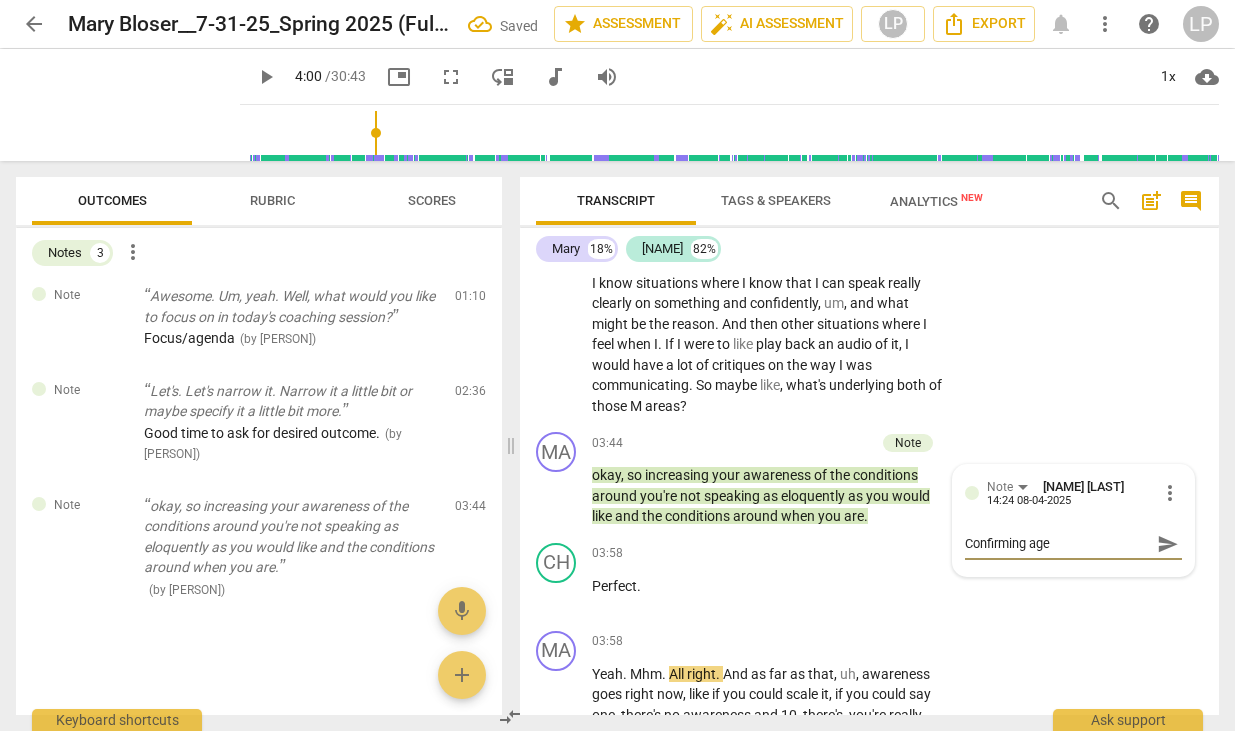 type on "Confirming agen" 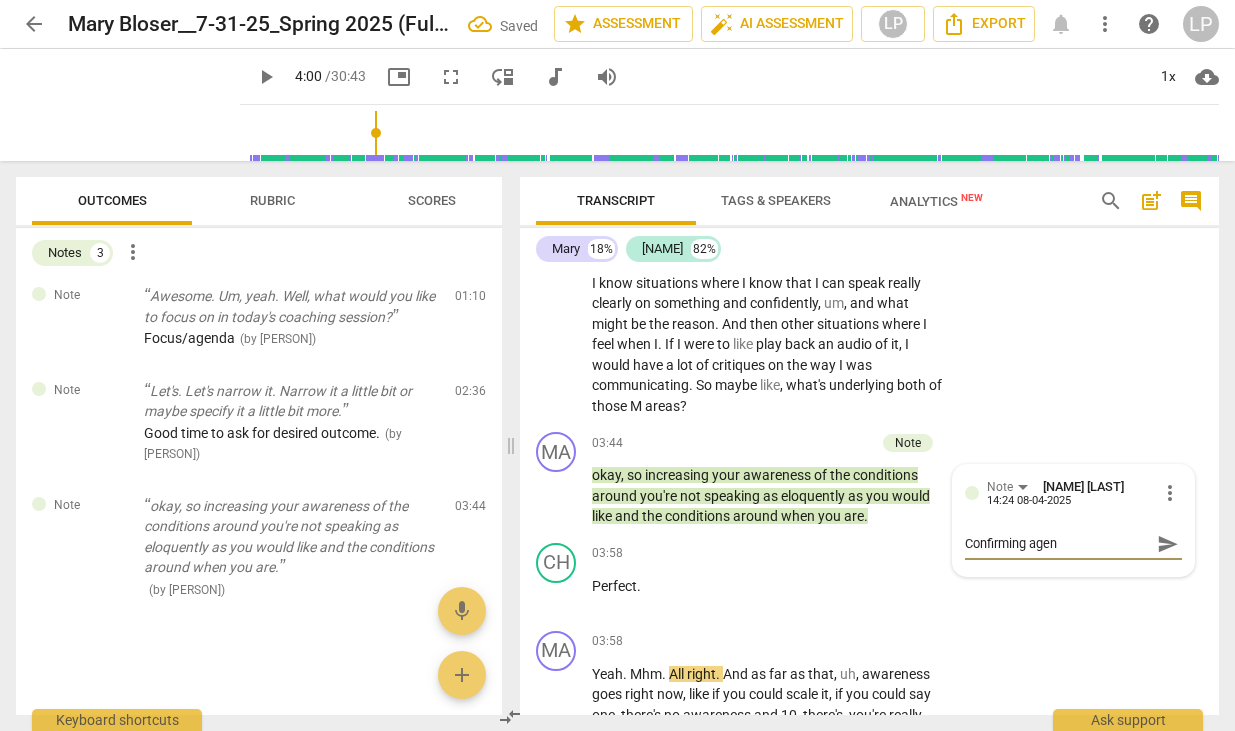 type on "Confirming agend" 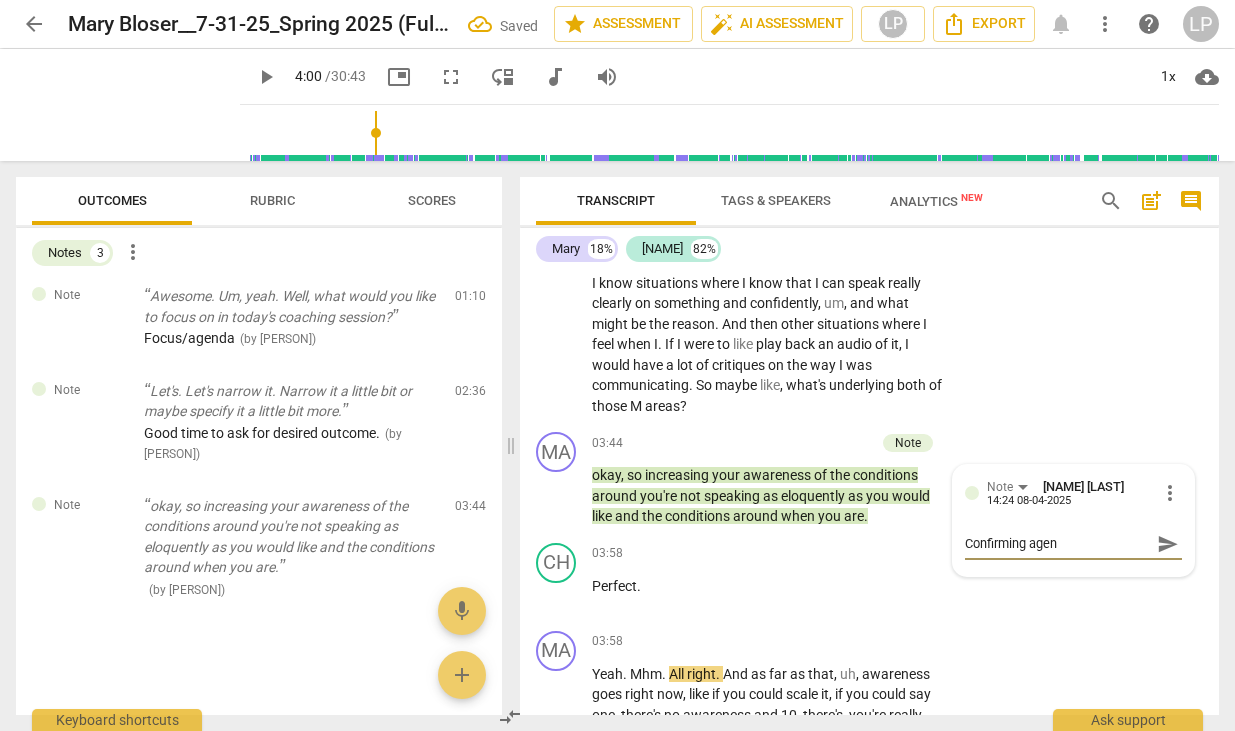type on "Confirming agend" 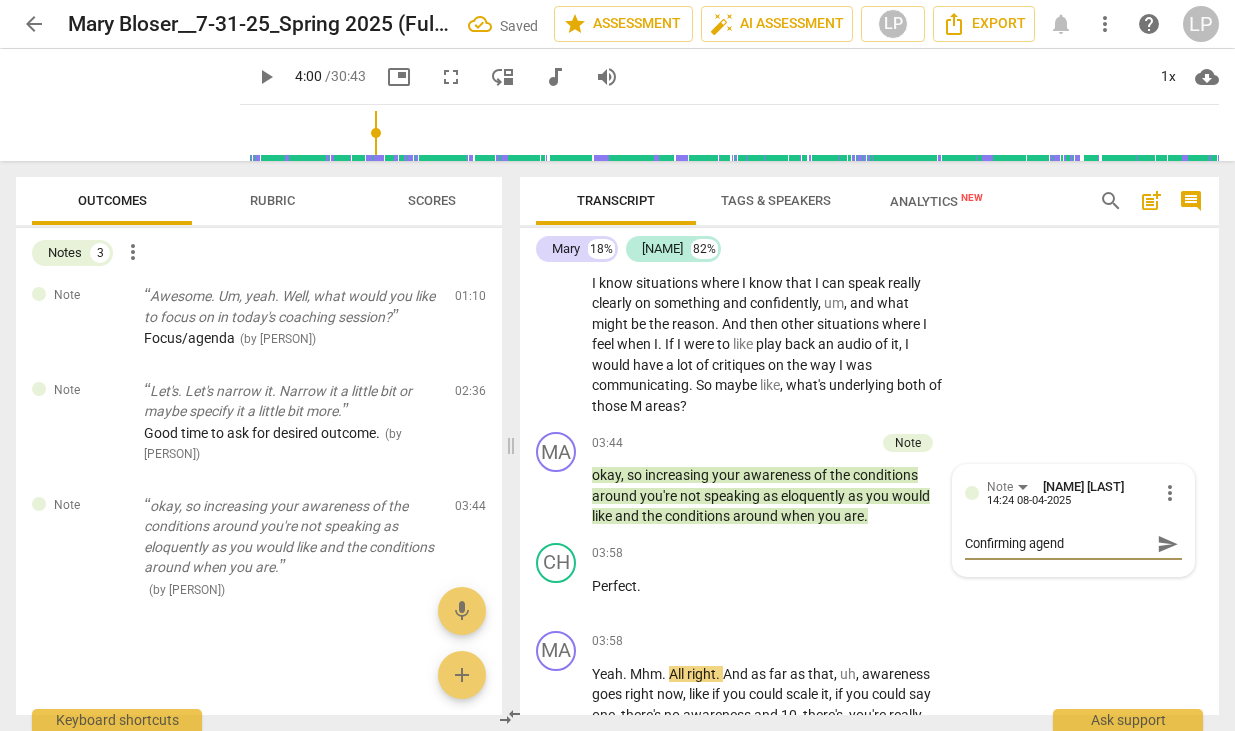 type on "Confirming agenda" 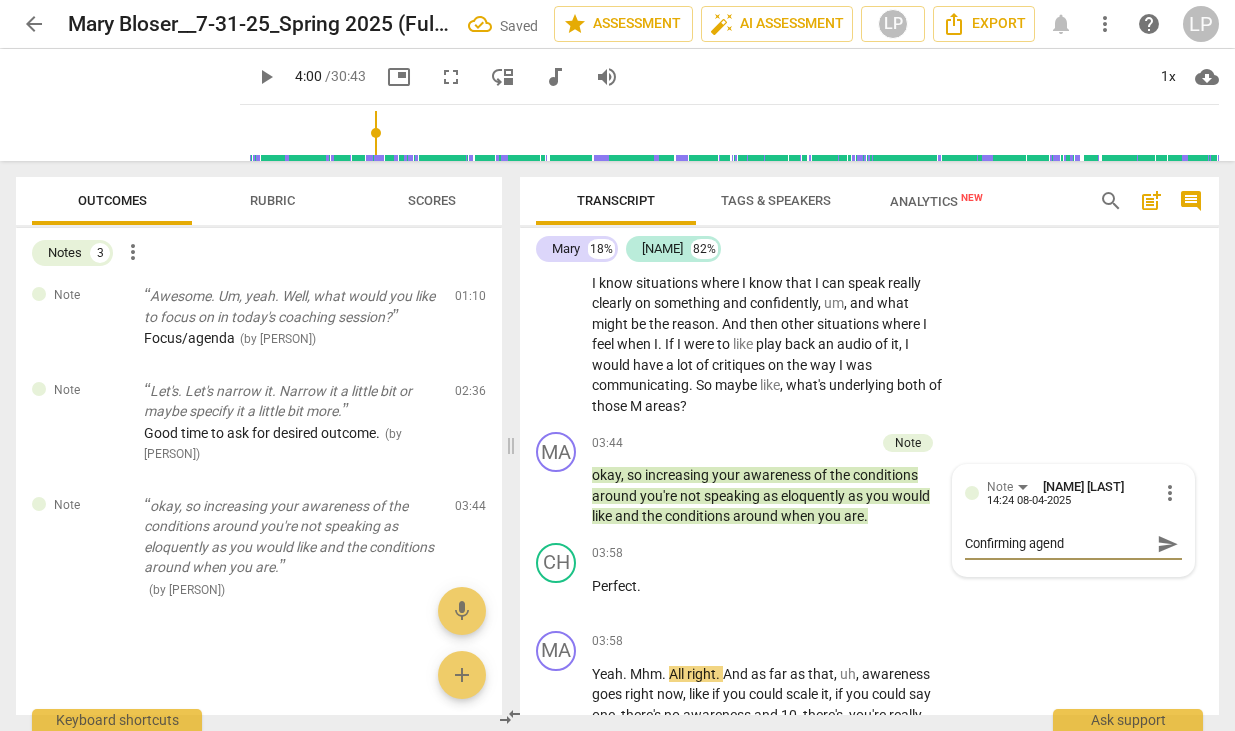 type on "Confirming agenda" 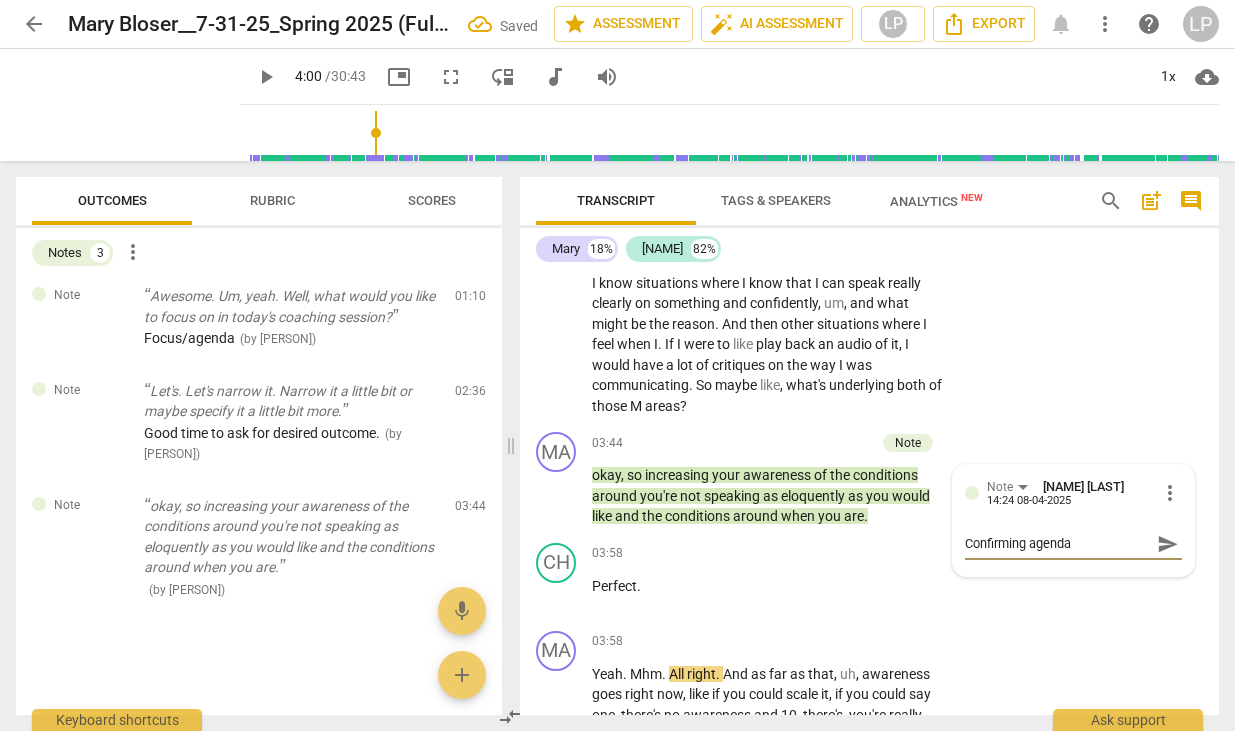 type on "Confirming agenda/" 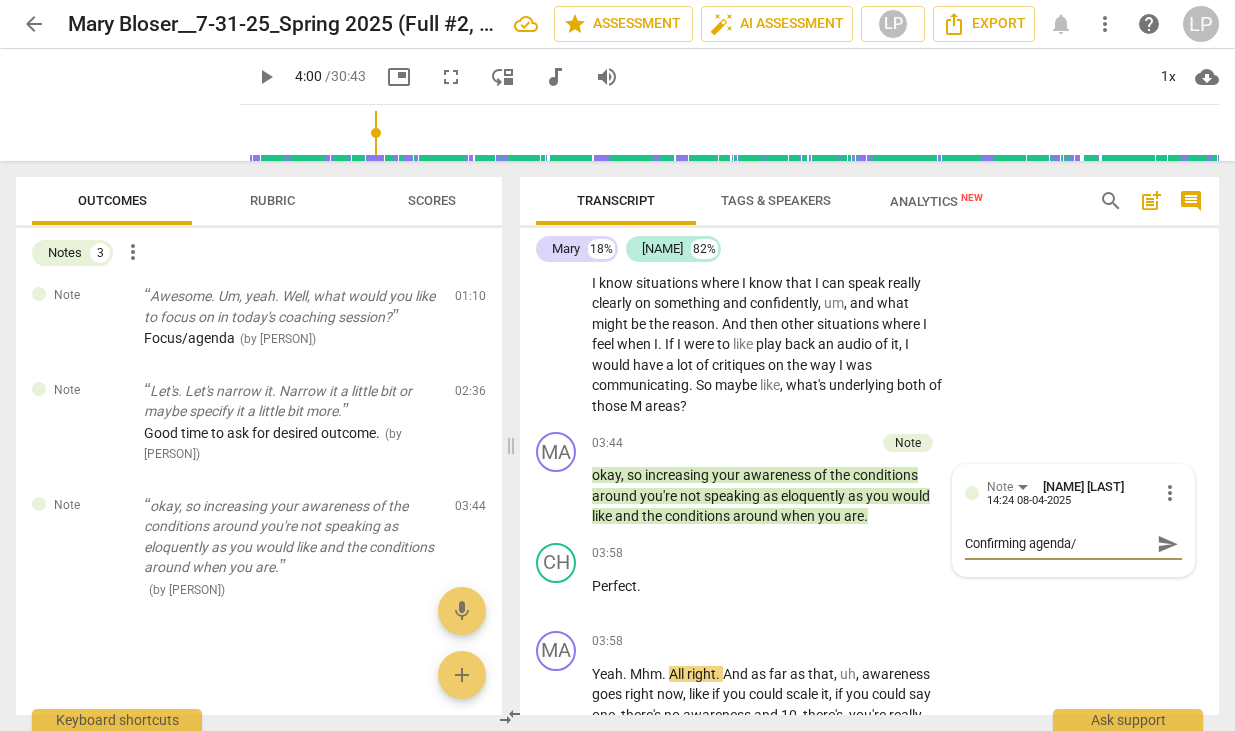 type on "Confirming agenda/f" 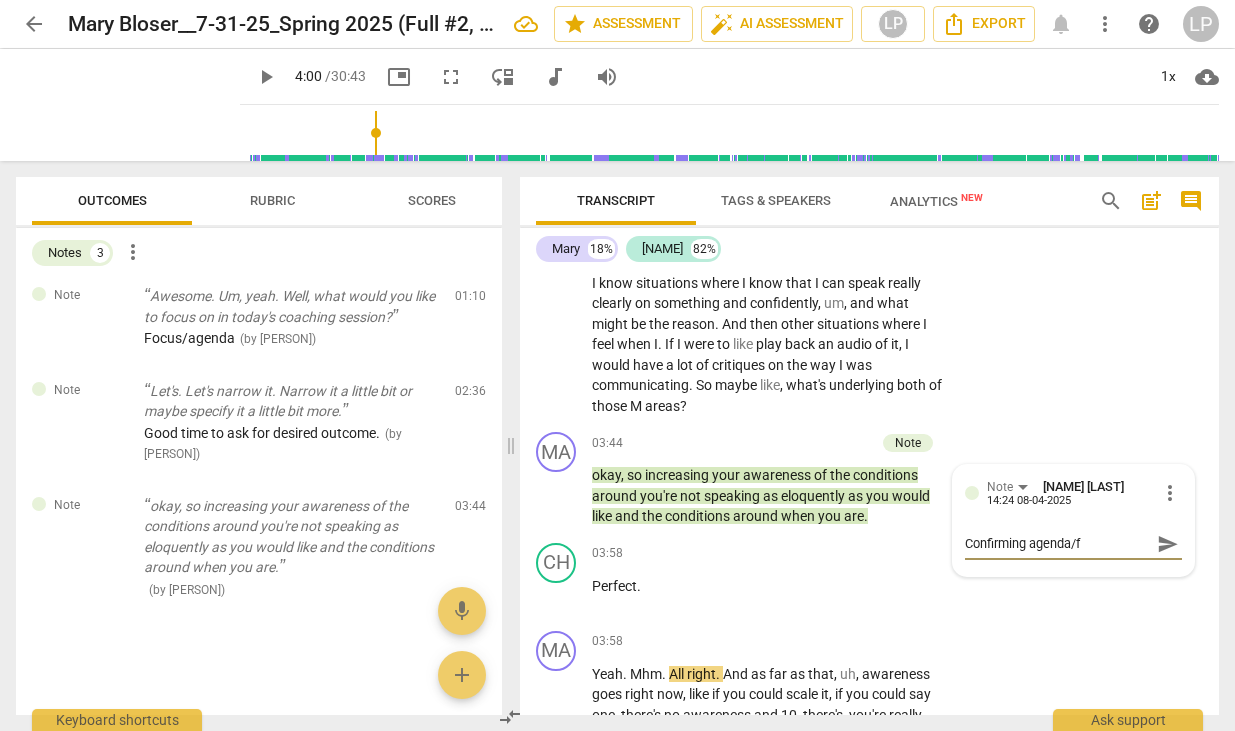 type on "Confirming agenda/fo" 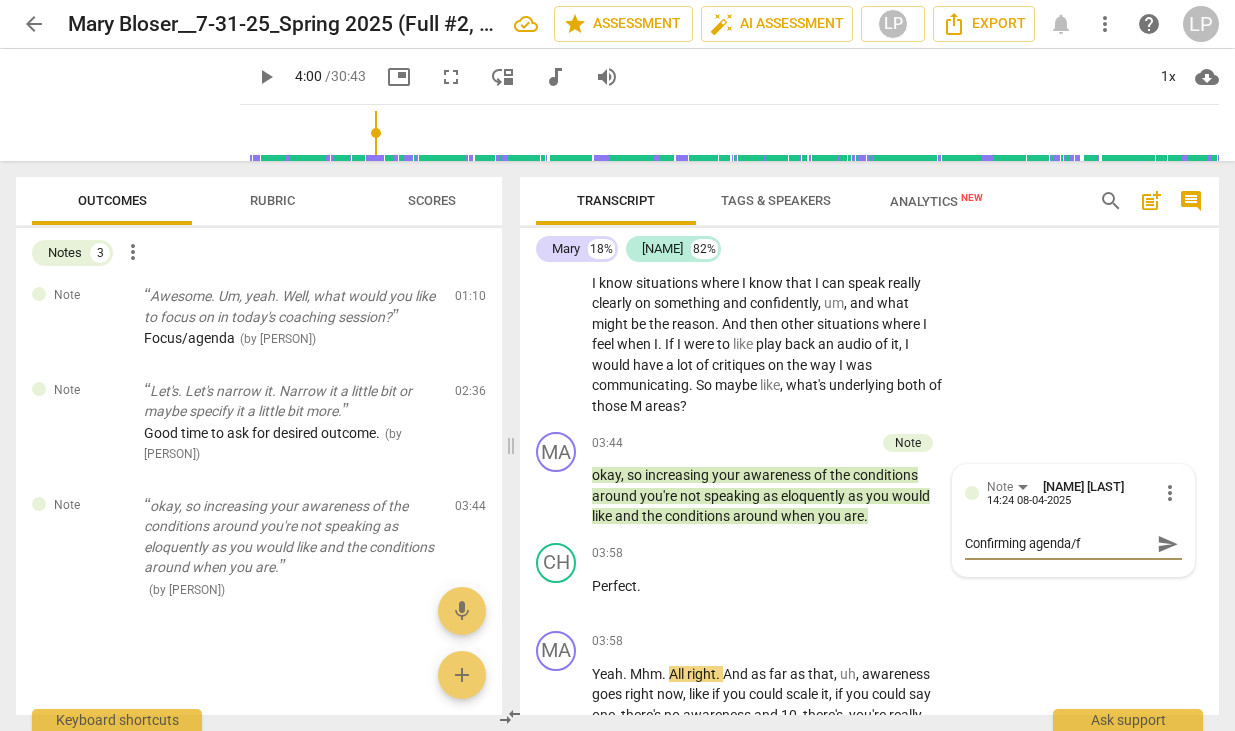 type on "Confirming agenda/fo" 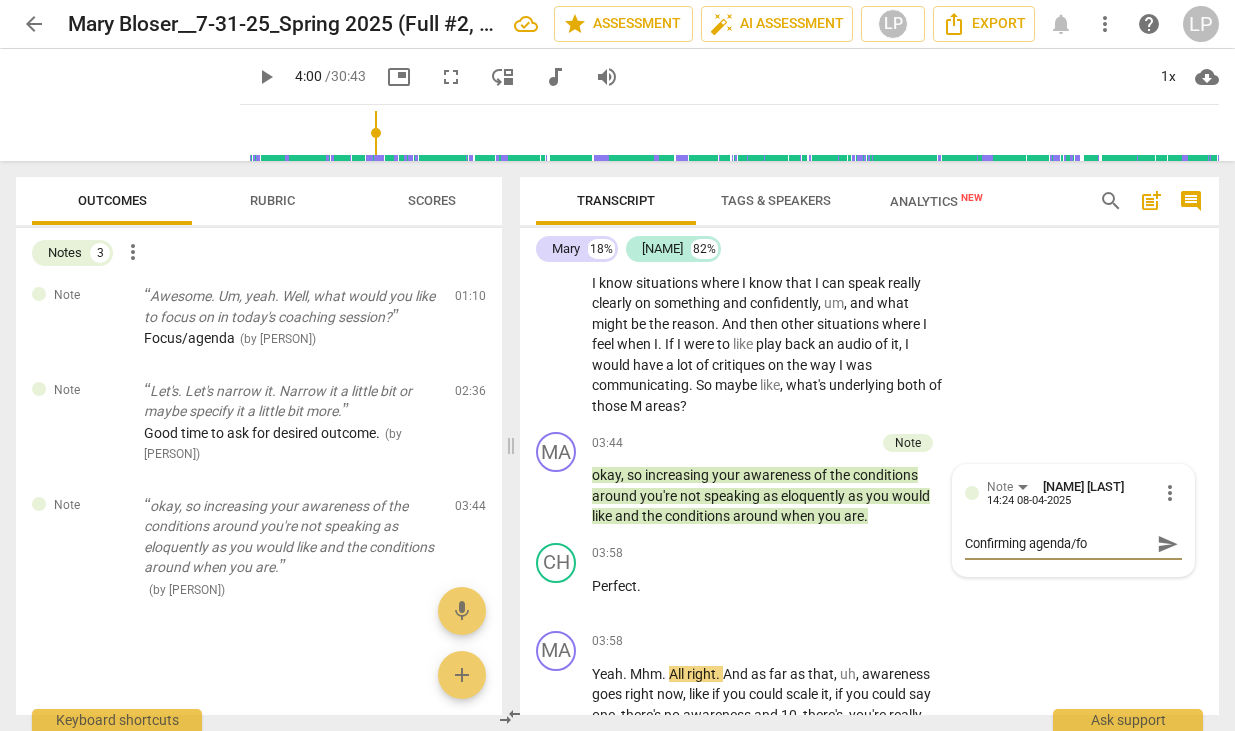 type on "Confirming agenda/foc" 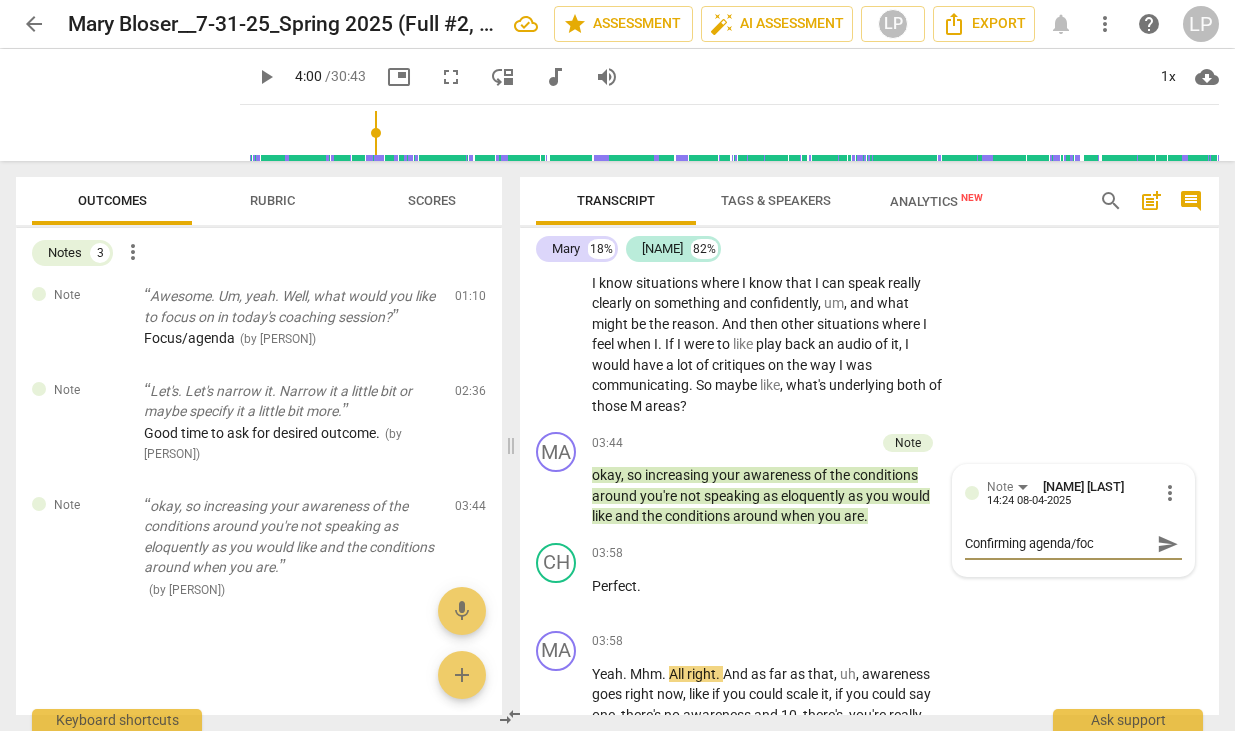 type on "Confirming agenda/focu" 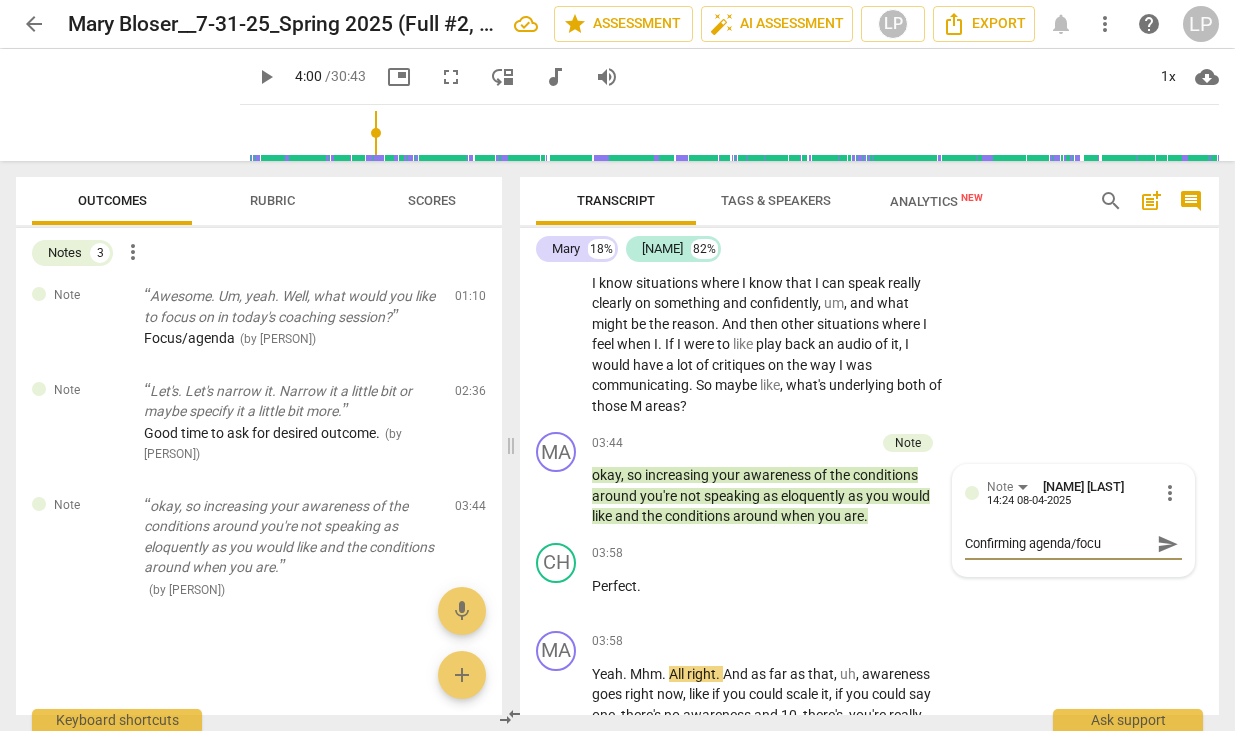 type on "Confirming agenda/focus" 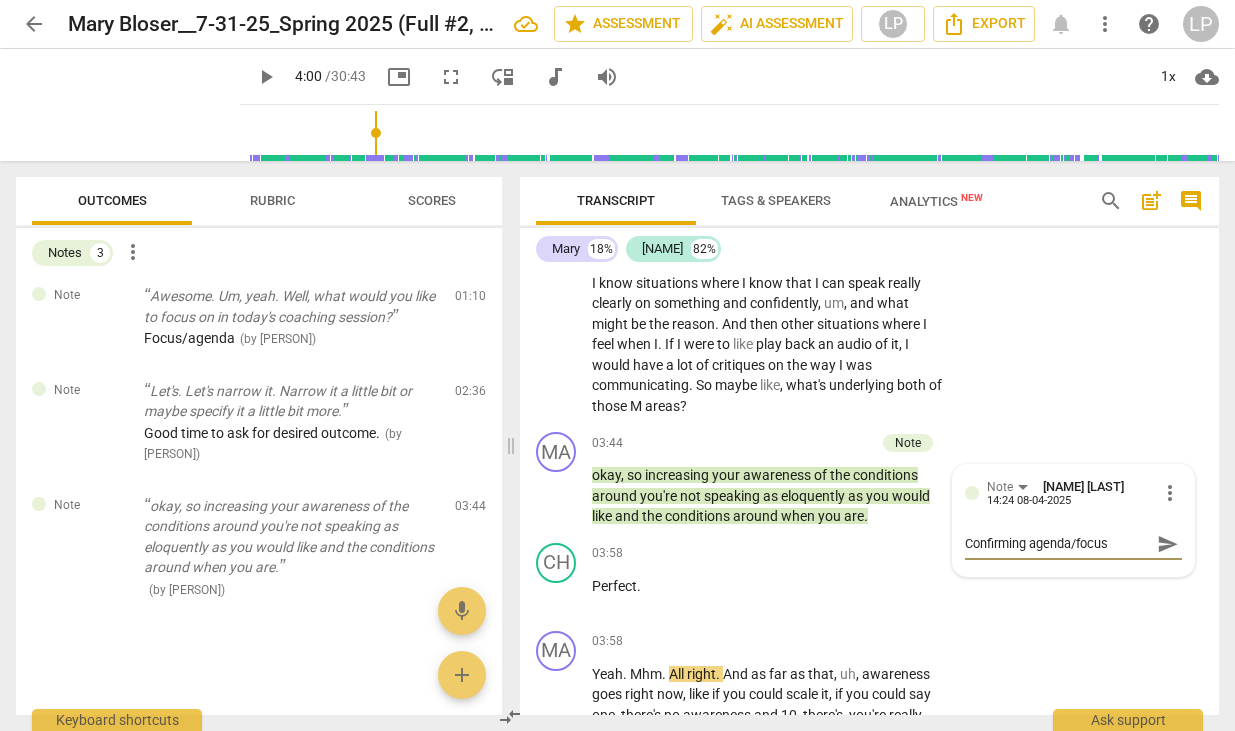 type on "Confirming agenda/focus." 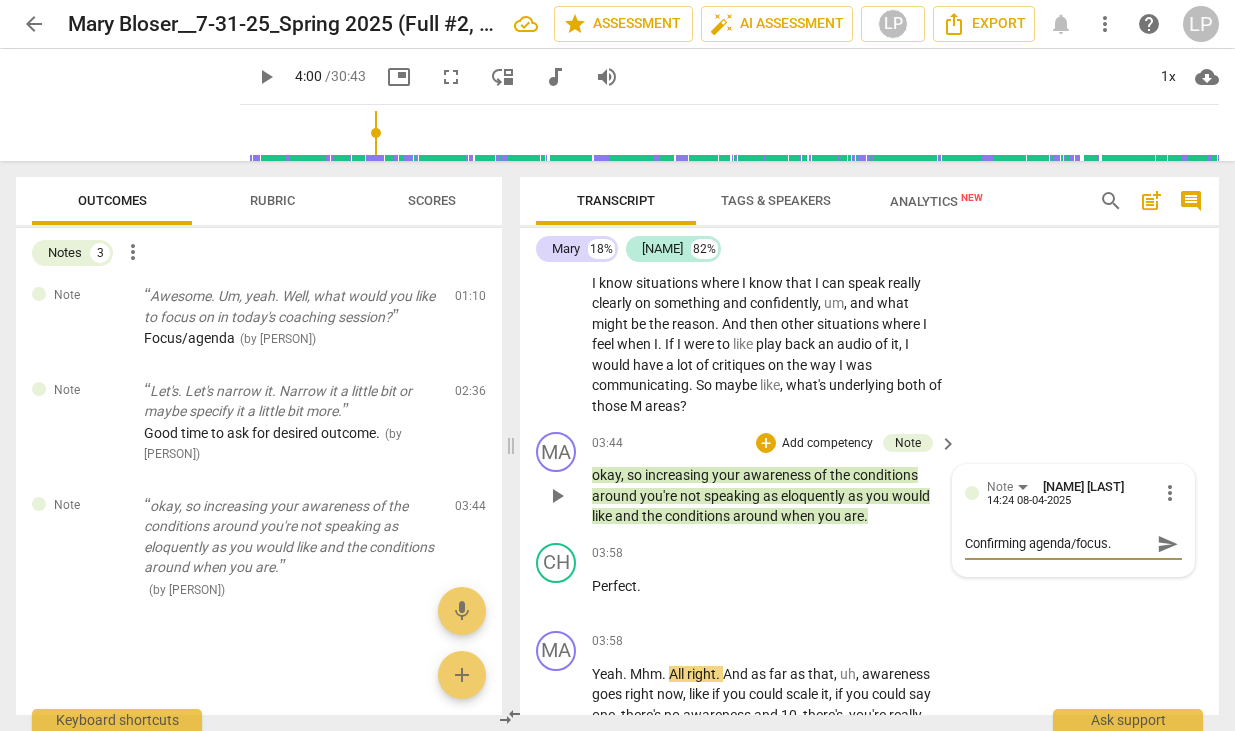 type on "Confirming agenda/focus." 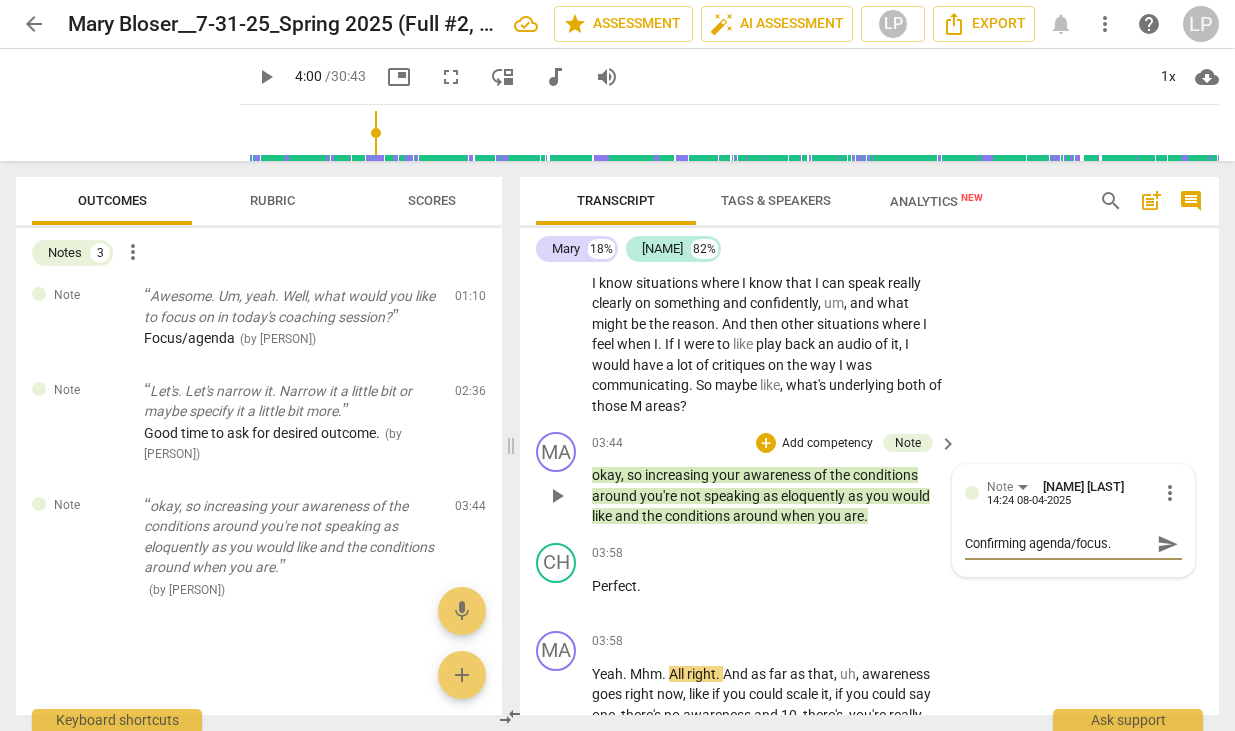 click on "send" at bounding box center [1168, 544] 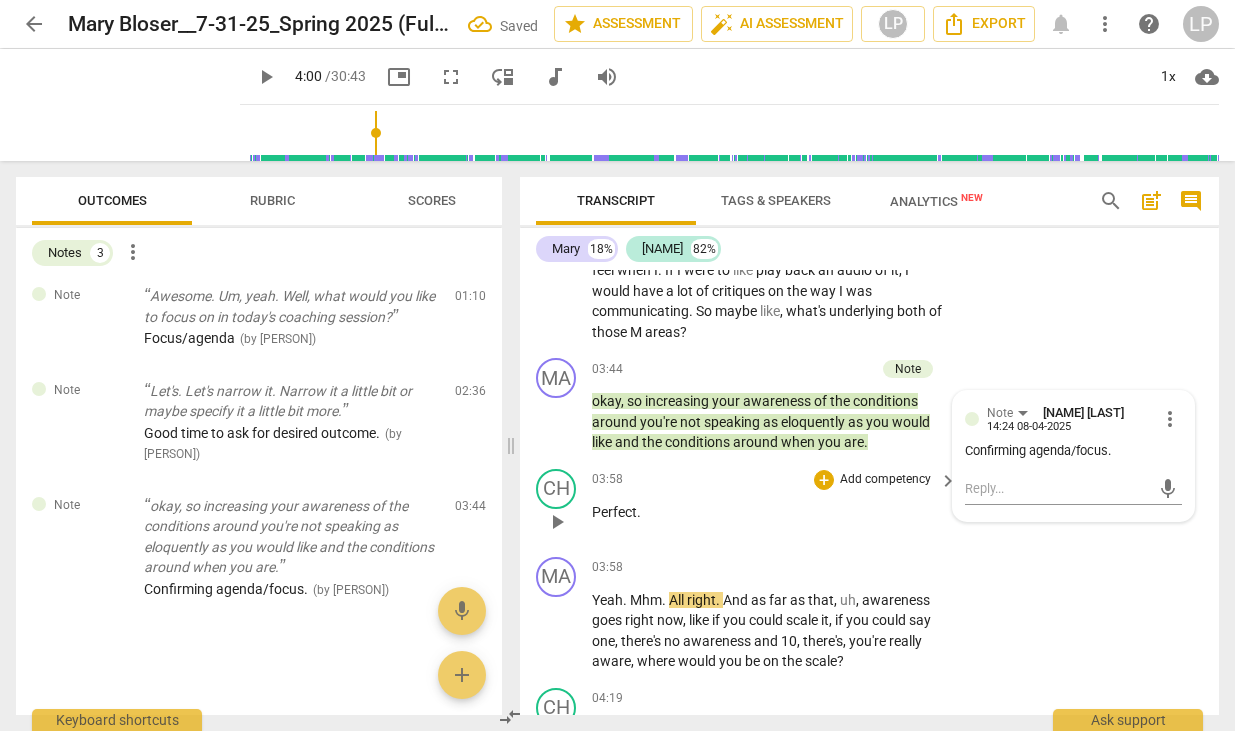 scroll, scrollTop: 1866, scrollLeft: 0, axis: vertical 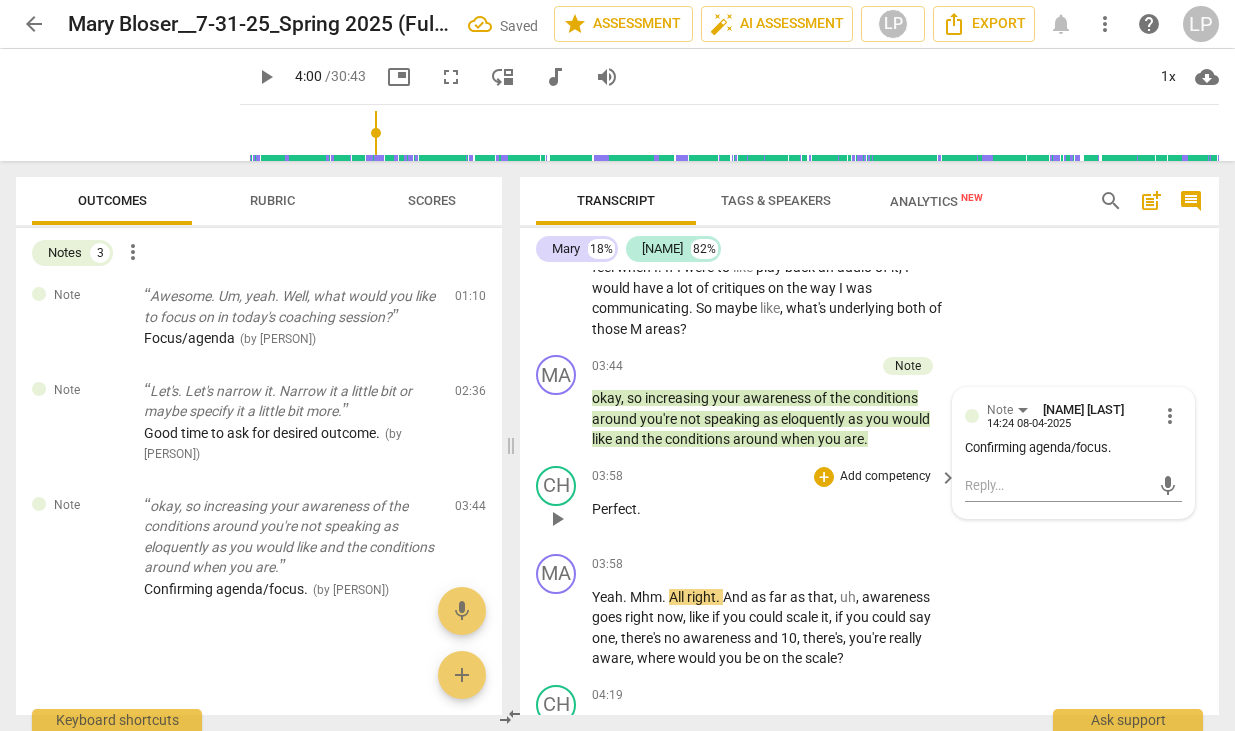 click on "could" at bounding box center [767, 617] 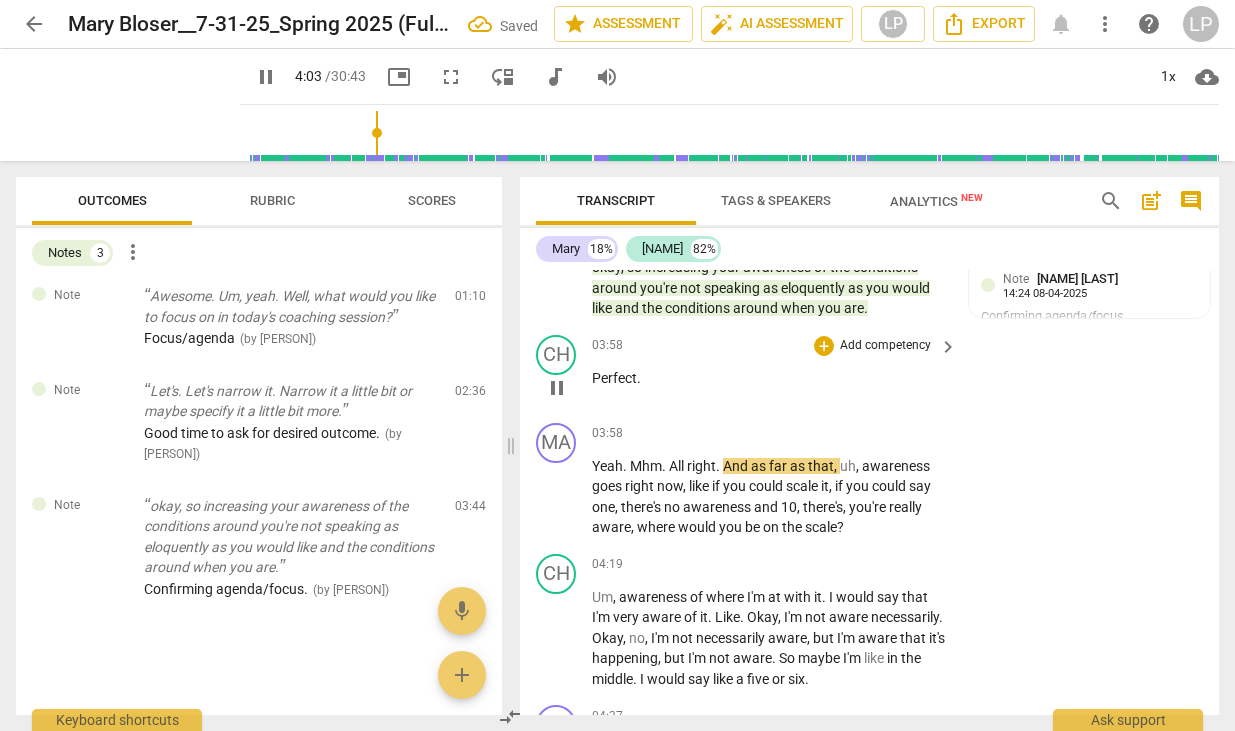 scroll, scrollTop: 1998, scrollLeft: 0, axis: vertical 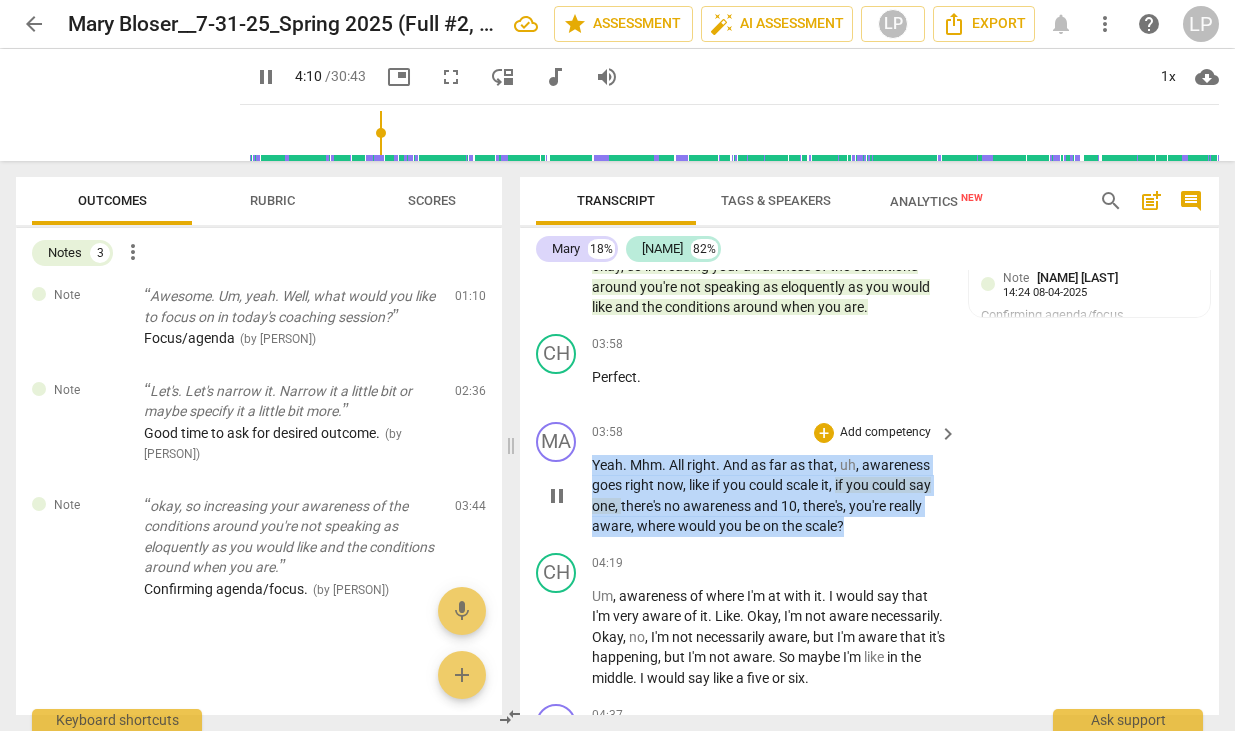 drag, startPoint x: 847, startPoint y: 546, endPoint x: 592, endPoint y: 481, distance: 263.15396 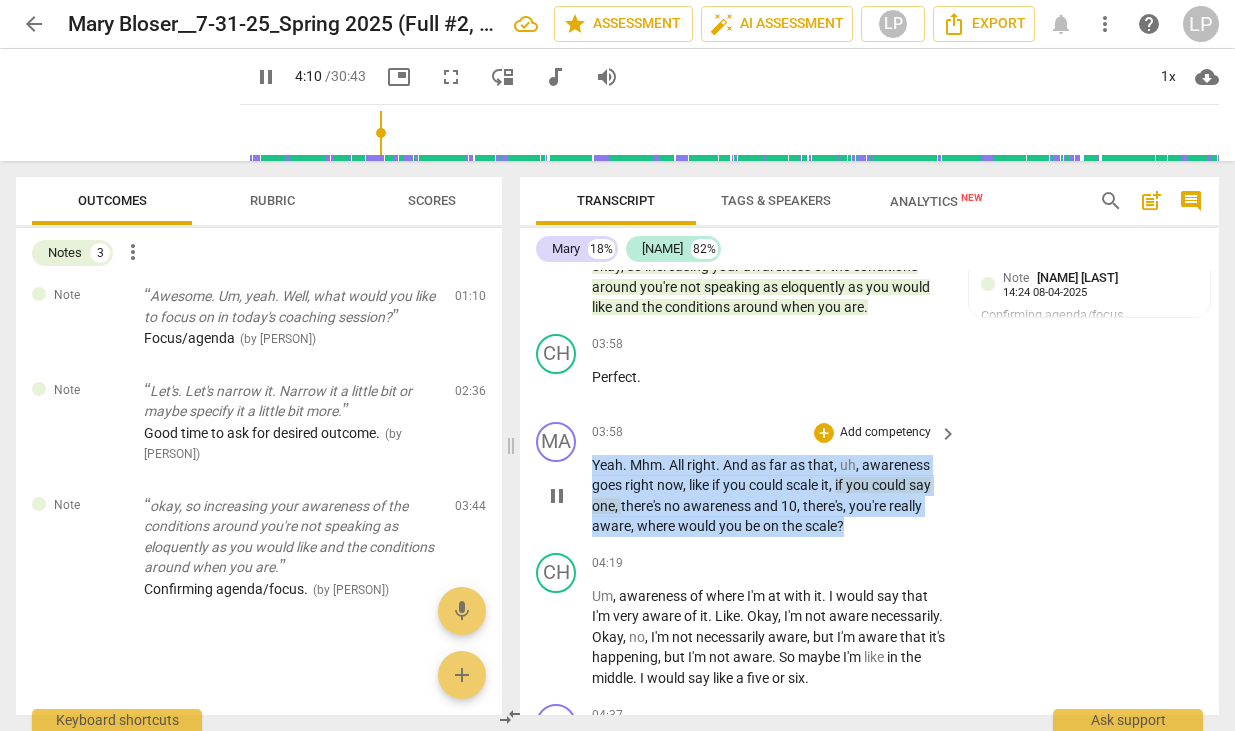 click on "Yeah .   Mhm .   All   right .   And   as   far   as   that ,   uh ,   awareness   goes   right   now ,   like   if   you   could   scale   it ,   if   you   could   say   one ,   there's   no   awareness   and   10 ,   there's ,   you're   really   aware ,   where   would   you   be   on   the   scale ?" at bounding box center [769, 496] 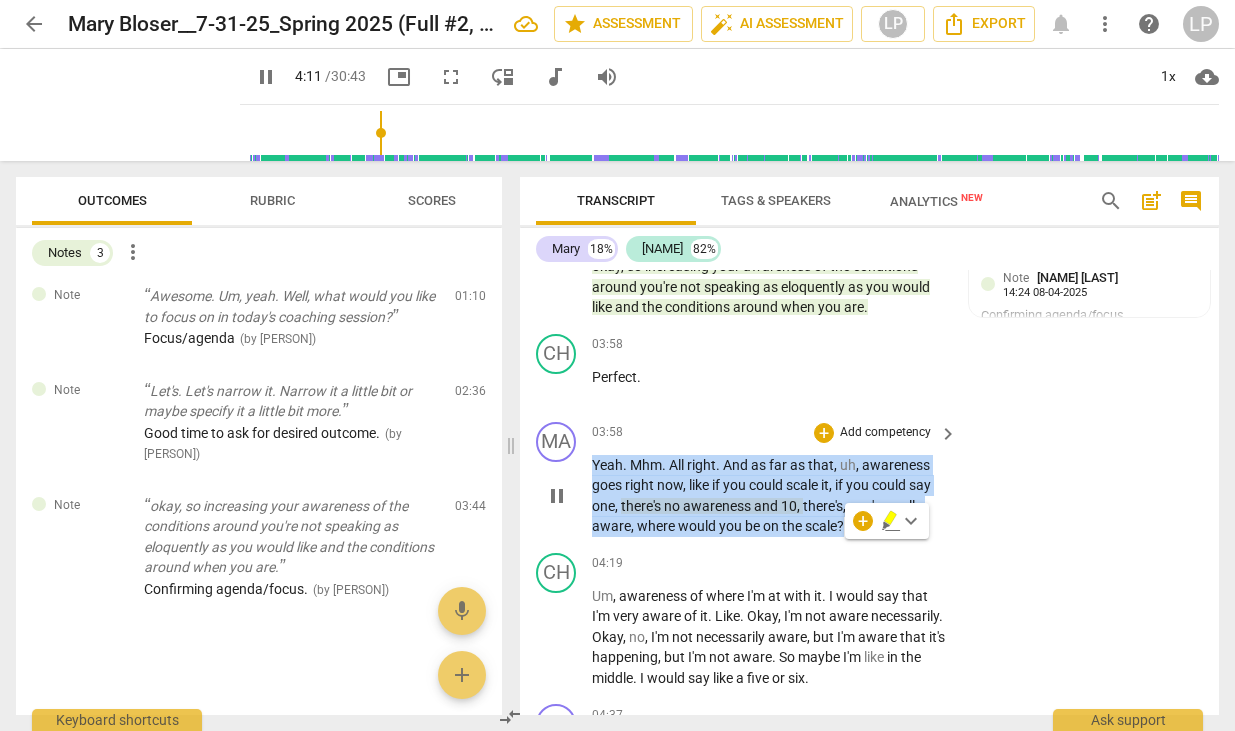 click on "Add competency" at bounding box center [885, 433] 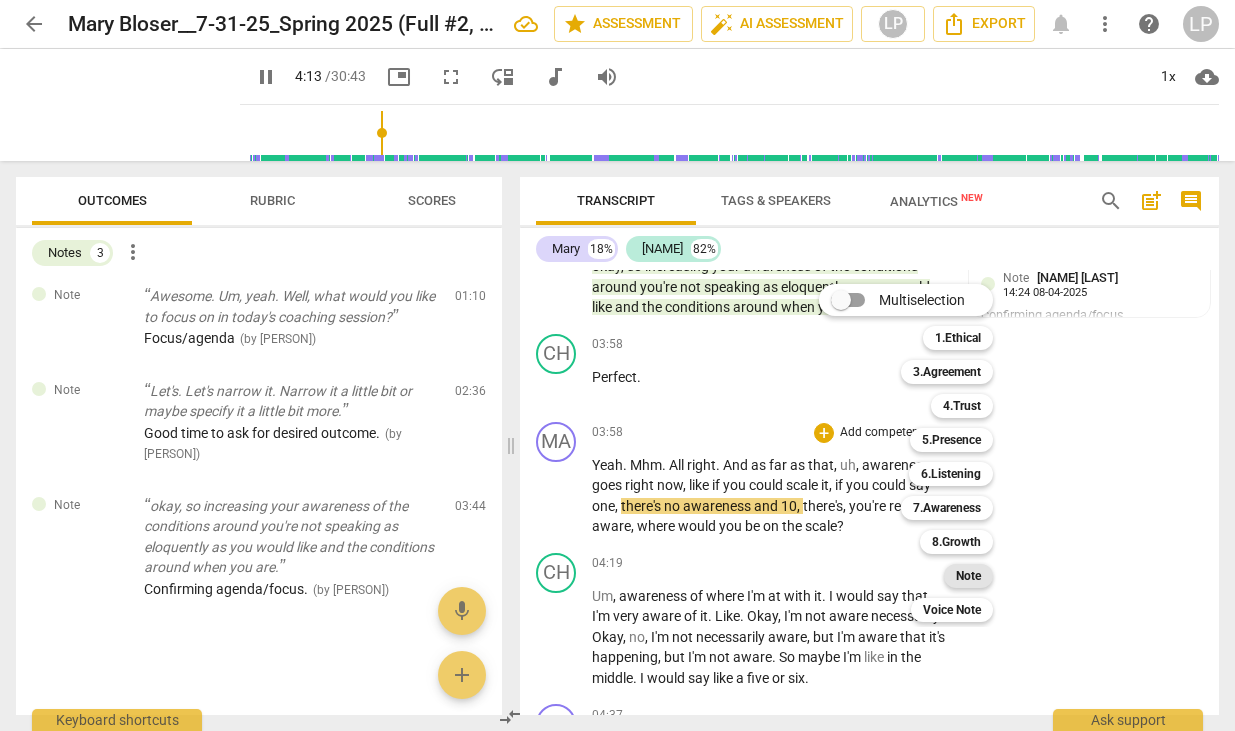 click on "Note" at bounding box center [968, 576] 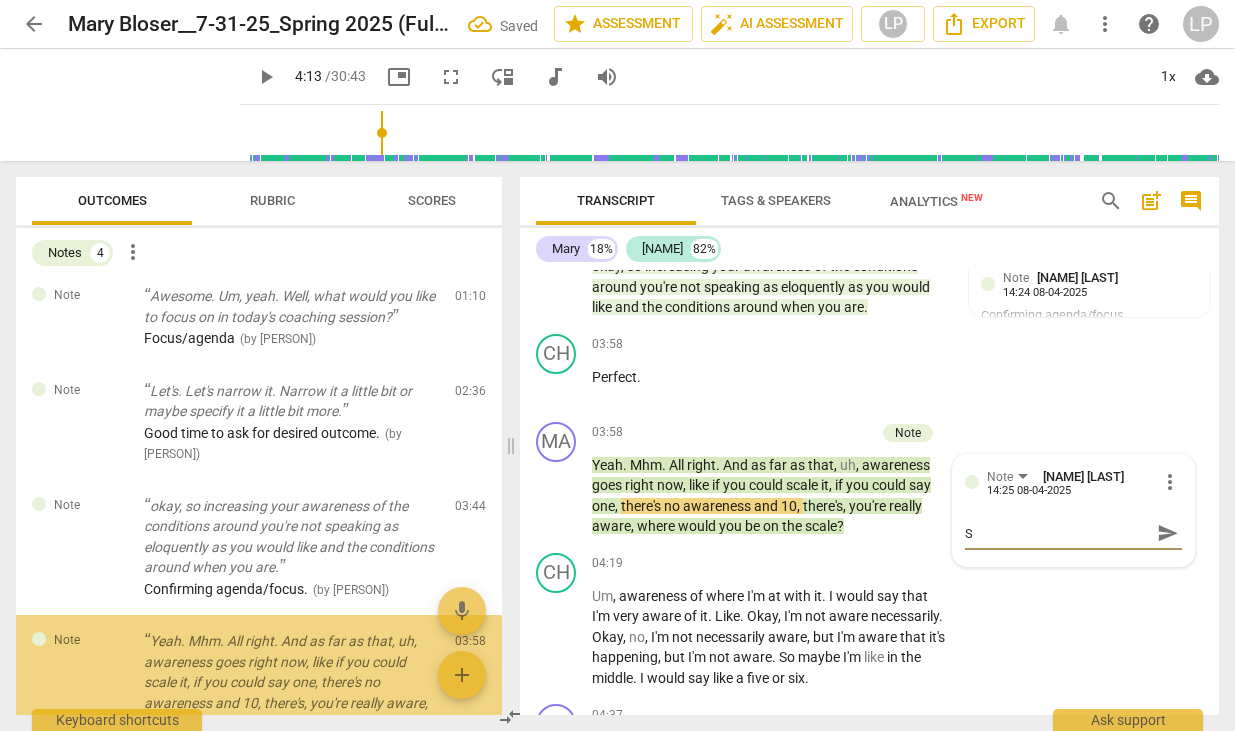 type on "Sc" 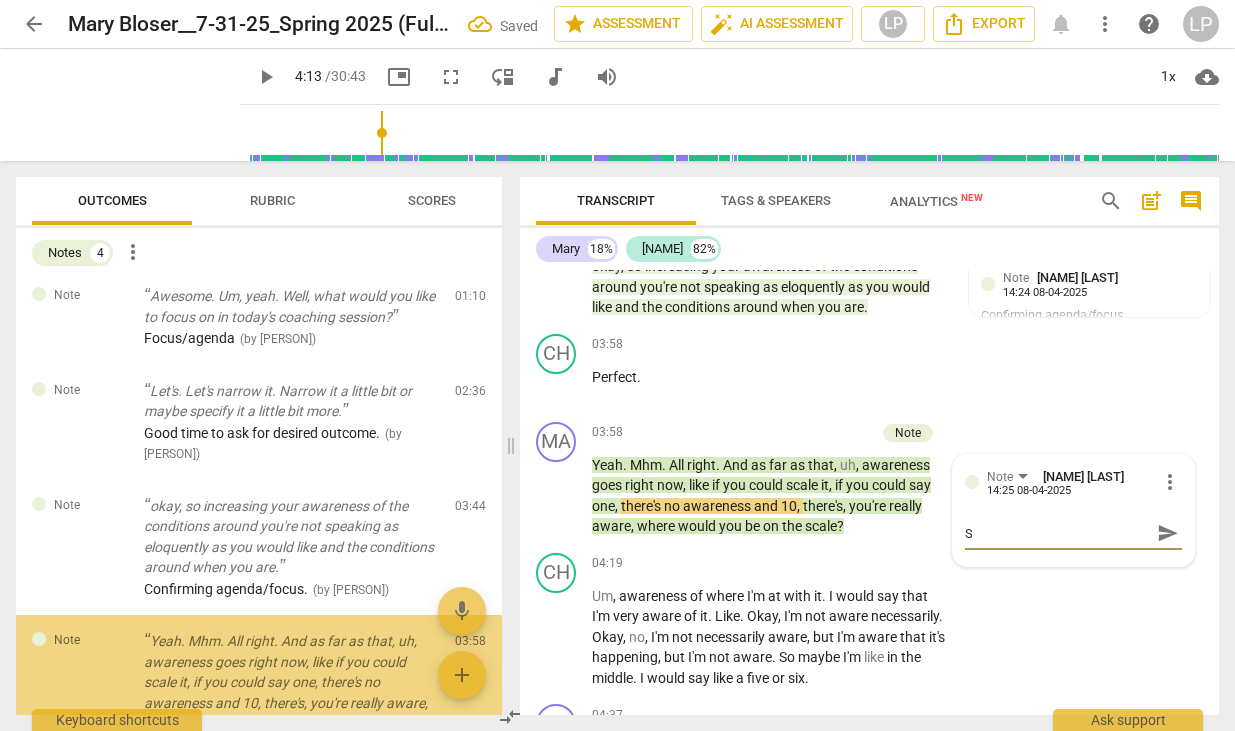 type on "Sc" 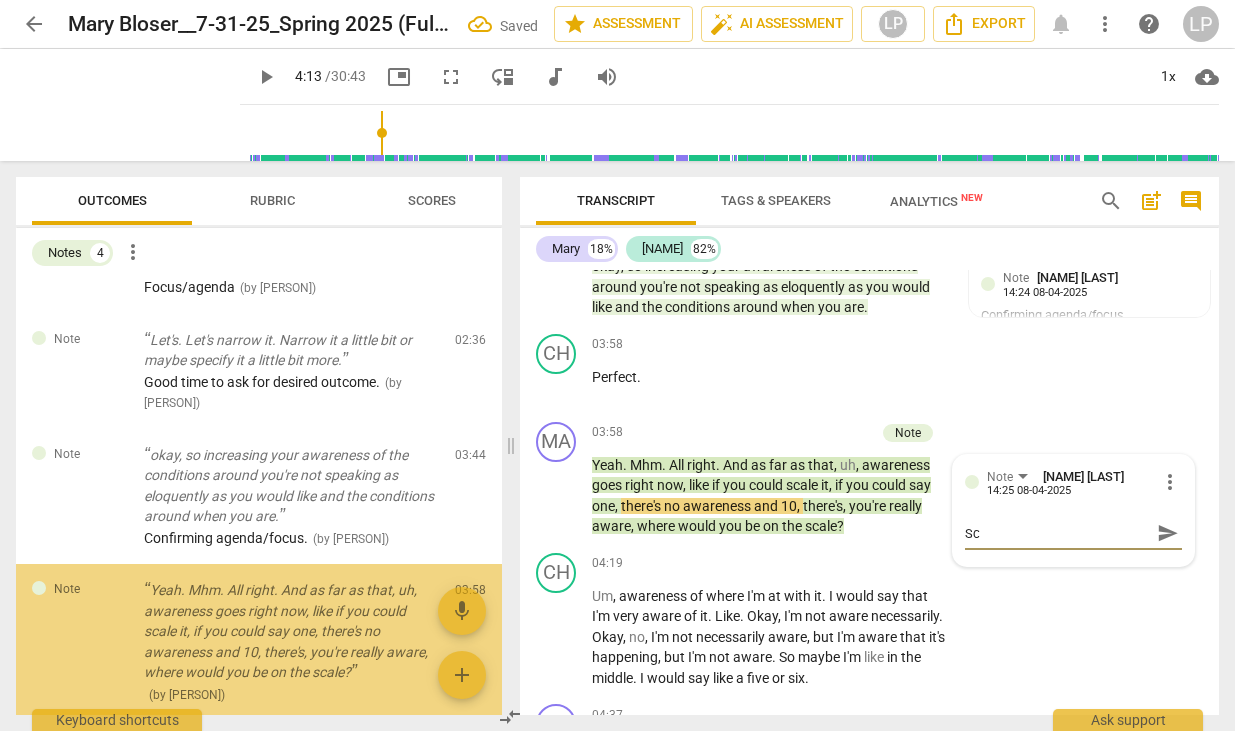 scroll, scrollTop: 164, scrollLeft: 0, axis: vertical 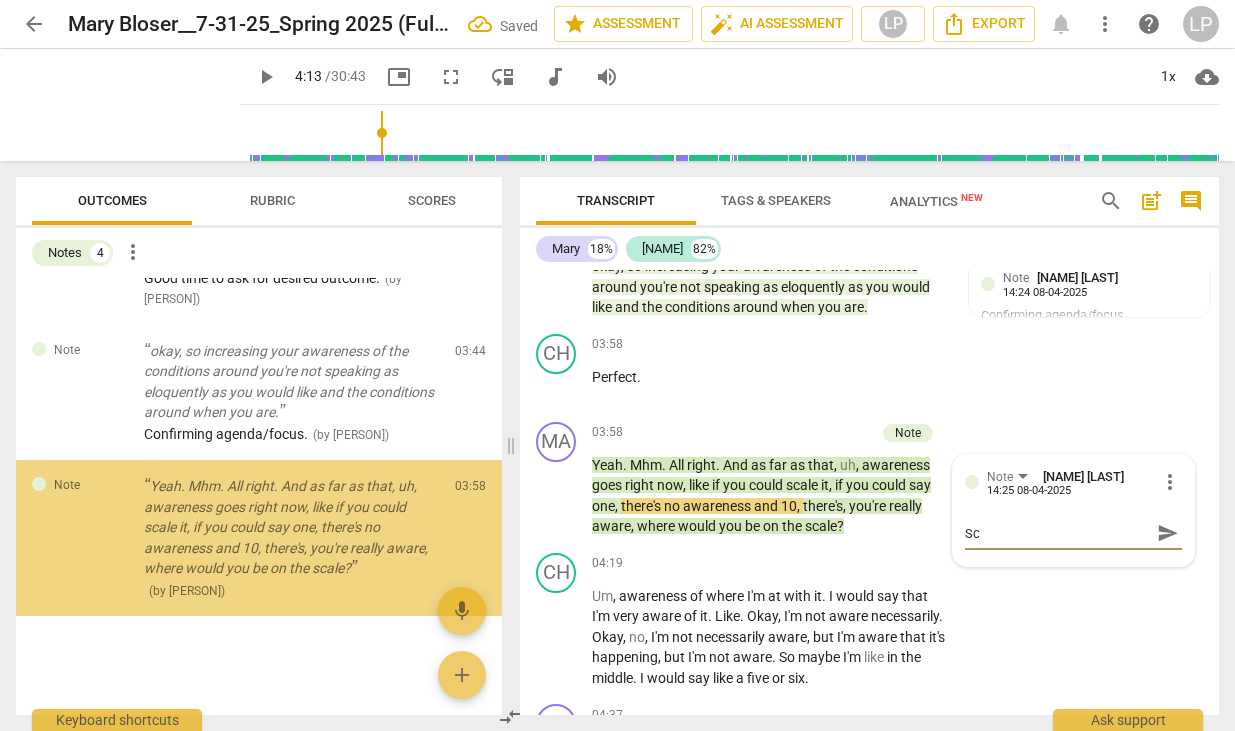 type on "Sca" 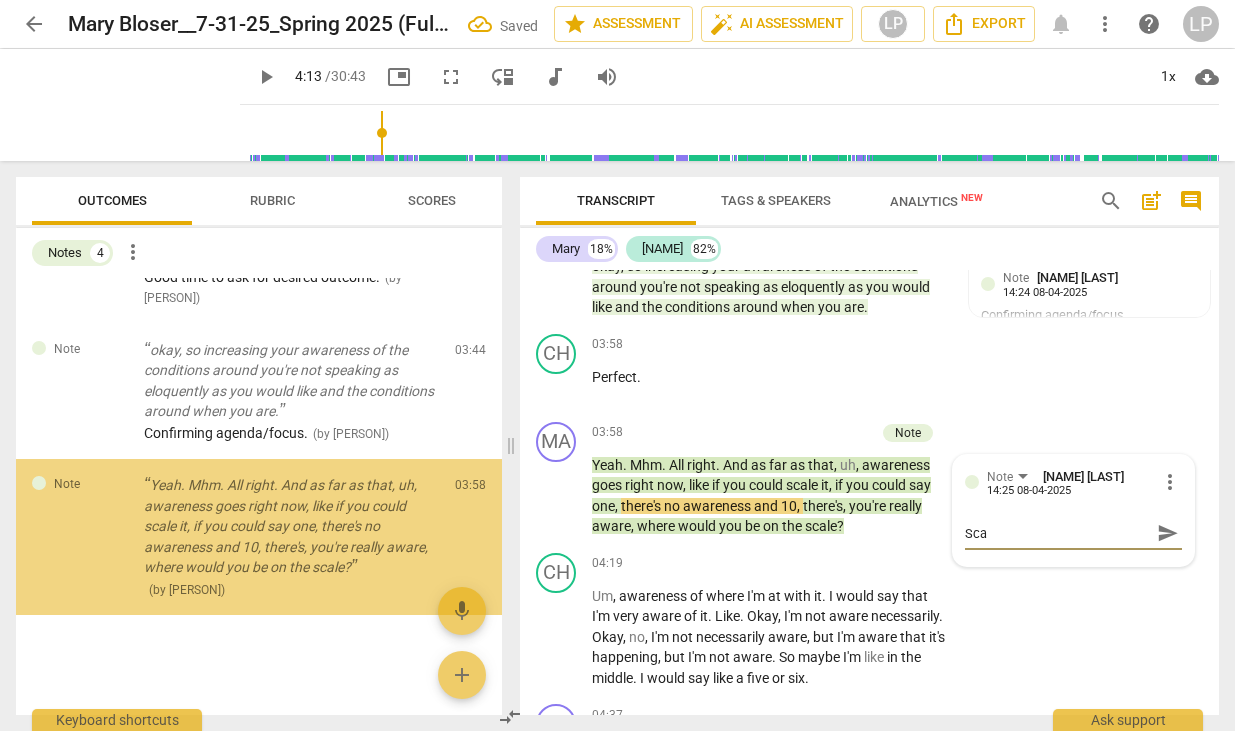 type on "Scal" 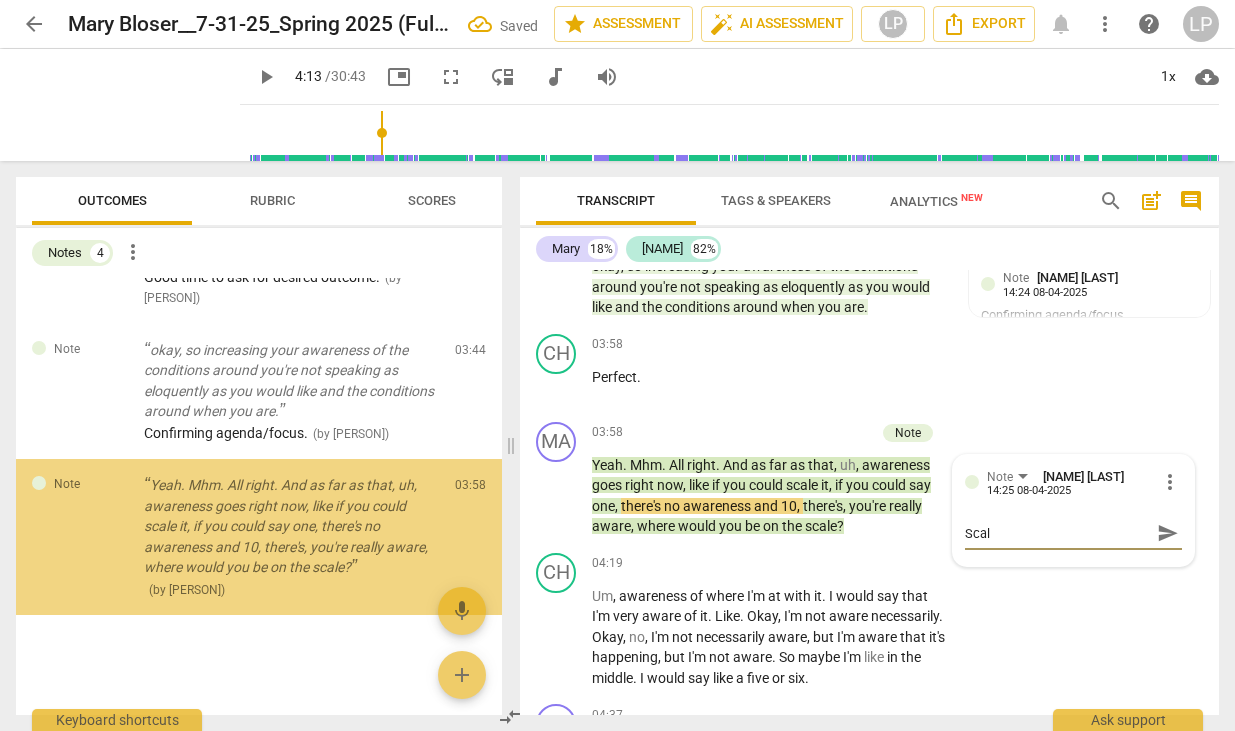 type on "Scale" 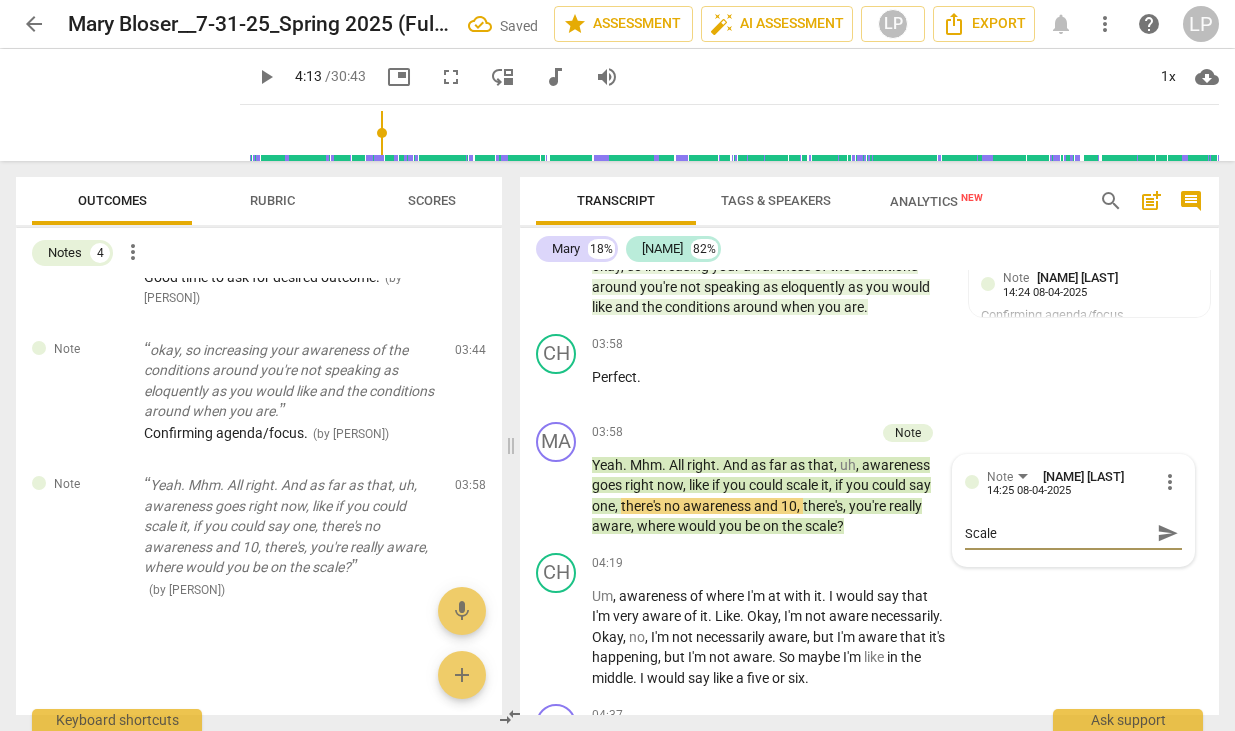 type on "Scale." 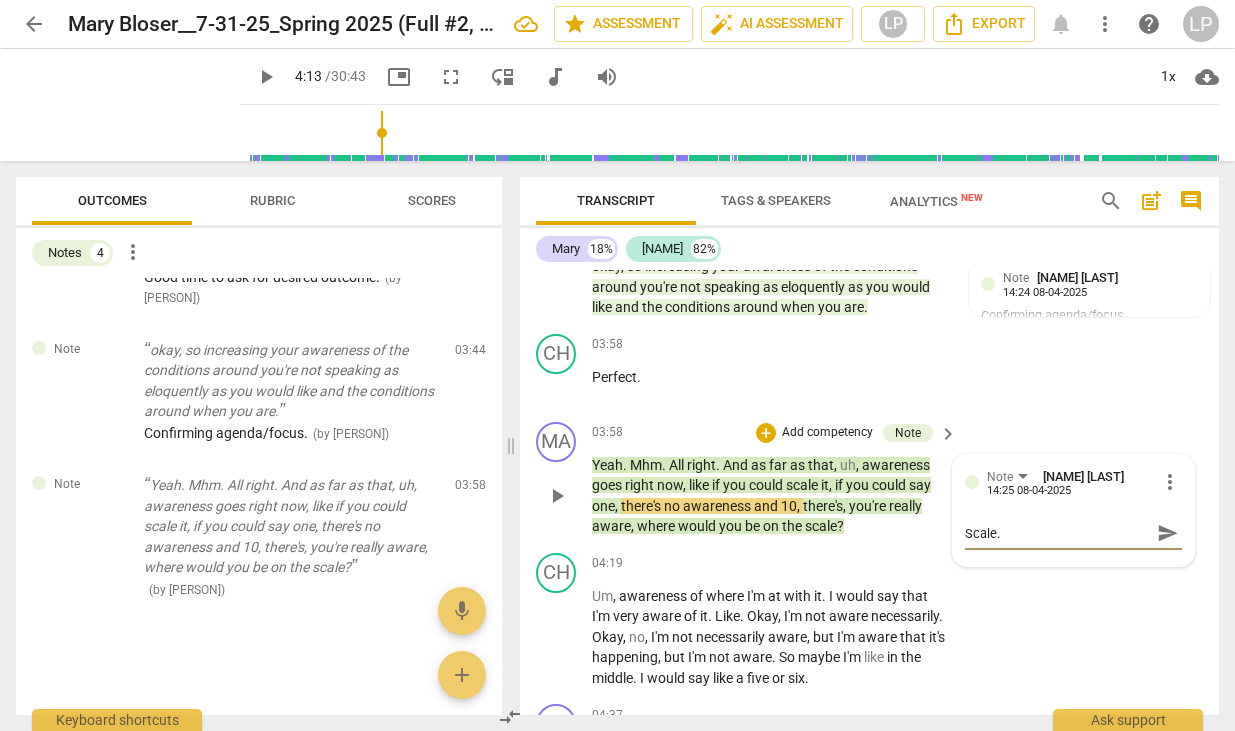 type on "Scale." 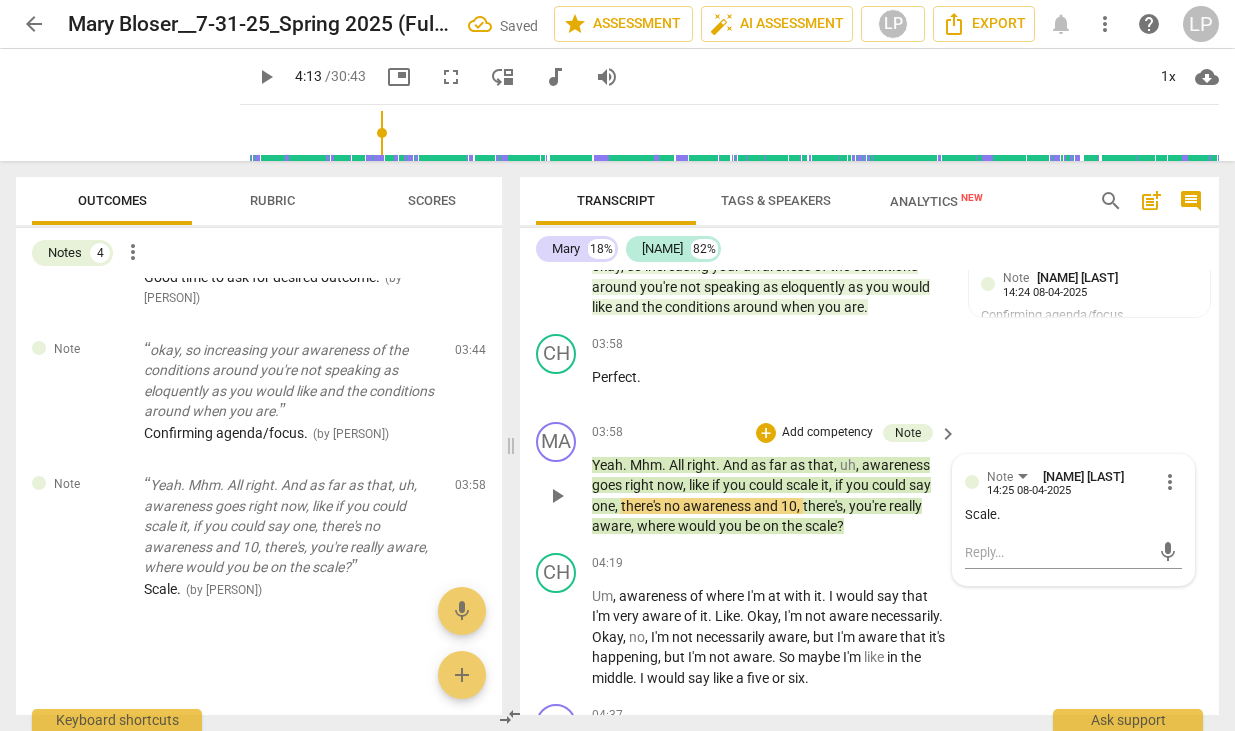 click on "be" at bounding box center (754, 526) 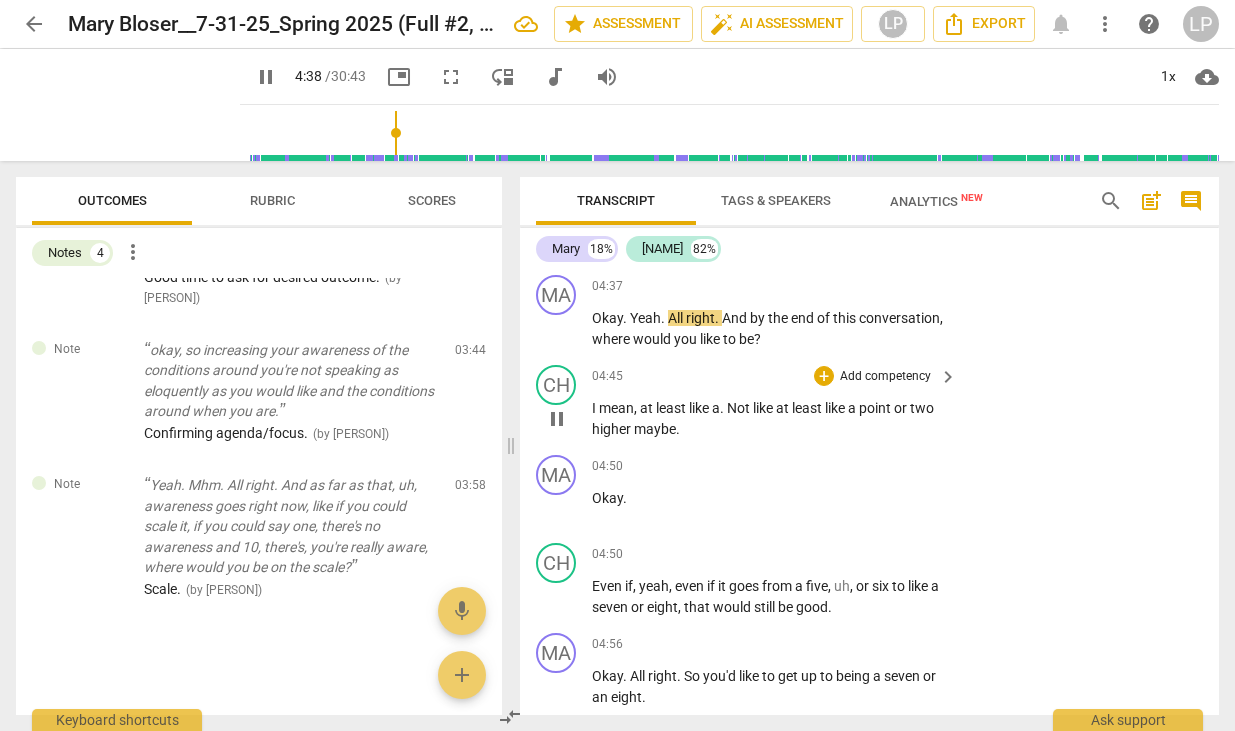scroll, scrollTop: 2429, scrollLeft: 0, axis: vertical 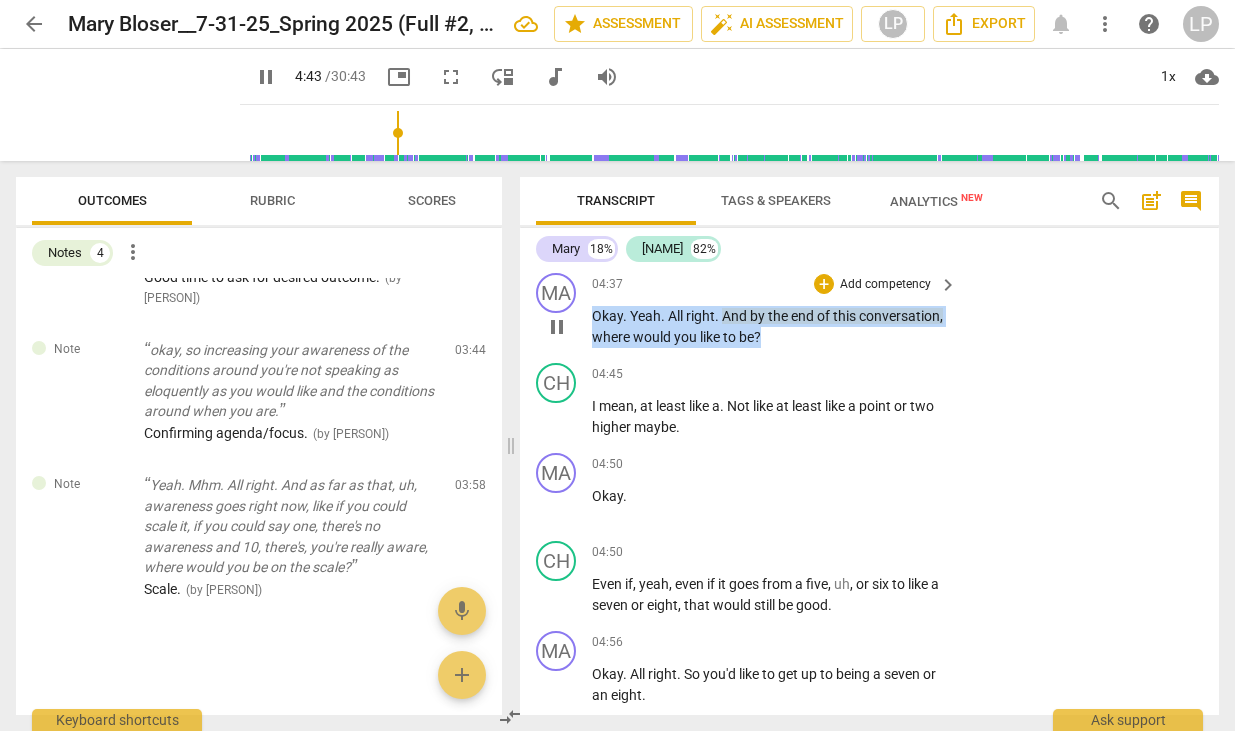 drag, startPoint x: 850, startPoint y: 355, endPoint x: 581, endPoint y: 343, distance: 269.26752 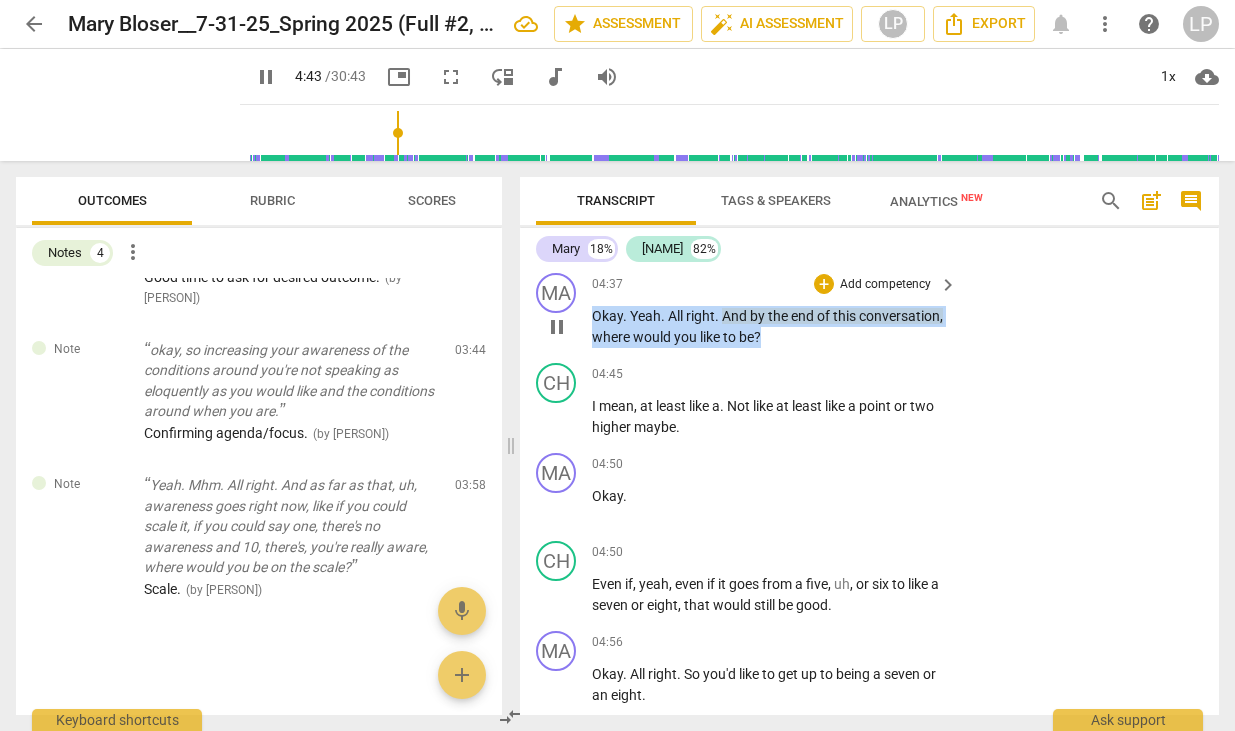 click on "MA play_arrow pause 04:37 + Add competency keyboard_arrow_right Okay .   Yeah .   All   right .   And   by   the   end   of   this   conversation ,   where   would   you   like   to   be ?" at bounding box center [869, 310] 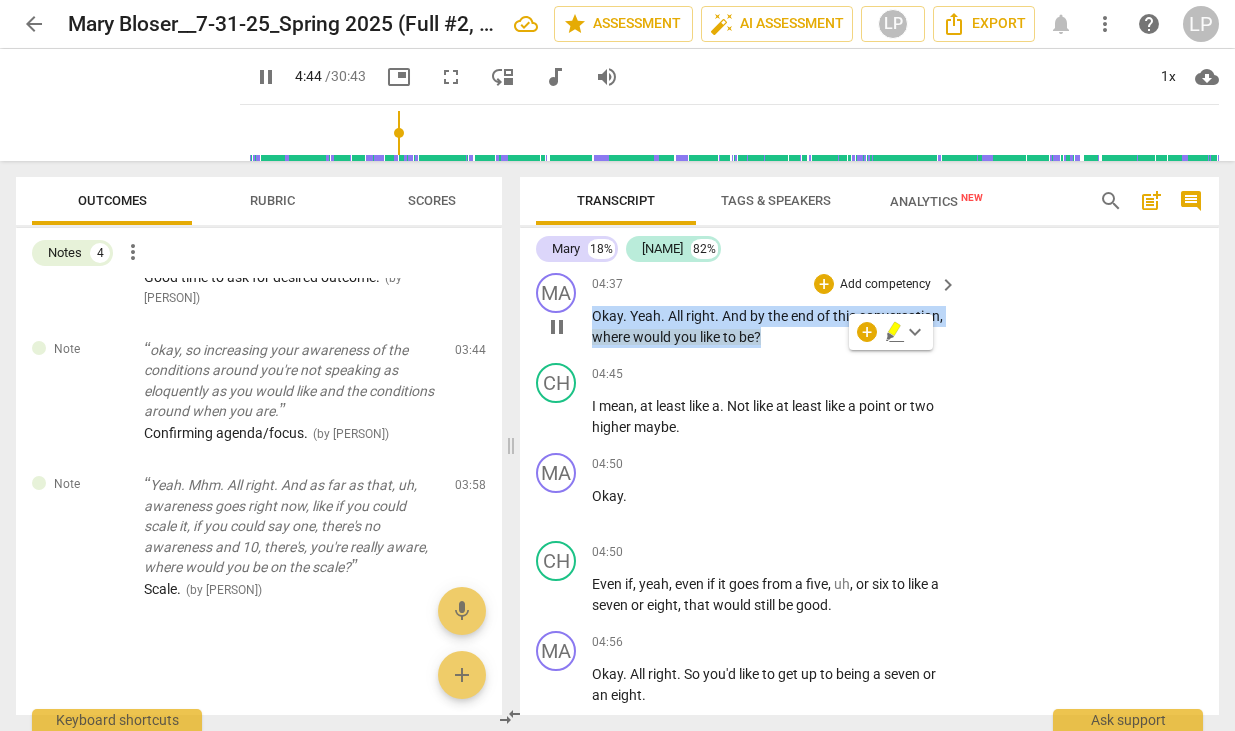 click on "Add competency" at bounding box center [885, 285] 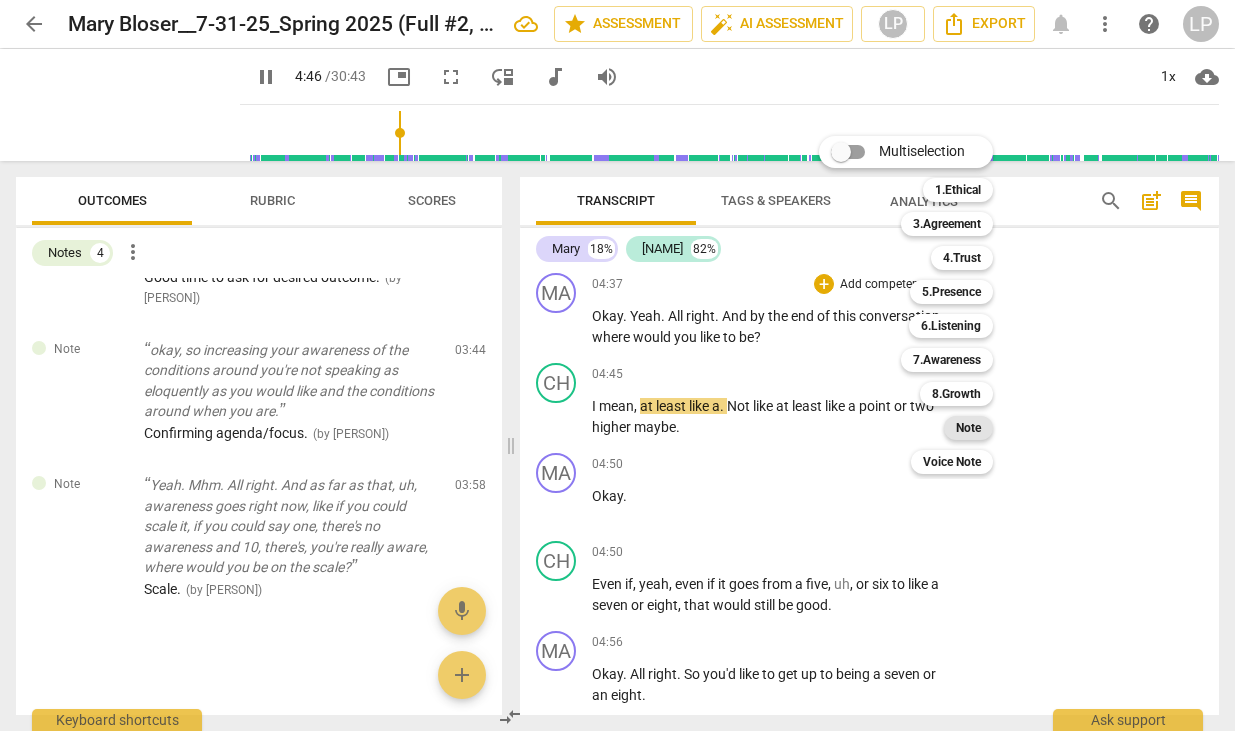 click on "Note" at bounding box center [968, 428] 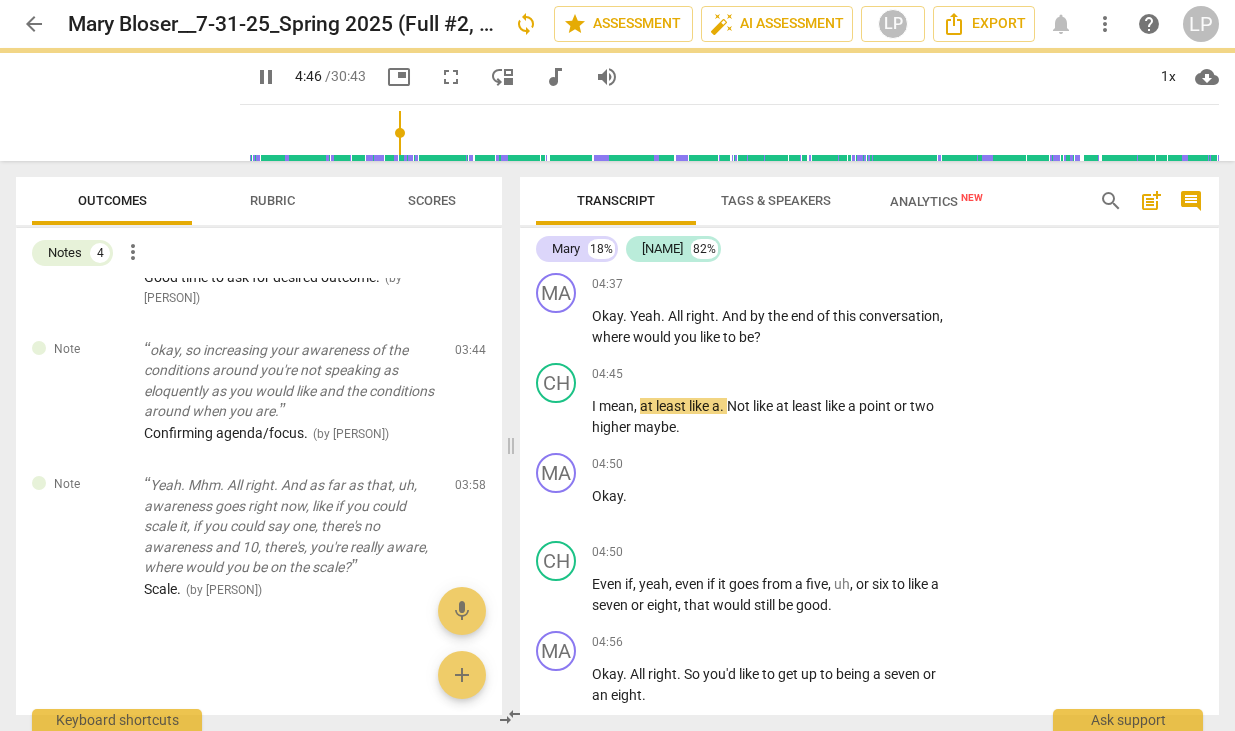type on "287" 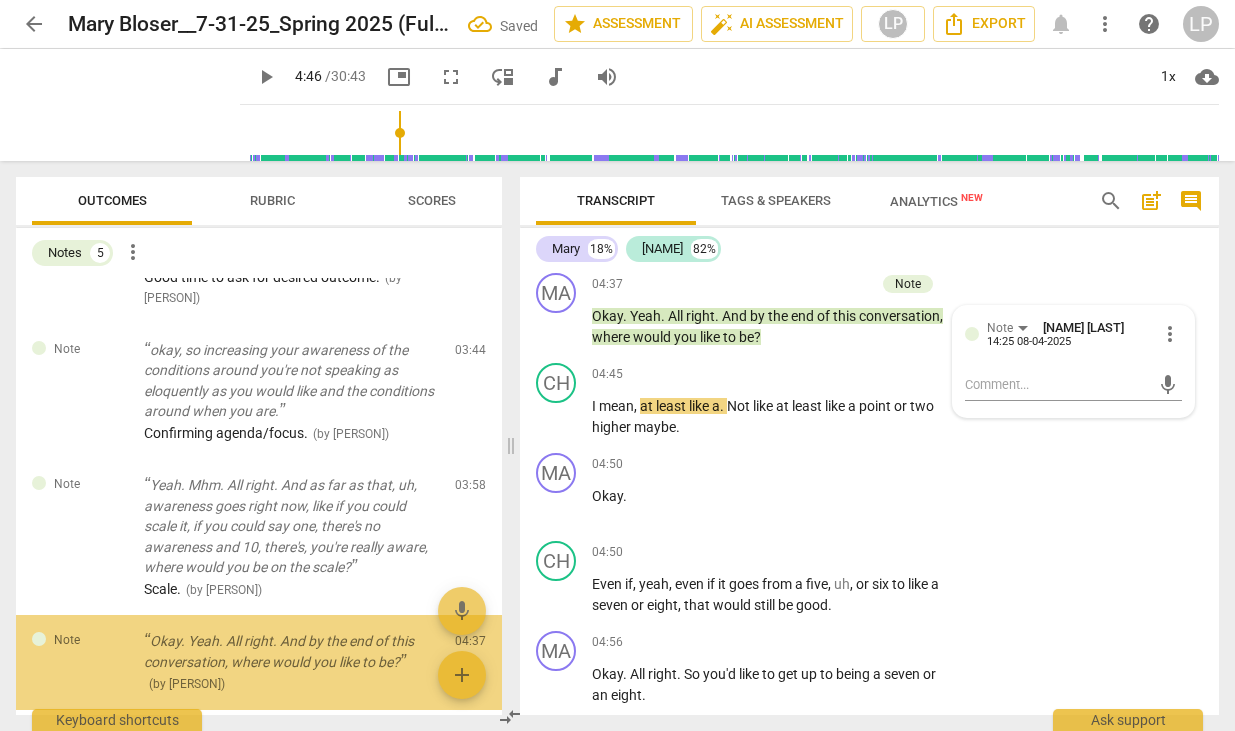 scroll, scrollTop: 258, scrollLeft: 0, axis: vertical 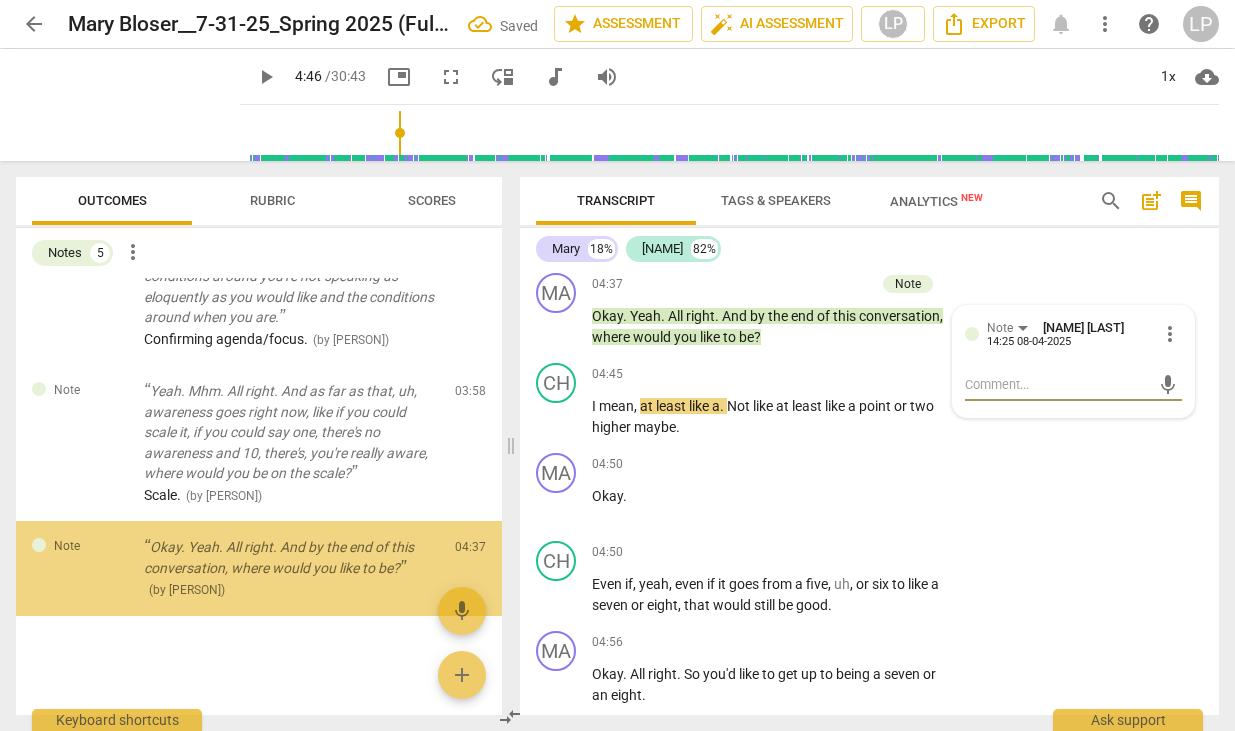 type on "D" 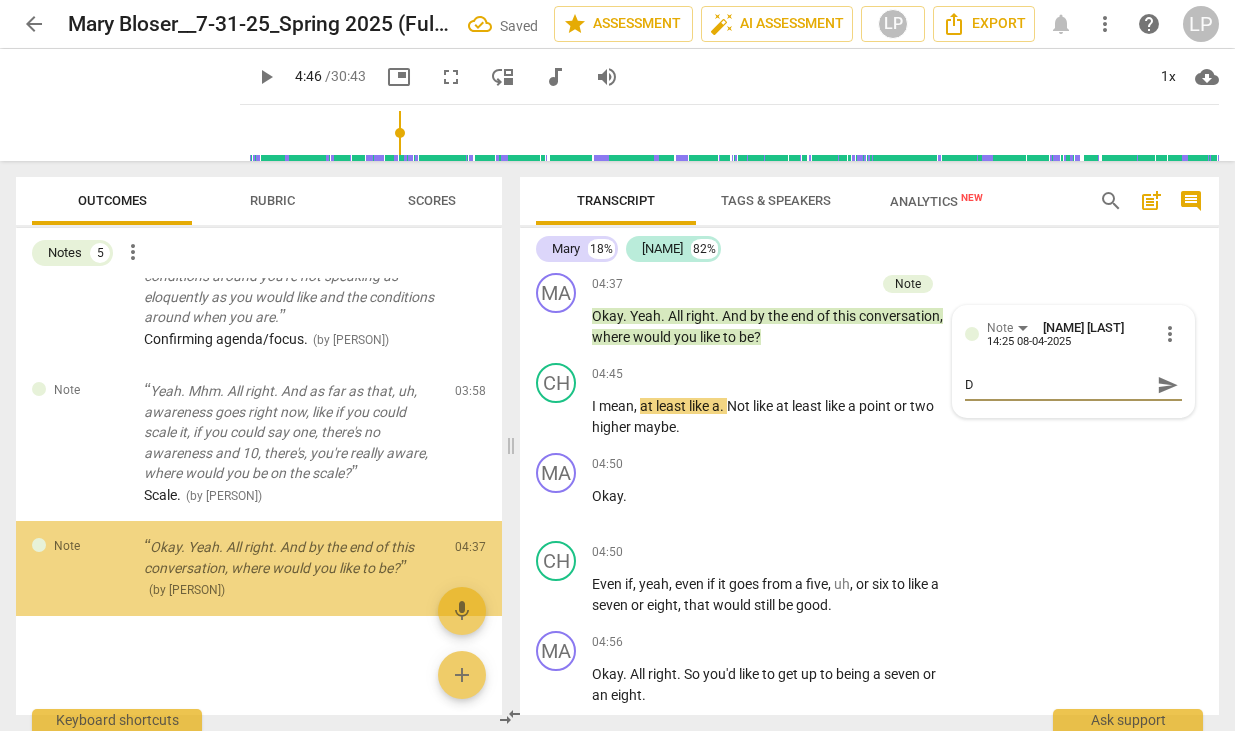 type on "De" 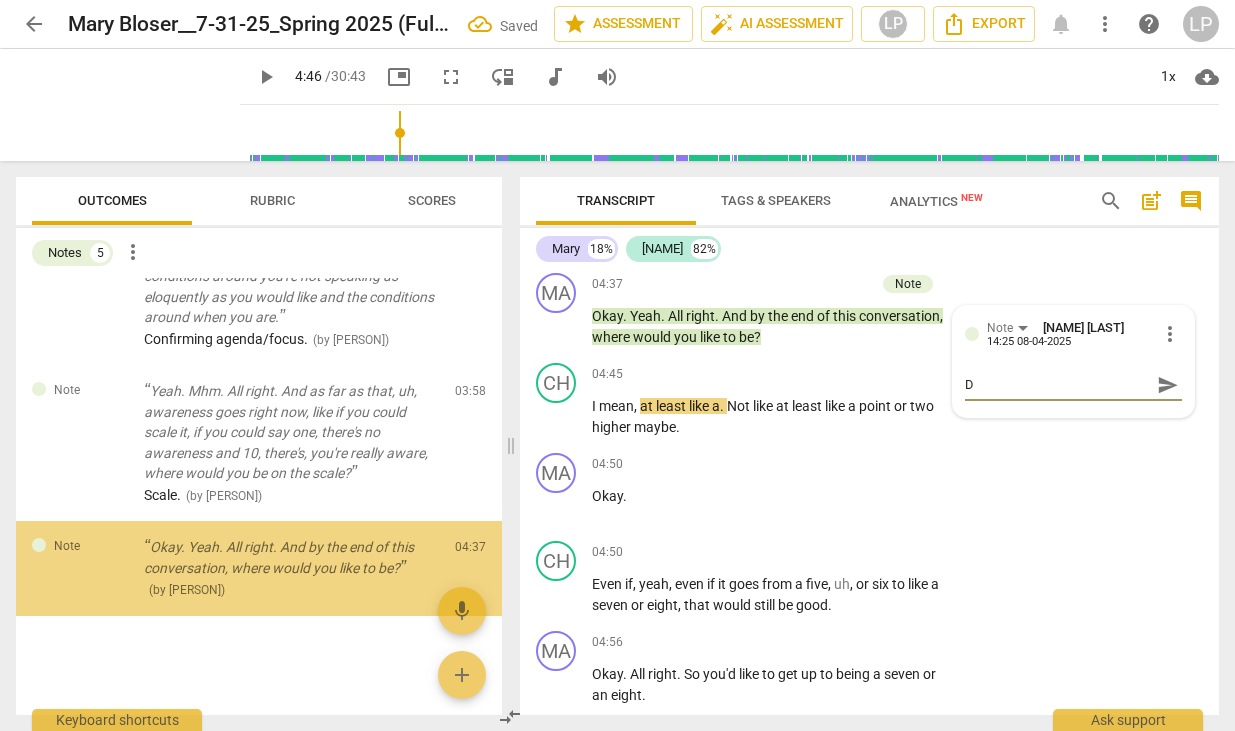 type on "De" 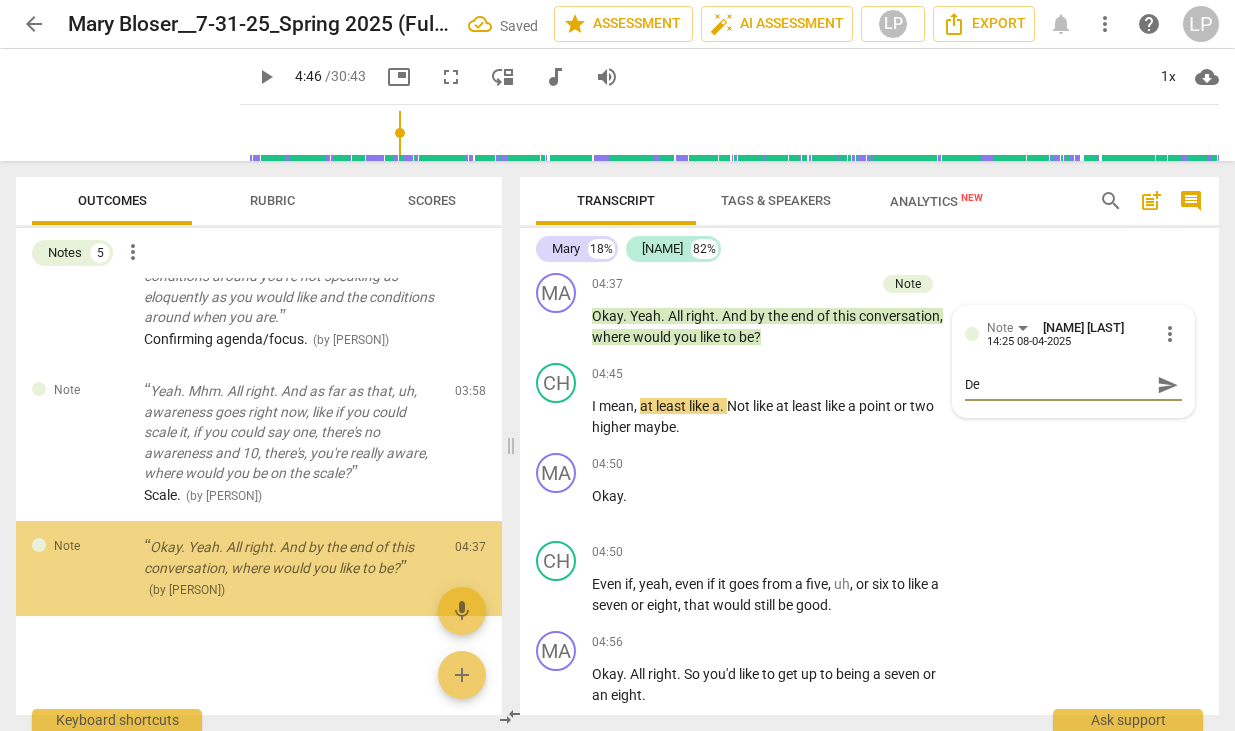 type on "Des" 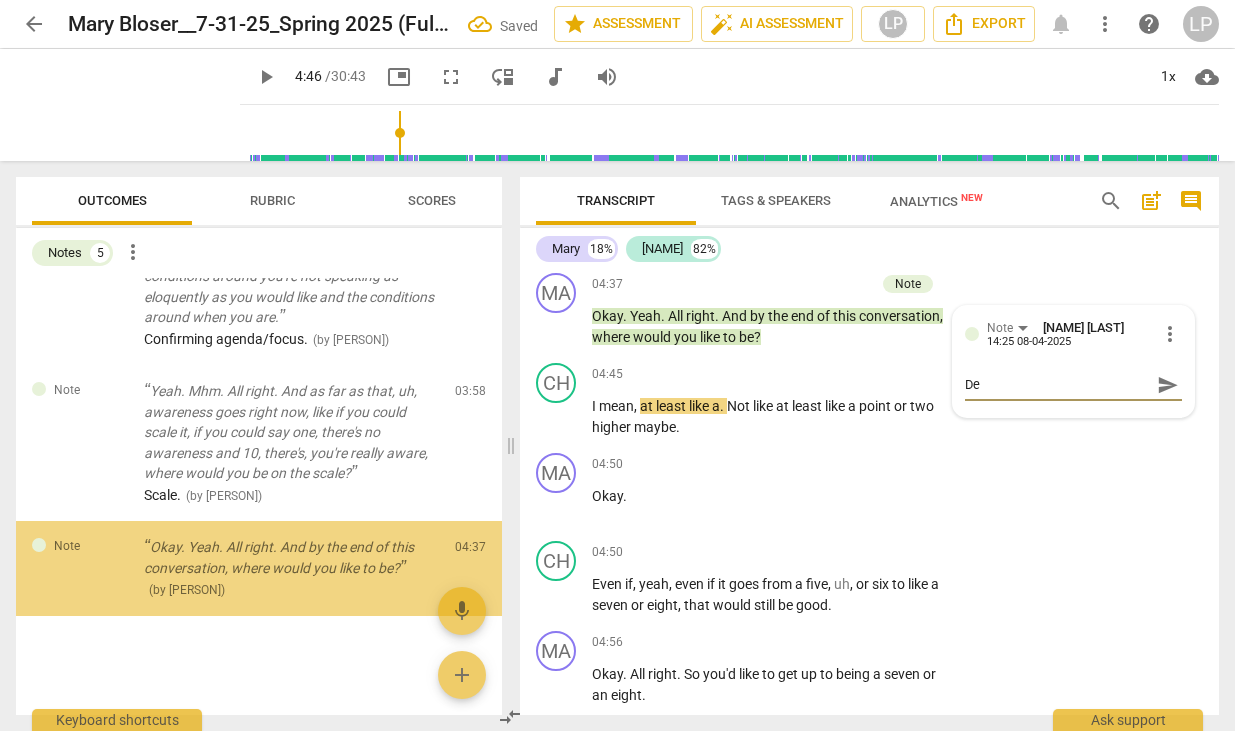 type on "Des" 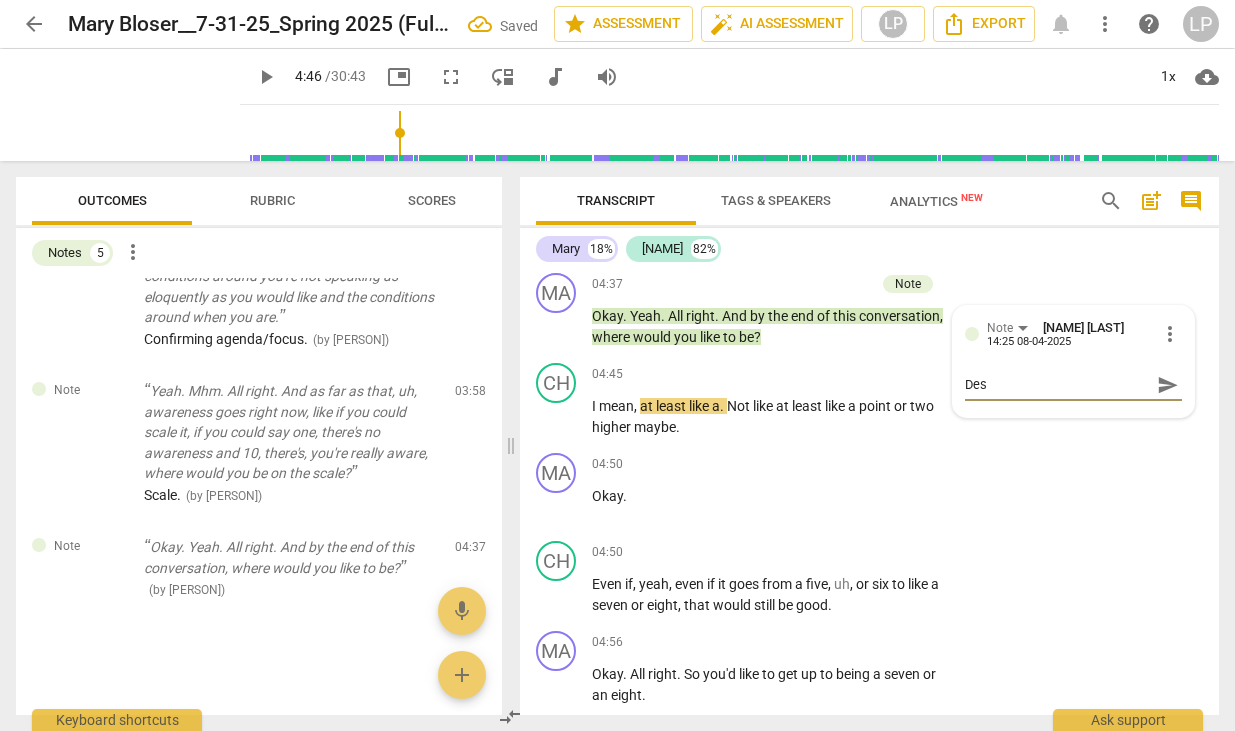 type on "Desi" 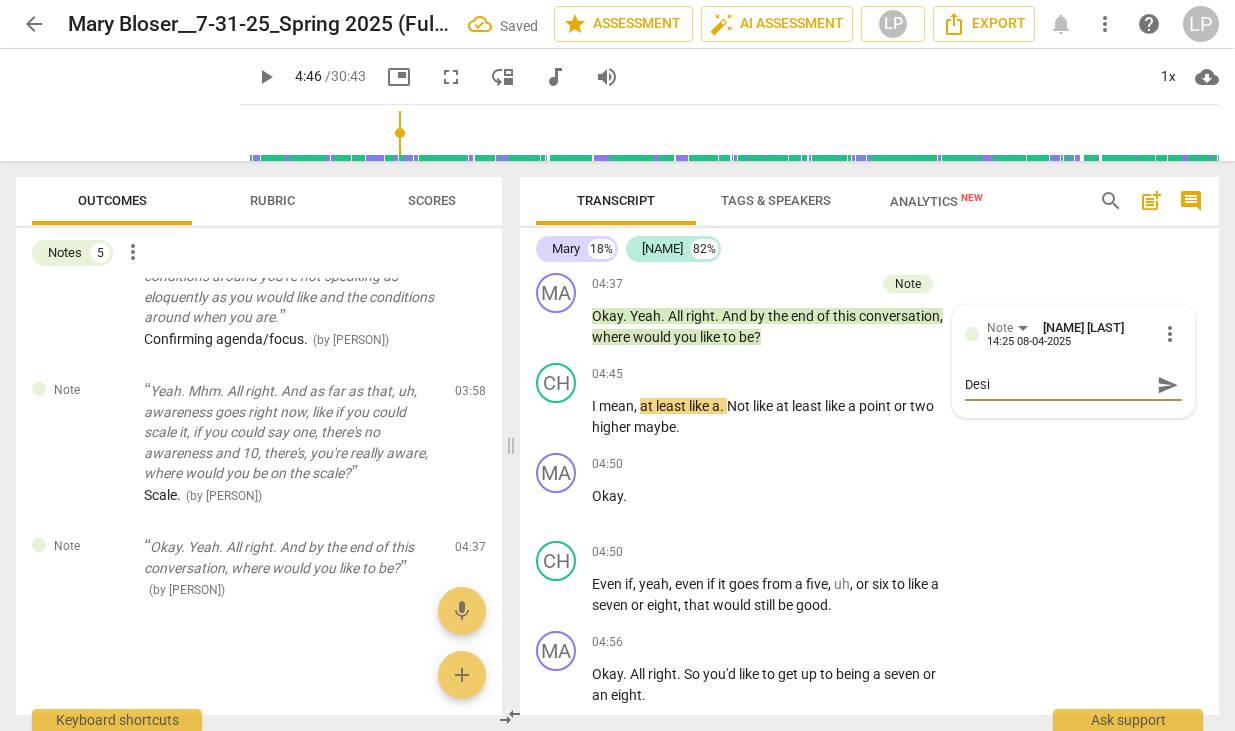 type 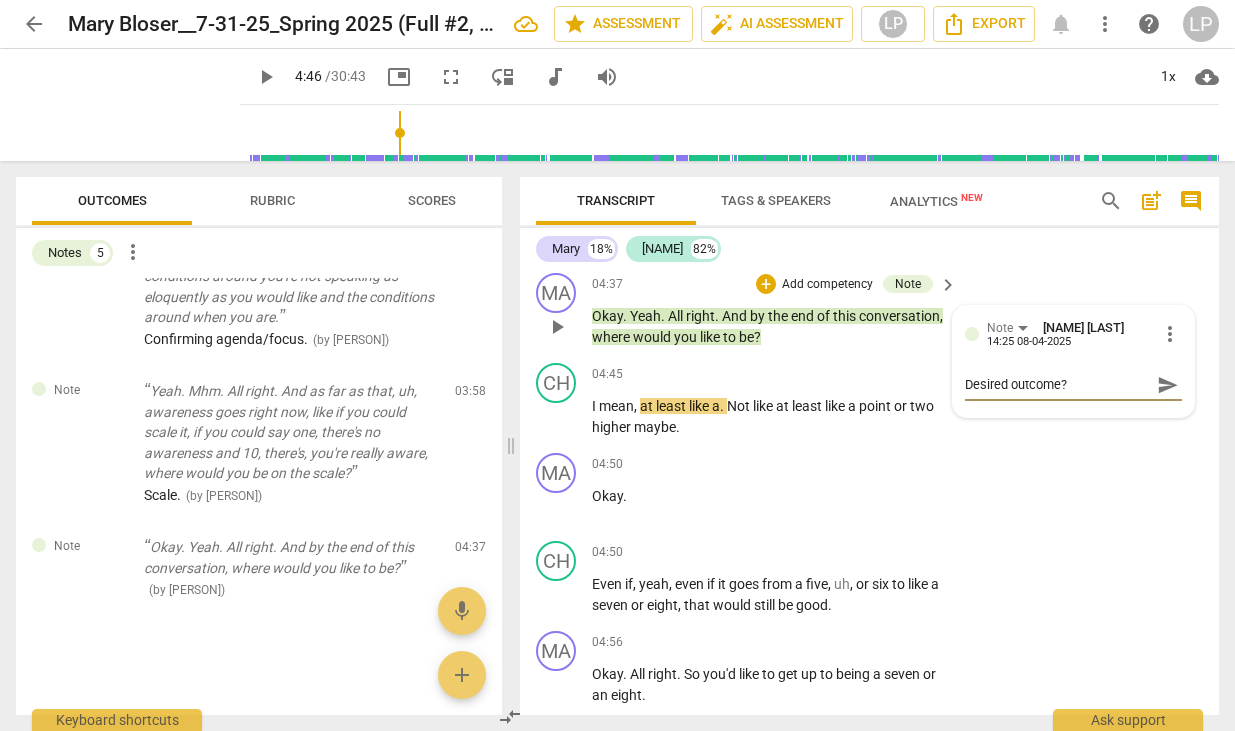 click on "send" at bounding box center (1168, 385) 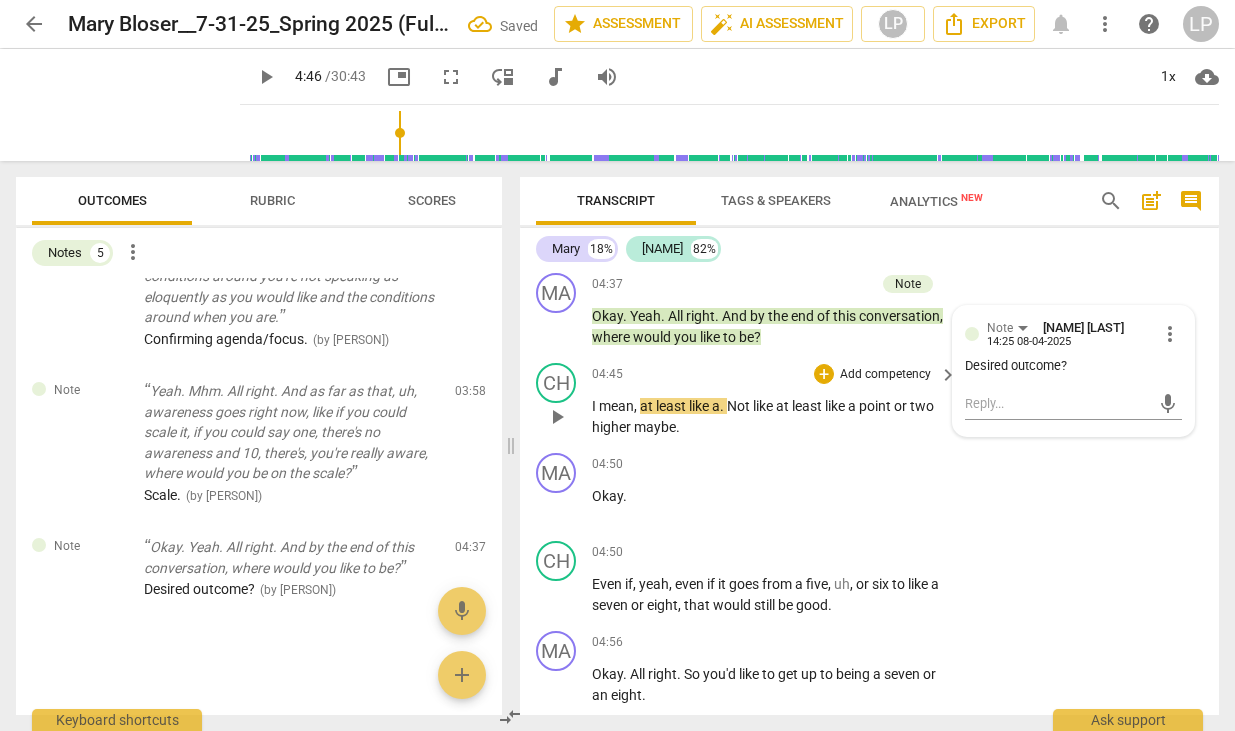 click on "least" at bounding box center (808, 406) 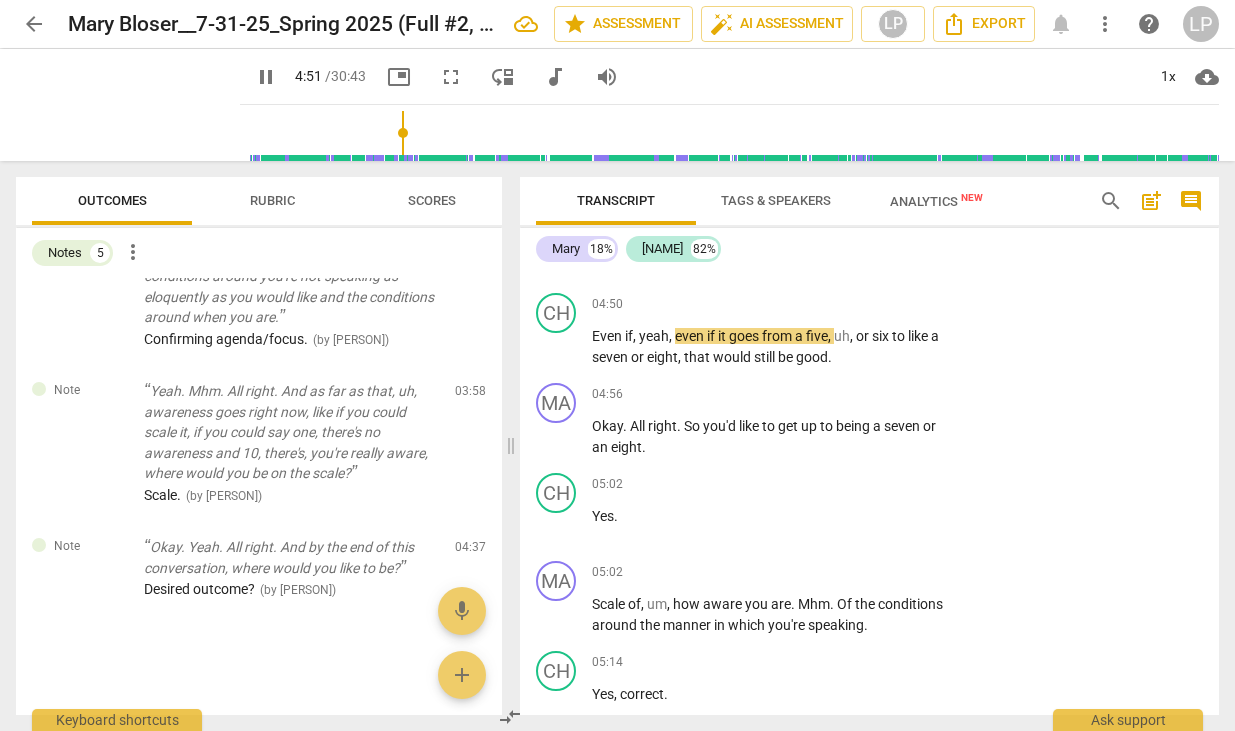 scroll, scrollTop: 2698, scrollLeft: 0, axis: vertical 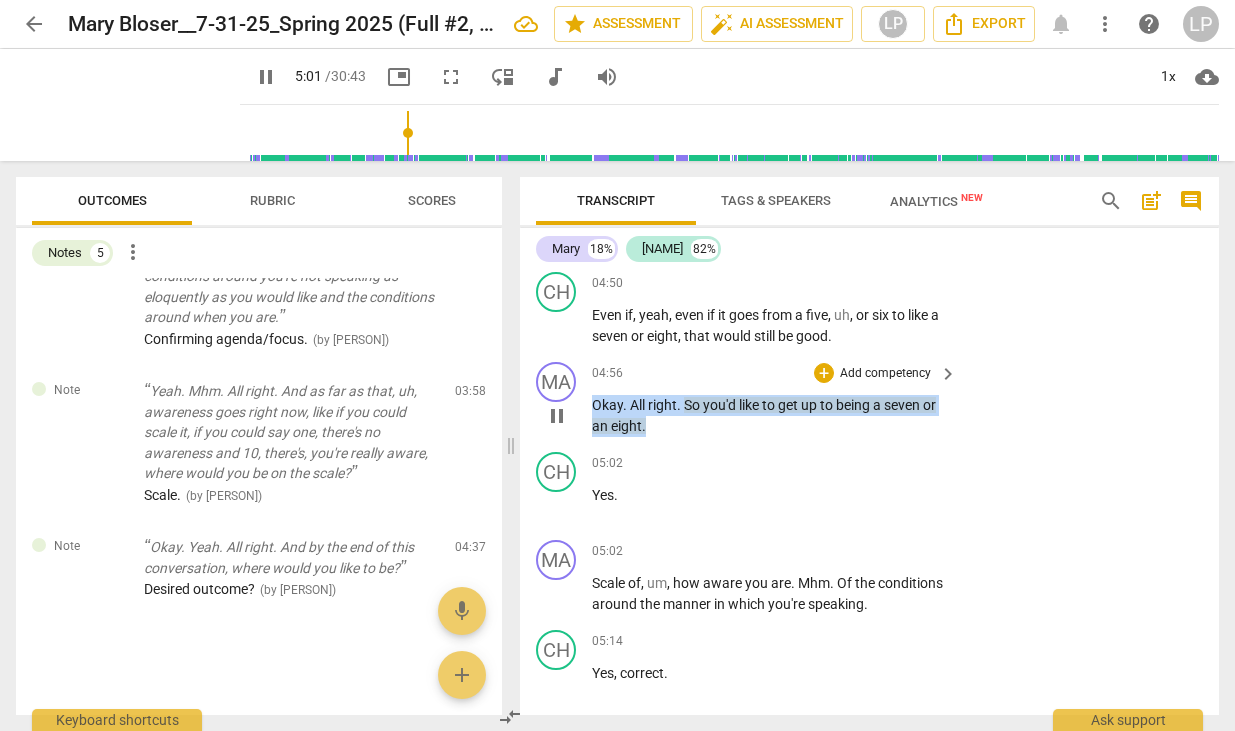 drag, startPoint x: 657, startPoint y: 451, endPoint x: 581, endPoint y: 427, distance: 79.69943 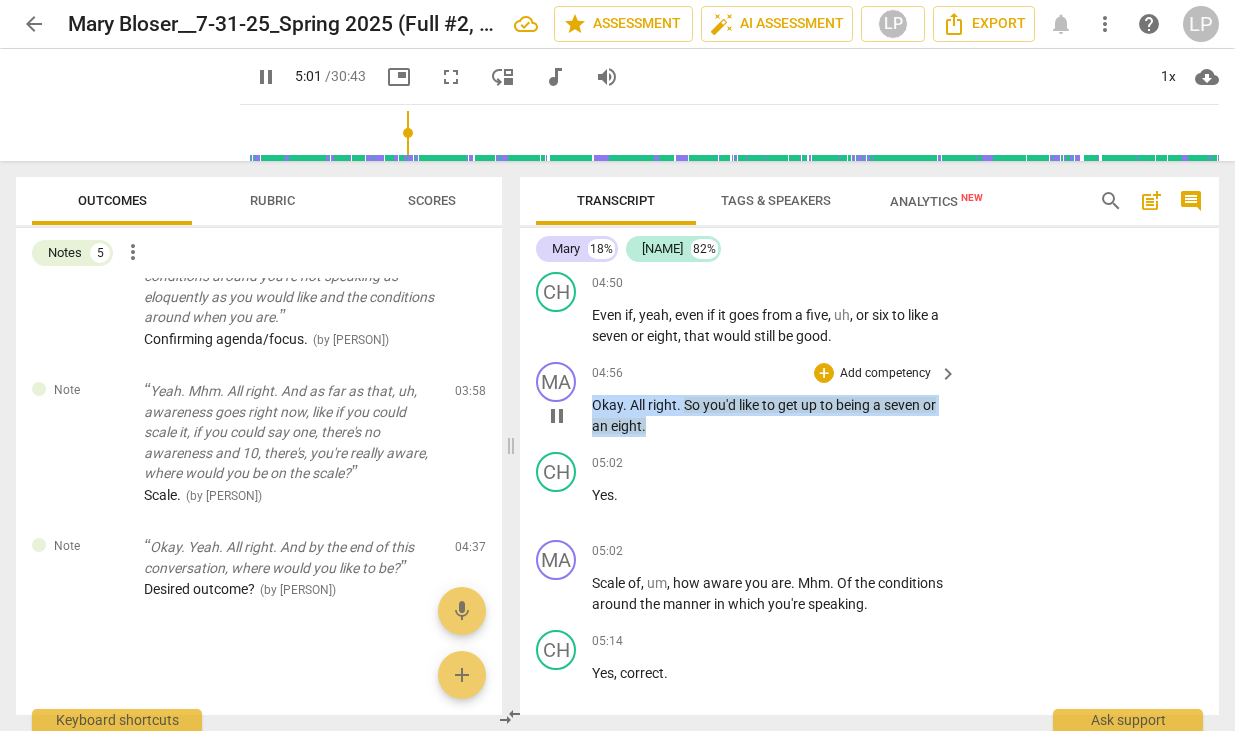 click on "MA play_arrow pause 04:56 + Add competency keyboard_arrow_right Okay .   All   right .   So   you'd   like   to   get   up   to   being   a   seven   or   an   eight ." at bounding box center (869, 399) 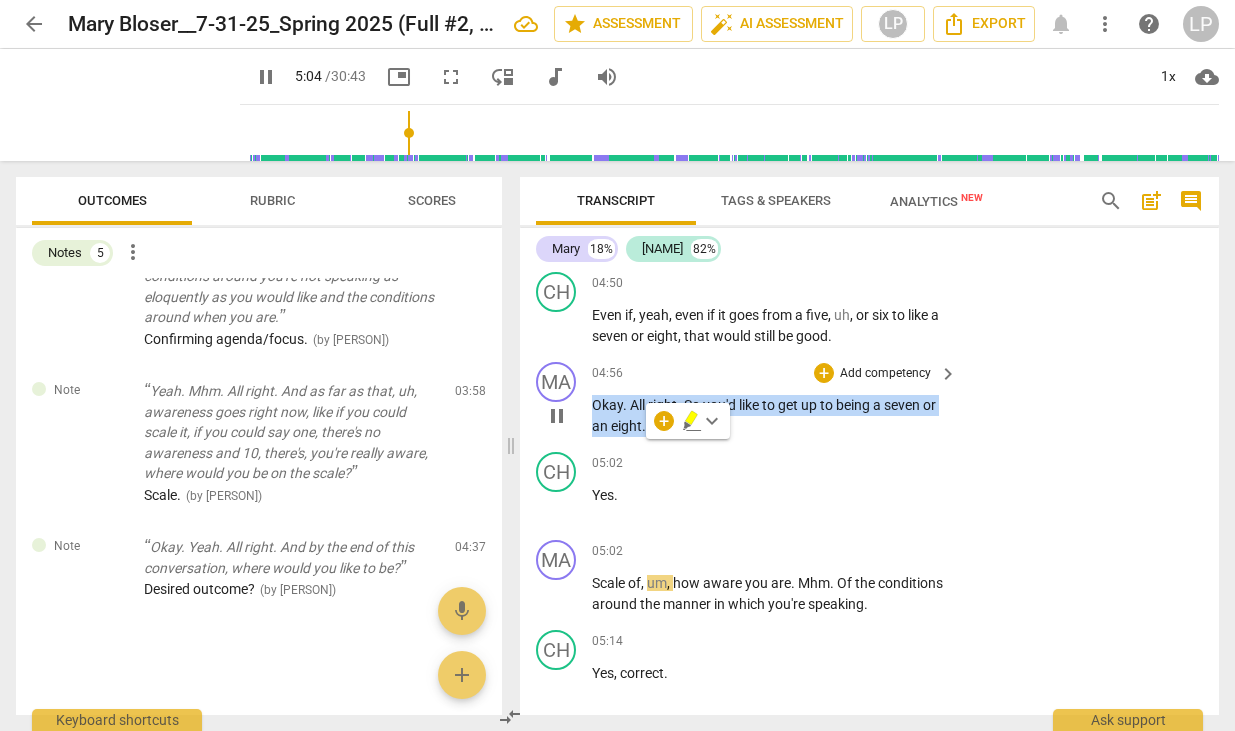 click on "Add competency" at bounding box center (885, 374) 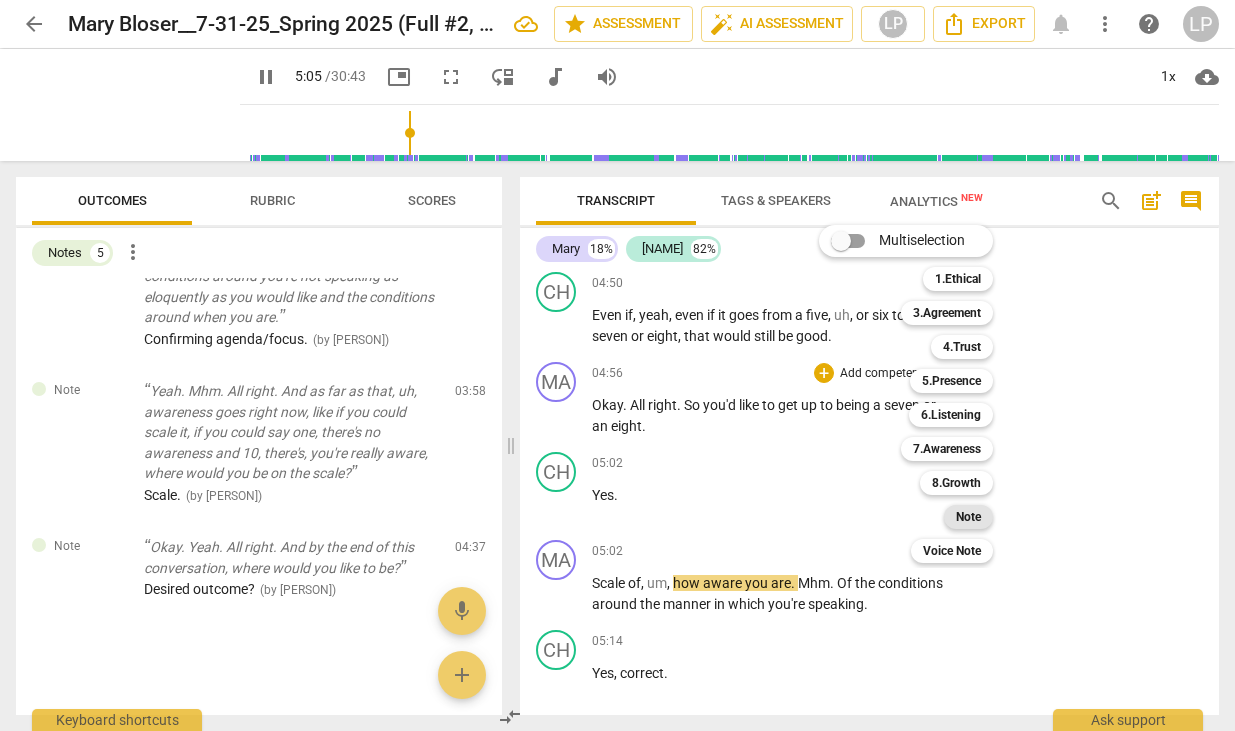 click on "Note" at bounding box center [968, 517] 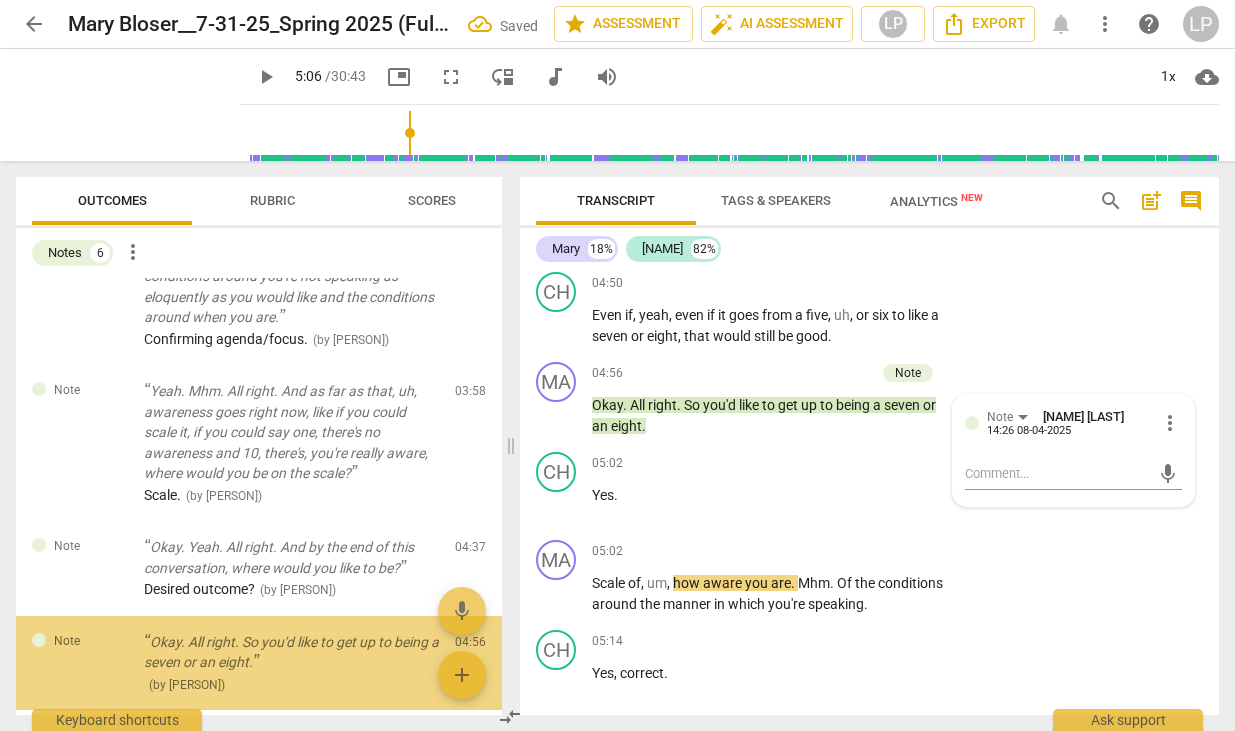 scroll, scrollTop: 353, scrollLeft: 0, axis: vertical 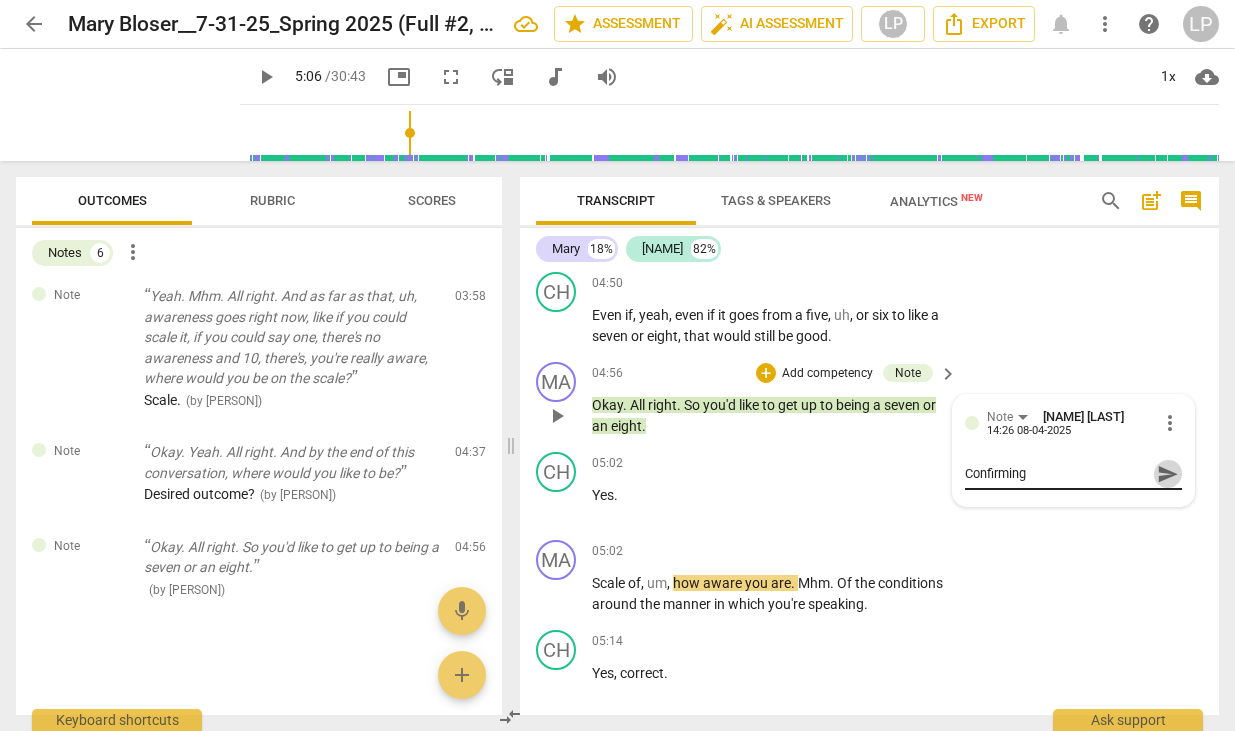 click on "send" at bounding box center [1168, 474] 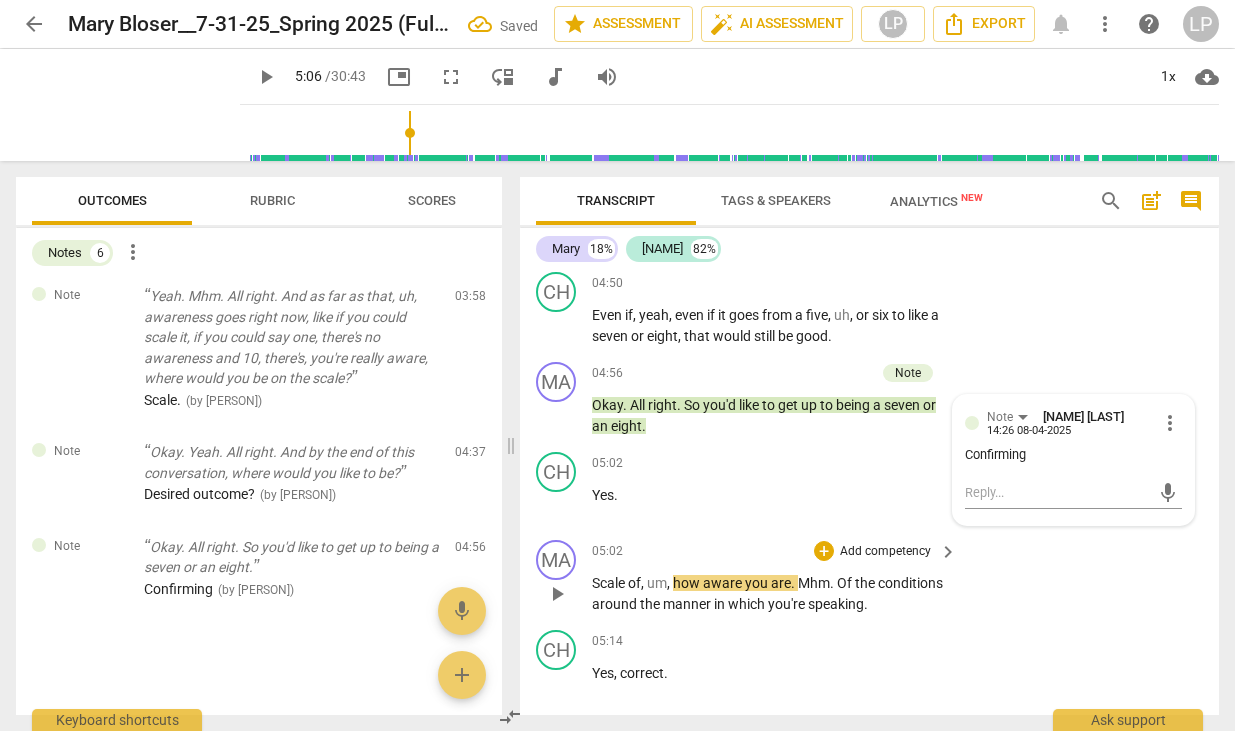 click on "in" at bounding box center (721, 604) 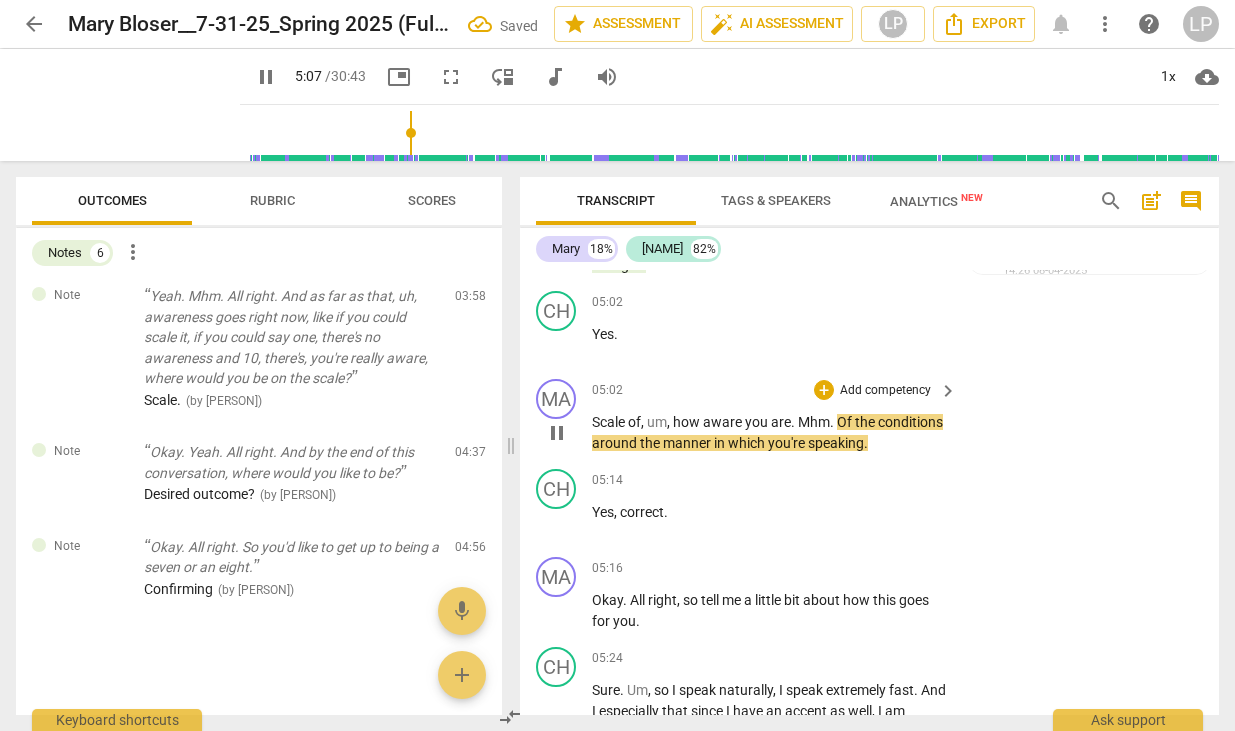 scroll, scrollTop: 2873, scrollLeft: 0, axis: vertical 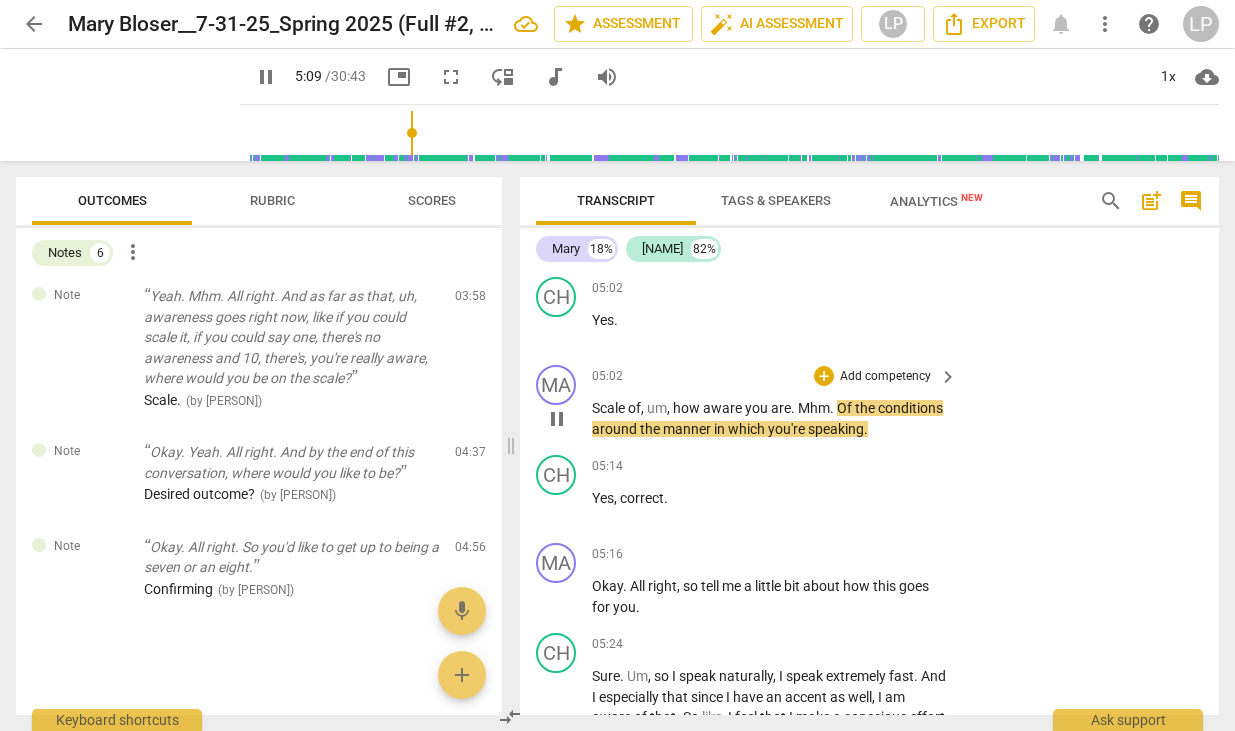 click on "." at bounding box center (833, 408) 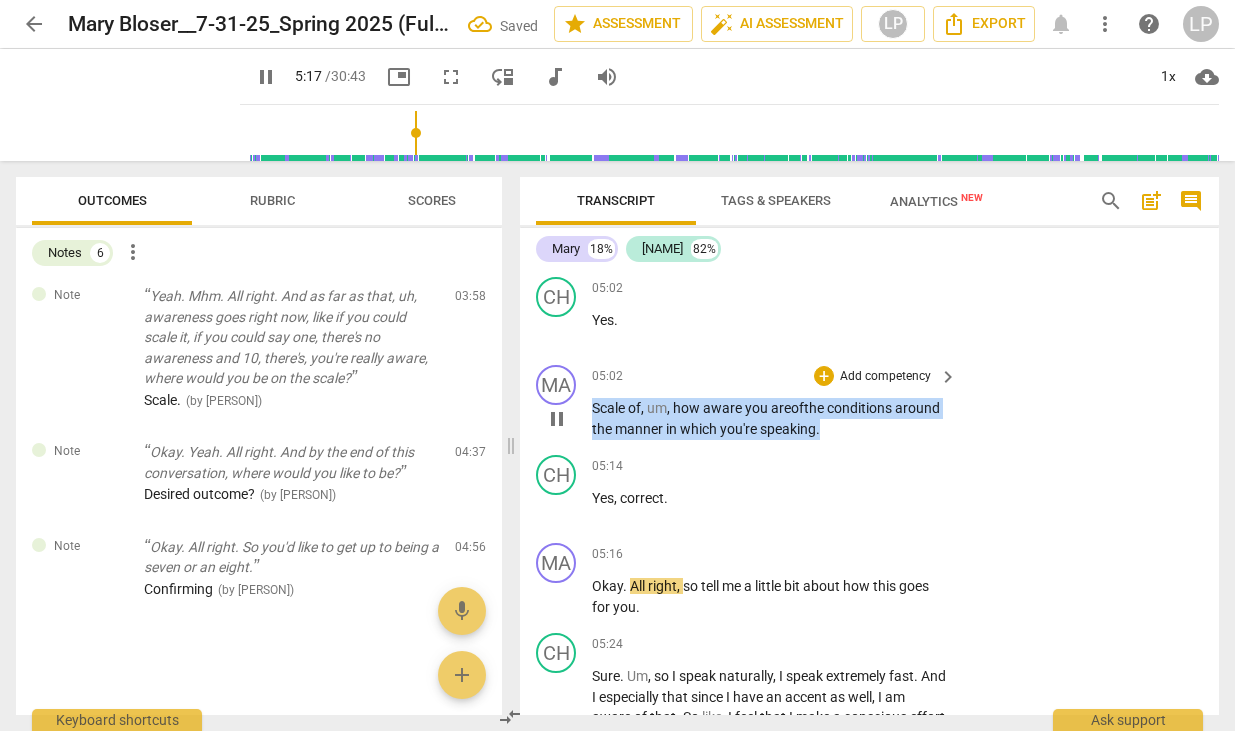 drag, startPoint x: 880, startPoint y: 448, endPoint x: 597, endPoint y: 422, distance: 284.19183 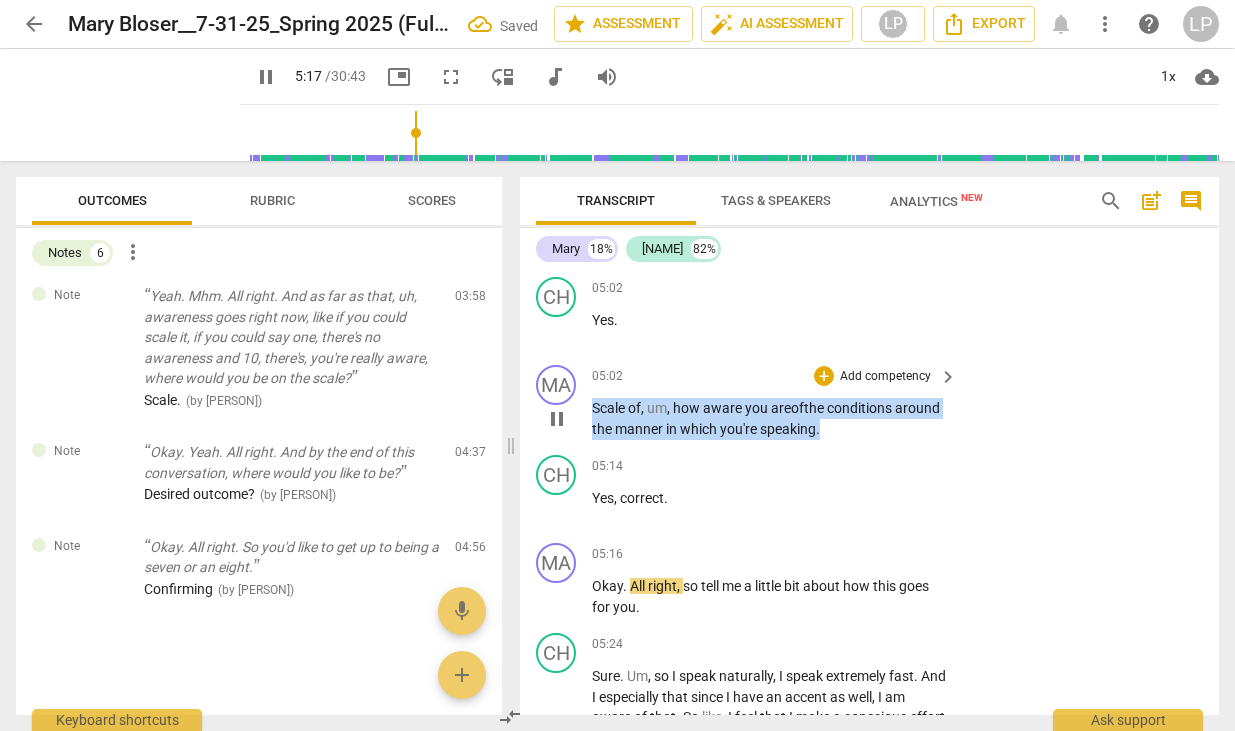 click on "Scale   of ,   um ,   how   aware   you   are  of  the   conditions   around   the   manner   in   which   you're   speaking ." at bounding box center (769, 418) 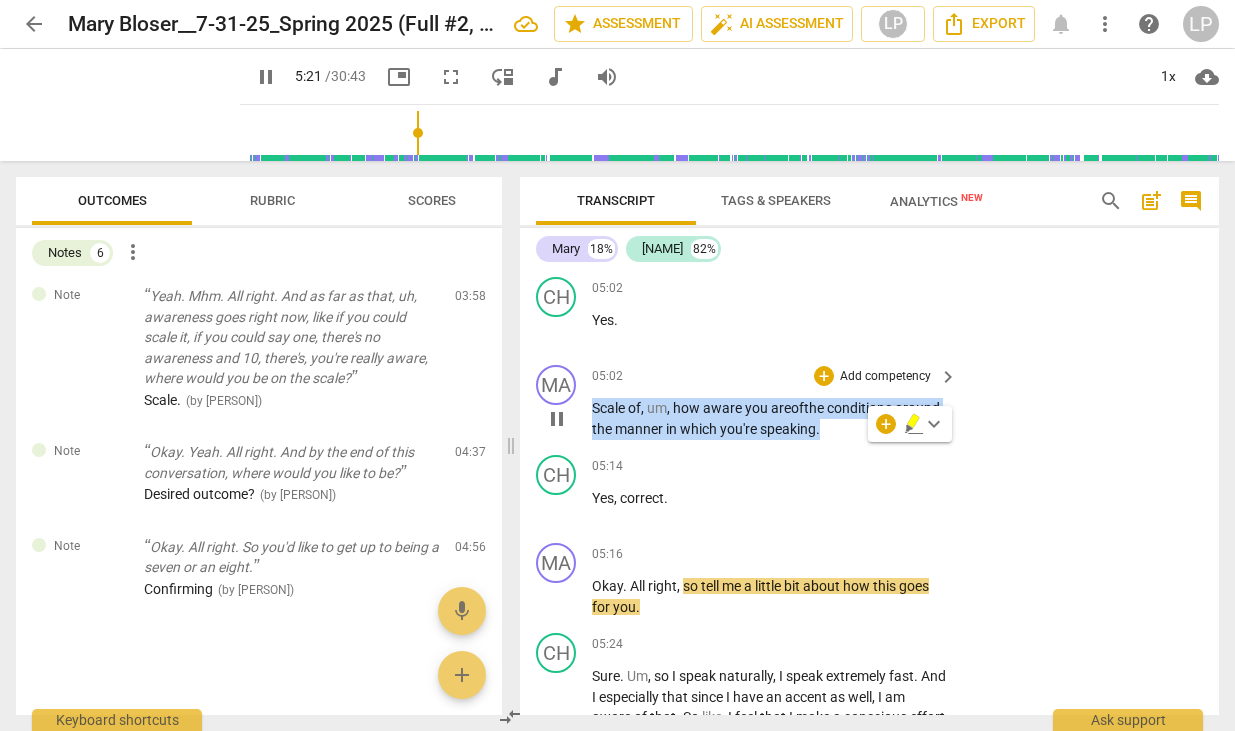 drag, startPoint x: 593, startPoint y: 426, endPoint x: 873, endPoint y: 450, distance: 281.0267 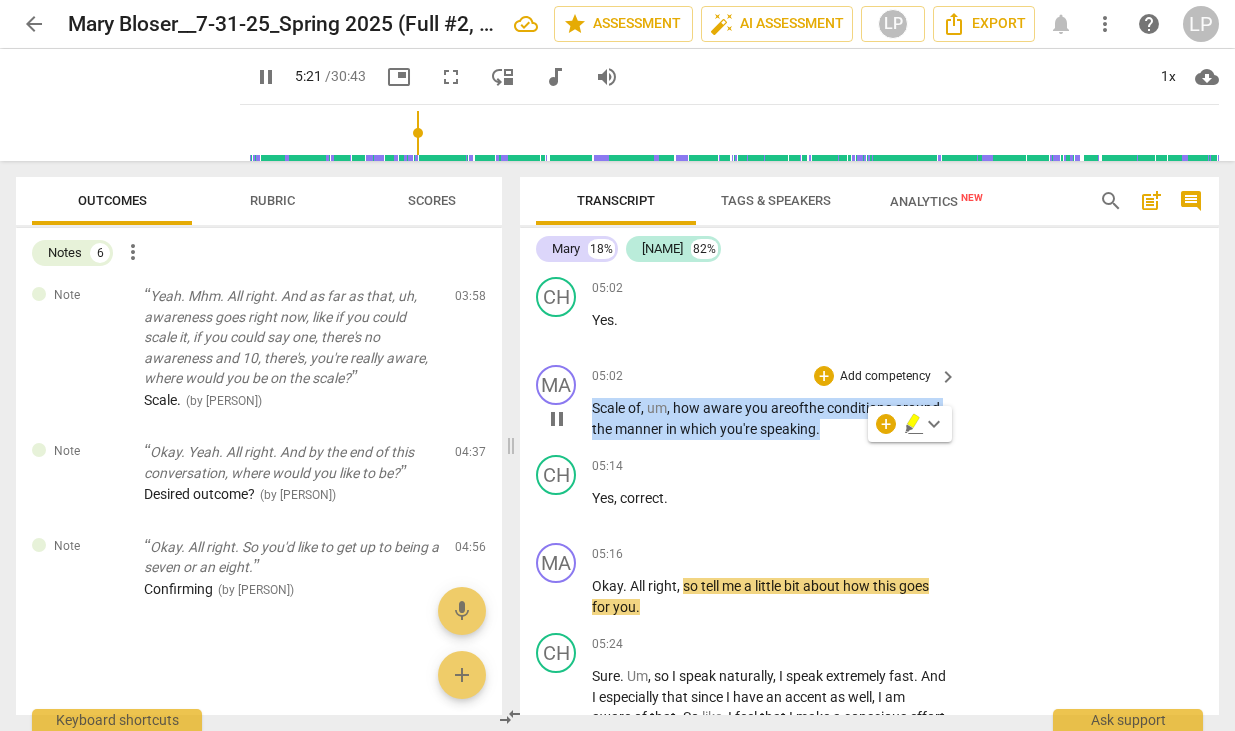 click on "Scale   of ,   um ,   how   aware   you   are  of  the   conditions   around   the   manner   in   which   you're   speaking ." at bounding box center (769, 418) 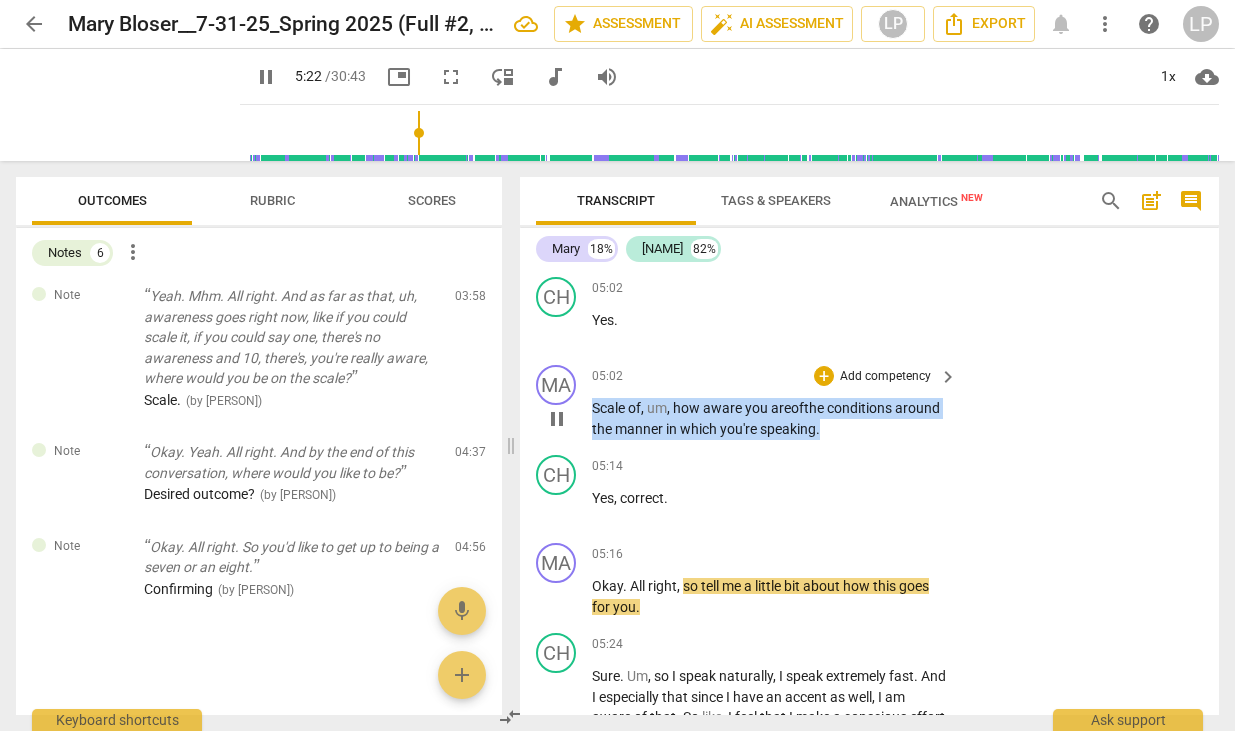 click on "Add competency" at bounding box center [885, 377] 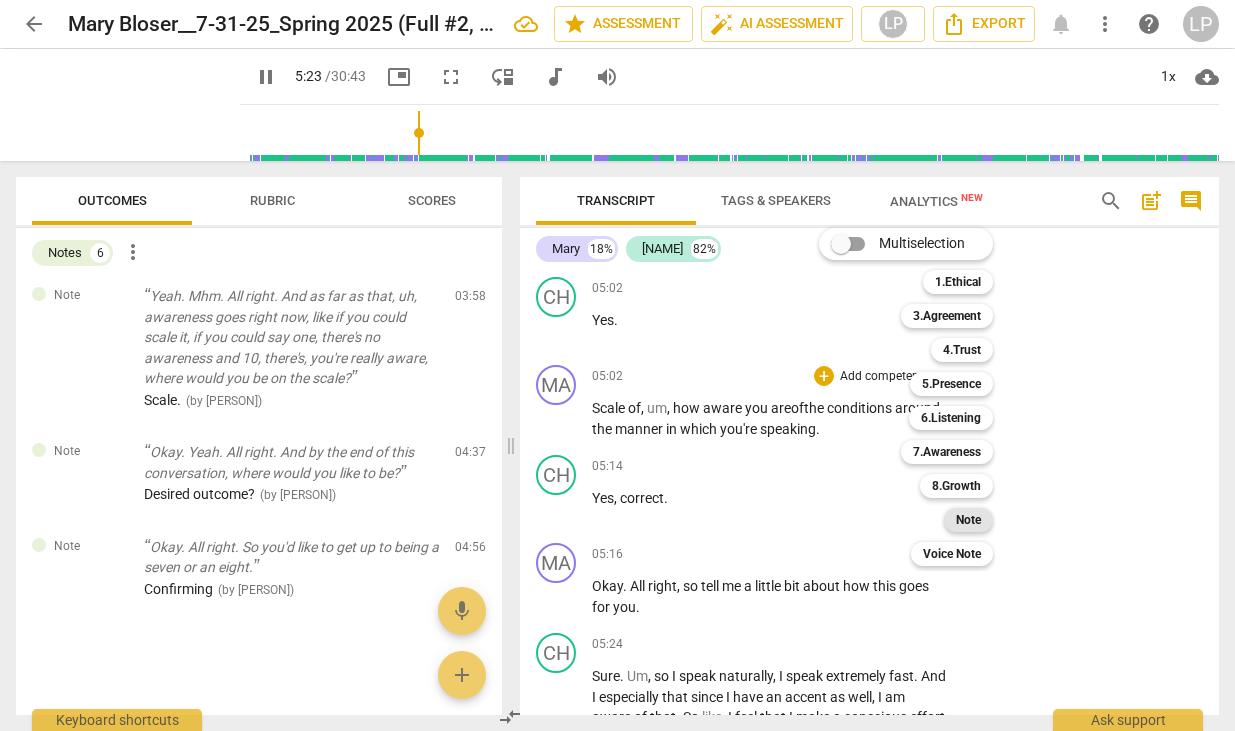 click on "Note" at bounding box center (968, 520) 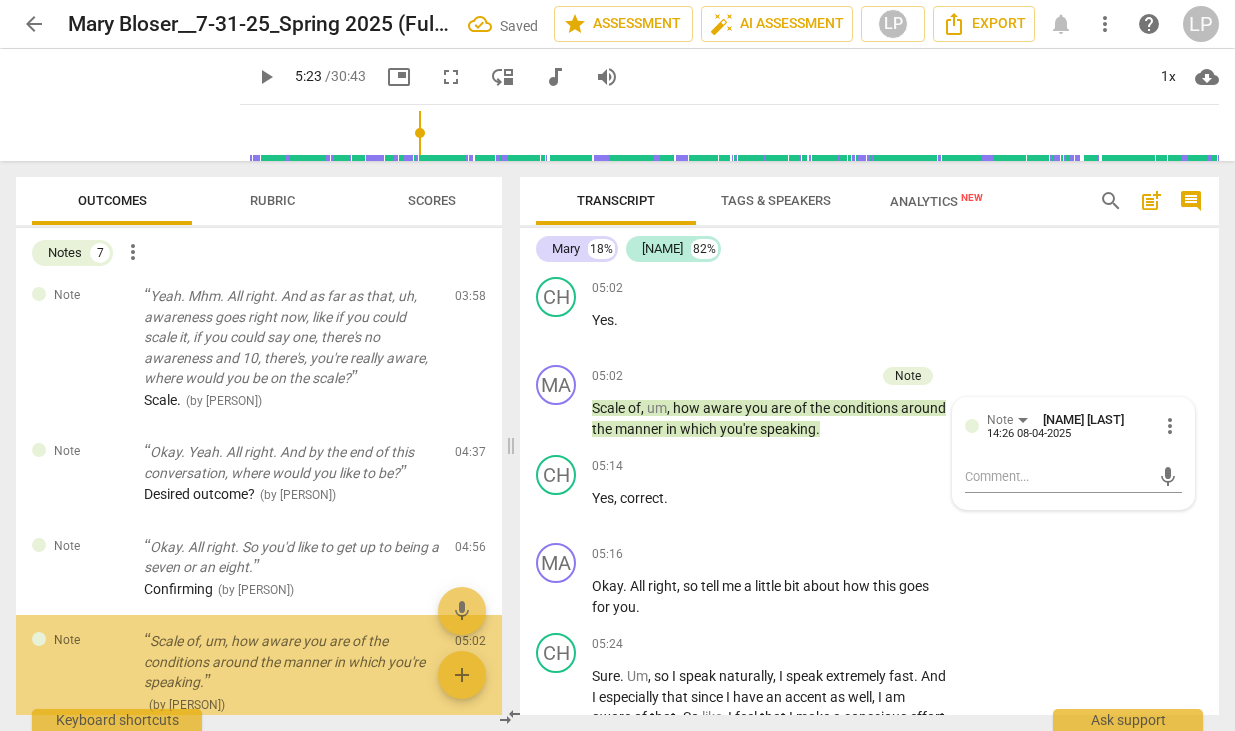 scroll, scrollTop: 468, scrollLeft: 0, axis: vertical 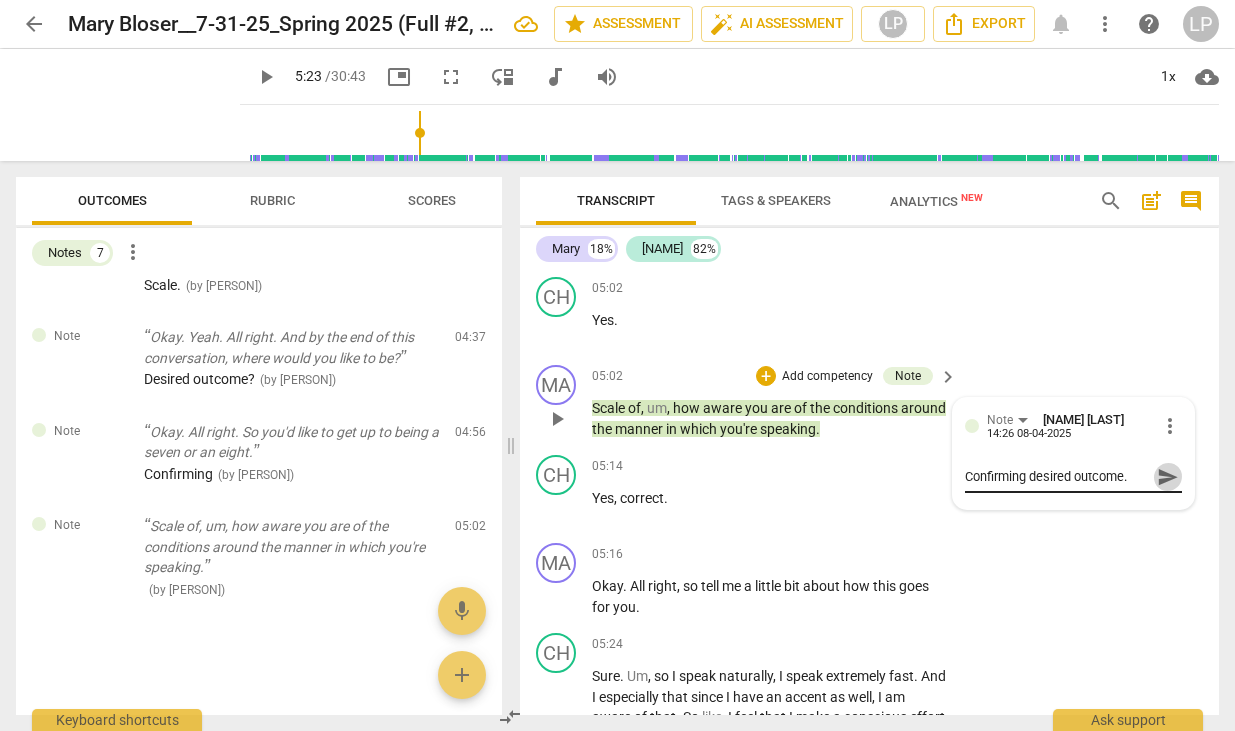 click on "send" at bounding box center (1168, 477) 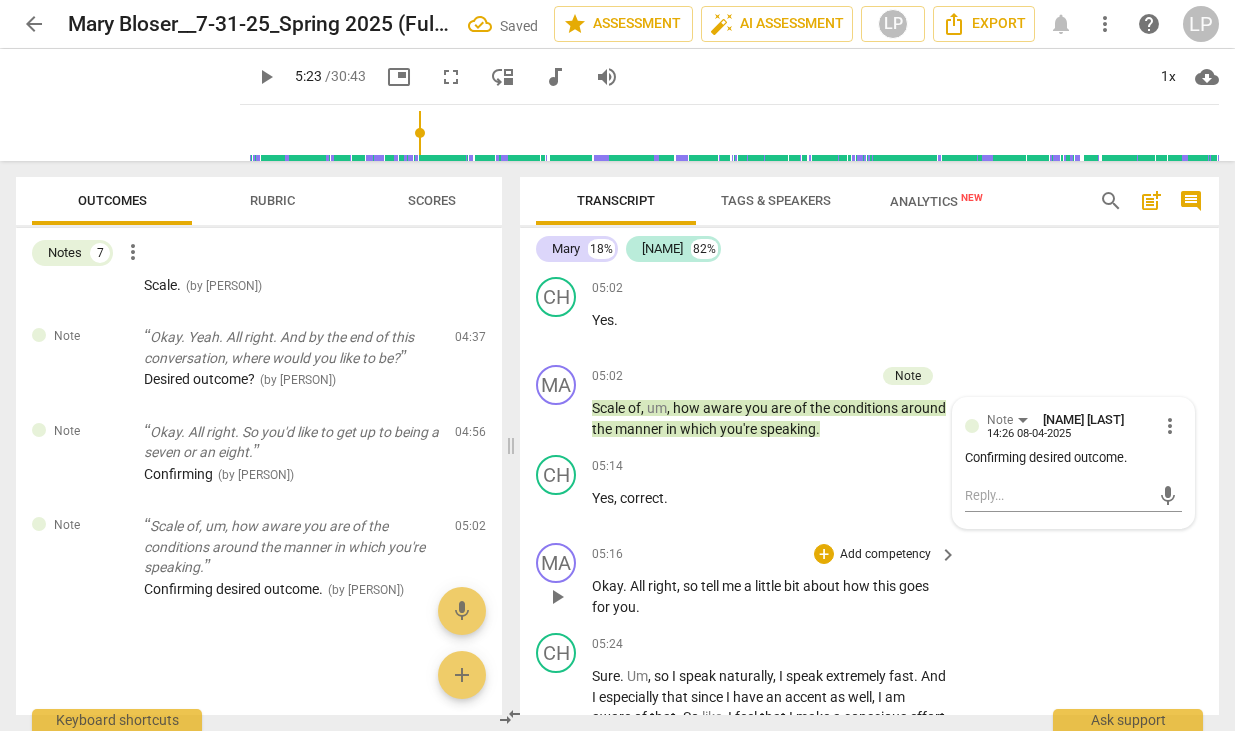 click on "little" at bounding box center (769, 586) 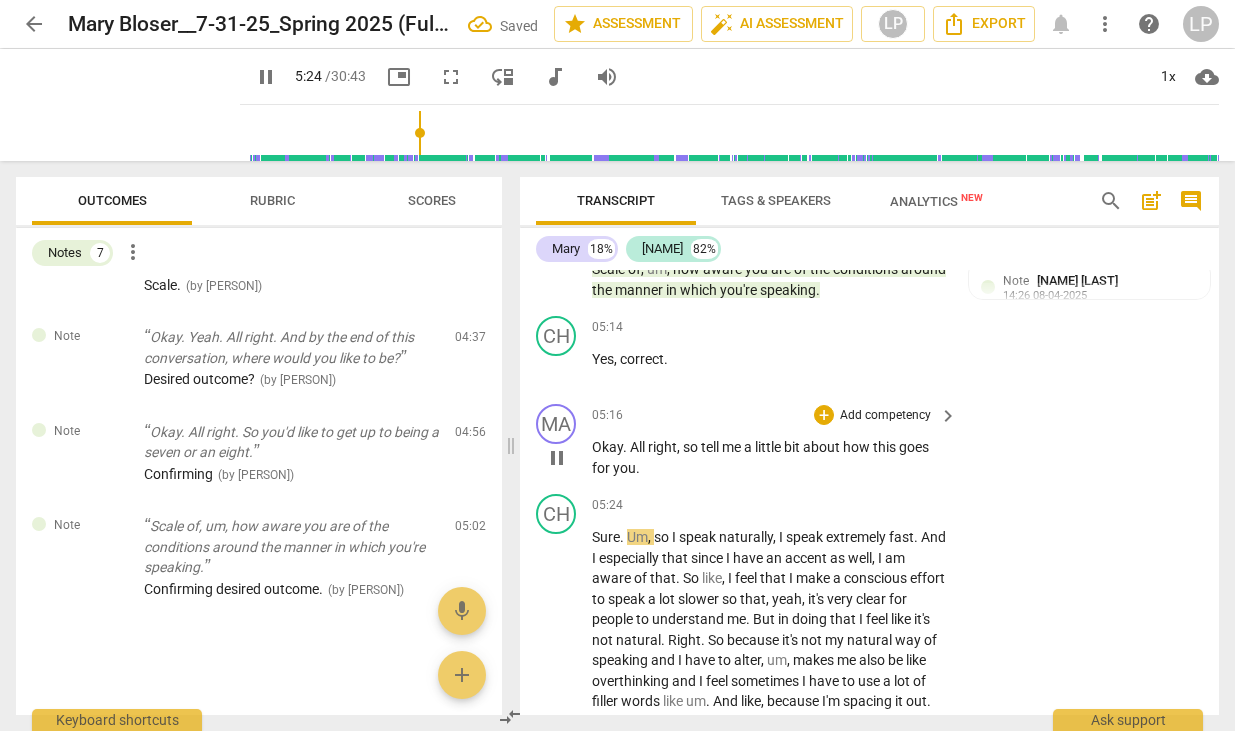 scroll, scrollTop: 3024, scrollLeft: 0, axis: vertical 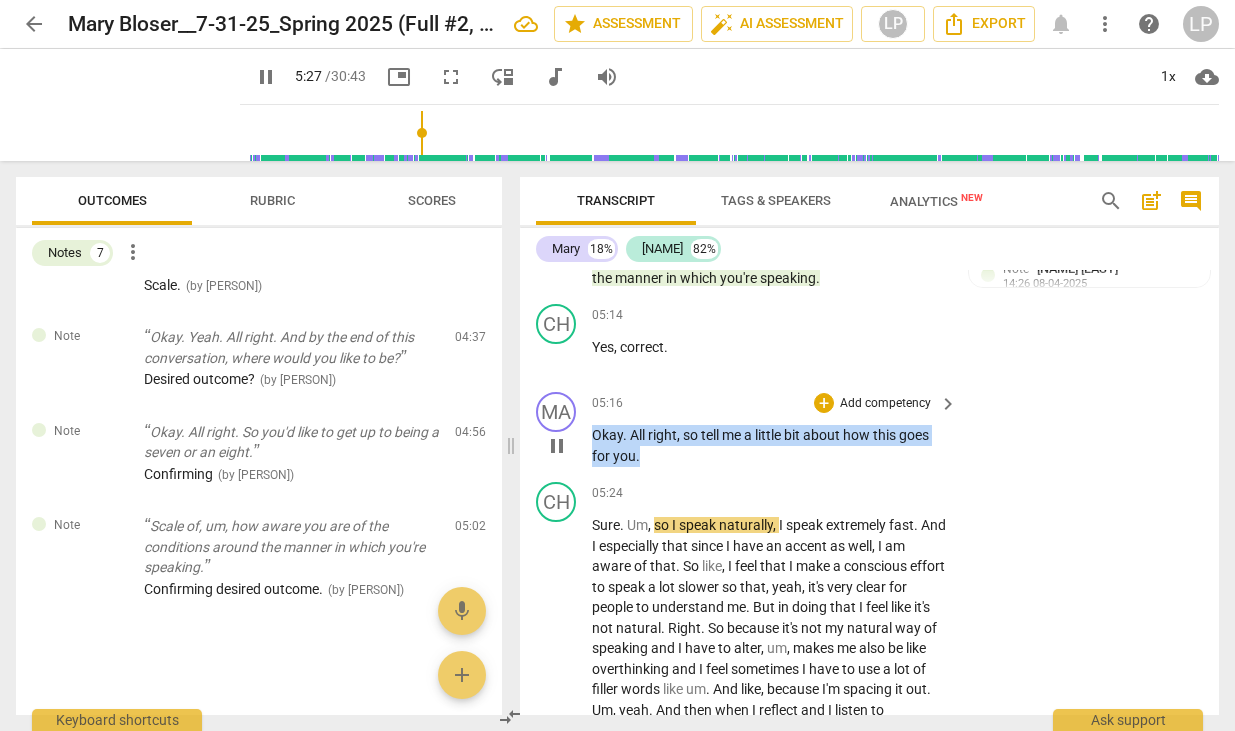 drag, startPoint x: 642, startPoint y: 478, endPoint x: 590, endPoint y: 458, distance: 55.713554 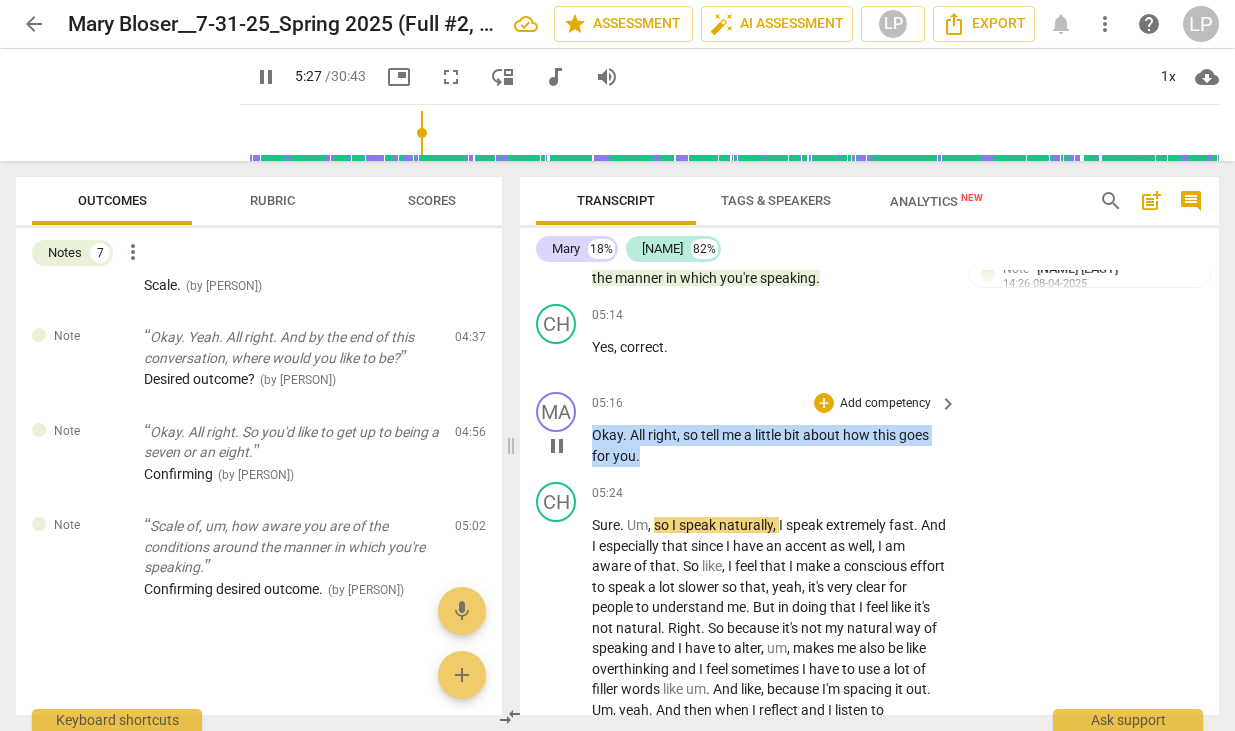 click on "MA play_arrow pause 05:16 + Add competency keyboard_arrow_right Okay .   All   right ,   so   tell   me   a   little   bit   about   how   this   goes   for   you ." at bounding box center [869, 429] 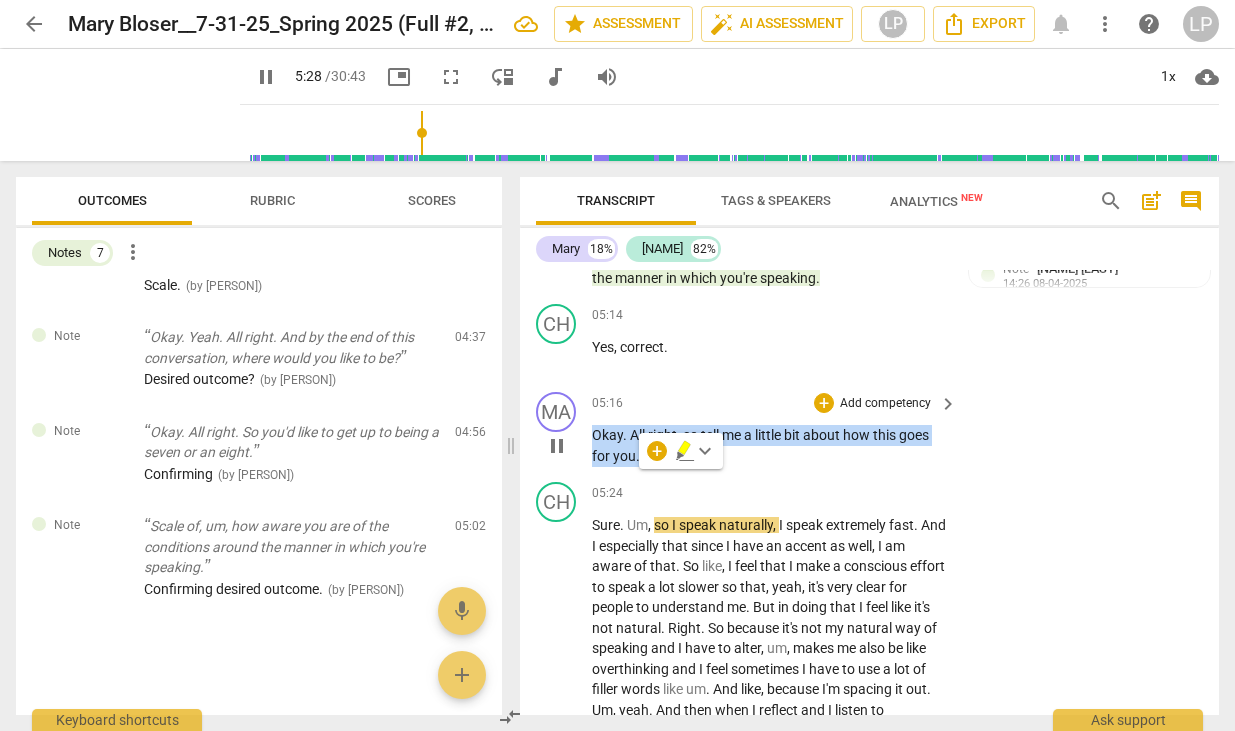 click on "Add competency" at bounding box center (885, 404) 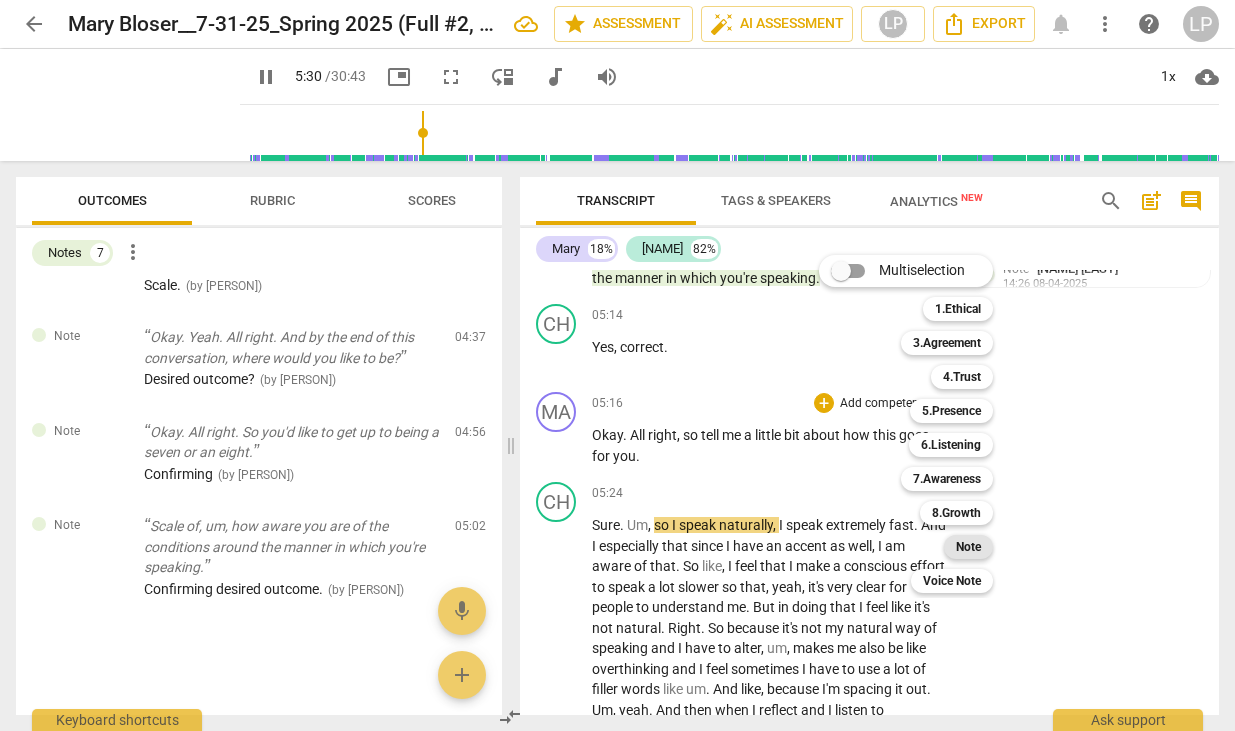 click on "Note" at bounding box center (968, 547) 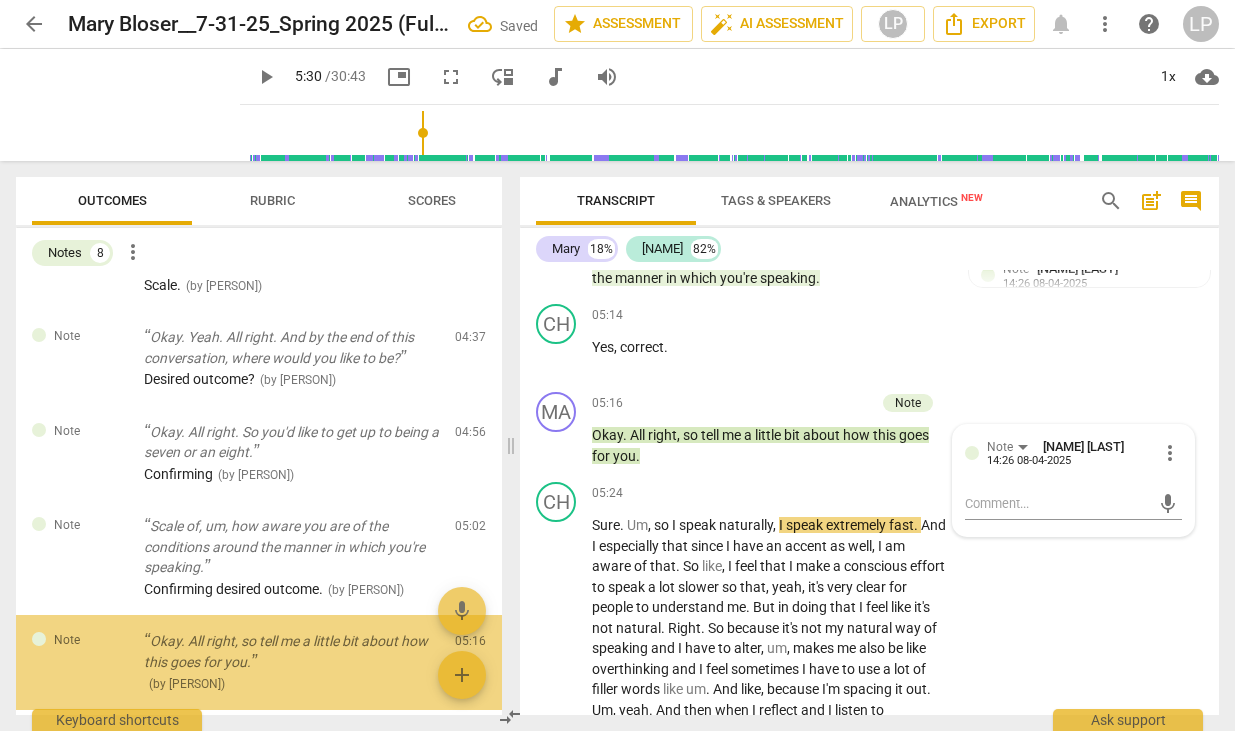 scroll, scrollTop: 562, scrollLeft: 0, axis: vertical 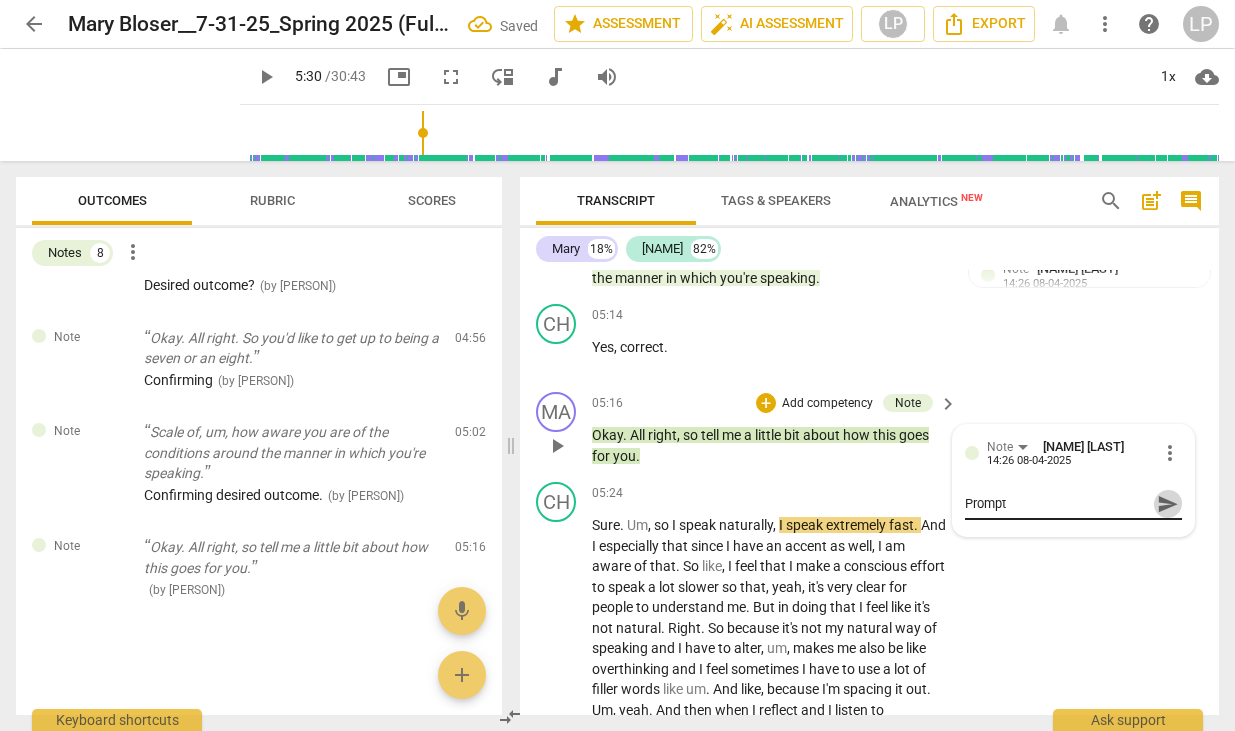 click on "send" at bounding box center (1168, 504) 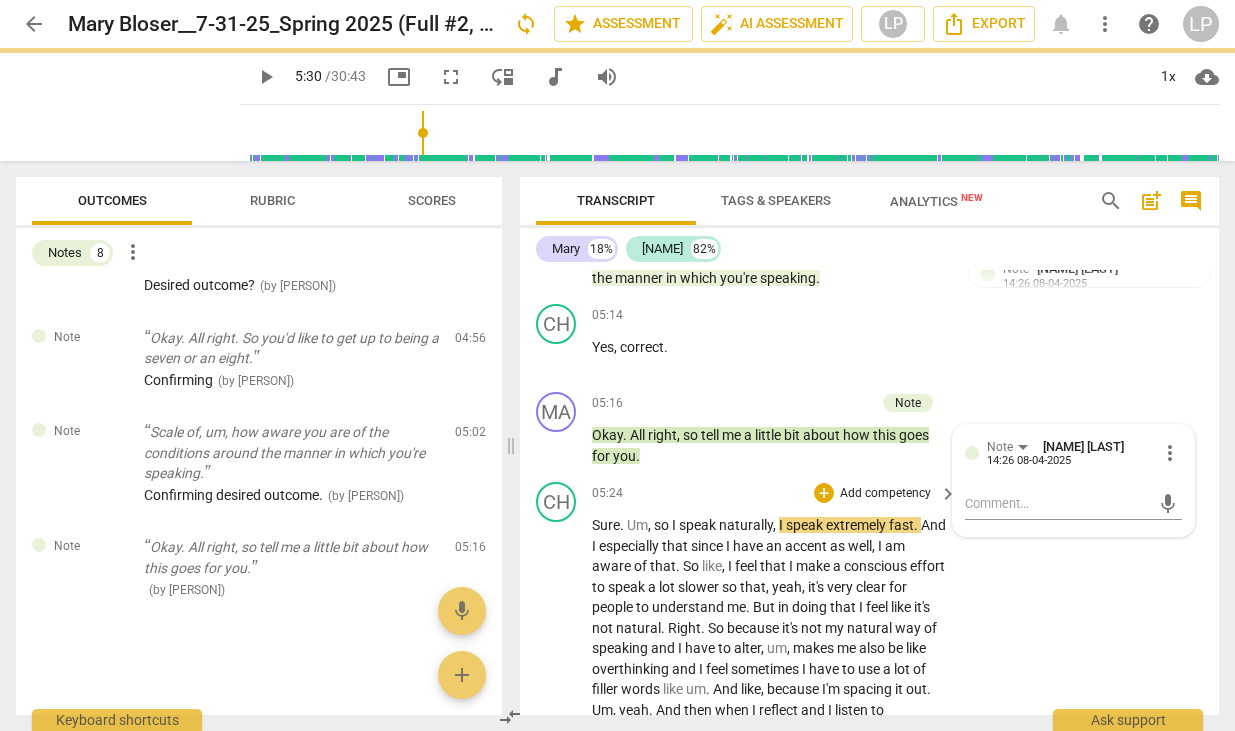click on "me" at bounding box center [736, 607] 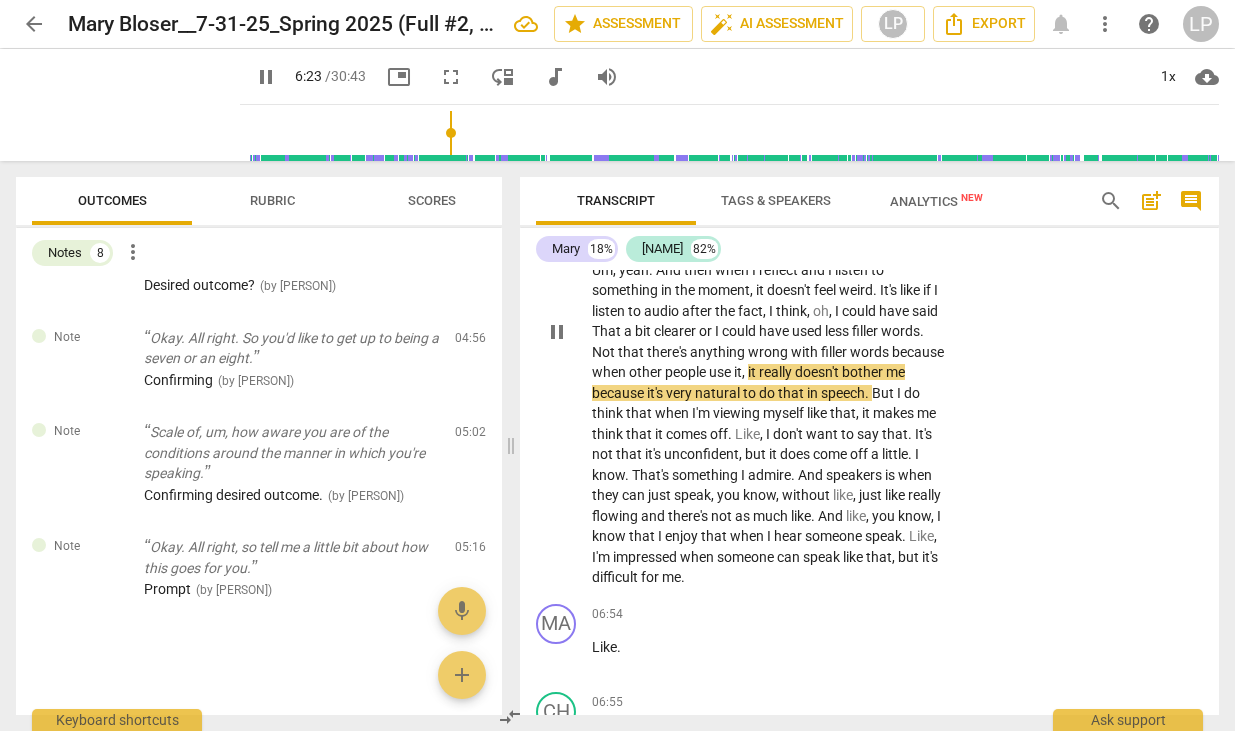 scroll, scrollTop: 3460, scrollLeft: 0, axis: vertical 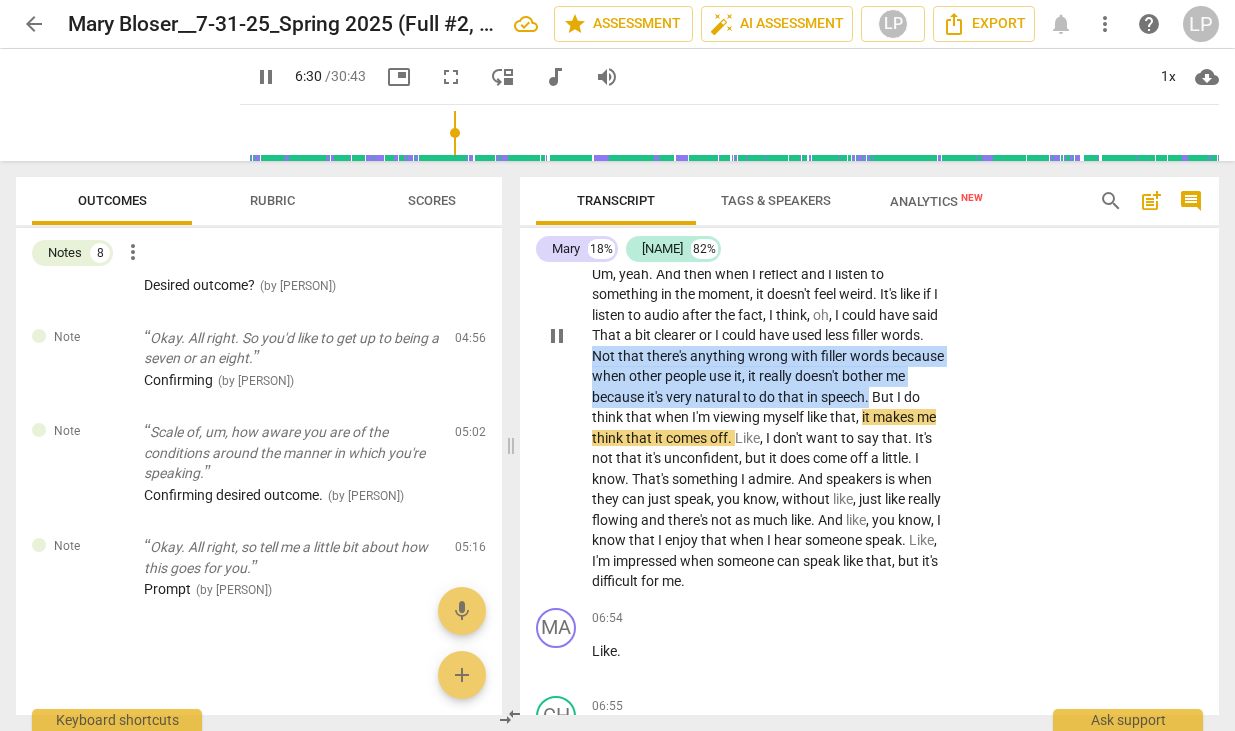 drag, startPoint x: 637, startPoint y: 376, endPoint x: 892, endPoint y: 411, distance: 257.39075 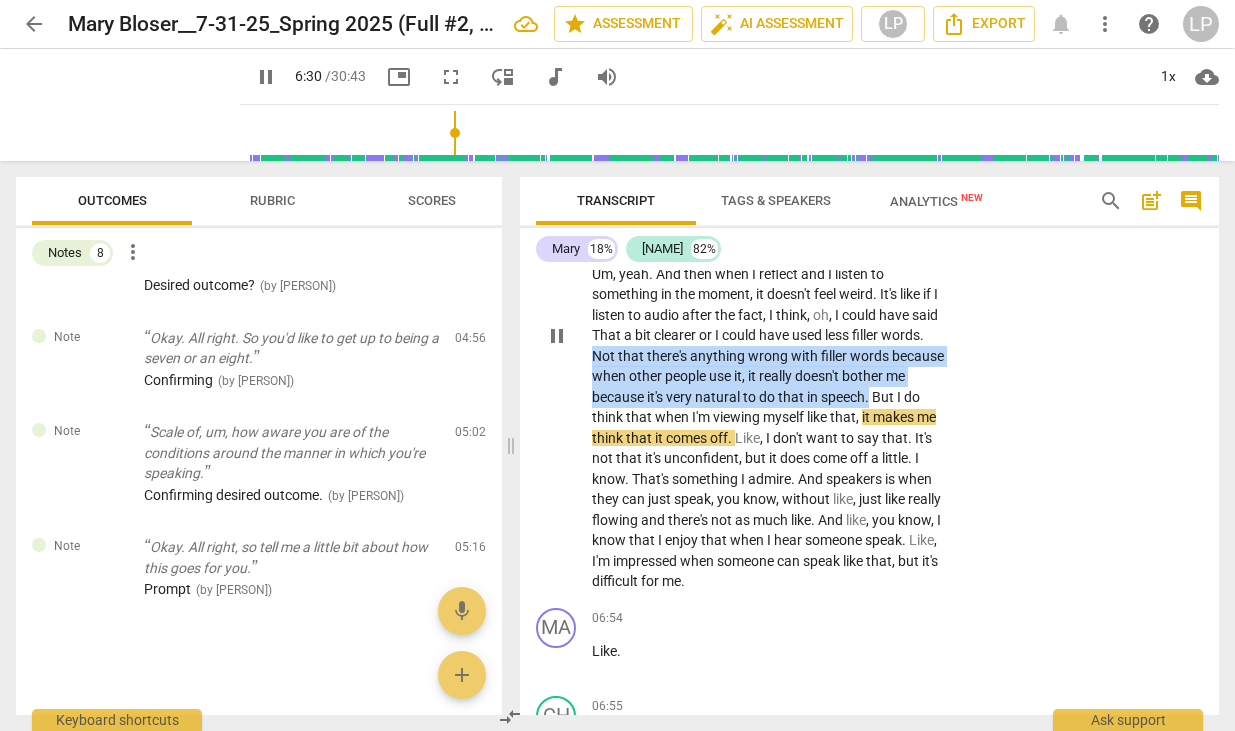 click on "Sure .   Um ,   so   I   speak   naturally ,   I   speak   extremely   fast .   And   I   especially   that   since   I   have   an   accent   as   well ,   I   am   aware   of   that .   So   like ,   I   feel   that   I   make   a   conscious   effort   to   speak   a   lot   slower   so   that ,   yeah ,   it's   very   clear   for   people   to   understand   me .   But   in   doing   that   I   feel   like   it's   not   natural .   Right .   So   because   it's   not   my   natural   way   of   speaking   and   I   have   to   alter ,   um ,   makes   me   also   be   like   overthinking   and   I   feel   sometimes   I   have   to   use   a   lot   of   filler   words   like   um .   And   like ,   because   I'm   spacing   it   out .   Um ,   yeah .   And   then   when   I   reflect   and   I   listen   to   something   in   the   moment ,   it   doesn't   feel   weird .   It's   like   if   I   listen   to   audio   after   the   fact ,   I   think ,   oh ,   I   could   have   said   That   a   bit" at bounding box center [769, 335] 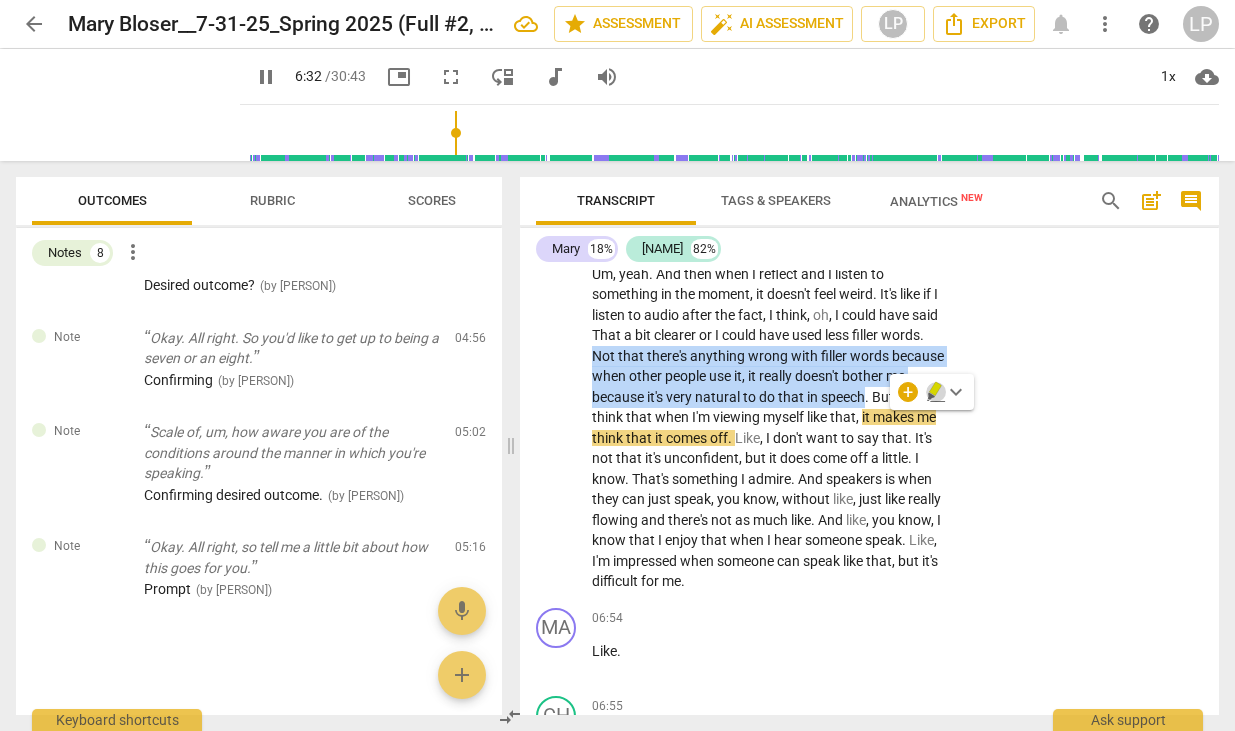 click 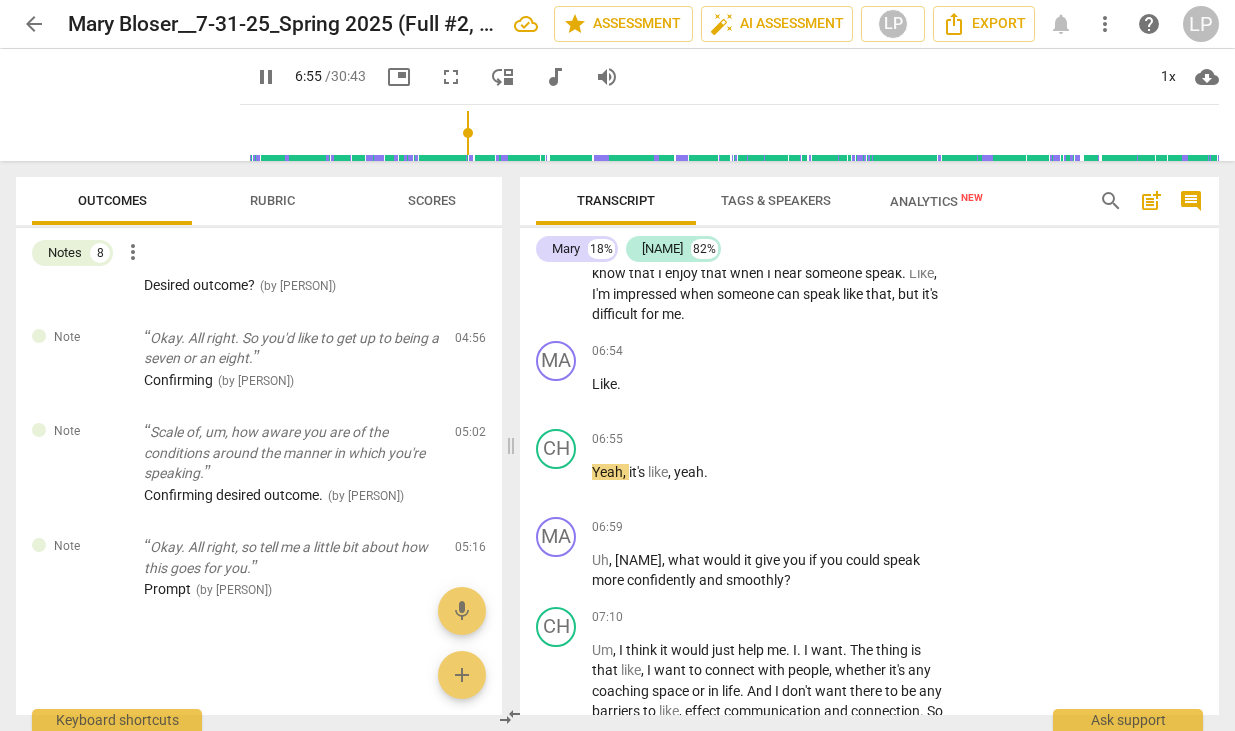 scroll, scrollTop: 3724, scrollLeft: 0, axis: vertical 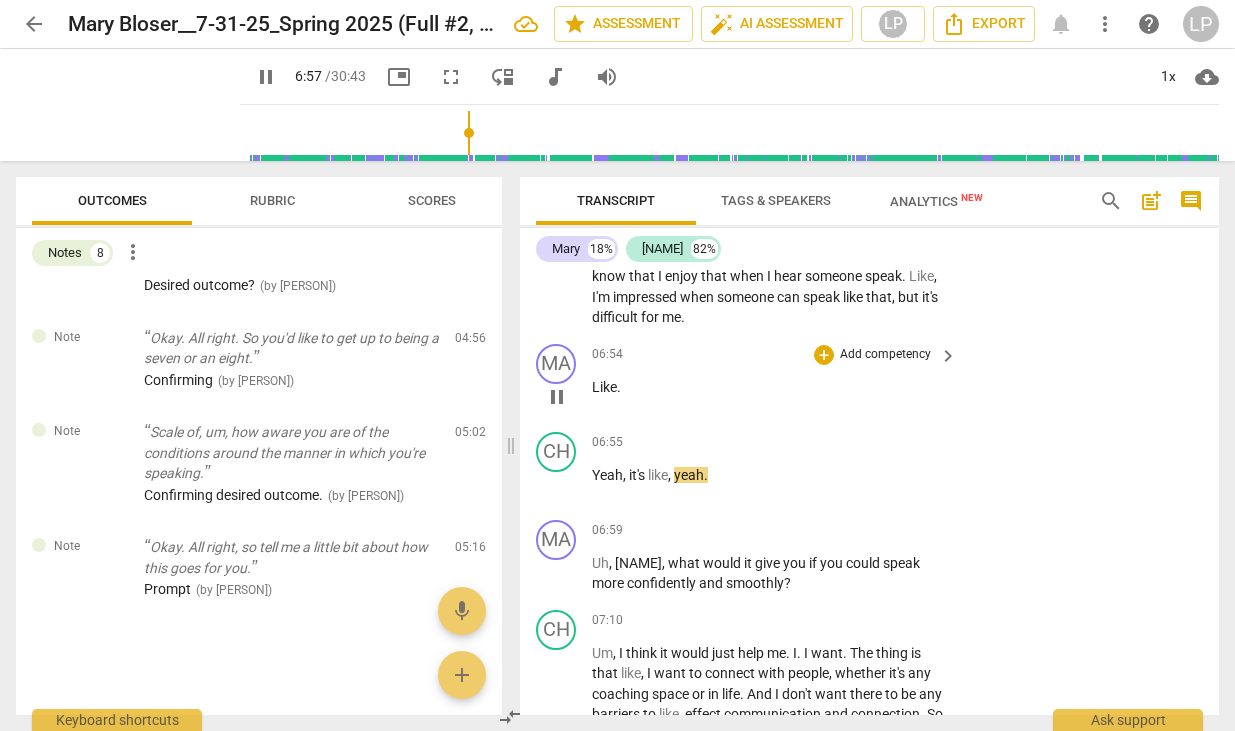 click on "Like ." at bounding box center [769, 387] 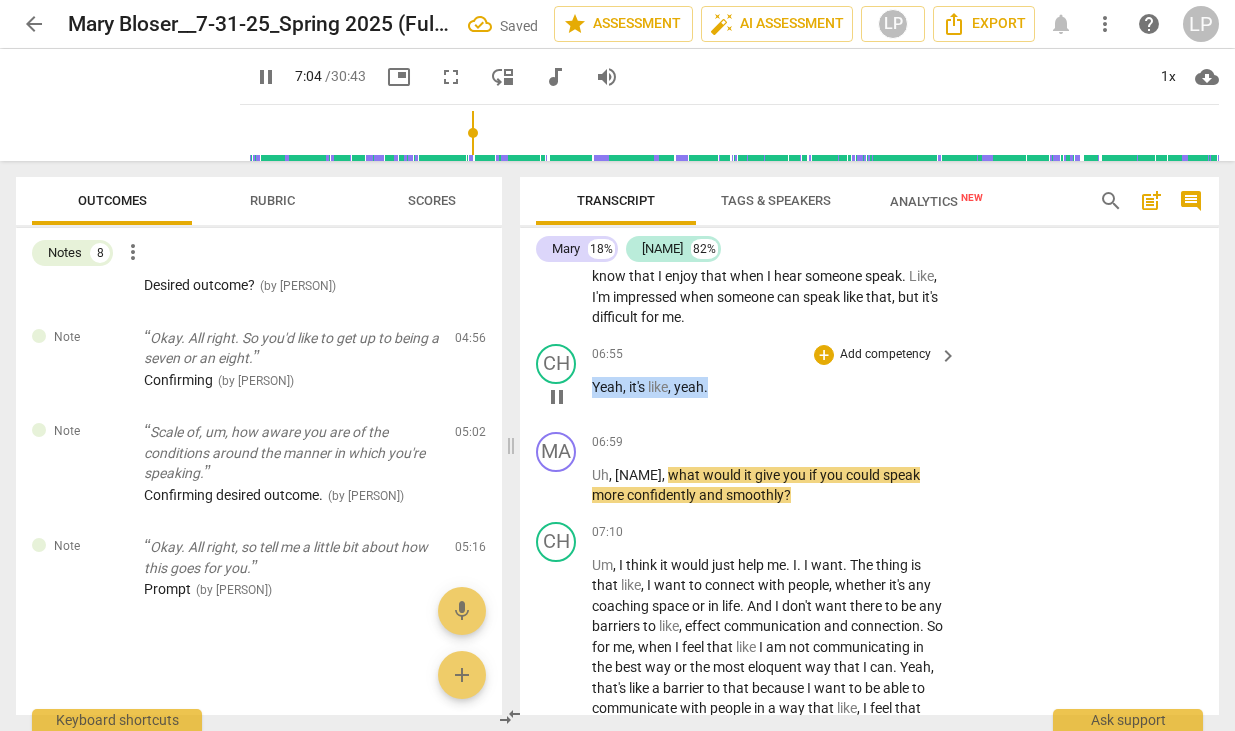 drag, startPoint x: 718, startPoint y: 408, endPoint x: 591, endPoint y: 409, distance: 127.00394 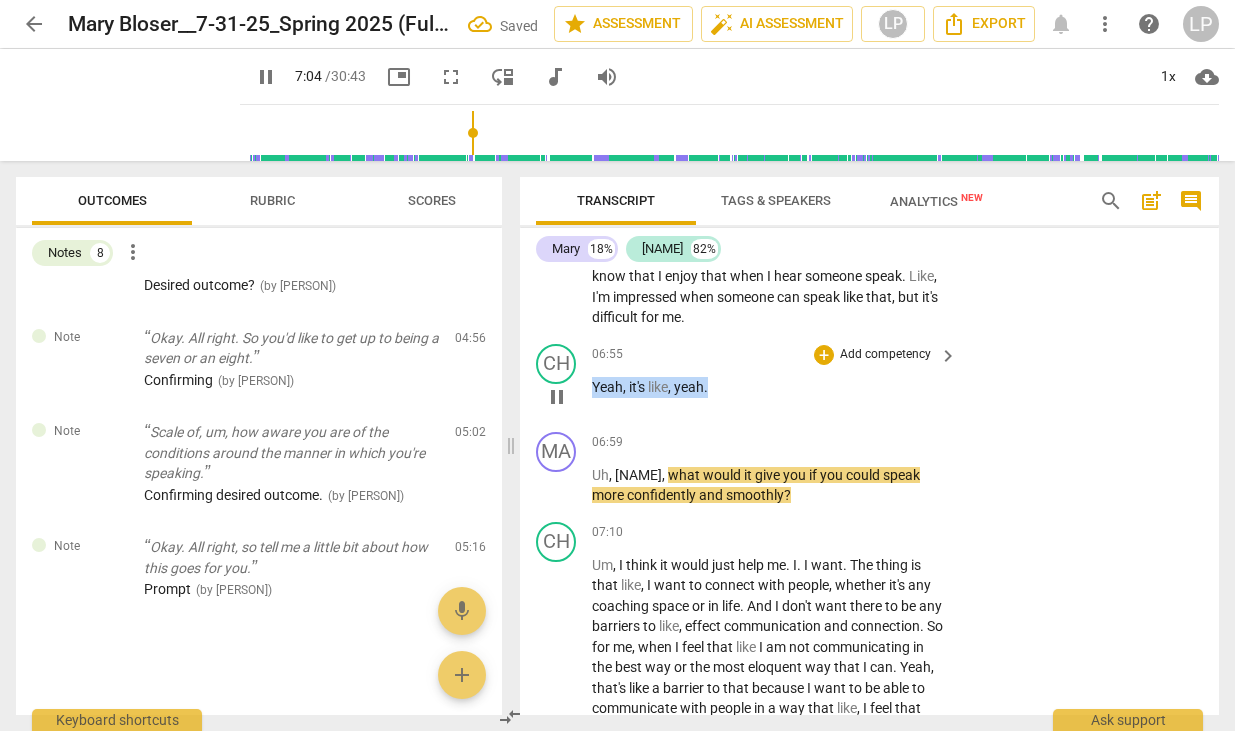 click on "Yeah ,   it's   like ,   yeah ." at bounding box center [769, 387] 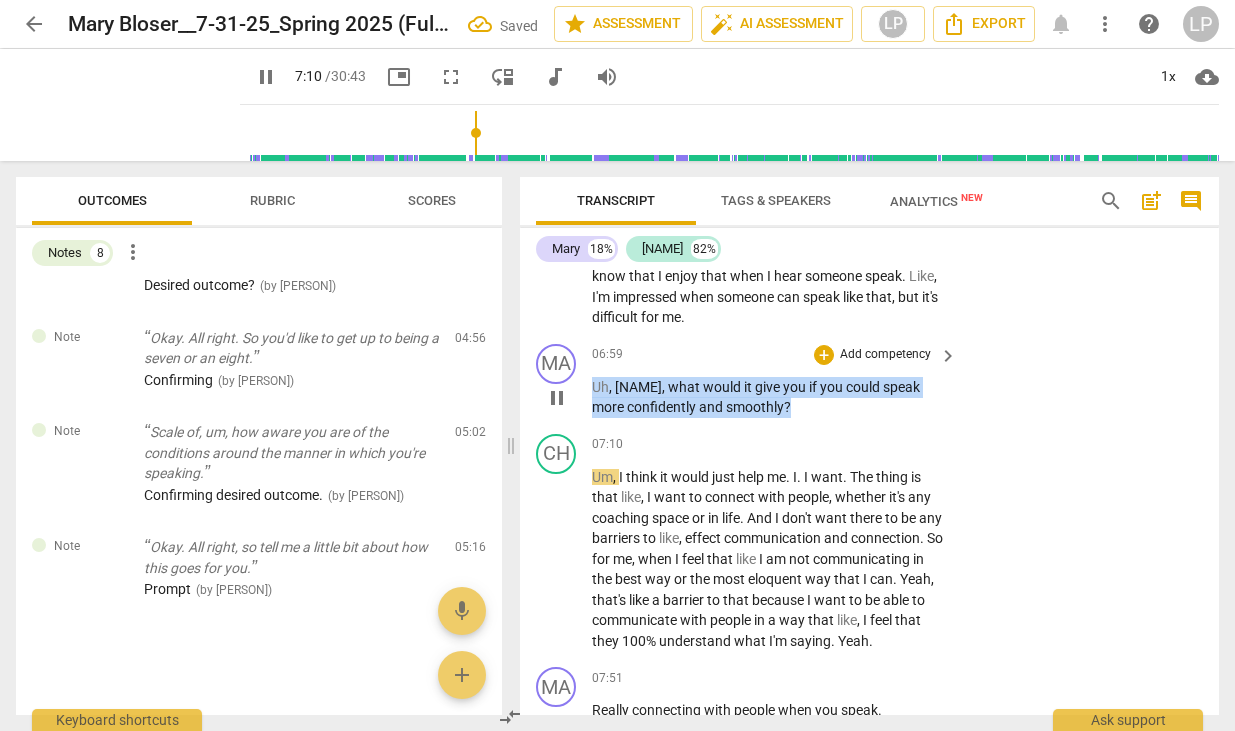 drag, startPoint x: 795, startPoint y: 427, endPoint x: 594, endPoint y: 409, distance: 201.80437 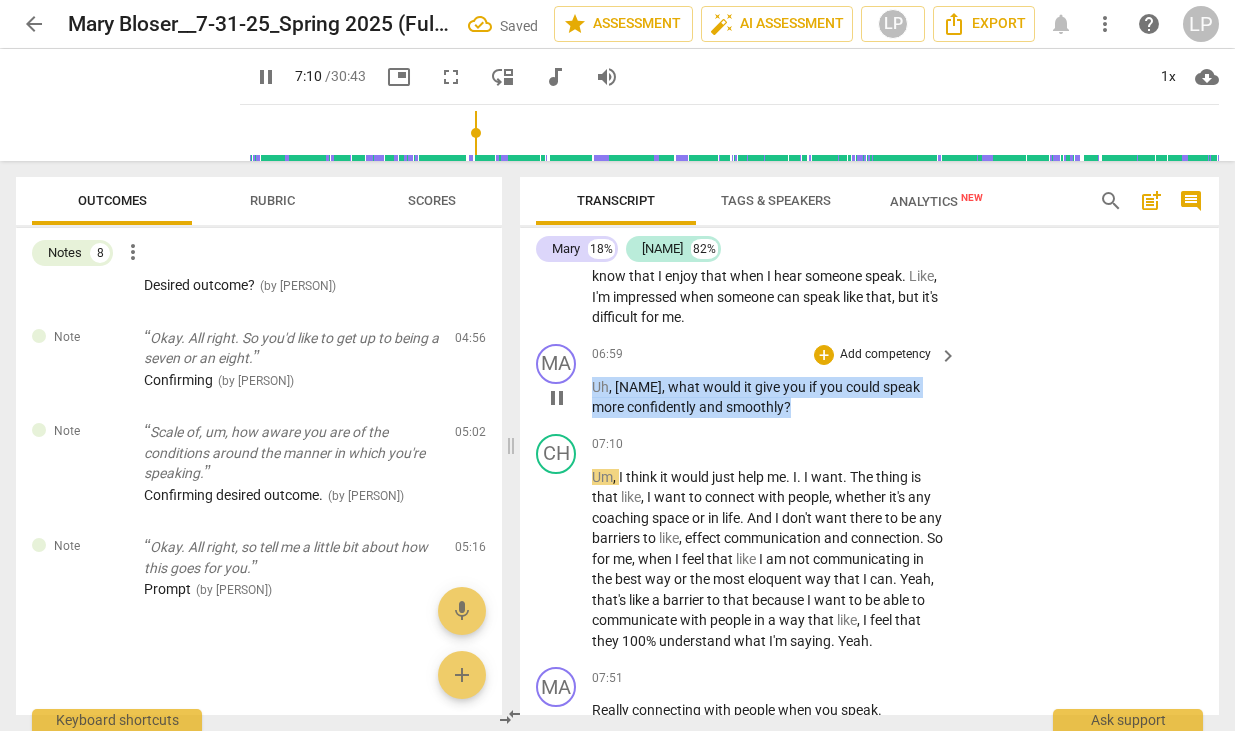 click on "Uh ,   Charlotte ,   what   would   it   give   you   if   you   could   speak   more   confidently   and   smoothly ?" at bounding box center (769, 397) 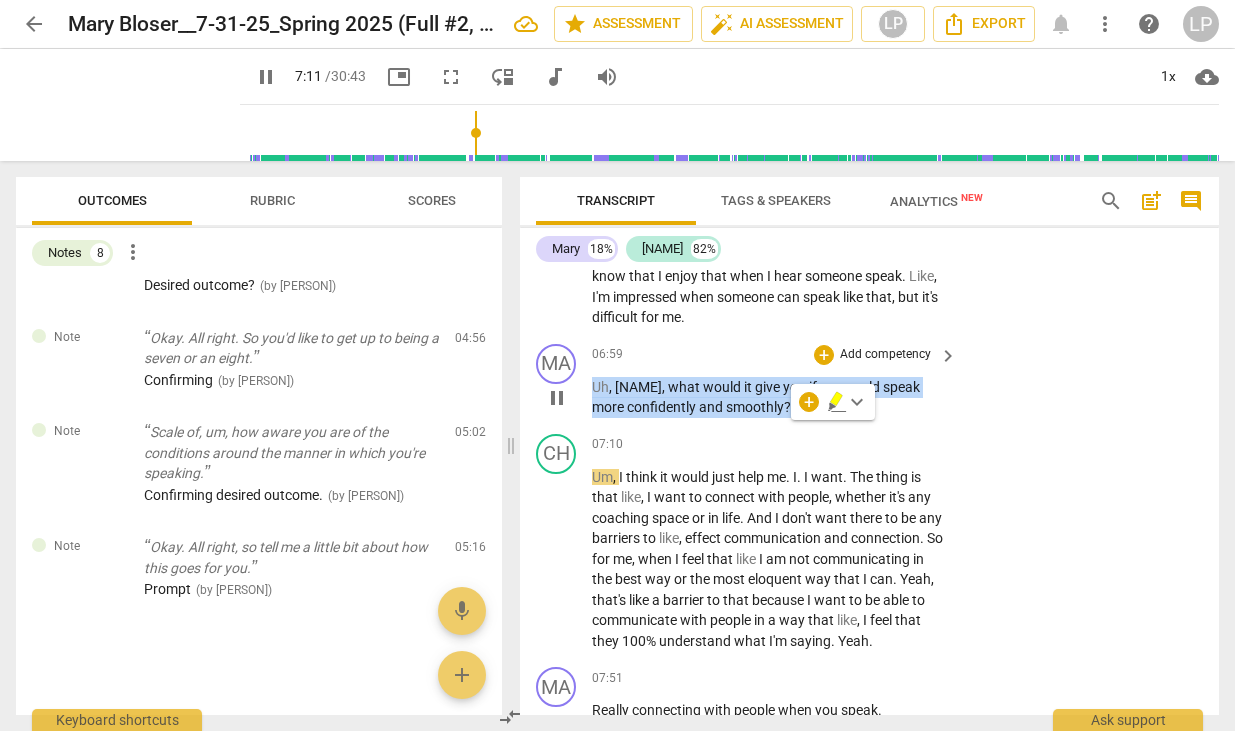 click on "Add competency" at bounding box center (885, 355) 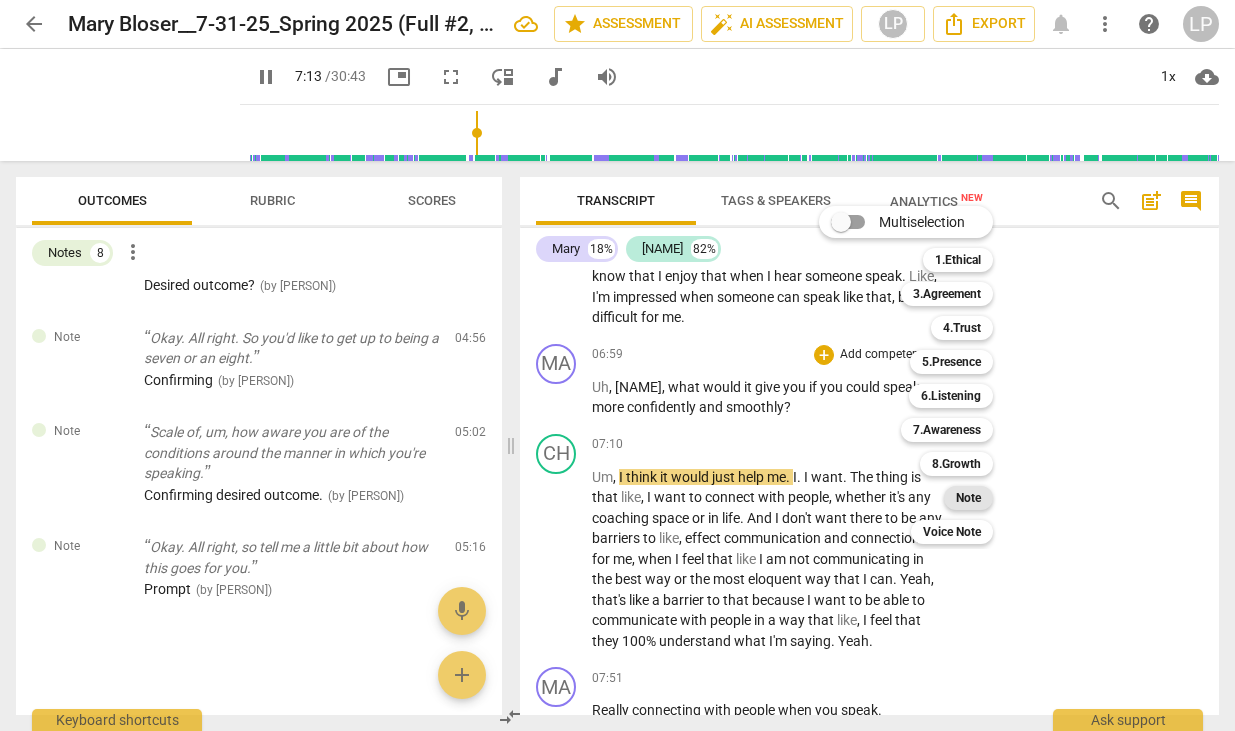 click on "Note" at bounding box center (968, 498) 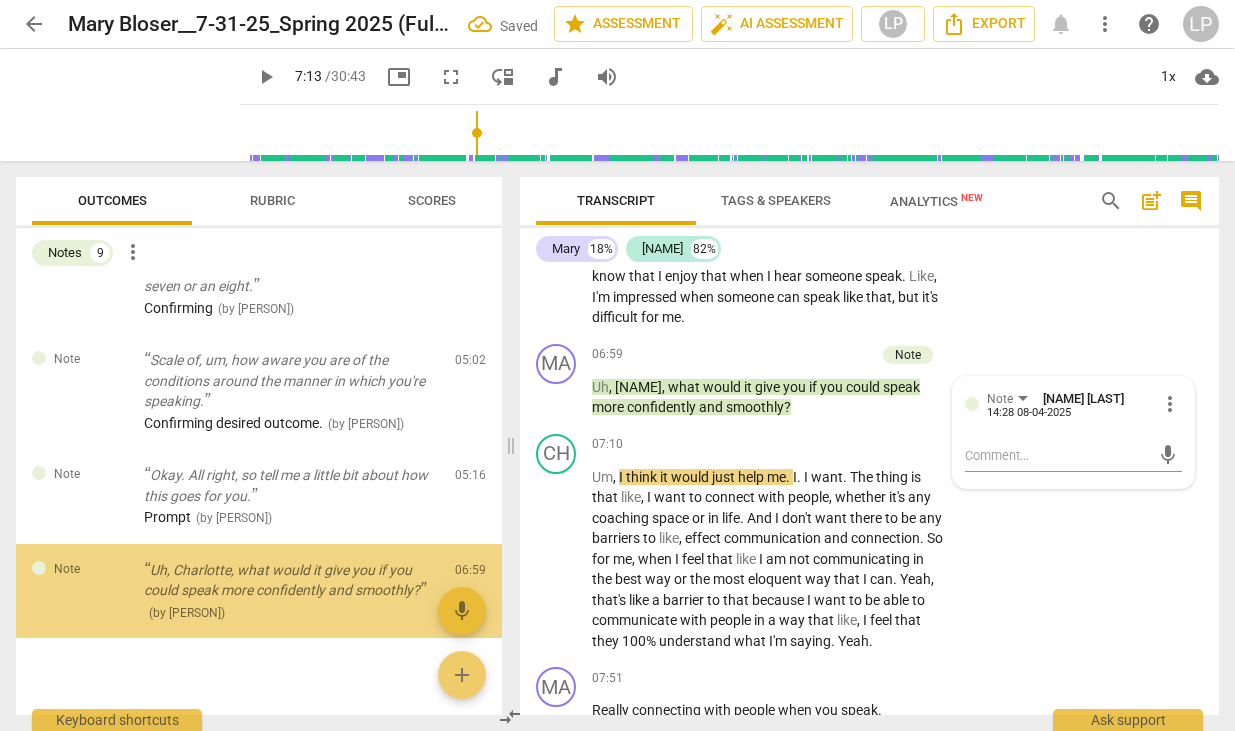 scroll, scrollTop: 657, scrollLeft: 0, axis: vertical 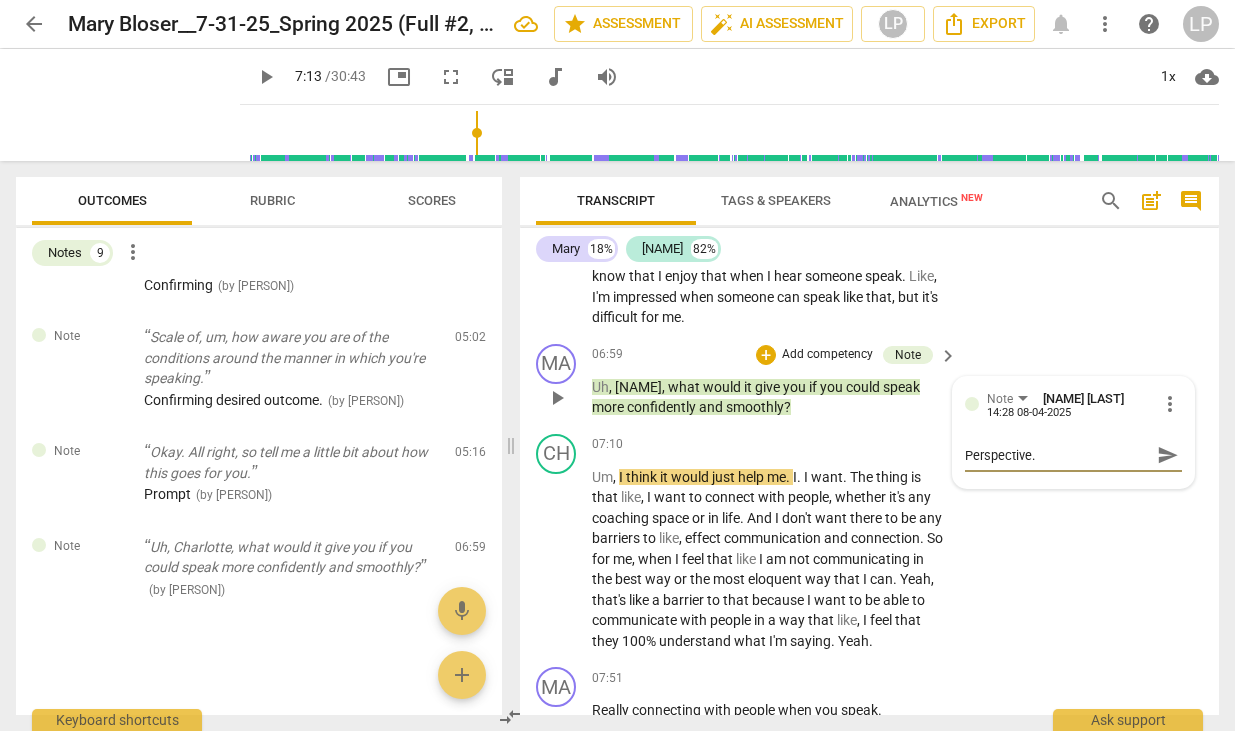 click on "send" at bounding box center (1168, 455) 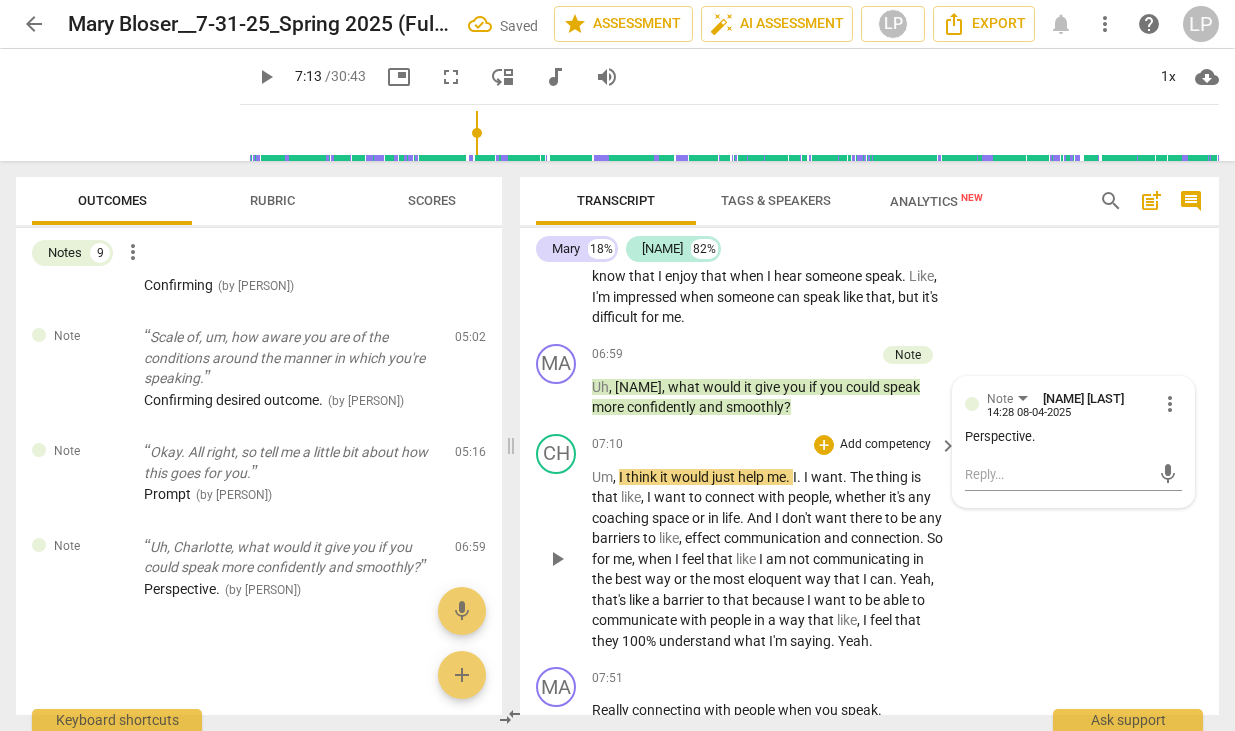 click on "with" at bounding box center (773, 497) 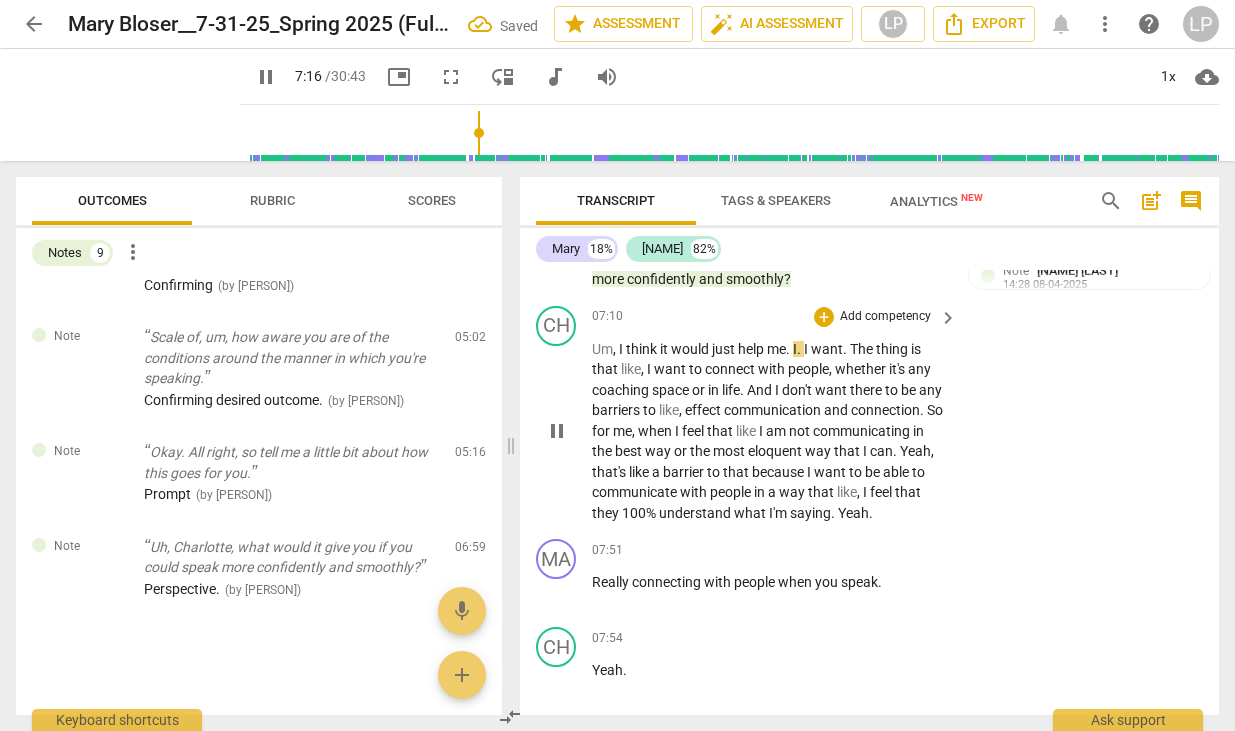 scroll, scrollTop: 3866, scrollLeft: 0, axis: vertical 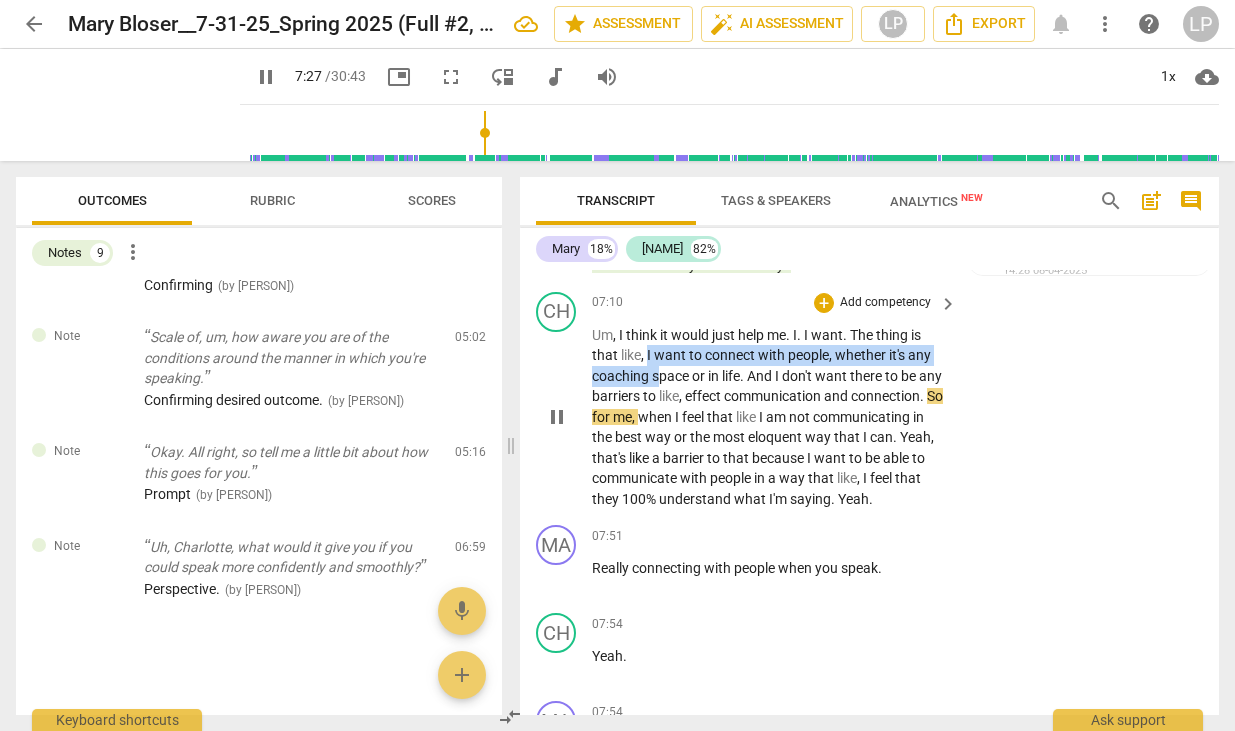 drag, startPoint x: 647, startPoint y: 375, endPoint x: 660, endPoint y: 413, distance: 40.16217 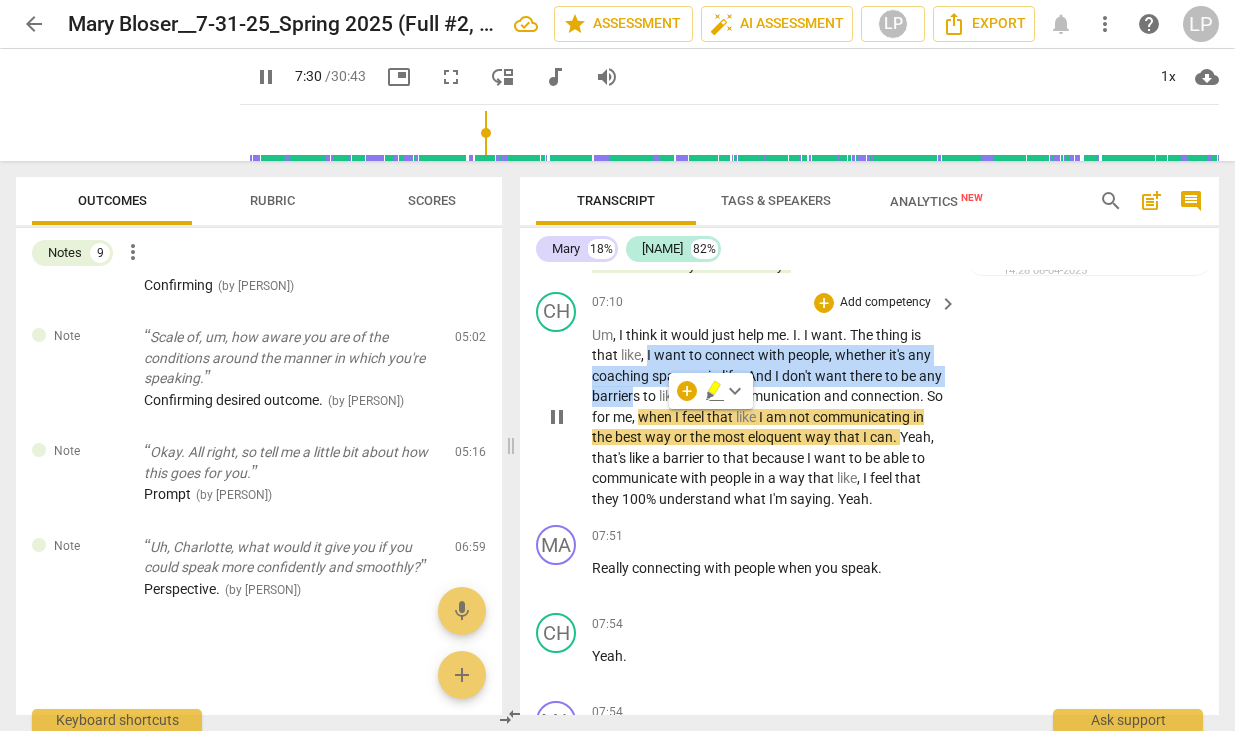click on "barriers" at bounding box center [617, 396] 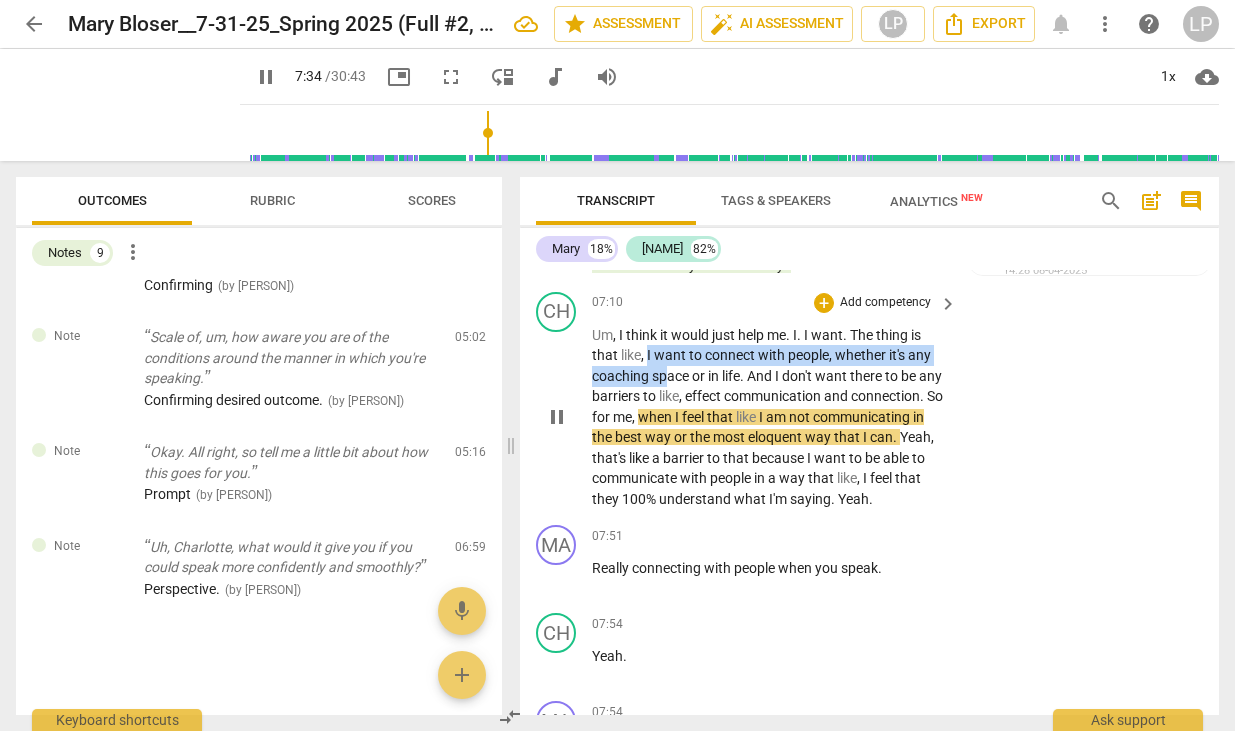 drag, startPoint x: 648, startPoint y: 370, endPoint x: 674, endPoint y: 410, distance: 47.707443 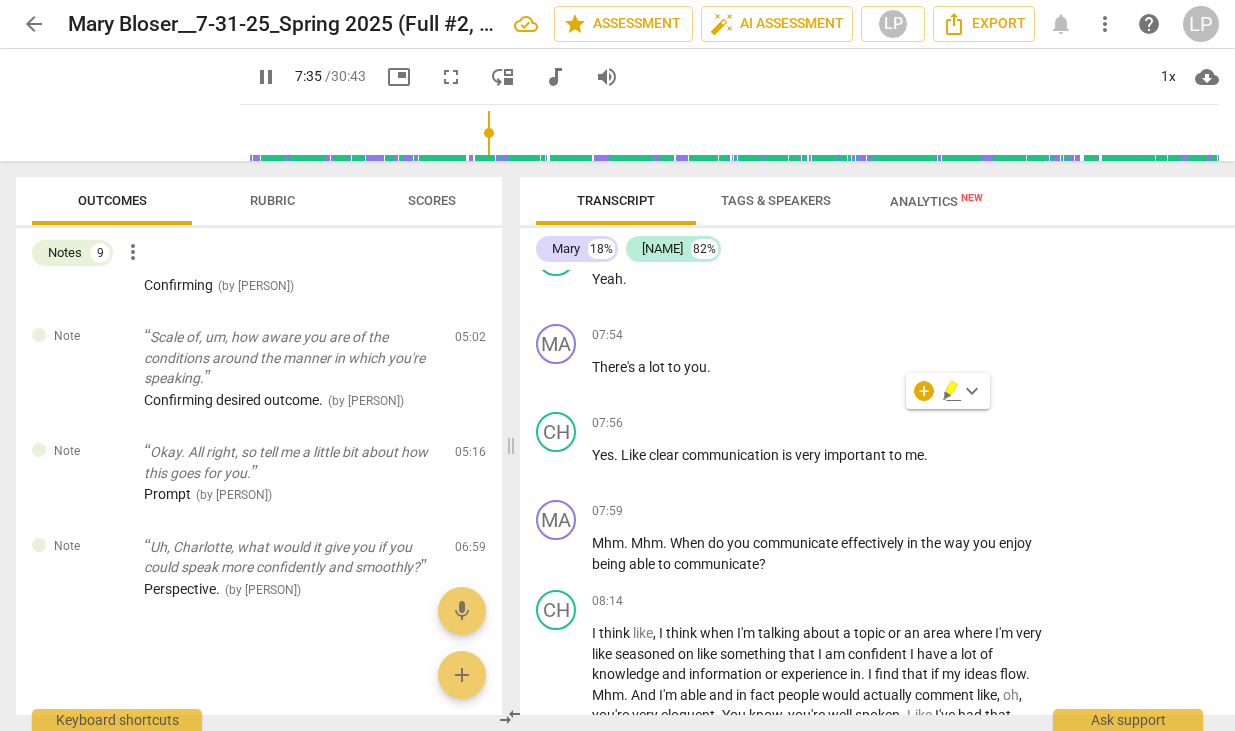 scroll, scrollTop: 3489, scrollLeft: 0, axis: vertical 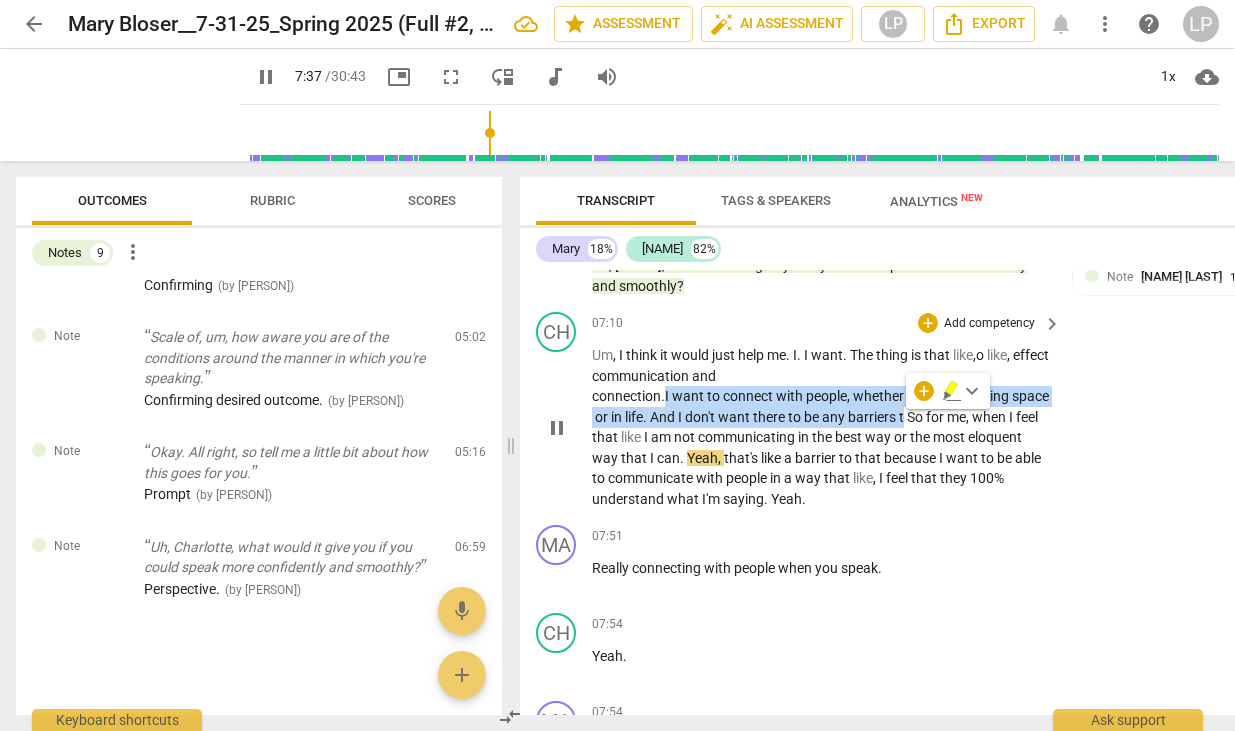 click on "And" at bounding box center [664, 417] 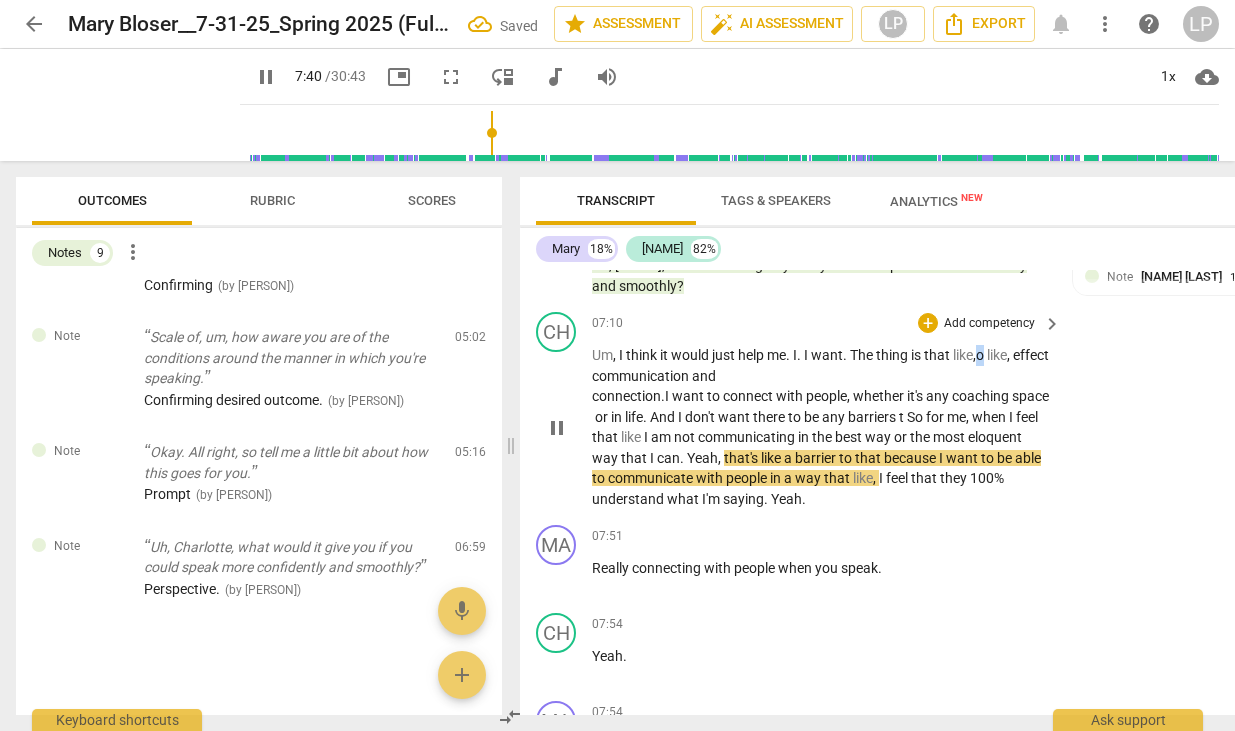scroll, scrollTop: 3866, scrollLeft: 0, axis: vertical 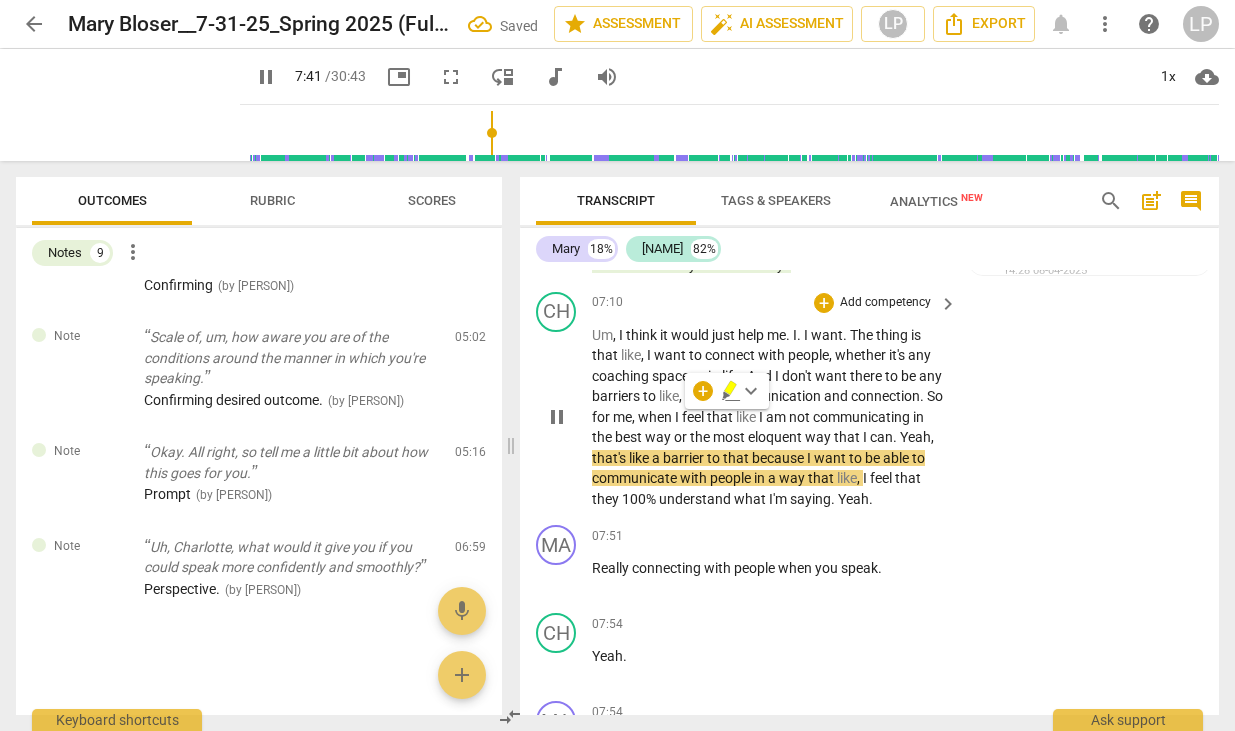 click on "communication" at bounding box center (774, 396) 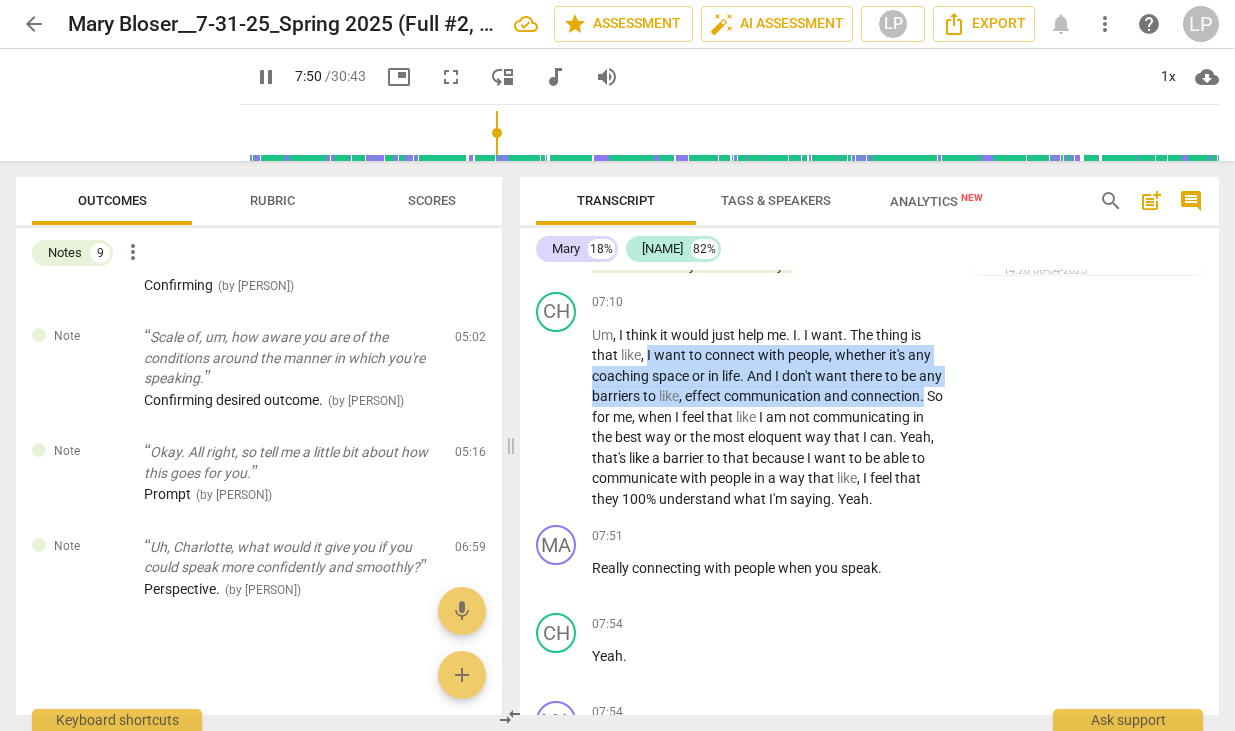 drag, startPoint x: 646, startPoint y: 377, endPoint x: 667, endPoint y: 436, distance: 62.625874 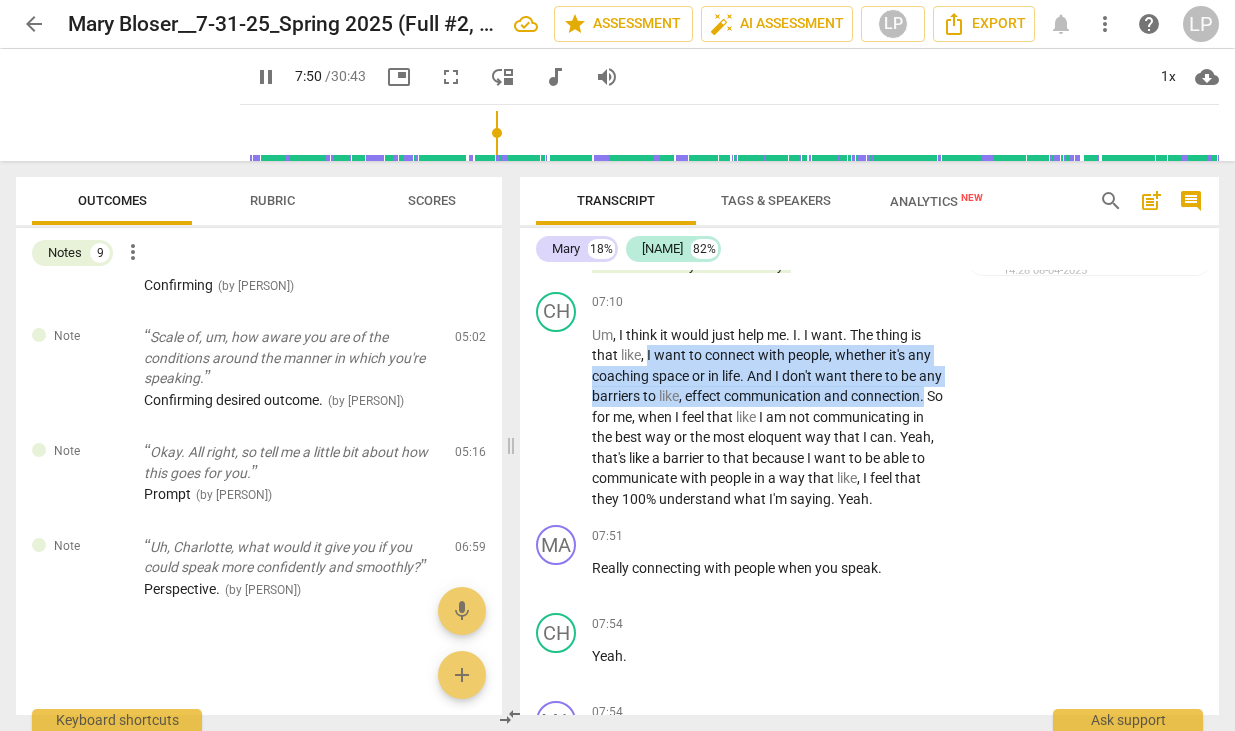 click on "Um ,   I   think   it   would   just   help   me .   I .   I   want .   The   thing   is   that   like ,   I   want   to   connect   with   people ,   whether   it's   any   coaching   space   or   in   life .   And   I   don't   want   there   to   be   any   barriers   to   like ,   effect   communication   and   connection .   So   for   me ,   when   I   feel   that   like   I   am   not   communicating   in   the   best   way   or   the   most   eloquent   way   that   I   can .   Yeah ,   that's   like   a   barrier   to   that   because   I   want   to   be   able   to   communicate   with   people   in   a   way   that   like ,   I   feel   that   they   100 %   understand   what   I'm   saying .   Yeah ." at bounding box center (769, 417) 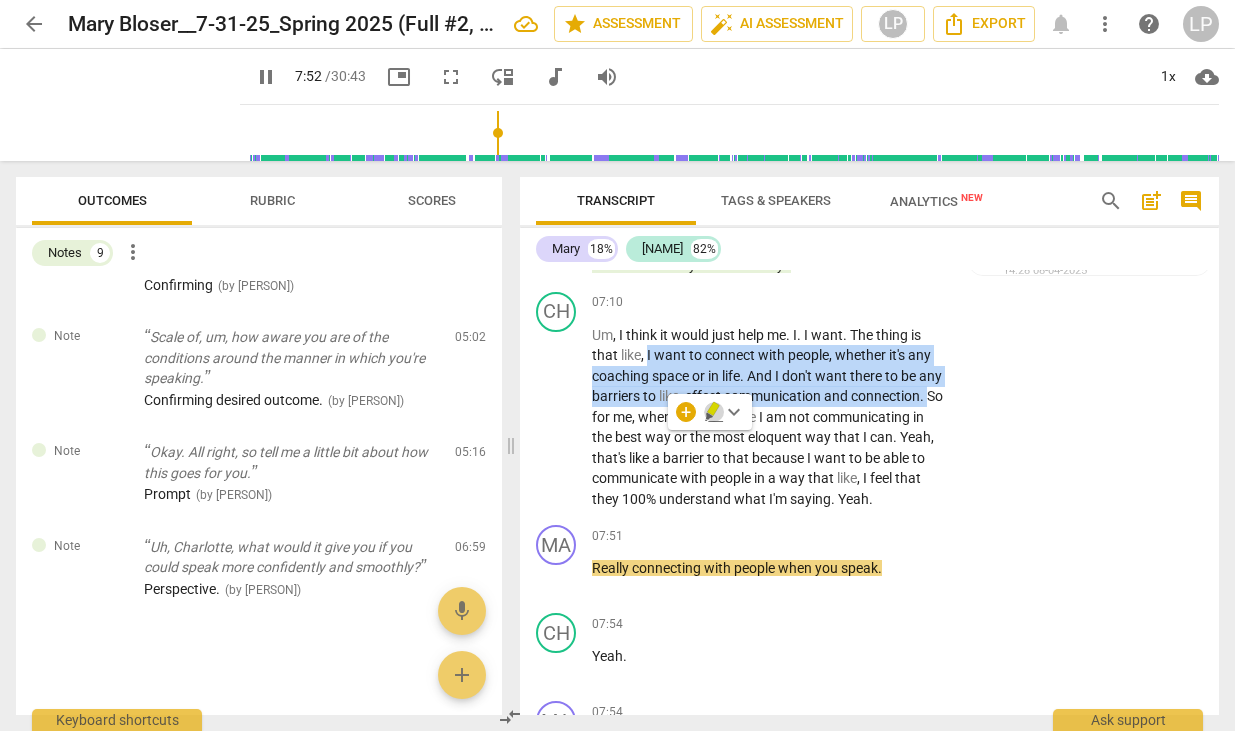 click 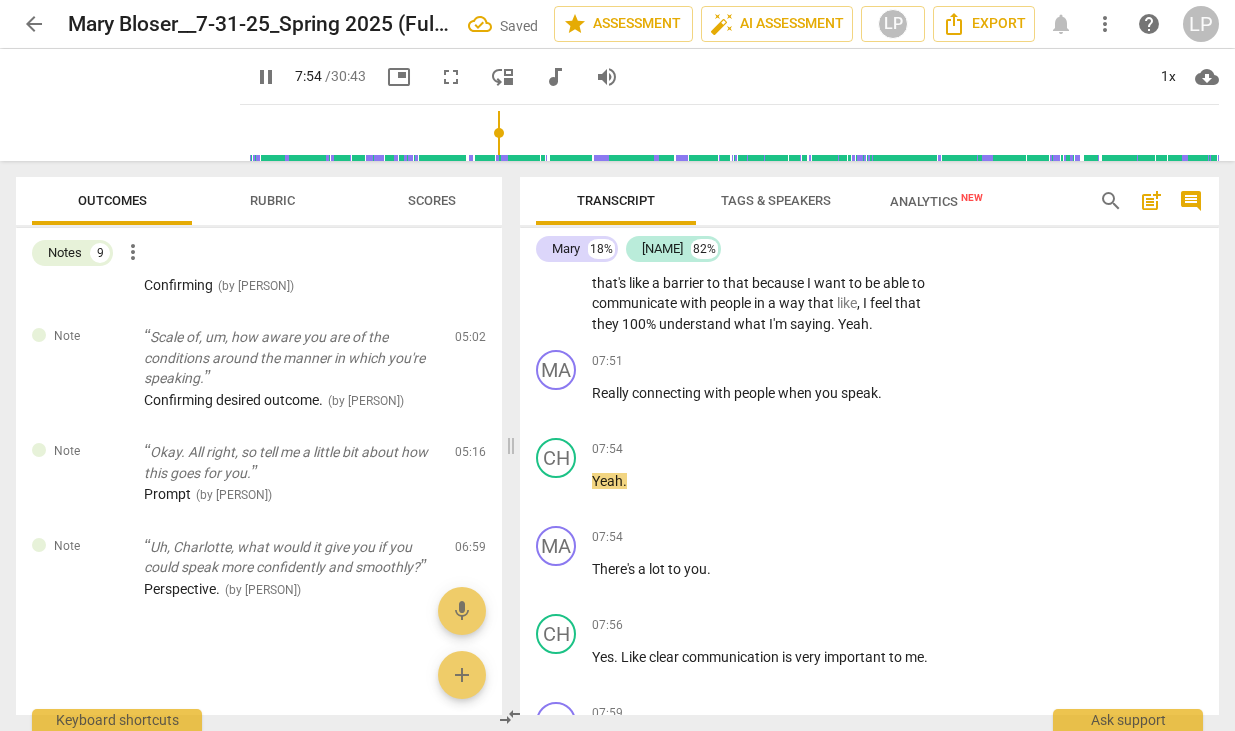 scroll, scrollTop: 4044, scrollLeft: 0, axis: vertical 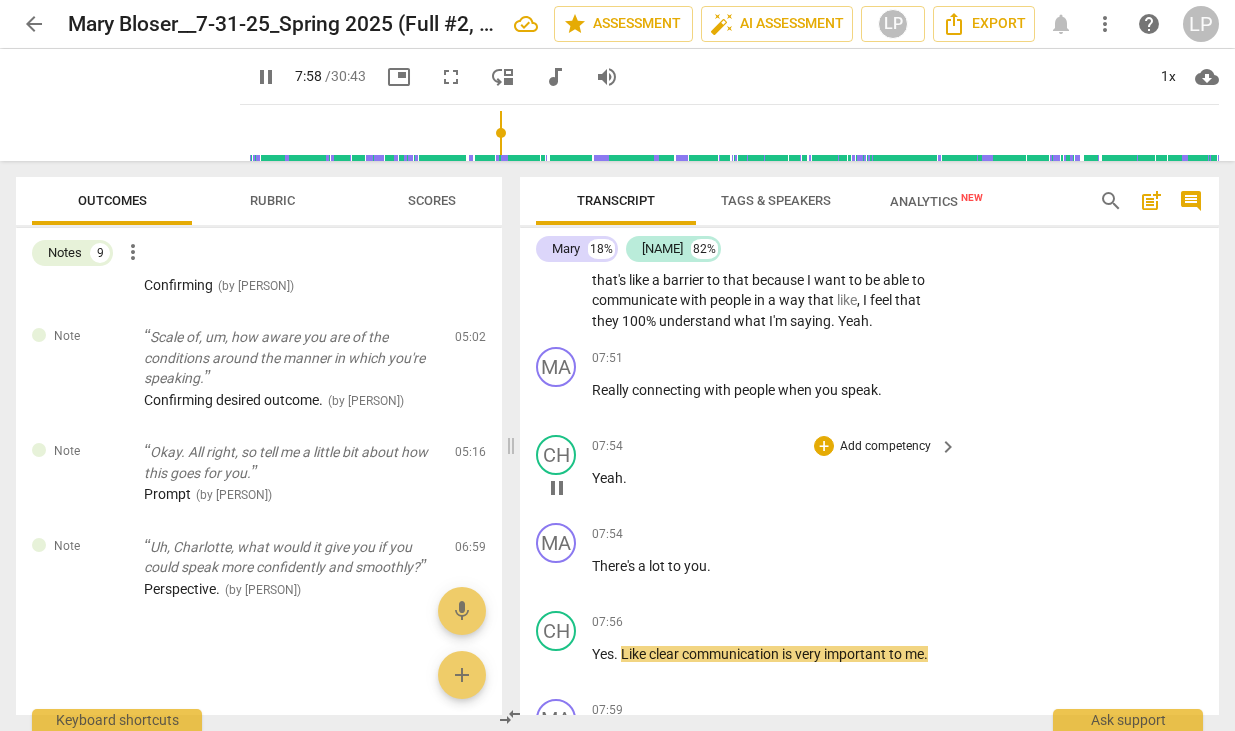 click on "Yeah" at bounding box center [607, 478] 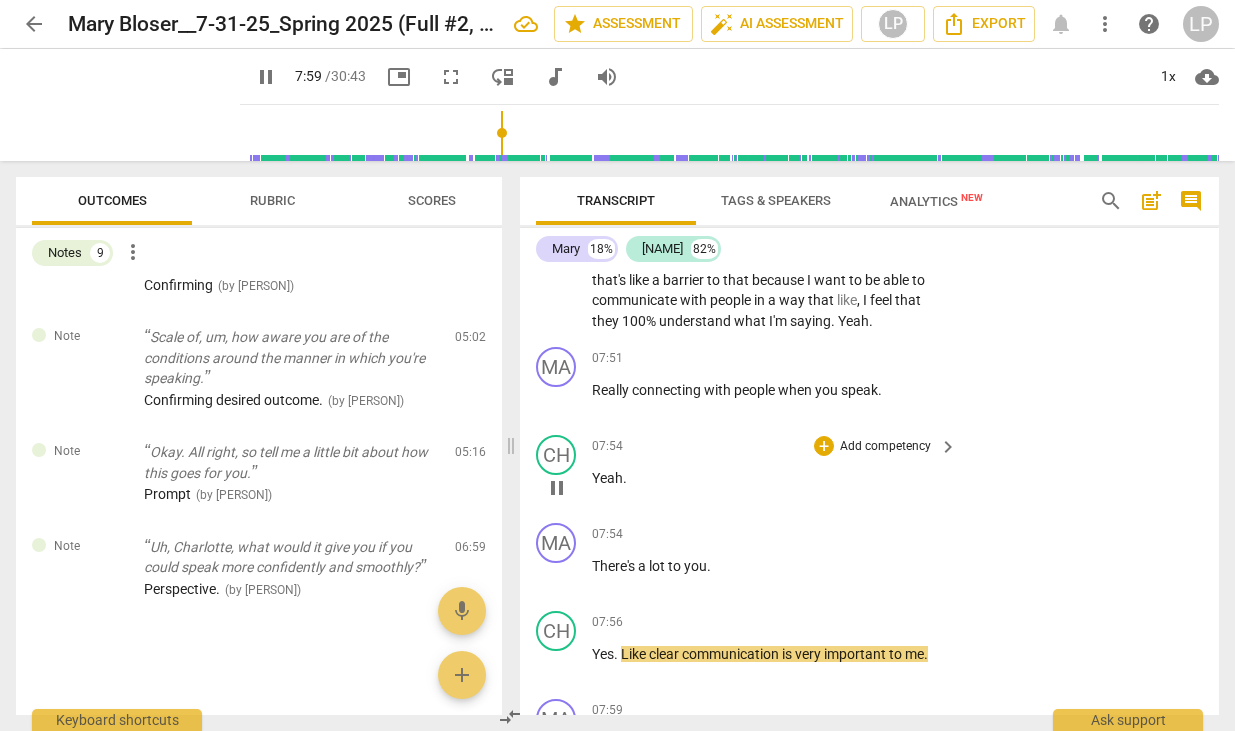click on "Yeah" at bounding box center [607, 478] 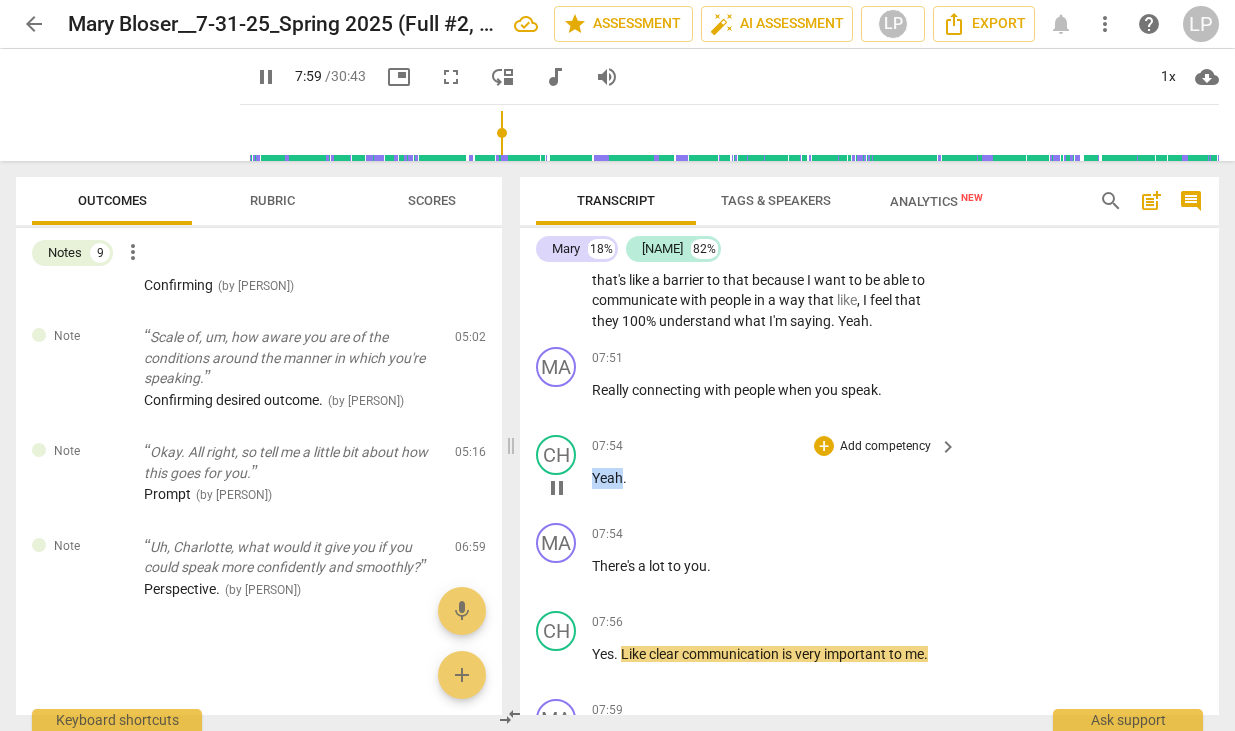 click on "Yeah" at bounding box center (607, 478) 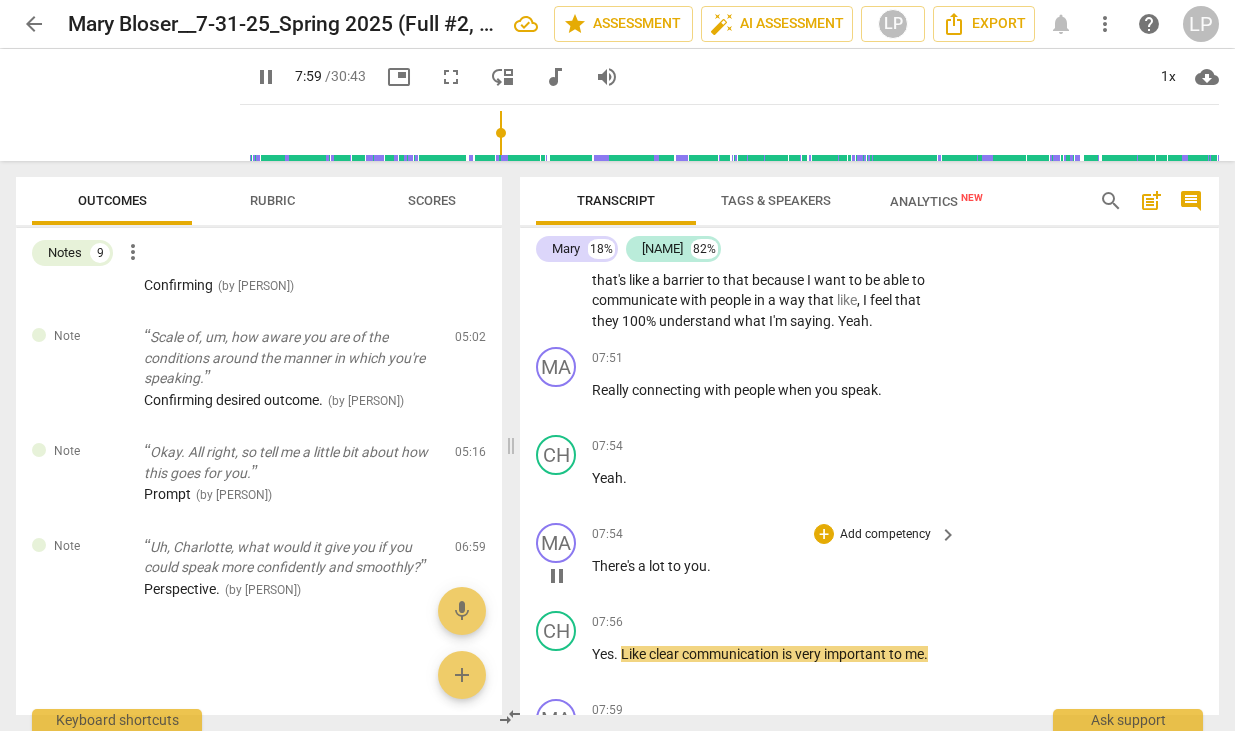 click on "There's" at bounding box center (615, 566) 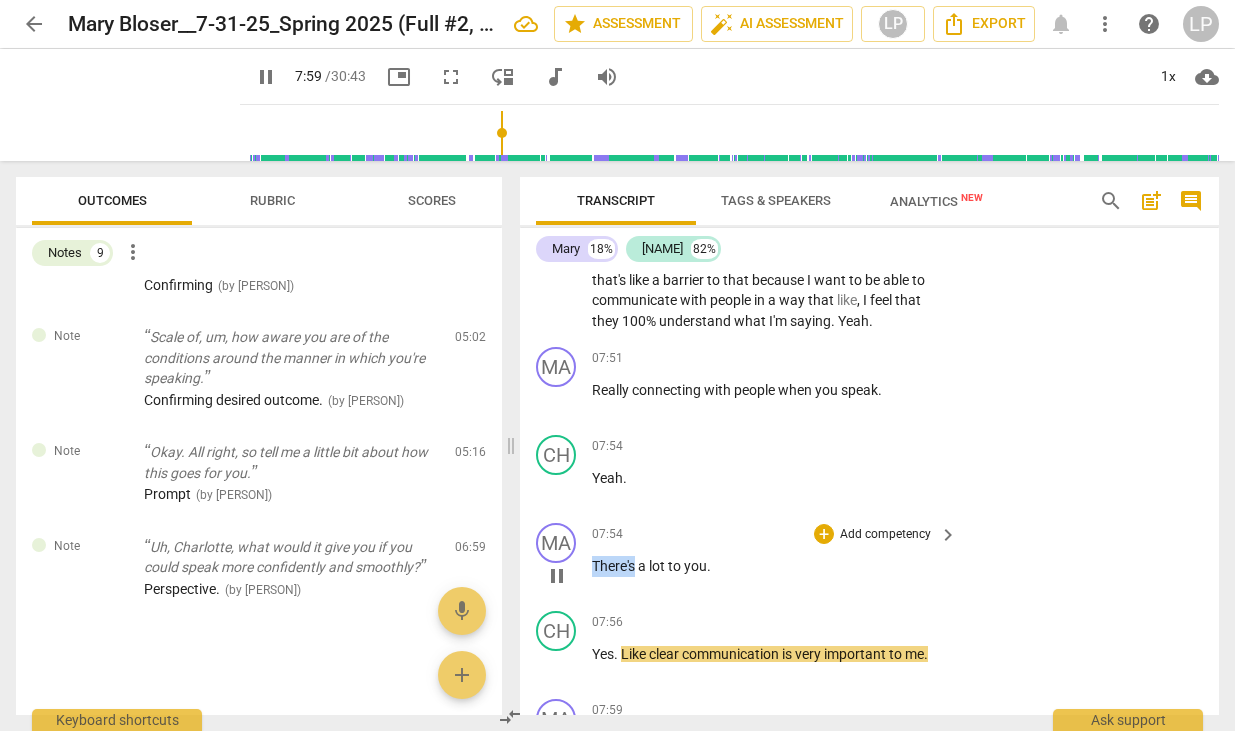 click on "There's" at bounding box center [615, 566] 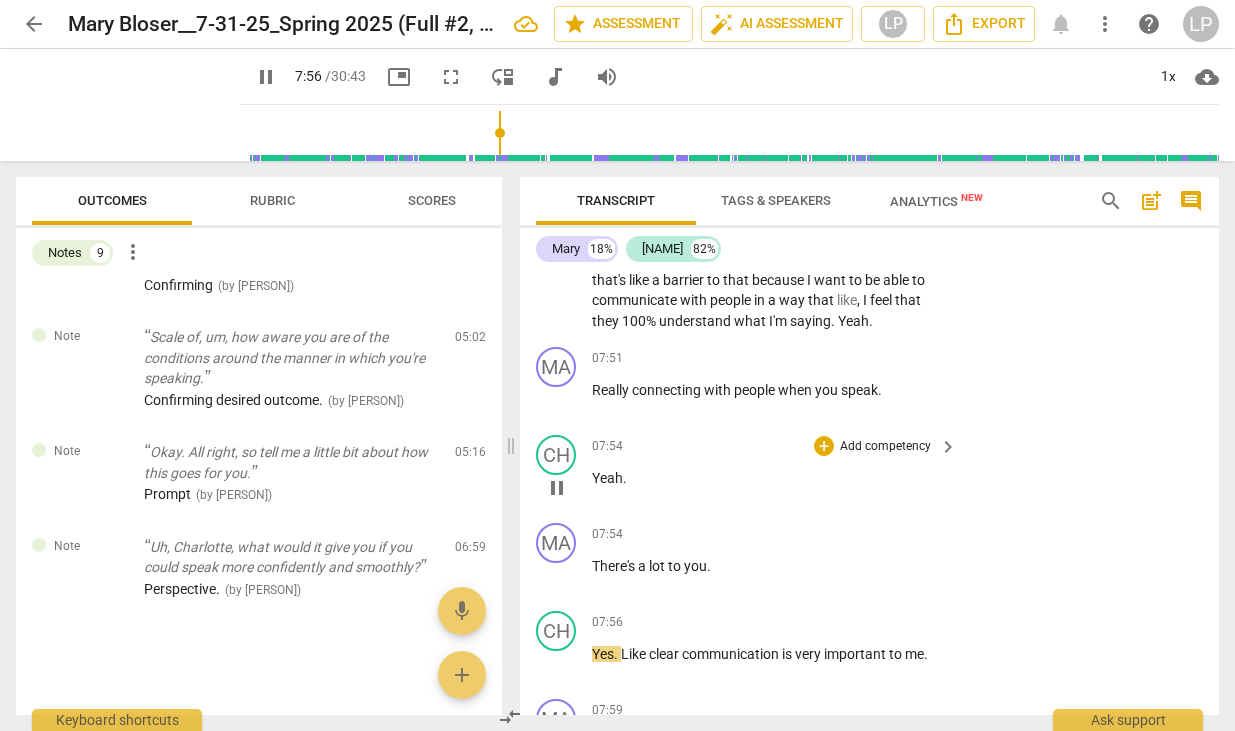 click on "Yeah" at bounding box center (607, 478) 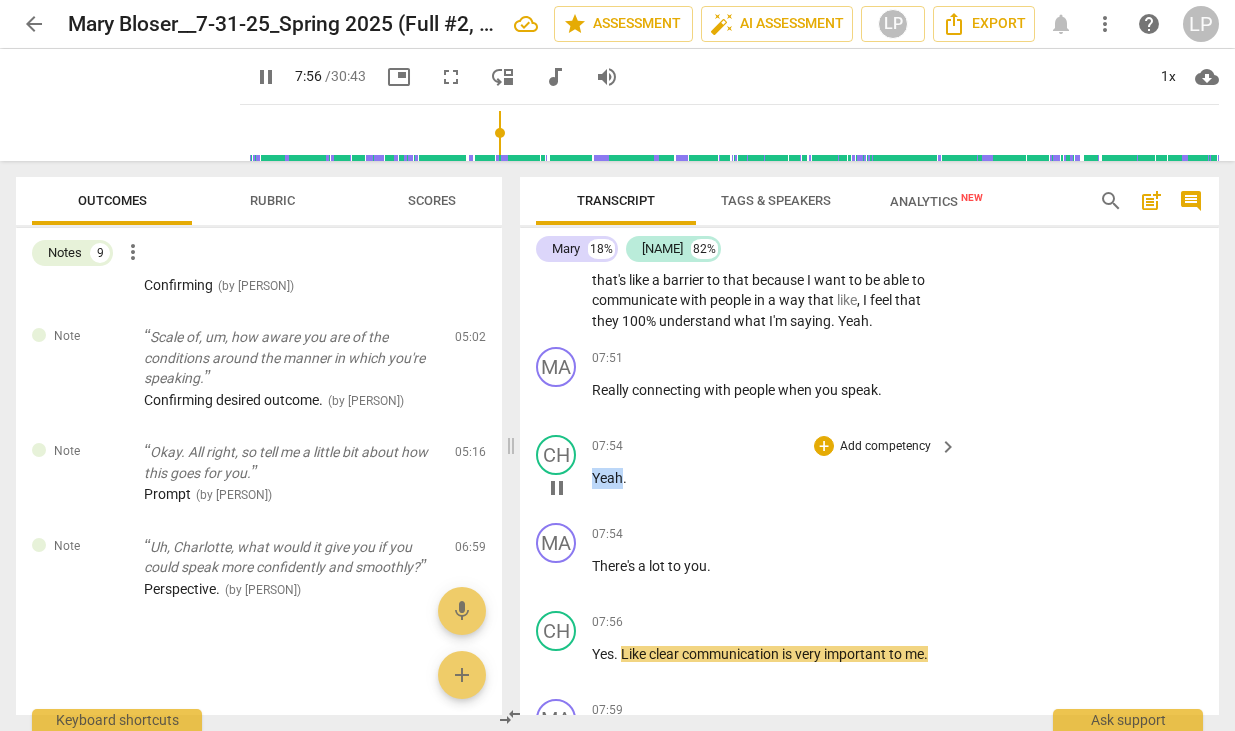 click on "Yeah" at bounding box center [607, 478] 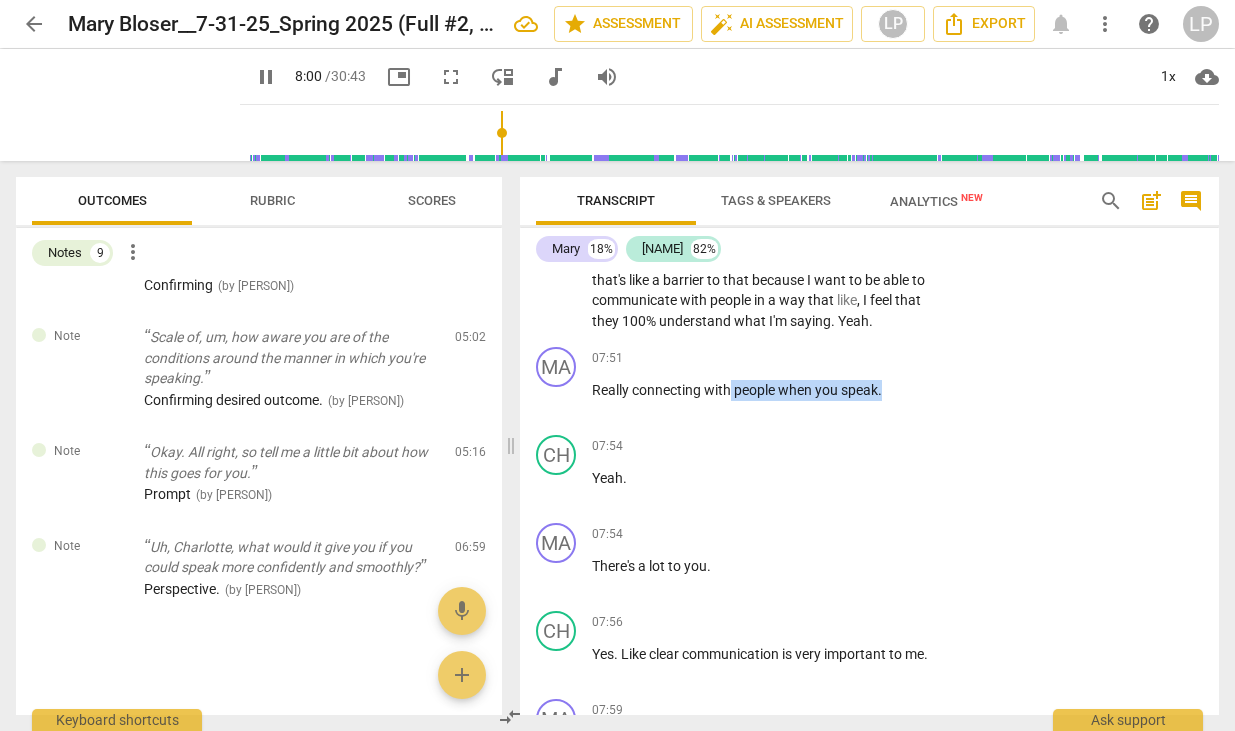scroll, scrollTop: 4549, scrollLeft: 0, axis: vertical 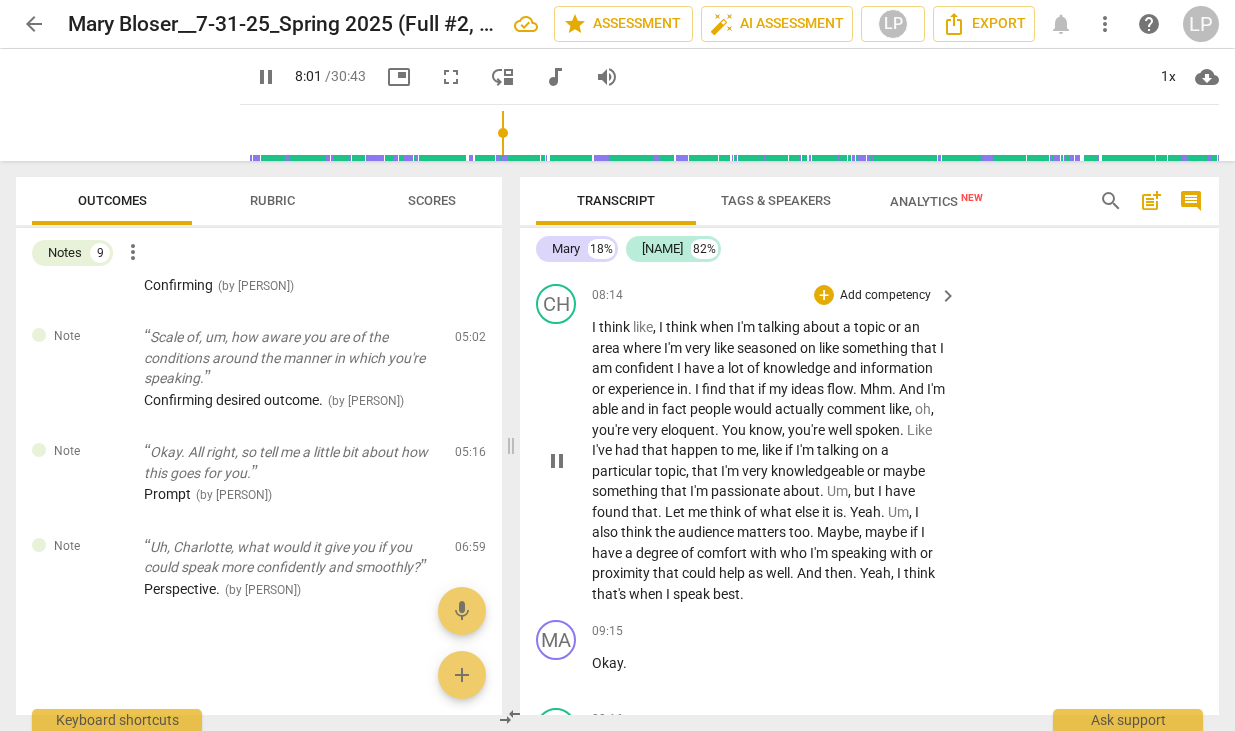 drag, startPoint x: 890, startPoint y: 433, endPoint x: 636, endPoint y: 424, distance: 254.1594 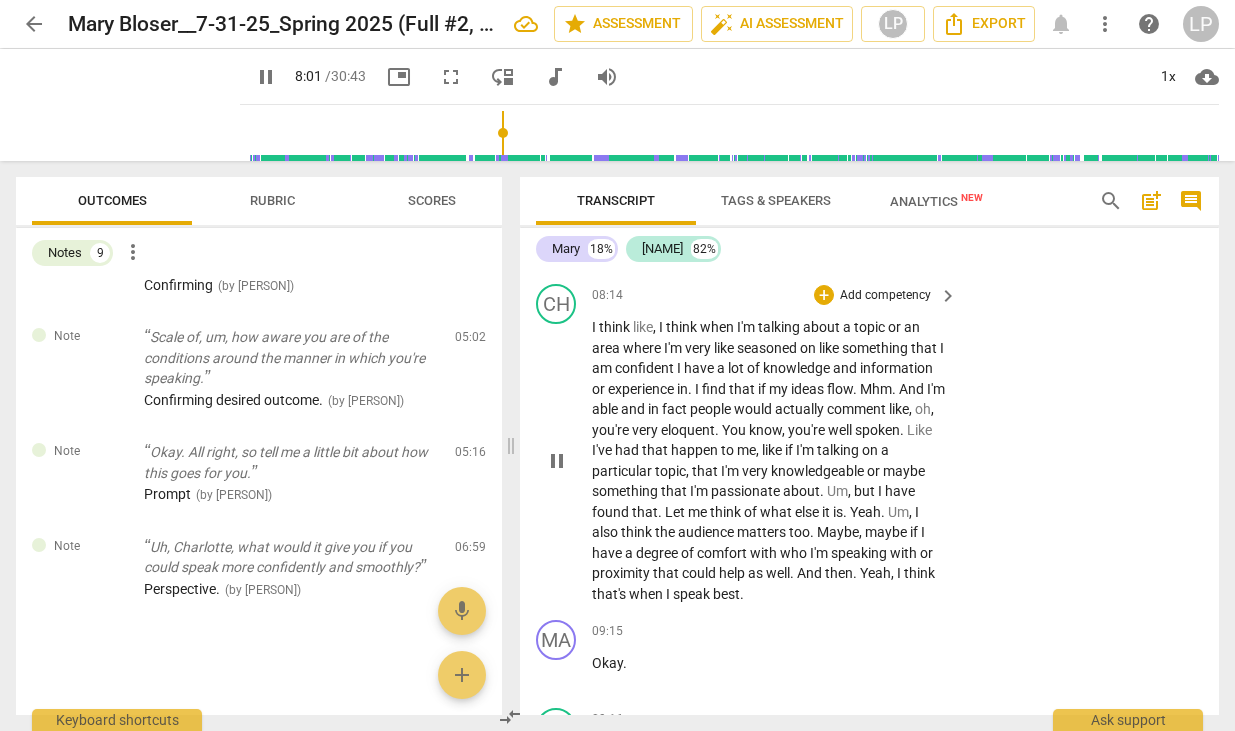 click on "MA play_arrow pause 00:04 + Add competency keyboard_arrow_right All   right .   Charlotte .   Hello . CH play_arrow pause 00:06 + Add competency keyboard_arrow_right Hi ,   Mary .   How   are   you ? MA play_arrow pause 00:08 + Add competency keyboard_arrow_right I'm   doing   pretty   well ,   actually .   How   are   you ?   I'm   good . CH play_arrow pause 00:12 + Add competency keyboard_arrow_right Yeah .   Not   bad .   I   can't   complain . MA play_arrow pause 00:15 + Add competency keyboard_arrow_right Good .   Tell   me   about   a ,   uh ,   win   from   the   week .   Something   that   went   well . CH play_arrow pause 00:24 + Add competency keyboard_arrow_right Um ,   I   think   a   win   would   be   that   I   moved   to ,   like ,   my   new   place .   Oh ,   wow .   I'm ,   like ,   all   settled   in .   Not   a   hundred   percent ,   obviously .   There's   still   some   things   to ,   you   know ,   get   100   acclimatized .   But   I   finally   did   move ,   and   almost     is" at bounding box center [869, 492] 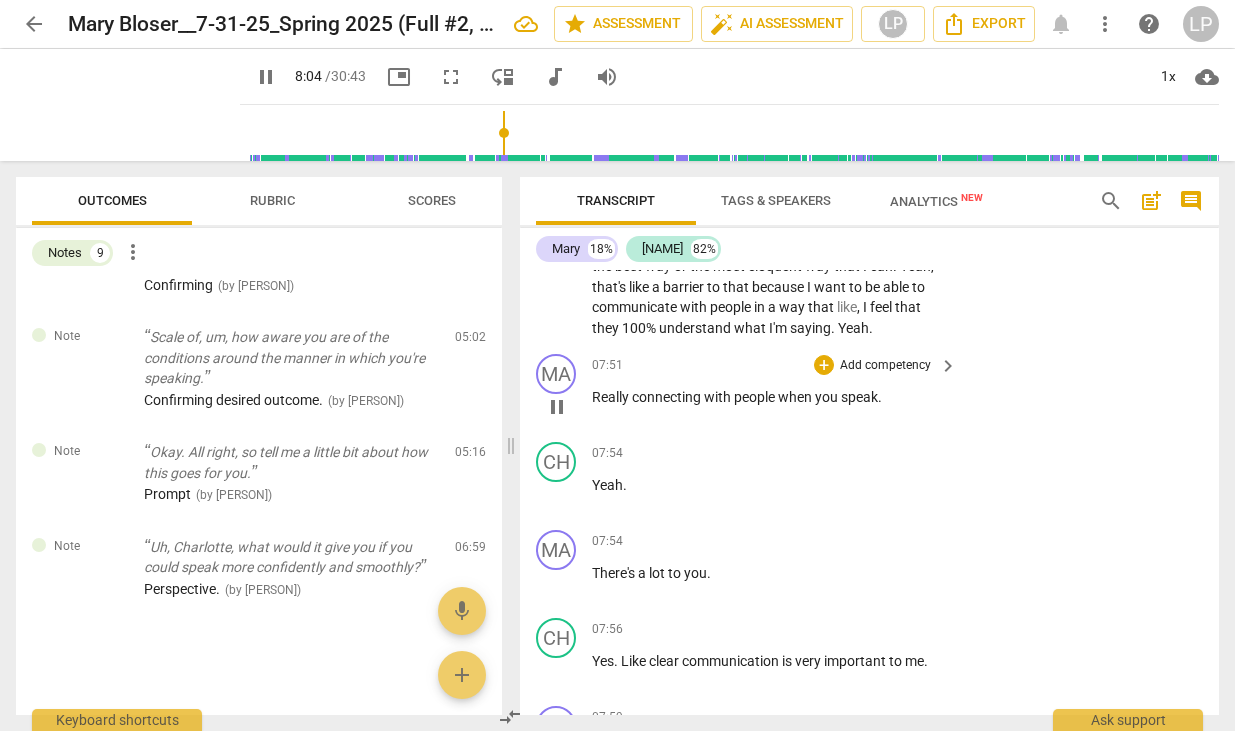 scroll, scrollTop: 4023, scrollLeft: 0, axis: vertical 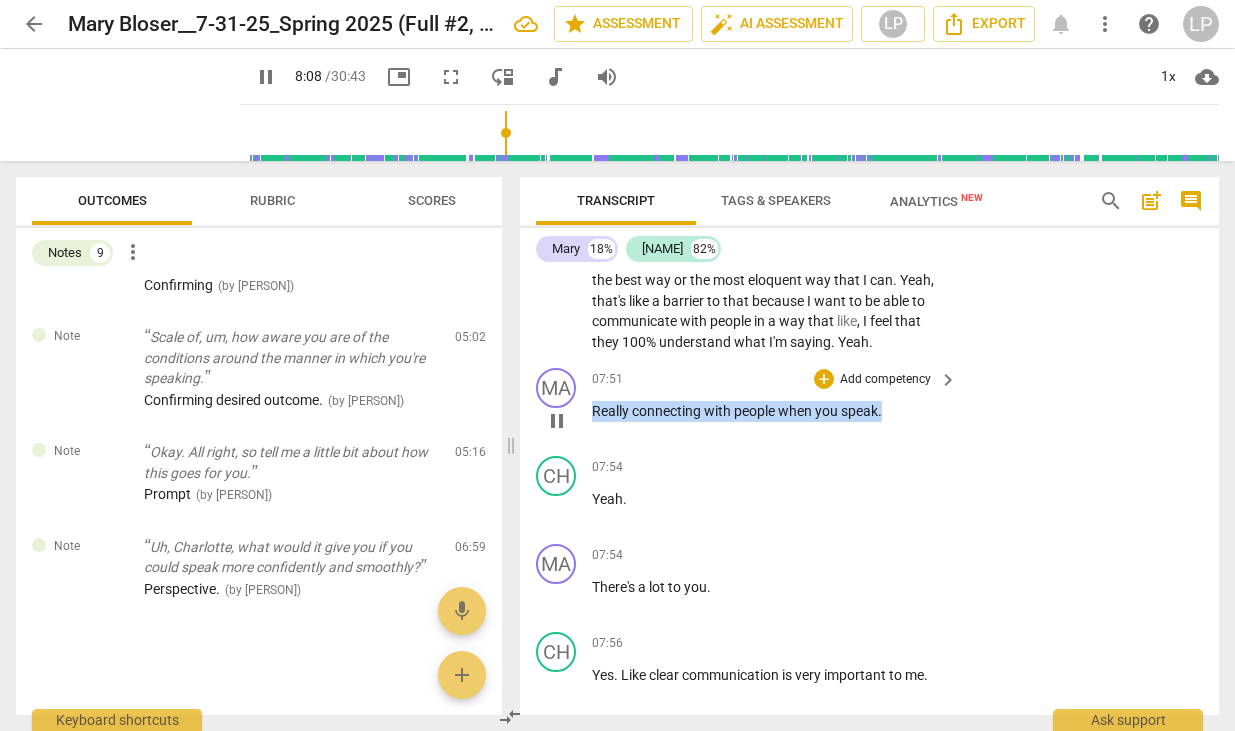 drag, startPoint x: 894, startPoint y: 451, endPoint x: 596, endPoint y: 449, distance: 298.0067 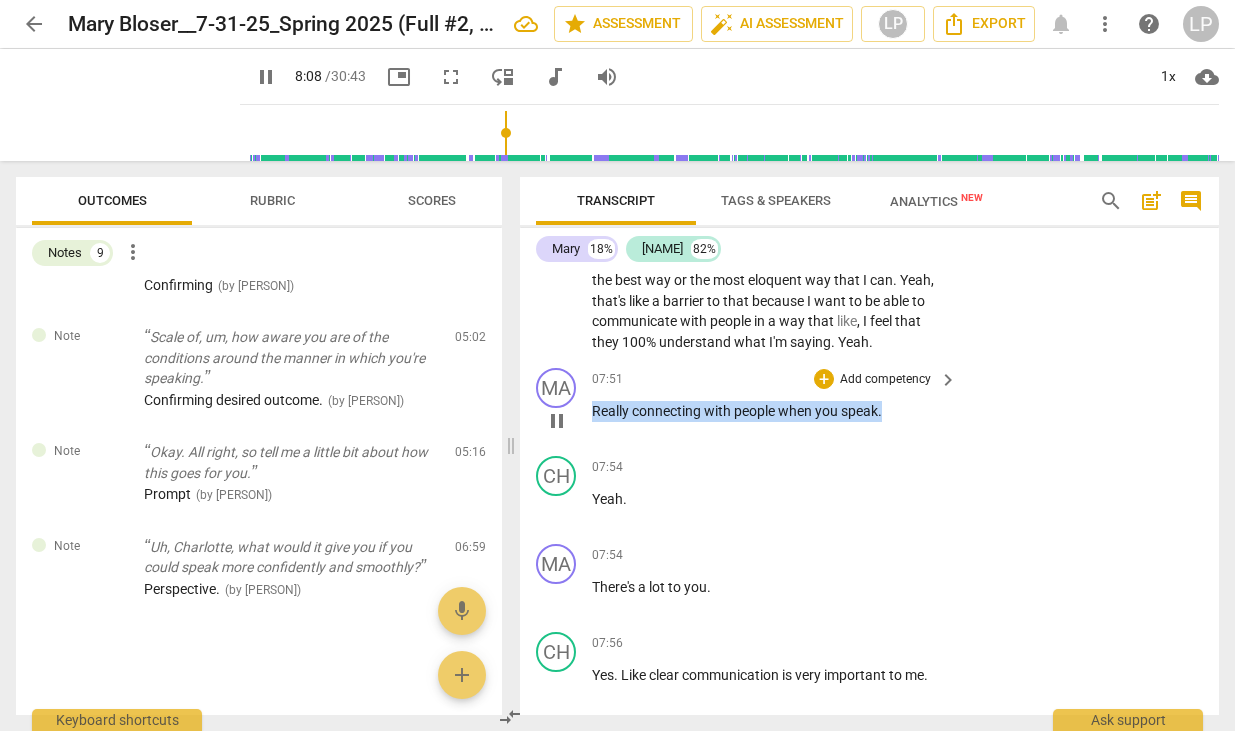 click on "Really   connecting   with   people   when   you   speak ." at bounding box center (769, 411) 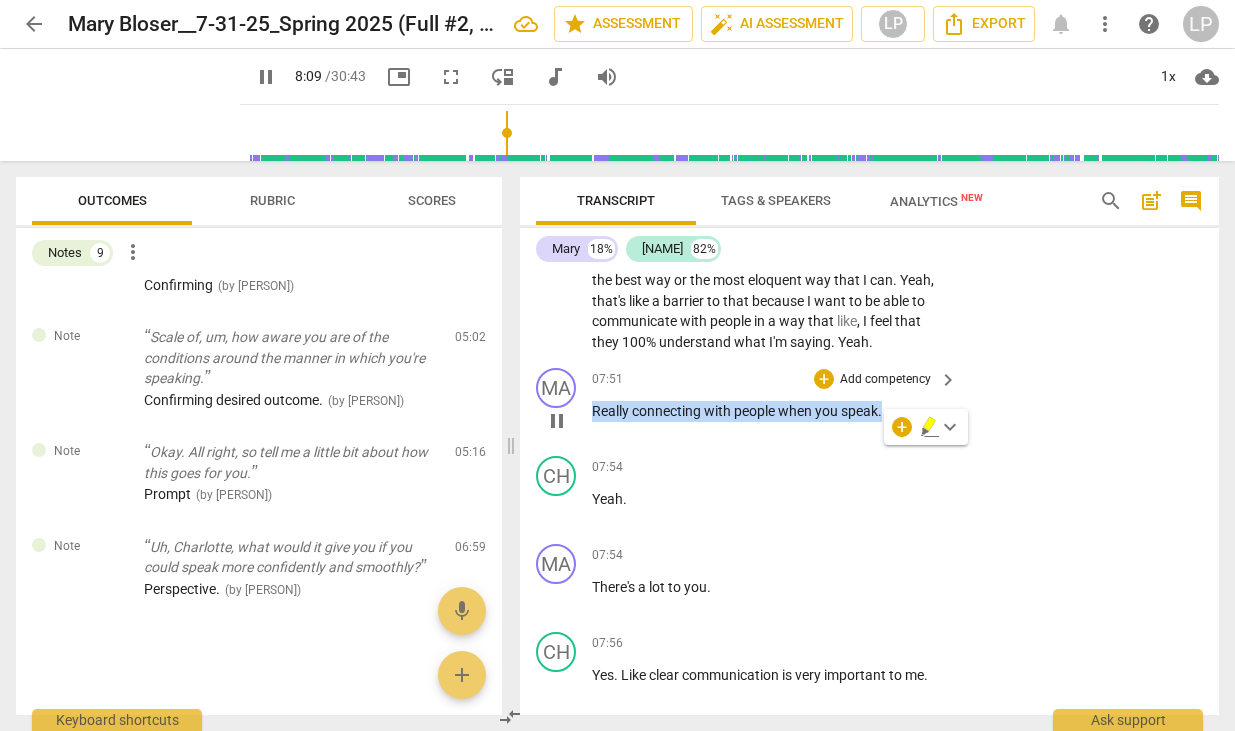 click on "Add competency" at bounding box center [885, 380] 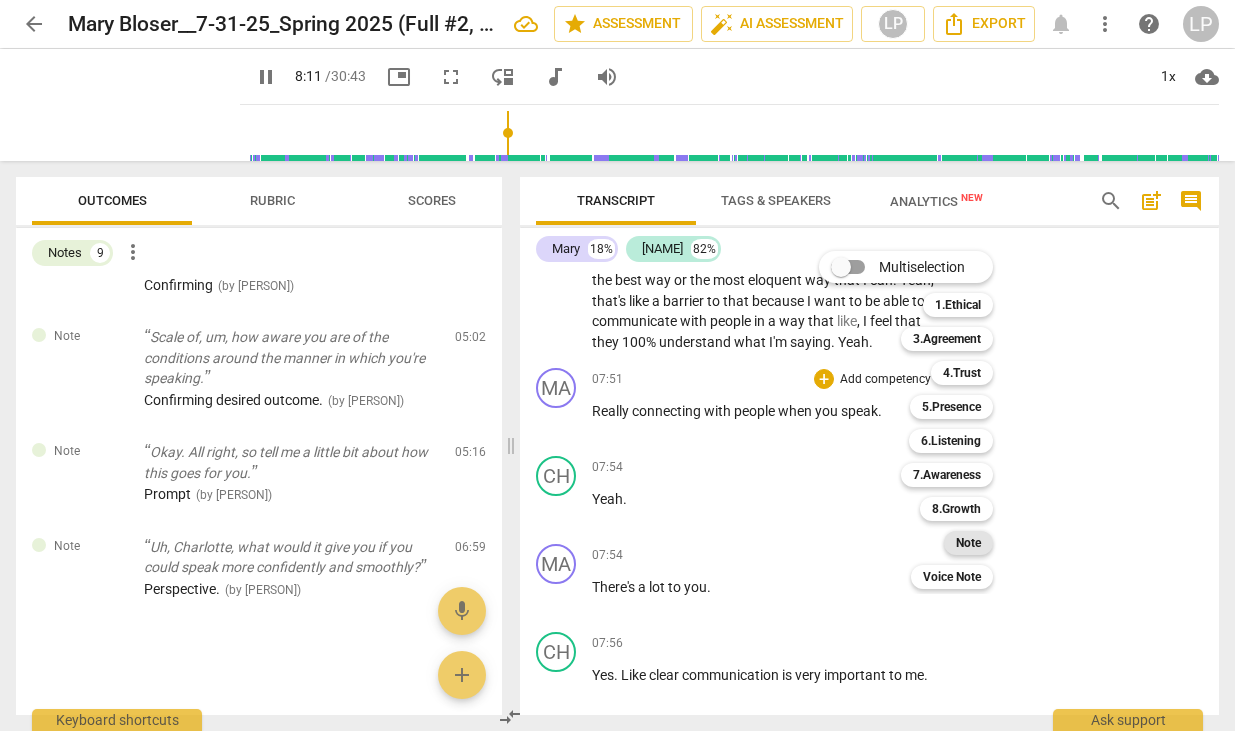 click on "Note" at bounding box center [968, 543] 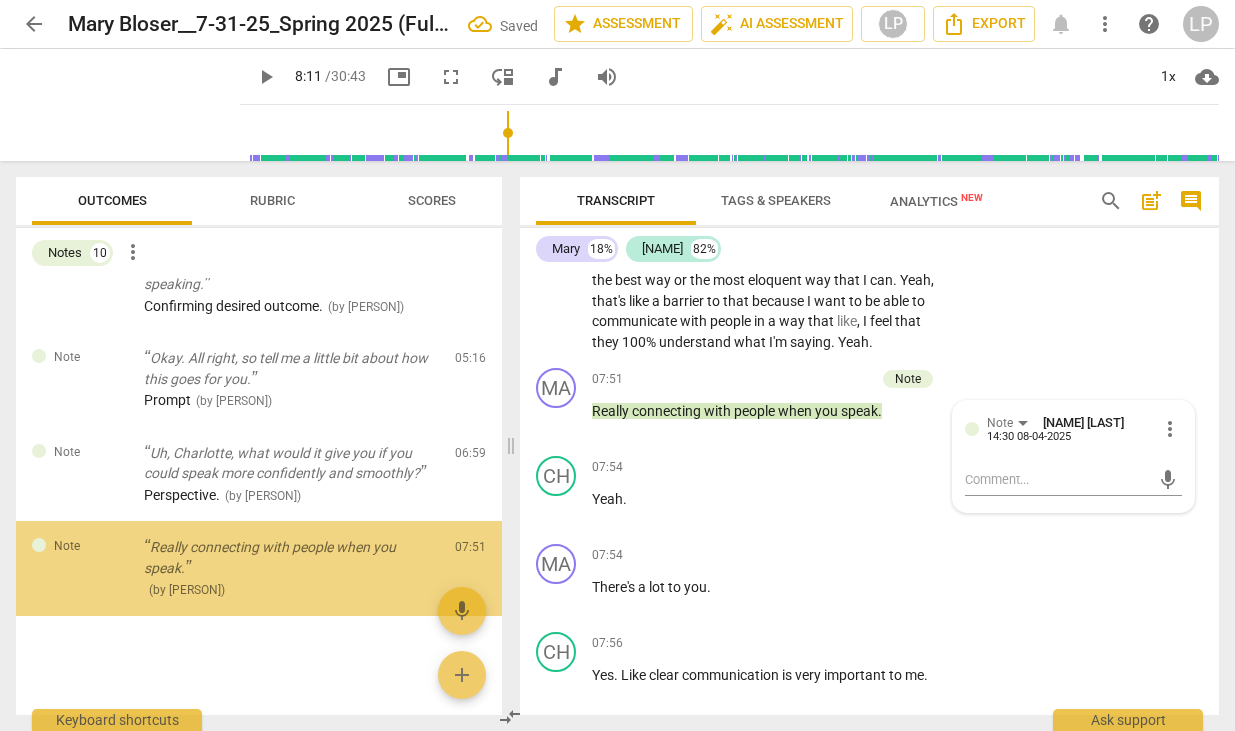 scroll, scrollTop: 751, scrollLeft: 0, axis: vertical 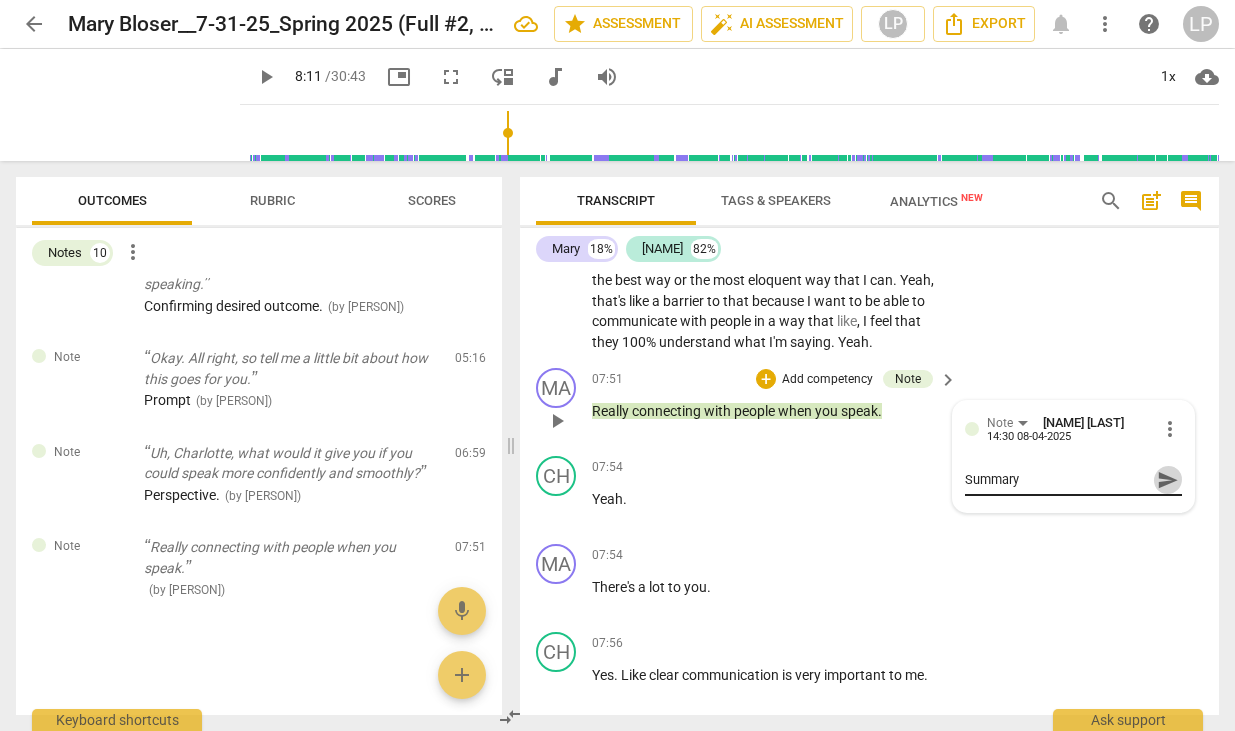 click on "send" at bounding box center [1168, 480] 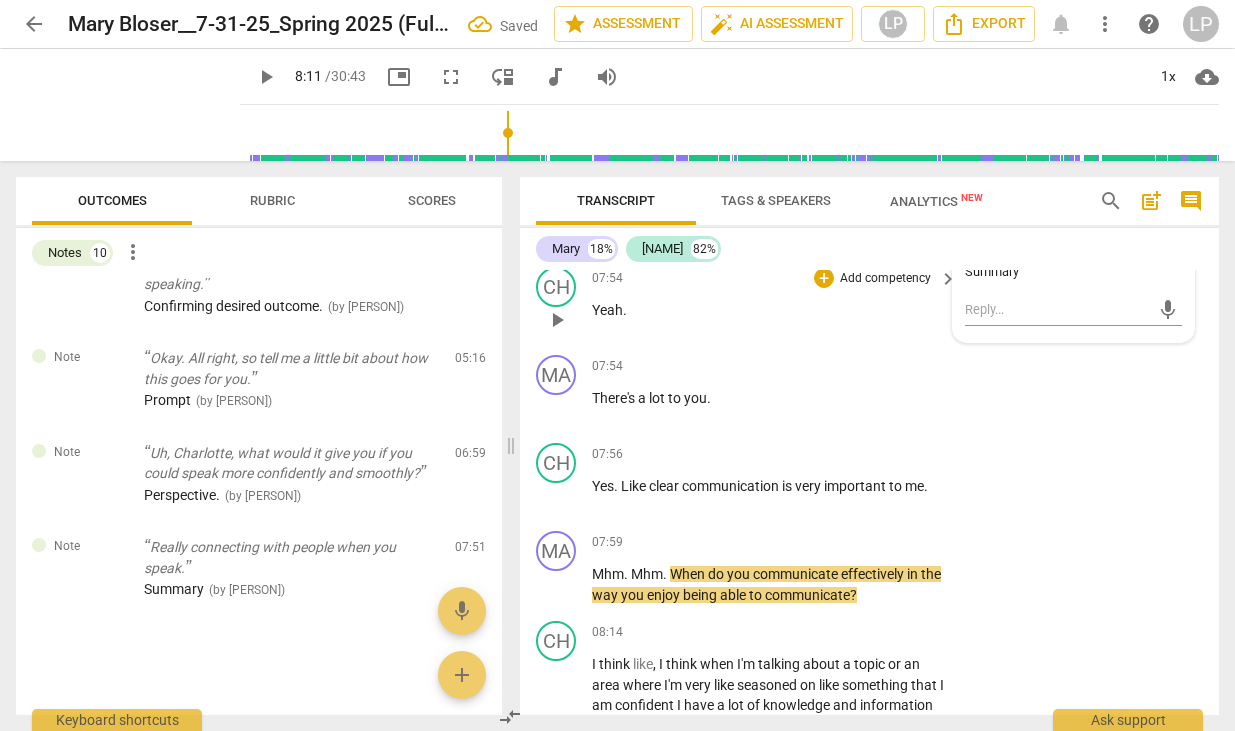 scroll, scrollTop: 4225, scrollLeft: 0, axis: vertical 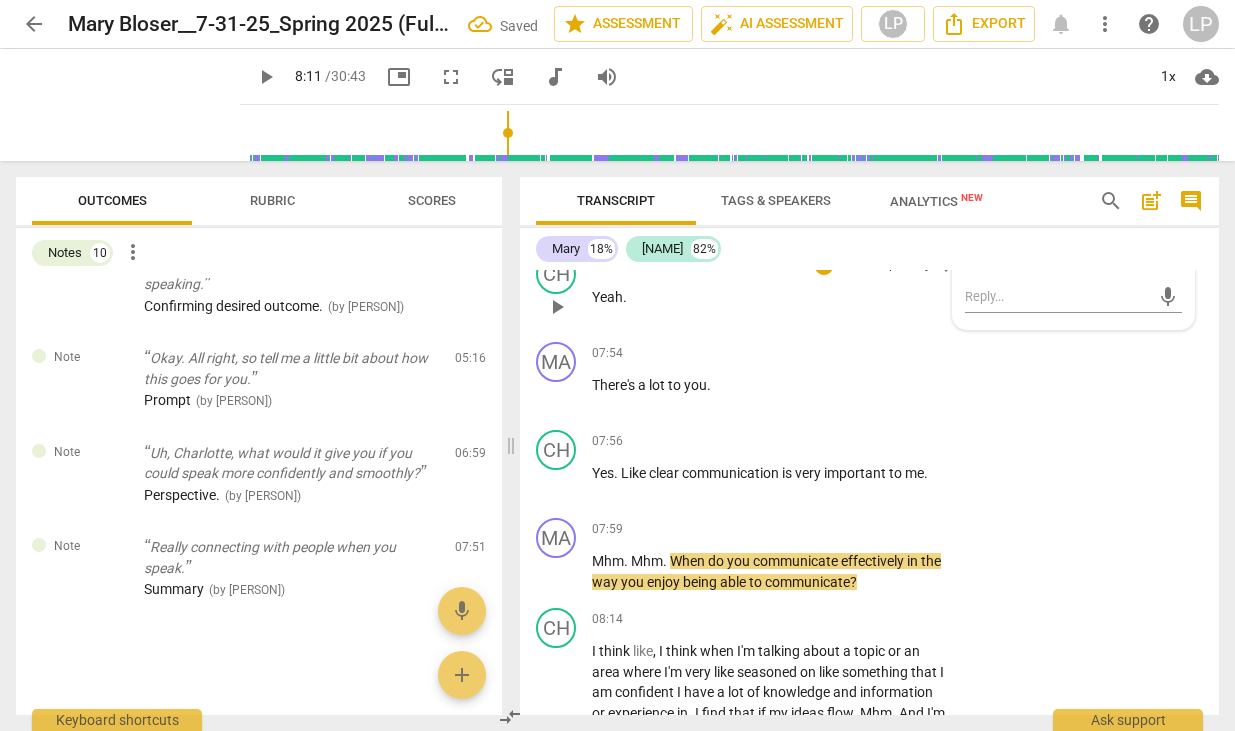 click on "07:56 + Add competency keyboard_arrow_right Yes .   Like   clear   communication   is   very   important   to   me ." at bounding box center (775, 466) 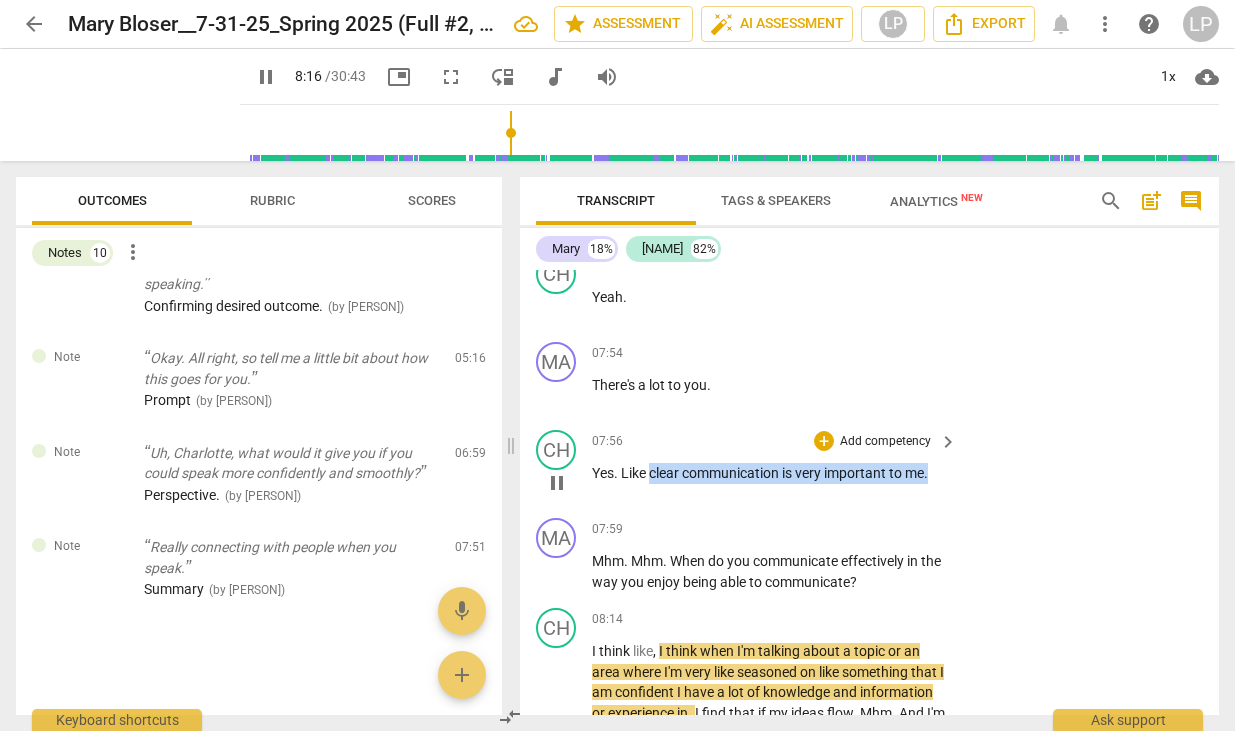 drag, startPoint x: 650, startPoint y: 513, endPoint x: 929, endPoint y: 510, distance: 279.01614 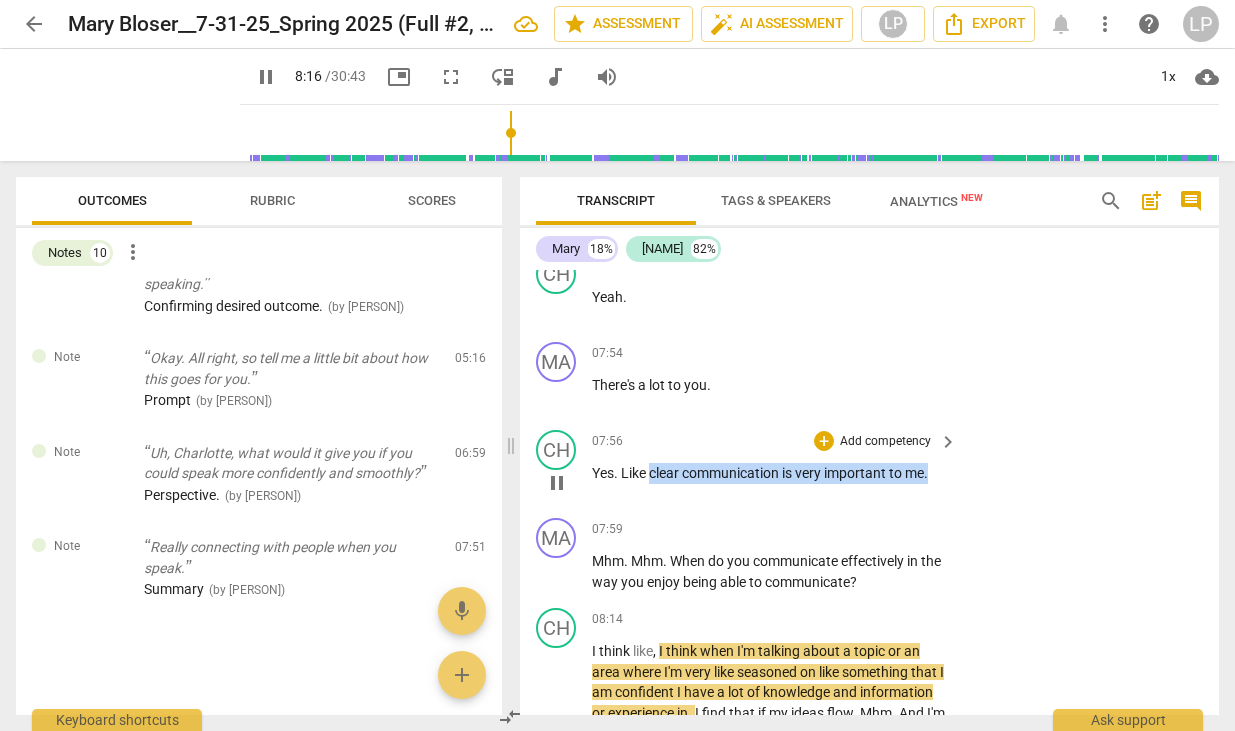 click on "Yes .   Like   clear   communication   is   very   important   to   me ." at bounding box center [769, 473] 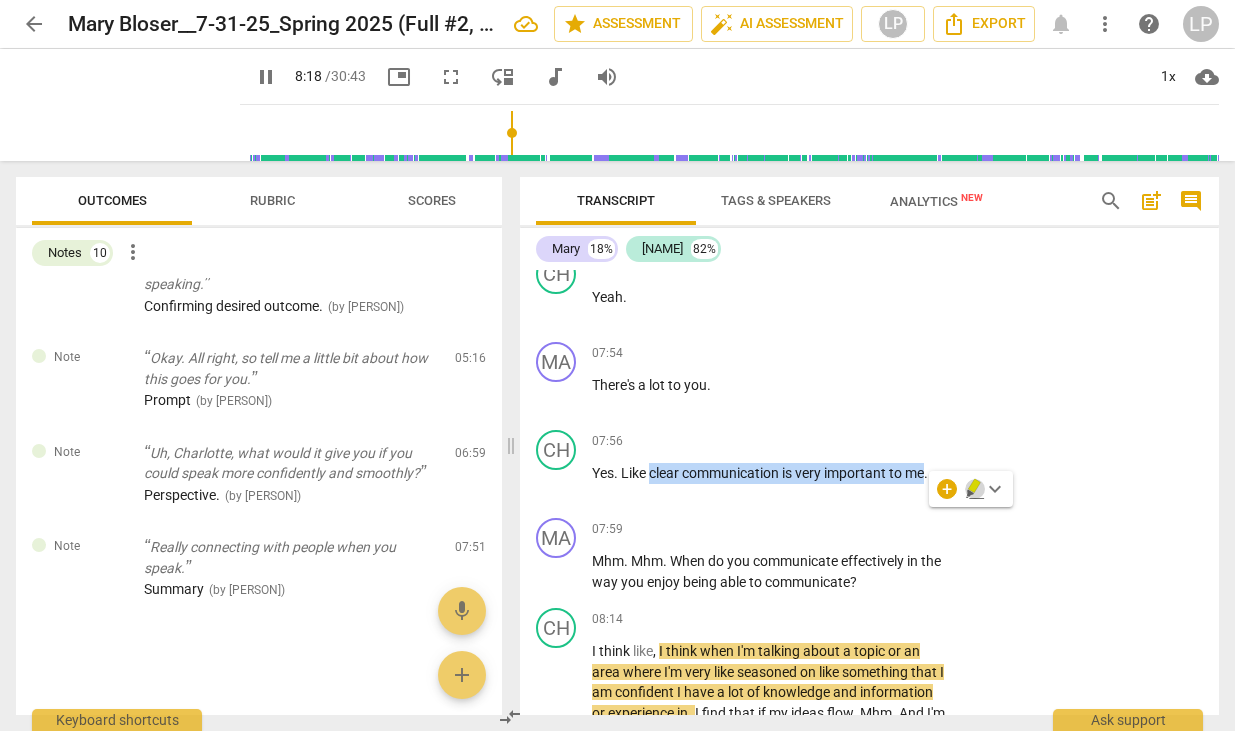 click 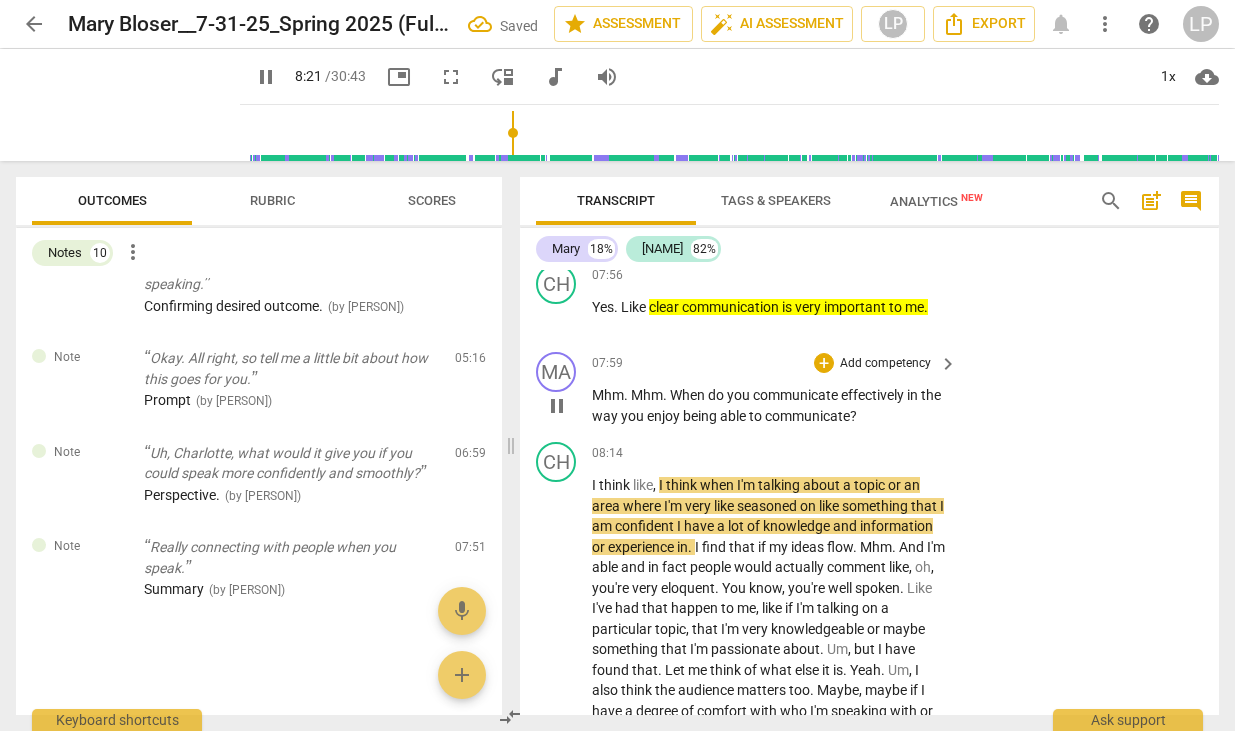scroll, scrollTop: 4394, scrollLeft: 0, axis: vertical 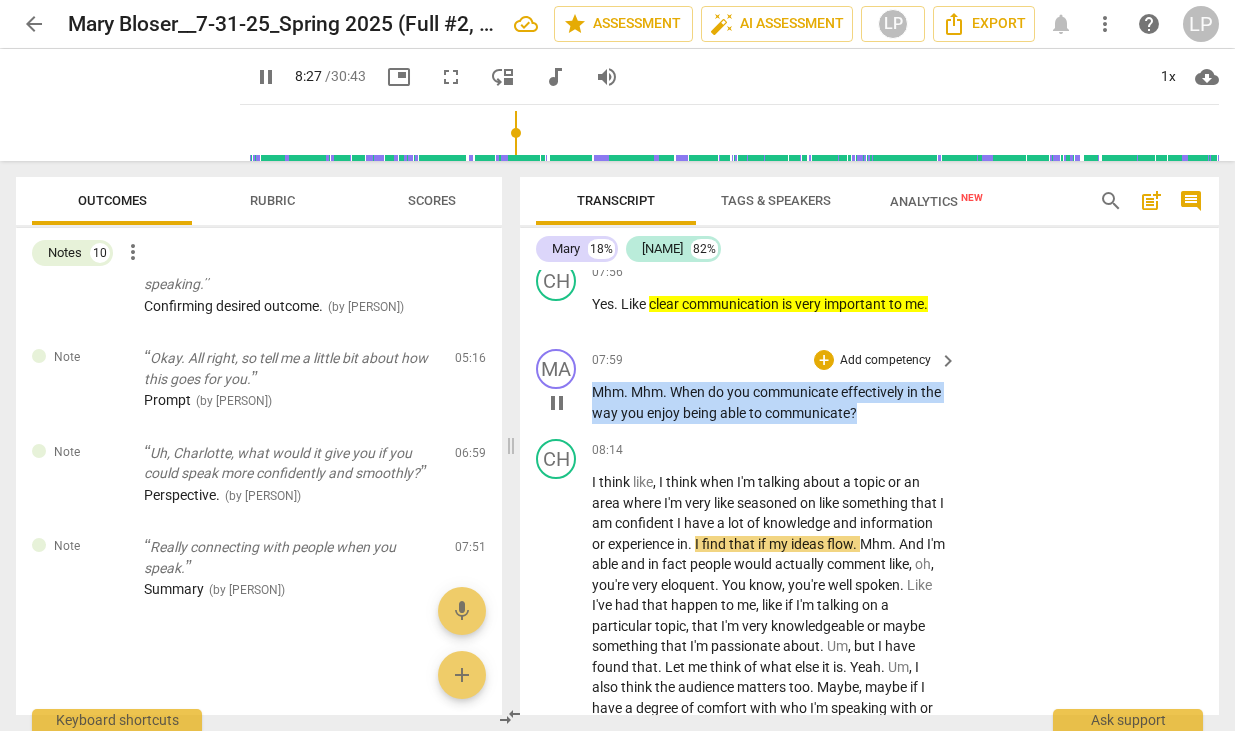 drag, startPoint x: 885, startPoint y: 449, endPoint x: 595, endPoint y: 434, distance: 290.38766 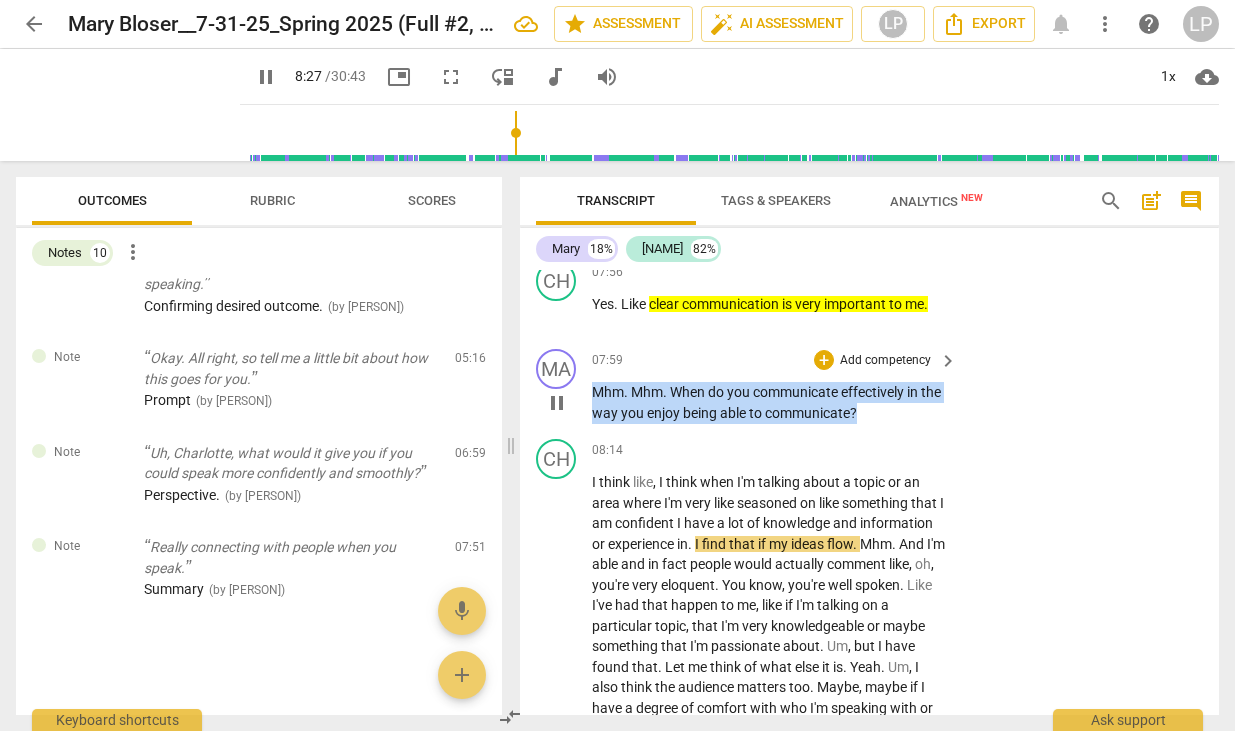 click on "Mhm .   Mhm .   When   do   you   communicate   effectively   in   the   way   you   enjoy   being   able   to   communicate ?" at bounding box center (769, 402) 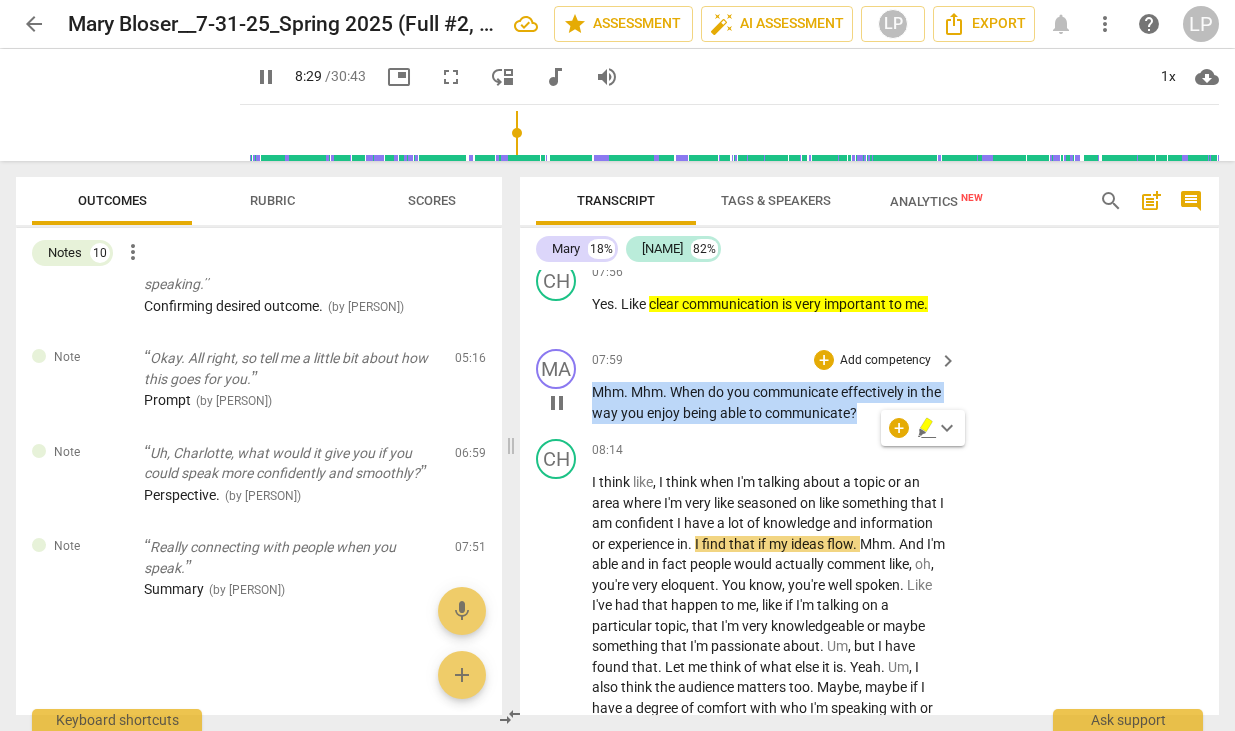 click on "Add competency" at bounding box center [885, 361] 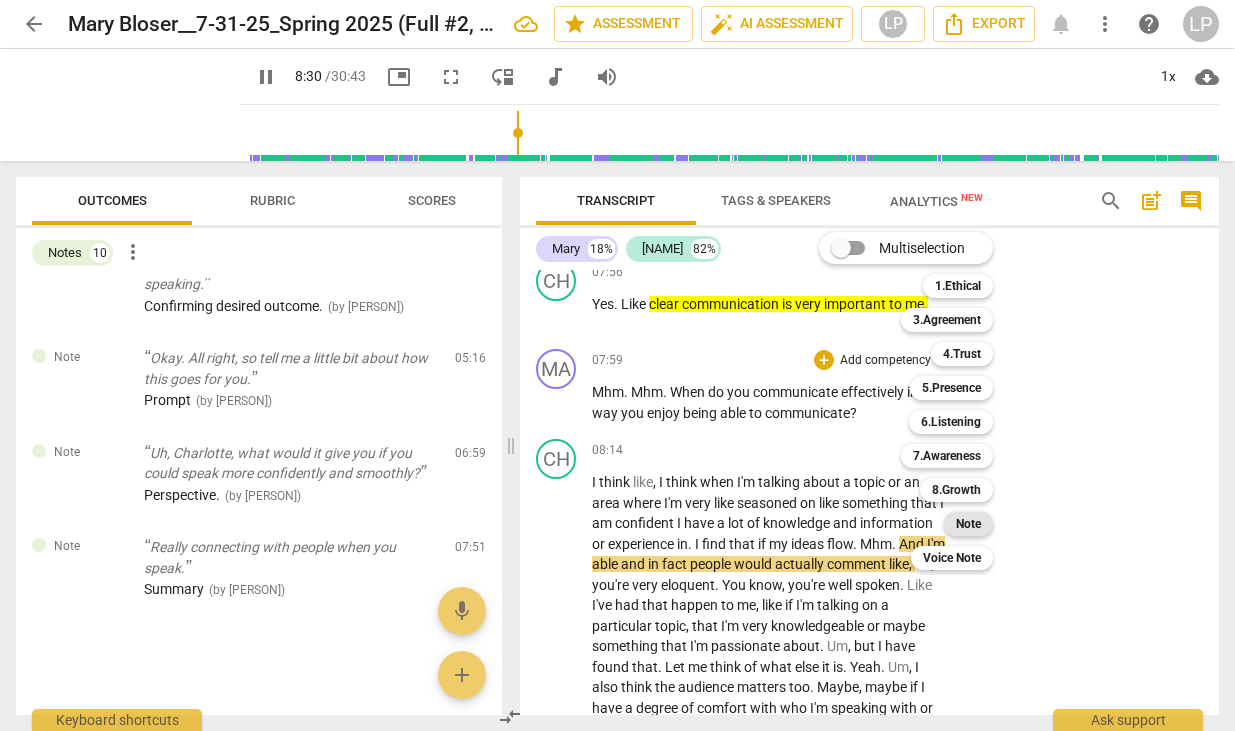 click on "Note" at bounding box center (968, 524) 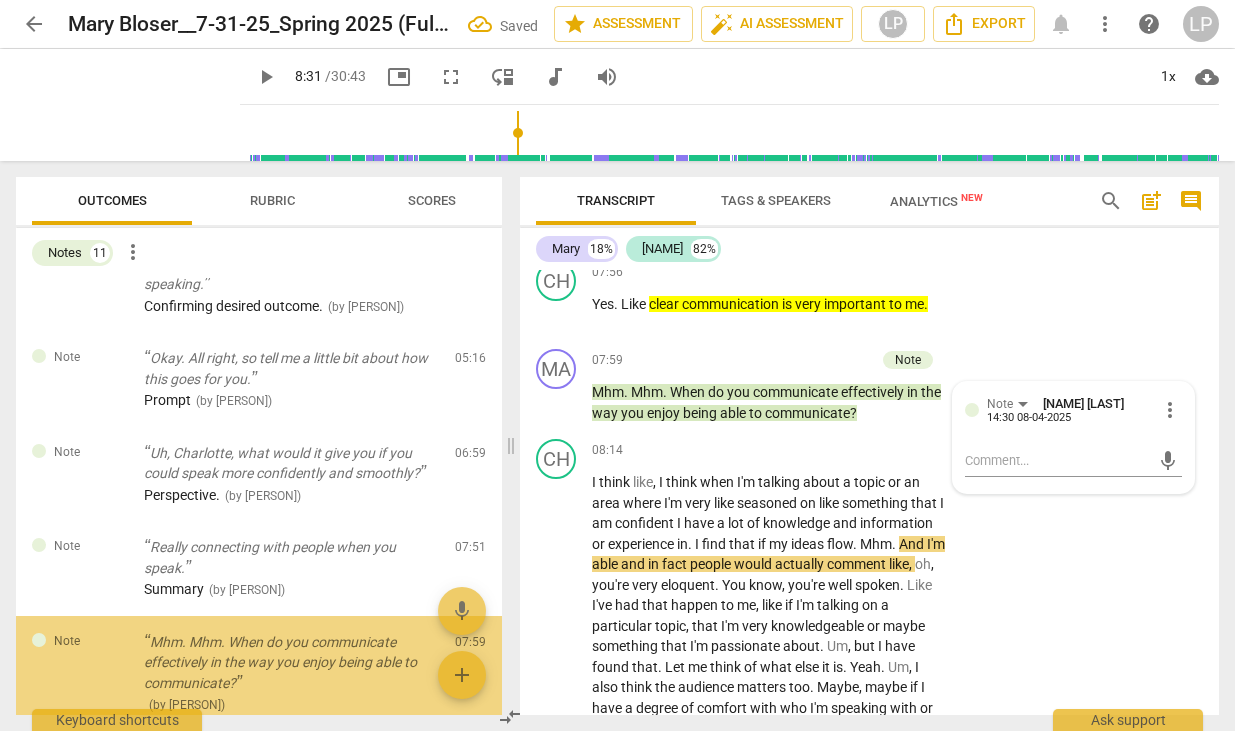 scroll, scrollTop: 866, scrollLeft: 0, axis: vertical 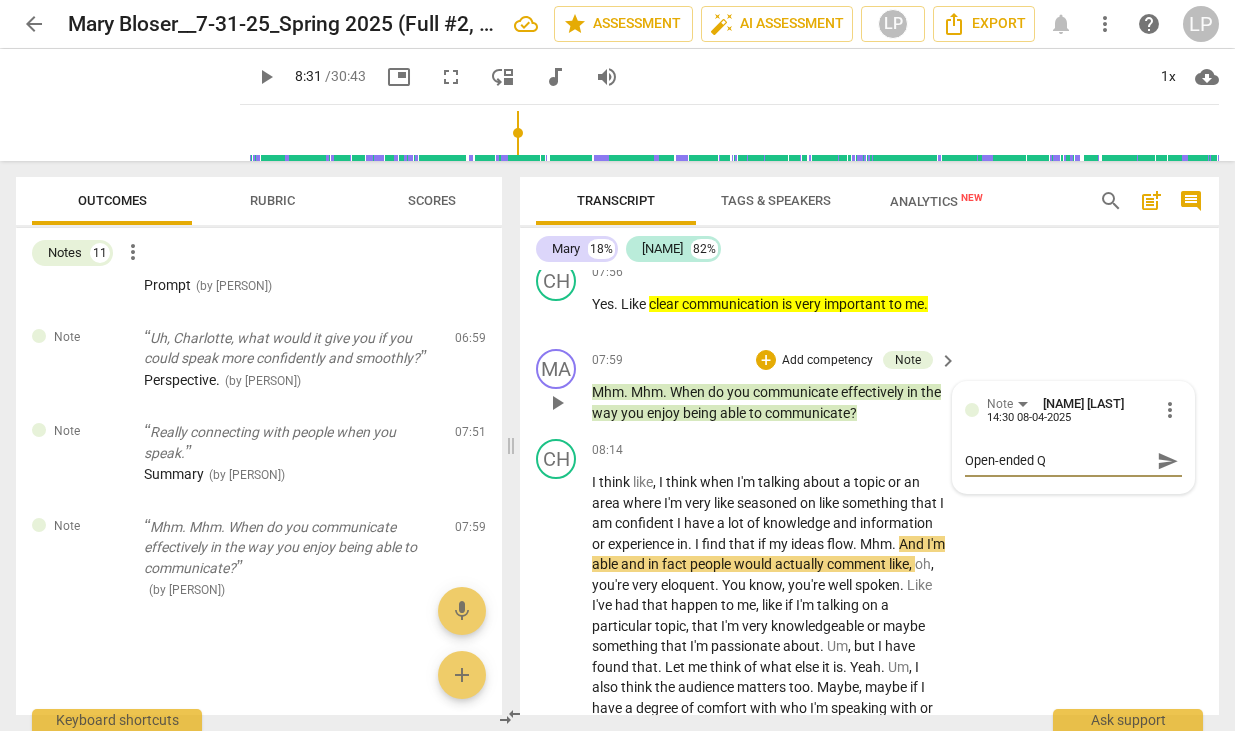 click on "send" at bounding box center (1168, 461) 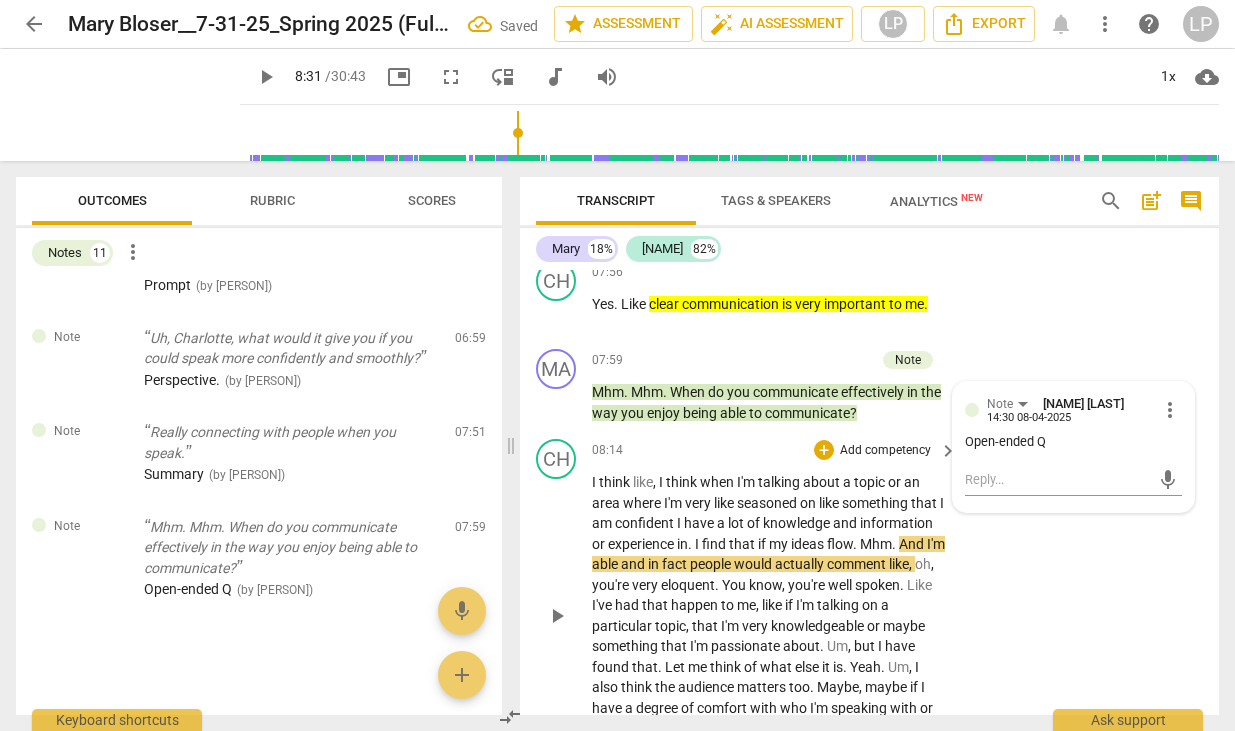 click on "eloquent" at bounding box center [688, 585] 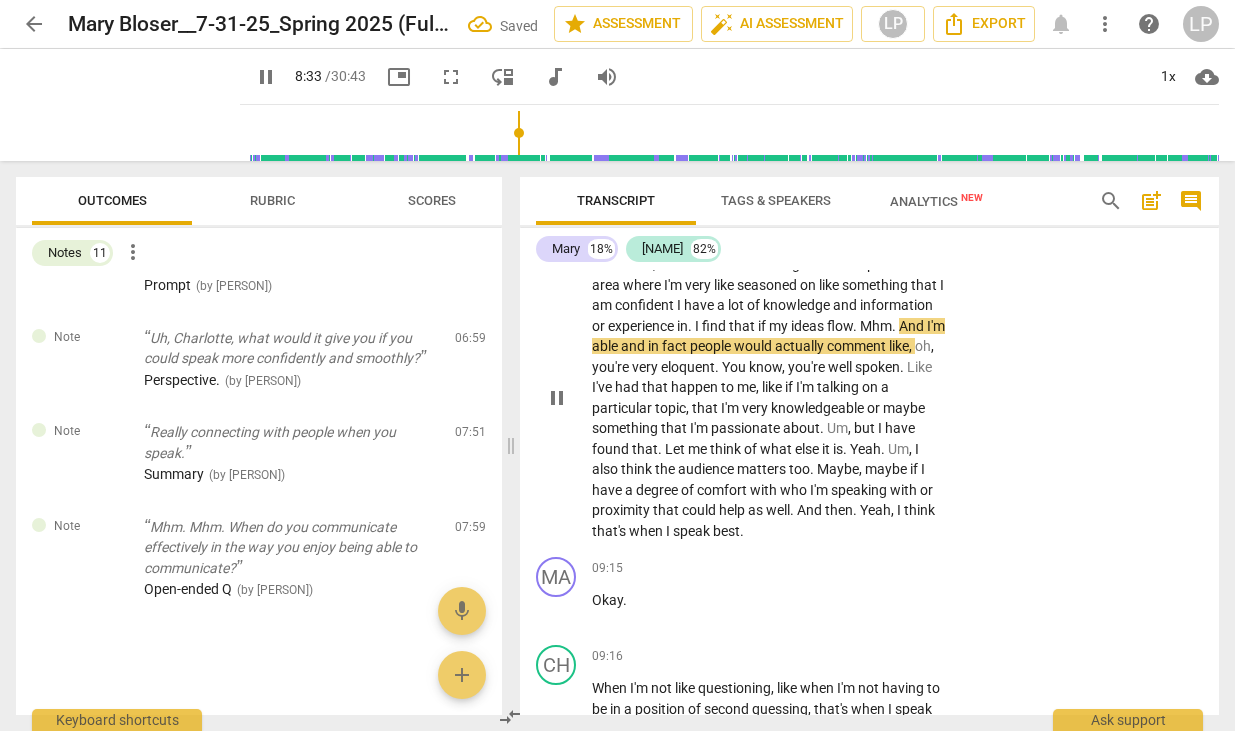 scroll, scrollTop: 4616, scrollLeft: 0, axis: vertical 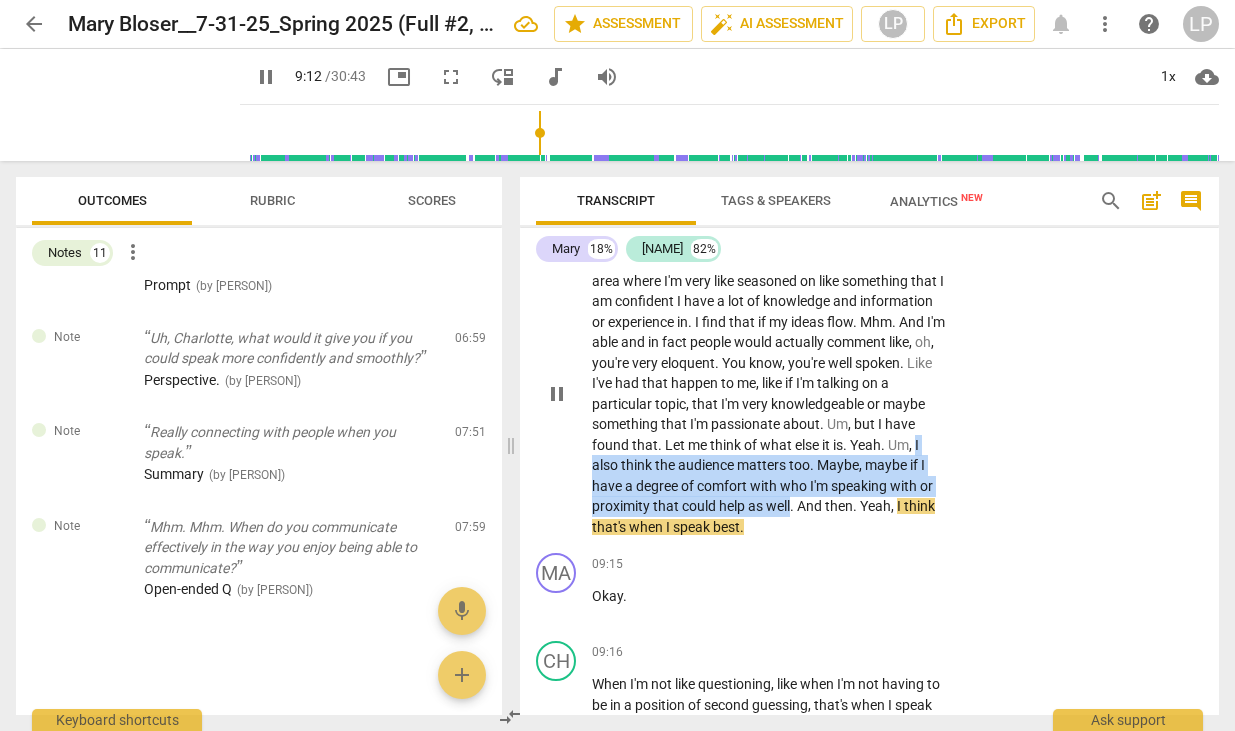 drag, startPoint x: 918, startPoint y: 488, endPoint x: 792, endPoint y: 551, distance: 140.87228 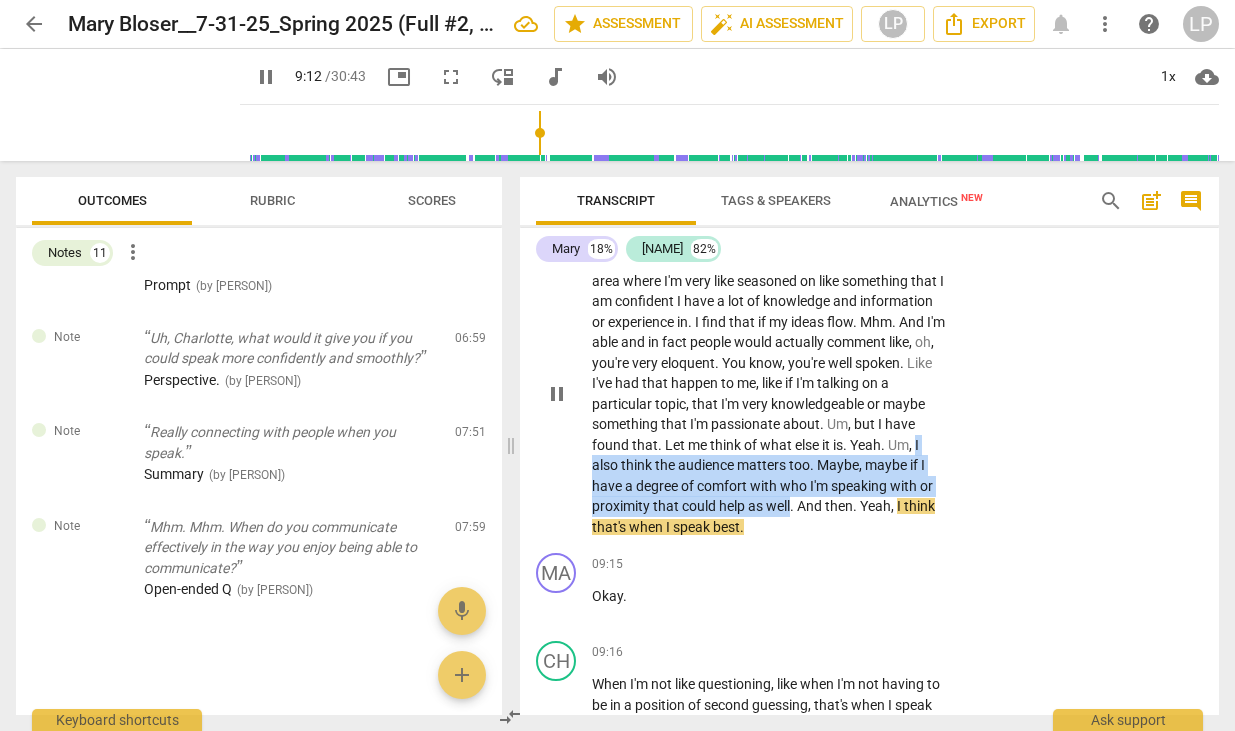 click on "I   think   like ,   I   think   when   I'm   talking   about   a   topic   or   an   area   where   I'm   very   like   seasoned   on   like   something   that   I   am   confident   I   have   a   lot   of   knowledge   and   information   or   experience   in .   I   find   that   if   my   ideas   flow .   Mhm .   And   I'm   able   and   in   fact   people   would   actually   comment   like ,   oh ,   you're   very   eloquent .   You   know ,   you're   well   spoken .   Like   I've   had   that   happen   to   me ,   like   if   I'm   talking   on   a   particular   topic ,   that   I'm   very   knowledgeable   or   maybe   something   that   I'm   passionate   about .   Um ,   but   I   have   found   that .   Let   me   think   of   what   else   it   is .   Yeah .   Um ,   I   also   think   the   audience   matters   too .   Maybe ,   maybe   if   I   have   a   degree   of   comfort   with   who   I'm   speaking   with   or   proximity   that   could   help   as   well .   And   then .   Yeah ," at bounding box center (769, 393) 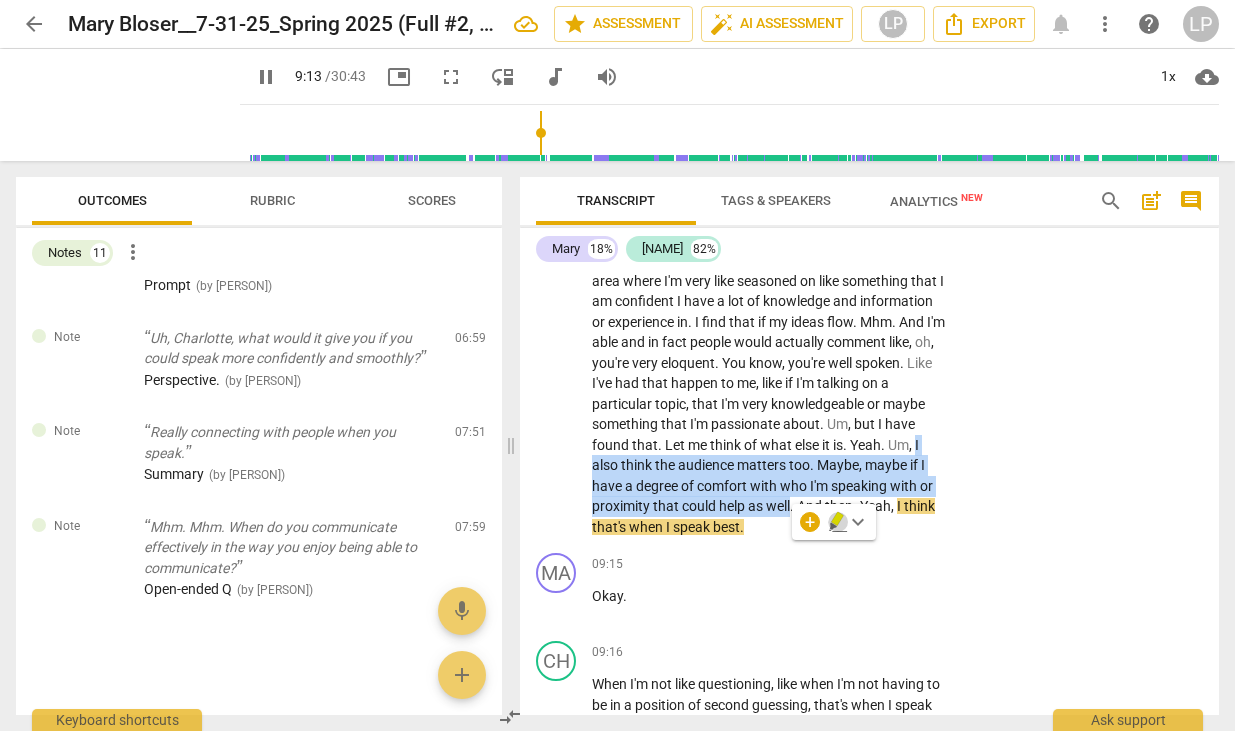 click 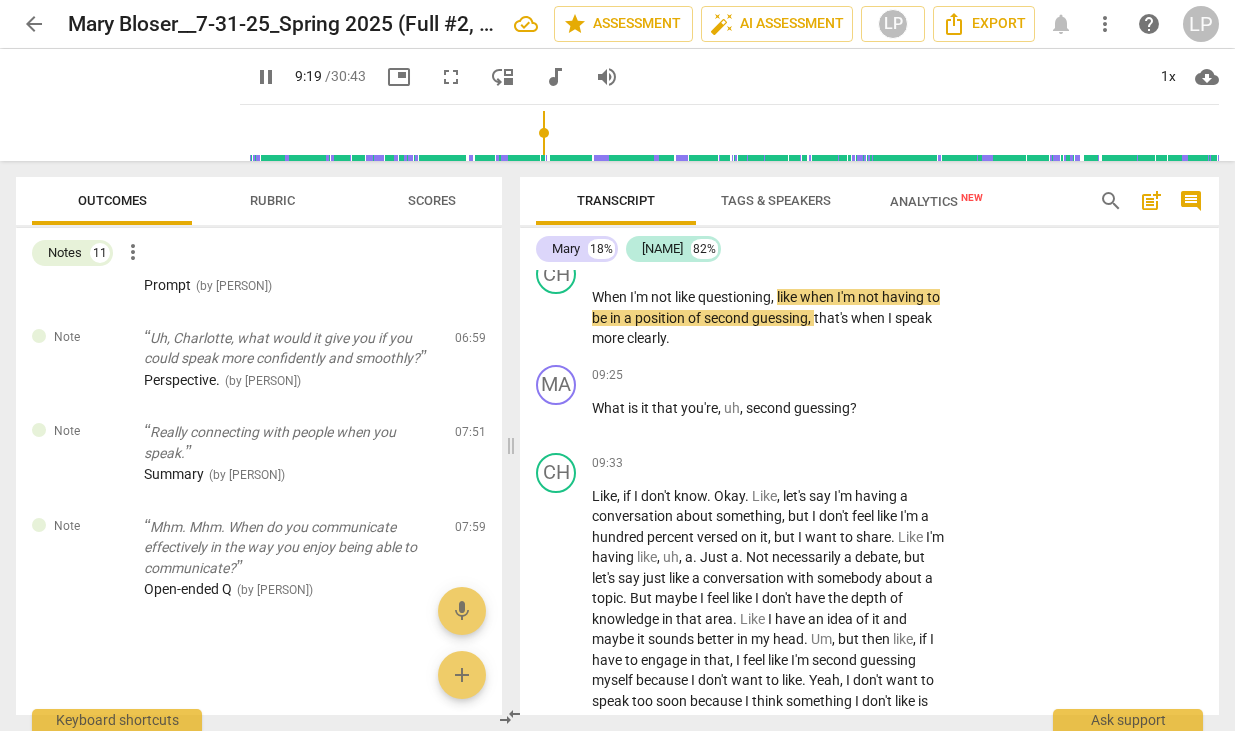 scroll, scrollTop: 5005, scrollLeft: 0, axis: vertical 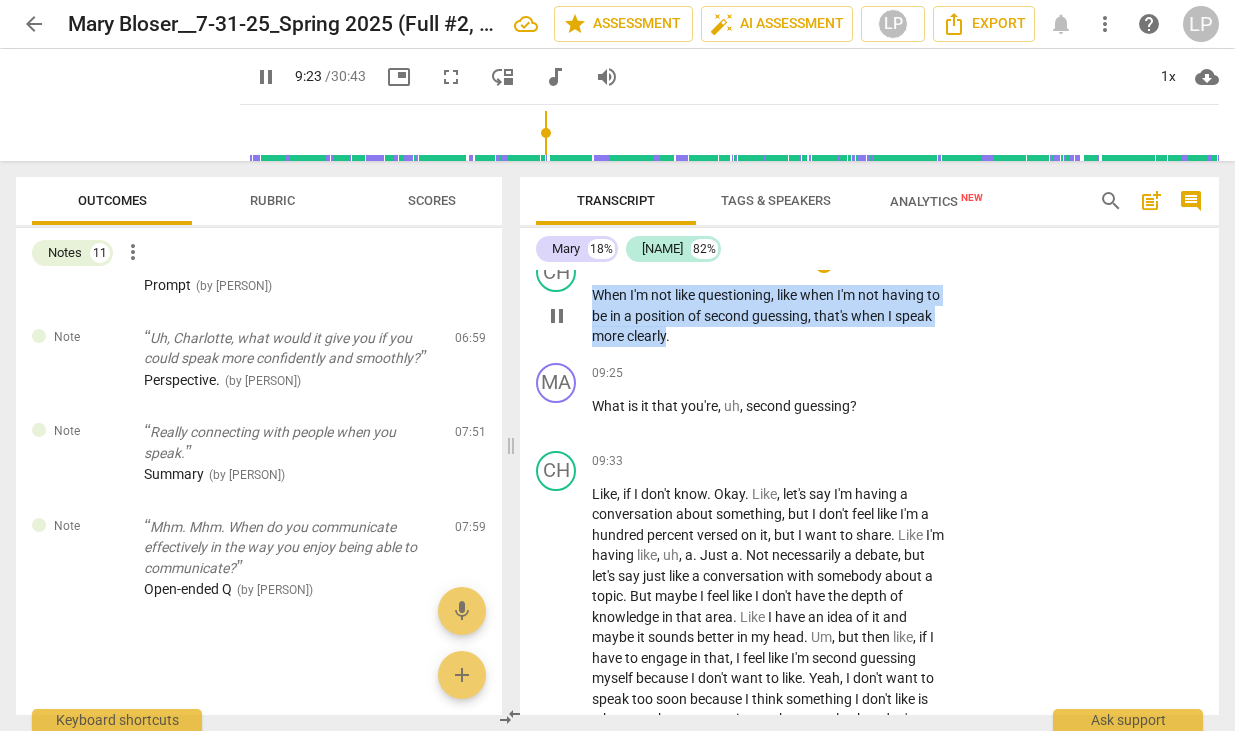 drag, startPoint x: 710, startPoint y: 379, endPoint x: 573, endPoint y: 333, distance: 144.51643 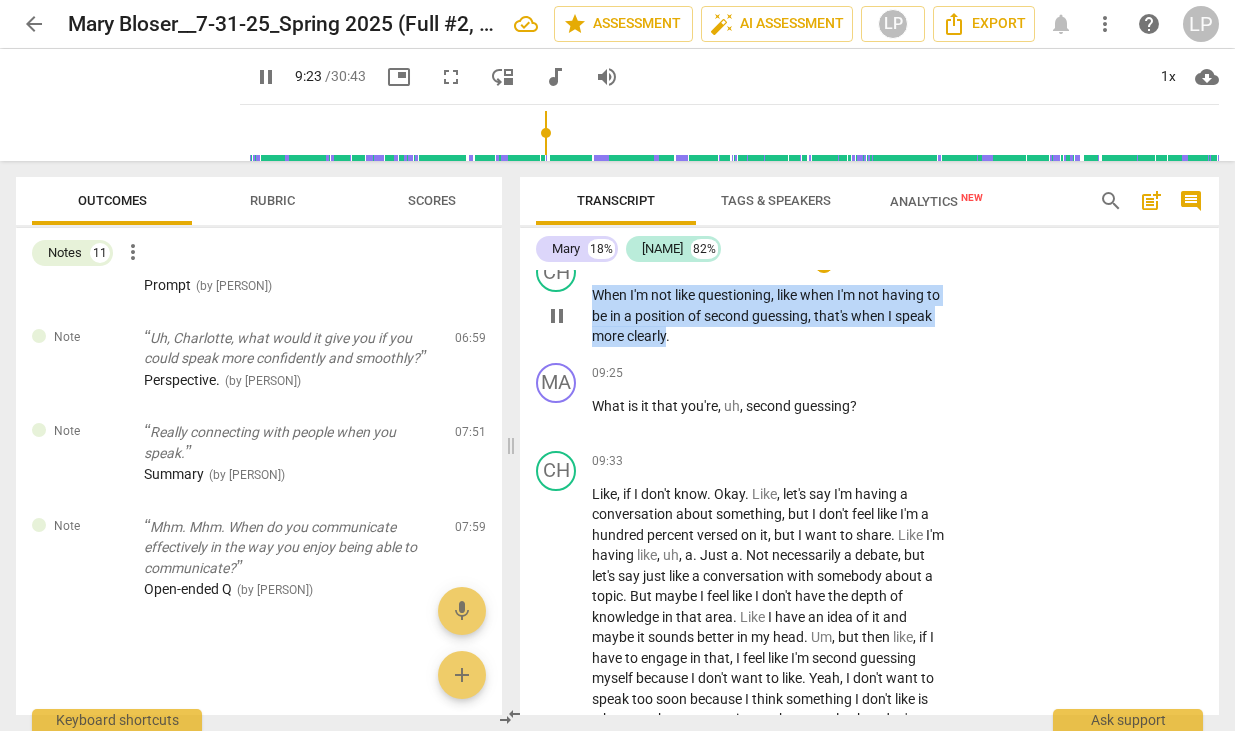 click on "CH play_arrow pause 09:16 + Add competency keyboard_arrow_right When   I'm   not   like   questioning ,   like   when   I'm   not   having   to   be   in   a   position   of   second   guessing ,   that's   when   I   speak   more   clearly ." at bounding box center [869, 299] 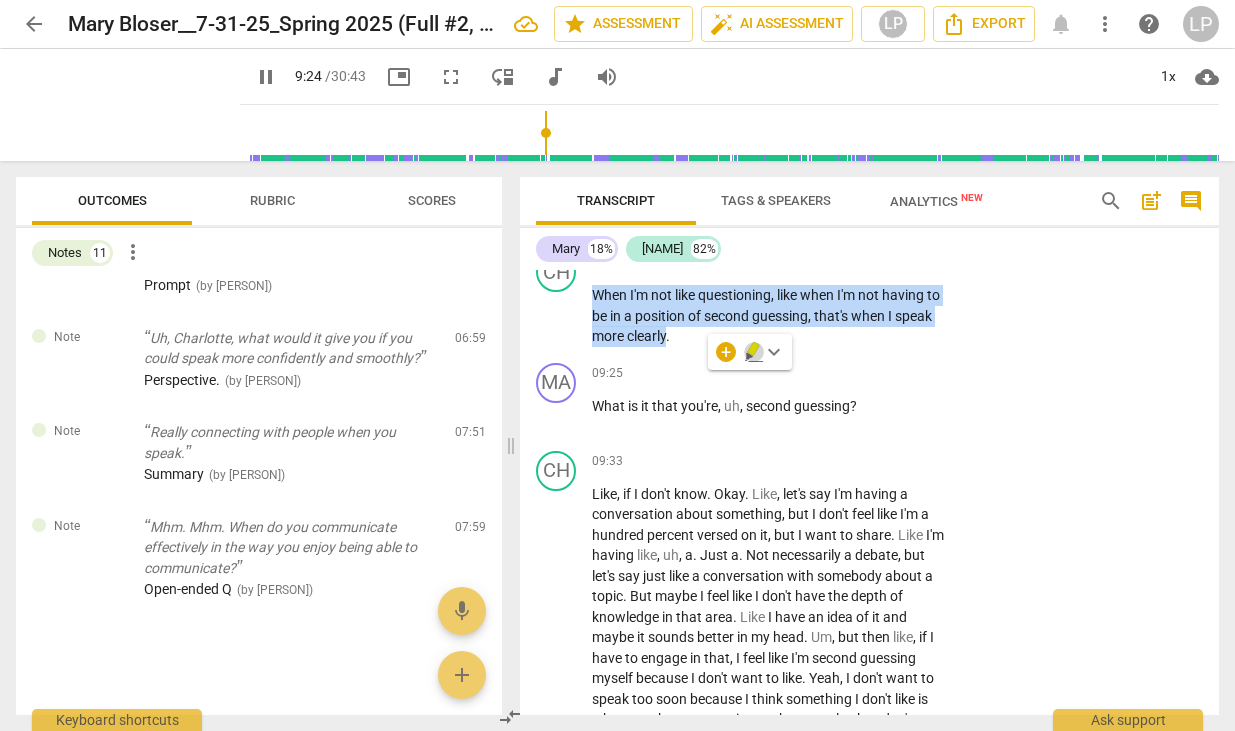 click 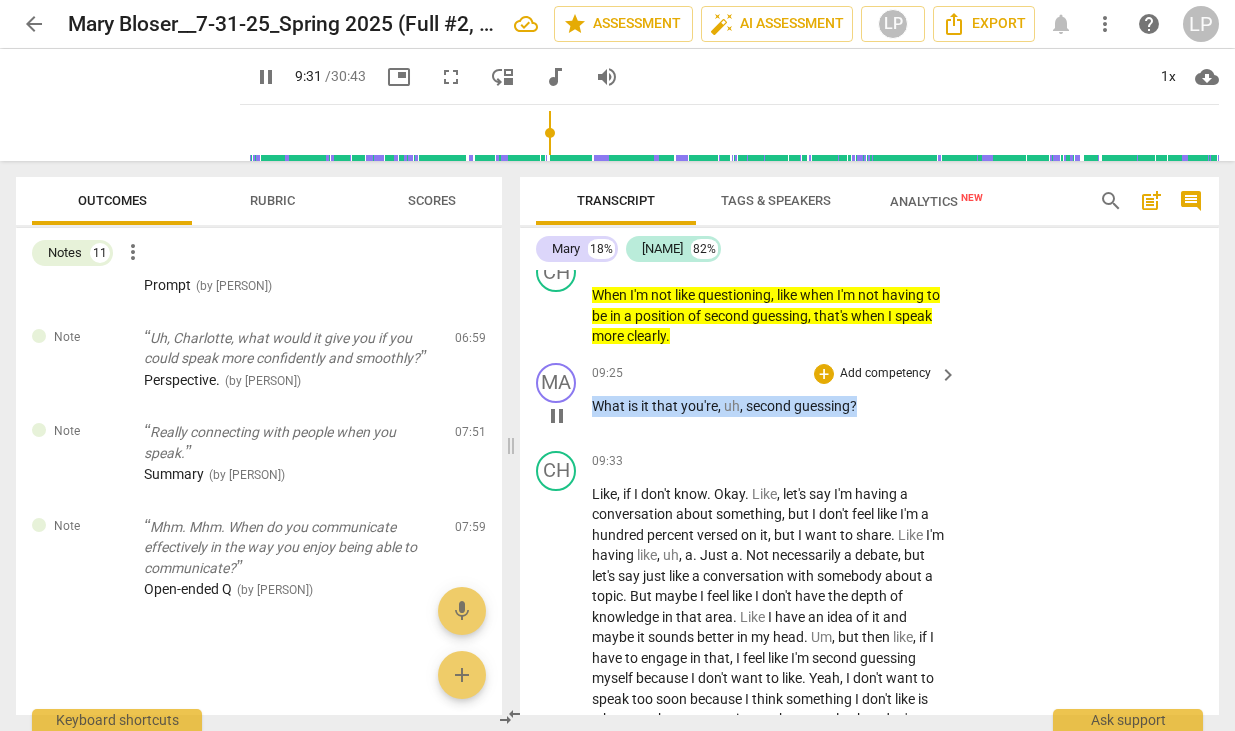 drag, startPoint x: 861, startPoint y: 448, endPoint x: 594, endPoint y: 451, distance: 267.01685 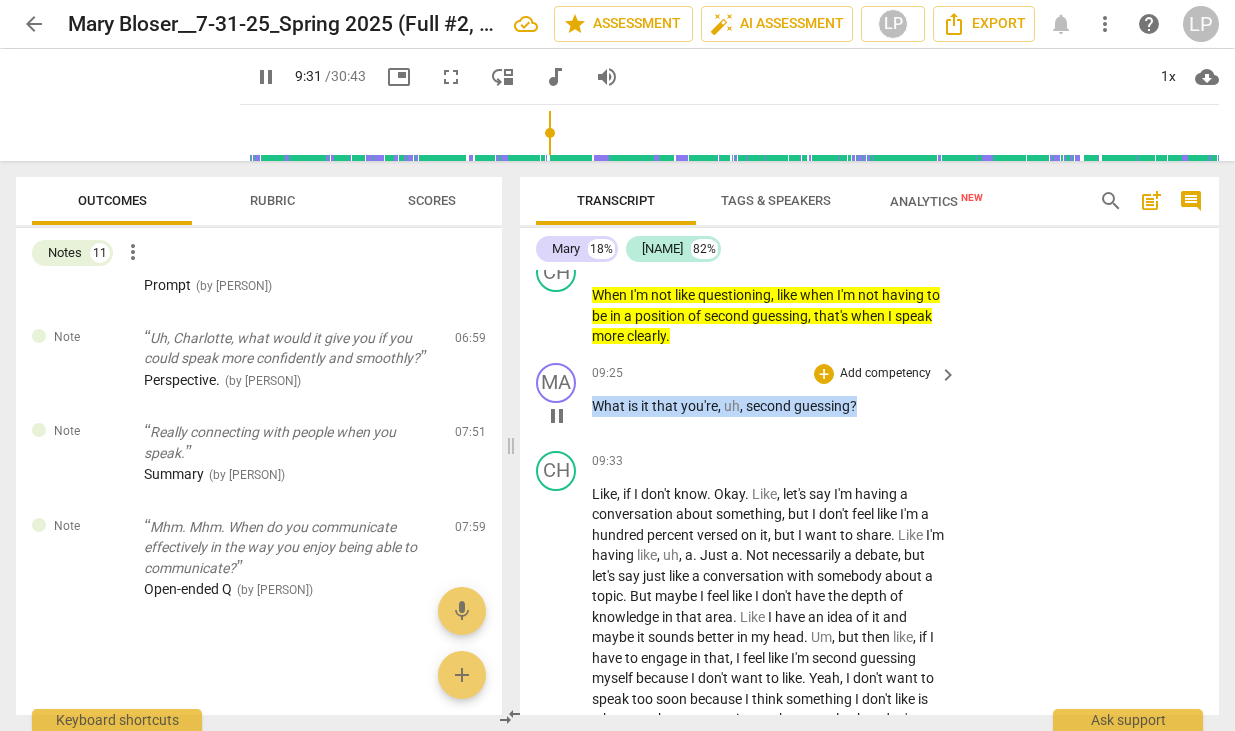 click on "What   is   it   that   you're ,   uh ,   second   guessing ?" at bounding box center (769, 406) 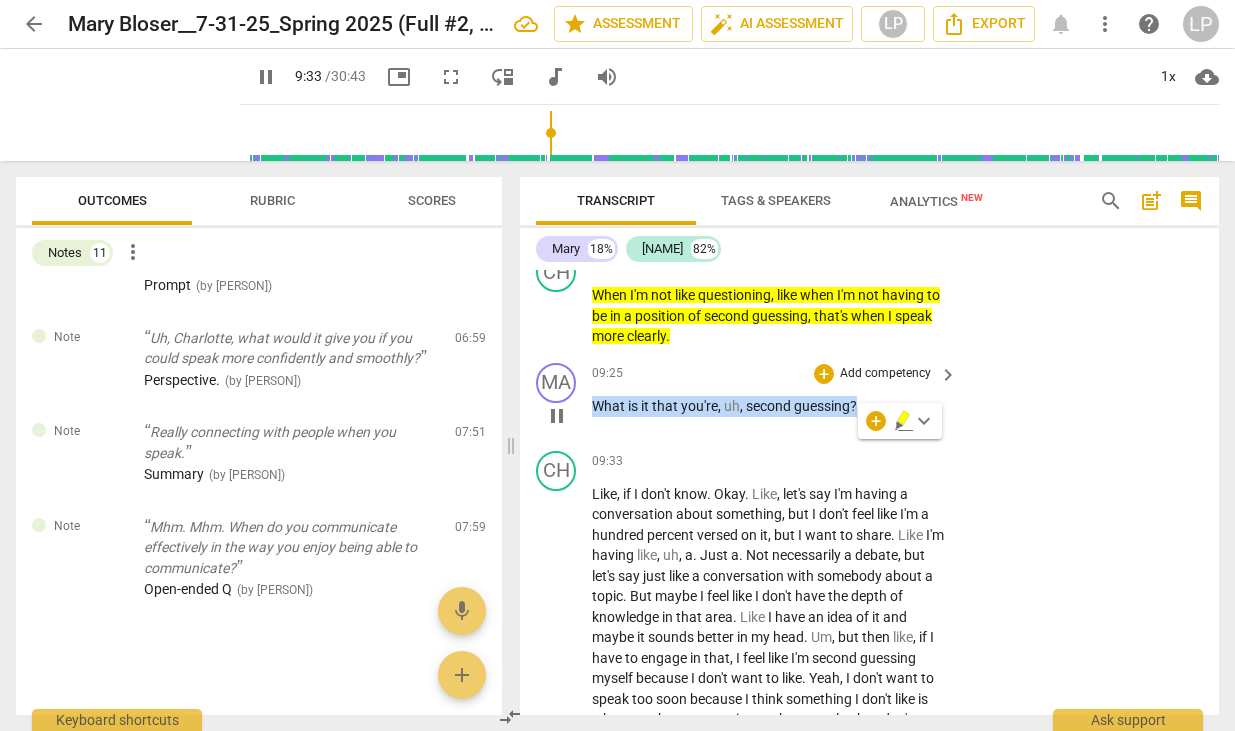 click on "Add competency" at bounding box center (885, 374) 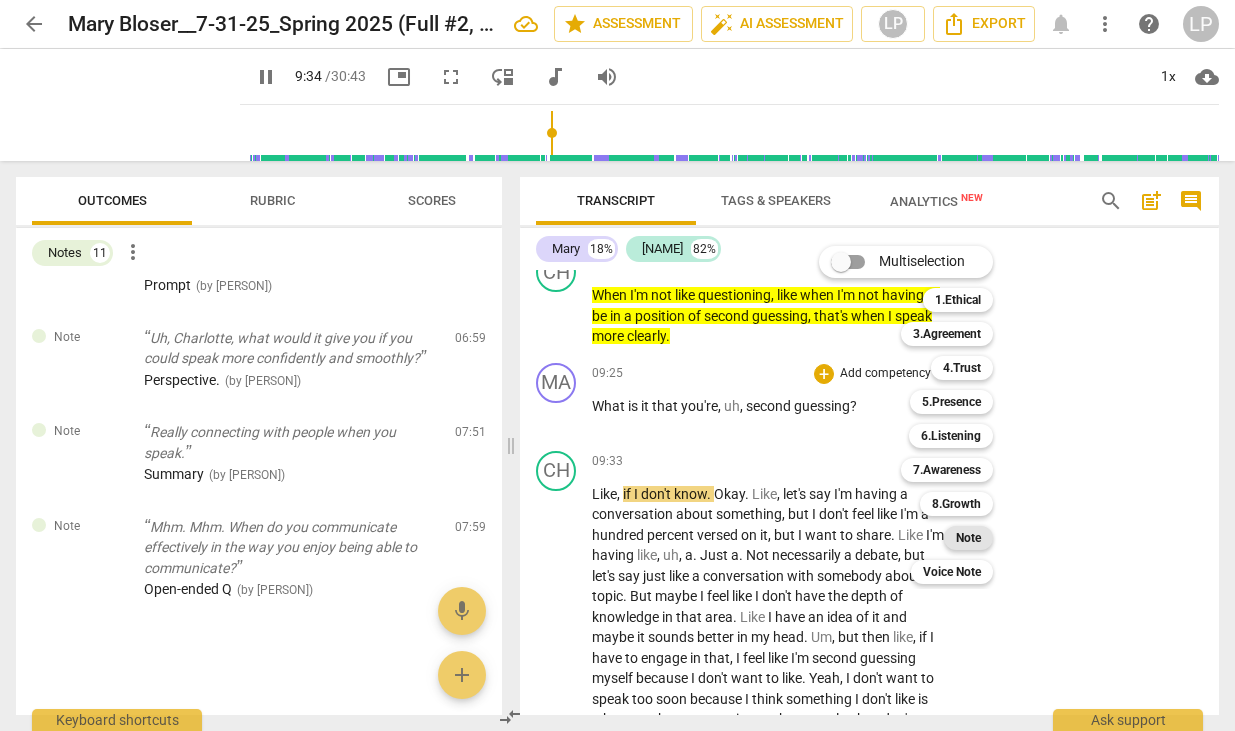 click on "Note" at bounding box center [968, 538] 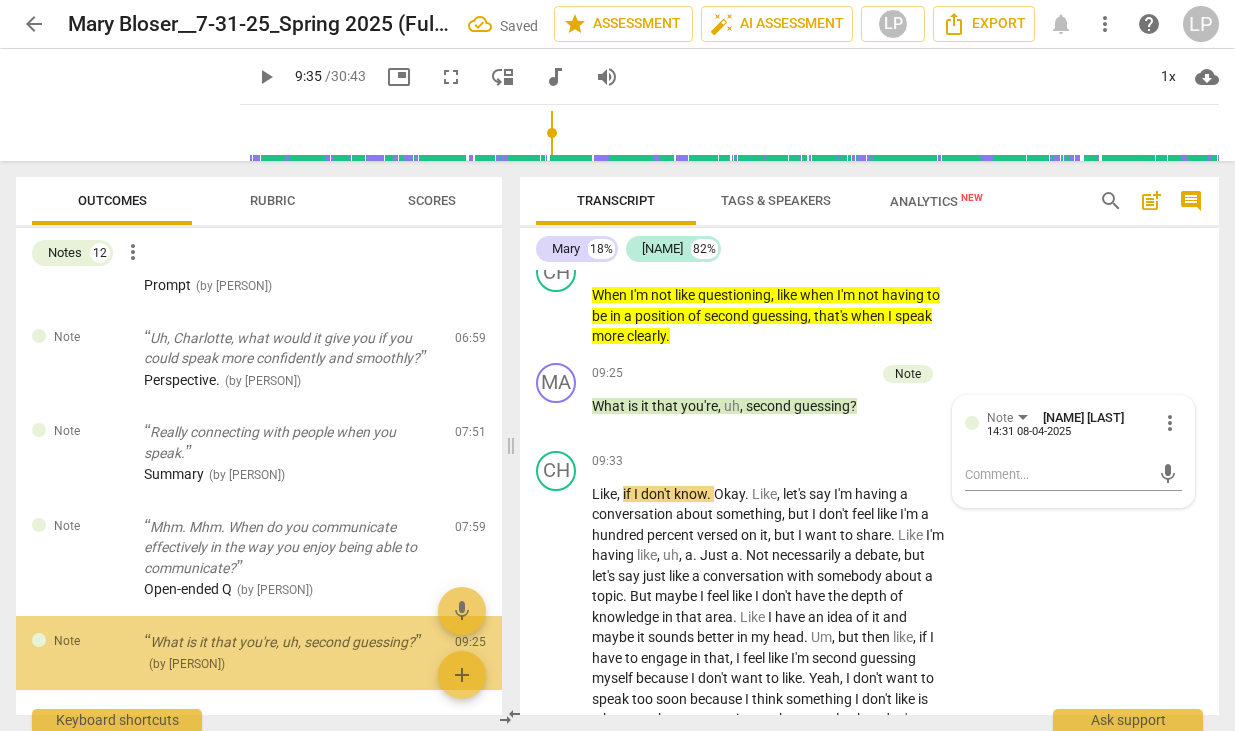 scroll, scrollTop: 940, scrollLeft: 0, axis: vertical 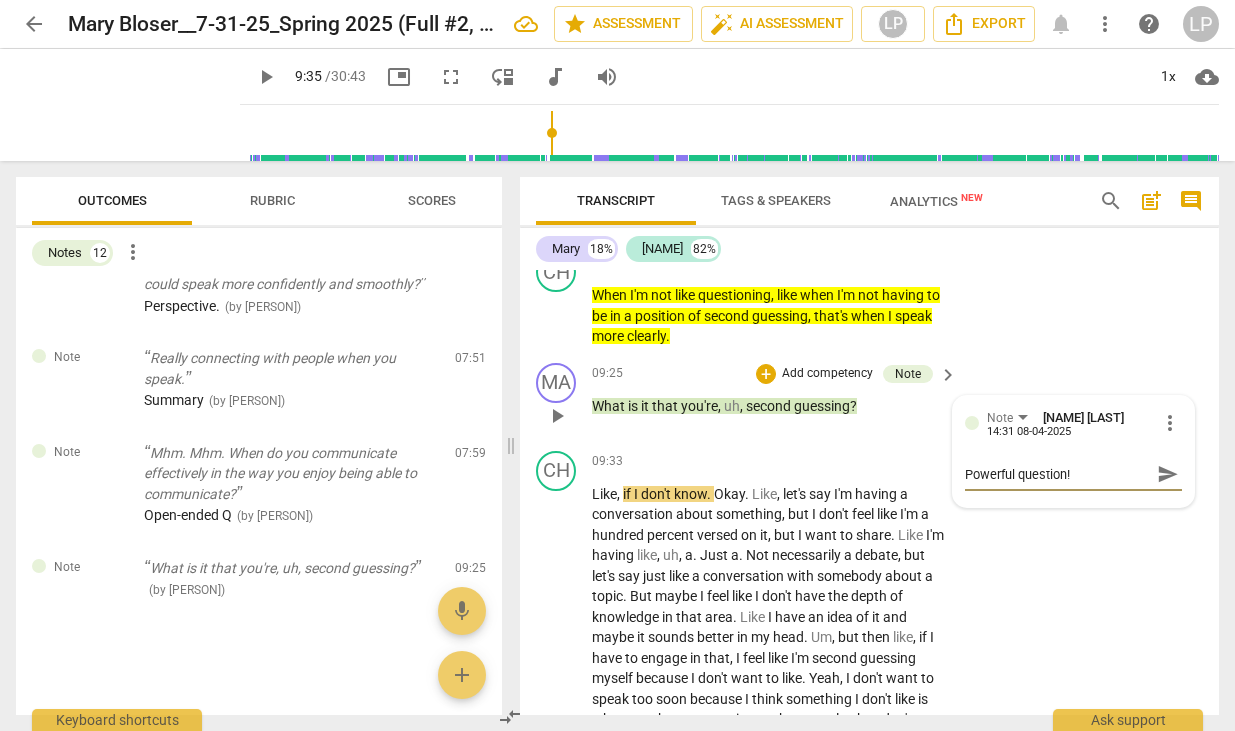 click on "send" at bounding box center [1168, 474] 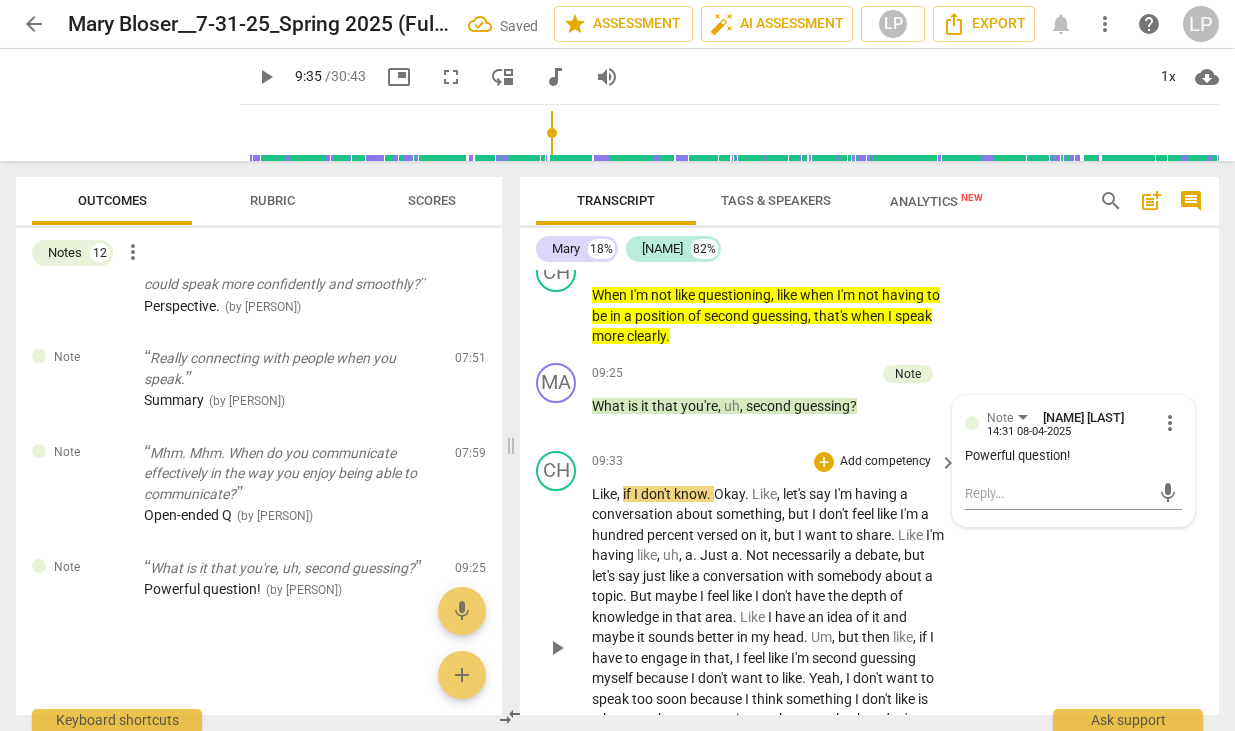 click on "to" at bounding box center (848, 535) 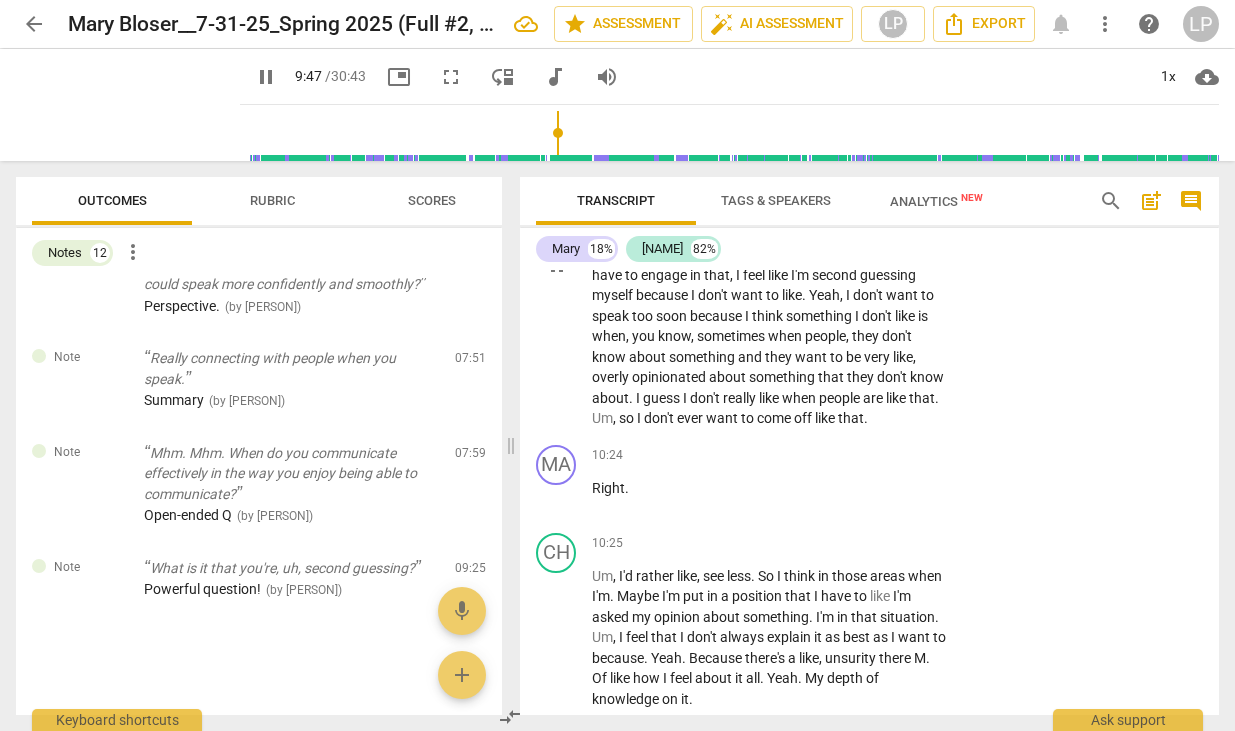 scroll, scrollTop: 5390, scrollLeft: 0, axis: vertical 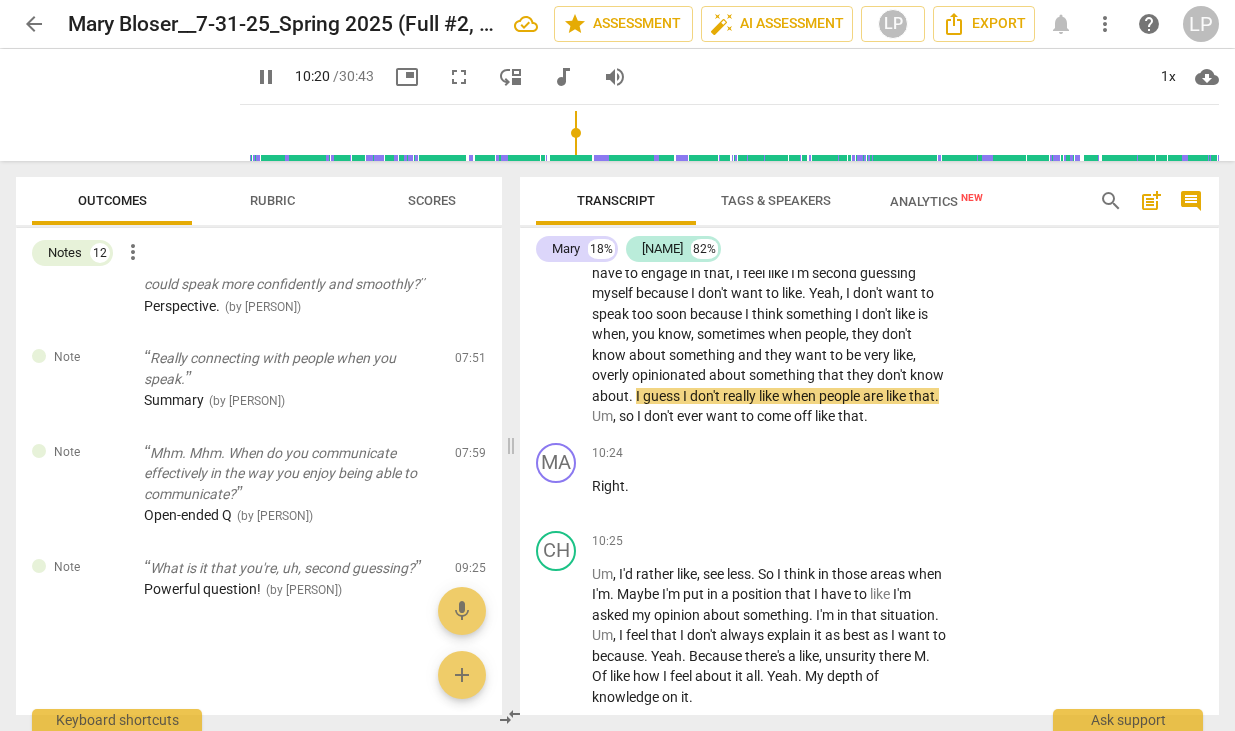 click on "I" at bounding box center (849, 293) 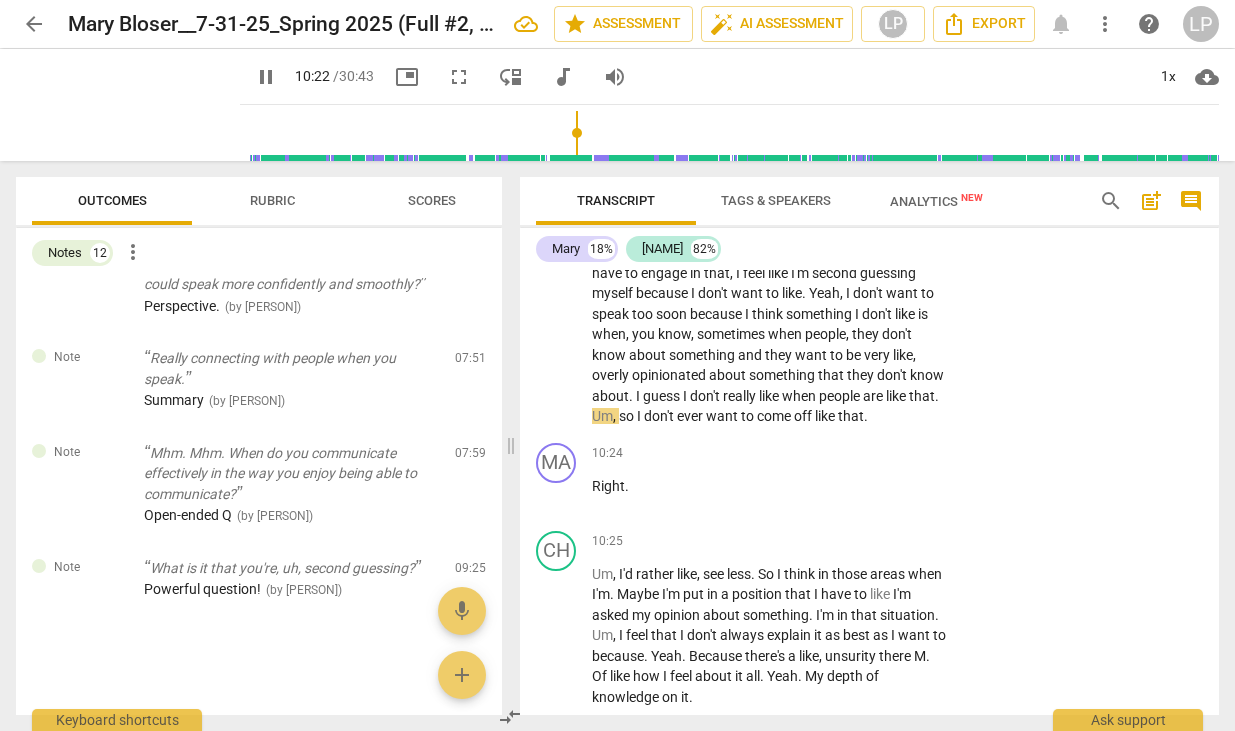 click on "that" at bounding box center (851, 416) 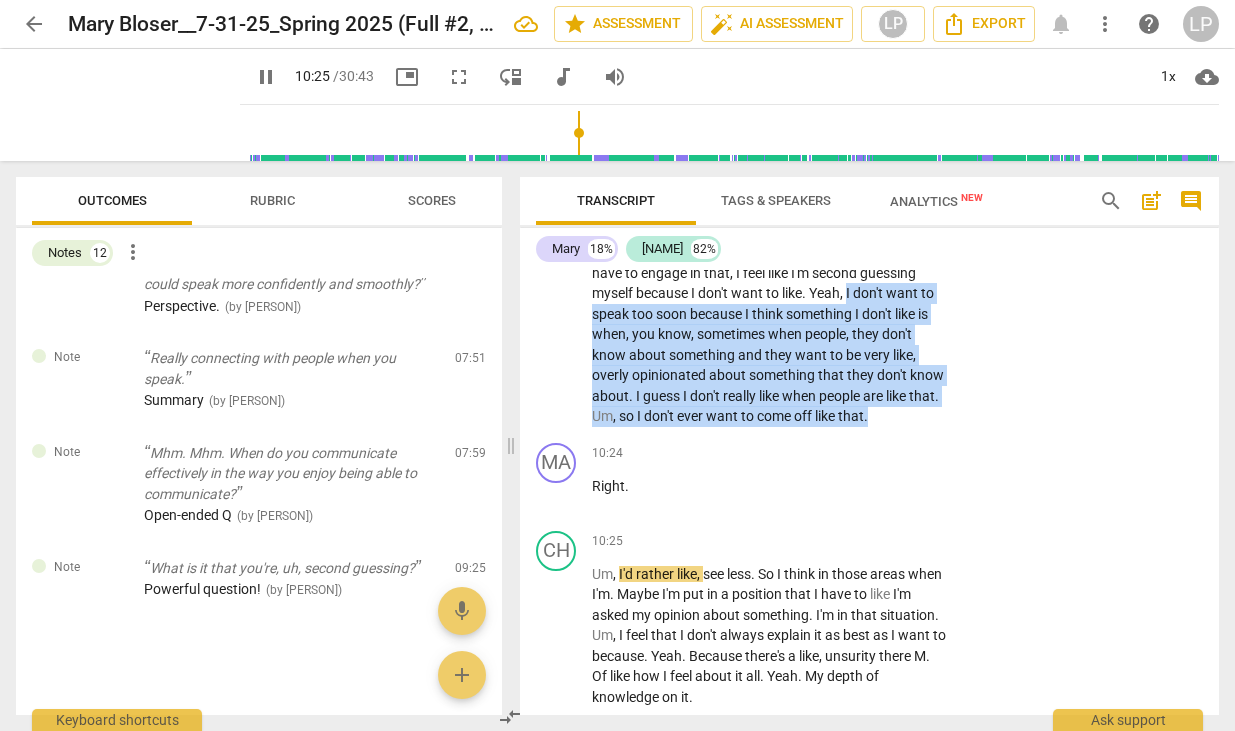 drag, startPoint x: 848, startPoint y: 333, endPoint x: 909, endPoint y: 456, distance: 137.2953 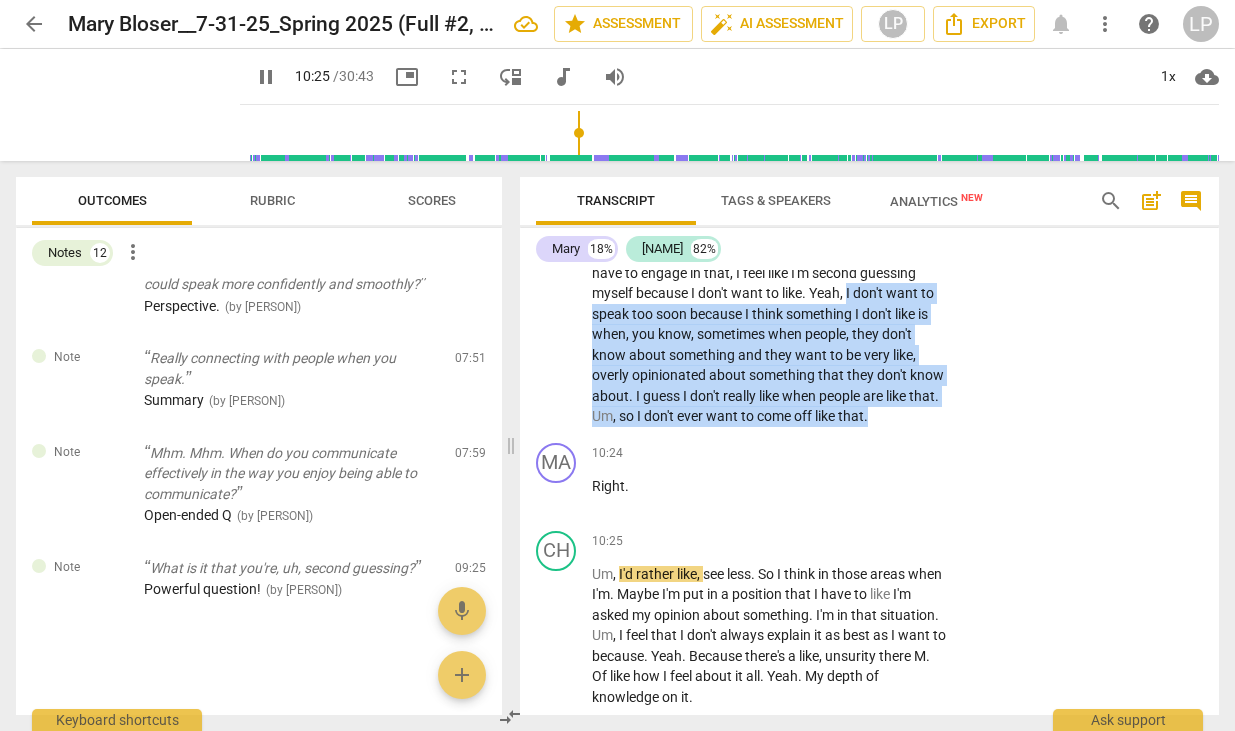 click on "Like ,   if   I   don't   know .   Okay .   Like ,   let's   say   I'm   having   a   conversation   about   something ,   but   I   don't   feel   like   I'm   a   hundred   percent   versed   on   it ,   but   I   want   to   share .   Like   I'm   having   like ,   uh ,   a .   Just   a .   Not   necessarily   a   debate ,   but   let's   say   just   like   a   conversation   with   somebody   about   a   topic .   But   maybe   I   feel   like   I   don't   have   the   depth   of   knowledge   in   that   area .   Like   I   have   an   idea   of   it   and   maybe   it   sounds   better   in   my   head .   Um ,   but   then   like ,   if   I   have   to   engage   in   that ,   I   feel   like   I'm   second   guessing   myself   because   I   don't   want   to   like .   Yeah ,   I   don't   want   to   speak   too   soon   because   I   think   something   I   don't   like   is   when ,   you   know ,   sometimes   when   people ,   they   don't   know   about   something   and   they   want   to" at bounding box center (769, 263) 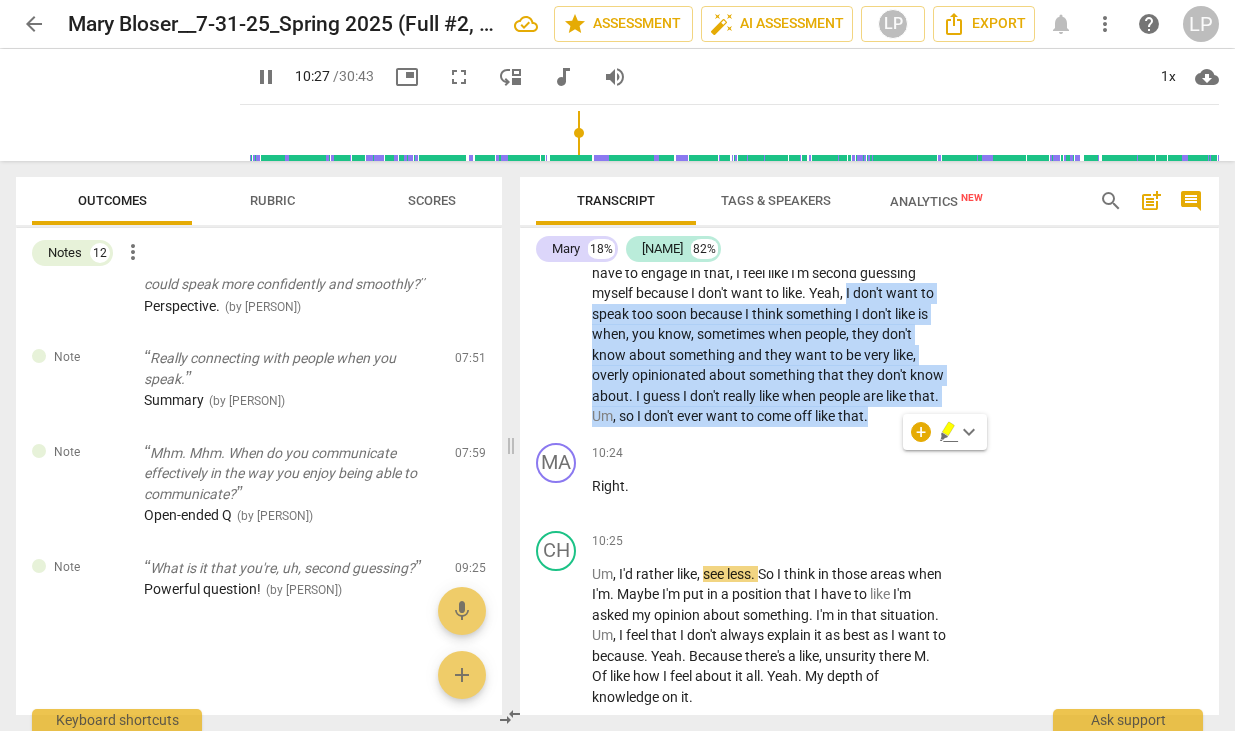 click 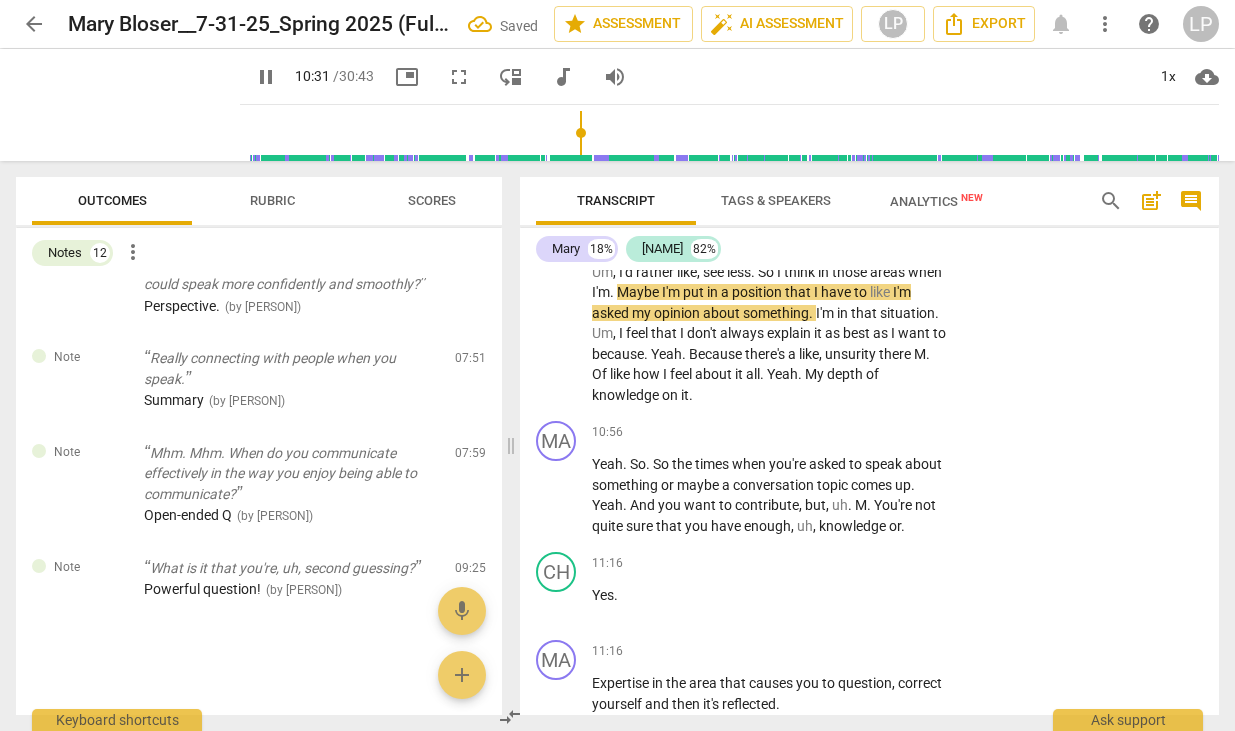 scroll, scrollTop: 5672, scrollLeft: 0, axis: vertical 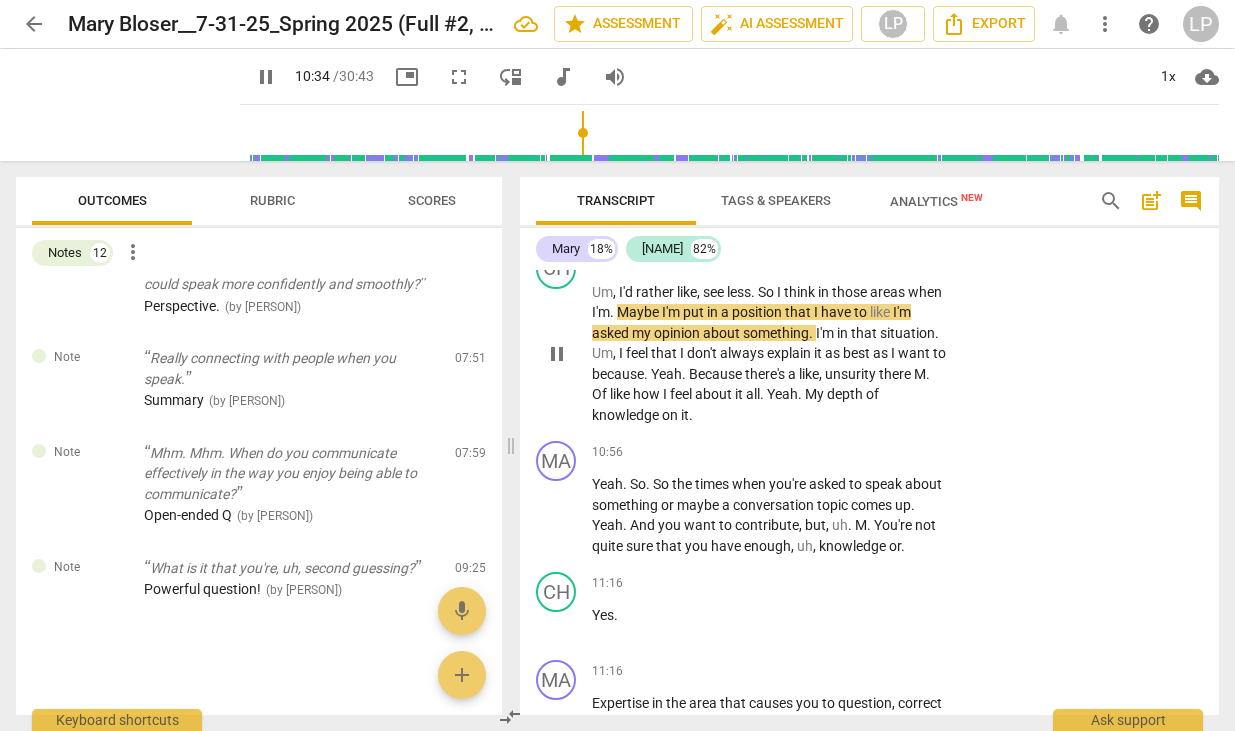 click on "see" at bounding box center [715, 292] 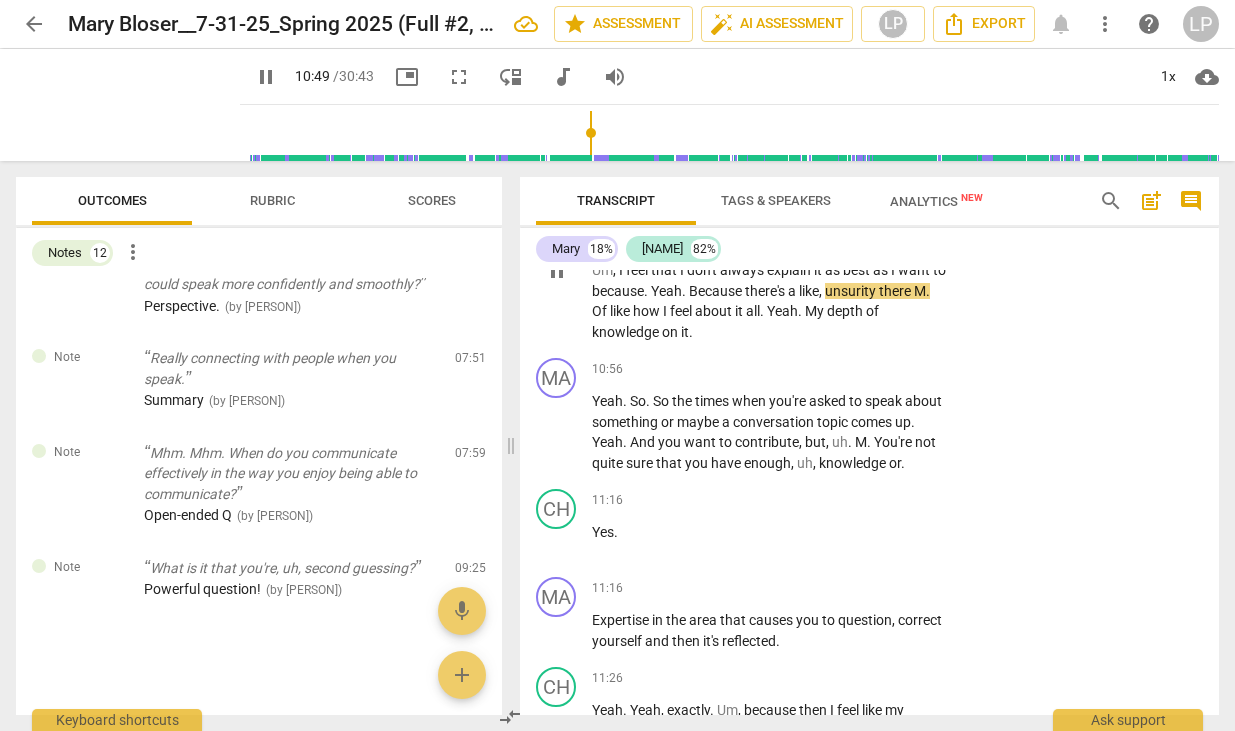 scroll, scrollTop: 5766, scrollLeft: 0, axis: vertical 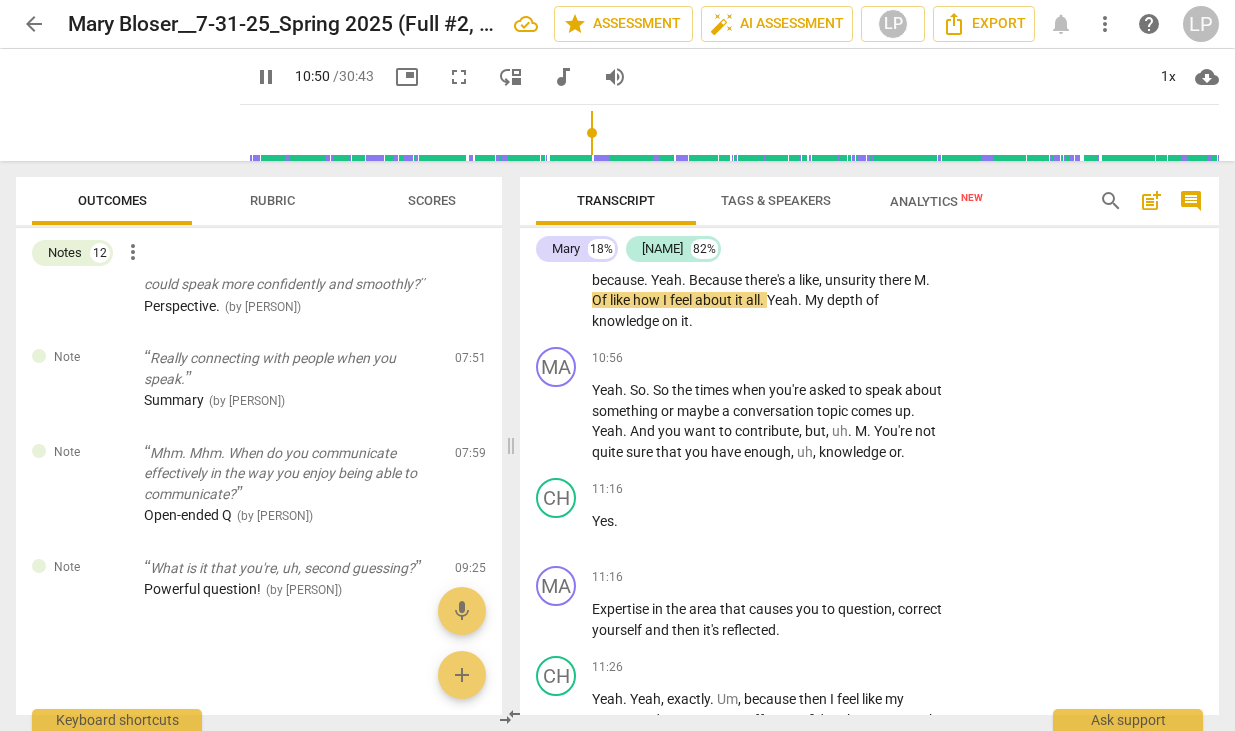 click on "." at bounding box center [928, 280] 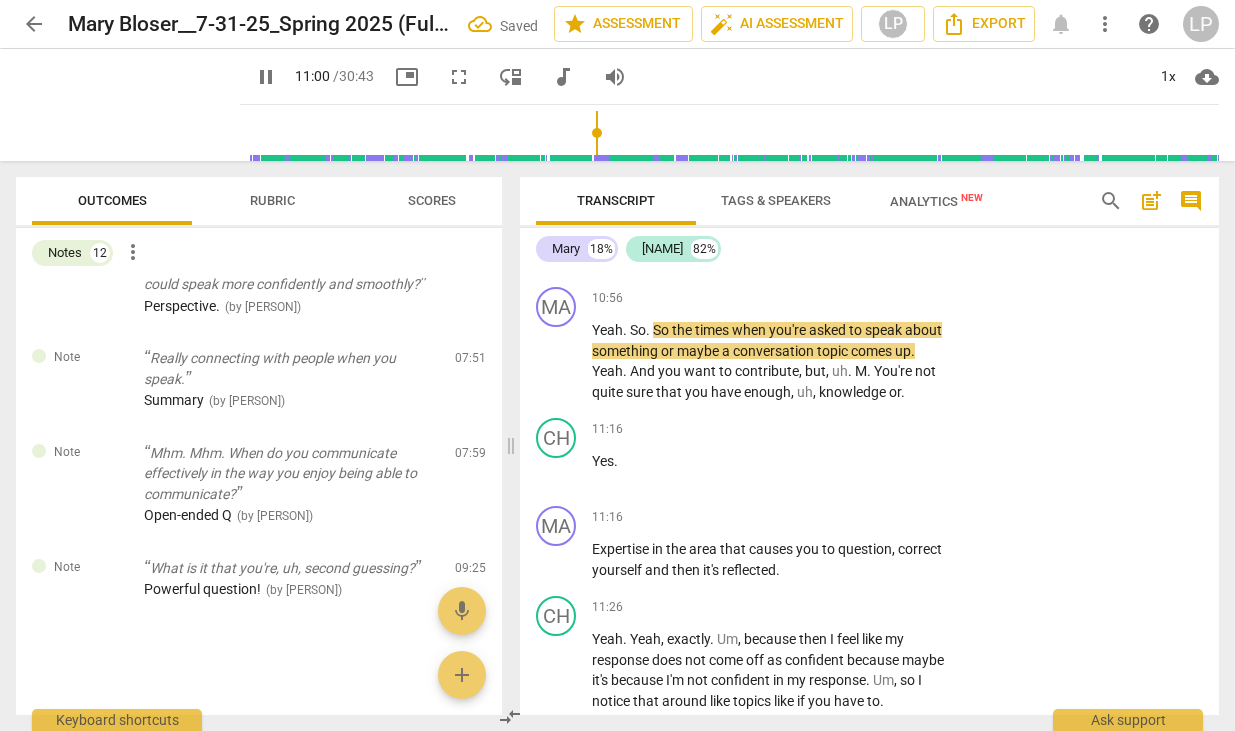 scroll, scrollTop: 5827, scrollLeft: 0, axis: vertical 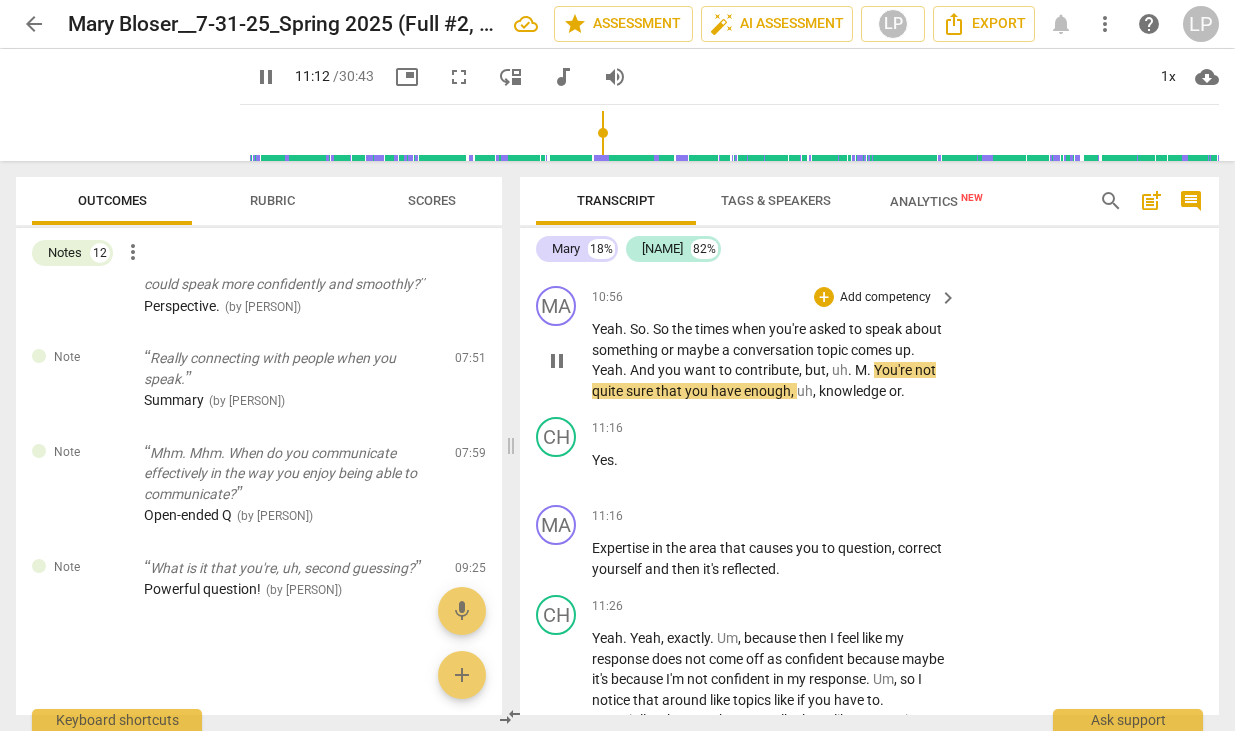 click on "." at bounding box center (870, 370) 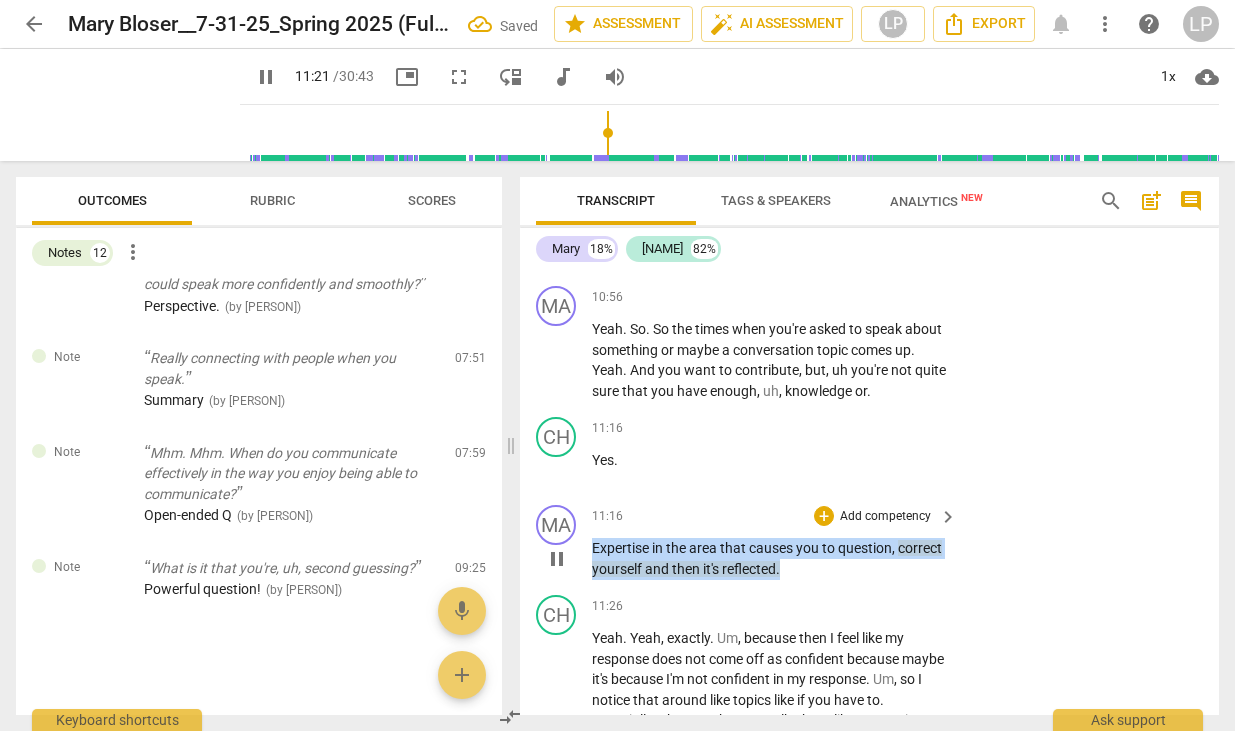 drag, startPoint x: 834, startPoint y: 610, endPoint x: 589, endPoint y: 593, distance: 245.58908 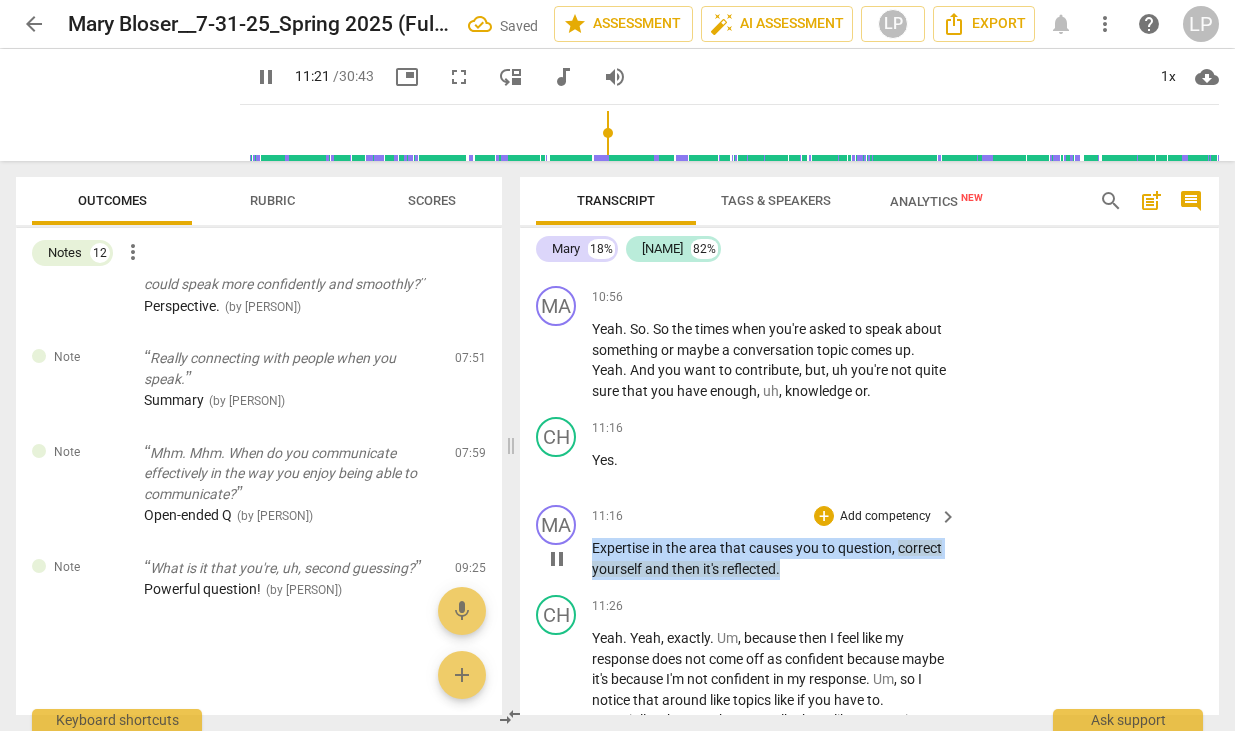 click on "MA play_arrow pause 11:16 + Add competency keyboard_arrow_right Expertise   in   the   area   that   causes   you   to   question ,   correct   yourself   and   then   it's   reflected ." at bounding box center [869, 542] 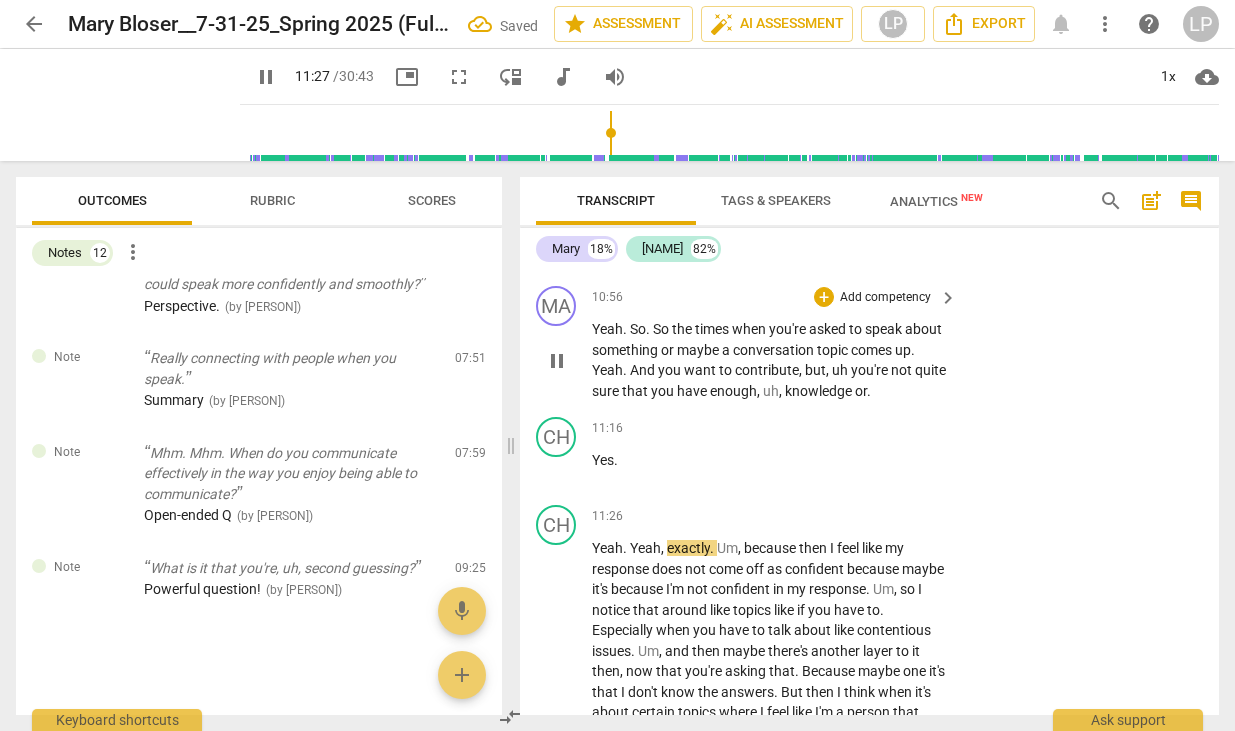 click on "." at bounding box center [869, 391] 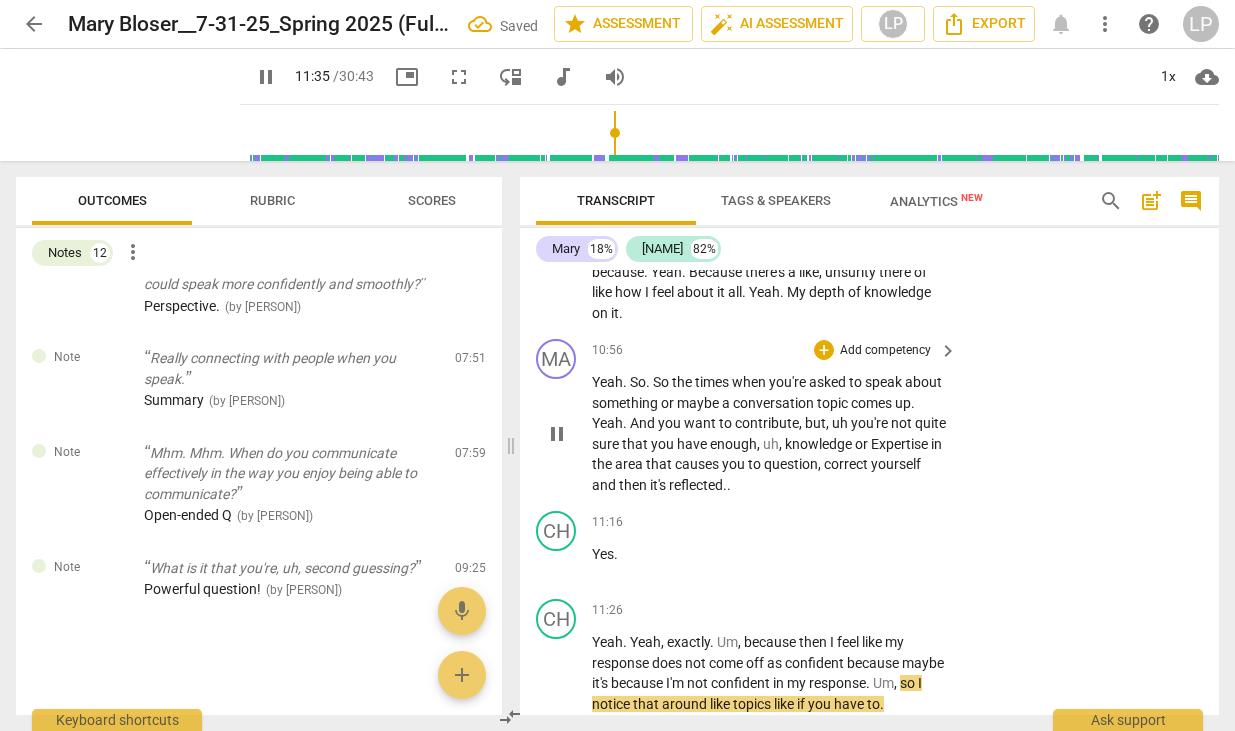 scroll, scrollTop: 5772, scrollLeft: 0, axis: vertical 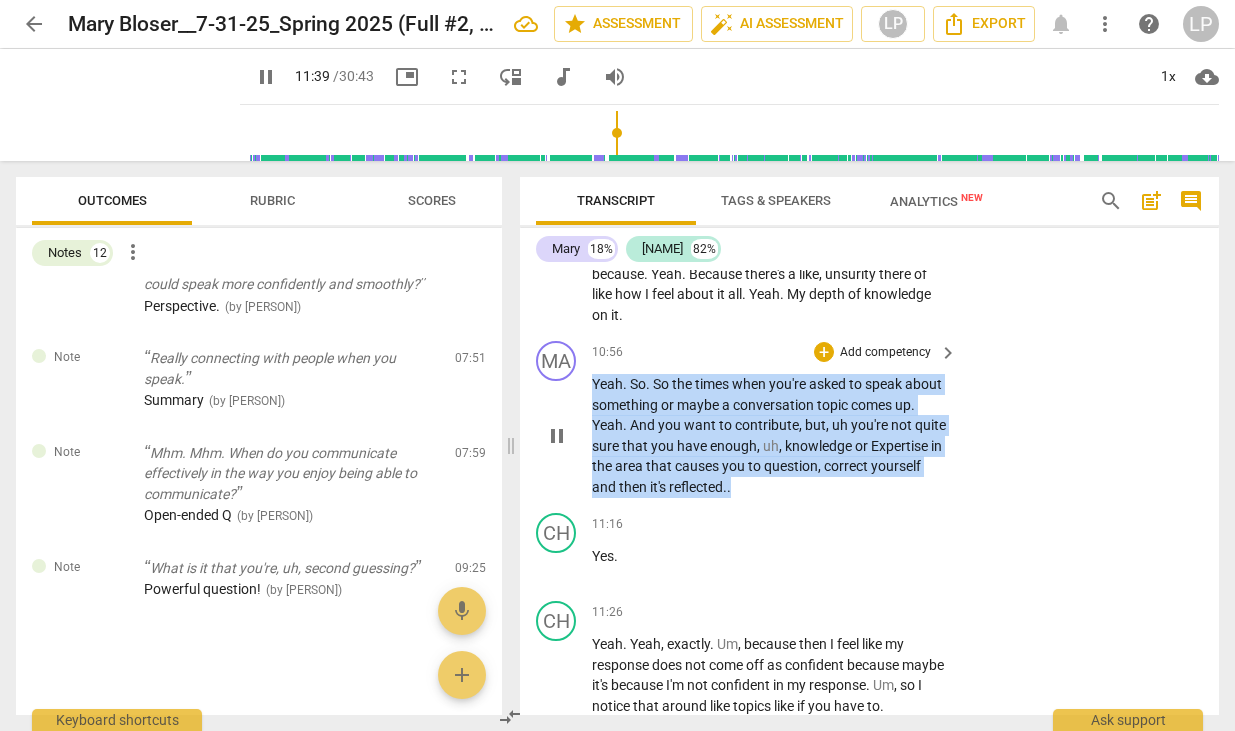 drag, startPoint x: 594, startPoint y: 425, endPoint x: 835, endPoint y: 536, distance: 265.33374 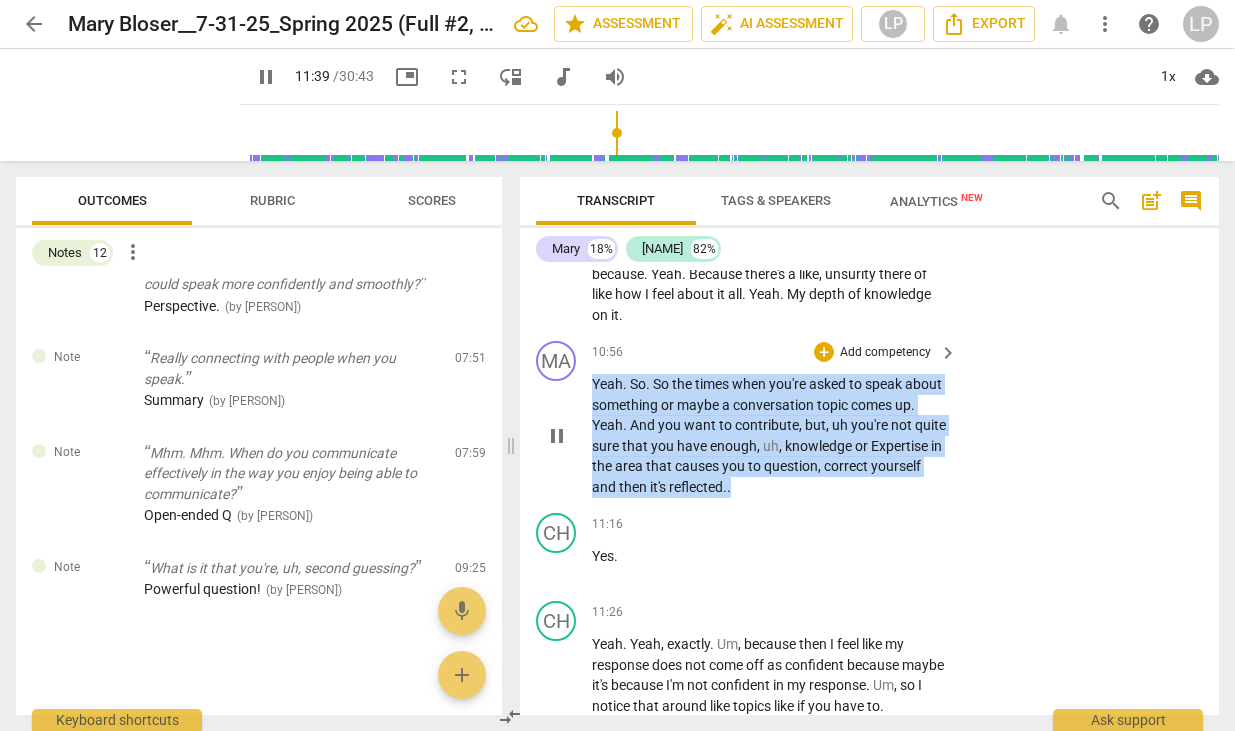 click on "Yeah .   So .   So   the   times   when   you're   asked   to   speak   about   something   or   maybe   a   conversation   topic   comes   up .   Yeah .   And   you   want   to   contribute ,   but ,   uh   you're   not   quite   sure   that   you   have   enough ,   uh ,   knowledge   or Expertise in the area that causes you to question, correct yourself and then it's reflected. ." at bounding box center [769, 435] 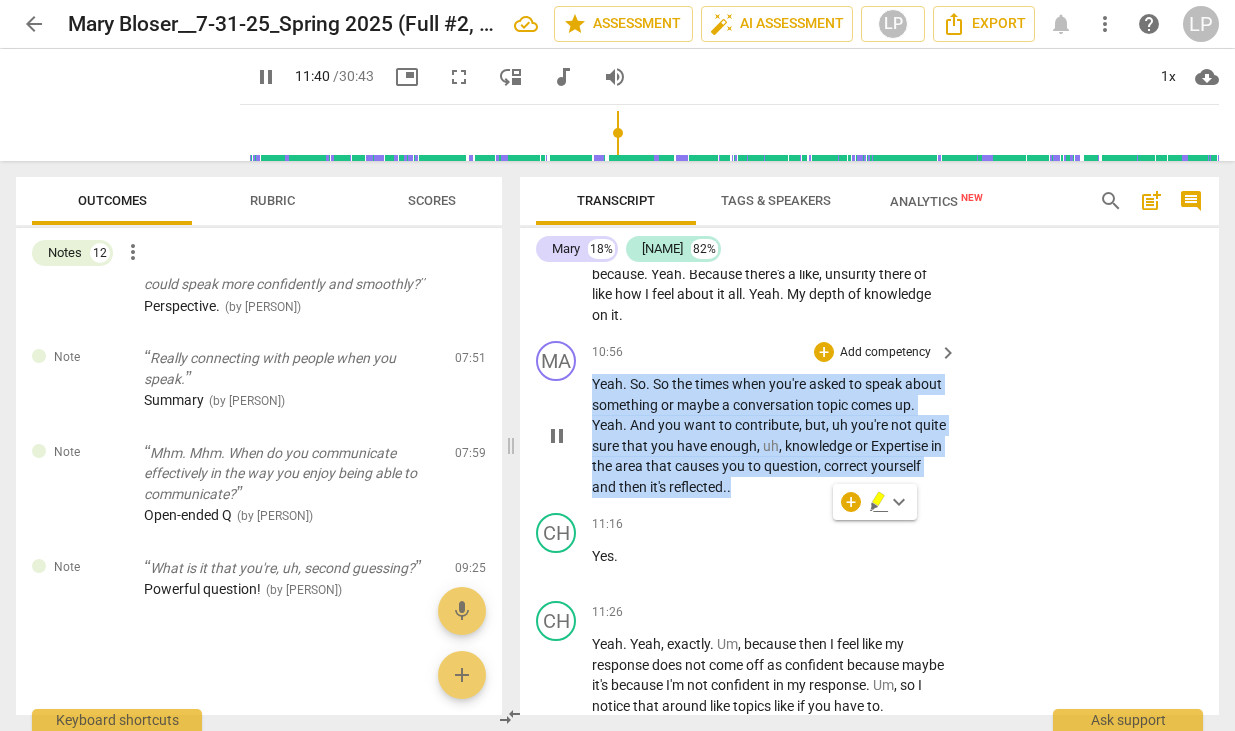 click on "Add competency" at bounding box center [885, 353] 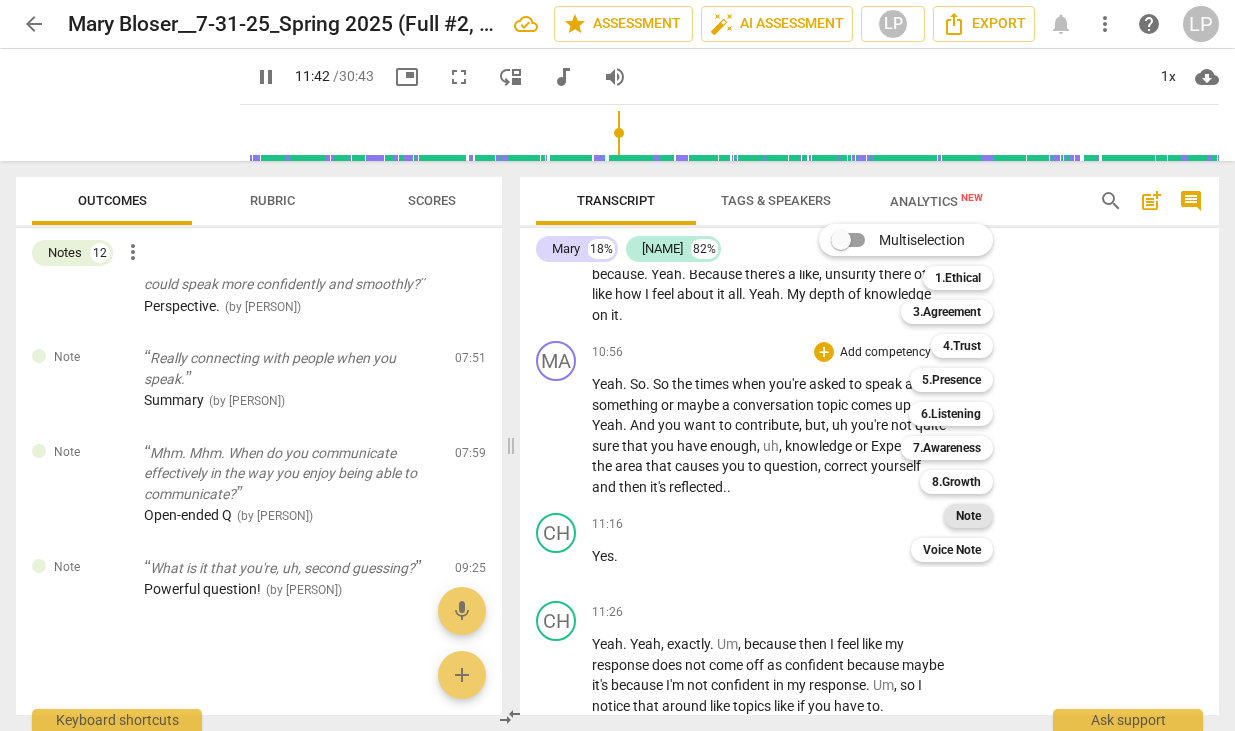 click on "Note" at bounding box center (968, 516) 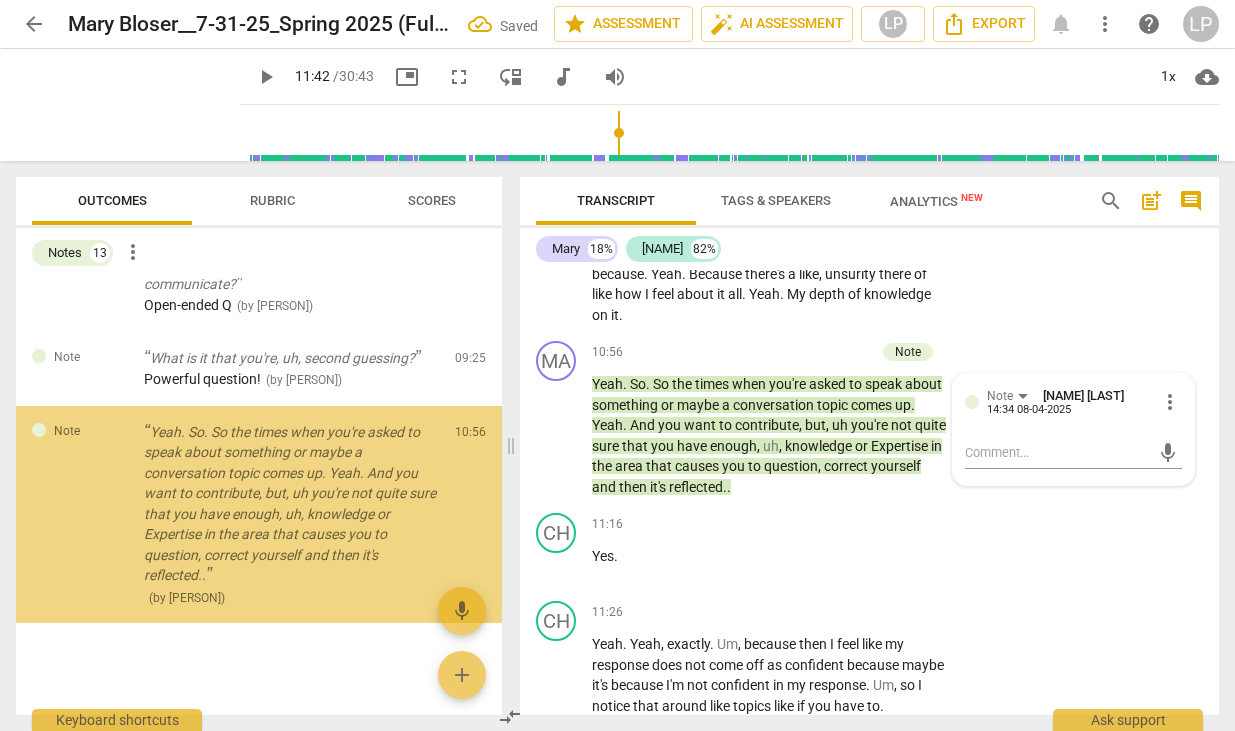 scroll, scrollTop: 1158, scrollLeft: 0, axis: vertical 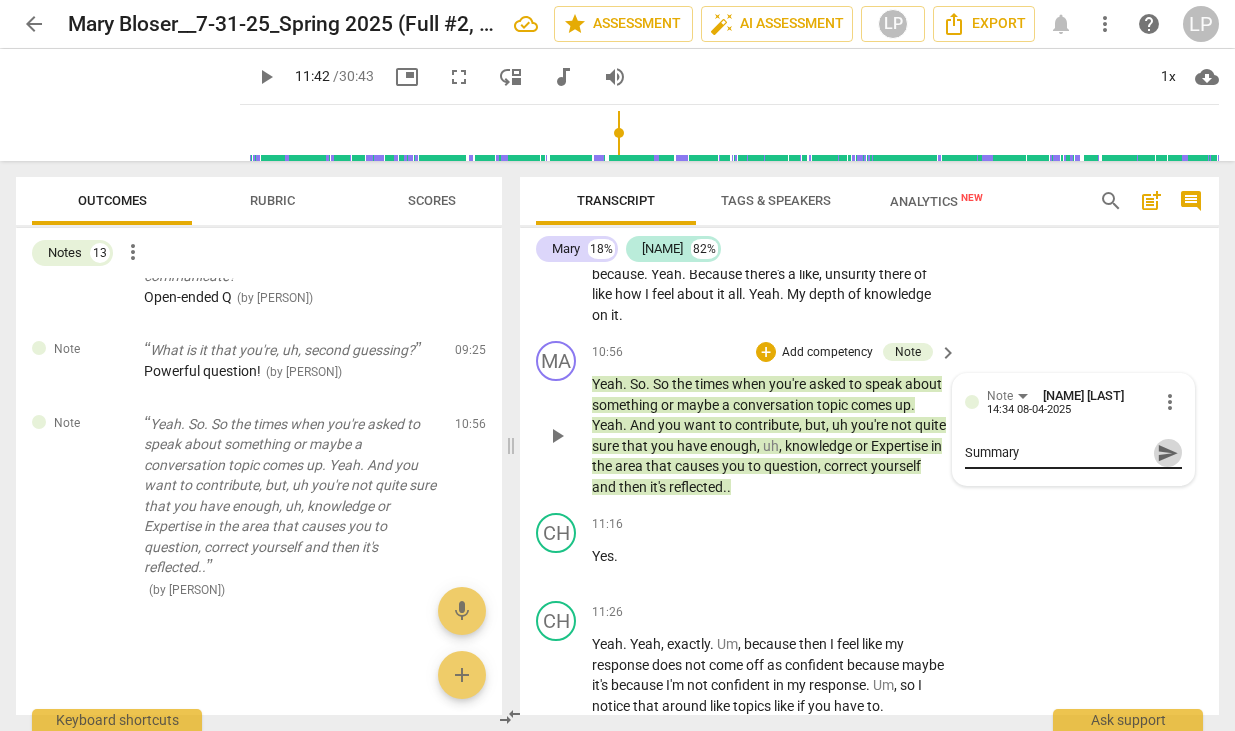 click on "send" at bounding box center (1168, 453) 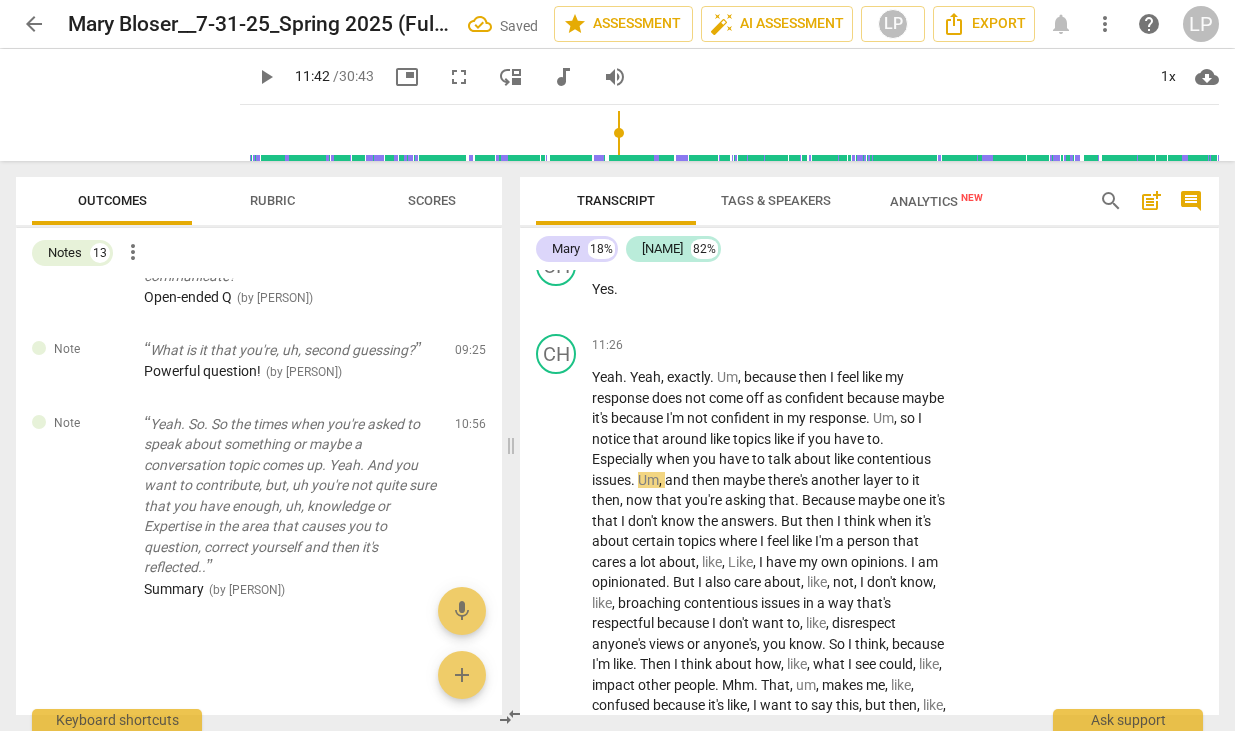 scroll, scrollTop: 6057, scrollLeft: 0, axis: vertical 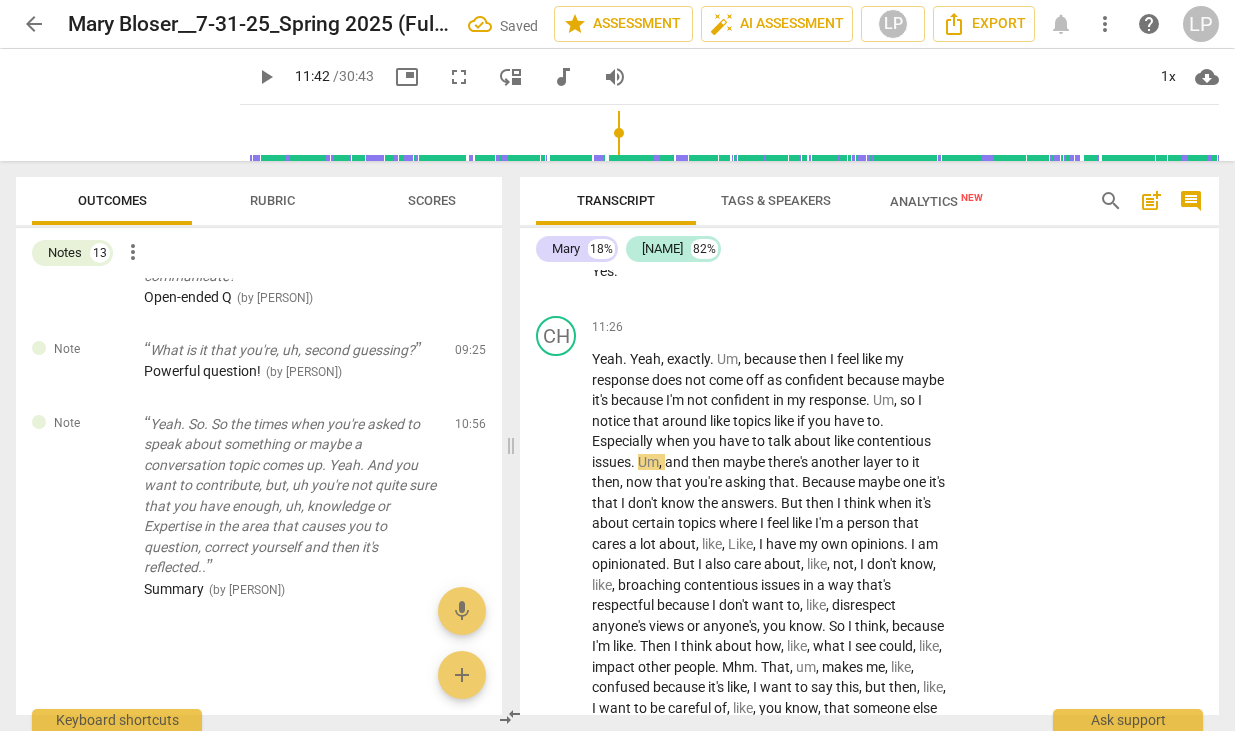 click on "Yeah .   Yeah ,   exactly .   Um ,   because   then   I   feel   like   my   response   does   not   come   off   as   confident   because   maybe   it's   because   I'm   not   confident   in   my   response .   Um ,   so   I   notice   that   around   like   topics   like   if   you   have   to .   Especially   when   you   have   to   talk   about   like   contentious   issues .   Um ,   and   then   maybe   there's   another   layer   to   it   then ,   now   that   you're   asking   that .   Because   maybe   one   it's   that   I   don't   know   the   answers .   But   then   I   think   when   it's   about   certain   topics   where   I   feel   like   I'm   a   person   that   cares   a   lot   about ,   like ,   Like ,   I   have   my   own   opinions .   I   am   opinionated .   But   I   also   care   about ,   like ,   not ,   I   don't   know ,   like ,   broaching   contentious   issues   in   a   way   that's   respectful   because   I   don't   want   to ,   like ,   disrespect   anyone's" at bounding box center [769, 615] 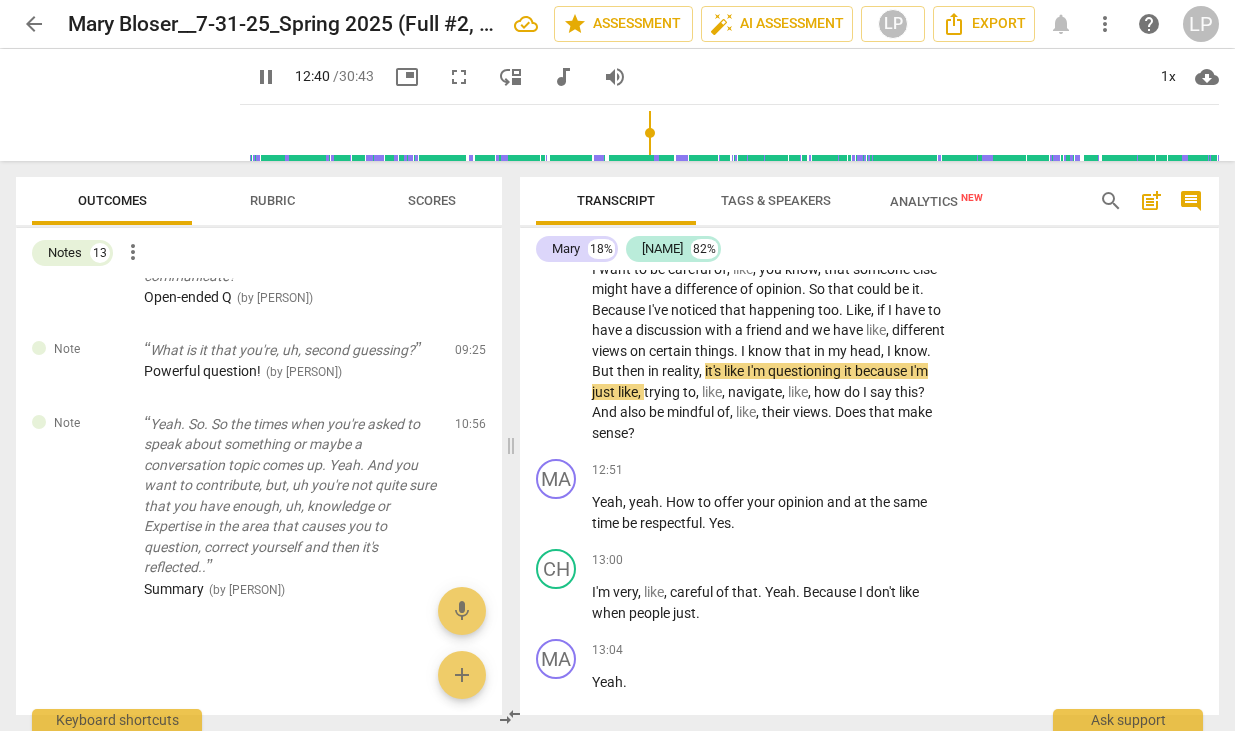 scroll, scrollTop: 6509, scrollLeft: 0, axis: vertical 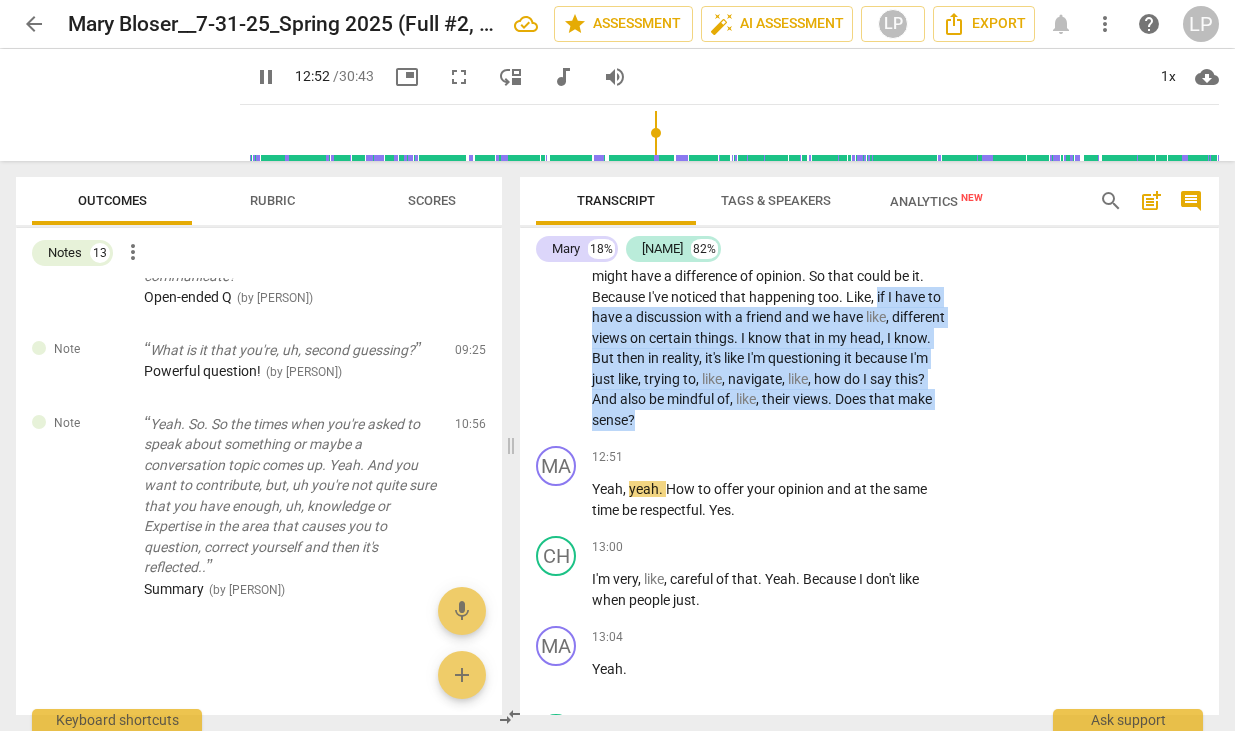 drag, startPoint x: 650, startPoint y: 356, endPoint x: 844, endPoint y: 452, distance: 216.45323 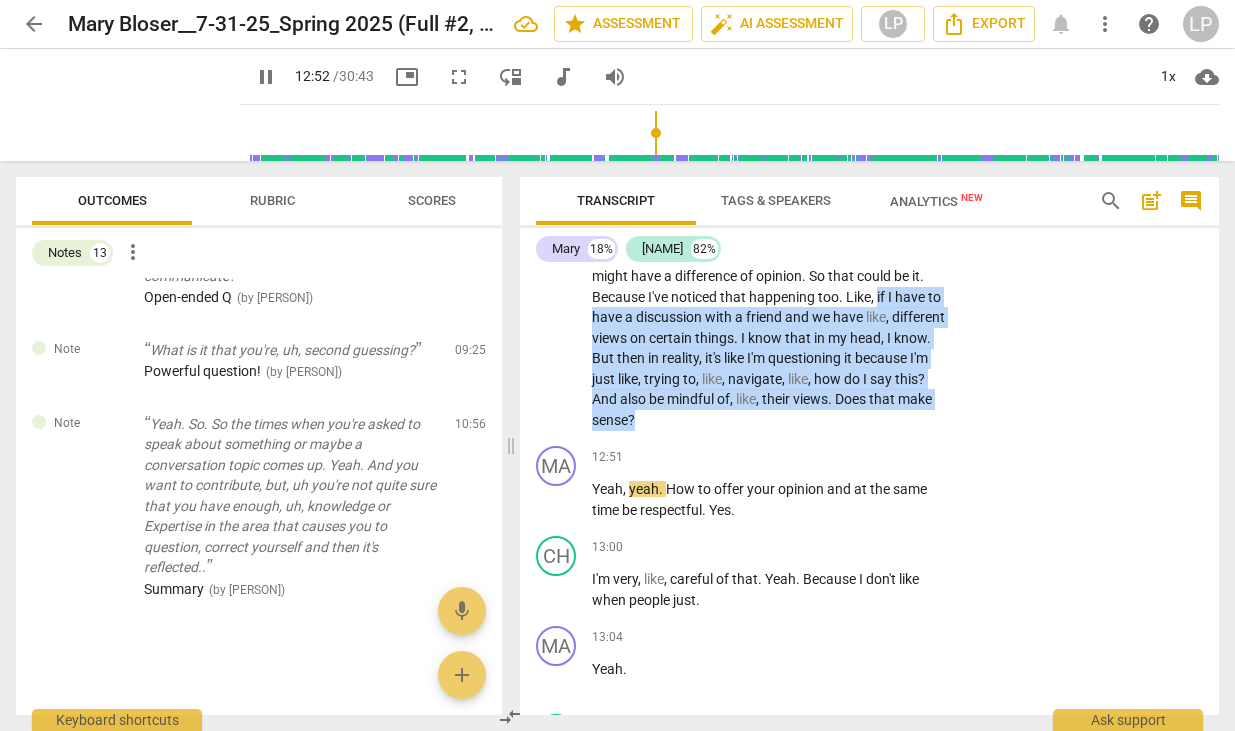 click on "Yeah .   Yeah ,   exactly .   Um ,   because   then   I   feel   like   my   response   does   not   come   off   as   confident   because   maybe   it's   because   I'm   not   confident   in   my   response .   Um ,   so   I   notice   that   around   like   topics   like   if   you   have   to .   Especially   when   you   have   to   talk   about   like   contentious   issues .   Um ,   and   then   maybe   there's   another   layer   to   it   then ,   now   that   you're   asking   that .   Because   maybe   one   it's   that   I   don't   know   the   answers .   But   then   I   think   when   it's   about   certain   topics   where   I   feel   like   I'm   a   person   that   cares   a   lot   about ,   like ,   Like ,   I   have   my   own   opinions .   I   am   opinionated .   But   I   also   care   about ,   like ,   not ,   I   don't   know ,   like ,   broaching   contentious   issues   in   a   way   that's   respectful   because   I   don't   want   to ,   like ,   disrespect   anyone's" at bounding box center (769, 163) 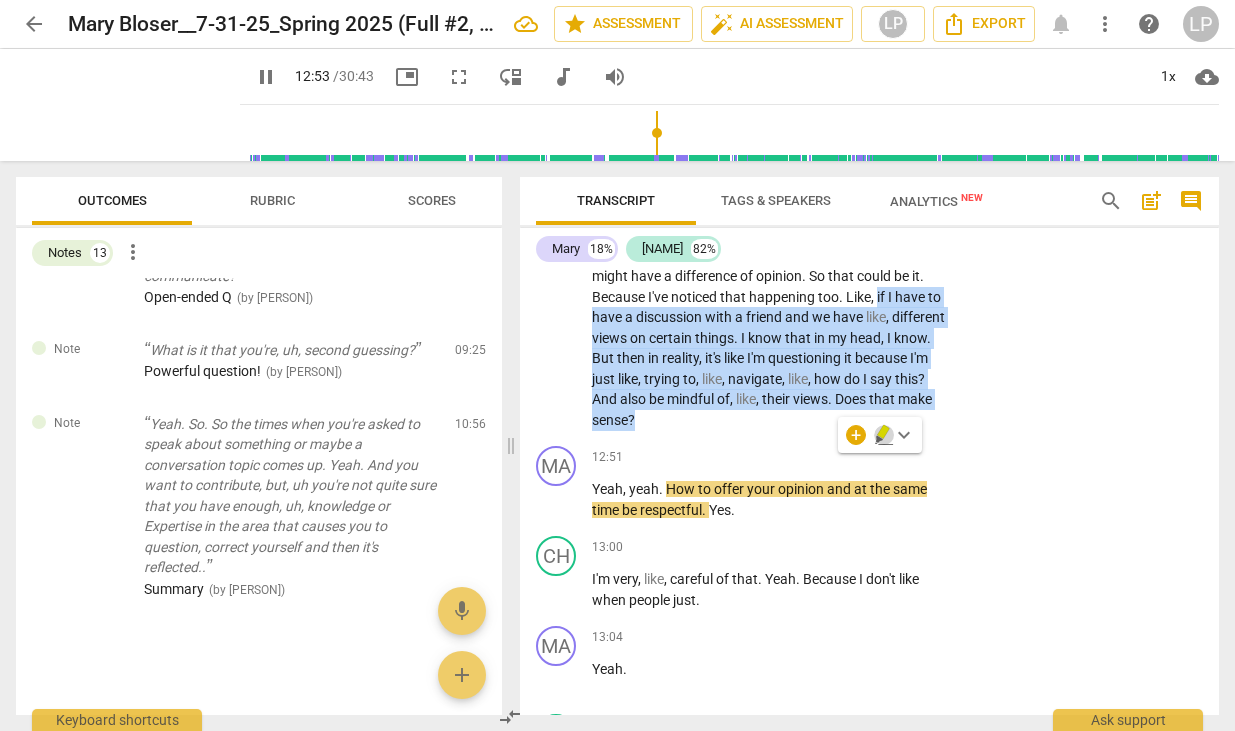 click 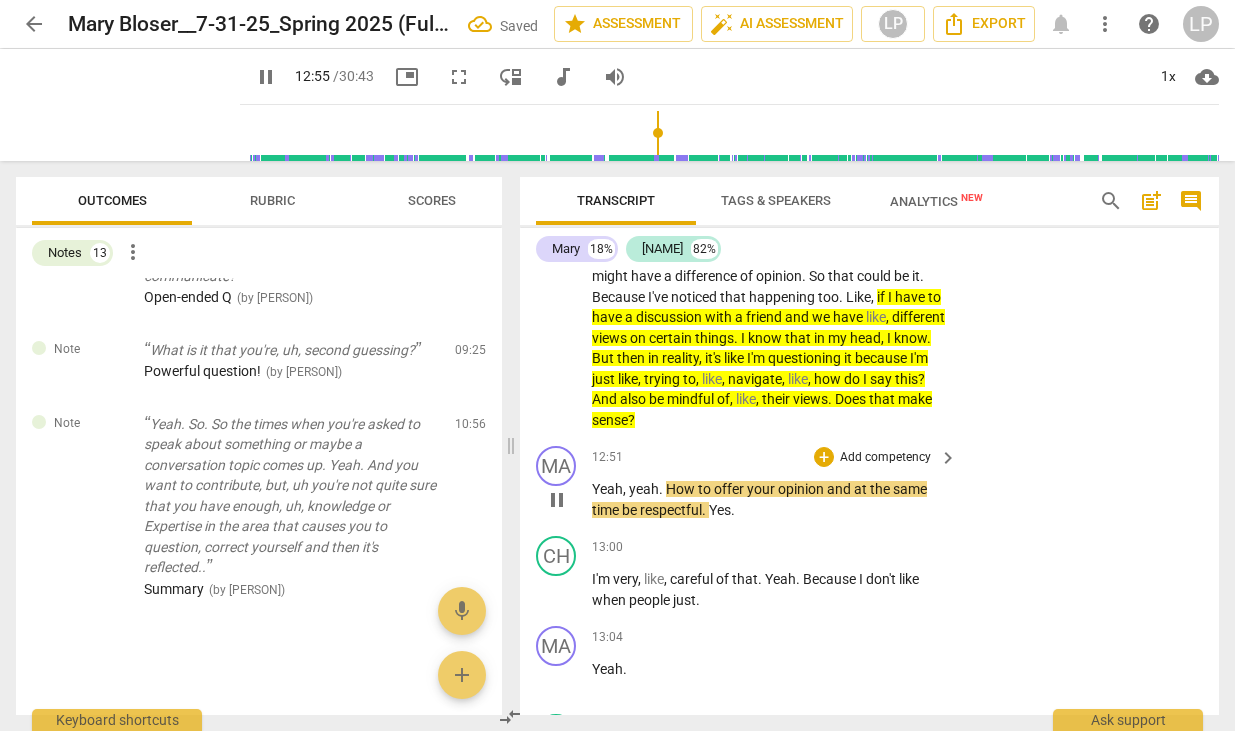click on "How" at bounding box center (682, 489) 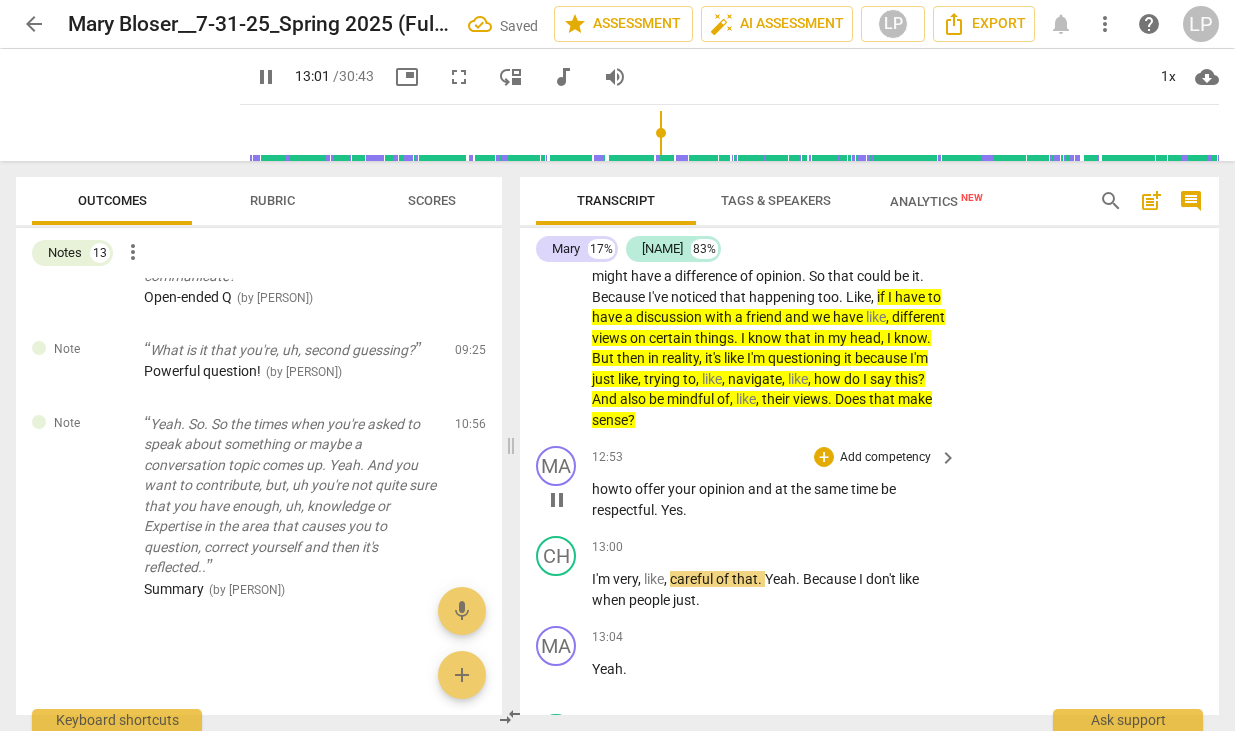 click on "how  to   offer   your   opinion   and   at   the   same   time   be   respectful .   Yes ." at bounding box center (769, 499) 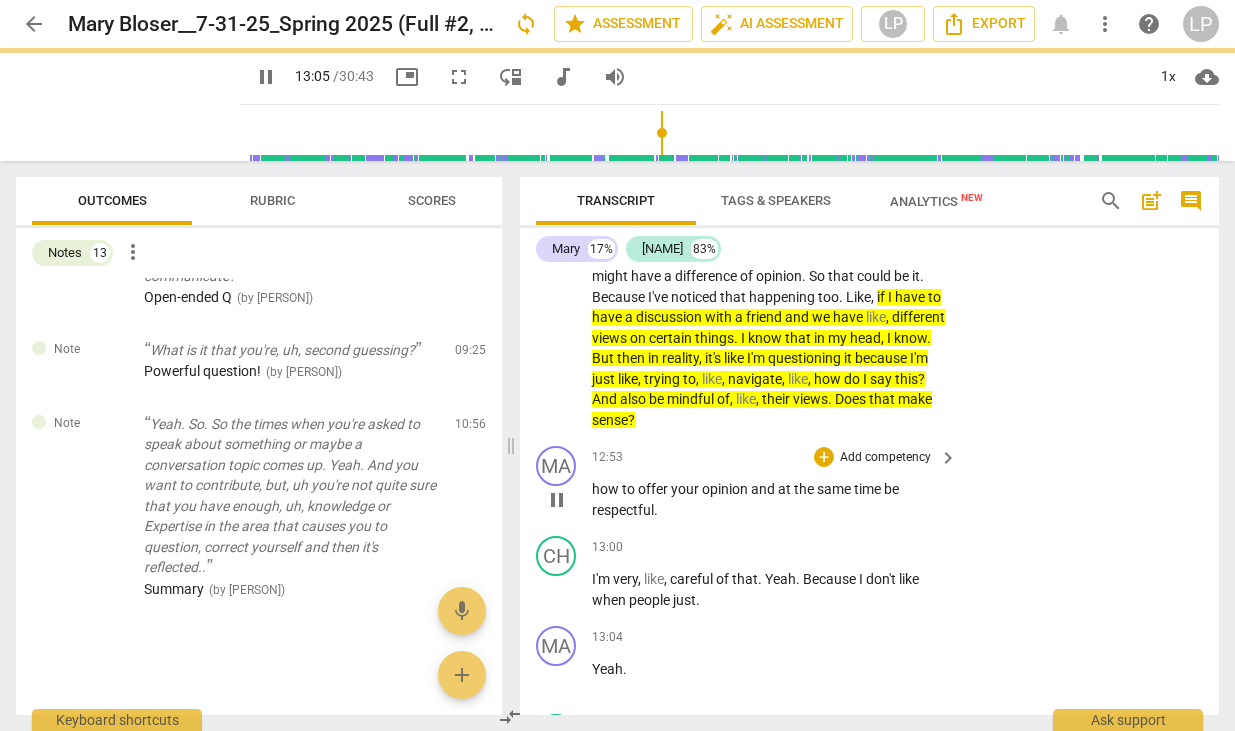 scroll, scrollTop: 7029, scrollLeft: 0, axis: vertical 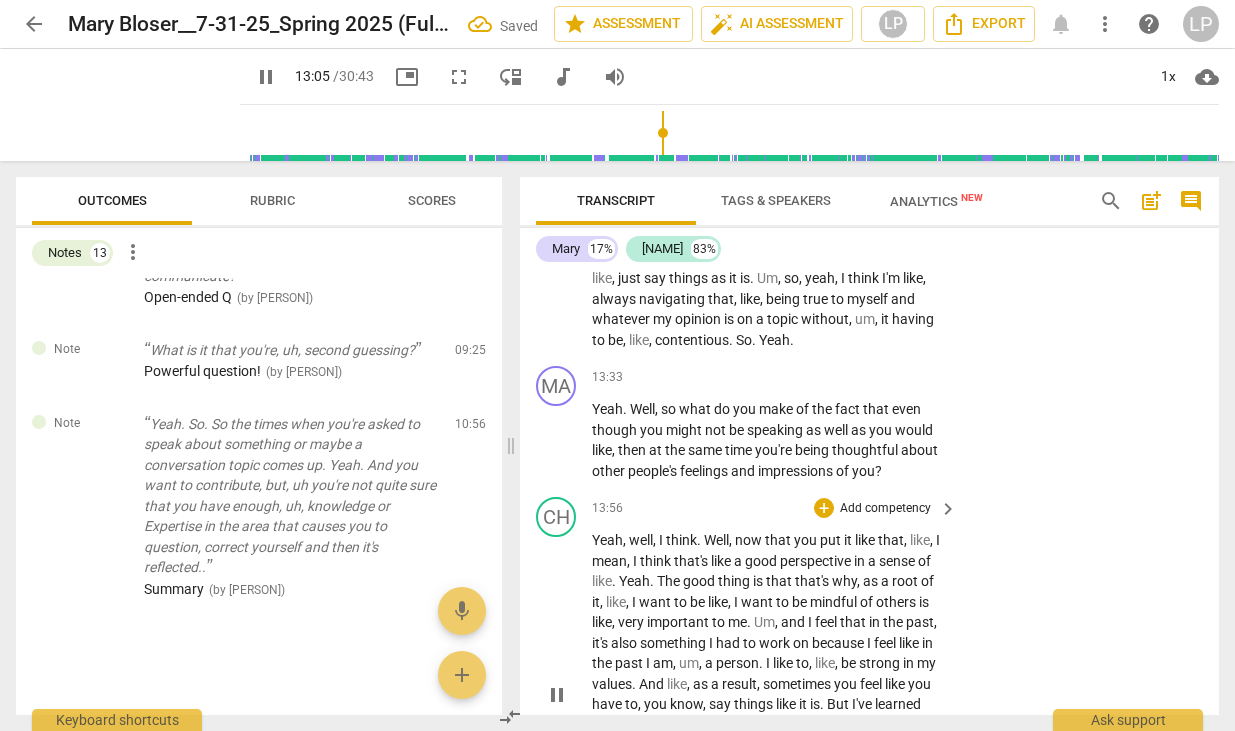 drag, startPoint x: 660, startPoint y: 550, endPoint x: 643, endPoint y: 546, distance: 17.464249 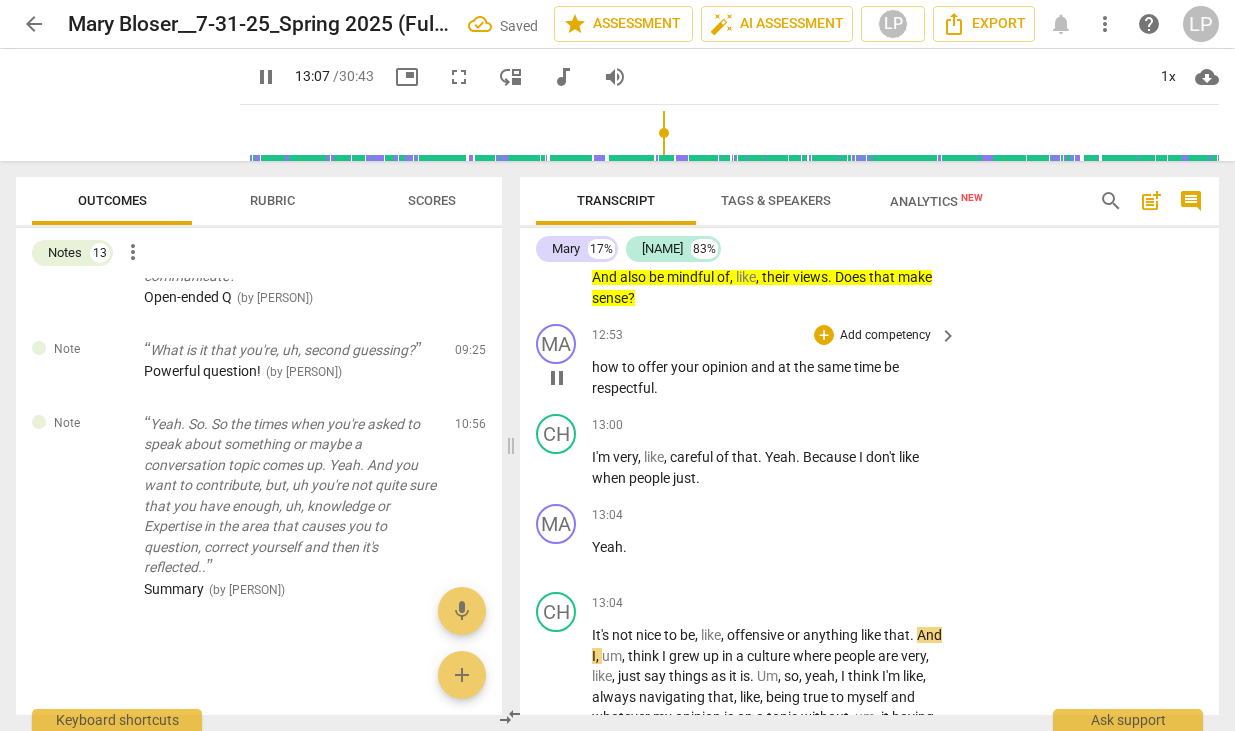 scroll, scrollTop: 6627, scrollLeft: 0, axis: vertical 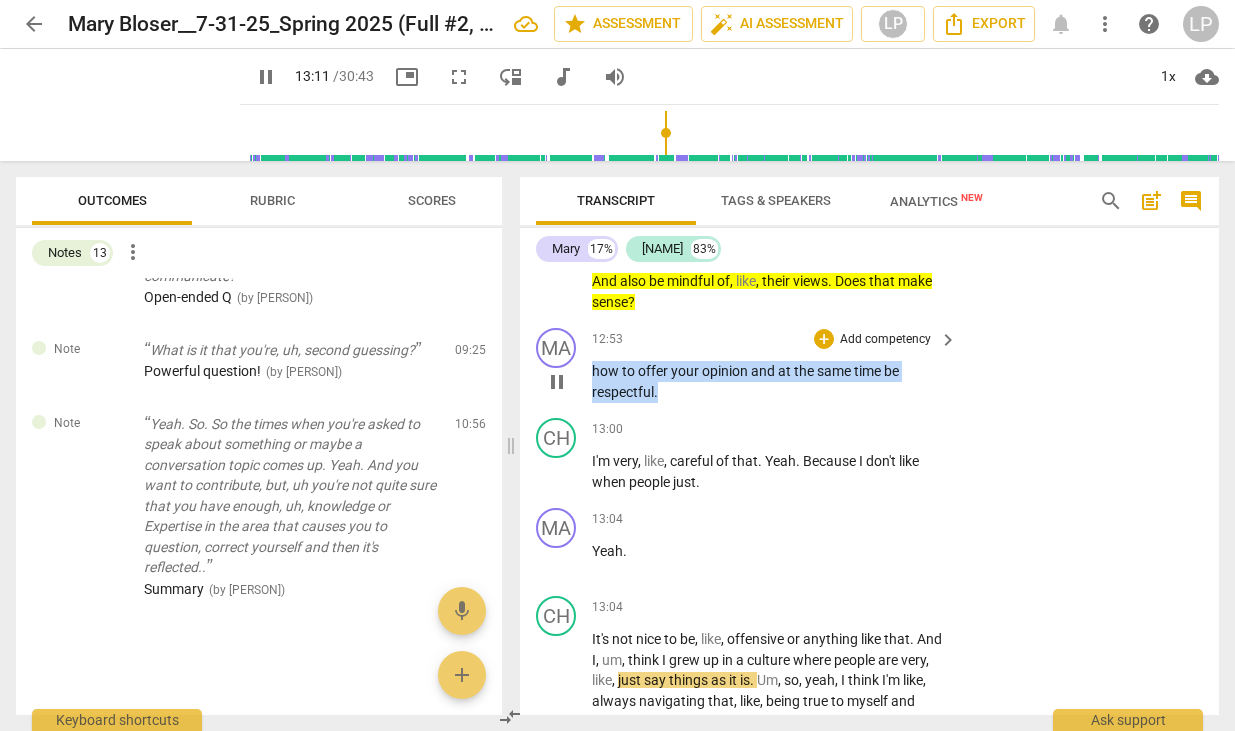 drag, startPoint x: 658, startPoint y: 433, endPoint x: 590, endPoint y: 413, distance: 70.88018 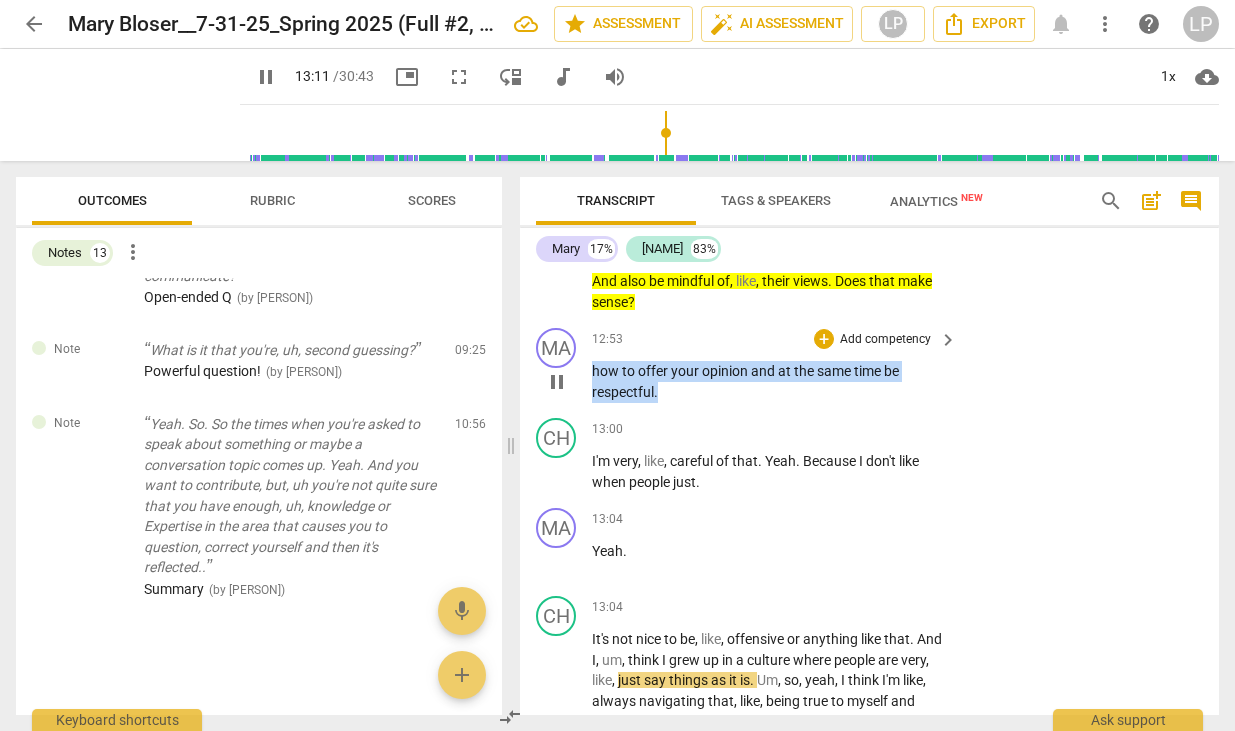 click on "MA play_arrow pause 12:53 + Add competency keyboard_arrow_right how   to   offer   your   opinion   and   at   the   same   time   be   respectful ." at bounding box center (869, 365) 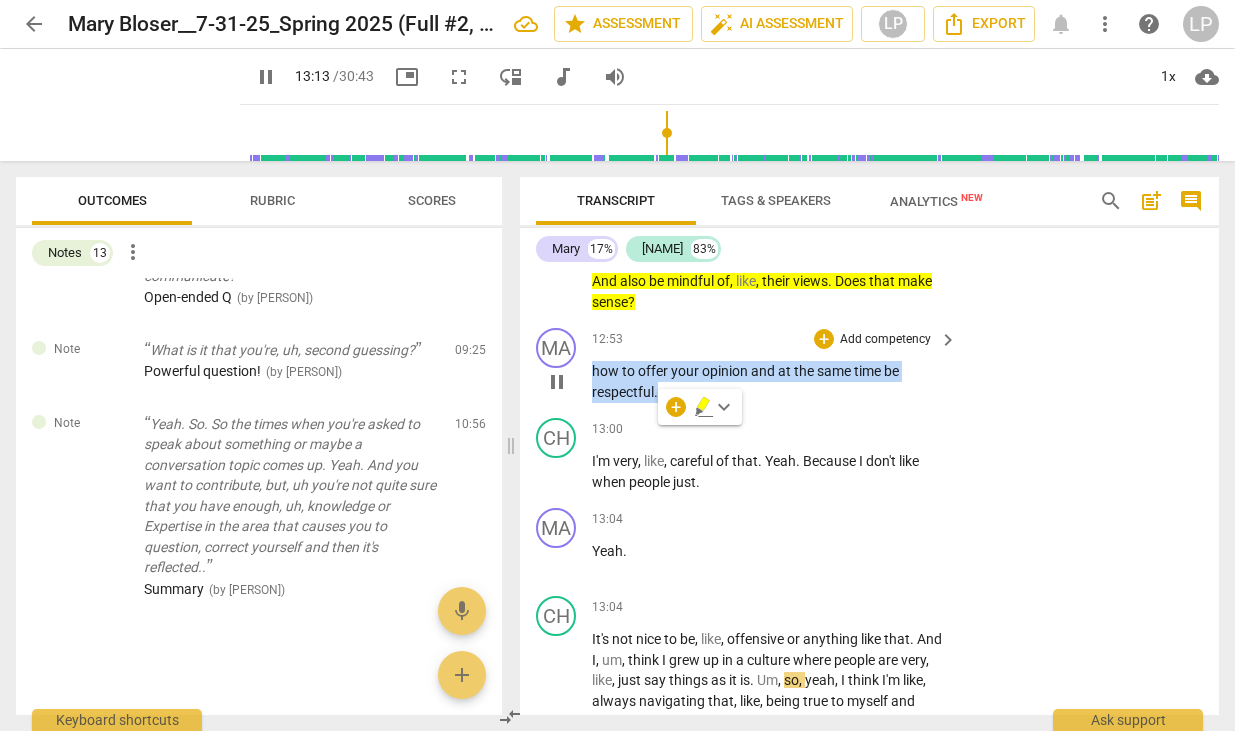 click on "Add competency" at bounding box center [885, 340] 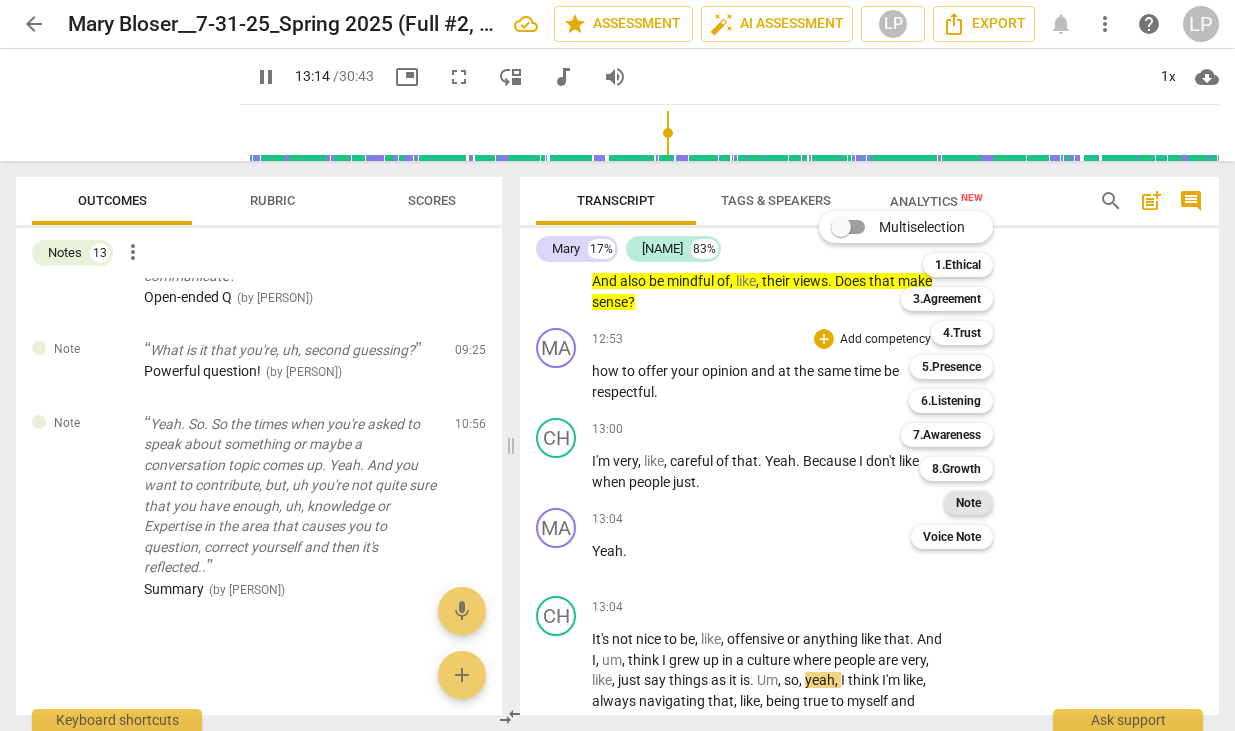 click on "Note" at bounding box center [968, 503] 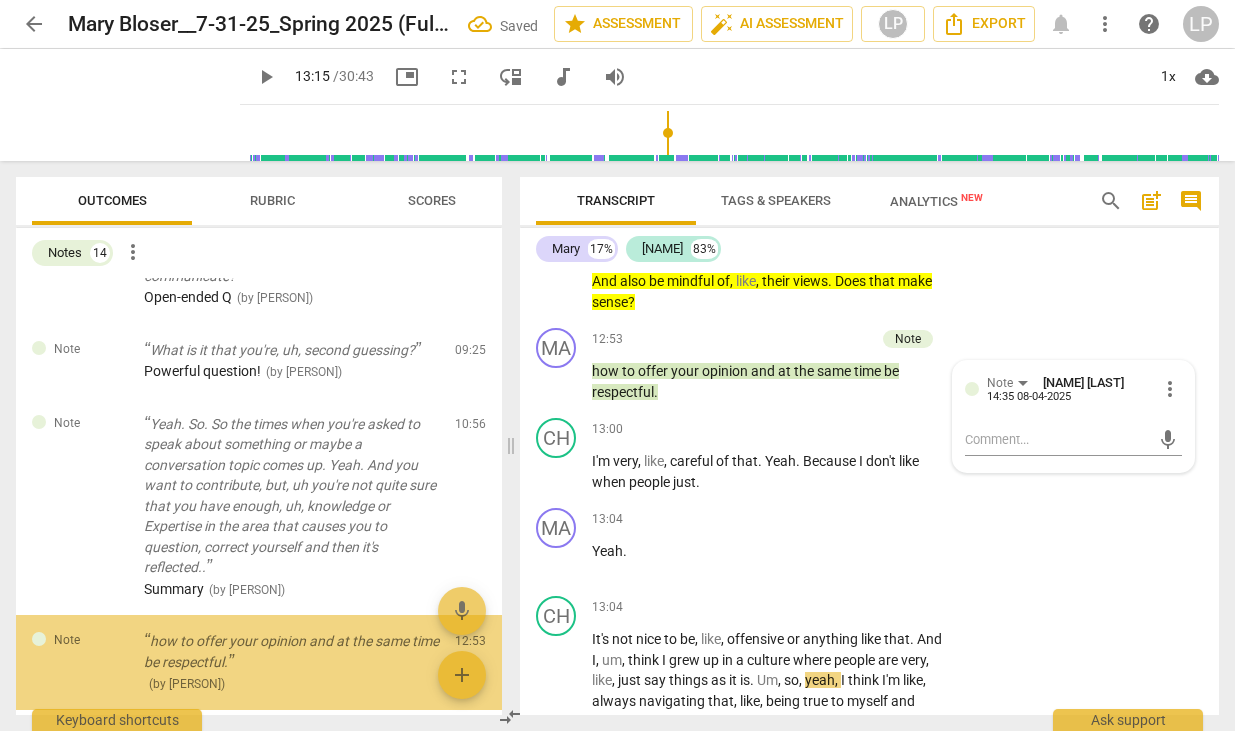 scroll, scrollTop: 1252, scrollLeft: 0, axis: vertical 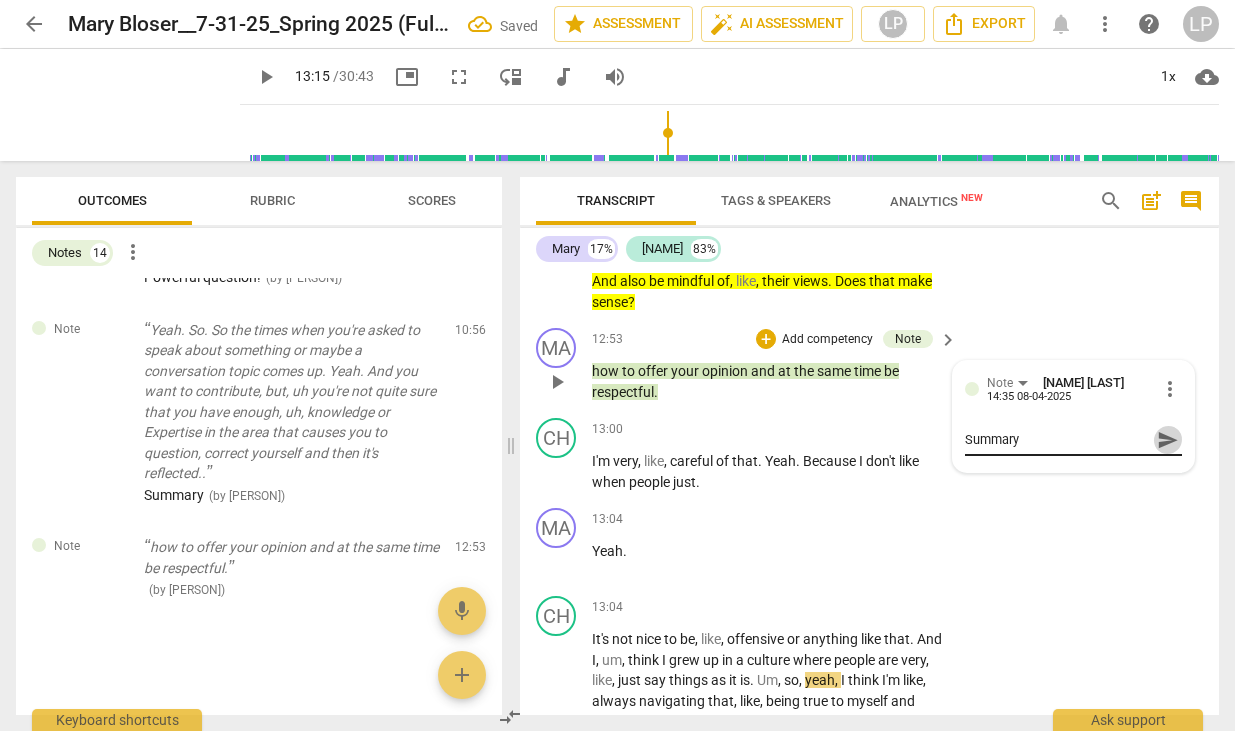 click on "send" at bounding box center (1168, 440) 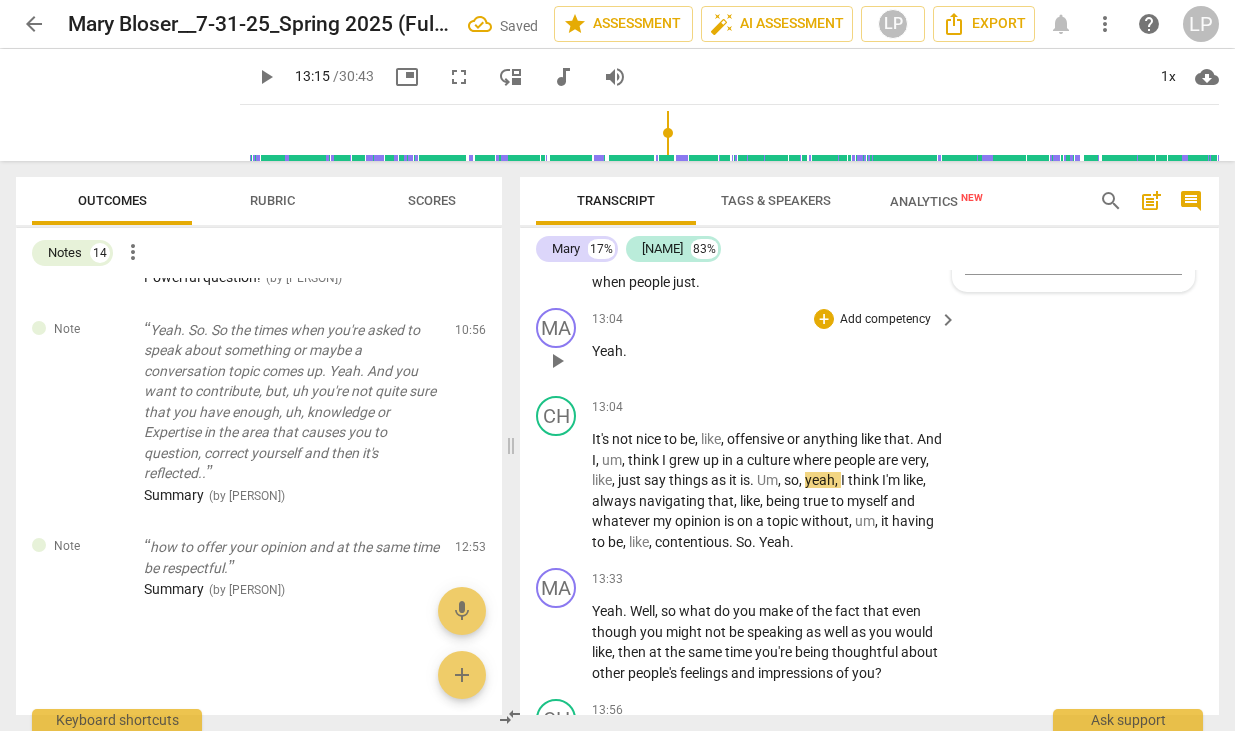 scroll, scrollTop: 6829, scrollLeft: 0, axis: vertical 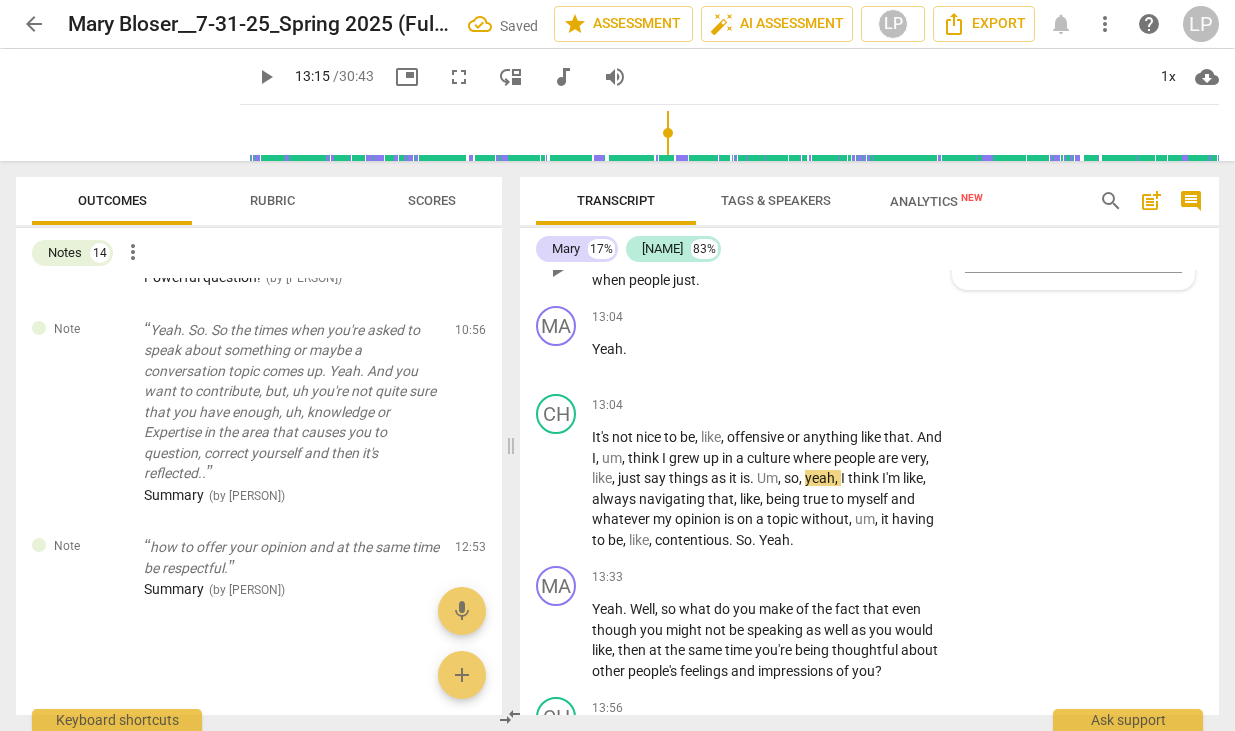 click on "people" at bounding box center [651, 280] 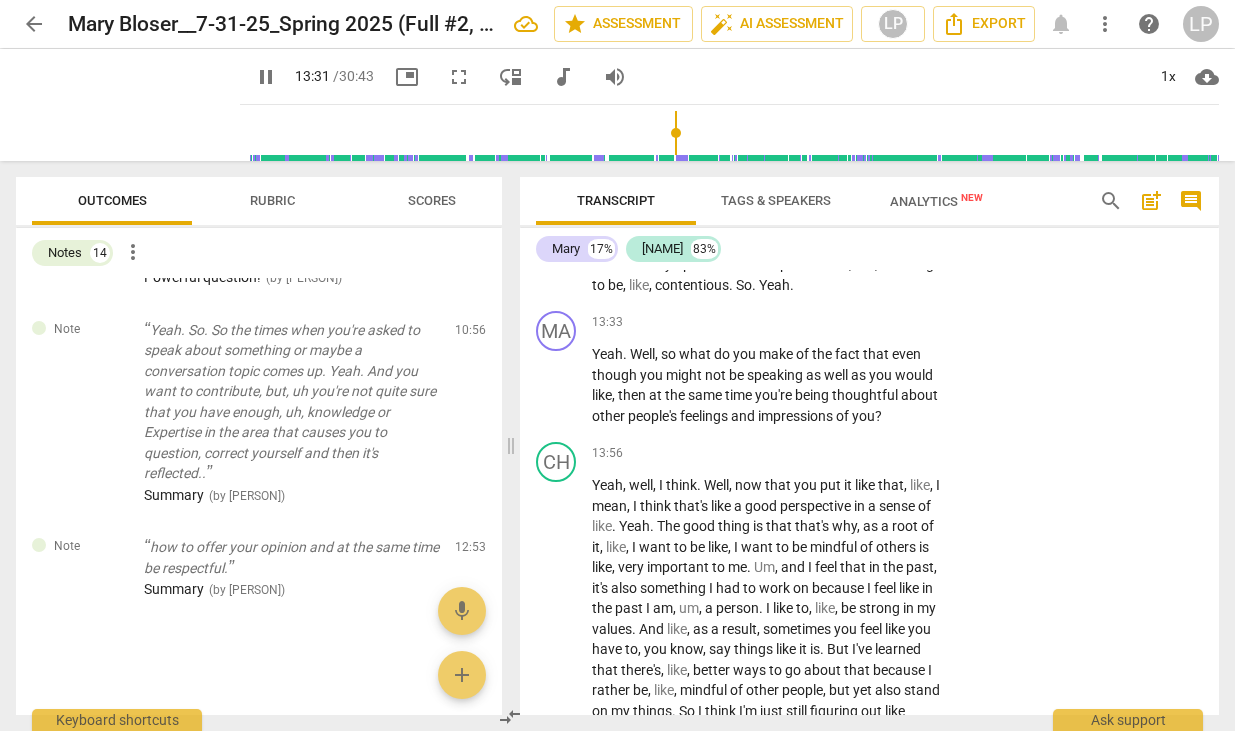 scroll, scrollTop: 7102, scrollLeft: 0, axis: vertical 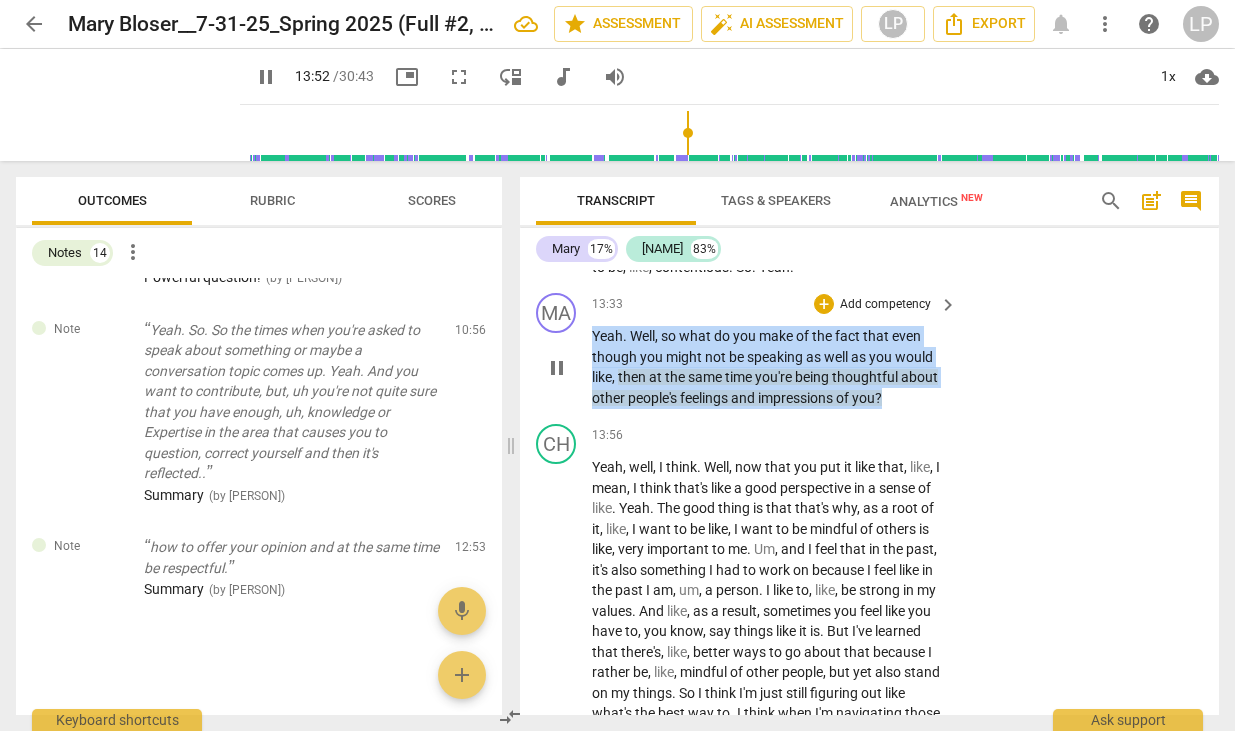drag, startPoint x: 891, startPoint y: 436, endPoint x: 581, endPoint y: 382, distance: 314.6681 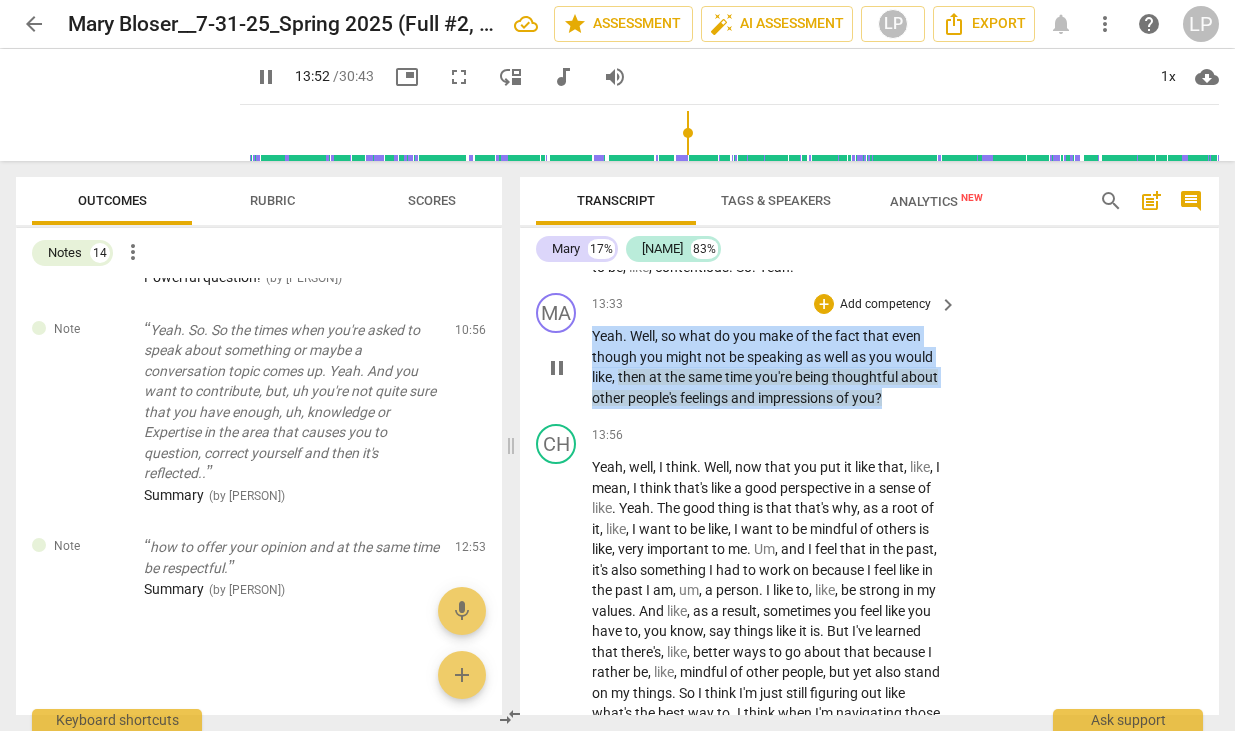 click on "MA play_arrow pause 13:33 + Add competency keyboard_arrow_right Yeah .   Well ,   so   what   do   you   make   of   the   fact   that   even   though   you   might   not   be   speaking   as   well   as   you   would   like ,   then   at   the   same   time   you're   being   thoughtful   about   other   people's   feelings   and   impressions   of   you ?" at bounding box center (869, 350) 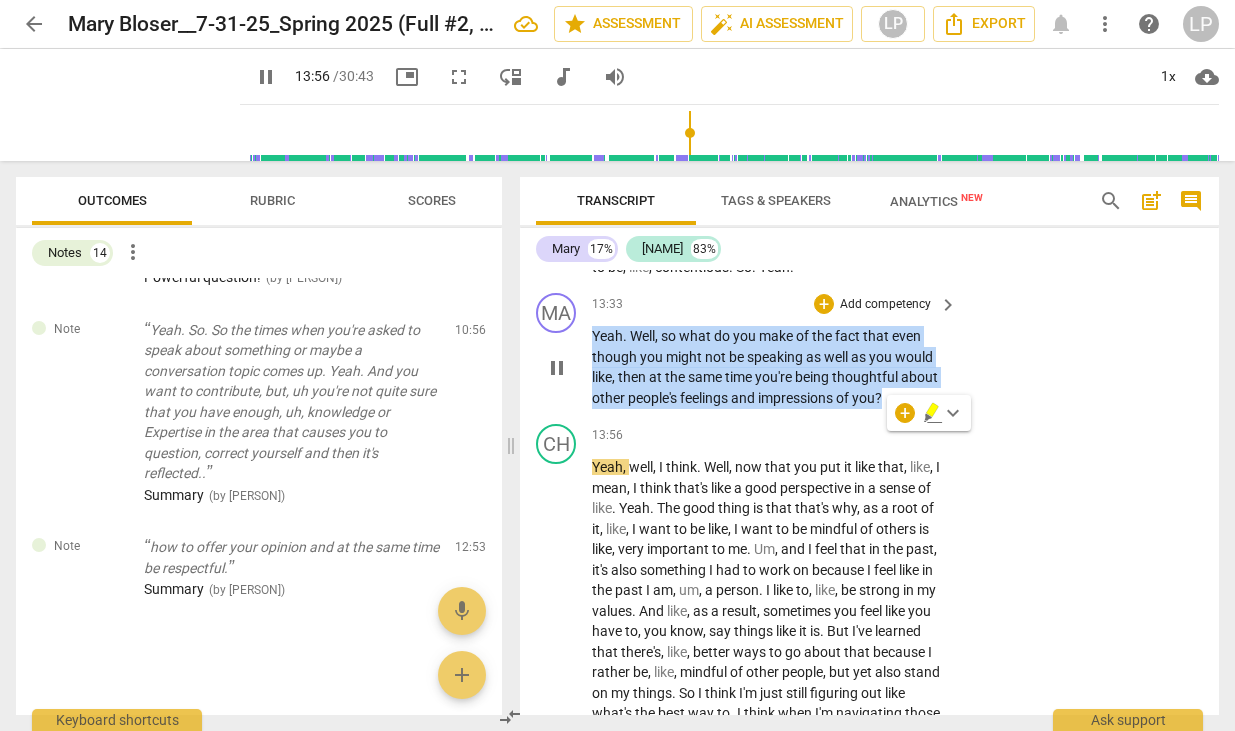 click on "Add competency" at bounding box center (885, 305) 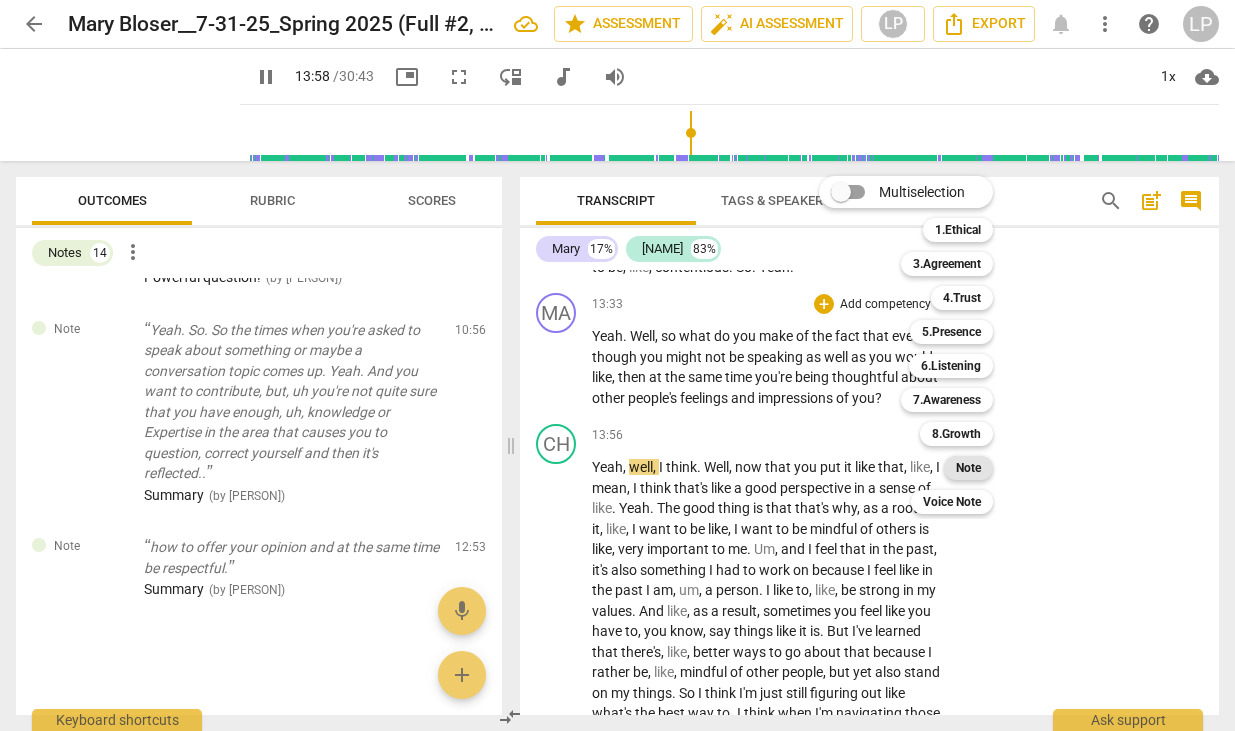 click on "Note" at bounding box center (968, 468) 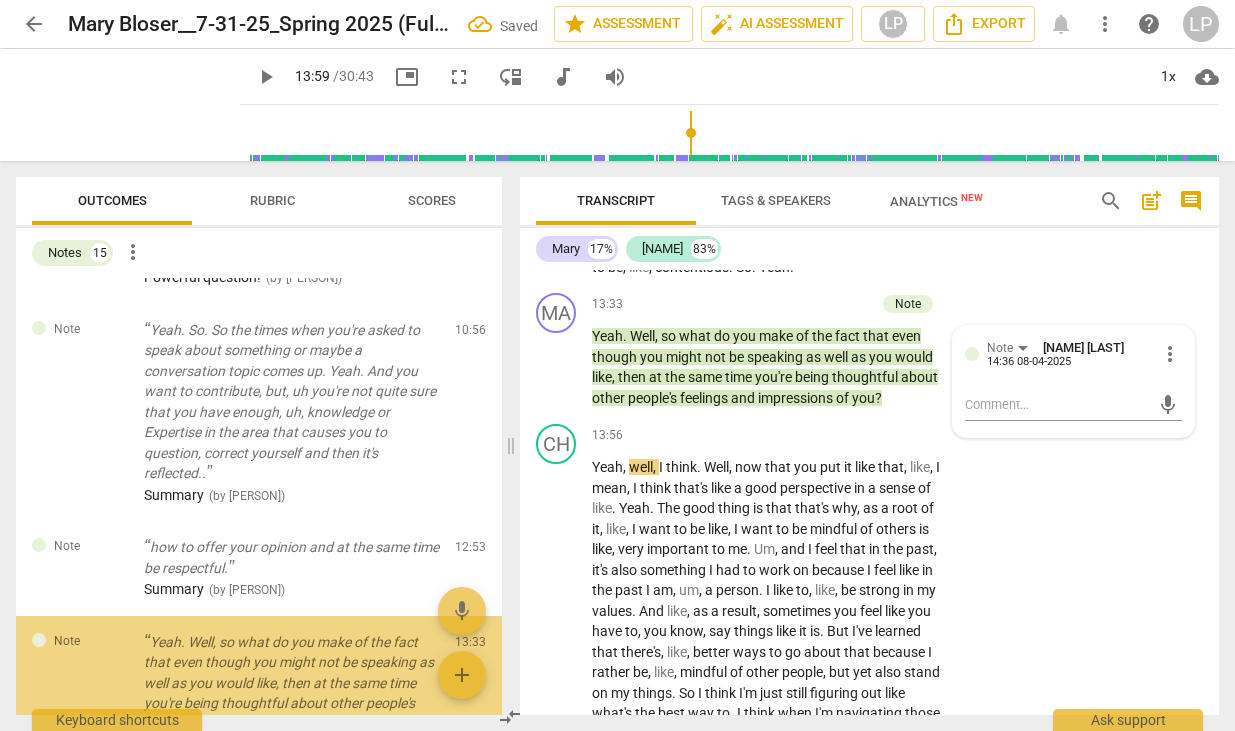 scroll, scrollTop: 1408, scrollLeft: 0, axis: vertical 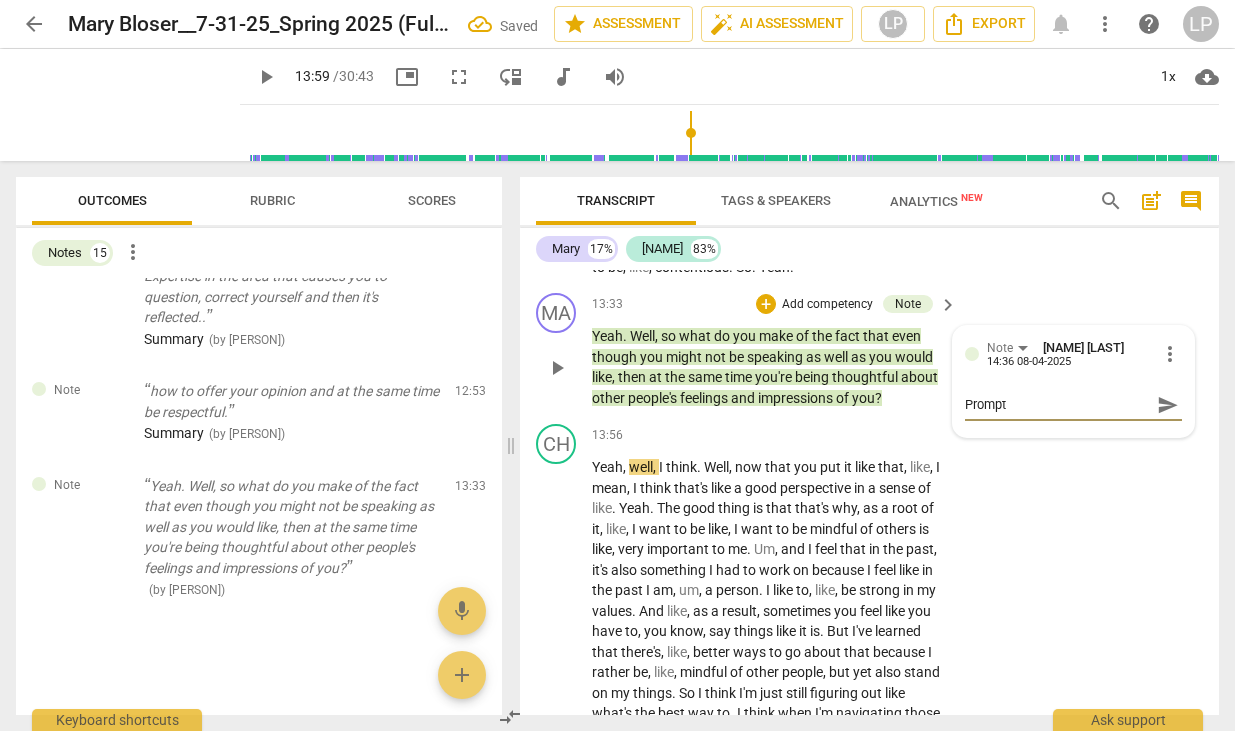 click on "send" at bounding box center (1168, 405) 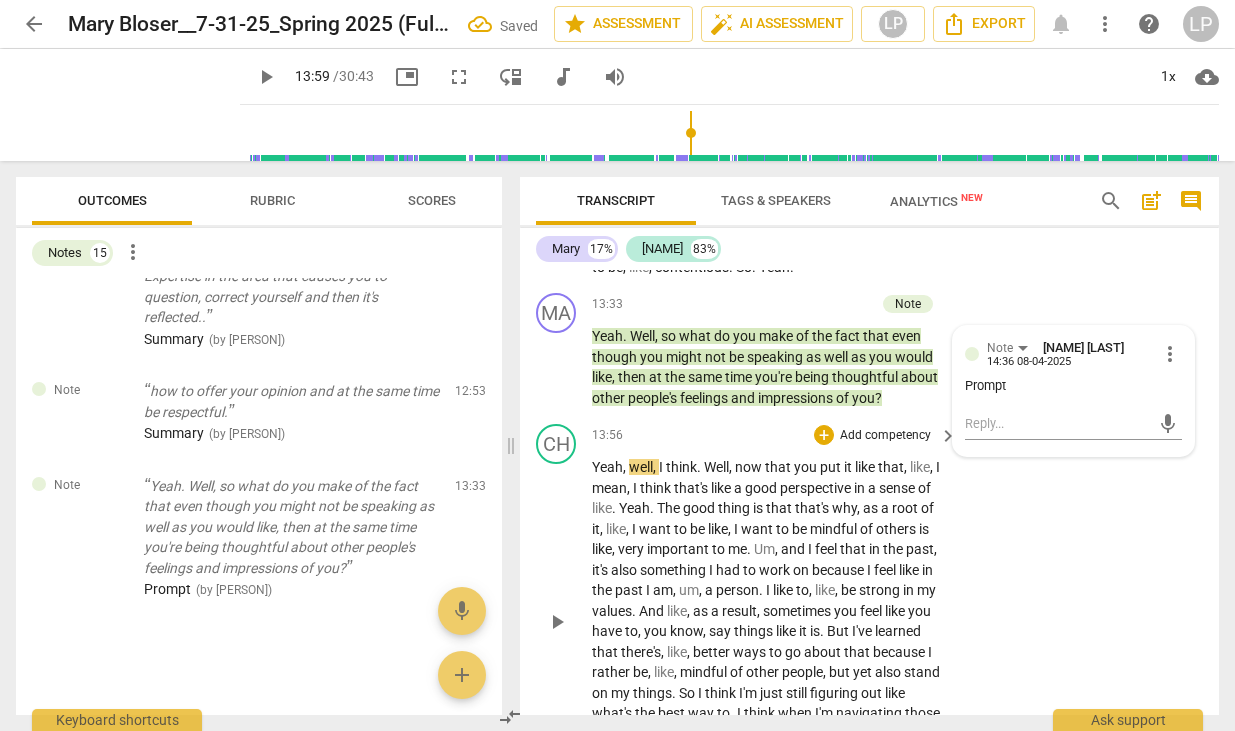 click on "something" at bounding box center (674, 570) 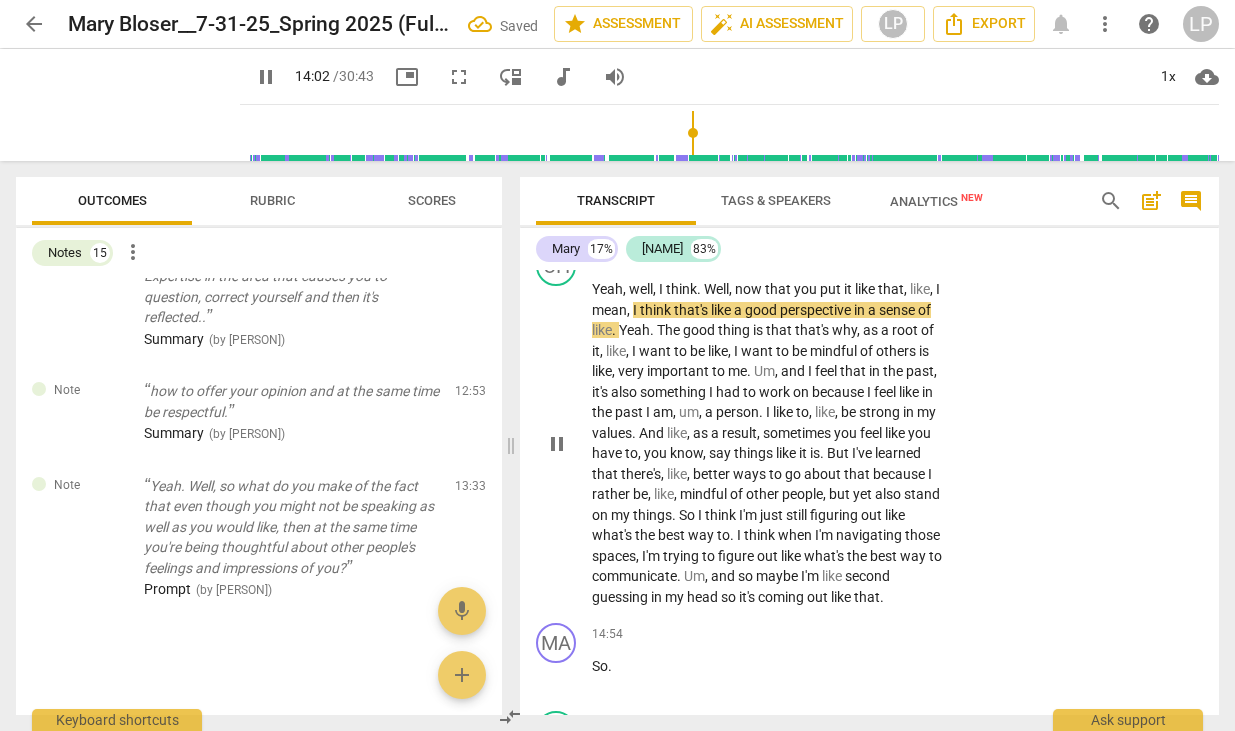 scroll, scrollTop: 7296, scrollLeft: 0, axis: vertical 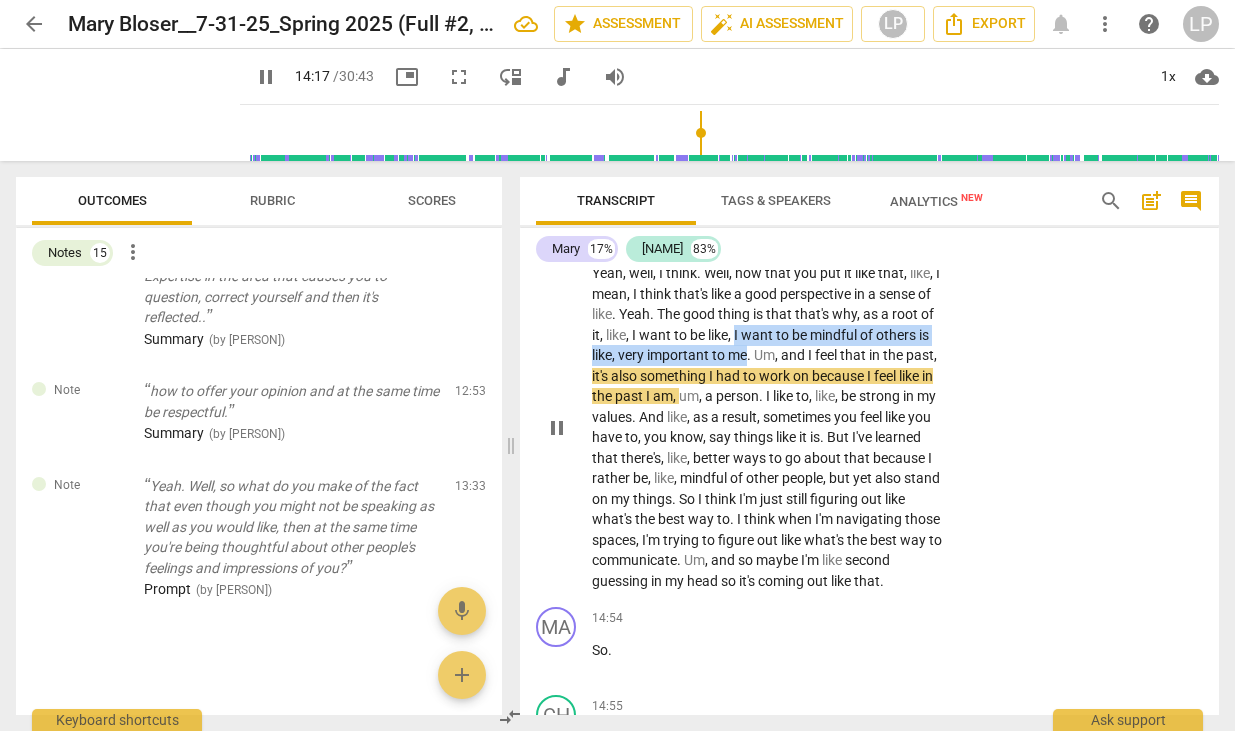 drag, startPoint x: 737, startPoint y: 374, endPoint x: 748, endPoint y: 403, distance: 31.016125 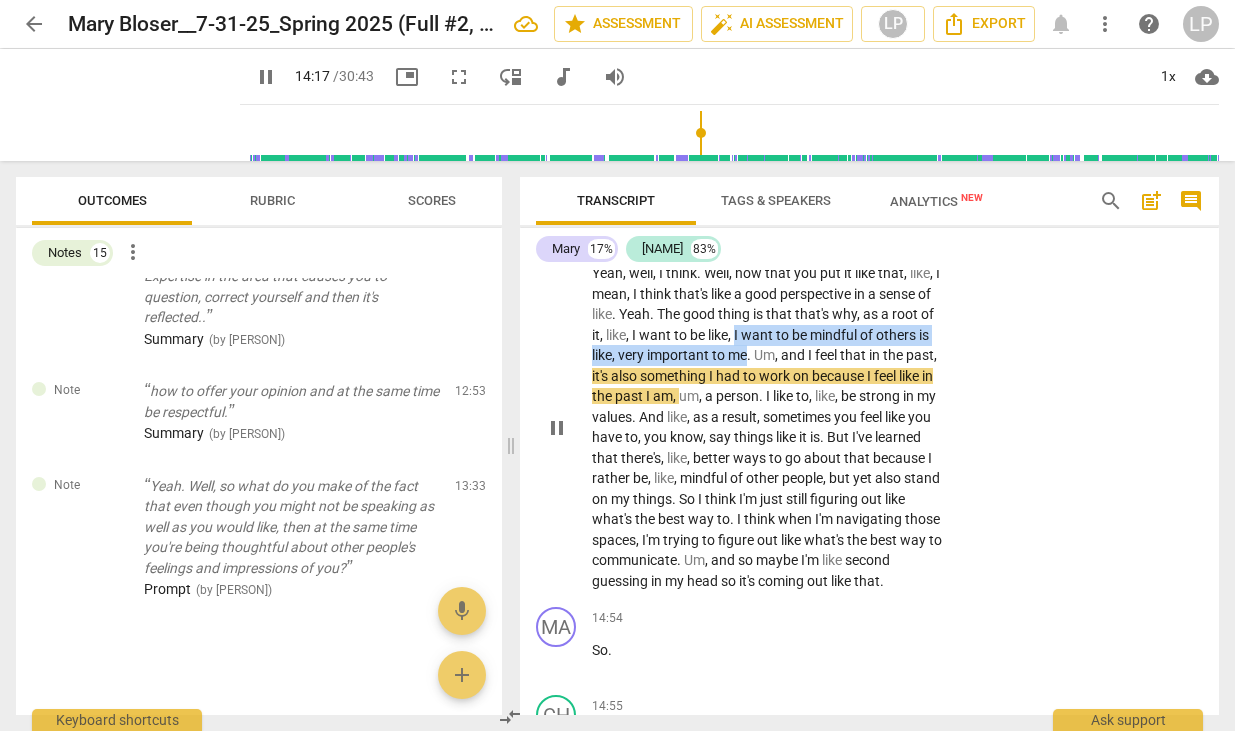 click on "Yeah ,   well ,   I   think .   Well ,   now   that   you   put   it   like   that ,   like ,   I   mean ,   I   think   that's   like   a   good   perspective   in   a   sense   of   like .   Yeah .   The   good   thing   is   that   that's   why ,   as   a   root   of   it ,   like ,   I   want   to   be   like ,   I   want   to   be   mindful   of   others   is   like ,   very   important   to   me .   Um ,   and   I   feel   that   in   the   past ,   it's   also   something   I   had   to   work   on   because   I   feel   like   in   the   past   I   am ,   um ,   a   person .   I   like   to ,   like ,   be   strong   in   my   values .   And   like ,   as   a   result ,   sometimes   you   feel   like   you   have   to ,   you   know ,   say   things   like   it   is .   But   I've   learned   that   there's ,   like ,   better   ways   to   go   about   that   because   I   rather   be ,   like ,   mindful   of   other   people ,   but   yet   also   stand   on   my   things .   So   I   think   I'm" at bounding box center [769, 427] 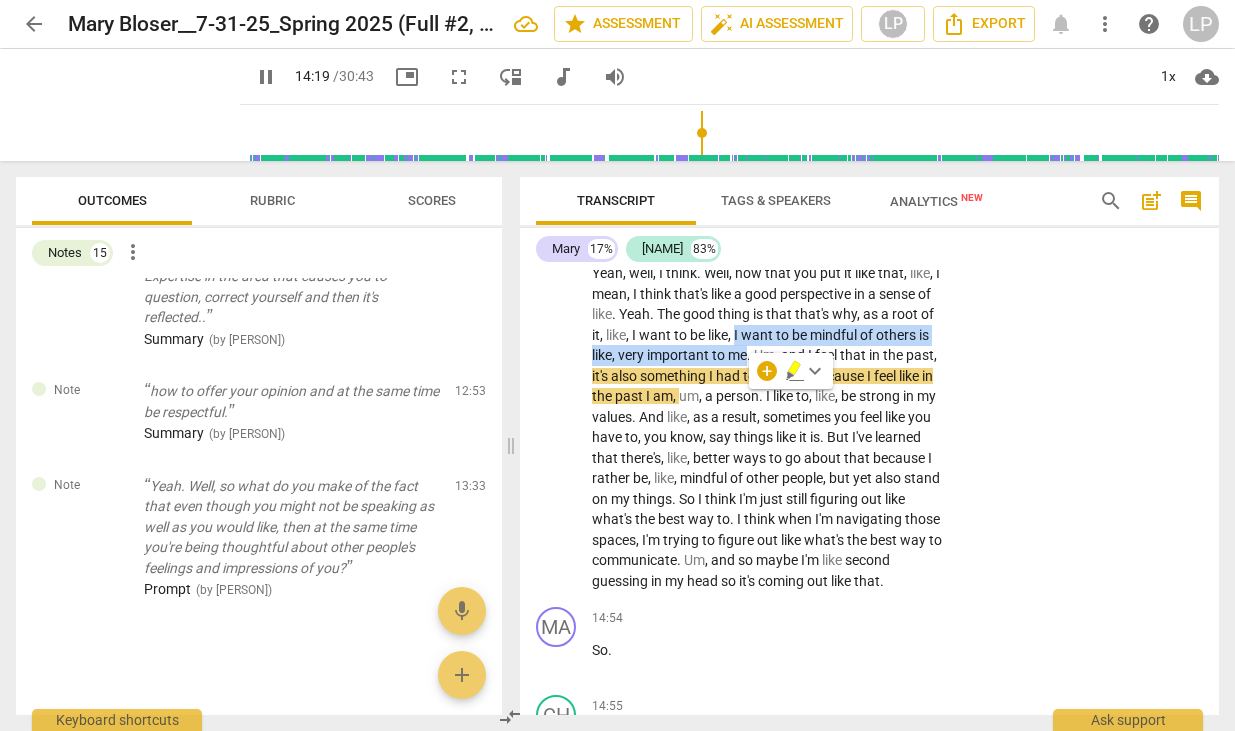 click 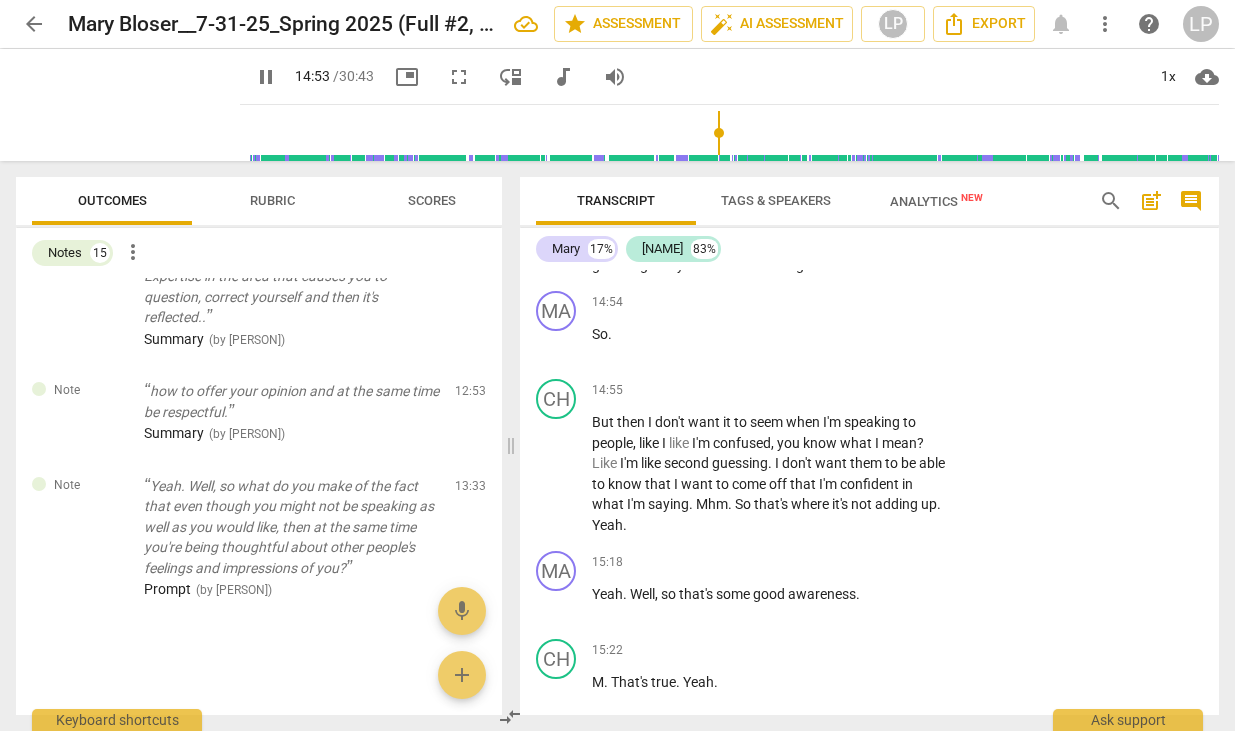 scroll, scrollTop: 7620, scrollLeft: 0, axis: vertical 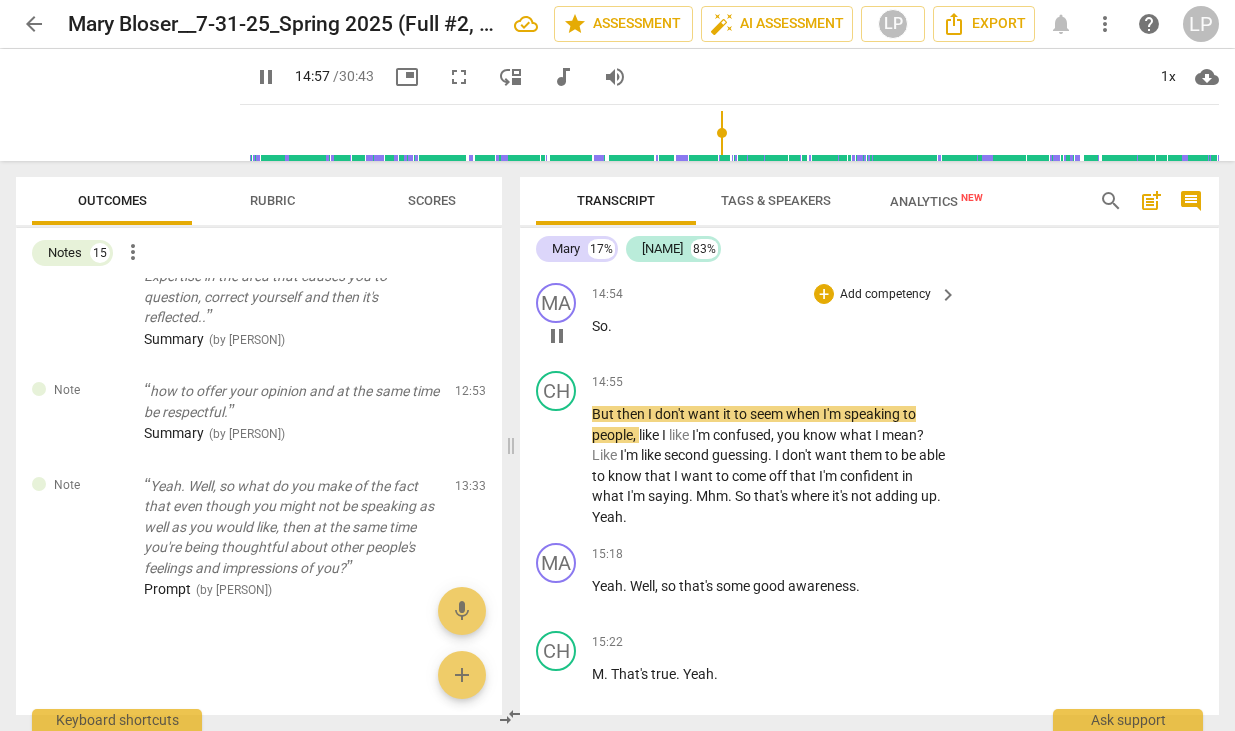 click on "So ." at bounding box center (769, 326) 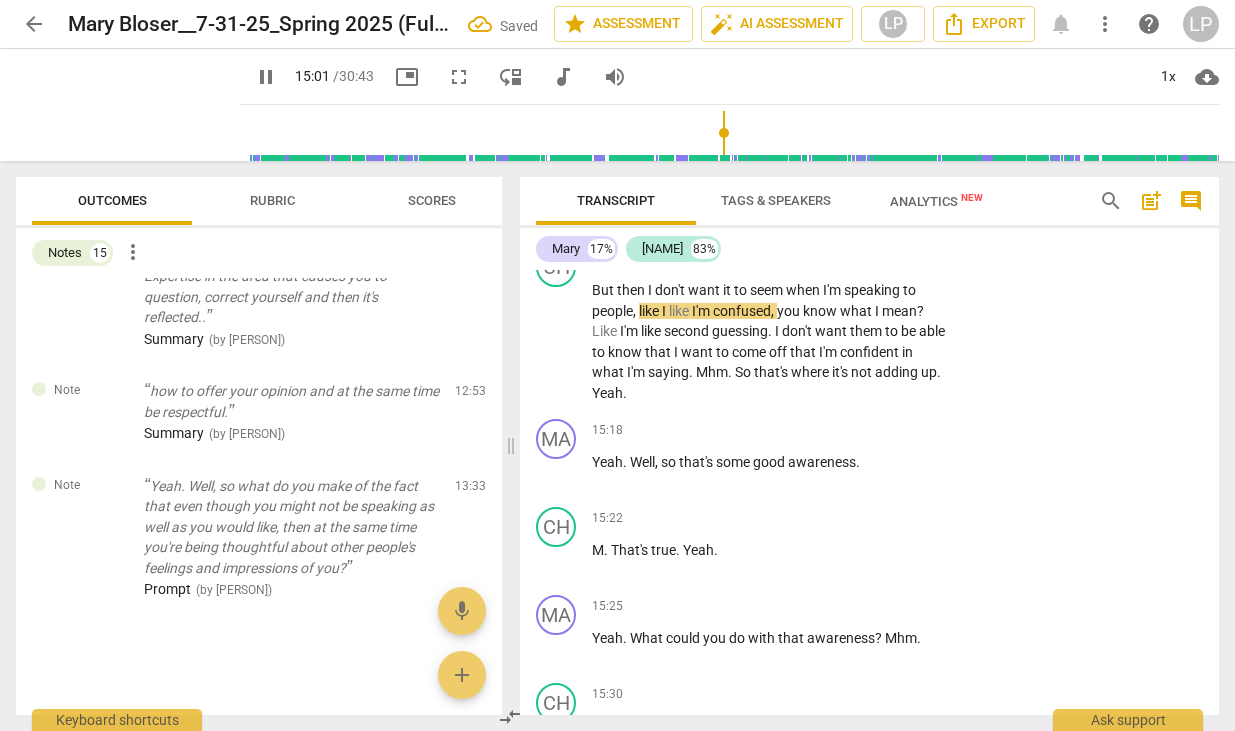 scroll, scrollTop: 7659, scrollLeft: 0, axis: vertical 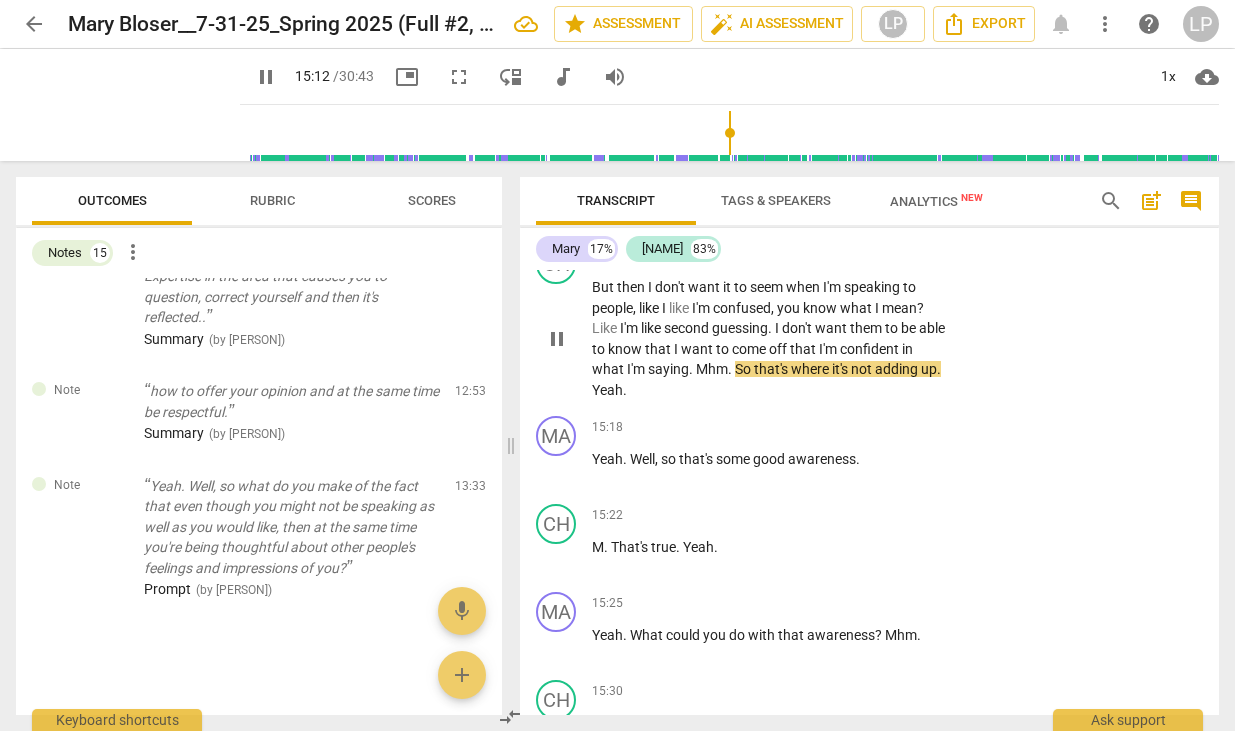 click on "So" at bounding box center (744, 369) 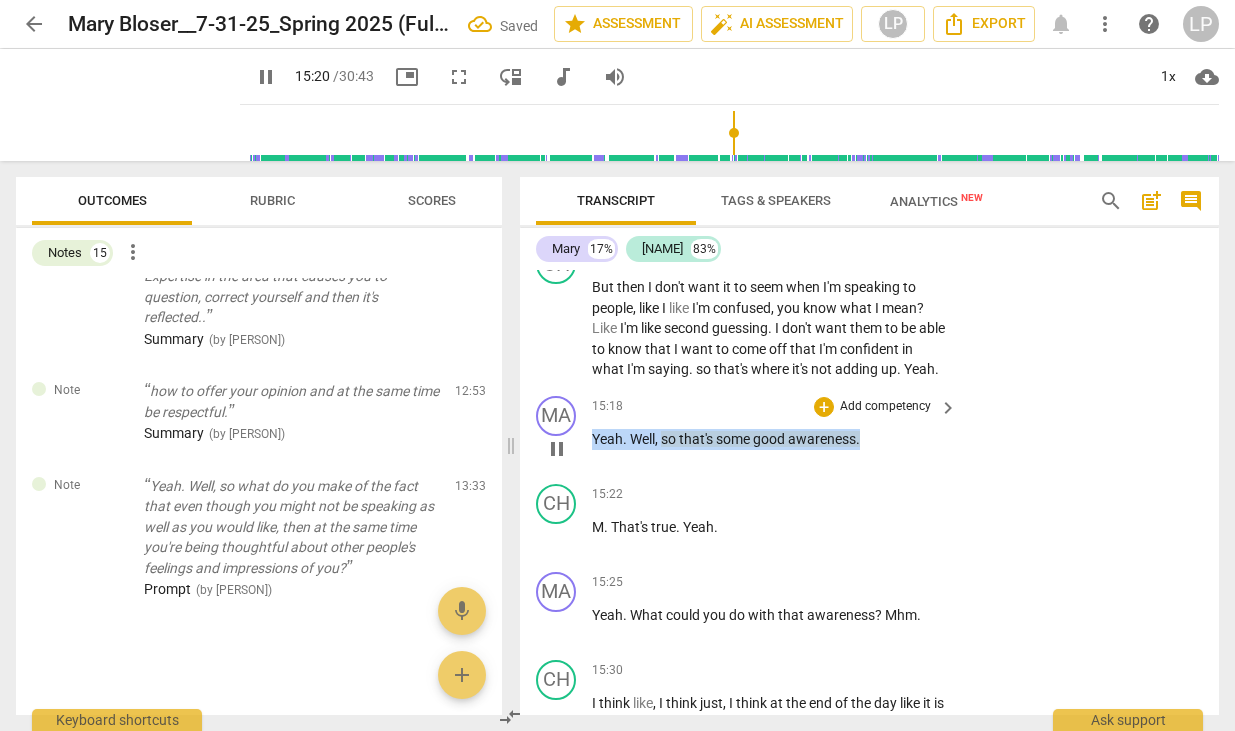 drag, startPoint x: 868, startPoint y: 485, endPoint x: 594, endPoint y: 478, distance: 274.08942 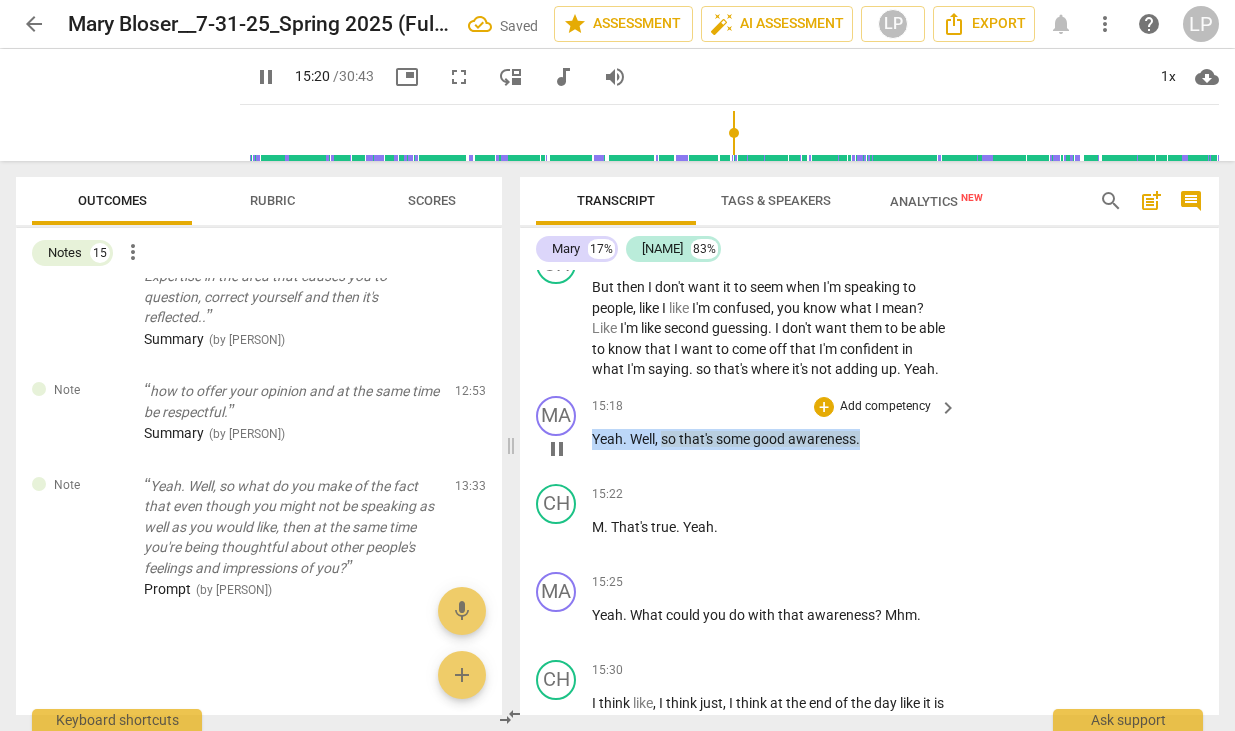 click on "Yeah .   Well ,   so   that's   some   good   awareness ." at bounding box center [769, 439] 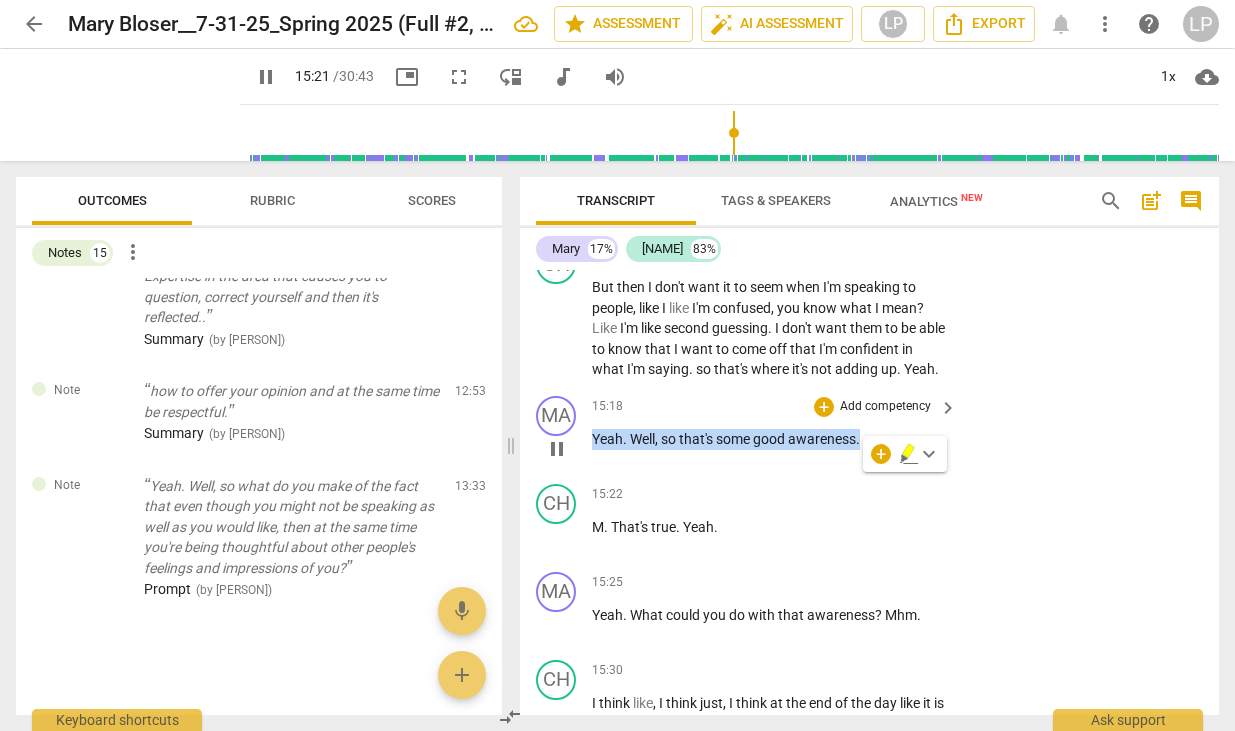 click on "Add competency" at bounding box center [885, 407] 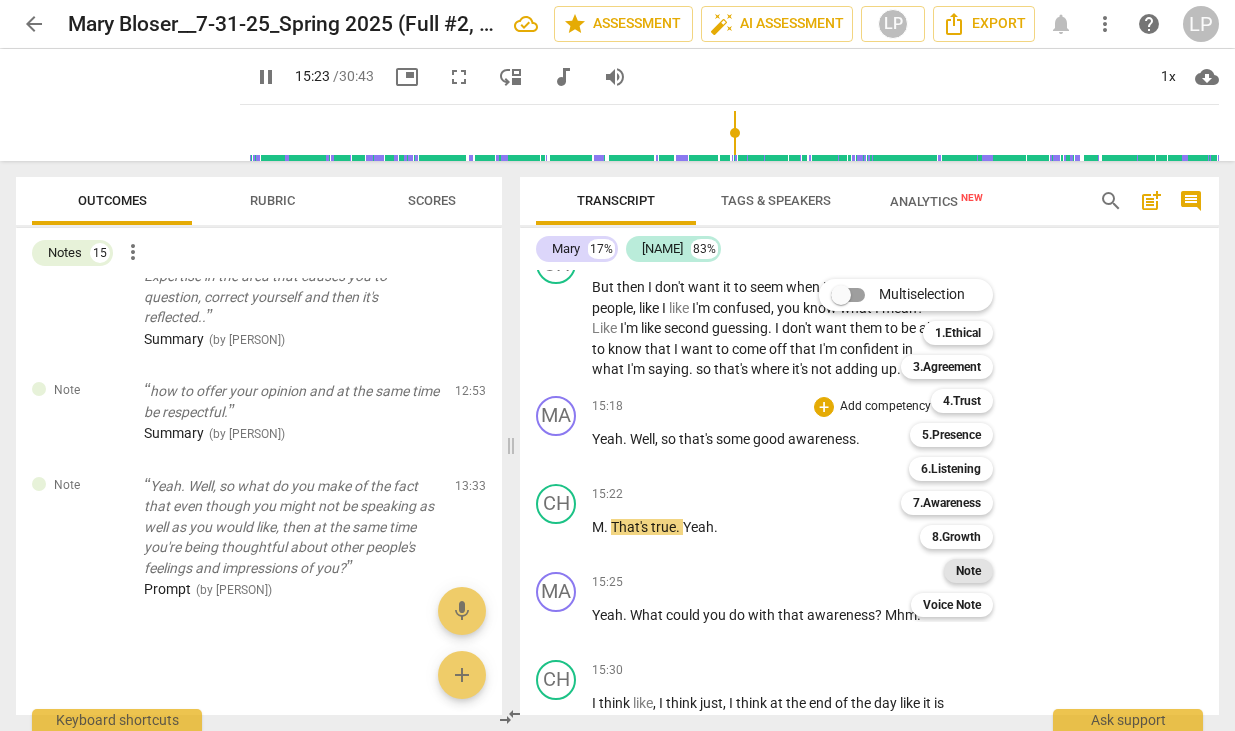 click on "Note" at bounding box center [968, 571] 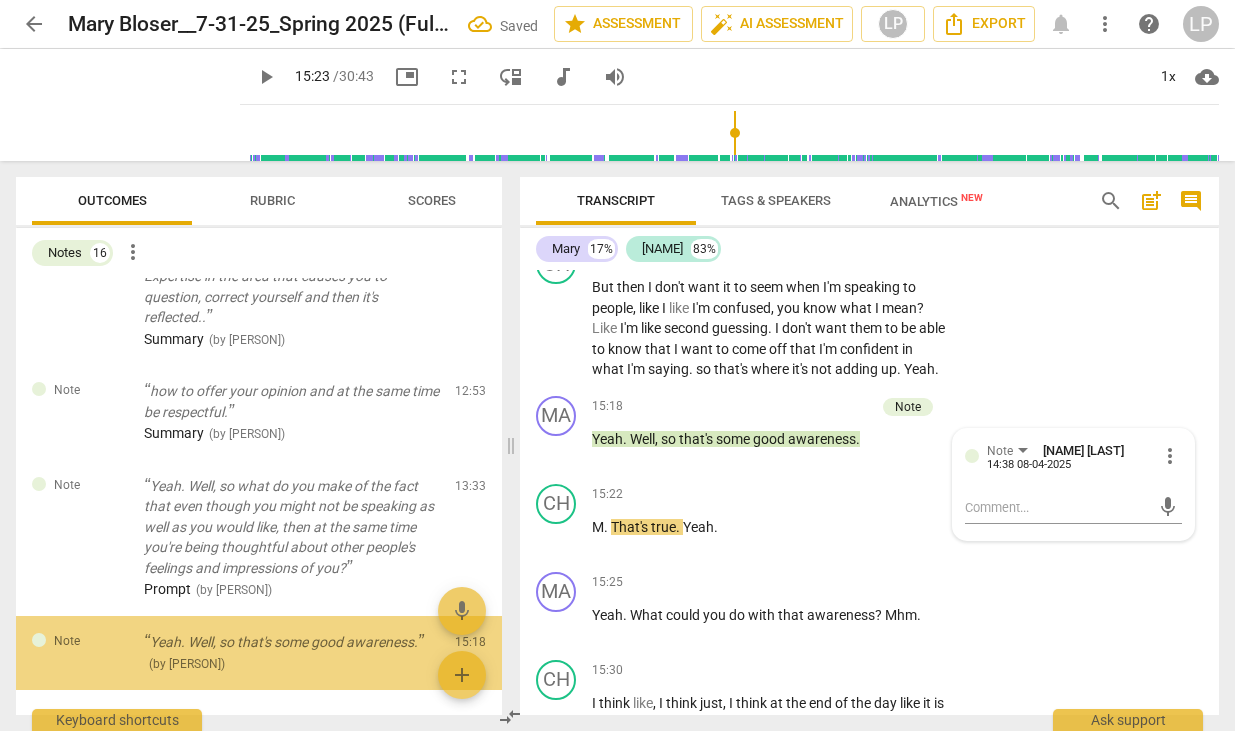 scroll, scrollTop: 1482, scrollLeft: 0, axis: vertical 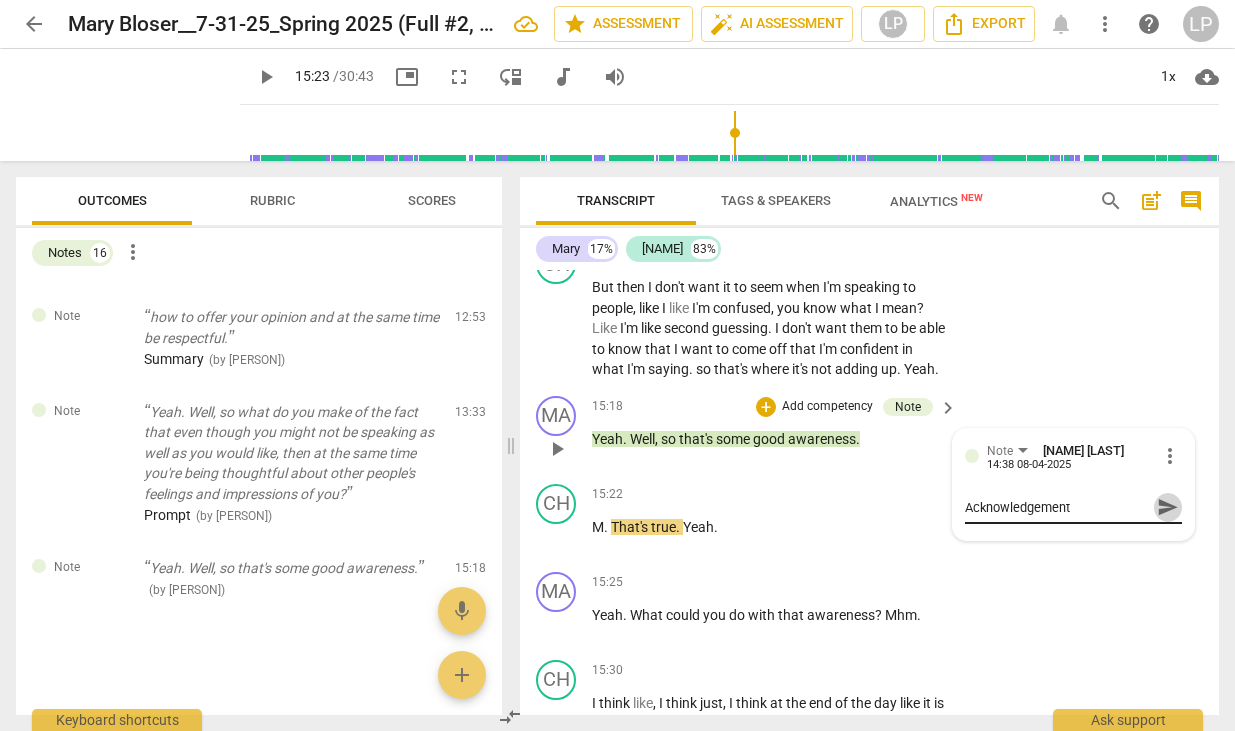 click on "send" at bounding box center [1168, 507] 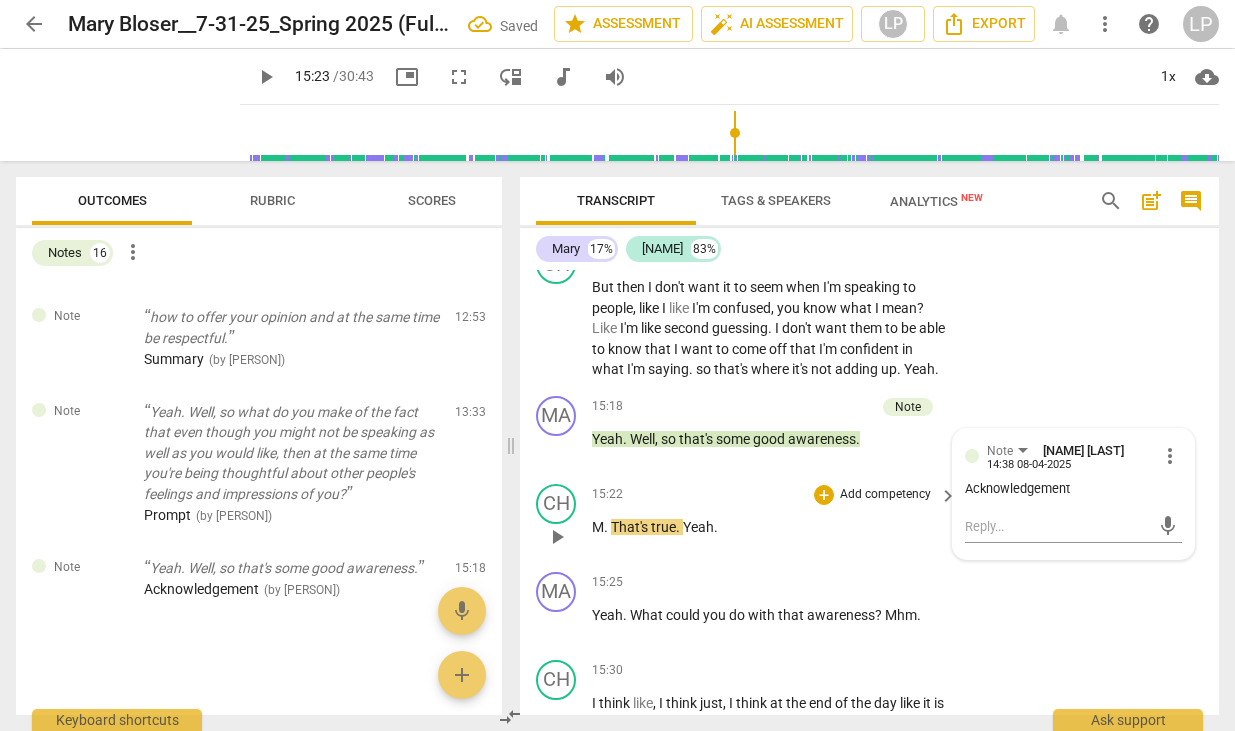 click on "M .   That's   true .   Yeah ." at bounding box center (769, 527) 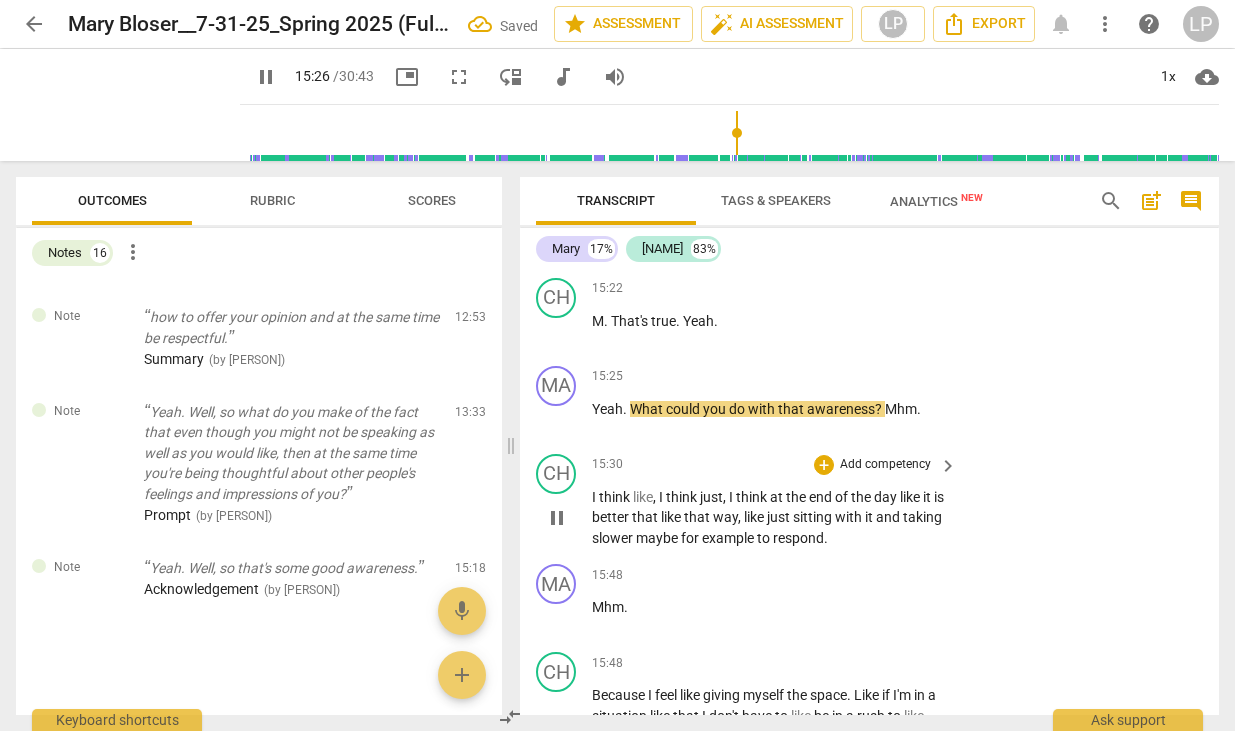 scroll, scrollTop: 7866, scrollLeft: 0, axis: vertical 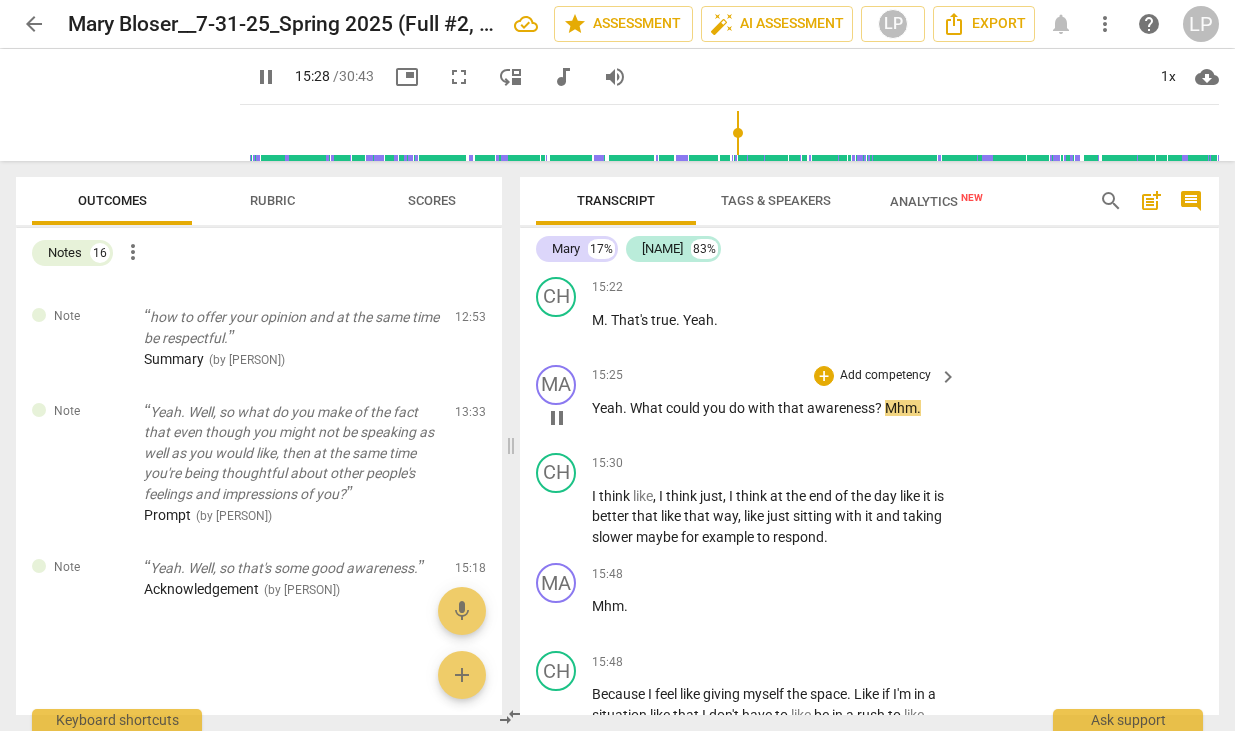 click on "Yeah .   What   could   you   do   with   that   awareness ?   Mhm ." at bounding box center [769, 408] 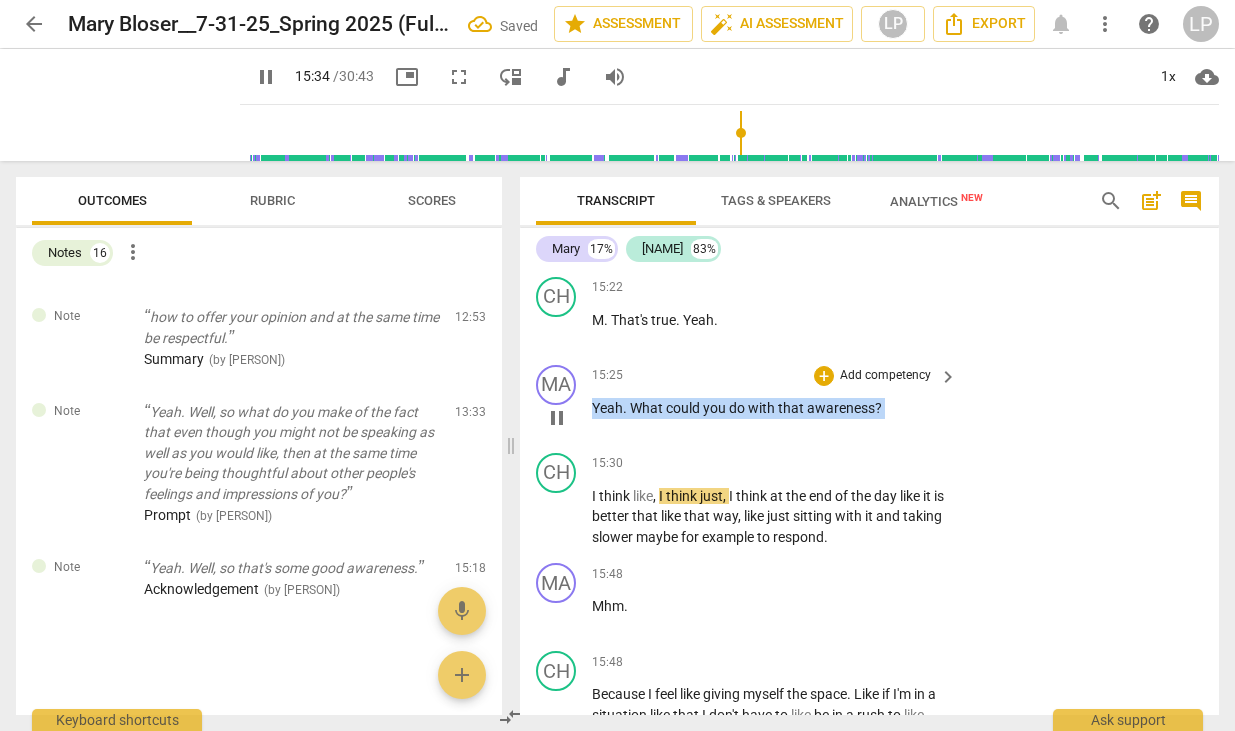 drag, startPoint x: 891, startPoint y: 447, endPoint x: 593, endPoint y: 453, distance: 298.0604 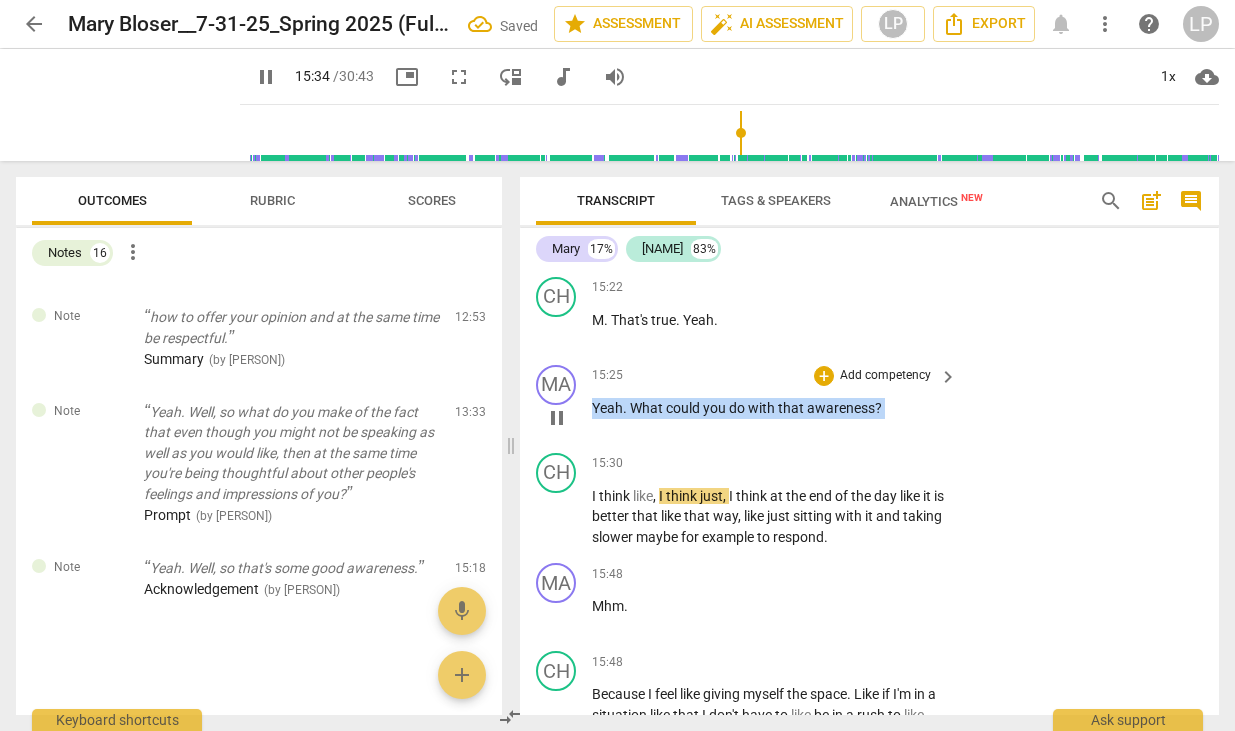 click on "Yeah .   What   could   you   do   with   that   awareness ?" at bounding box center (769, 408) 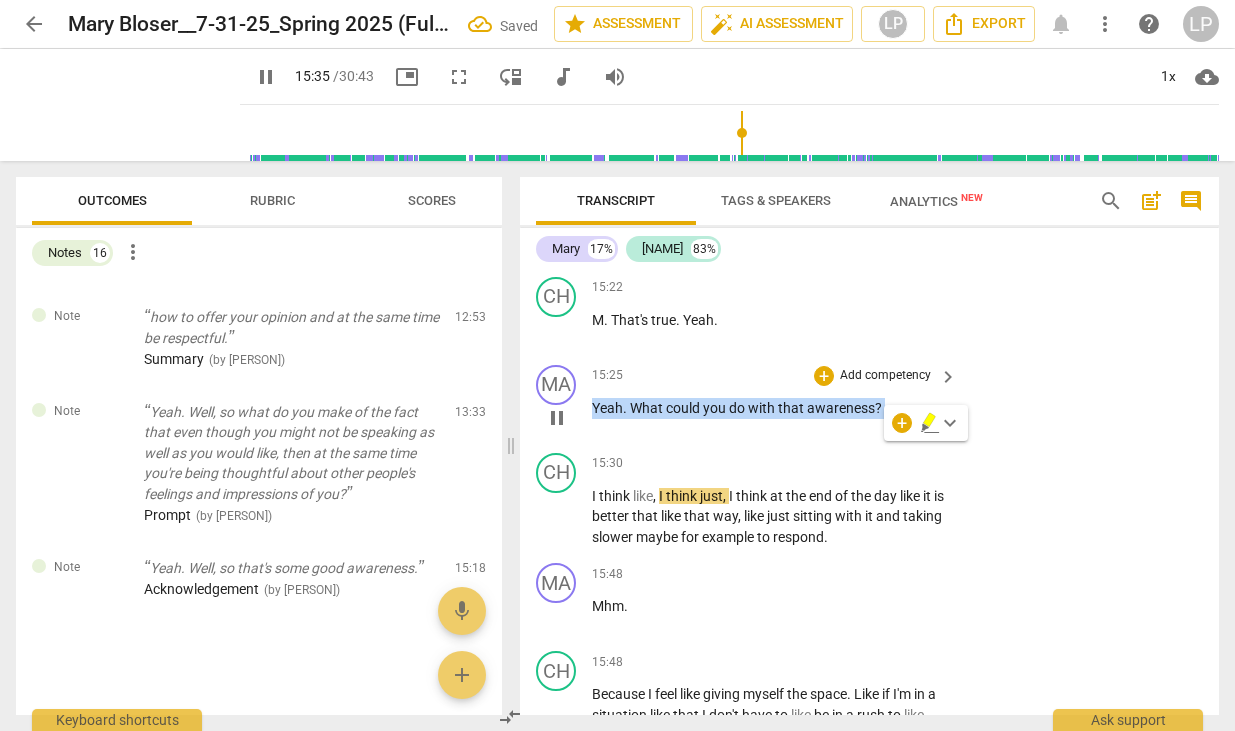 click on "Add competency" at bounding box center (885, 376) 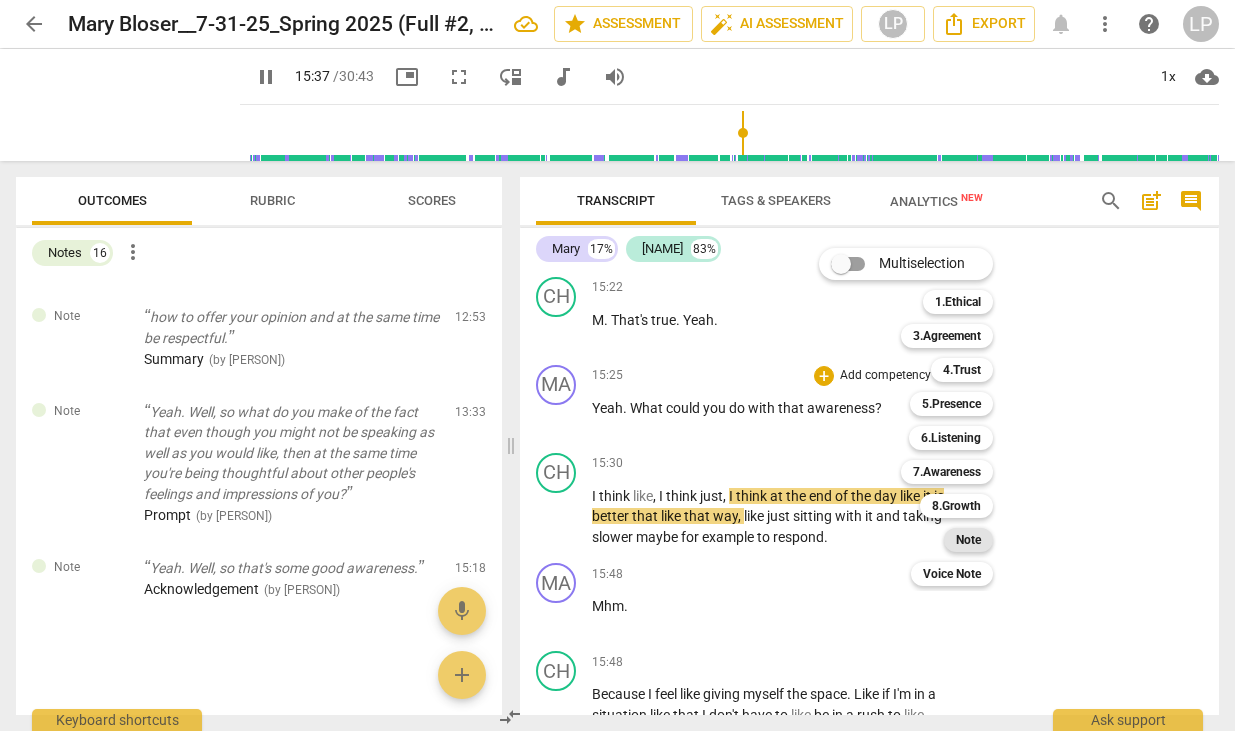 click on "Note" at bounding box center (968, 540) 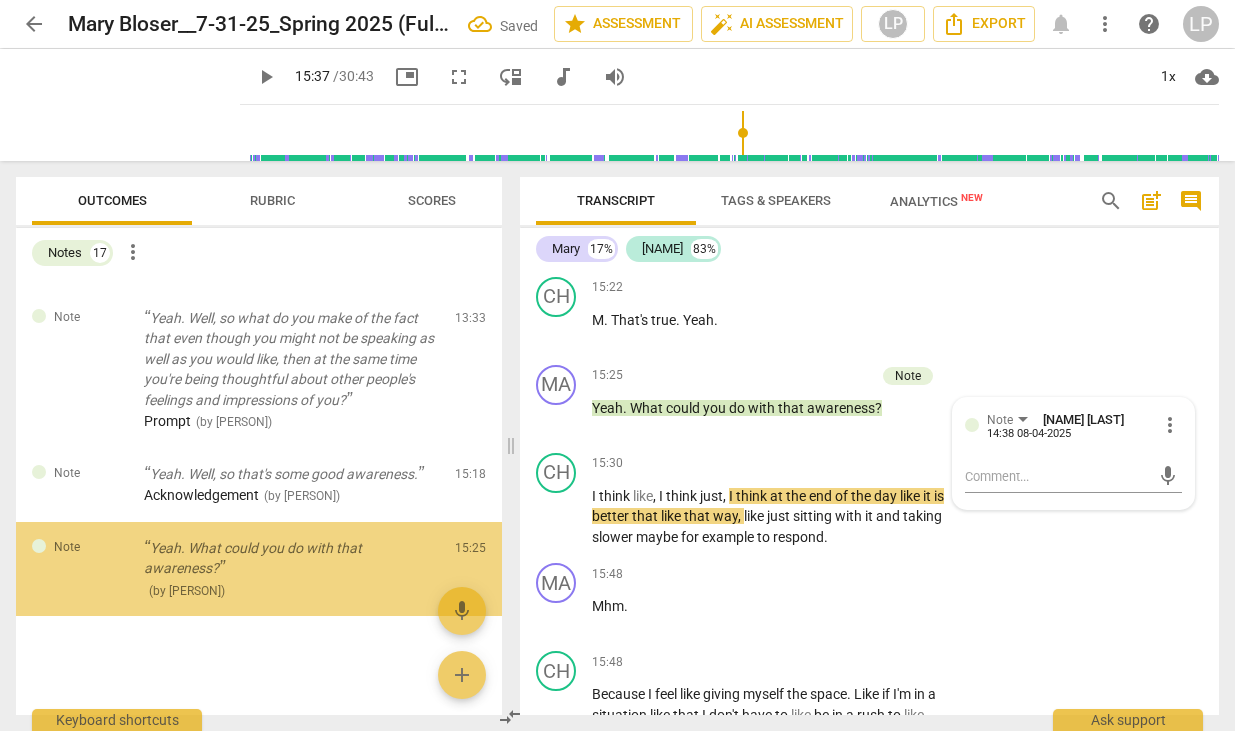 scroll, scrollTop: 1577, scrollLeft: 0, axis: vertical 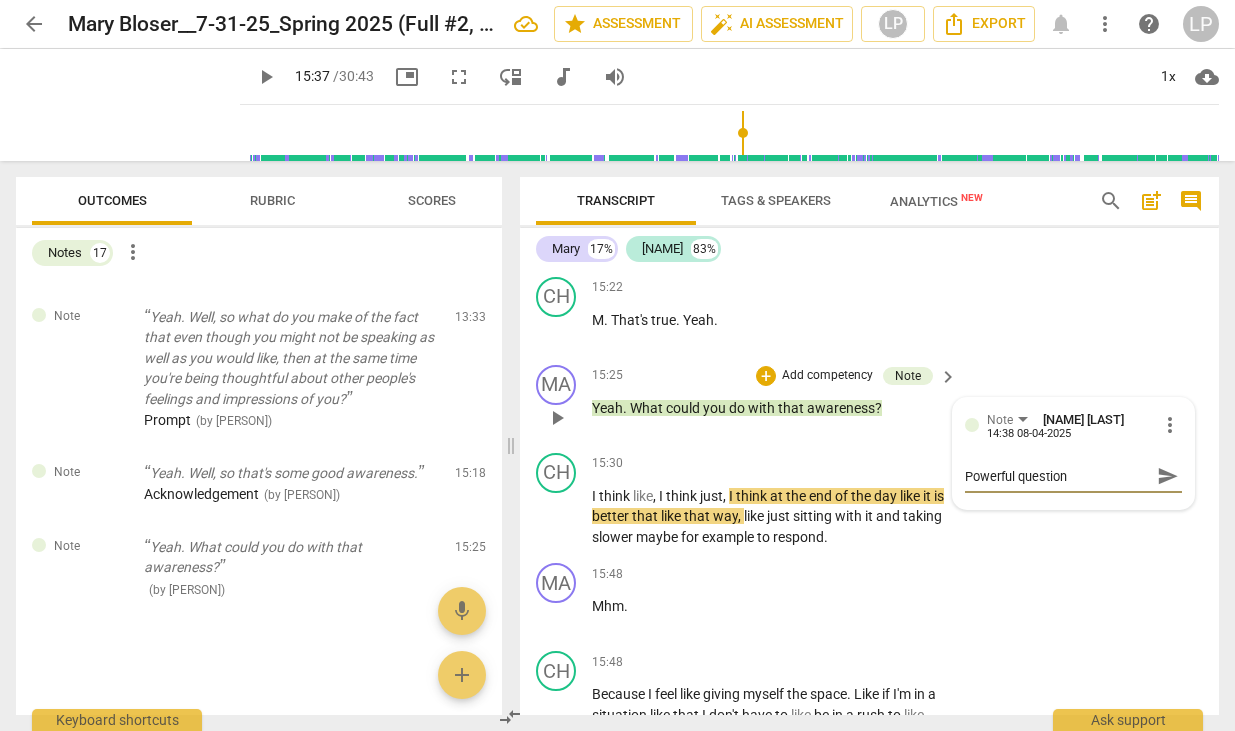 click on "send" at bounding box center [1168, 476] 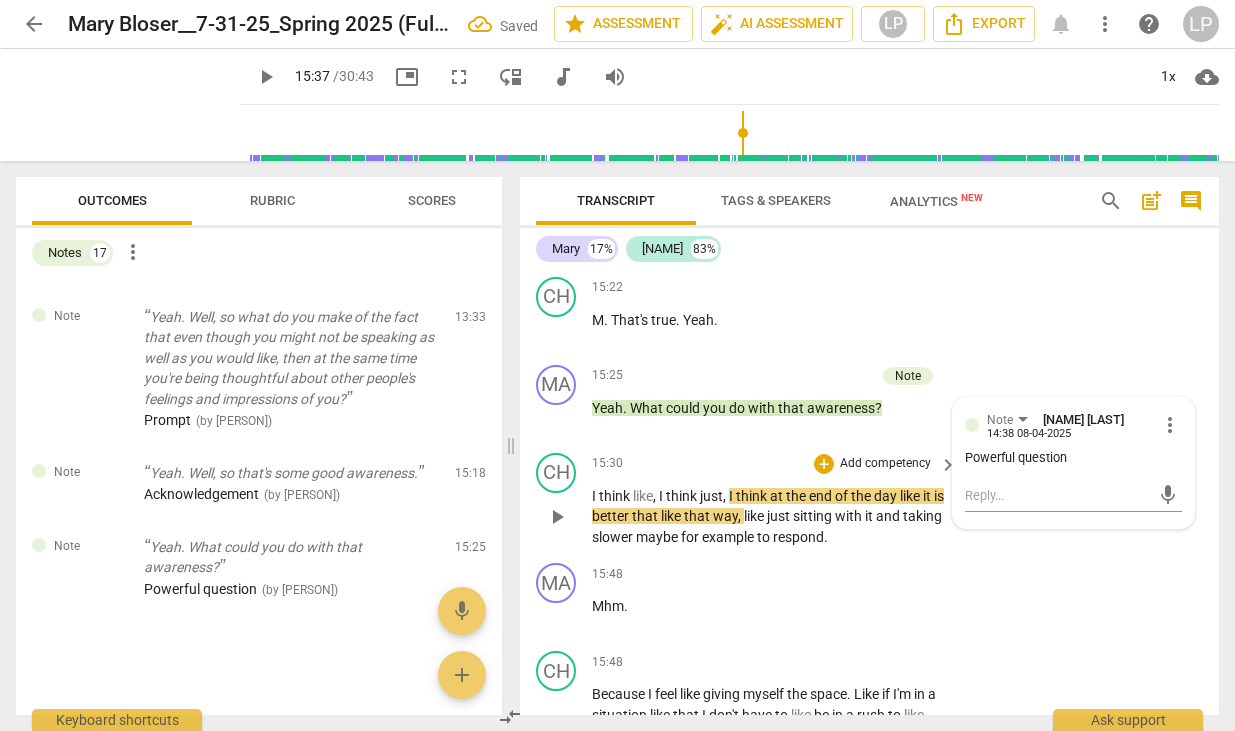 click on "with" at bounding box center (850, 516) 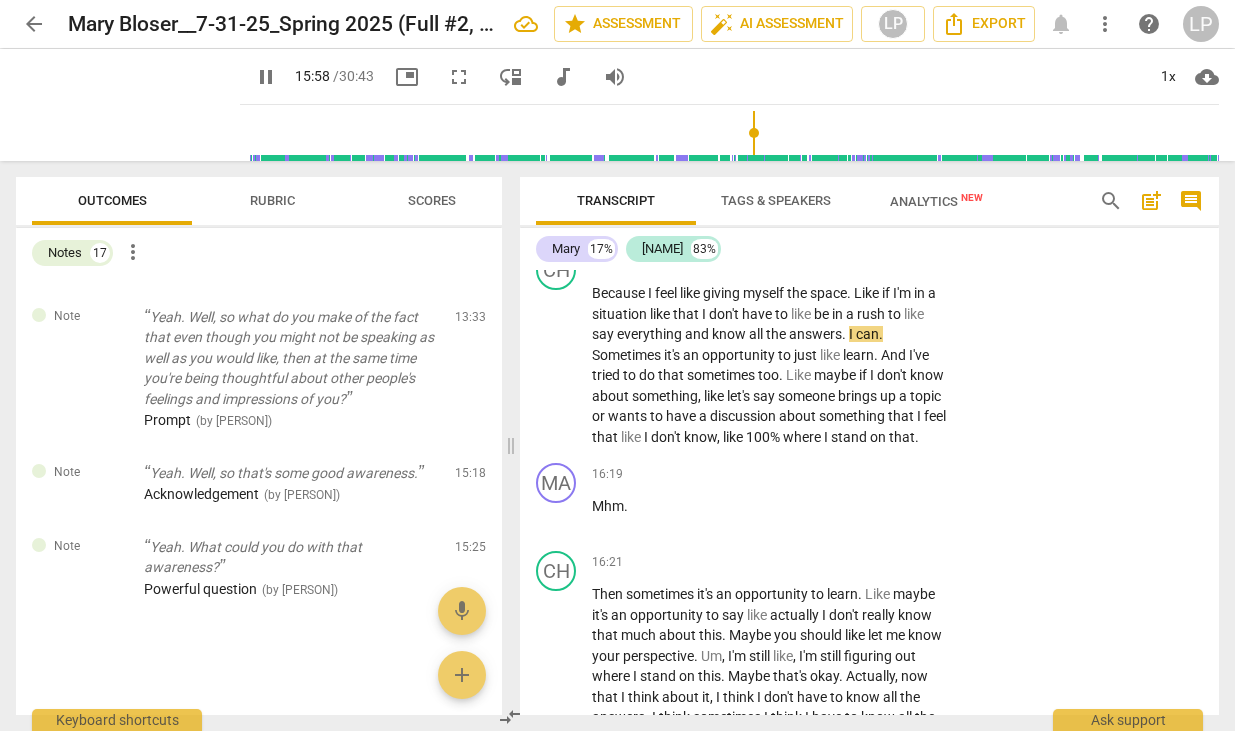 scroll, scrollTop: 8249, scrollLeft: 0, axis: vertical 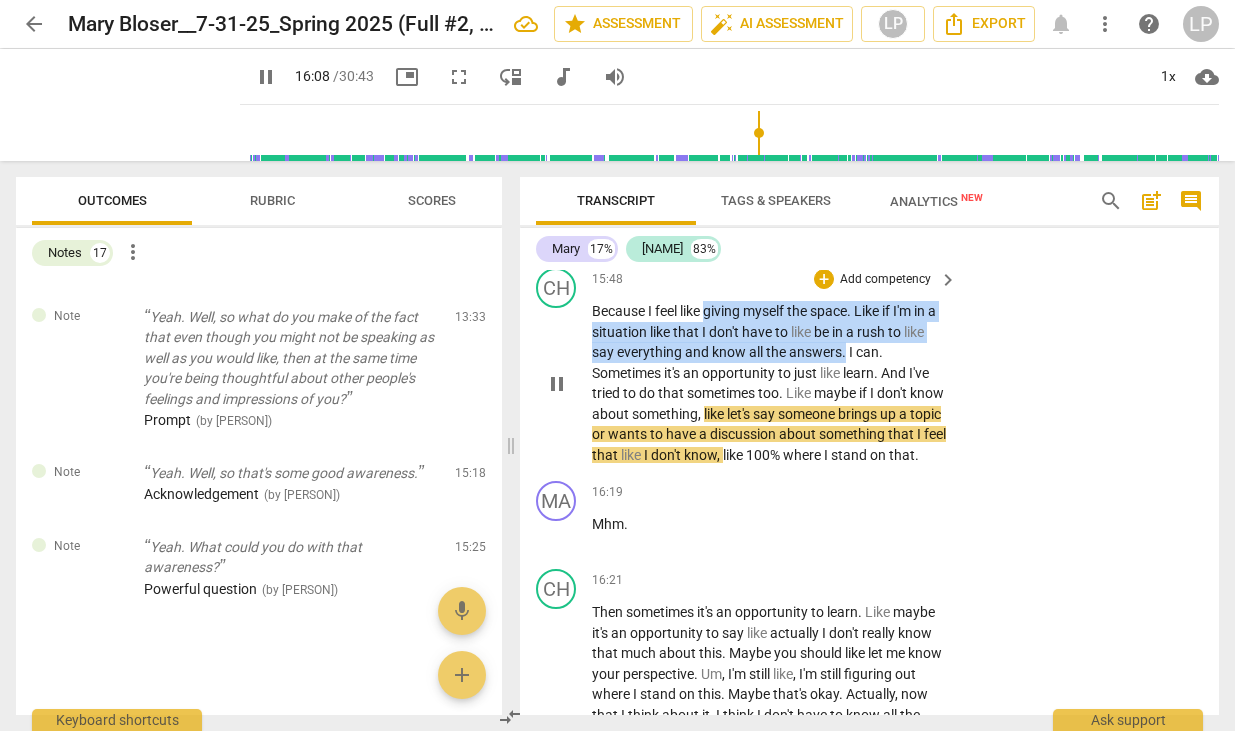 drag, startPoint x: 710, startPoint y: 355, endPoint x: 845, endPoint y: 393, distance: 140.24622 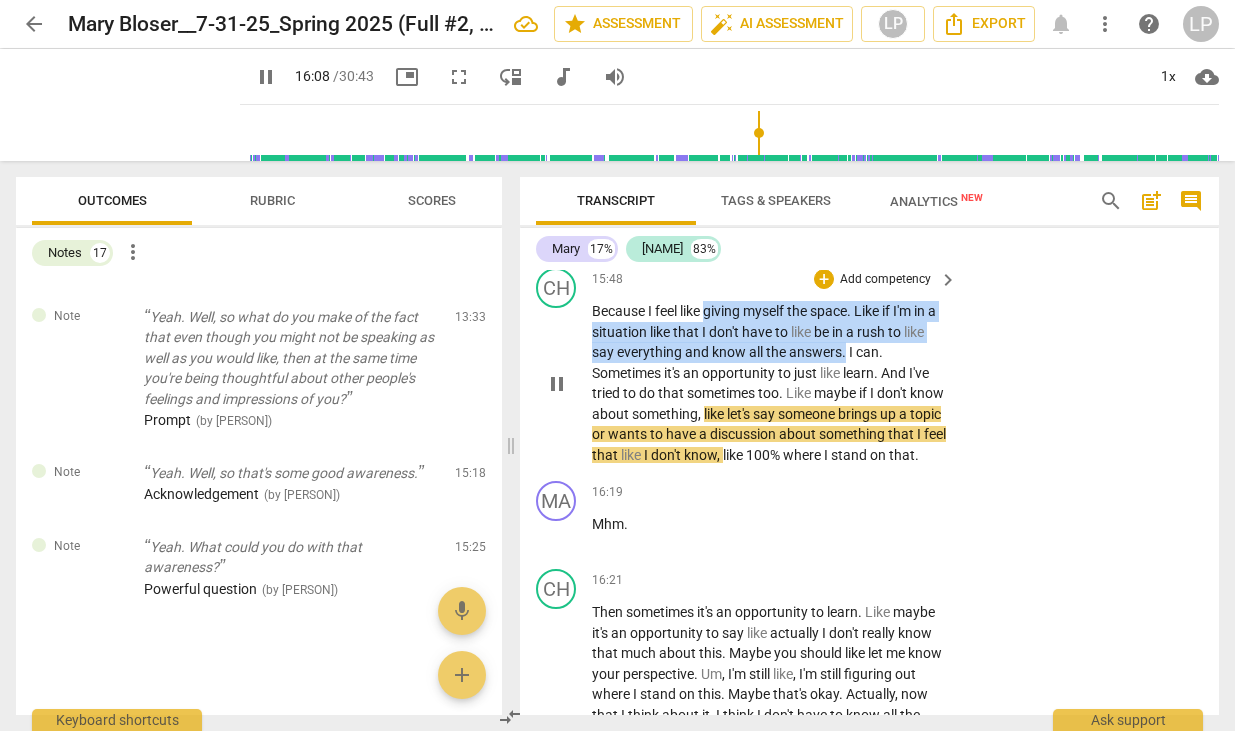 click on "Because   I   feel   like   giving   myself   the   space .   Like   if   I'm   in   a   situation   like   that   I   don't   have   to   like   be   in   a   rush   to   like   say   everything   and   know   all   the   answers .   I   can .   Sometimes   it's   an   opportunity   to   just   like   learn .   And   I've   tried   to   do   that   sometimes   too .   Like   maybe   if   I   don't   know   about   something ,   like   let's   say   someone   brings   up   a   topic   or   wants   to   have   a   discussion   about   something   that   I   feel   that   like   I   don't   know ,   like   100 %   where   I   stand   on   that ." at bounding box center [769, 383] 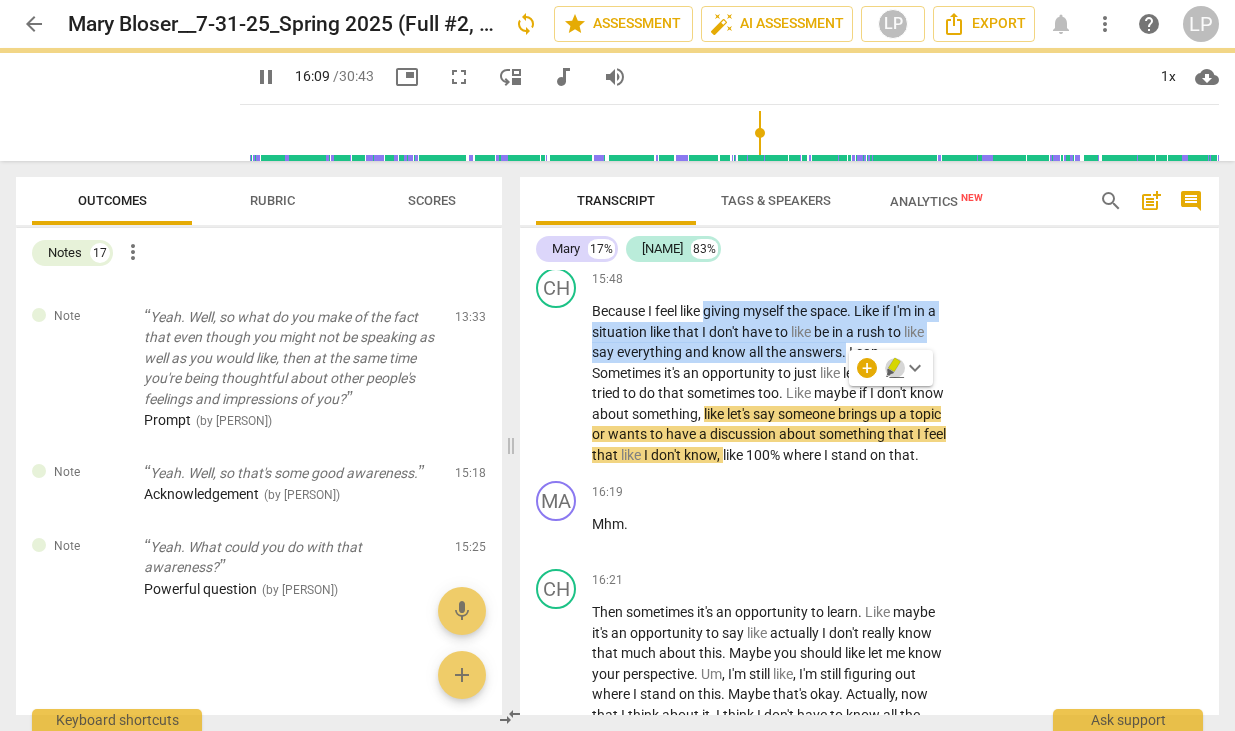 click 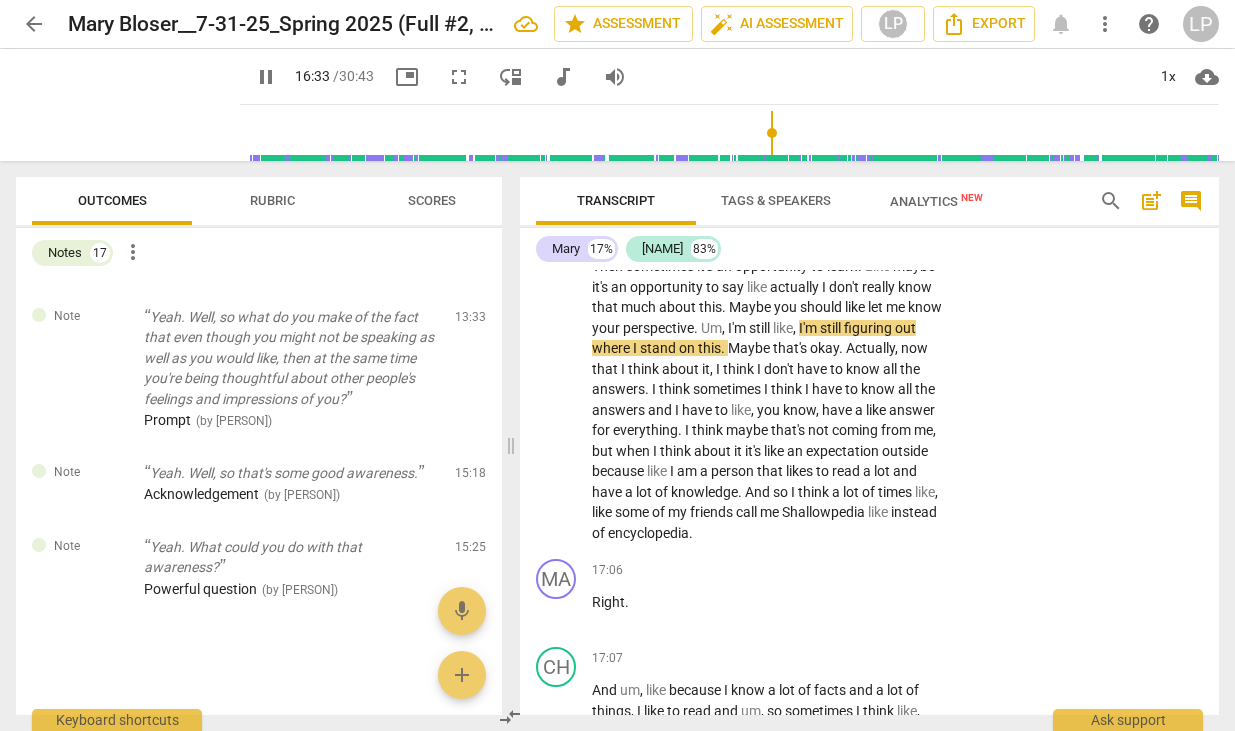 scroll, scrollTop: 8631, scrollLeft: 0, axis: vertical 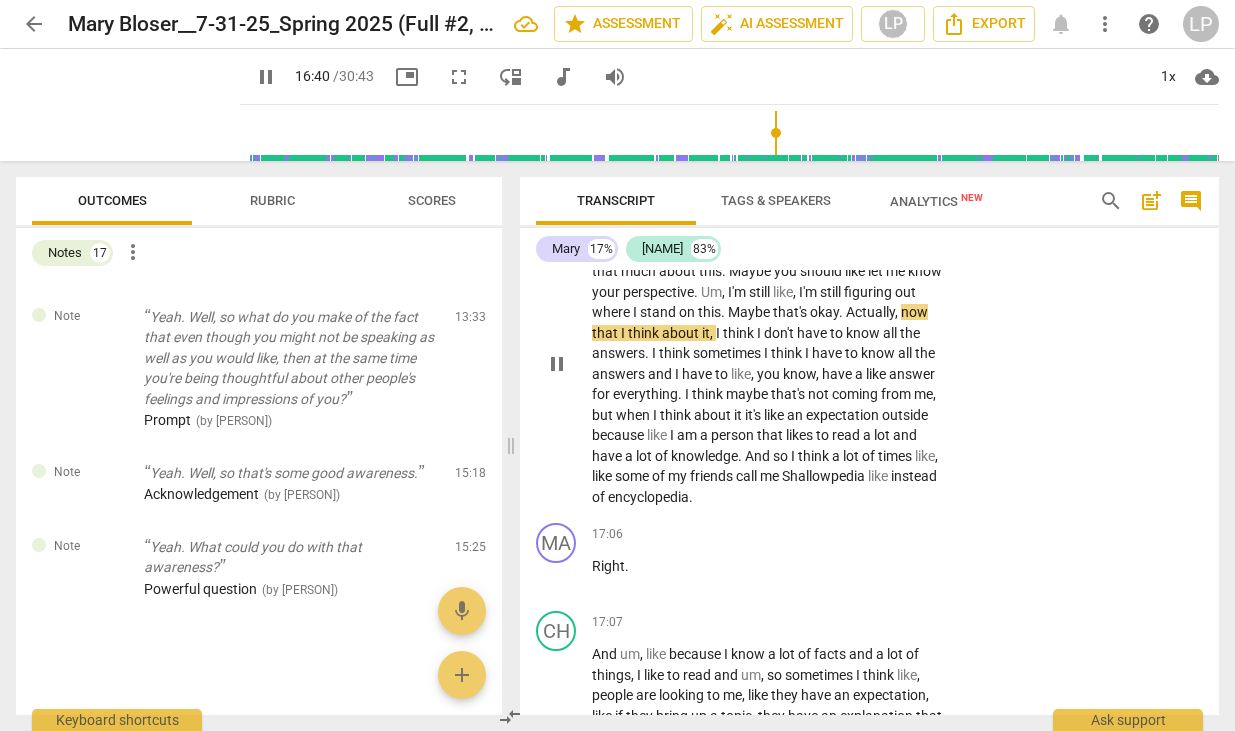 click on "Actually" at bounding box center (870, 312) 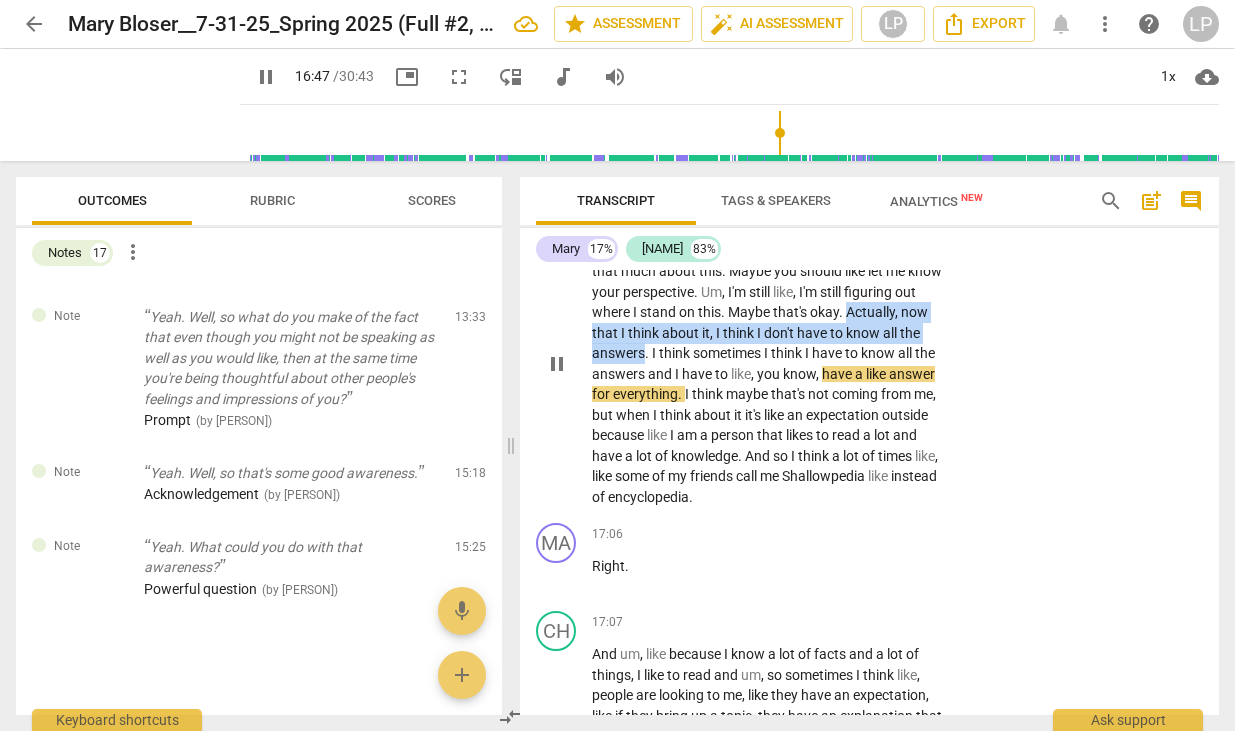 drag, startPoint x: 871, startPoint y: 375, endPoint x: 668, endPoint y: 421, distance: 208.14658 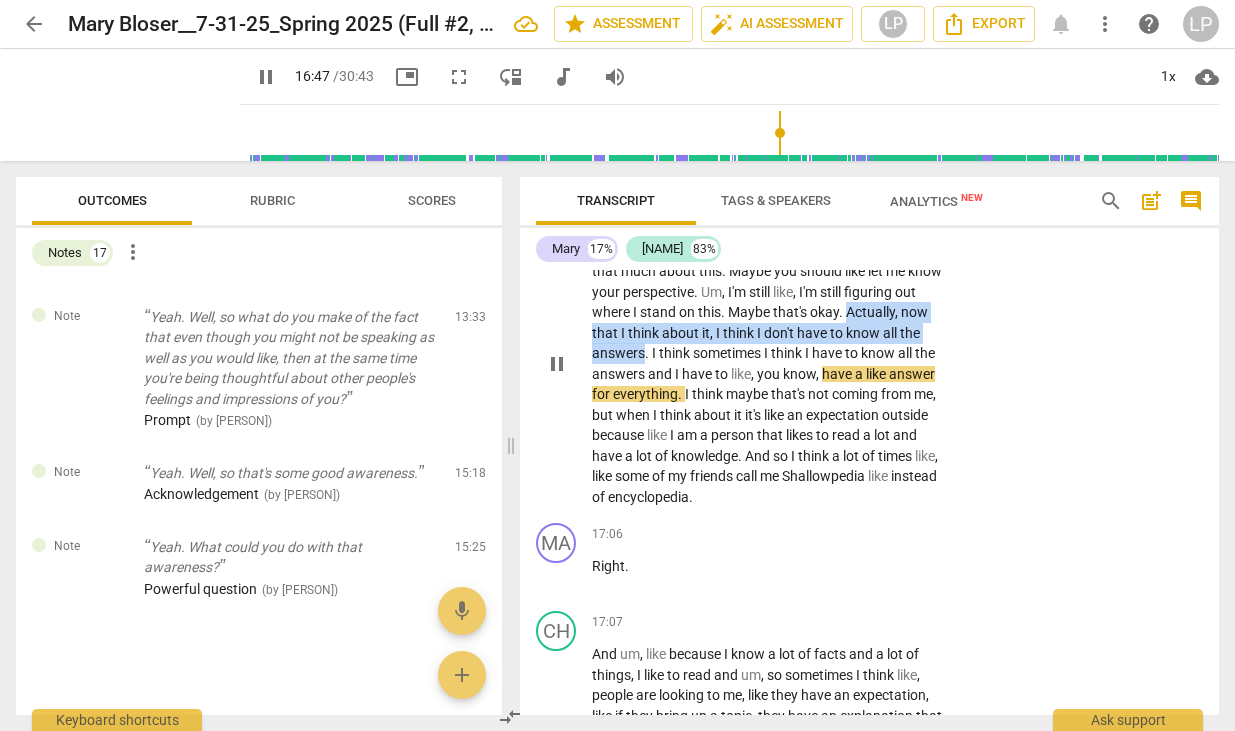 click on "Then   sometimes   it's   an   opportunity   to   learn .   Like   maybe   it's   an   opportunity   to   say   like   actually   I   don't   really   know   that   much   about   this .   Maybe   you   should   like   let   me   know   your   perspective .   Um ,   I'm   still   like ,   I'm   still   figuring   out   where   I   stand   on   this .   Maybe   that's   okay .   Actually ,   now   that   I   think   about   it ,   I   think   I   don't   have   to   know   all   the   answers .   I   think   sometimes   I   think   I   have   to   know   all   the   answers   and   I   have   to   like ,   you   know ,   have   a   like   answer   for   everything .   I   think   maybe   that's   not   coming   from   me ,   but   when   I   think   about   it   it's   like   an   expectation   outside   because   like   I   am   a   person   that   likes   to   read   a   lot   and   have   a   lot   of   knowledge .   And   so   I   think   a   lot   of   times   like ,   like   some   of   my   friends" at bounding box center [769, 363] 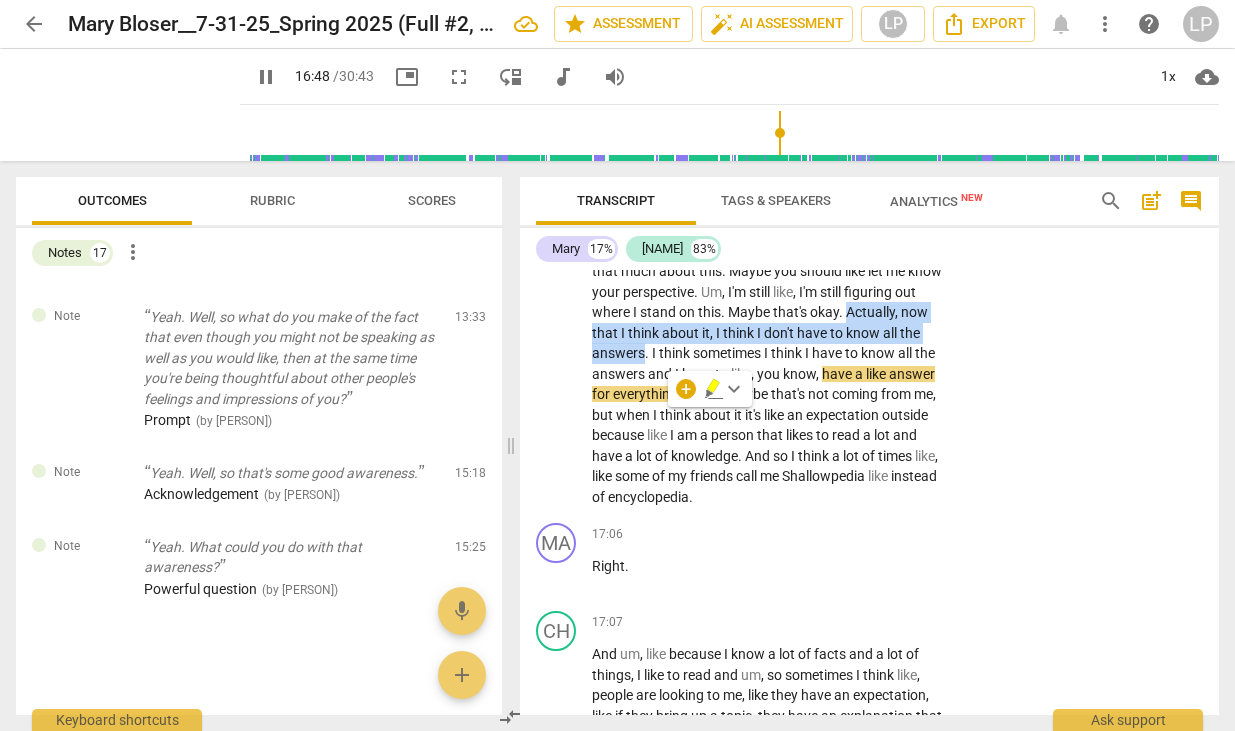 click 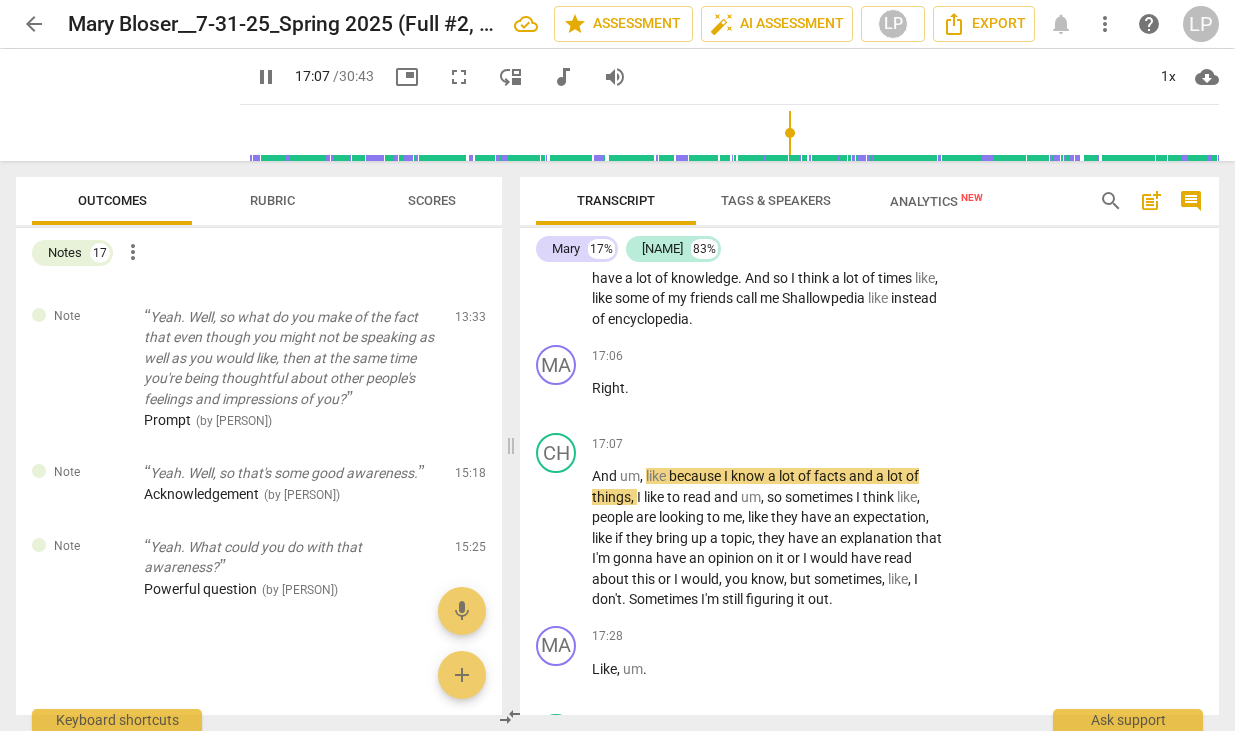 scroll, scrollTop: 8820, scrollLeft: 0, axis: vertical 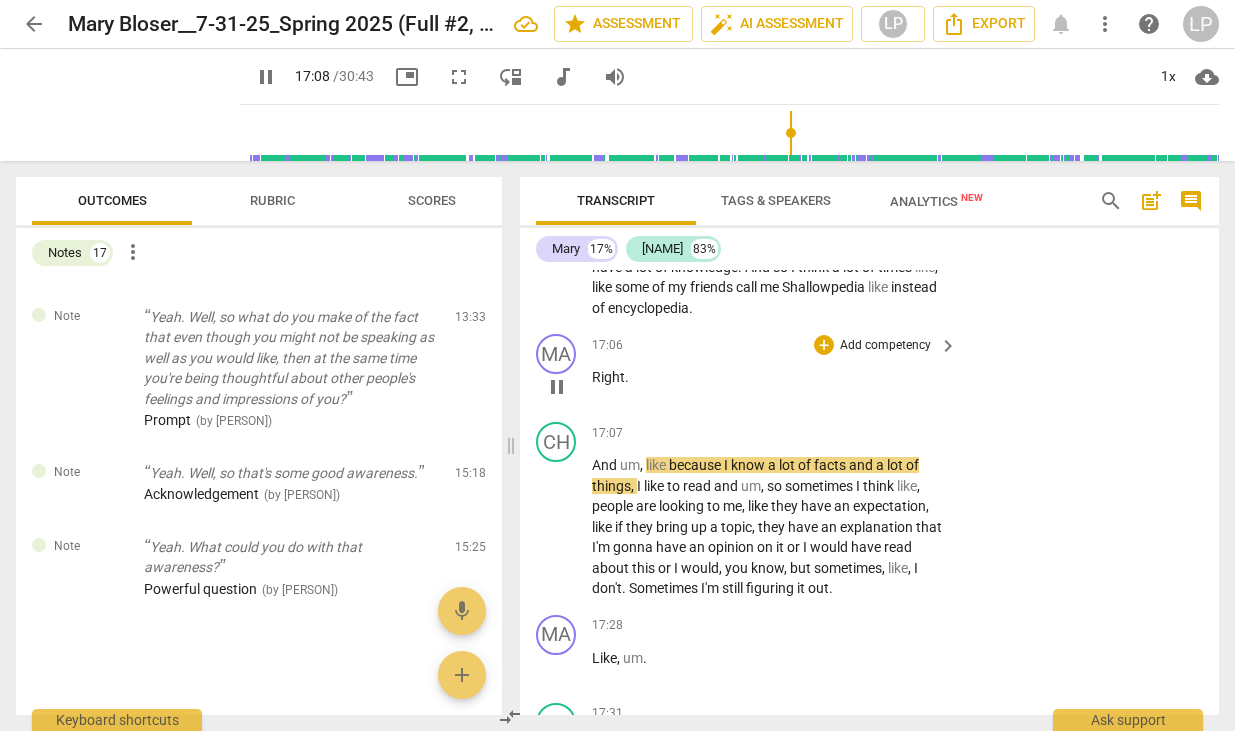 click on "Right ." at bounding box center (769, 377) 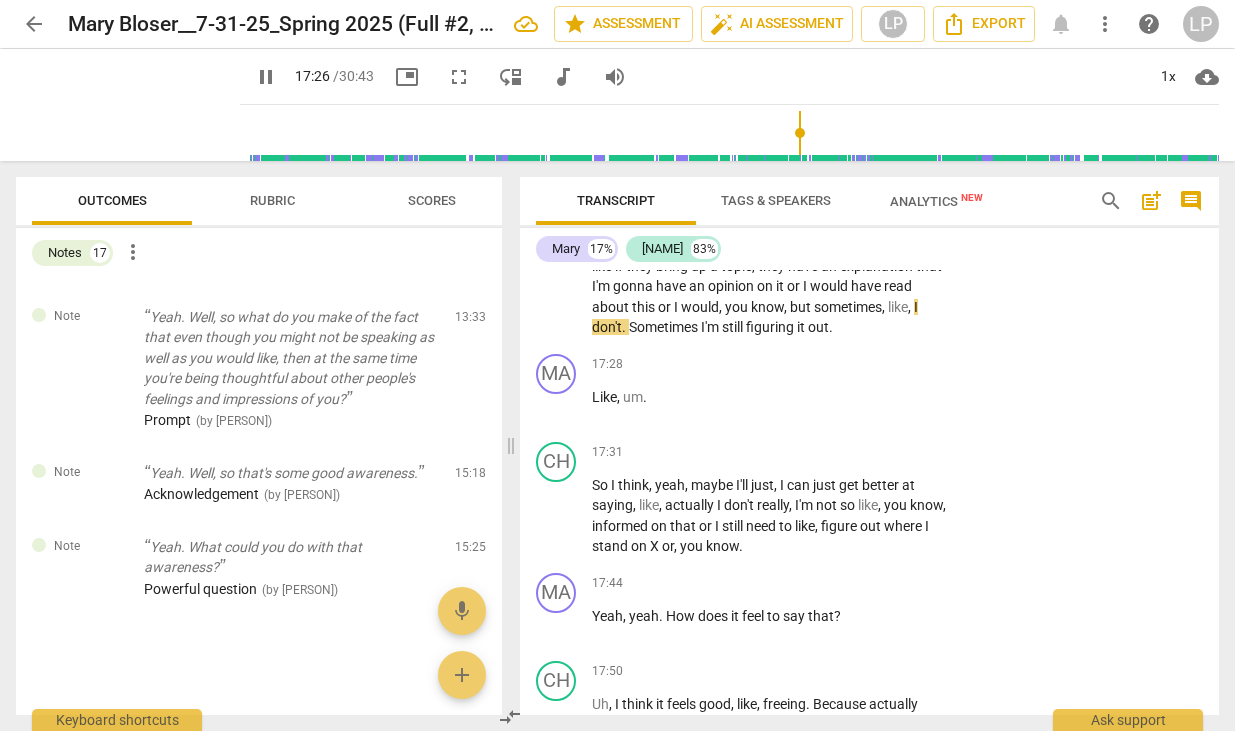 scroll, scrollTop: 9001, scrollLeft: 0, axis: vertical 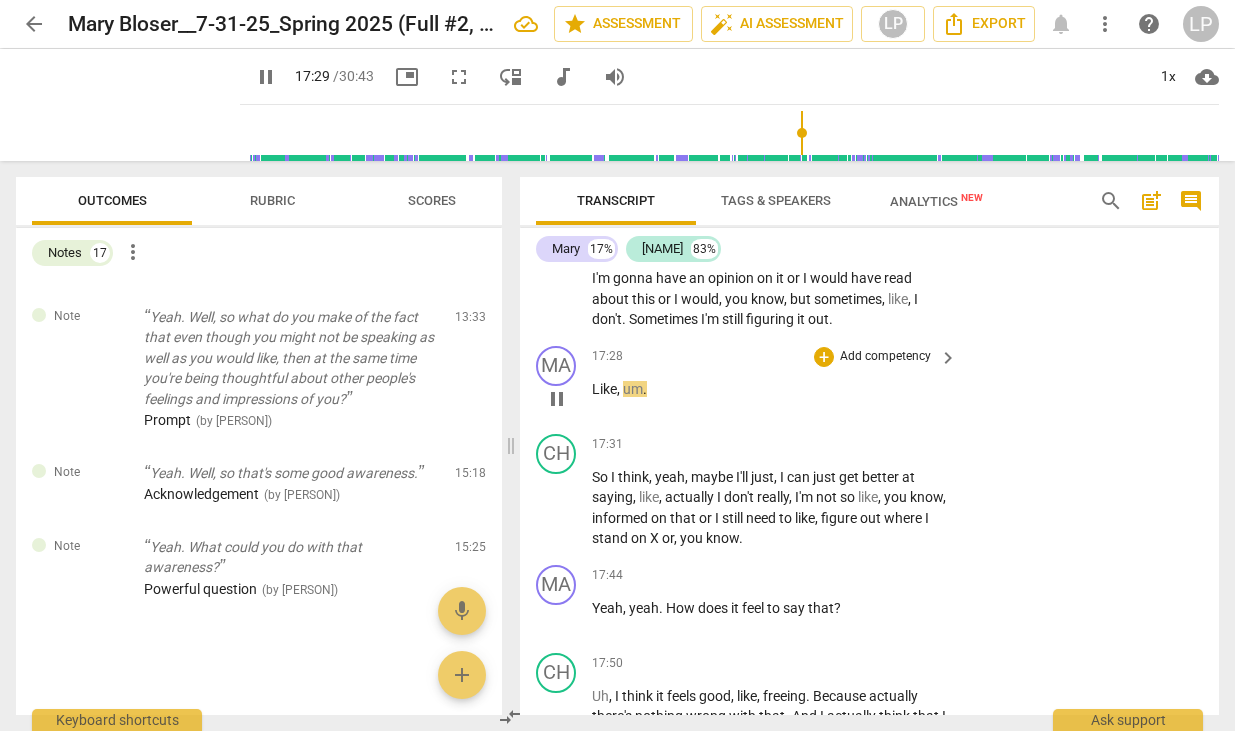 click on "Like ,   um ." at bounding box center [769, 389] 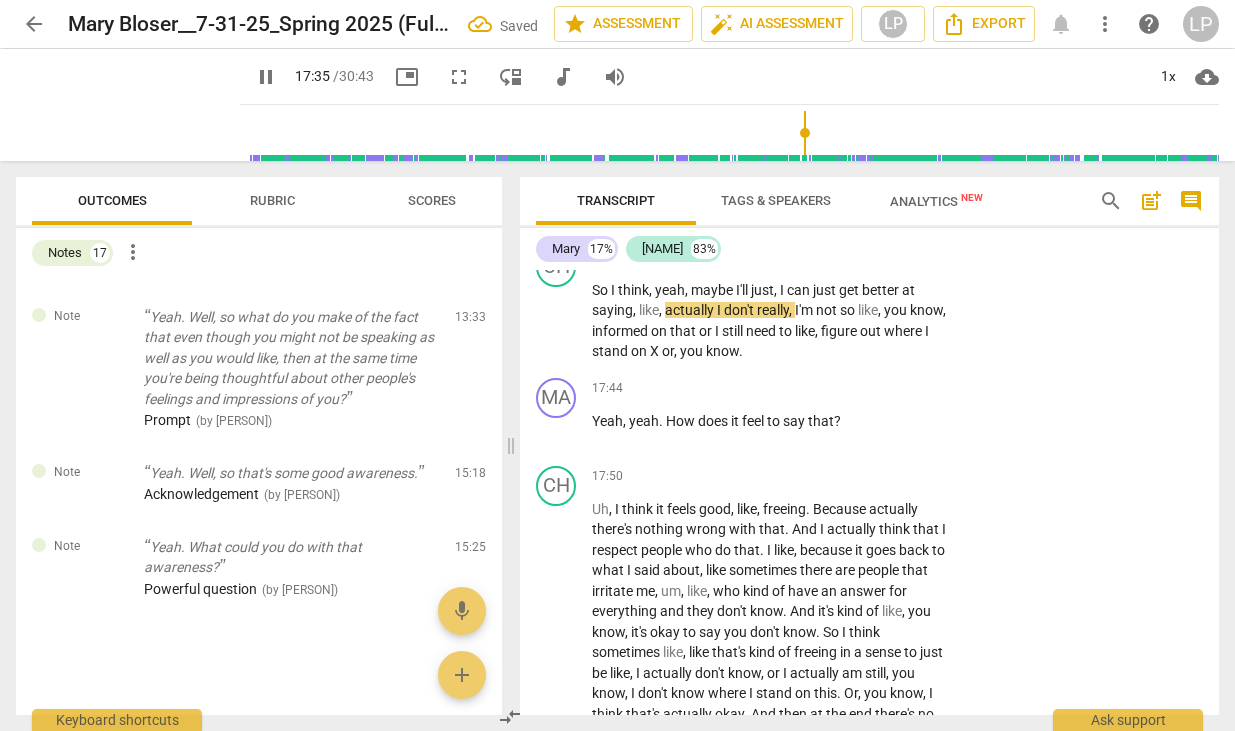 scroll, scrollTop: 9105, scrollLeft: 0, axis: vertical 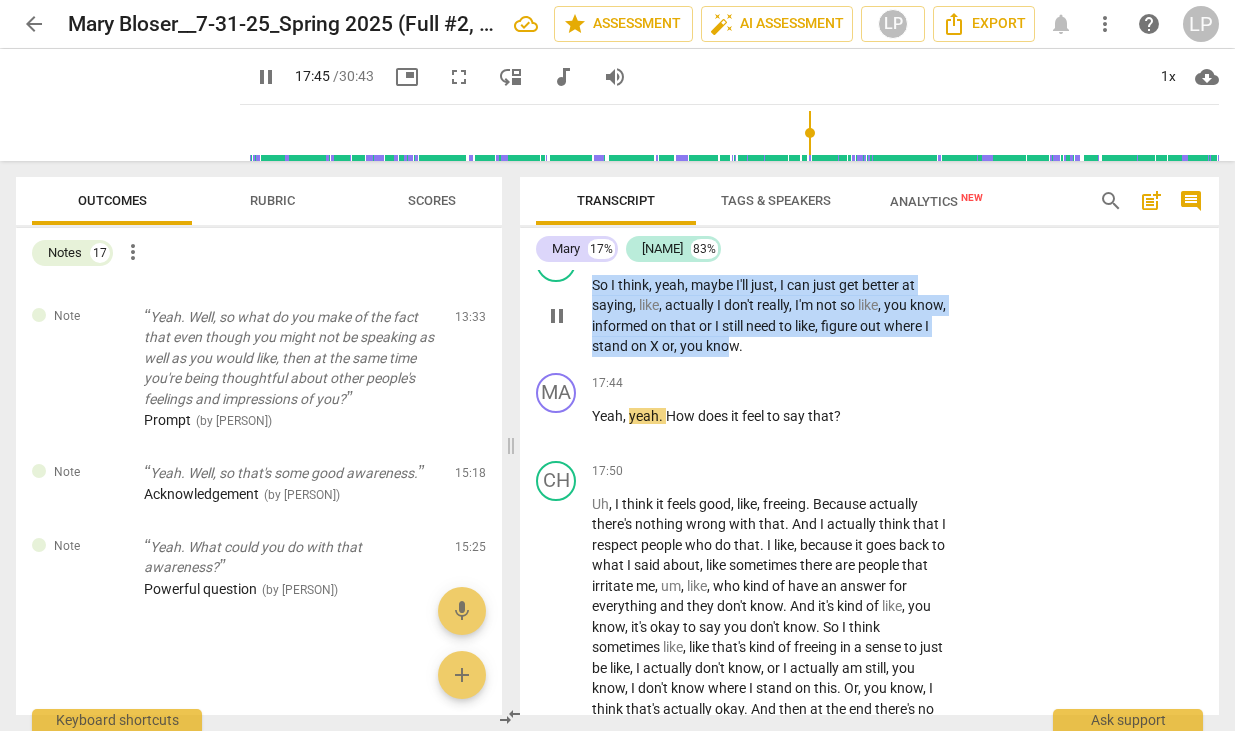 drag, startPoint x: 592, startPoint y: 345, endPoint x: 780, endPoint y: 405, distance: 197.34235 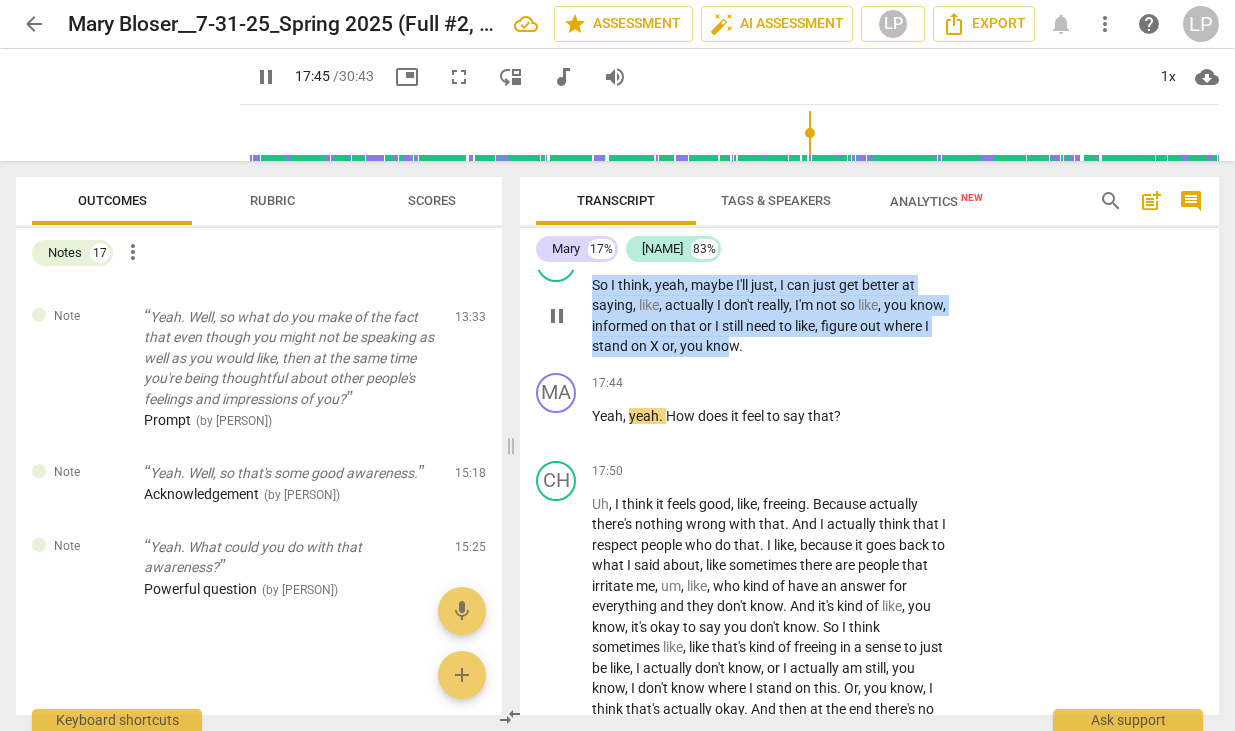 click on "So   I   think ,   yeah ,   maybe   I'll   just ,   I   can   just   get   better   at   saying ,   like ,   actually   I   don't   really ,   I'm   not   so   like ,   you   know ,   informed   on   that   or   I   still   need   to   like ,   figure   out   where   I   stand   on   X   or ,   you   know ." at bounding box center (769, 316) 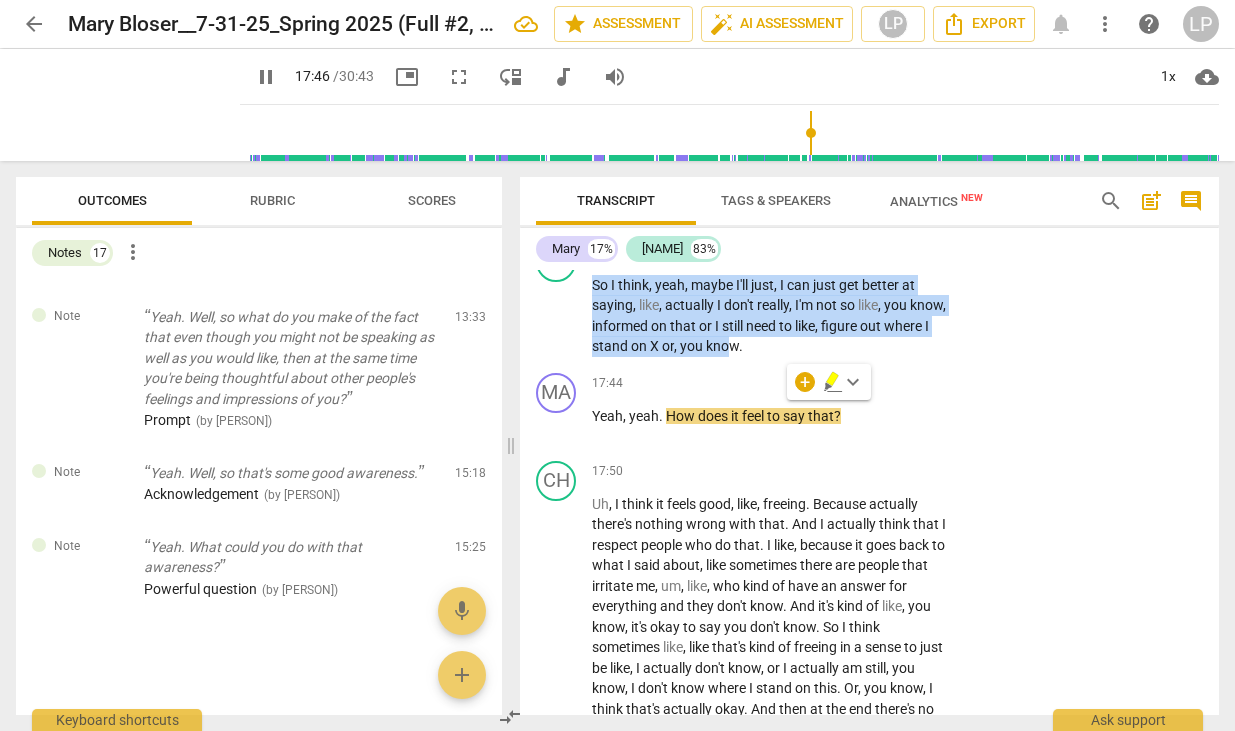 click 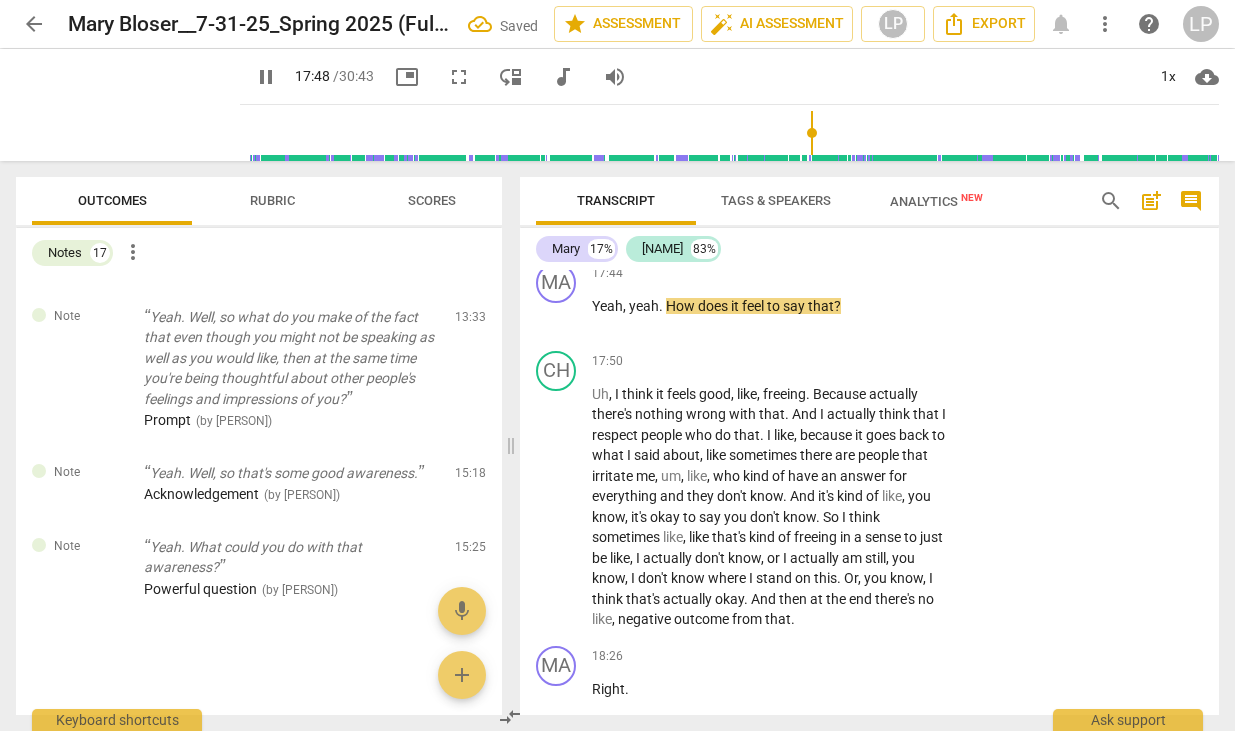 scroll, scrollTop: 9225, scrollLeft: 0, axis: vertical 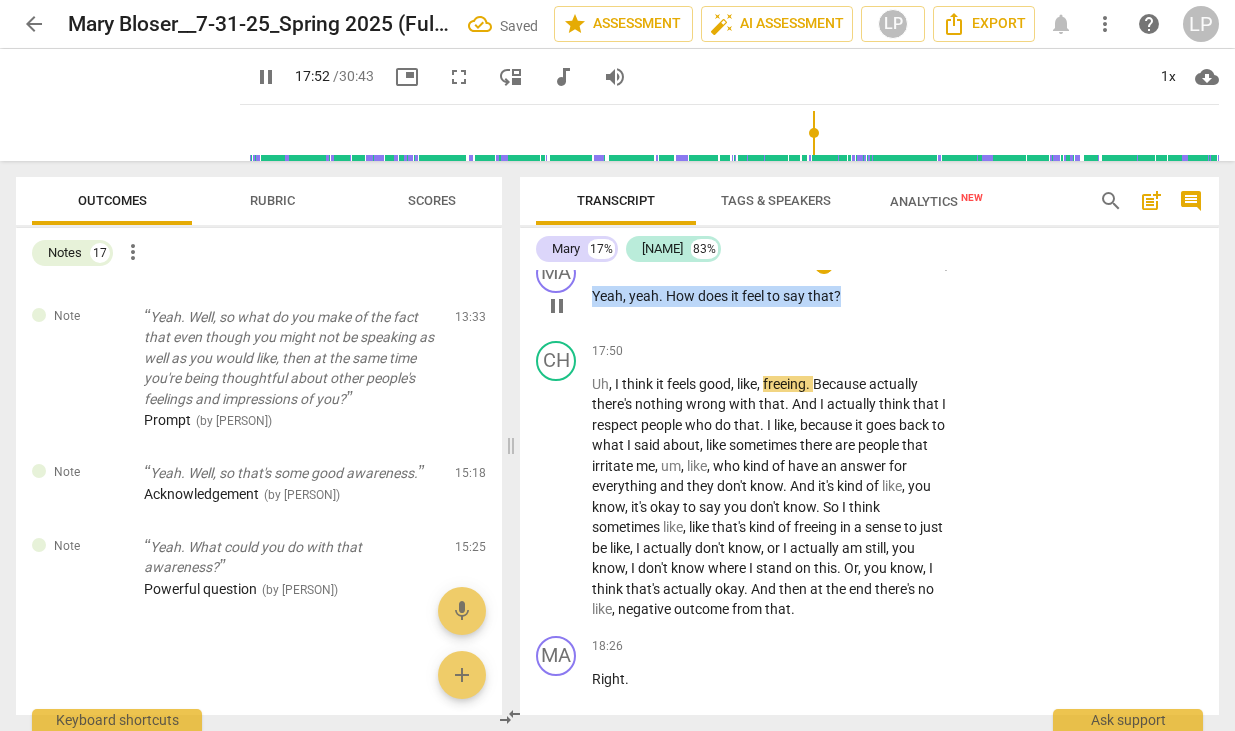drag, startPoint x: 844, startPoint y: 360, endPoint x: 597, endPoint y: 352, distance: 247.12952 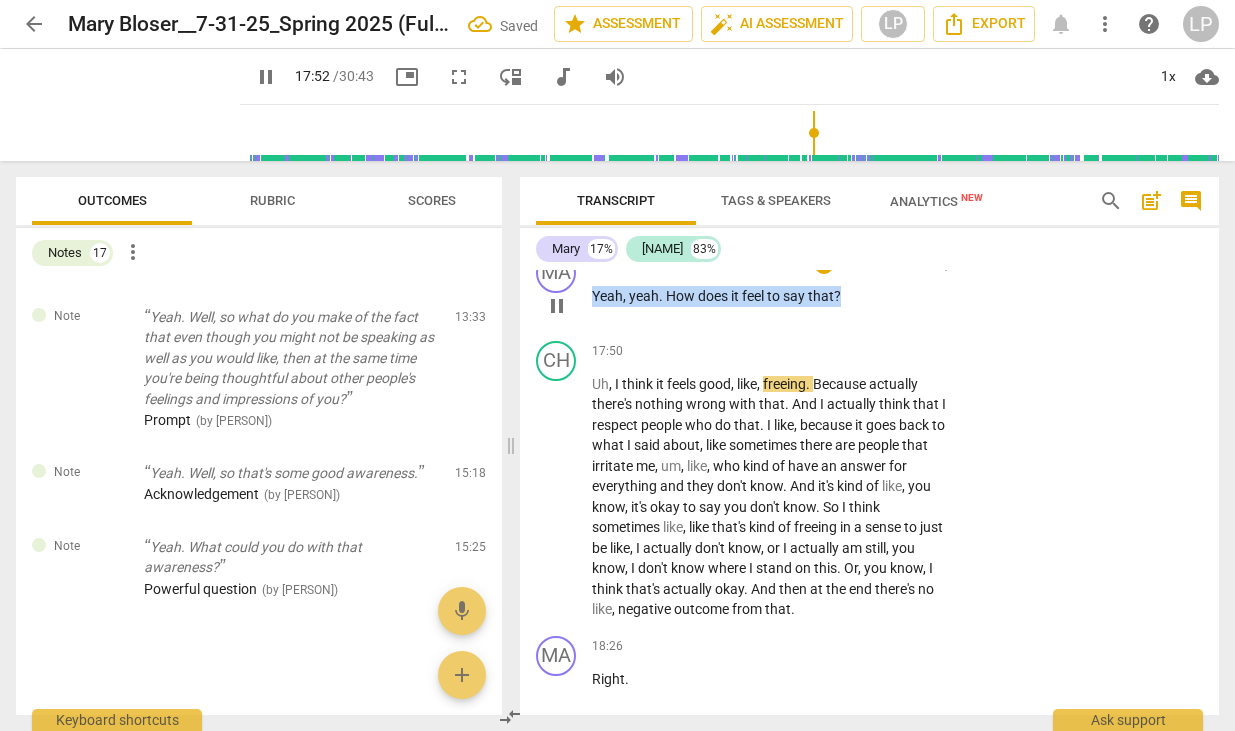click on "Yeah ,   yeah .   How   does   it   feel   to   say   that ?" at bounding box center [769, 296] 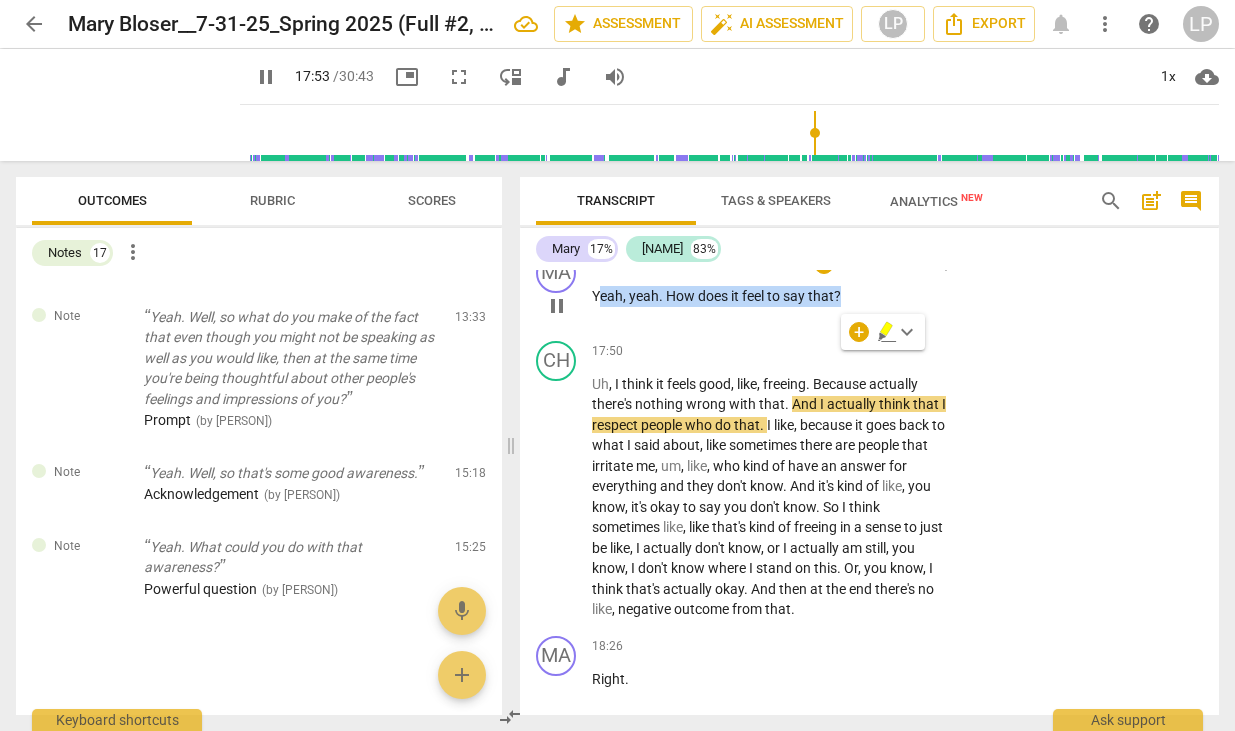 click on "yeah" at bounding box center (644, 296) 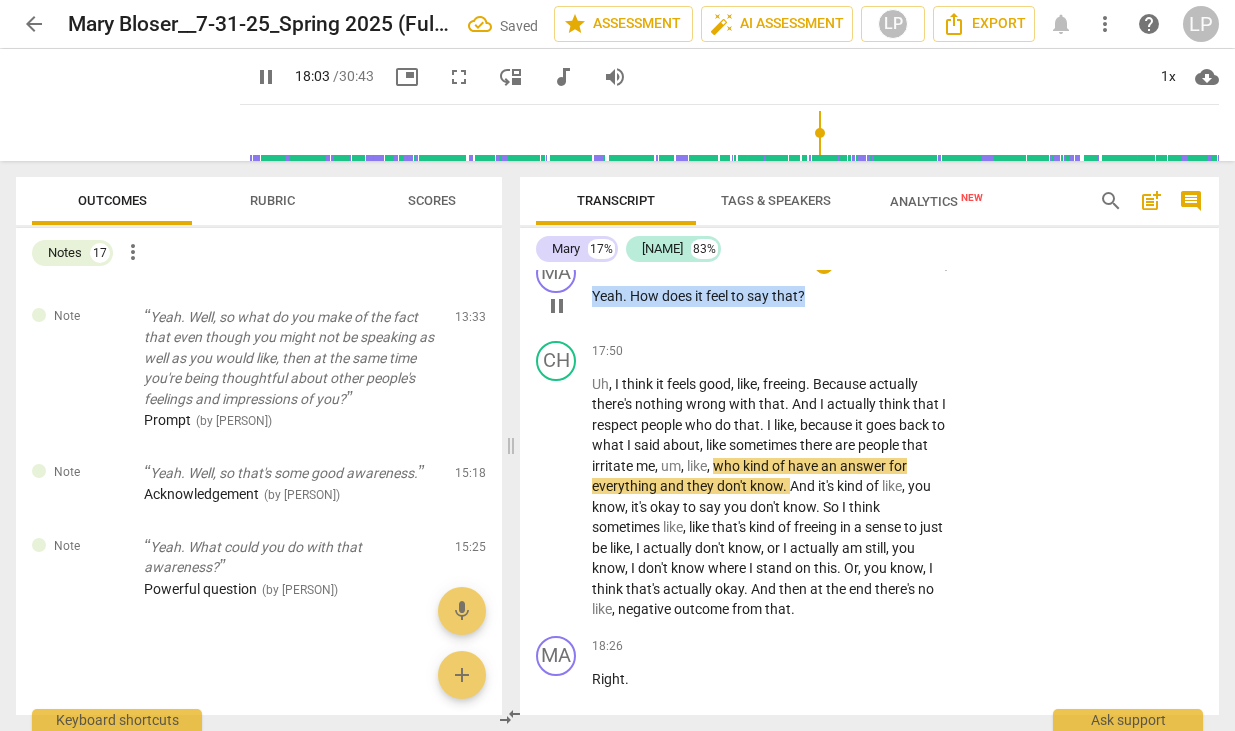 drag, startPoint x: 809, startPoint y: 359, endPoint x: 591, endPoint y: 356, distance: 218.02065 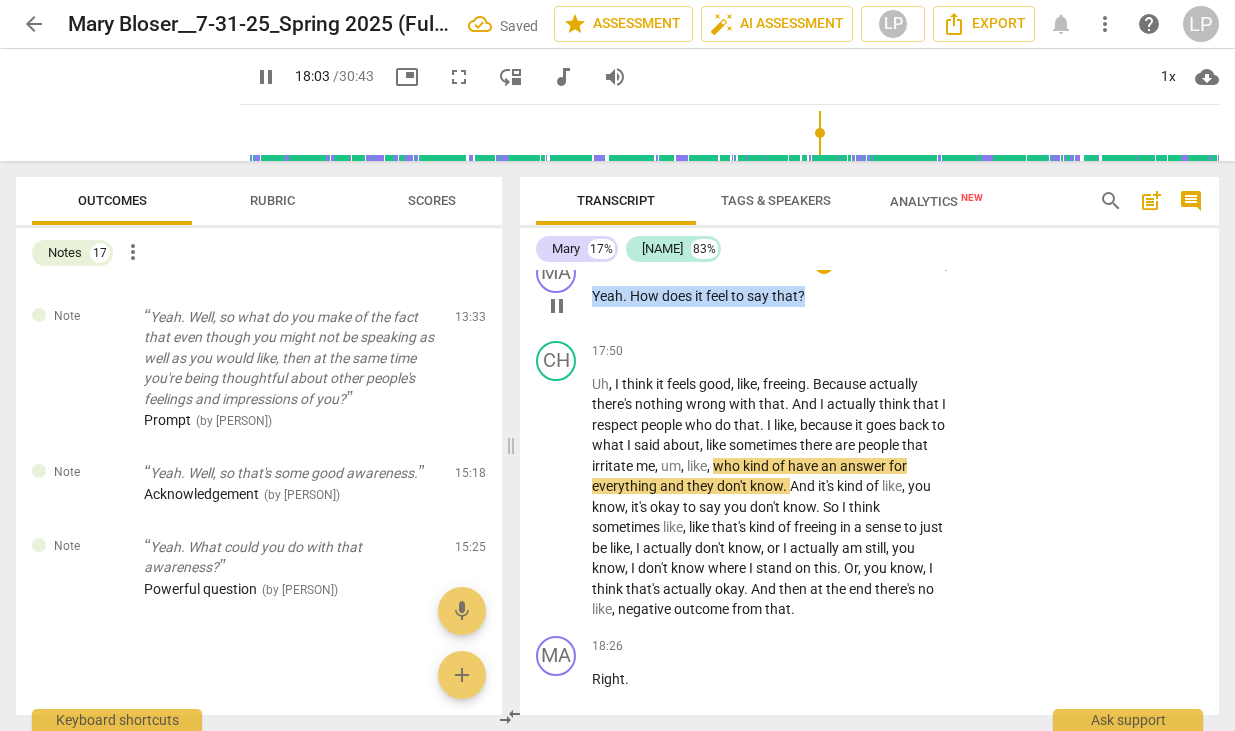 click on "Yeah .   How   does   it   feel   to   say   that ?" at bounding box center (769, 296) 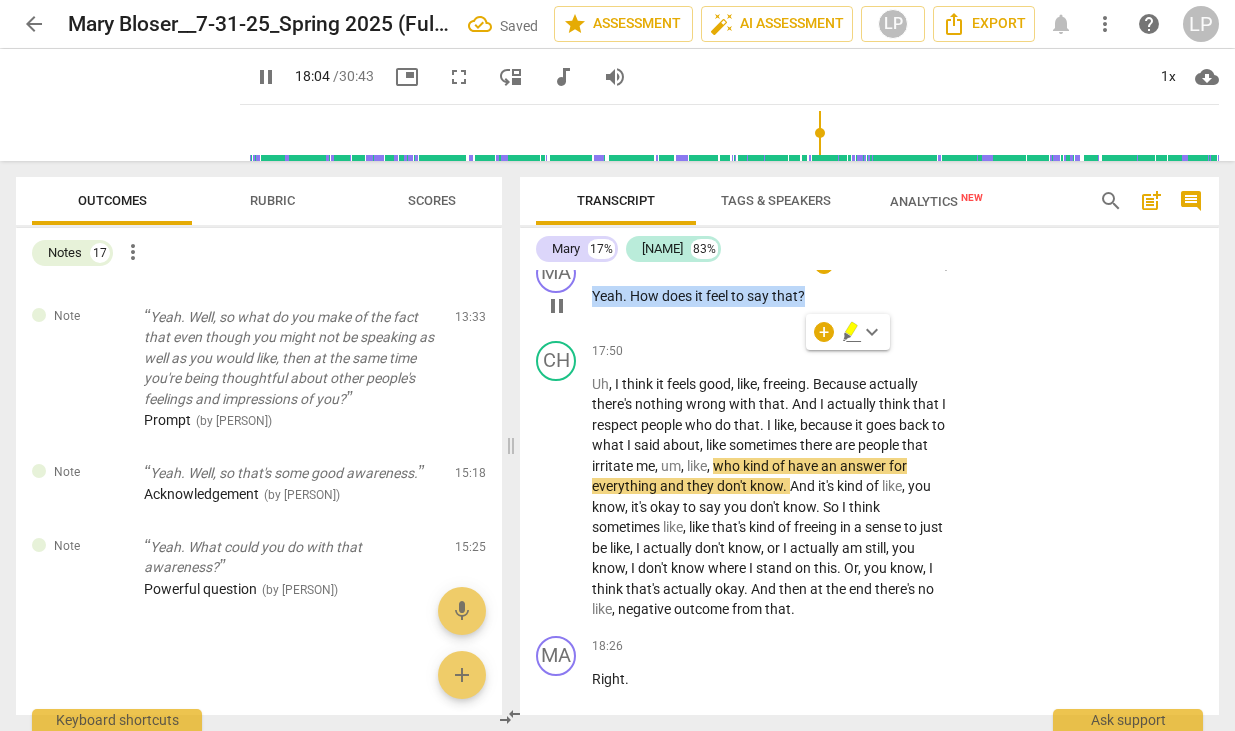 click on "Add competency" at bounding box center [885, 264] 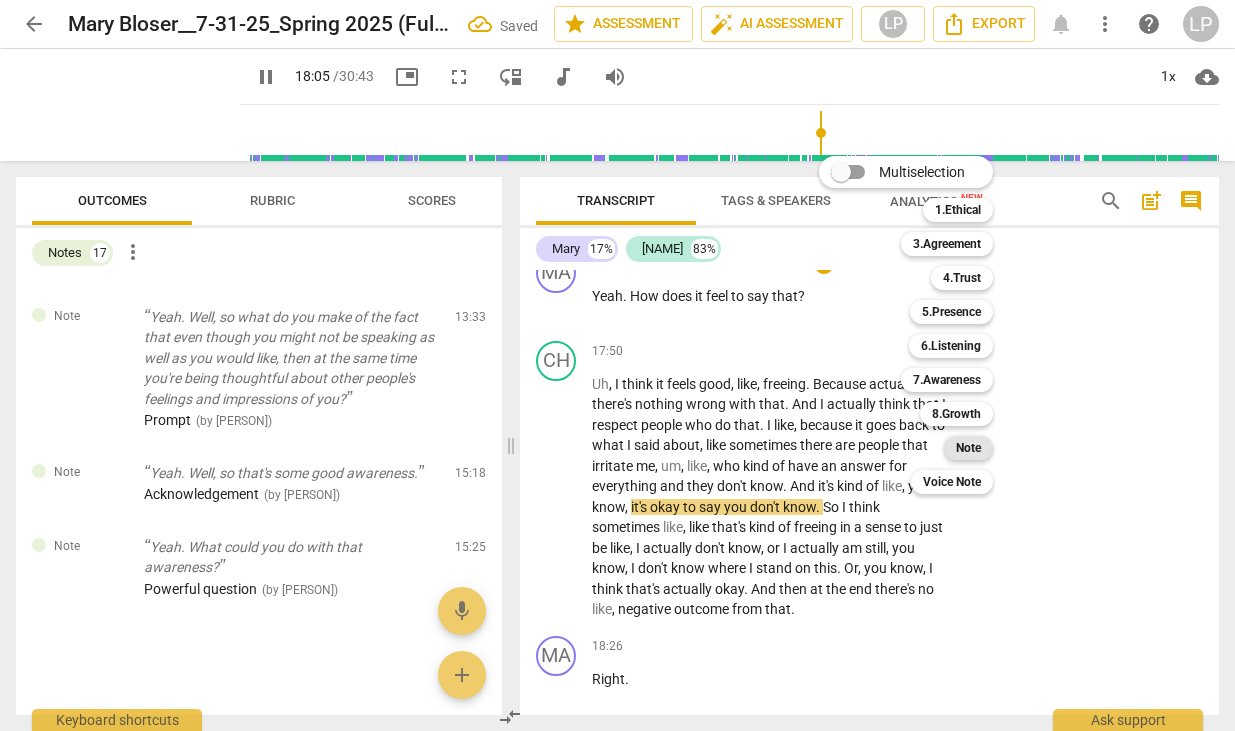 click on "Note" at bounding box center (968, 448) 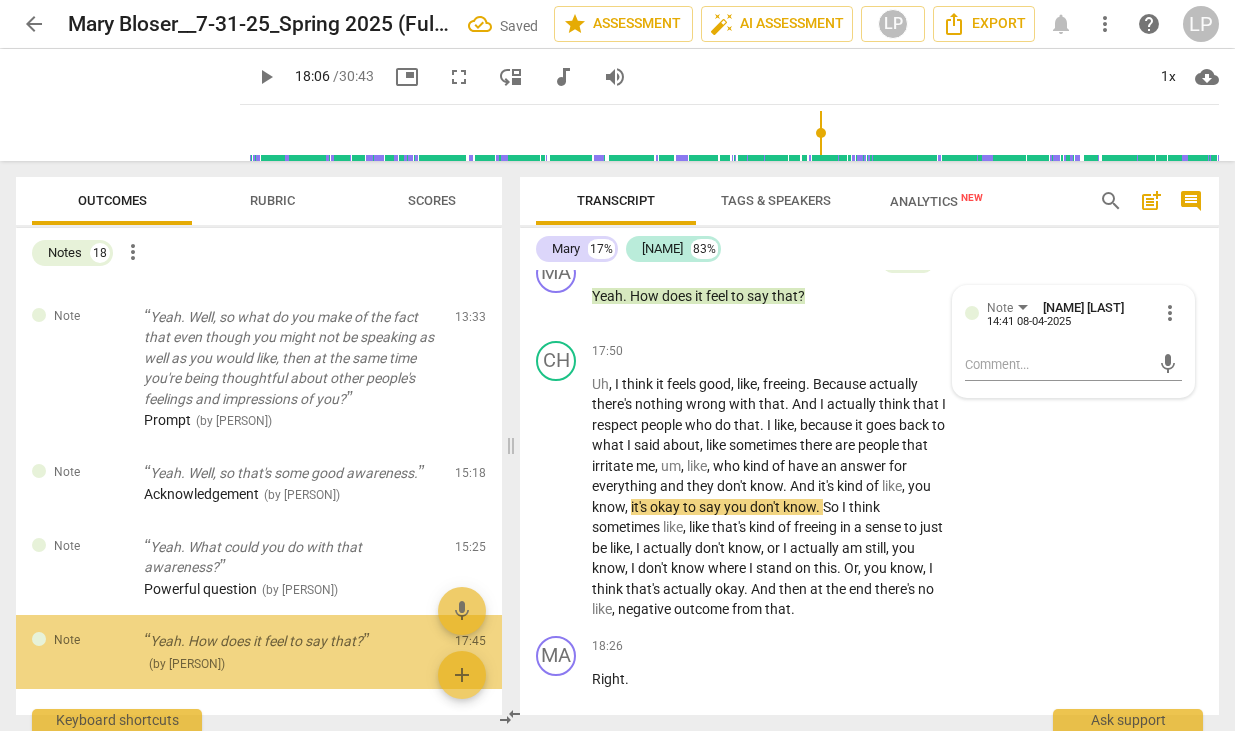 scroll, scrollTop: 1651, scrollLeft: 0, axis: vertical 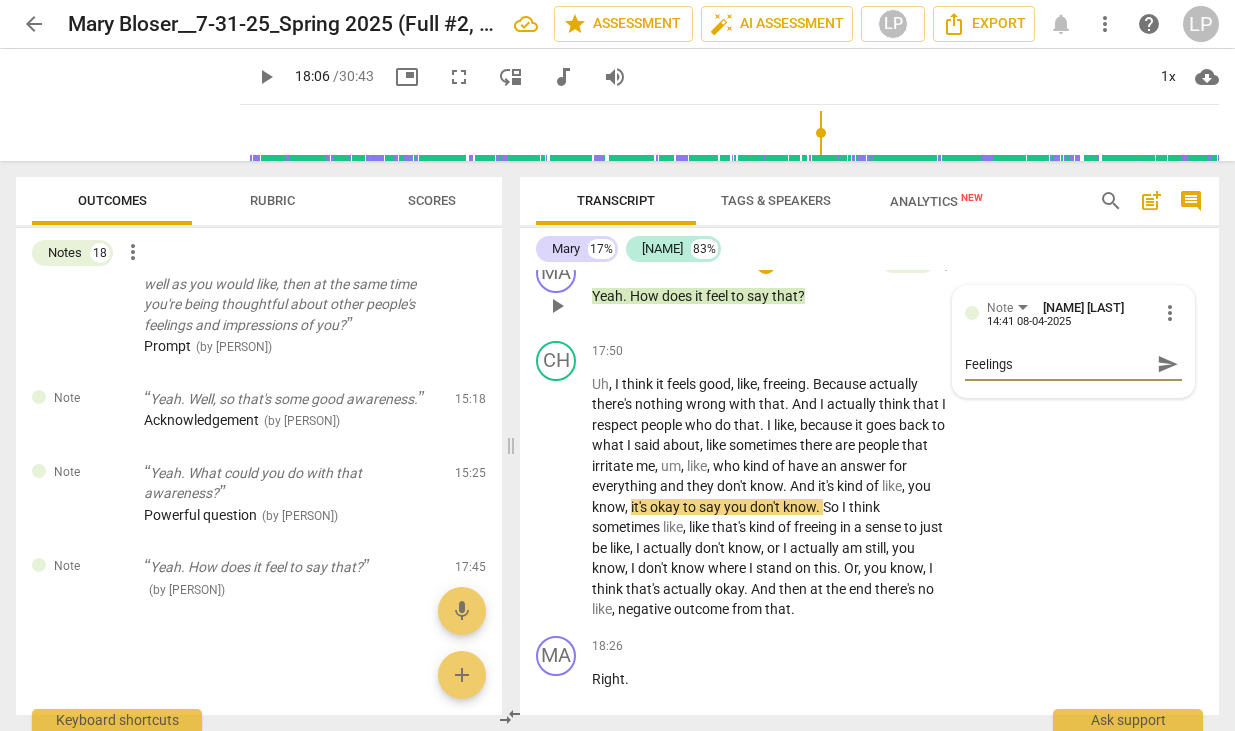 click on "Feelings" at bounding box center (1057, 364) 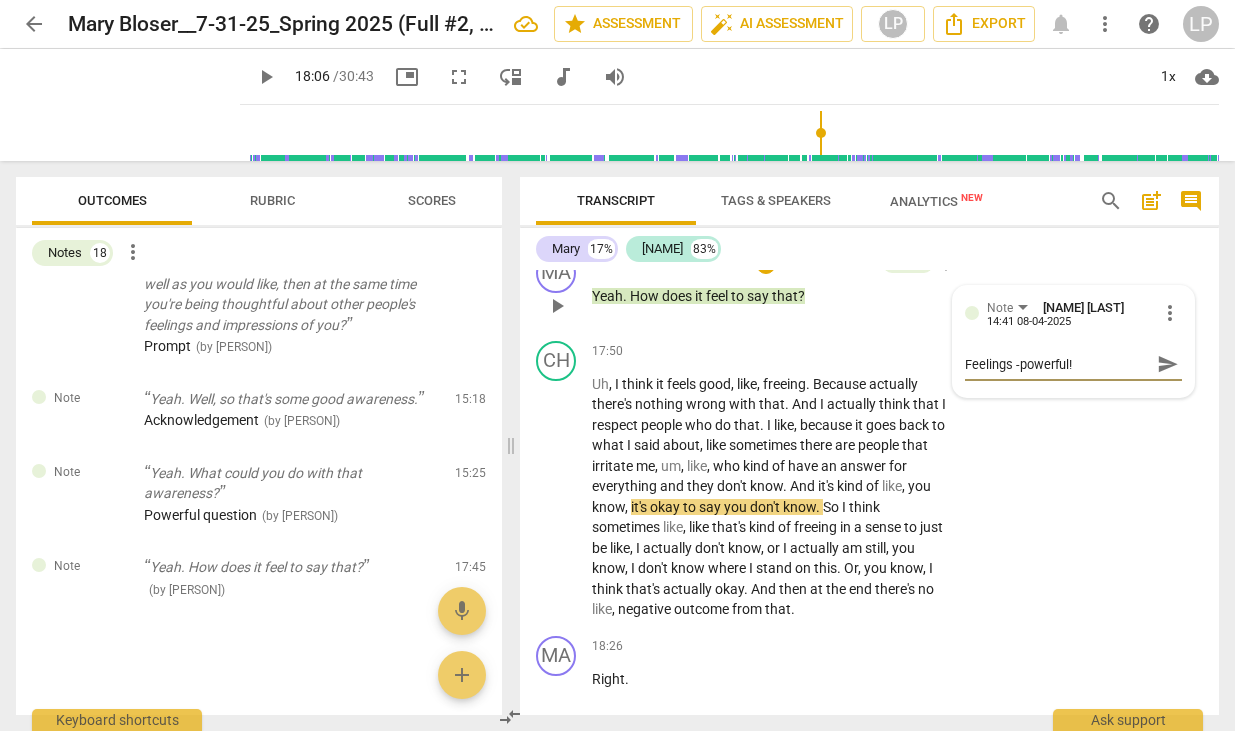 click on "send" at bounding box center (1168, 364) 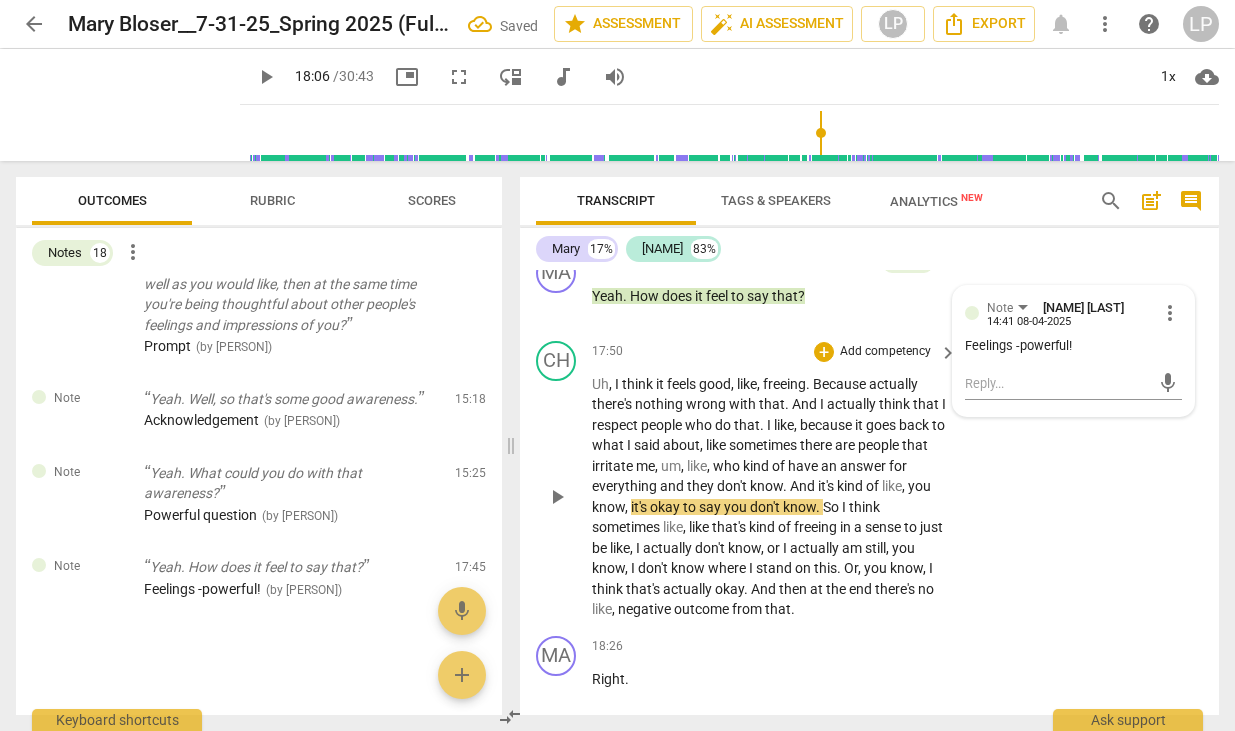 click on "have" at bounding box center (804, 466) 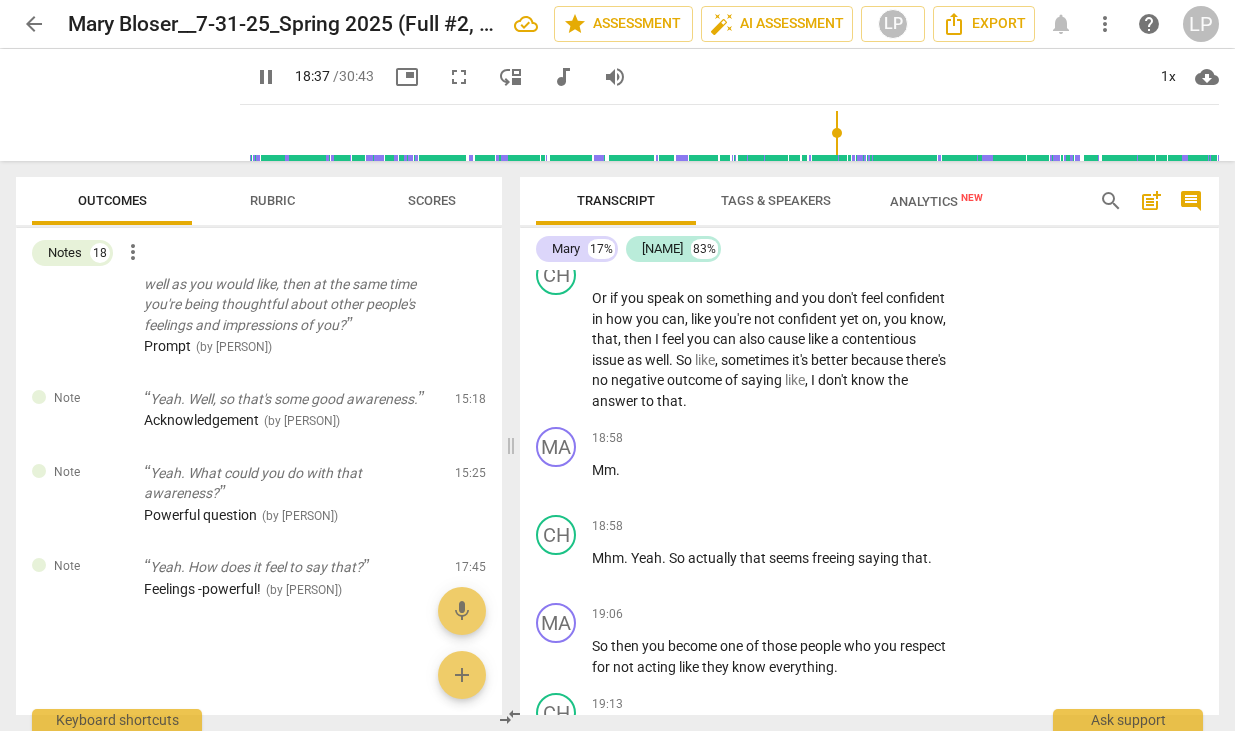 scroll, scrollTop: 9934, scrollLeft: 0, axis: vertical 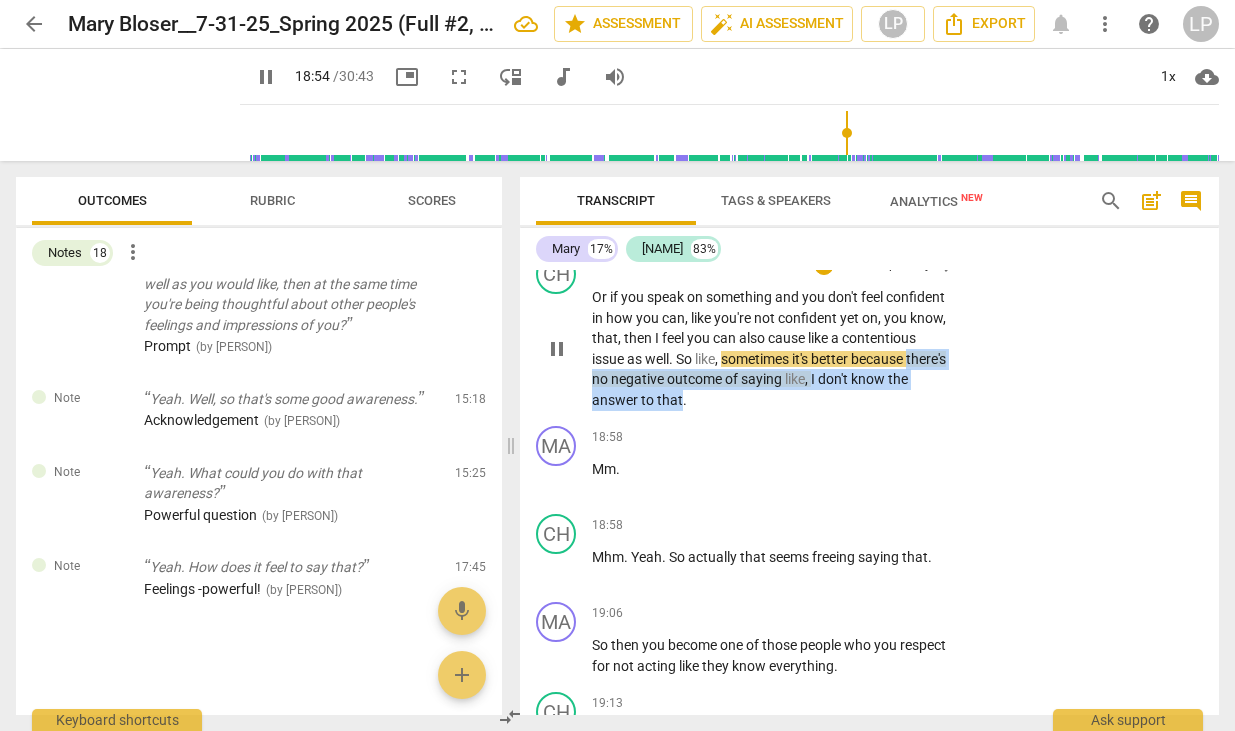 drag, startPoint x: 648, startPoint y: 442, endPoint x: 774, endPoint y: 456, distance: 126.77539 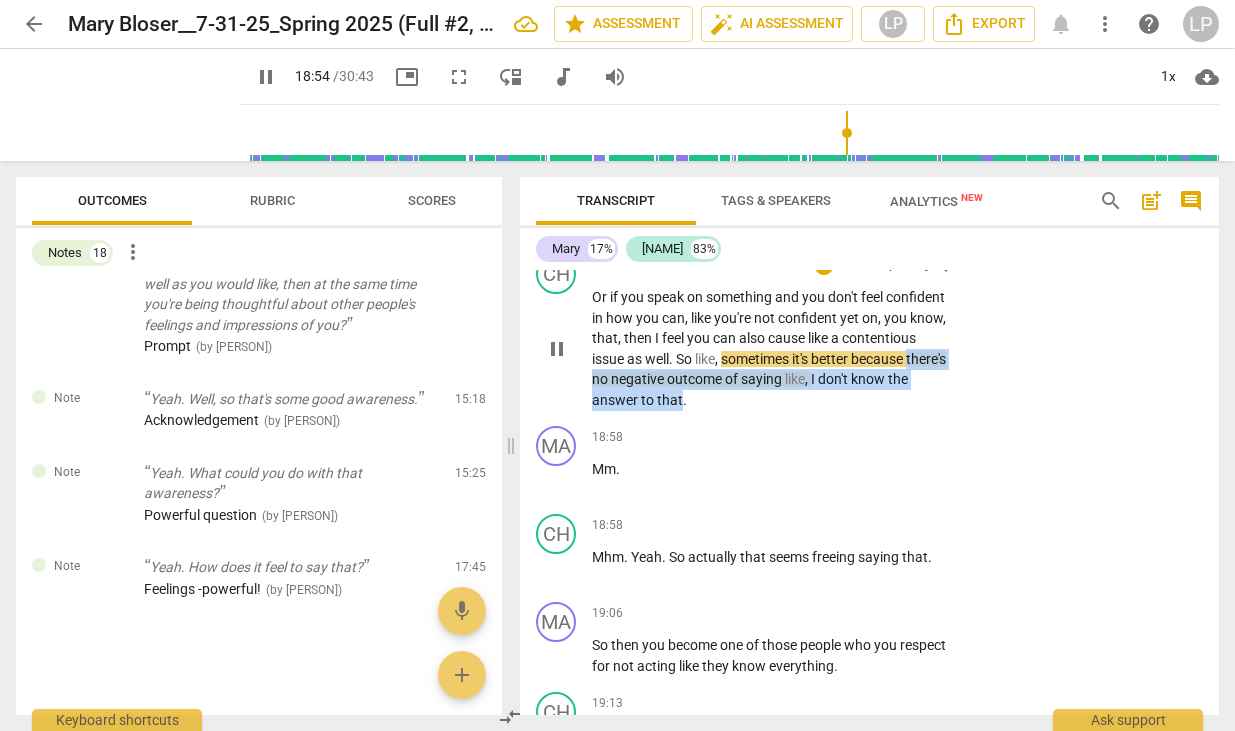 click on "Or   if   you   speak   on   something   and   you   don't   feel   confident   in   how   you   can ,   like   you're   not   confident   yet   on ,   you   know ,   that ,   then   I   feel   you   can   also   cause   like   a   contentious   issue   as   well .   So   like ,   sometimes   it's   better   because   there's   no   negative   outcome   of   saying   like ,   I   don't   know   the   answer   to   that ." at bounding box center [769, 348] 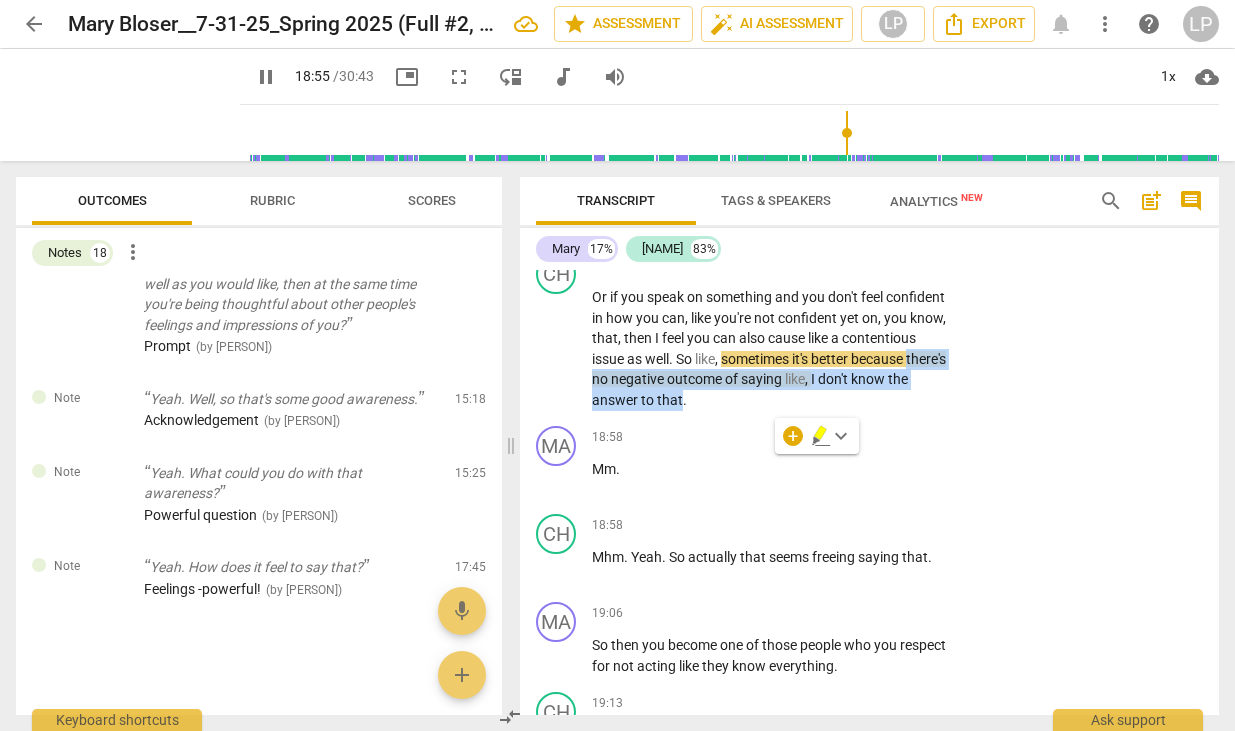 click 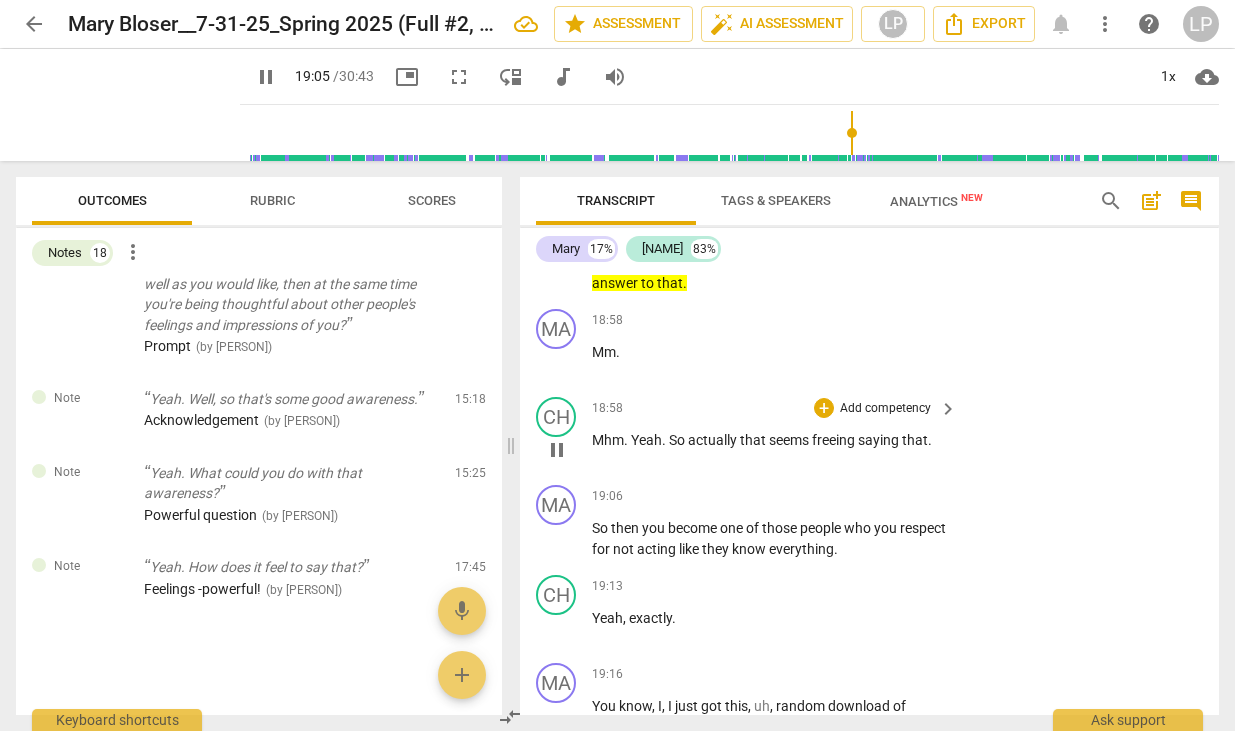 scroll, scrollTop: 10059, scrollLeft: 0, axis: vertical 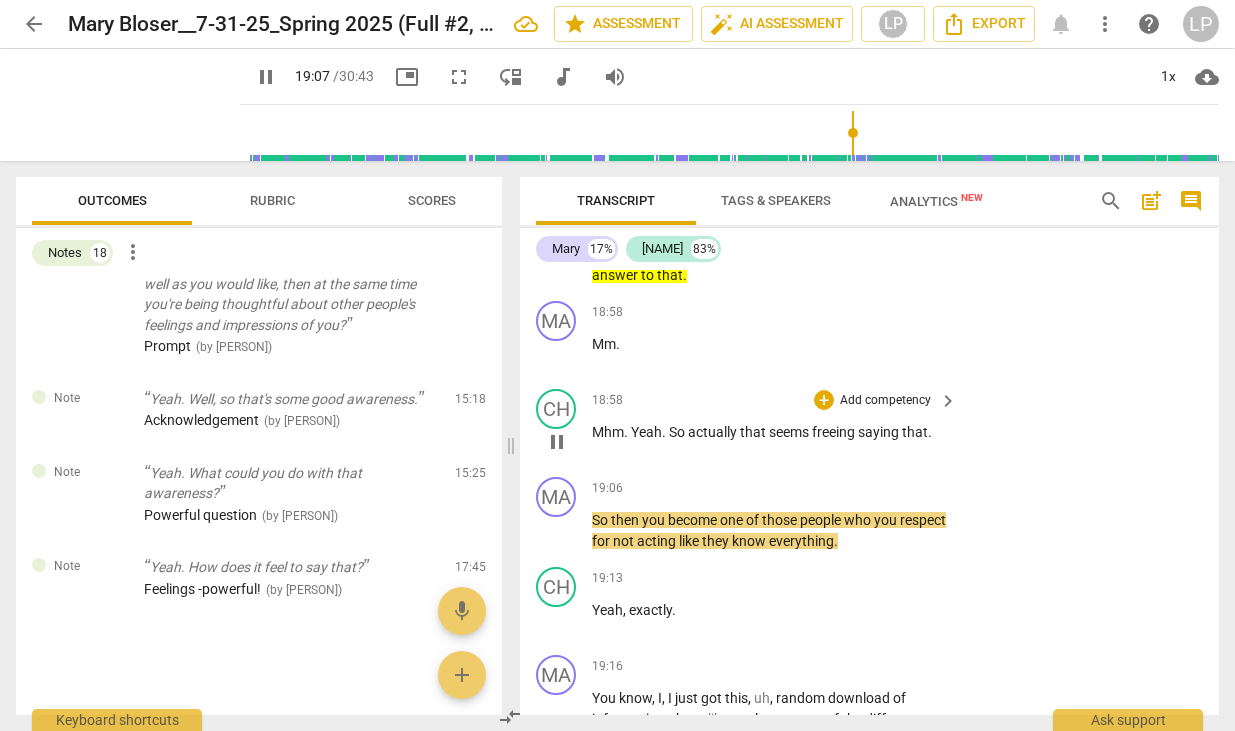 click on "Yeah" at bounding box center [646, 432] 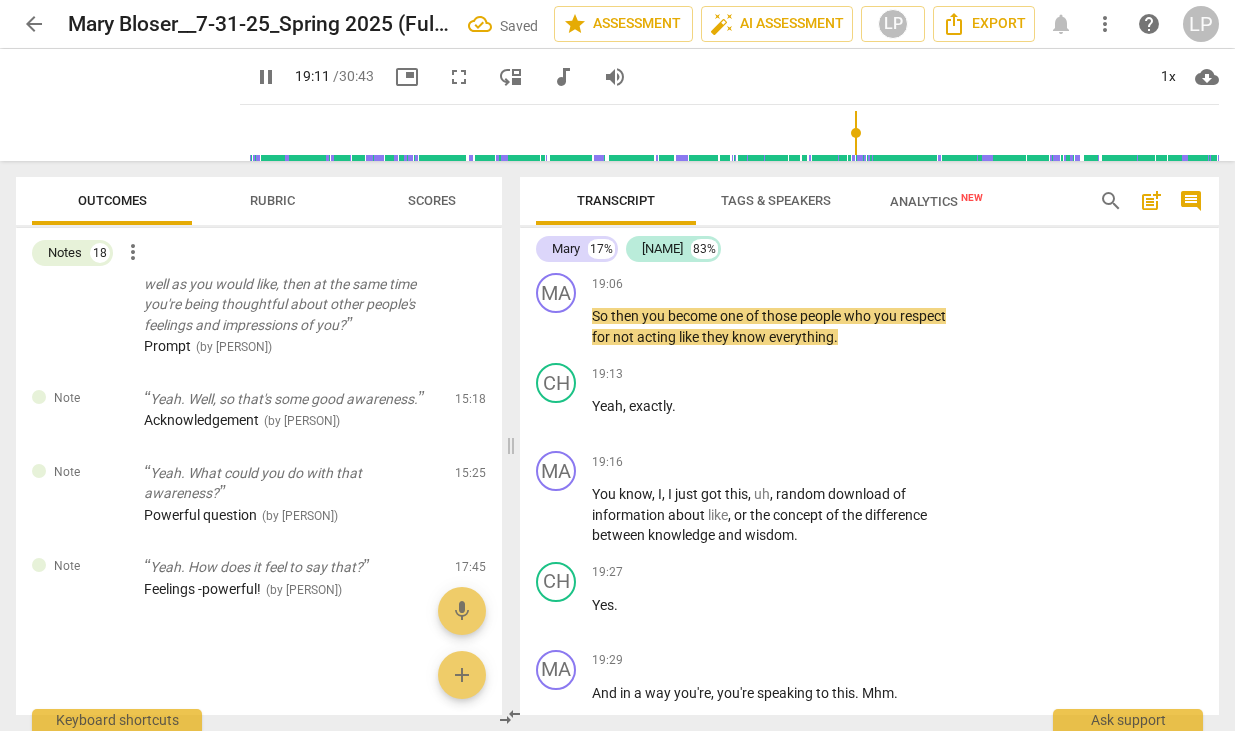 scroll, scrollTop: 10275, scrollLeft: 0, axis: vertical 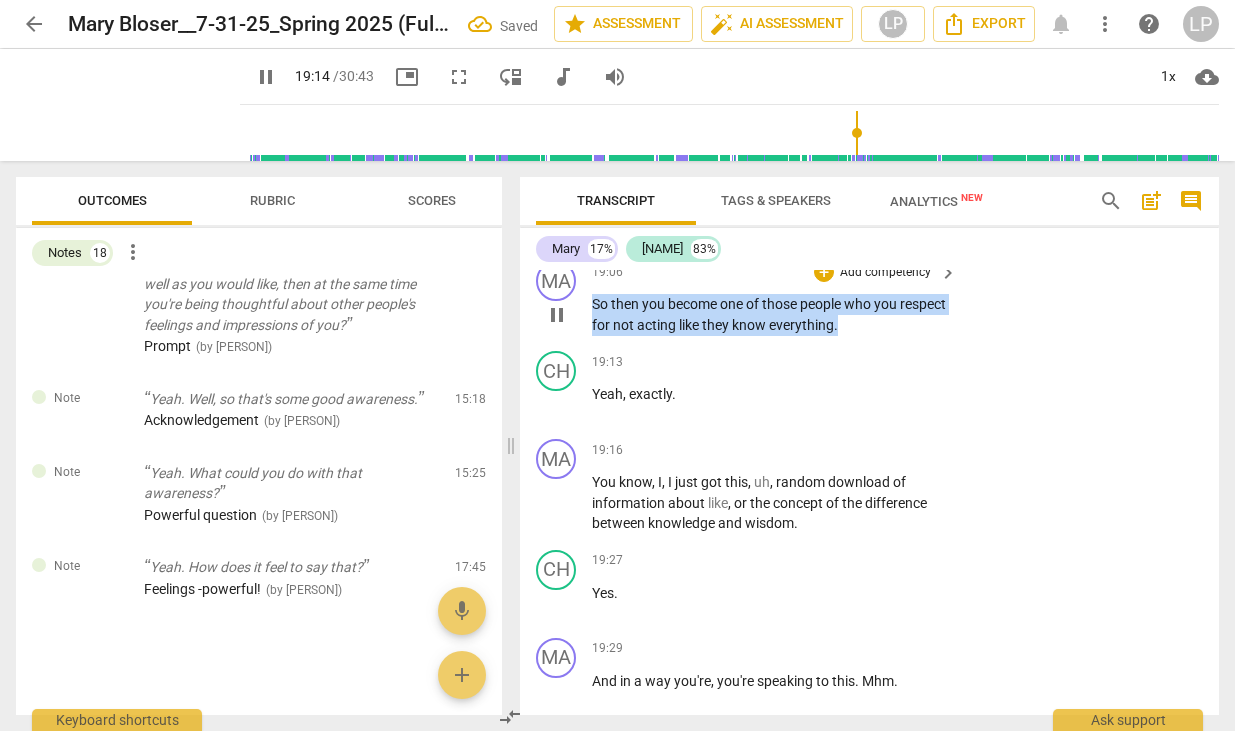 drag, startPoint x: 891, startPoint y: 384, endPoint x: 596, endPoint y: 374, distance: 295.16943 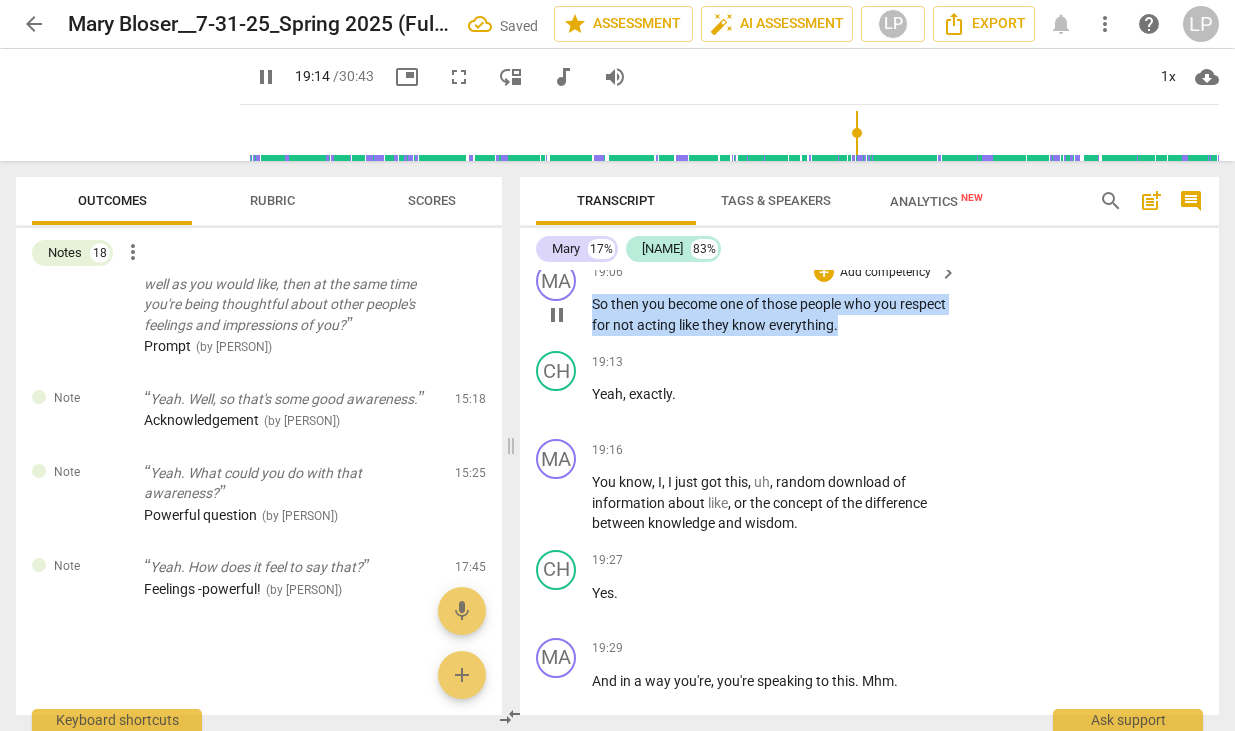 click on "So   then   you   become   one   of   those   people   who   you   respect   for   not   acting   like   they   know   everything ." at bounding box center [769, 314] 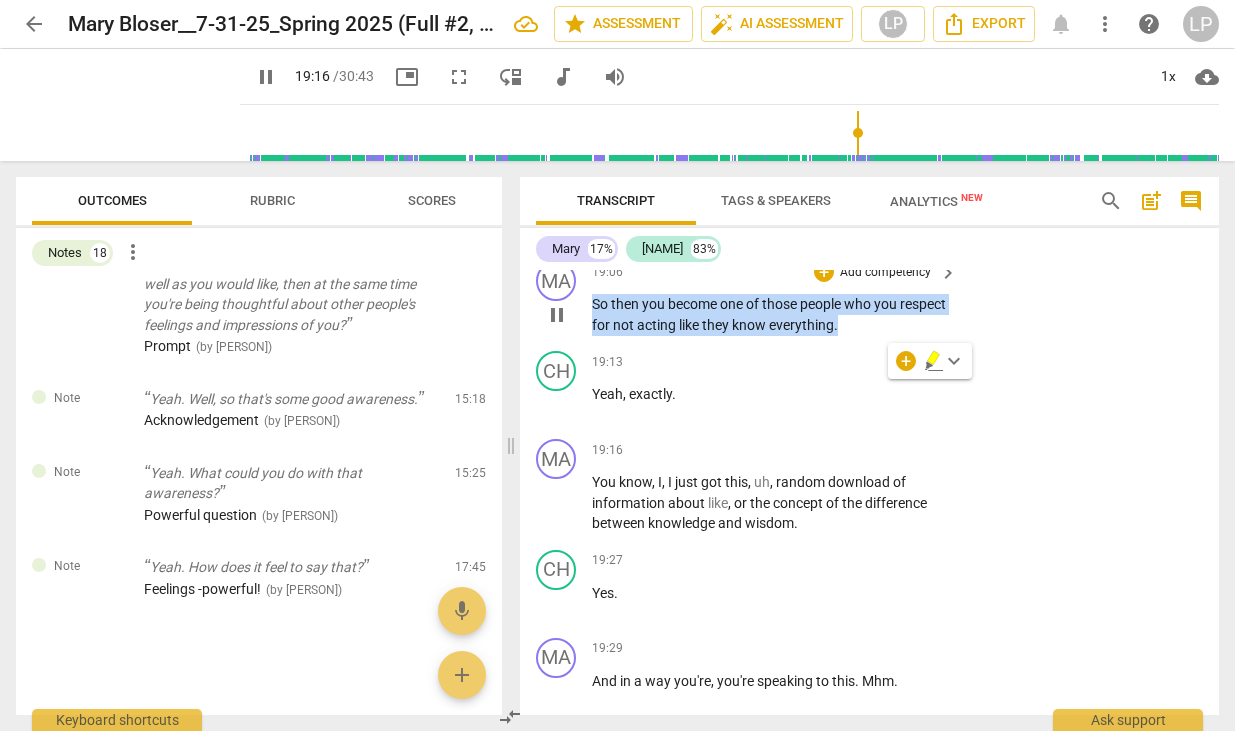 click on "Add competency" at bounding box center (885, 273) 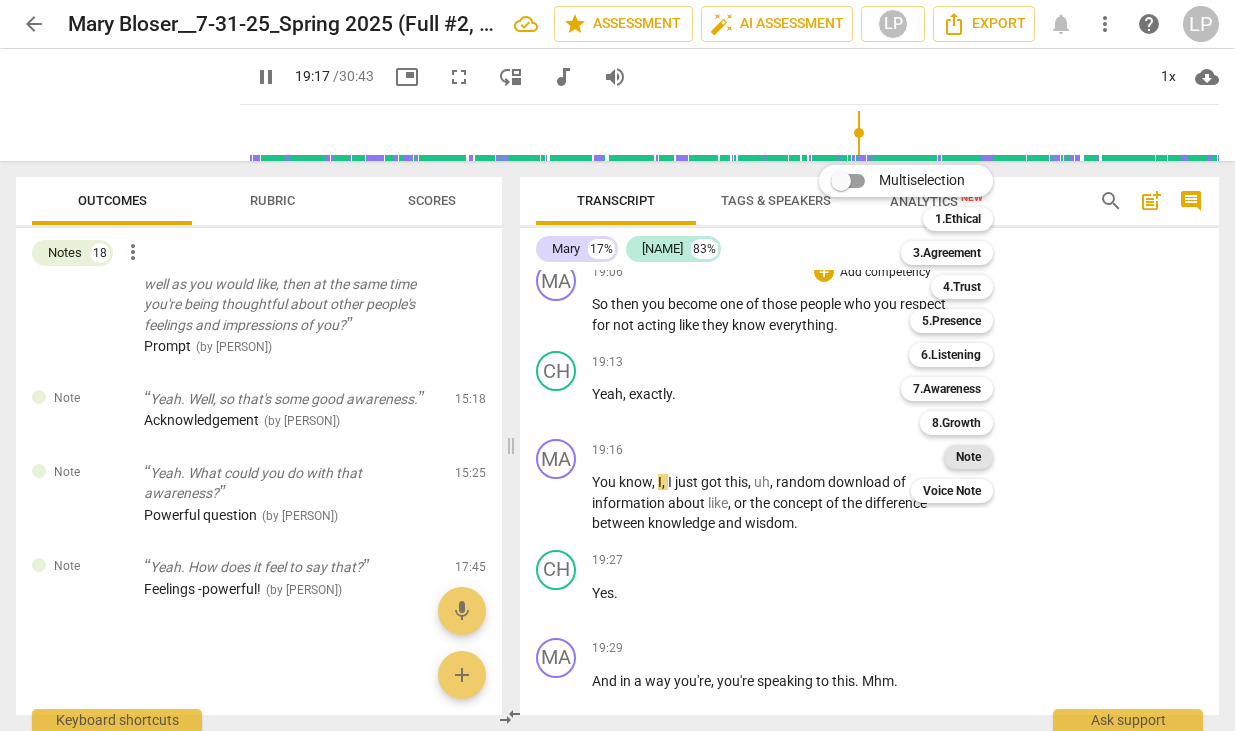 click on "Note" at bounding box center [968, 457] 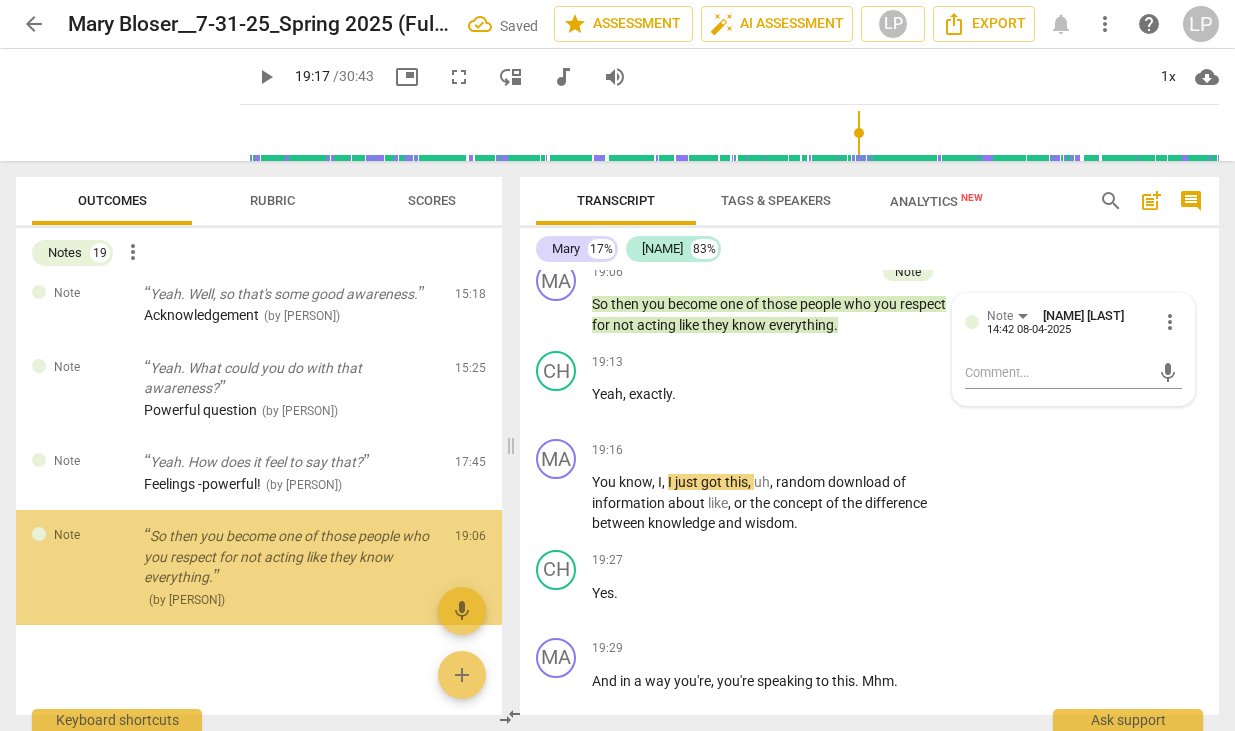 scroll, scrollTop: 1766, scrollLeft: 0, axis: vertical 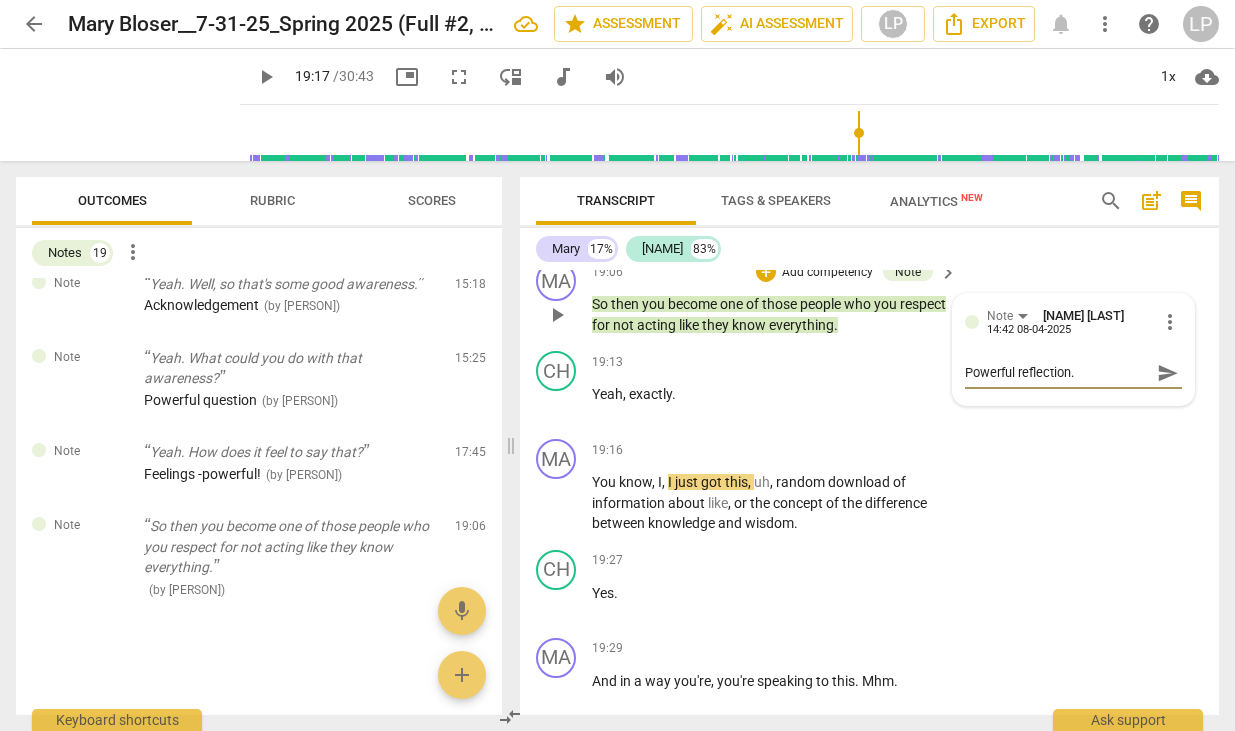 click on "send" at bounding box center [1168, 373] 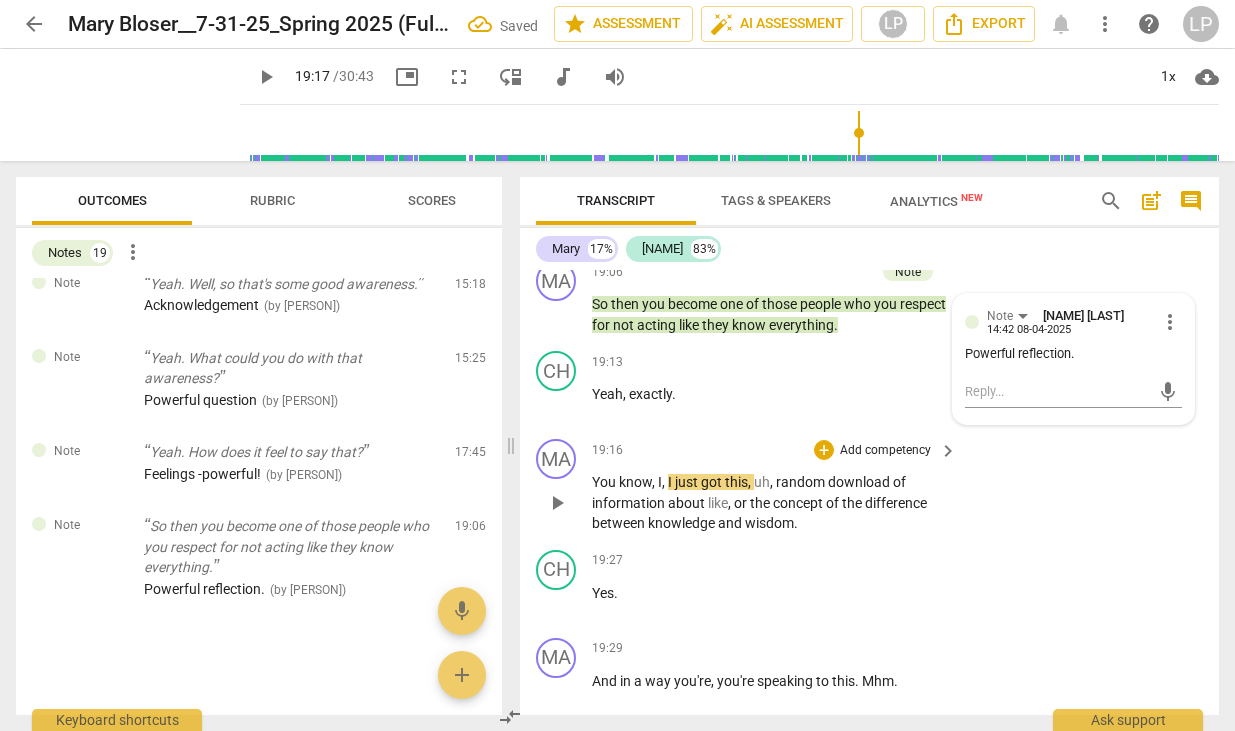 click on "know" at bounding box center [635, 482] 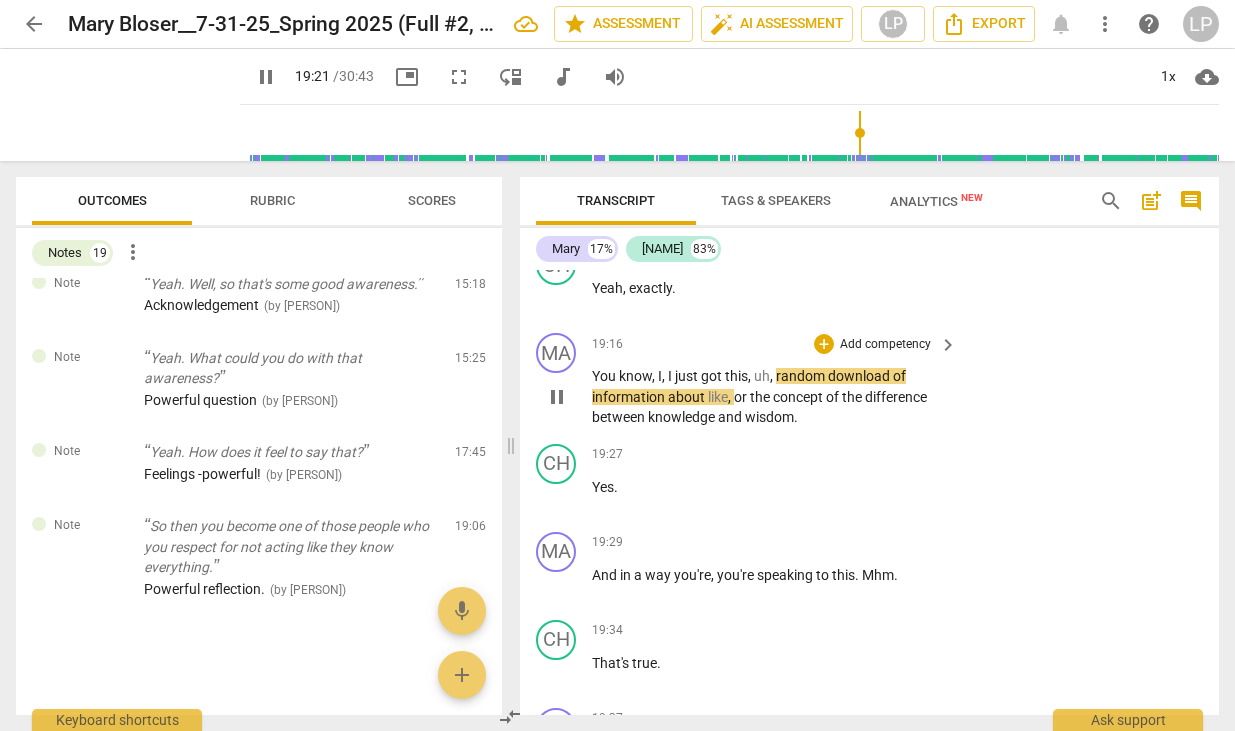 scroll, scrollTop: 10395, scrollLeft: 0, axis: vertical 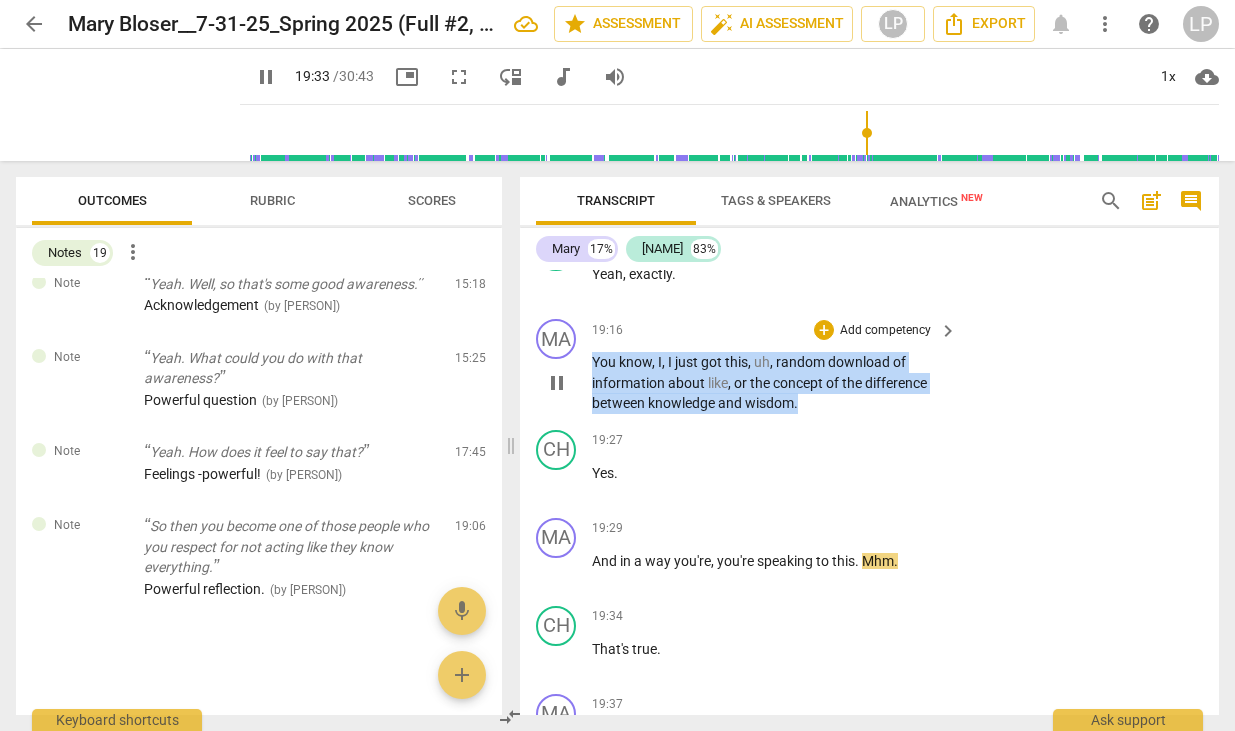 drag, startPoint x: 803, startPoint y: 461, endPoint x: 584, endPoint y: 431, distance: 221.04524 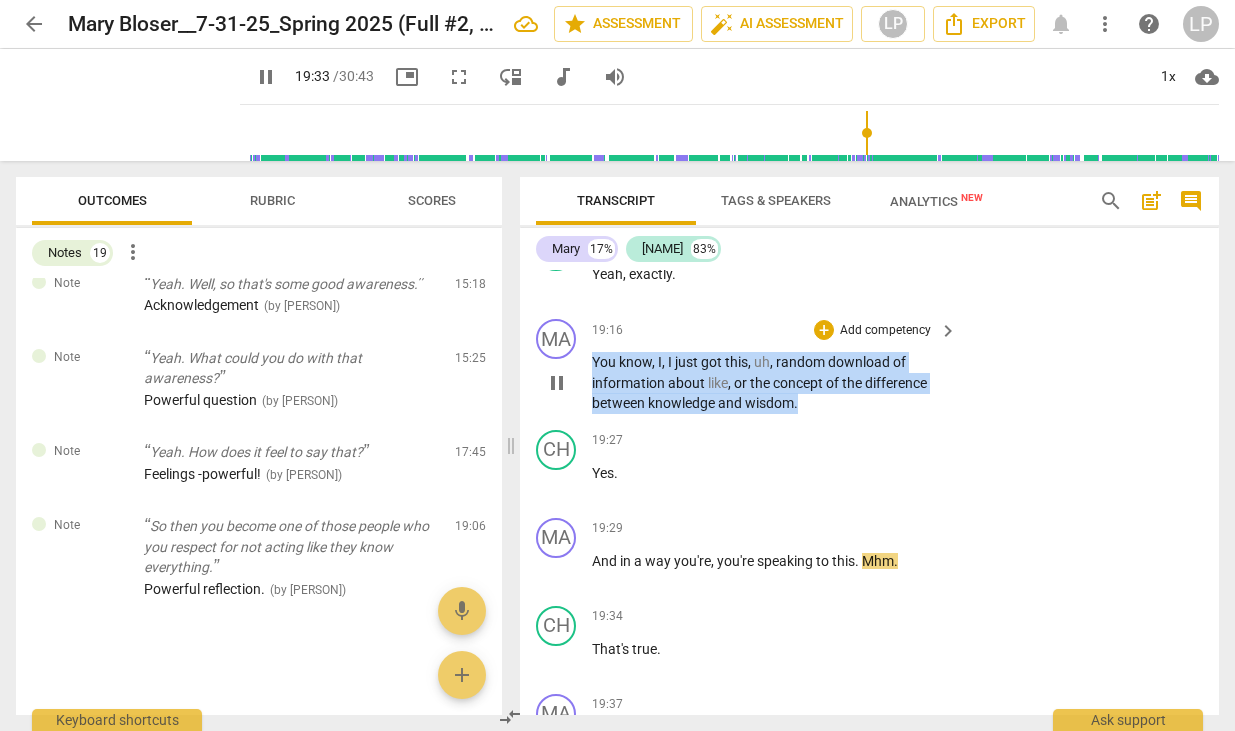 click on "MA play_arrow pause 19:16 + Add competency keyboard_arrow_right You   know ,   I ,   I   just   got   this ,   uh ,   random   download   of   information   about   like ,   or   the   concept   of   the   difference   between   knowledge   and   wisdom ." at bounding box center [869, 366] 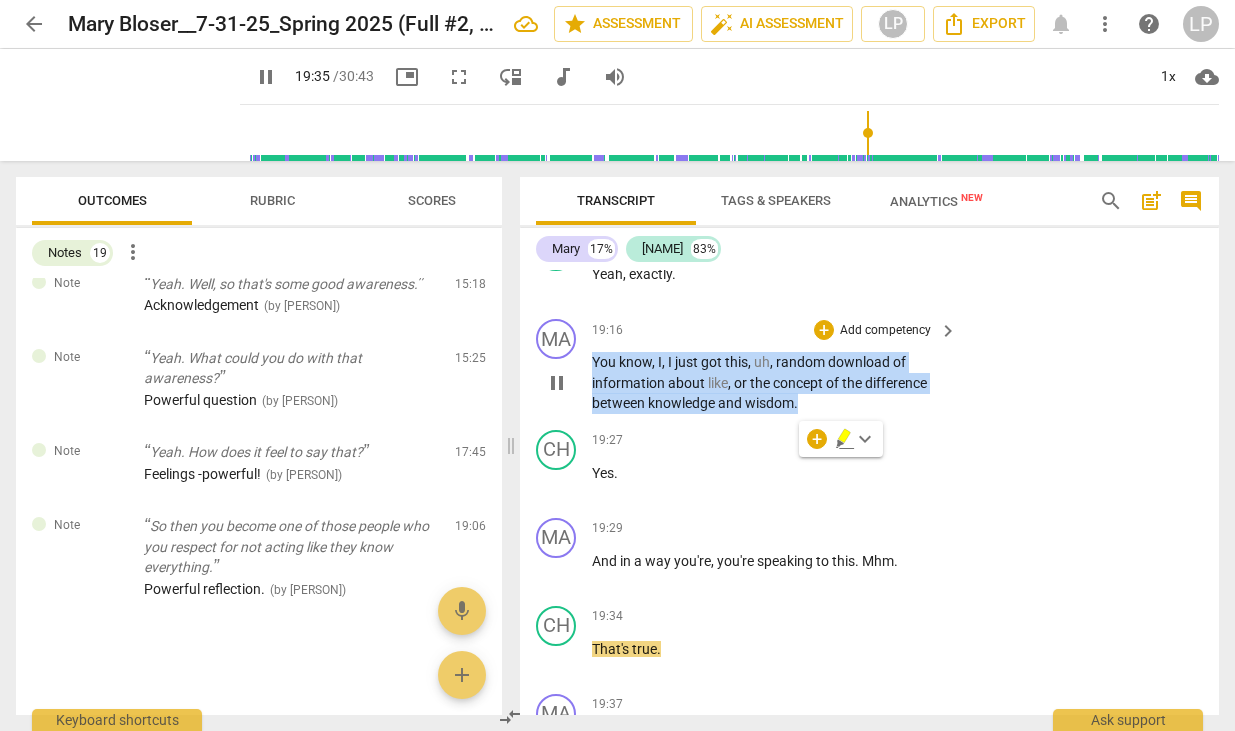 click on "Add competency" at bounding box center (885, 331) 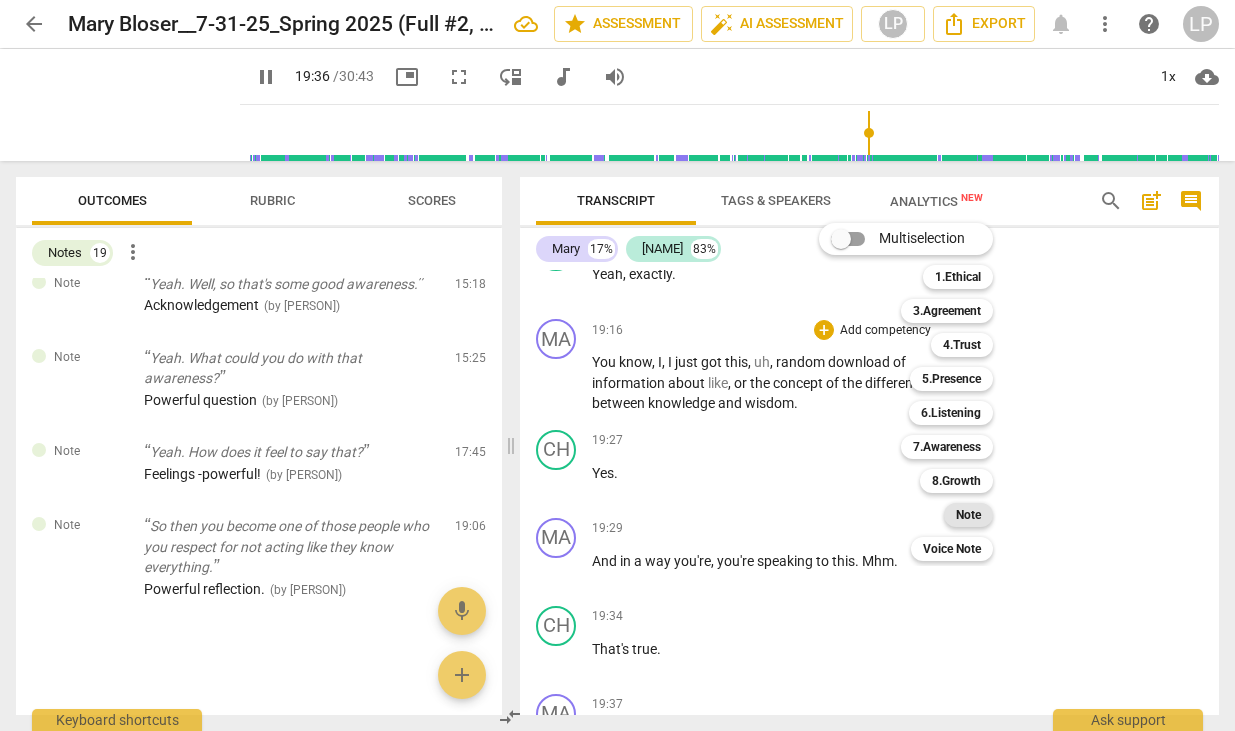 click on "Note" at bounding box center (968, 515) 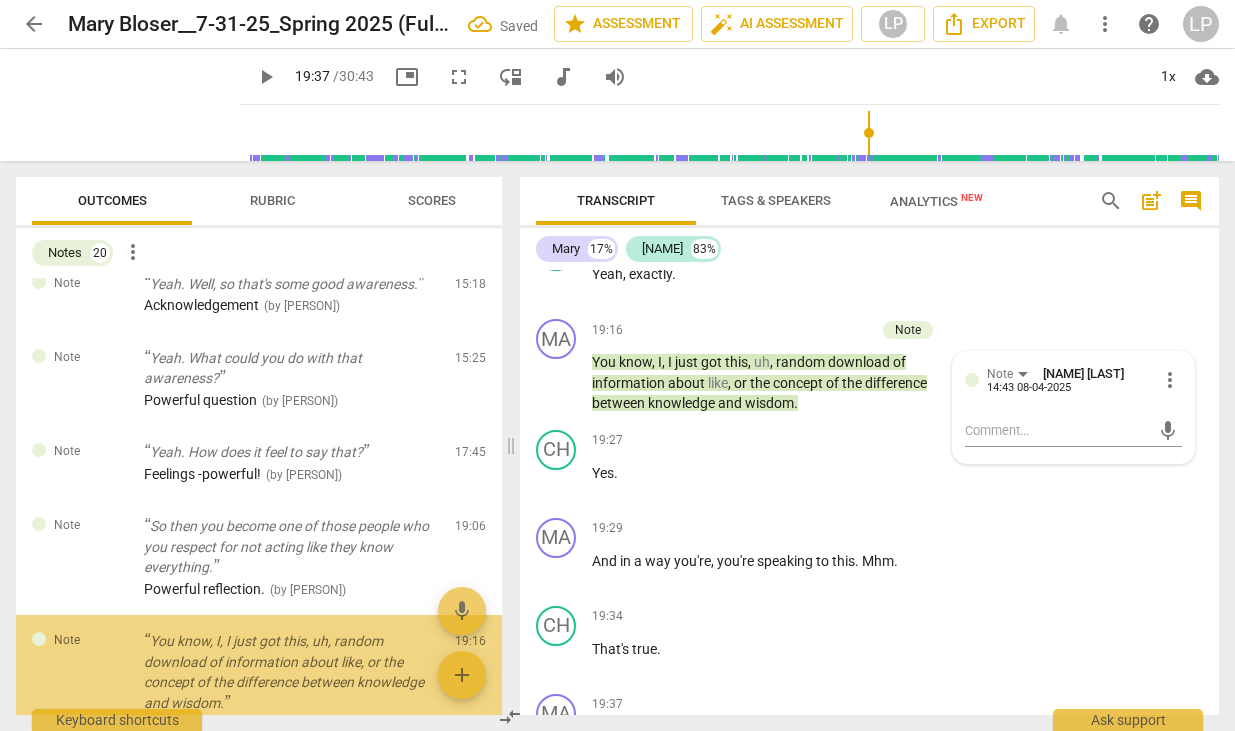 scroll, scrollTop: 1901, scrollLeft: 0, axis: vertical 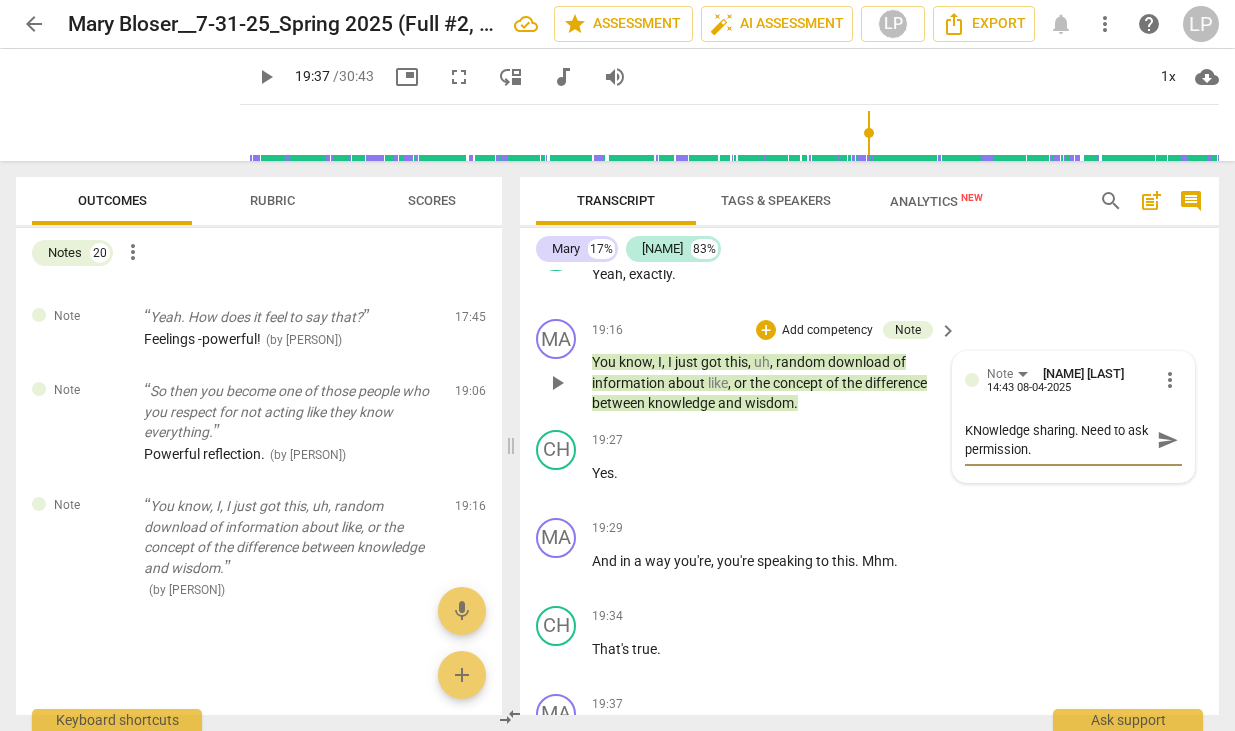 click on "KNowledge sharing. Need to ask permission." at bounding box center [1057, 440] 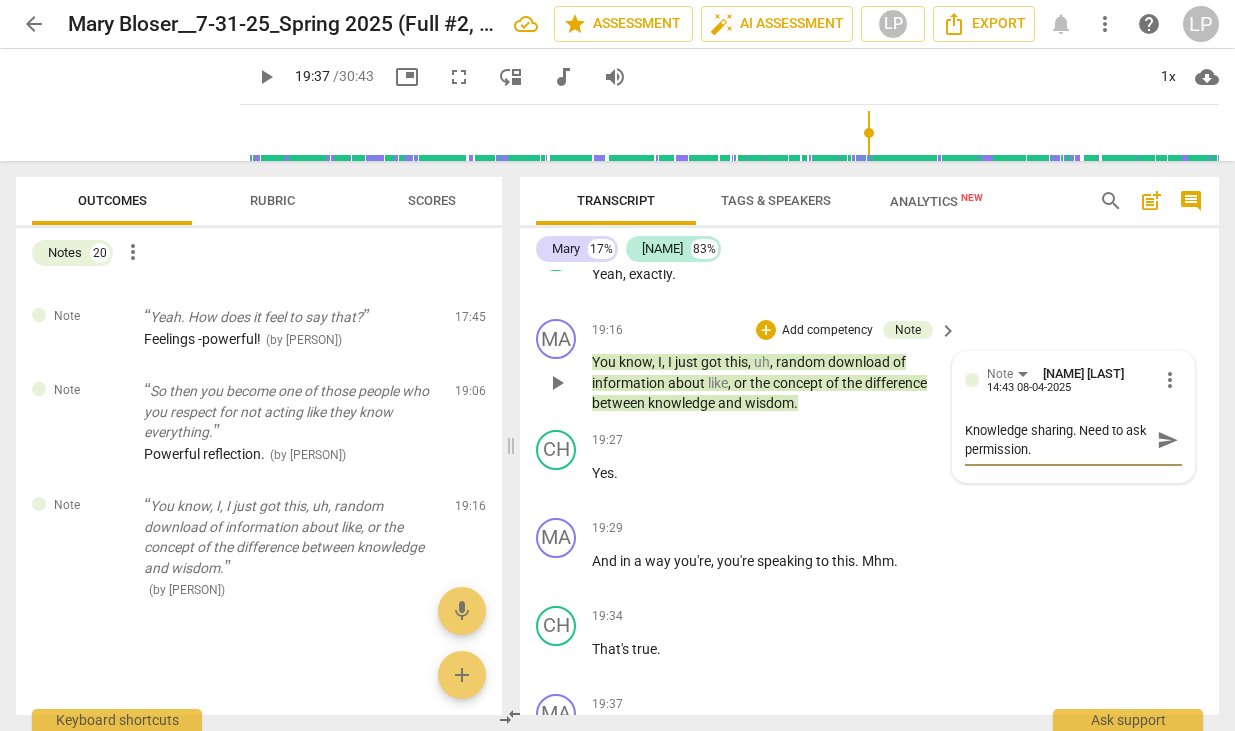 click on "Knowledge sharing. Need to ask permission." at bounding box center (1057, 440) 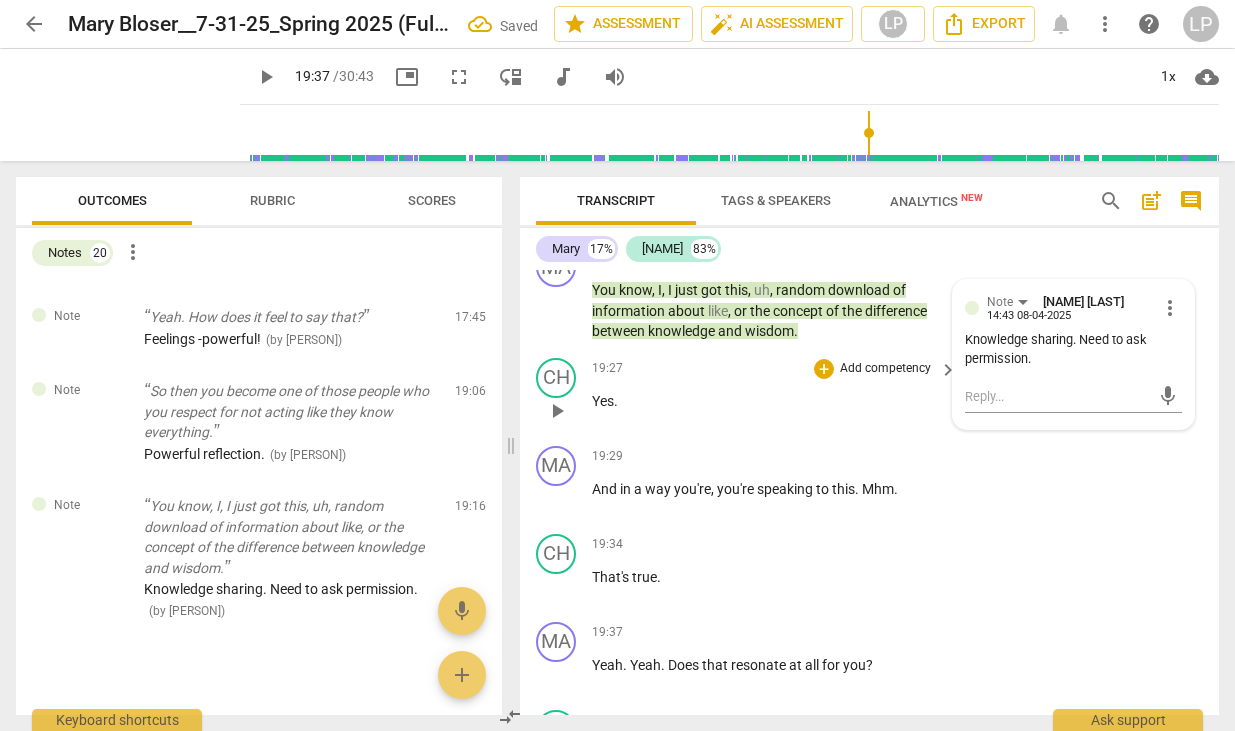 scroll, scrollTop: 10468, scrollLeft: 0, axis: vertical 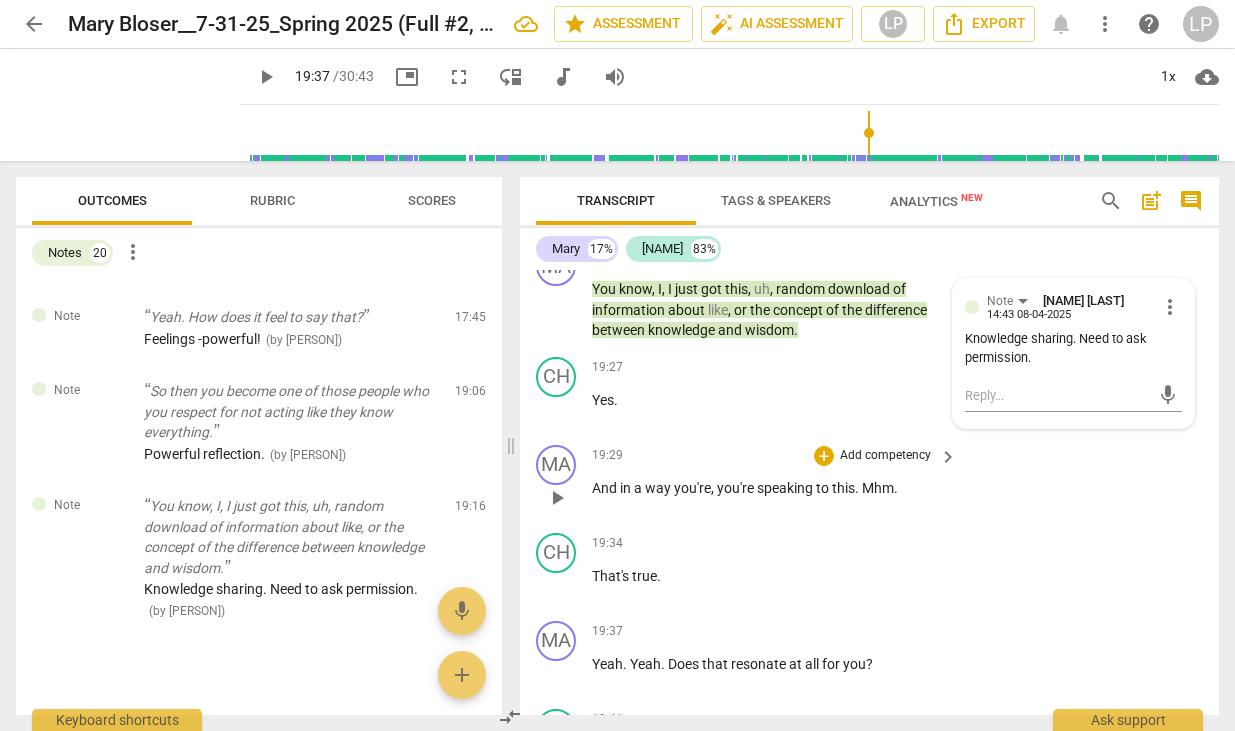 click on "to" at bounding box center [824, 488] 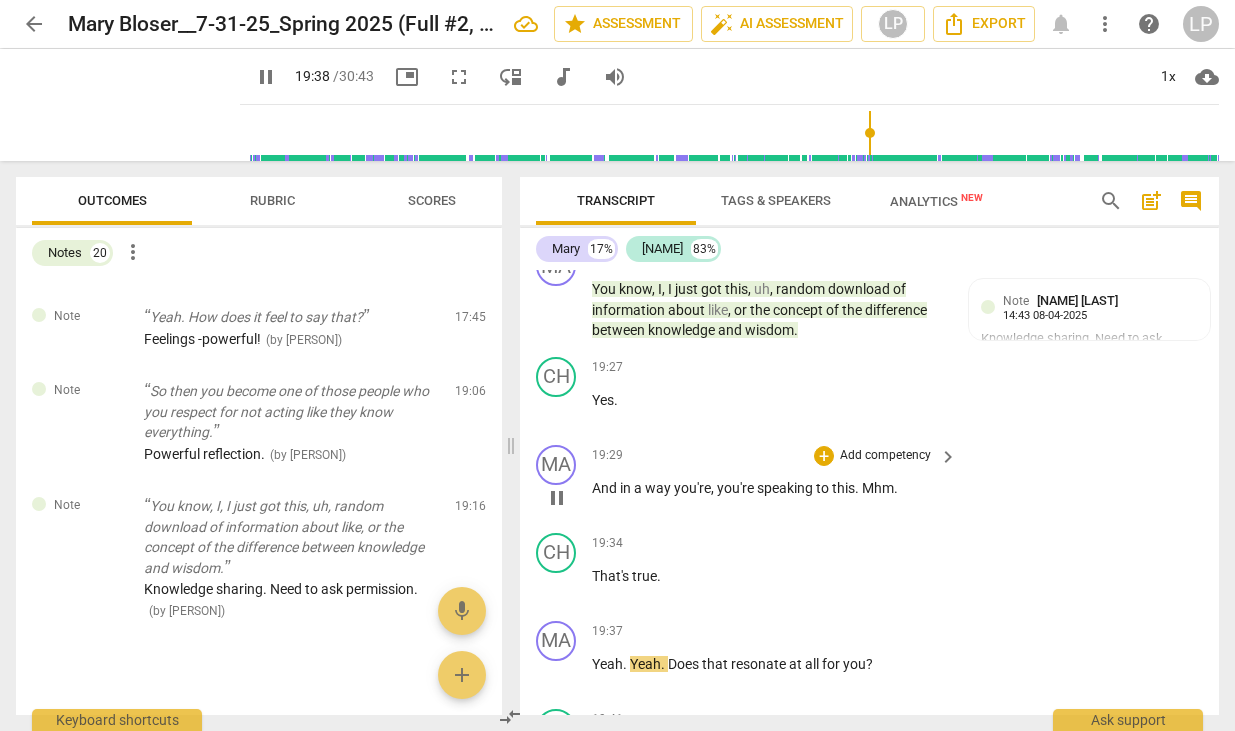 click on "And   in   a   way   you're ,   you're   speaking   to   this .   Mhm ." at bounding box center (769, 488) 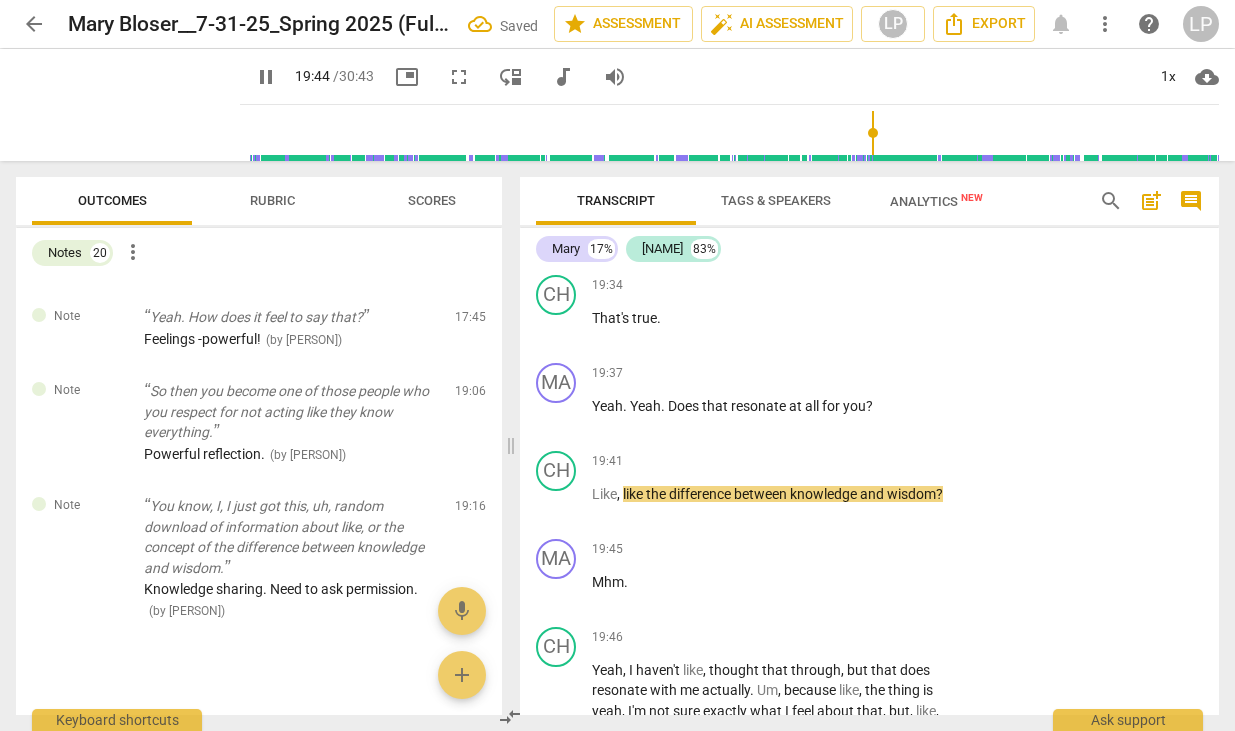 scroll, scrollTop: 10732, scrollLeft: 0, axis: vertical 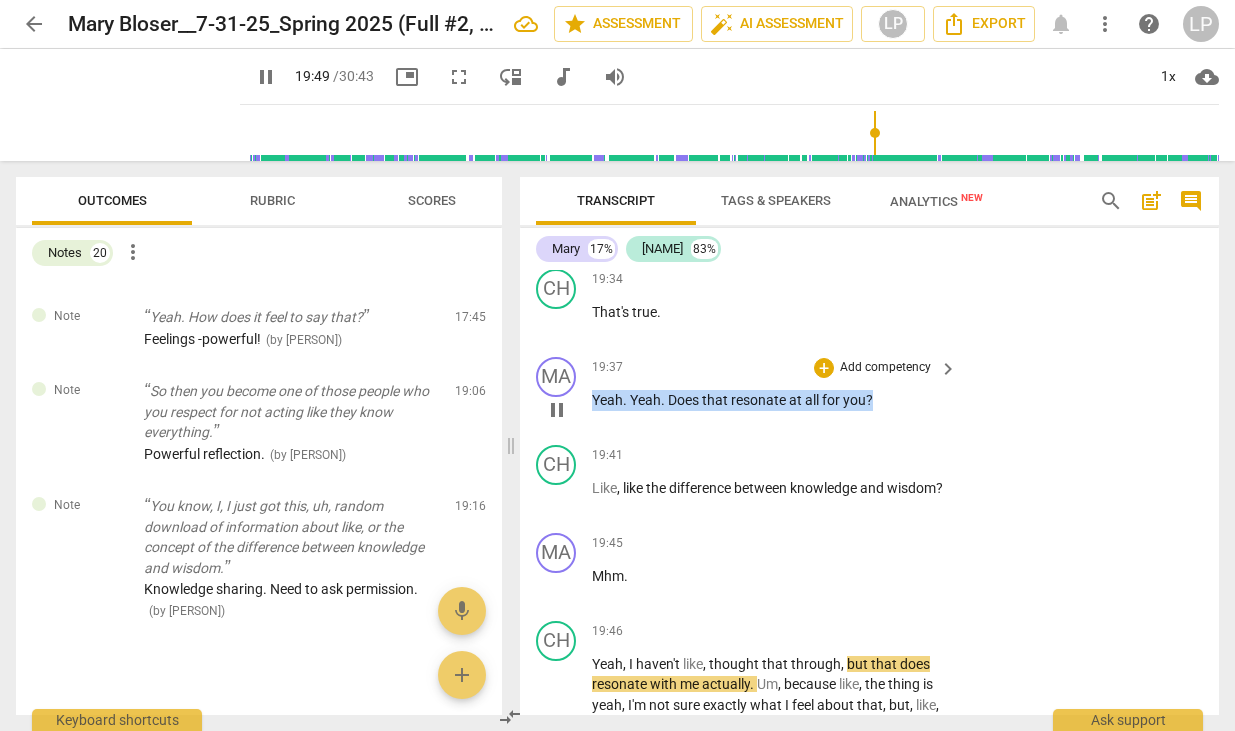 drag, startPoint x: 883, startPoint y: 462, endPoint x: 579, endPoint y: 466, distance: 304.0263 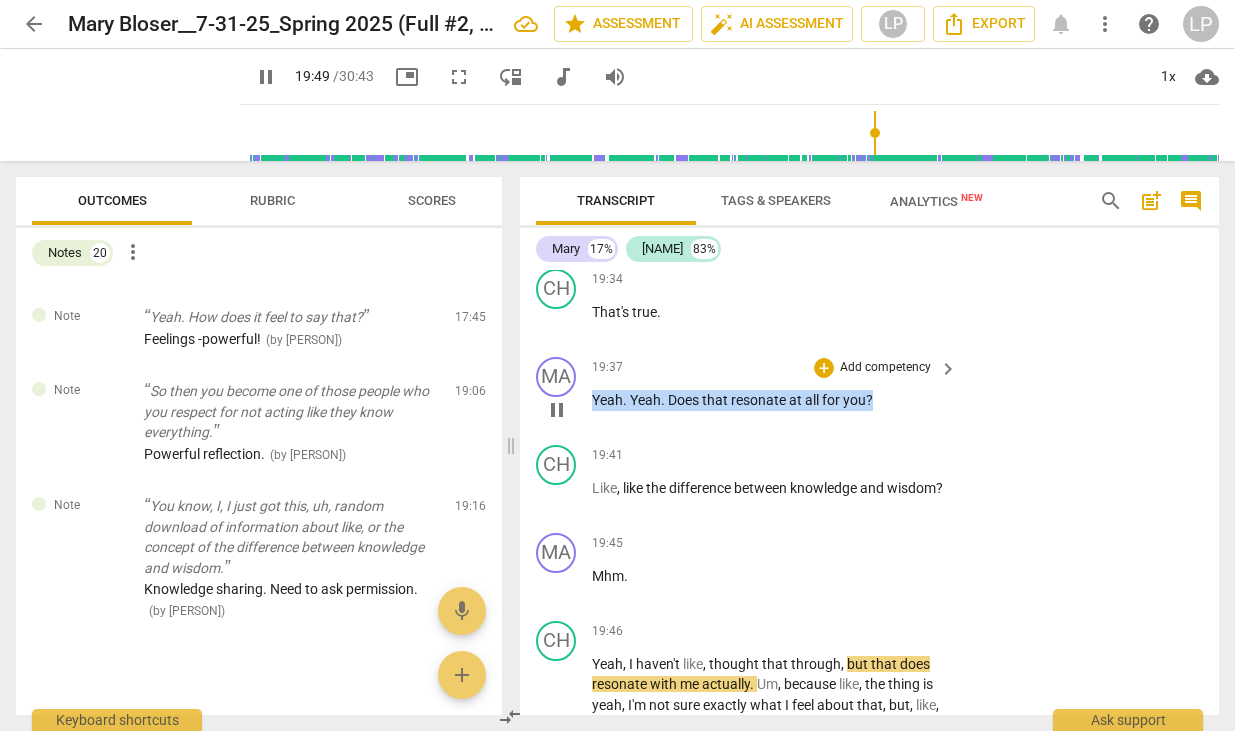click on "MA play_arrow pause 19:37 + Add competency keyboard_arrow_right Yeah .   Yeah .   Does   that   resonate   at   all   for   you ?" at bounding box center [869, 393] 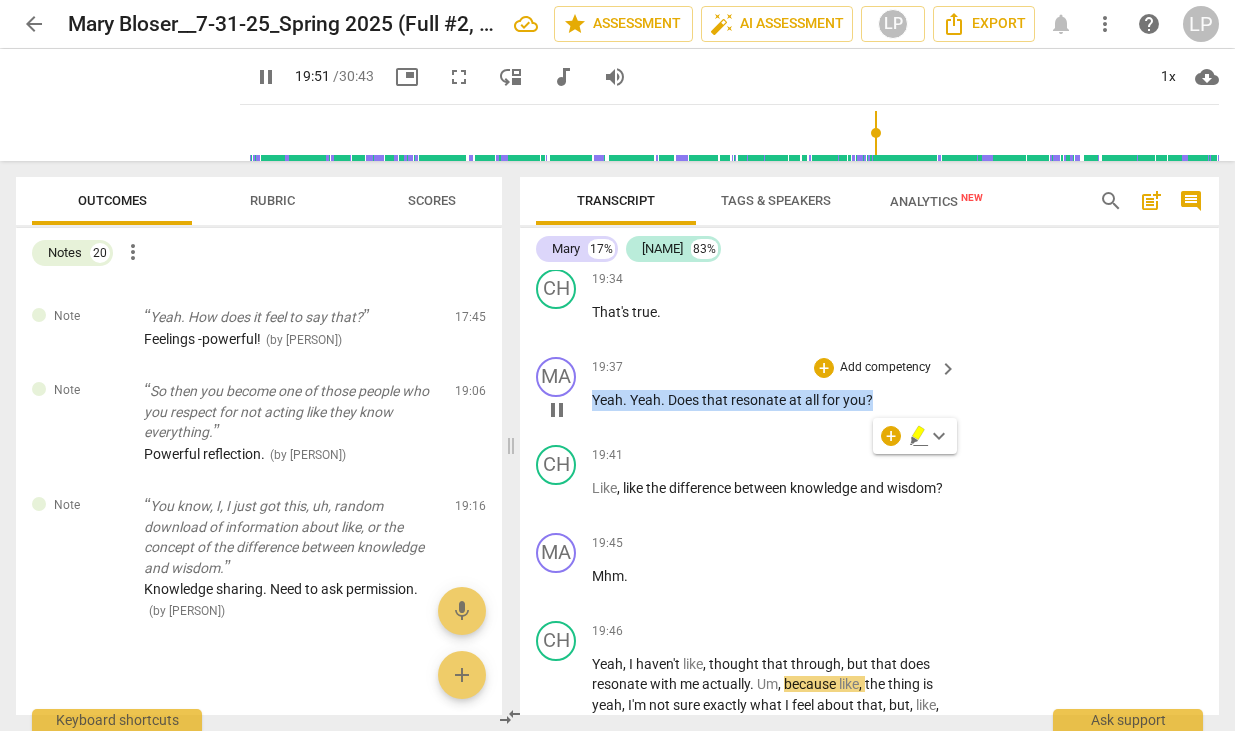 click on "Add competency" at bounding box center [885, 368] 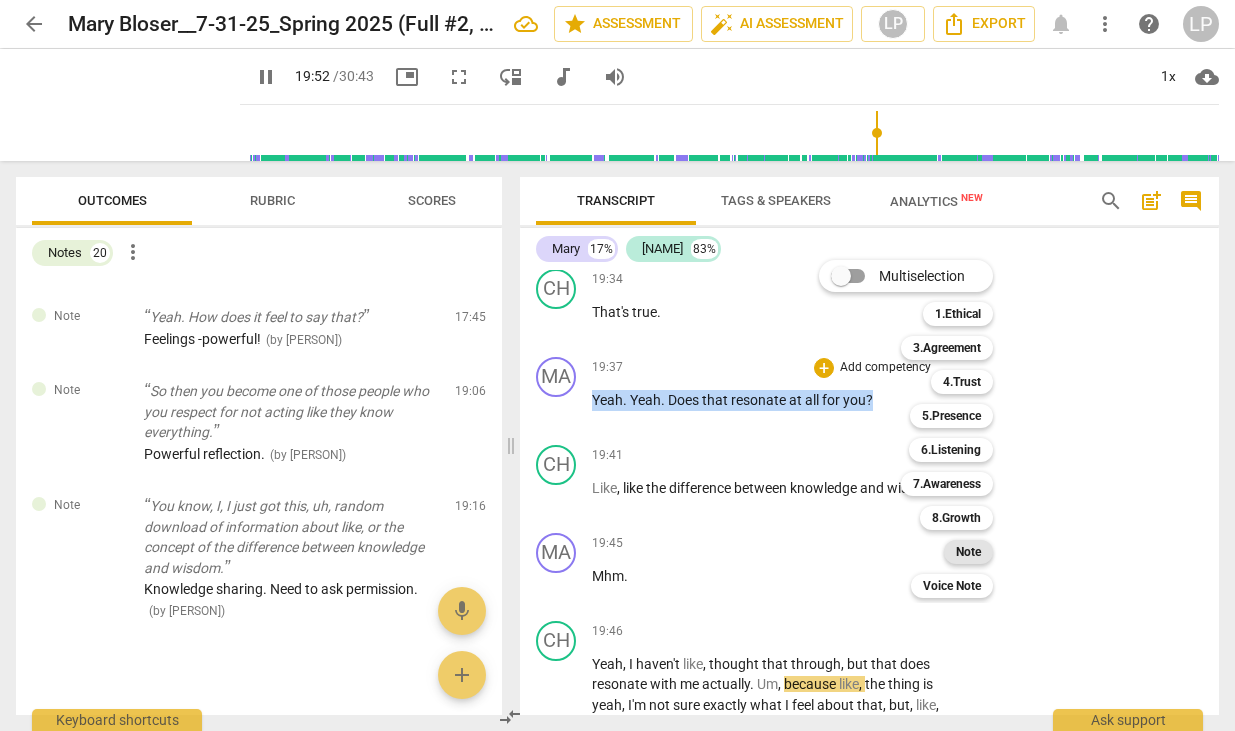 click on "Note" at bounding box center (968, 552) 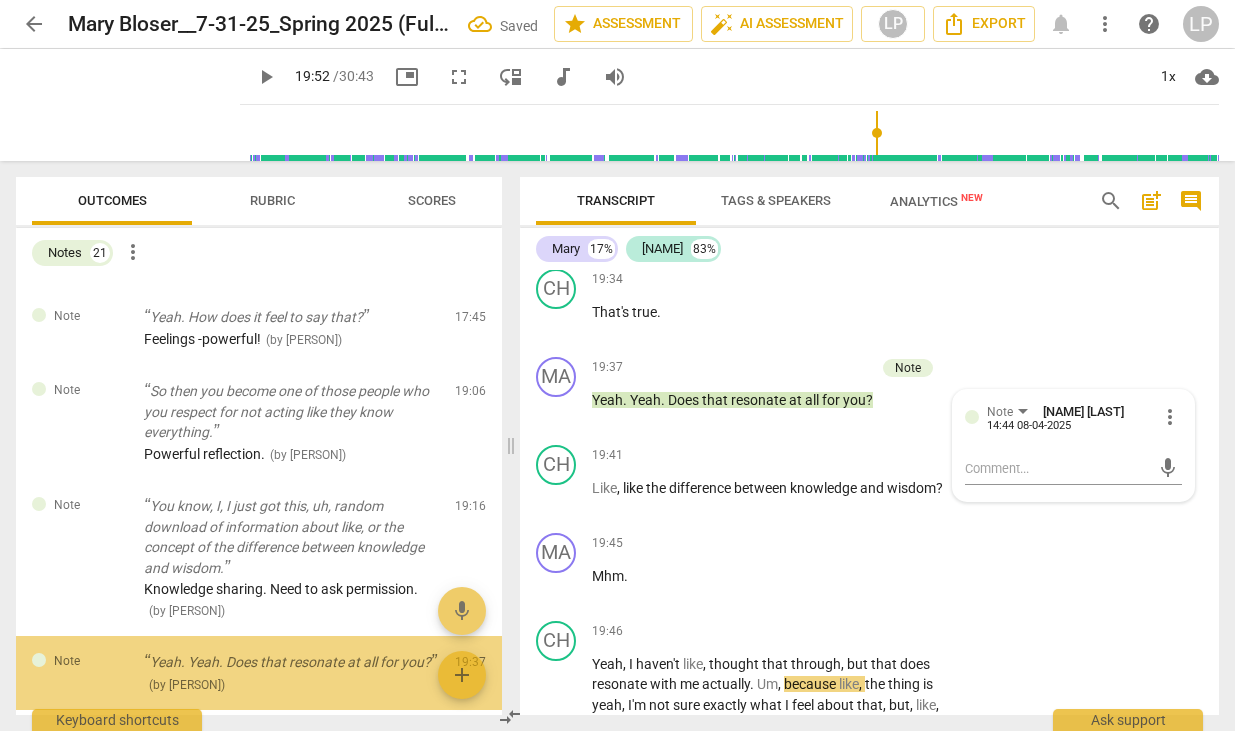 scroll, scrollTop: 2016, scrollLeft: 0, axis: vertical 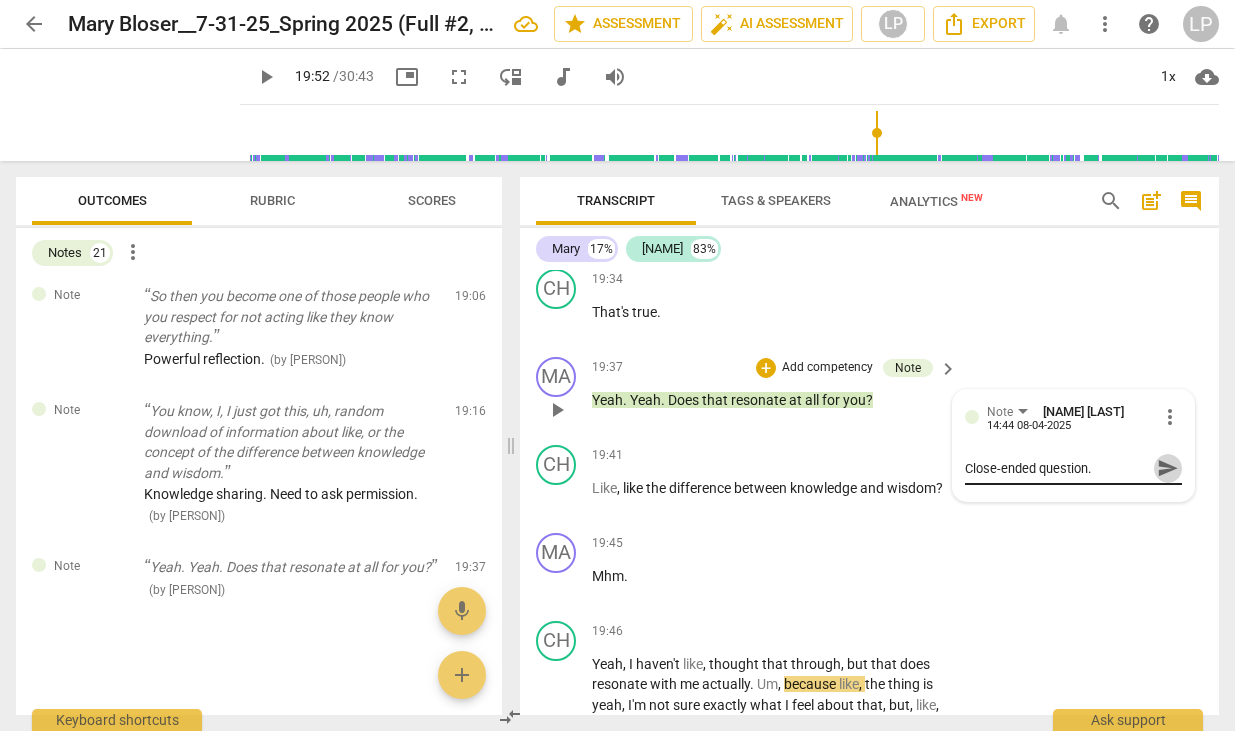 click on "send" at bounding box center (1168, 468) 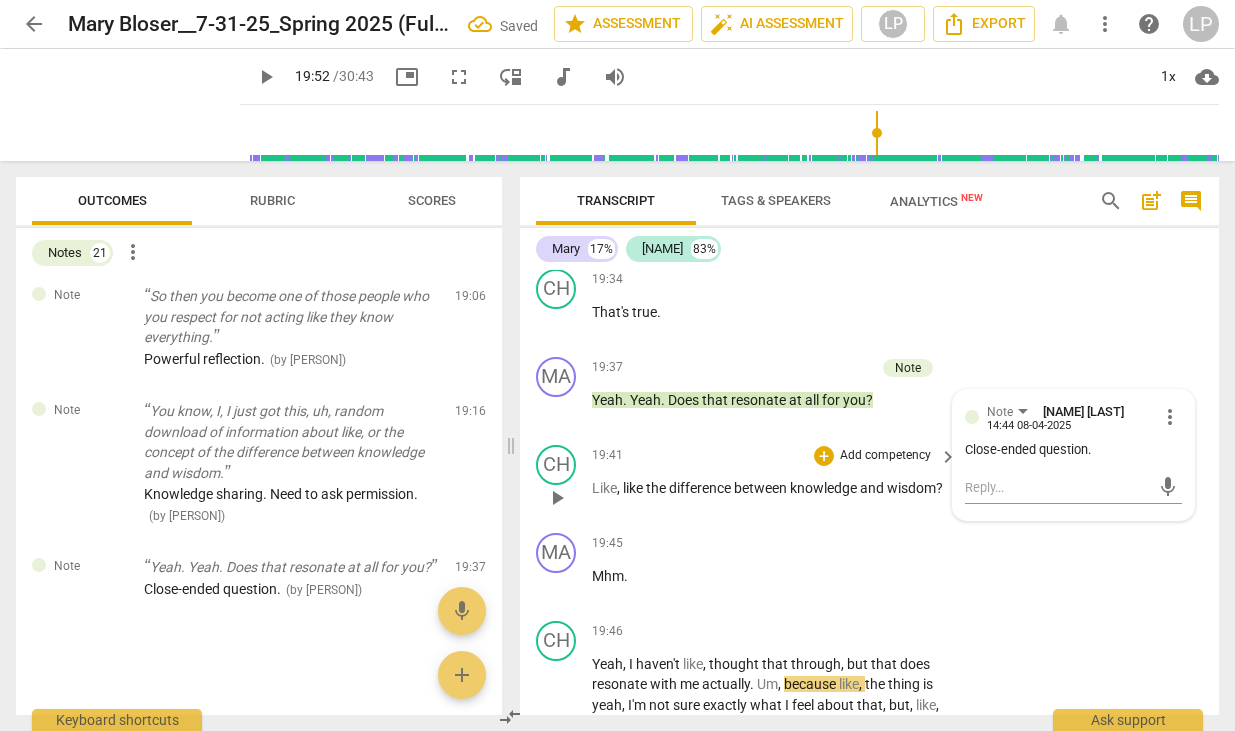 click on "between" at bounding box center (762, 488) 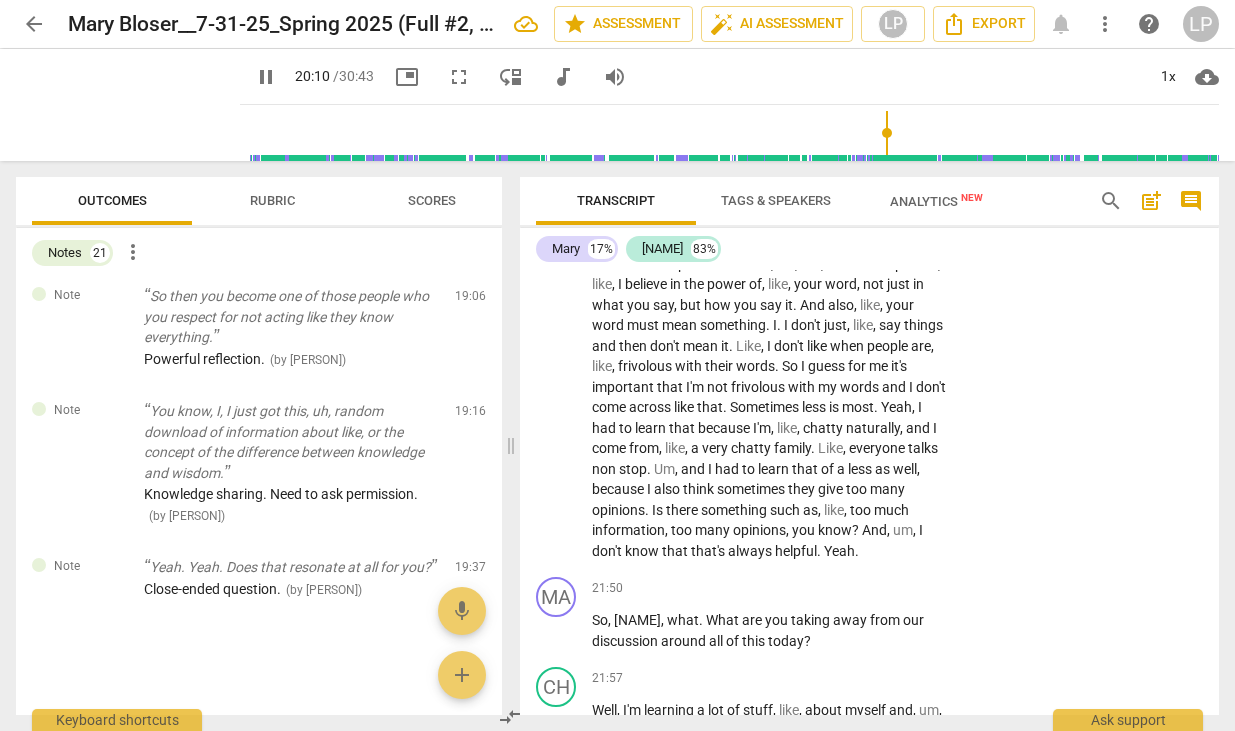 scroll, scrollTop: 11463, scrollLeft: 0, axis: vertical 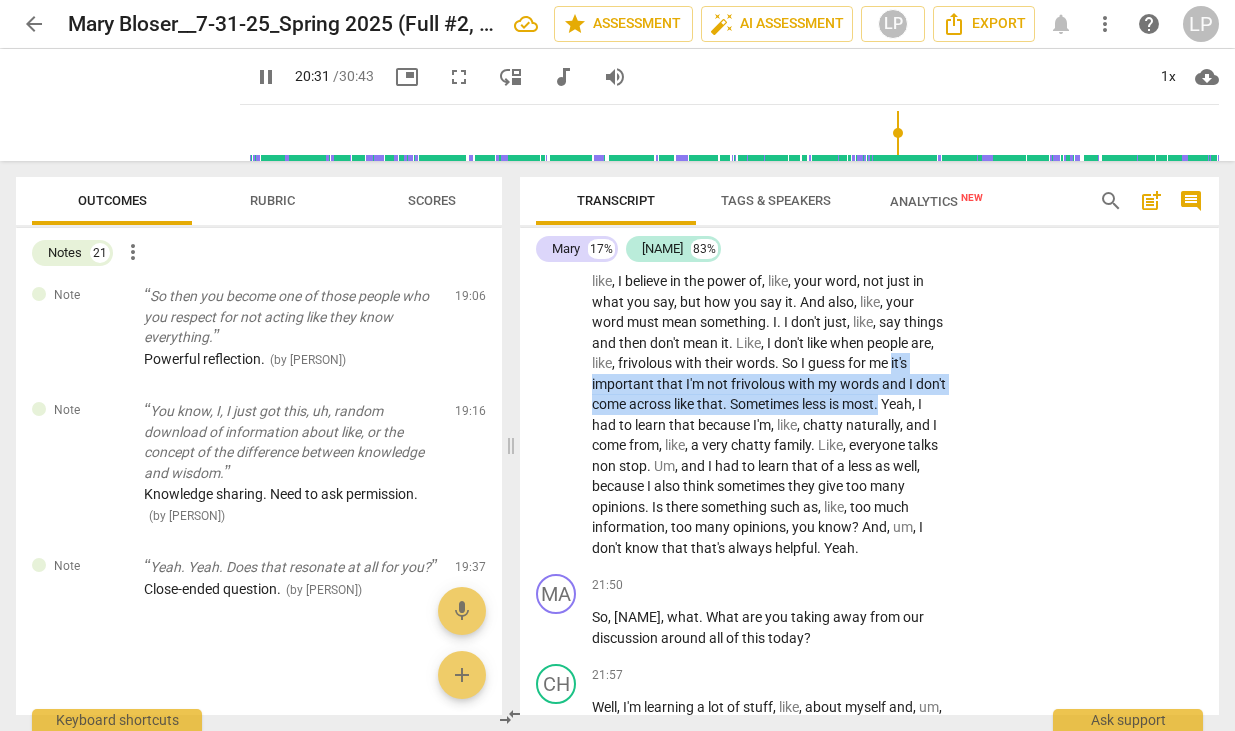 drag, startPoint x: 614, startPoint y: 446, endPoint x: 628, endPoint y: 494, distance: 50 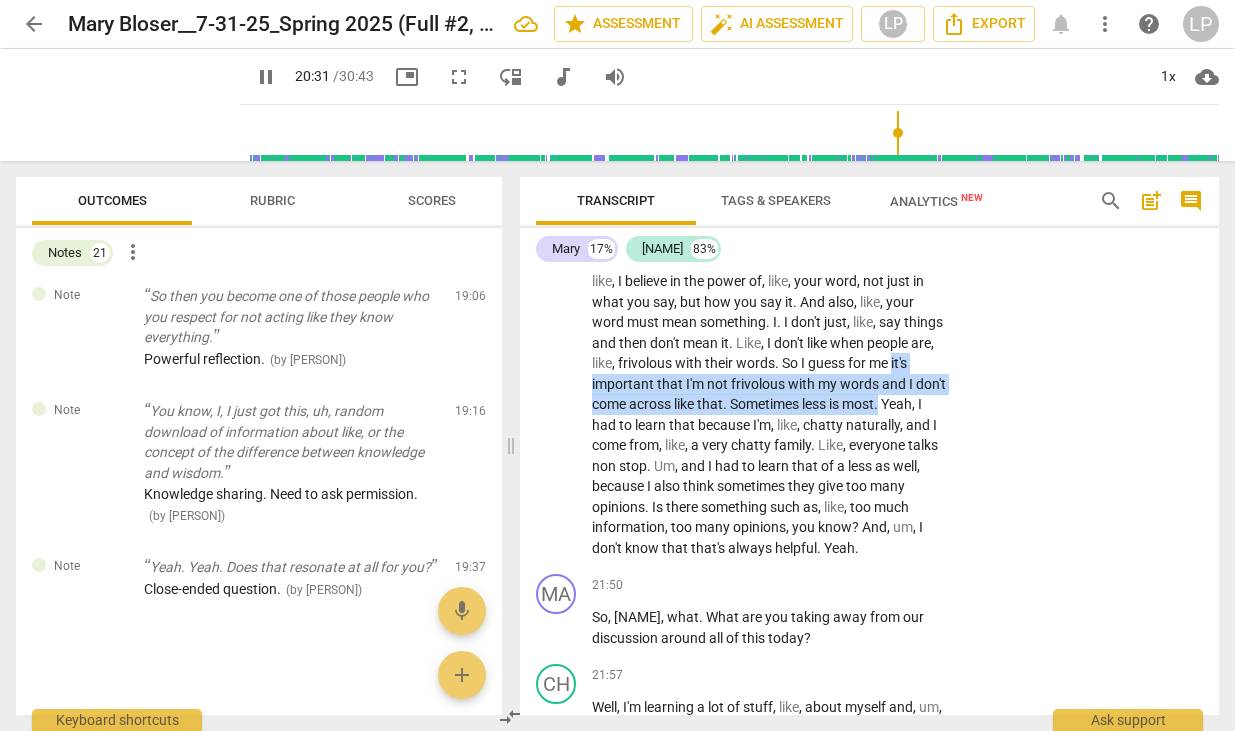 click on "Yeah ,   I   haven't   like ,   thought   that   through ,   but   that   does   resonate   with   me   actually .   Um ,   because   like ,   the   thing   is   yeah ,   I'm   not   sure   exactly   what   I   feel   about   that ,   but ,   like ,   because   so   many   things   come   up ,   I   feel   like   that   I   could   unpack   that   for   a   while .   So   I   don't   have   time   to   unpack   all   of   that .   But .   Yeah ,   um ,   but   I   think ,   like ,   I   like   to   share   information   for   the   sake   of   learning   and   maybe   like ,   for   people ,   for   growth ,   learning   and   also ,   like ,   just   opportunities   for   reflection .   And   I   feel   like   if   what   I'm   sharing   ultimately   isn't ,   like   you   said ,   kind   of   like   wisdom ,   and   it   isn't   like ,   something   that   can   be   used   effectively ,   like ,   either   for   someone   to   walk   away   with   a   different   perspective   or   for   me   to   learn ," at bounding box center [769, 241] 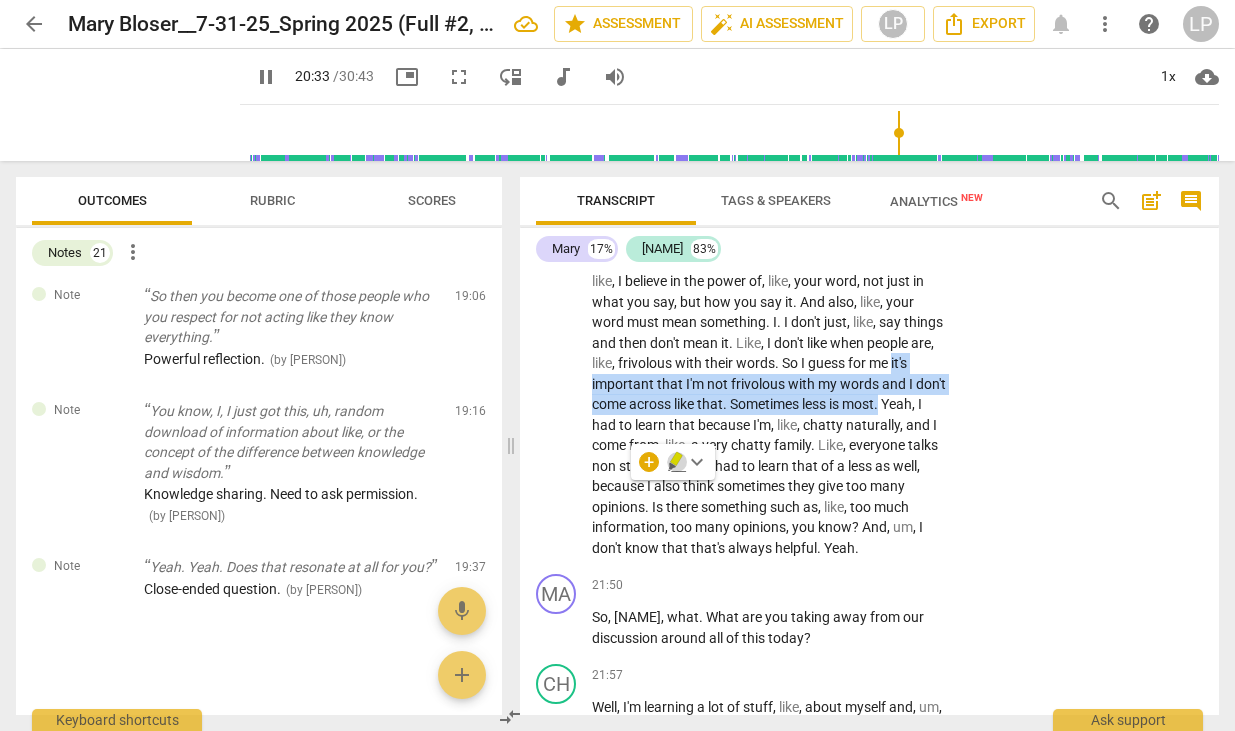 click 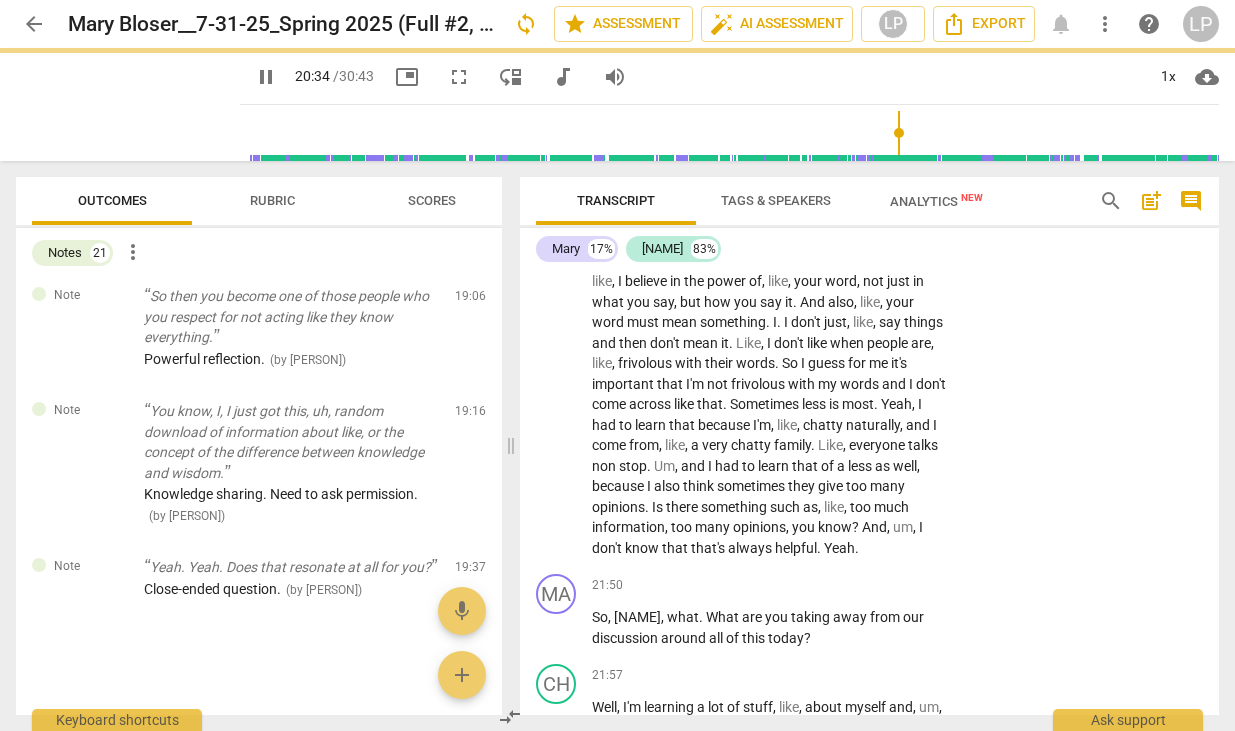 click on "come" at bounding box center (610, 404) 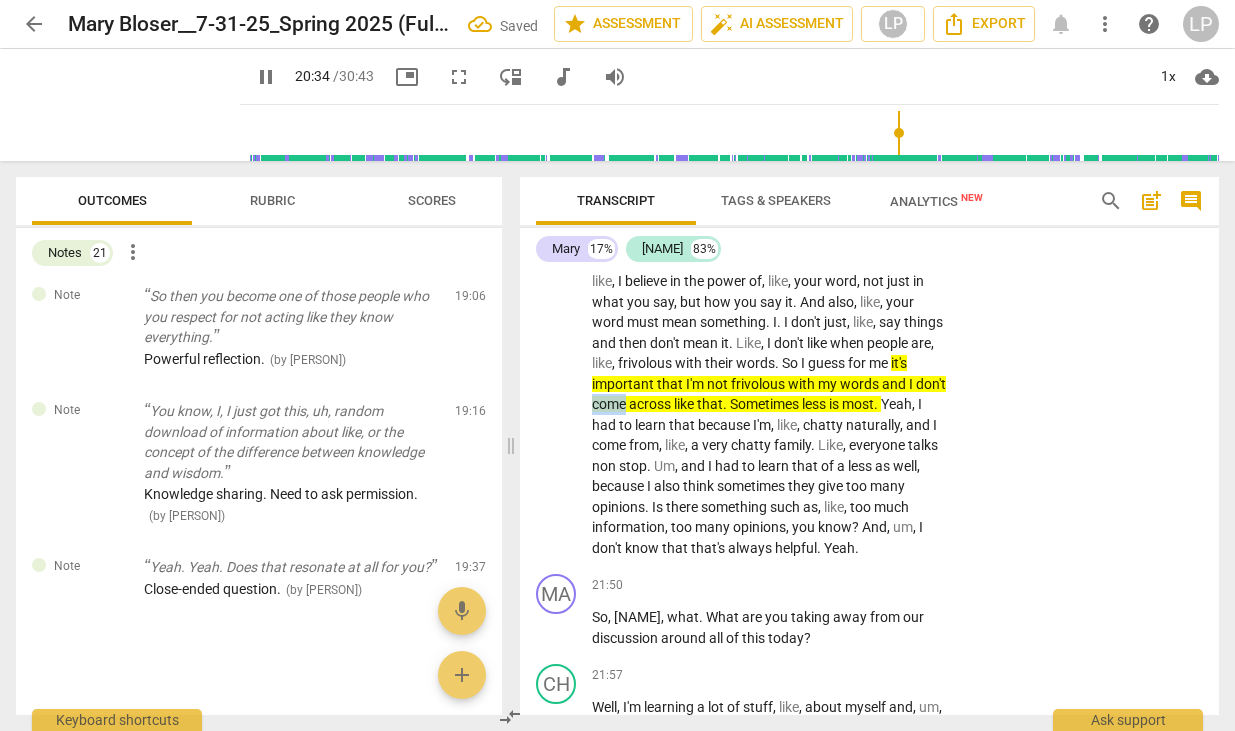 click on "come" at bounding box center [610, 404] 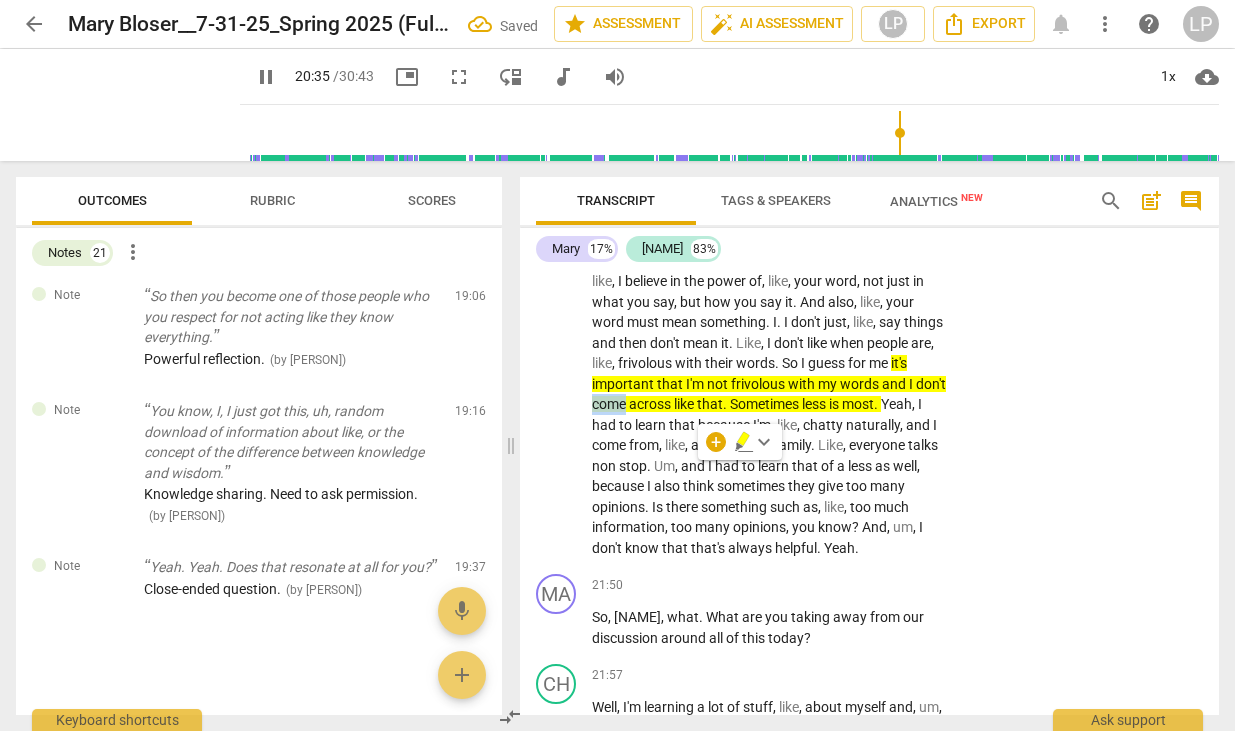 click on "come" at bounding box center (610, 404) 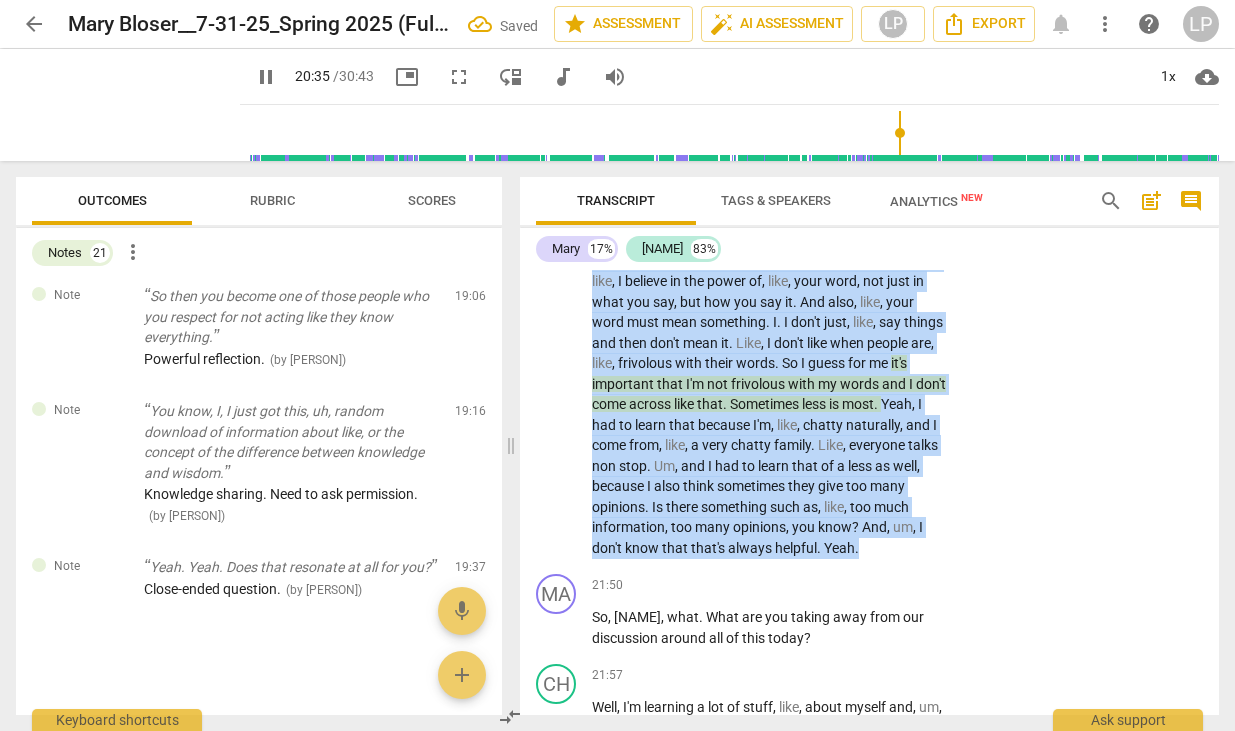 click on "come" at bounding box center (610, 404) 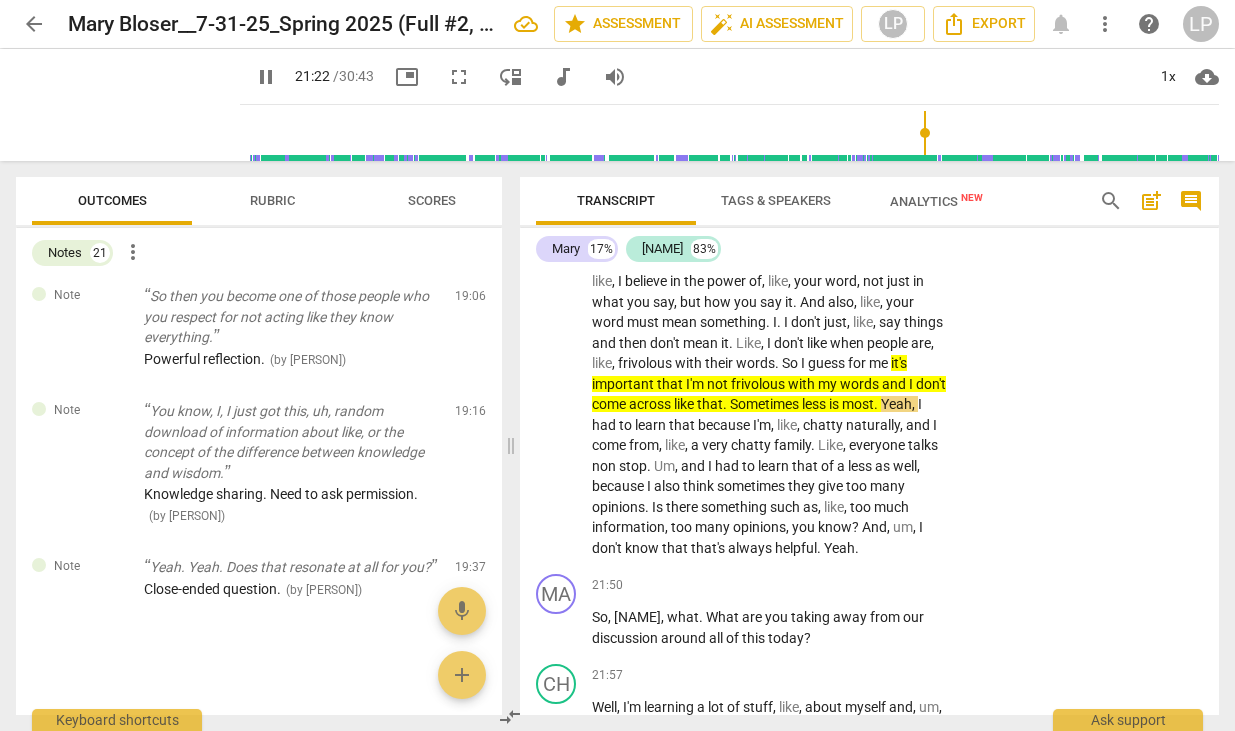 click on "." at bounding box center [877, 404] 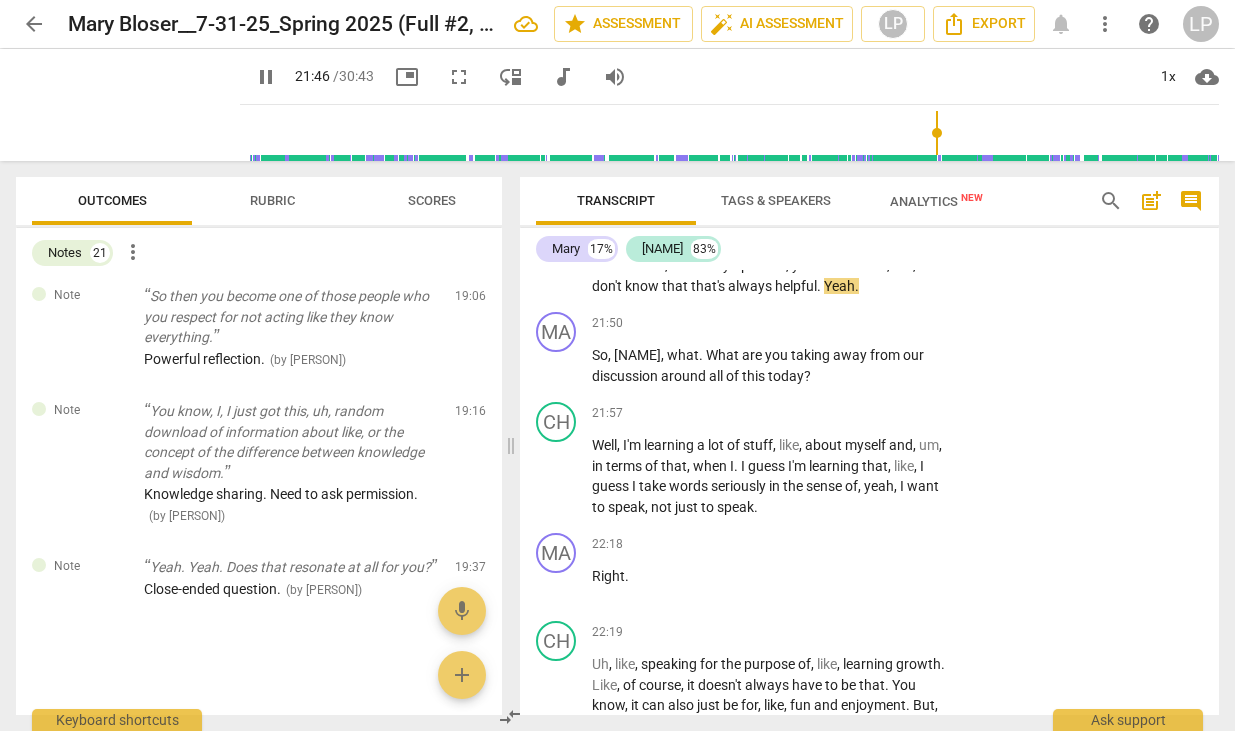 scroll, scrollTop: 11738, scrollLeft: 0, axis: vertical 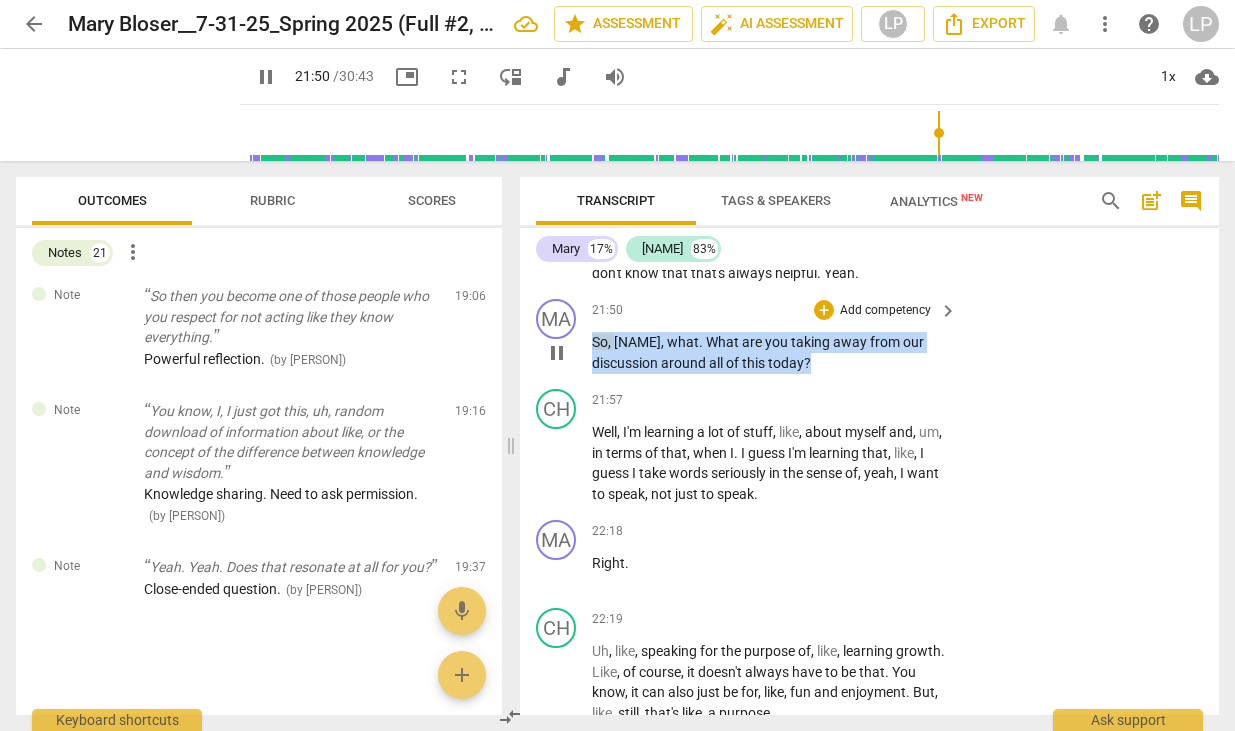 drag, startPoint x: 820, startPoint y: 423, endPoint x: 584, endPoint y: 410, distance: 236.35777 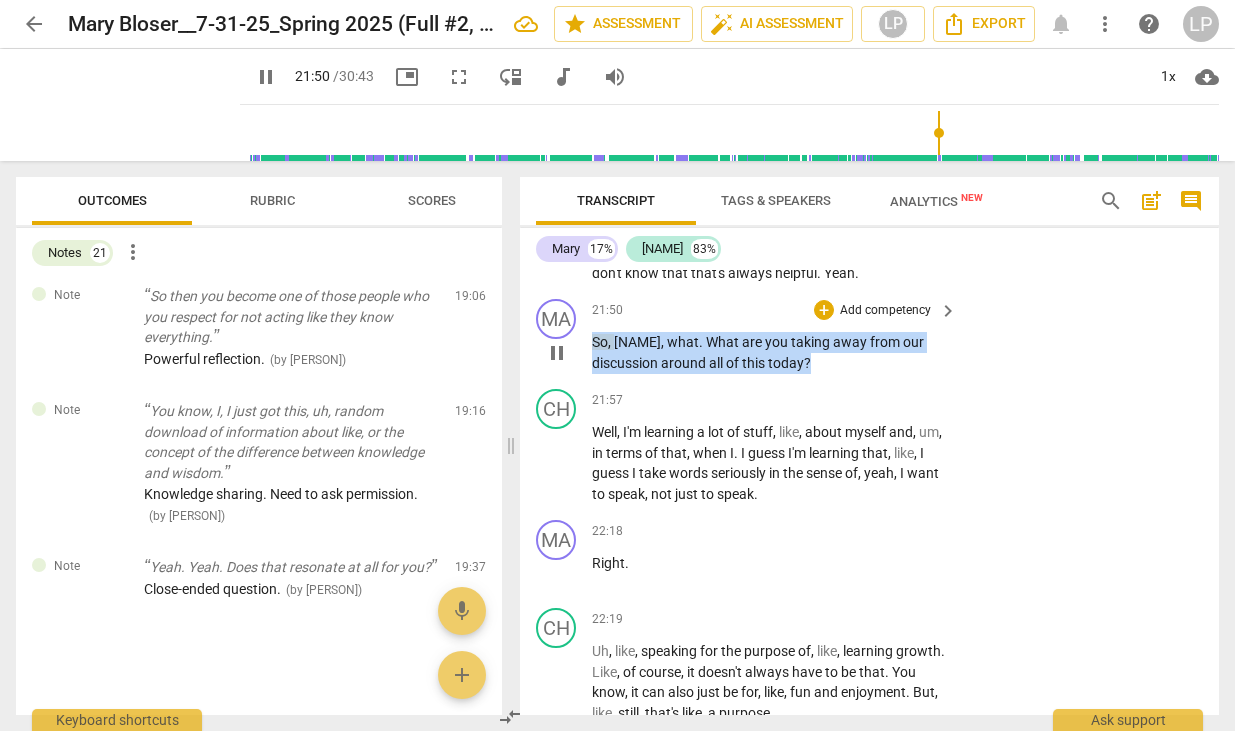 click on "MA play_arrow pause 21:50 + Add competency keyboard_arrow_right So ,   Charlotte ,   what .   What   are   you   taking   away   from   our   discussion   around   all   of   this   today ?" at bounding box center [869, 336] 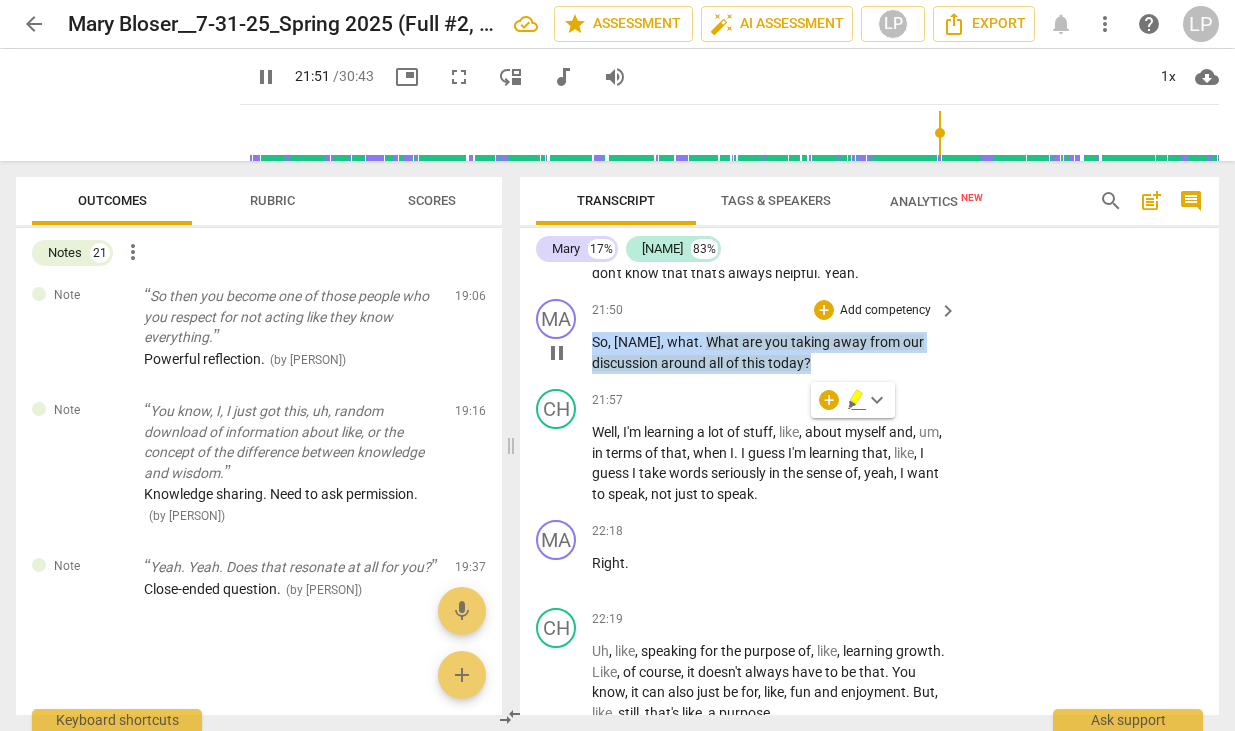 click on "Add competency" at bounding box center [885, 311] 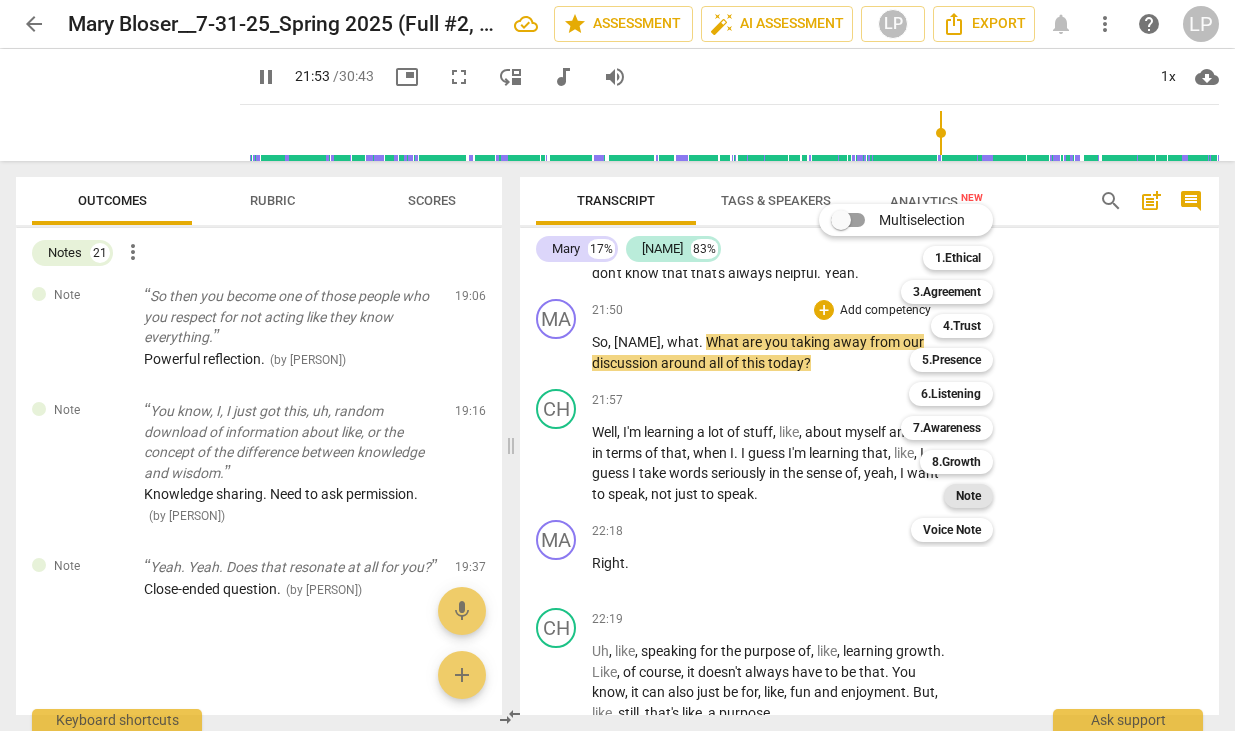 click on "Note" at bounding box center (968, 496) 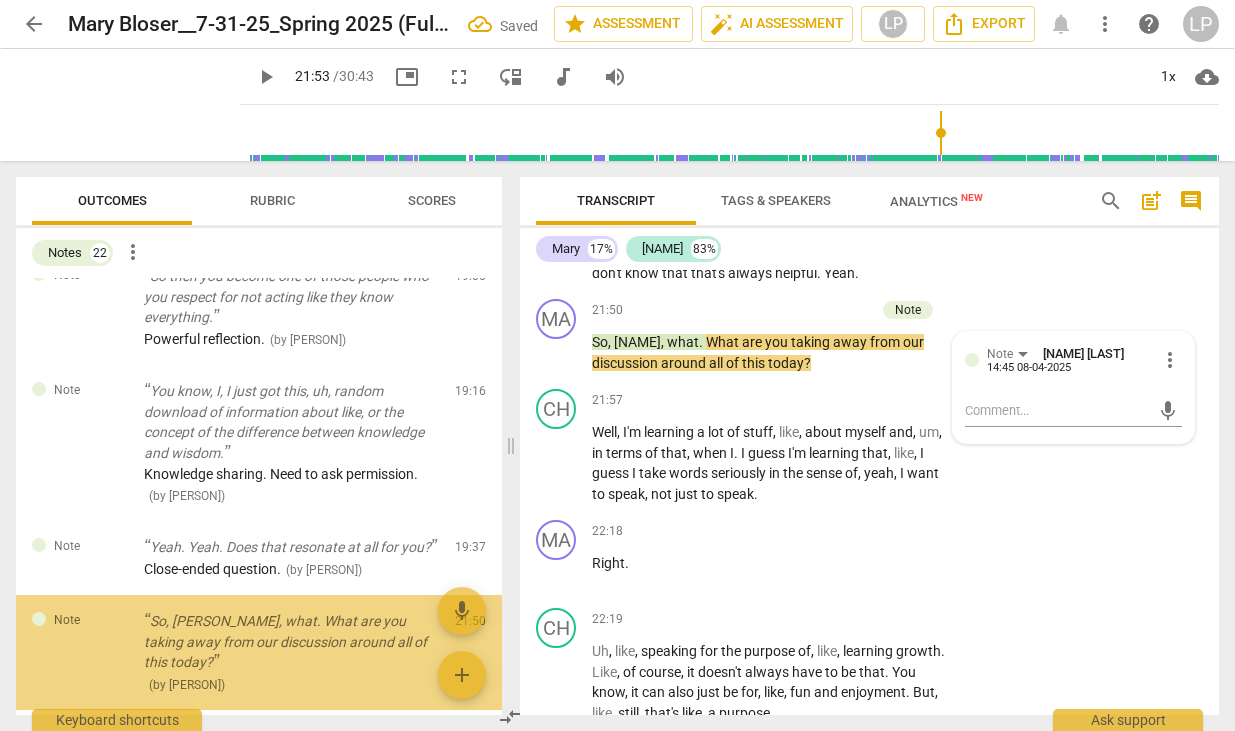 scroll, scrollTop: 2111, scrollLeft: 0, axis: vertical 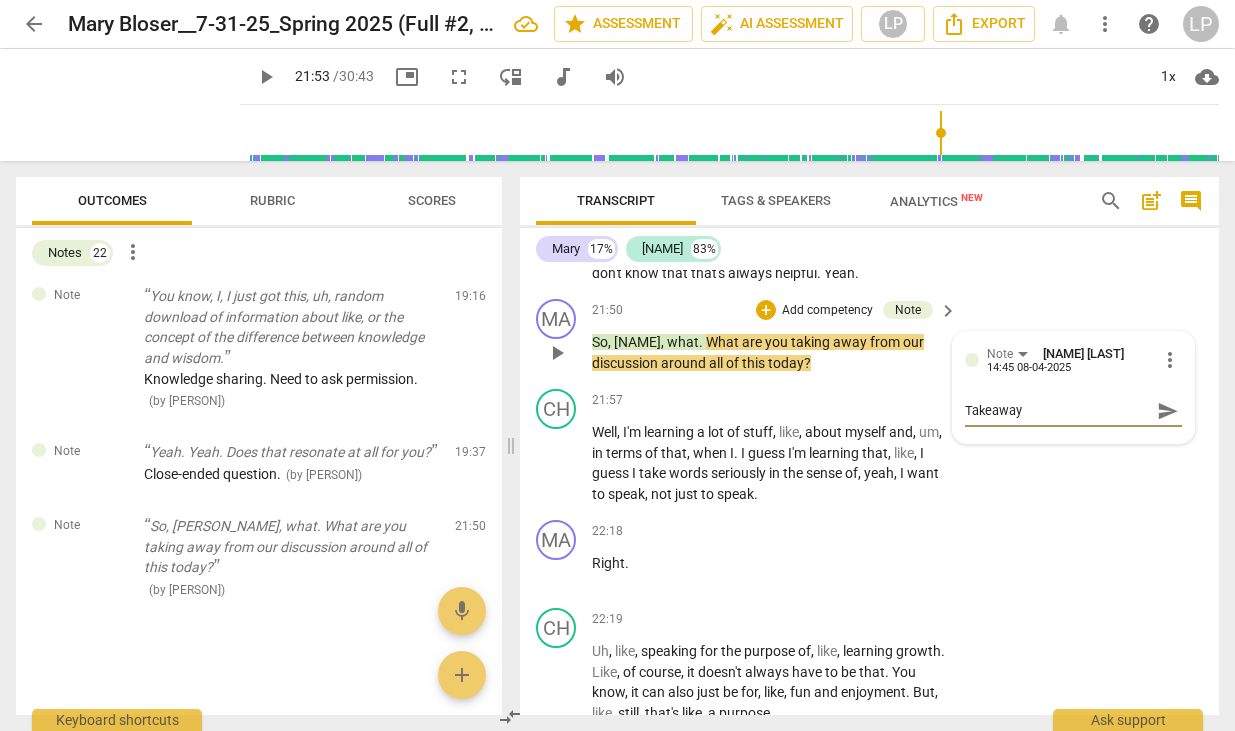 click on "send" at bounding box center [1168, 411] 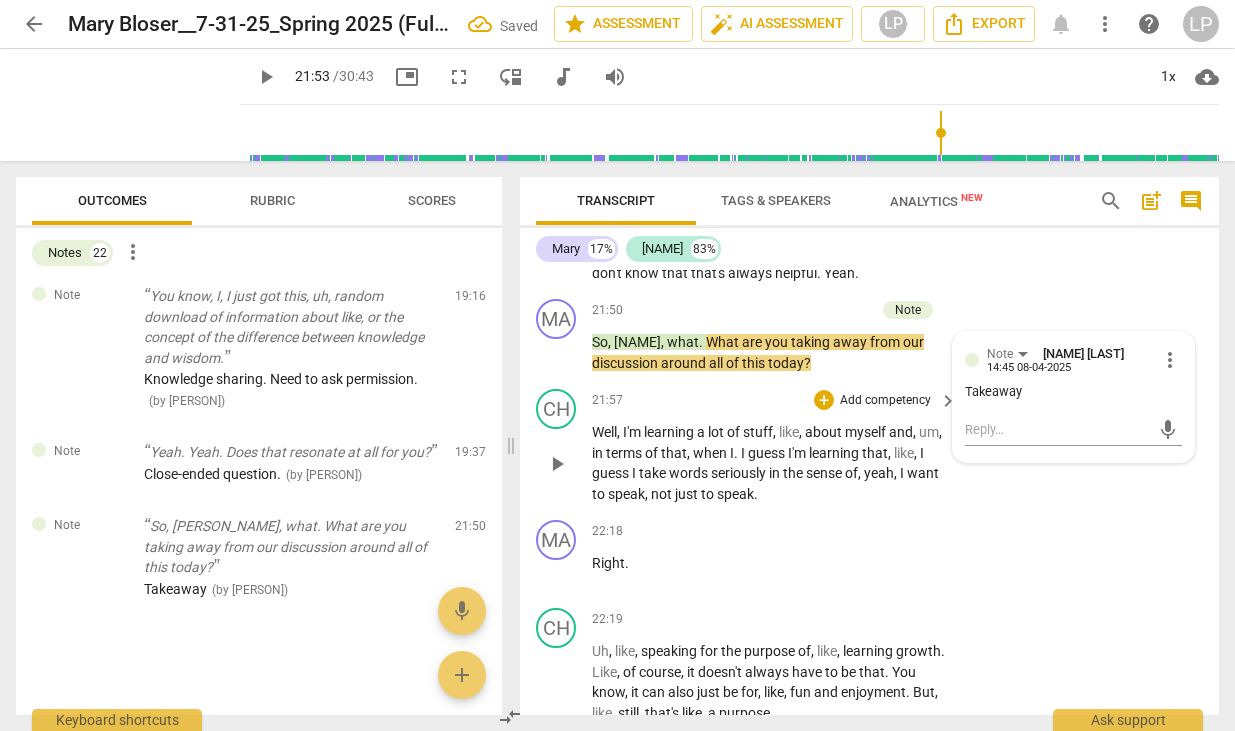 click on "words" at bounding box center [690, 473] 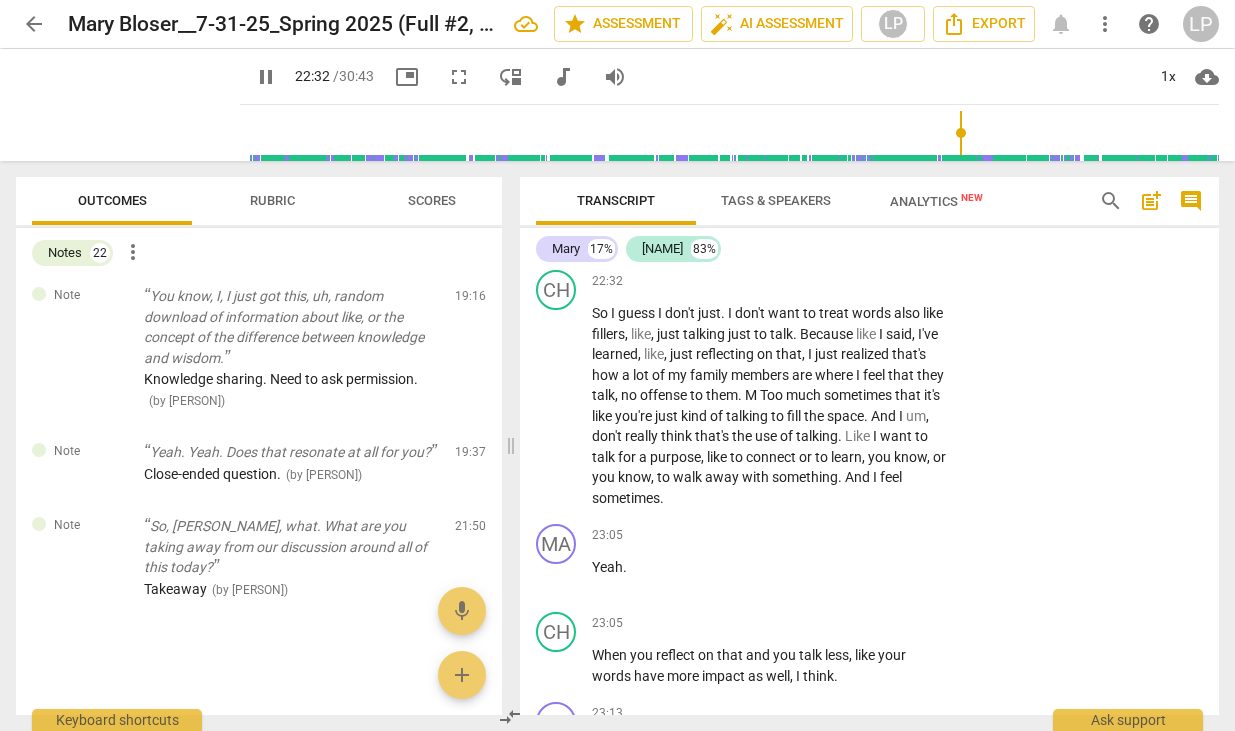 scroll, scrollTop: 12306, scrollLeft: 0, axis: vertical 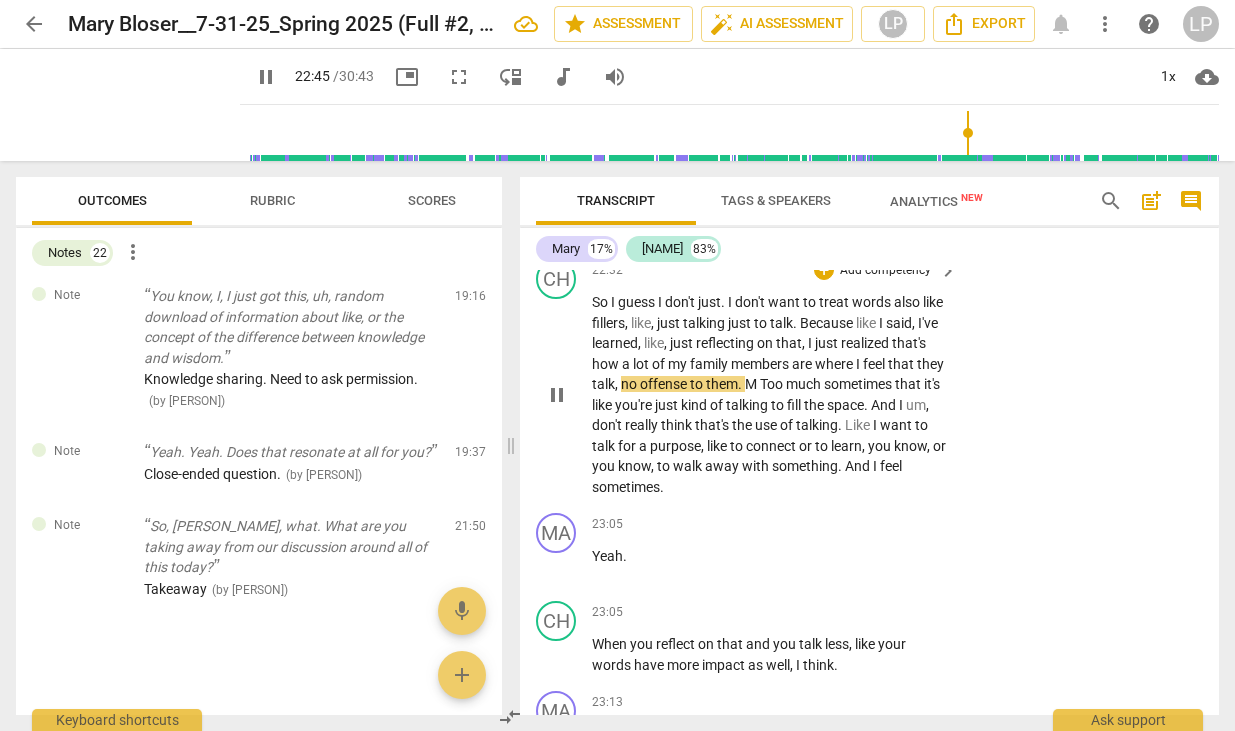 click on "Too" at bounding box center [773, 384] 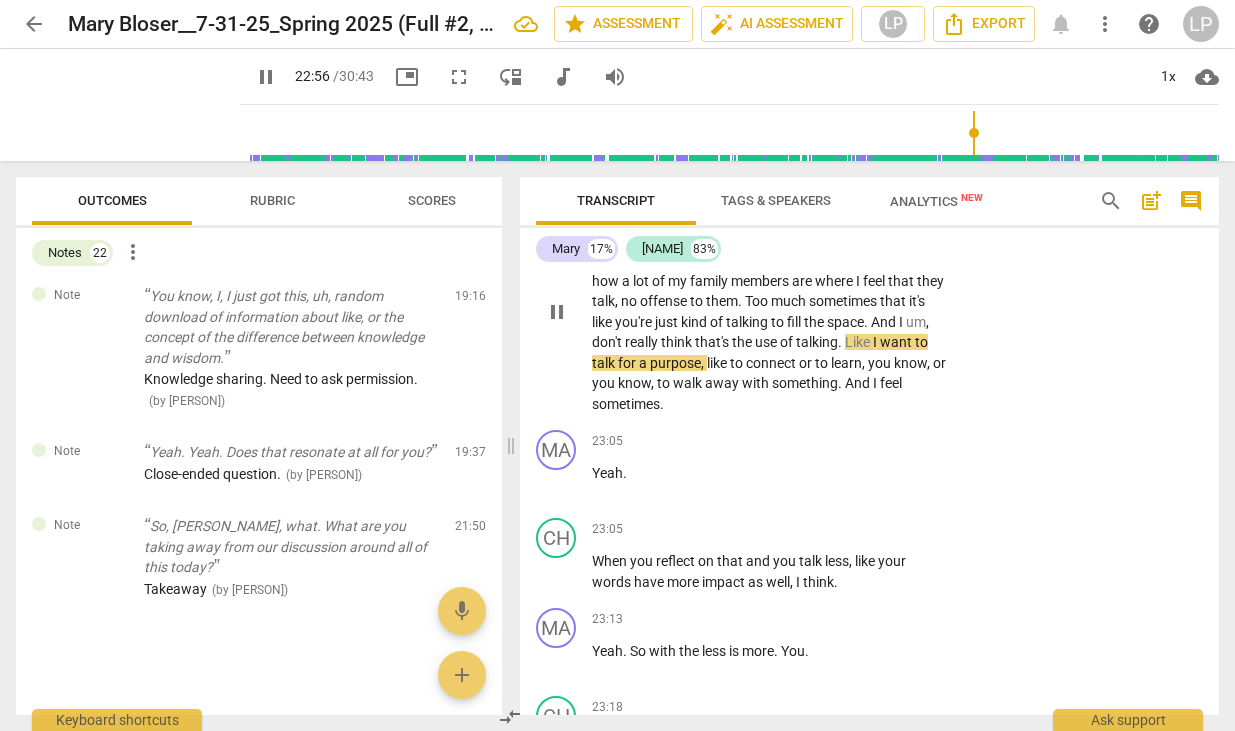 scroll, scrollTop: 12390, scrollLeft: 0, axis: vertical 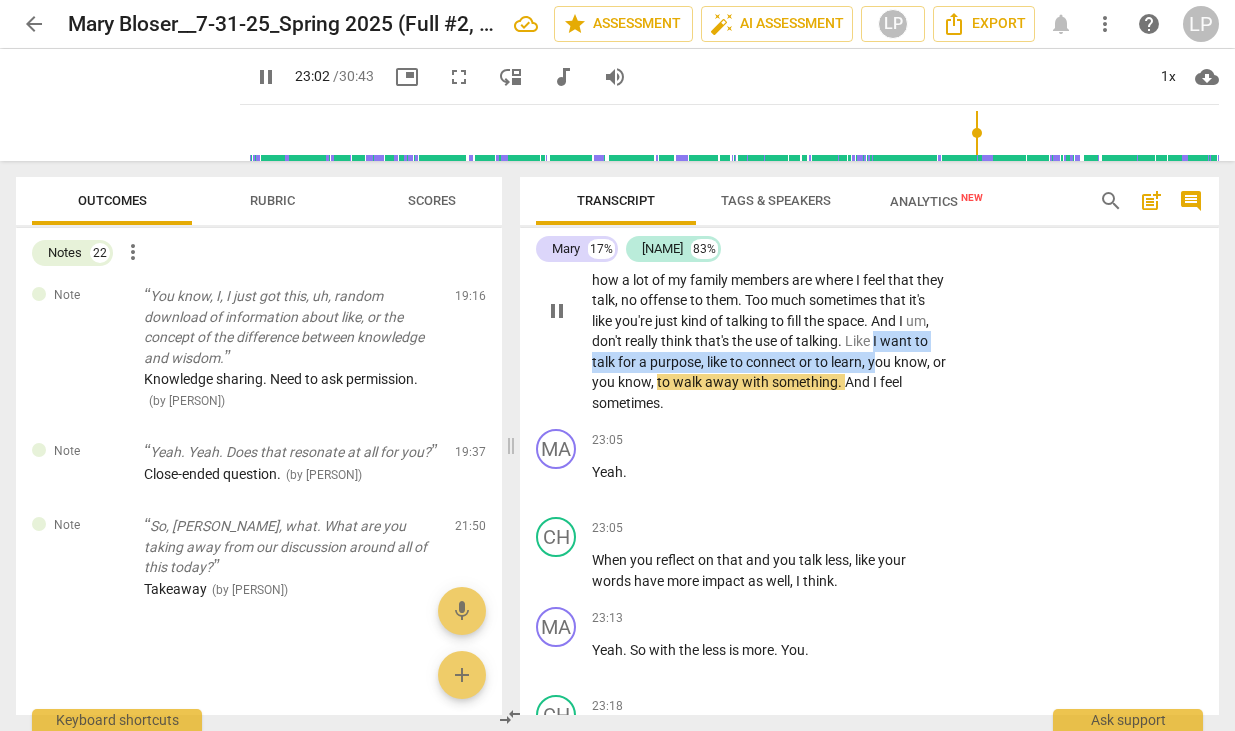 drag, startPoint x: 669, startPoint y: 423, endPoint x: 667, endPoint y: 455, distance: 32.06244 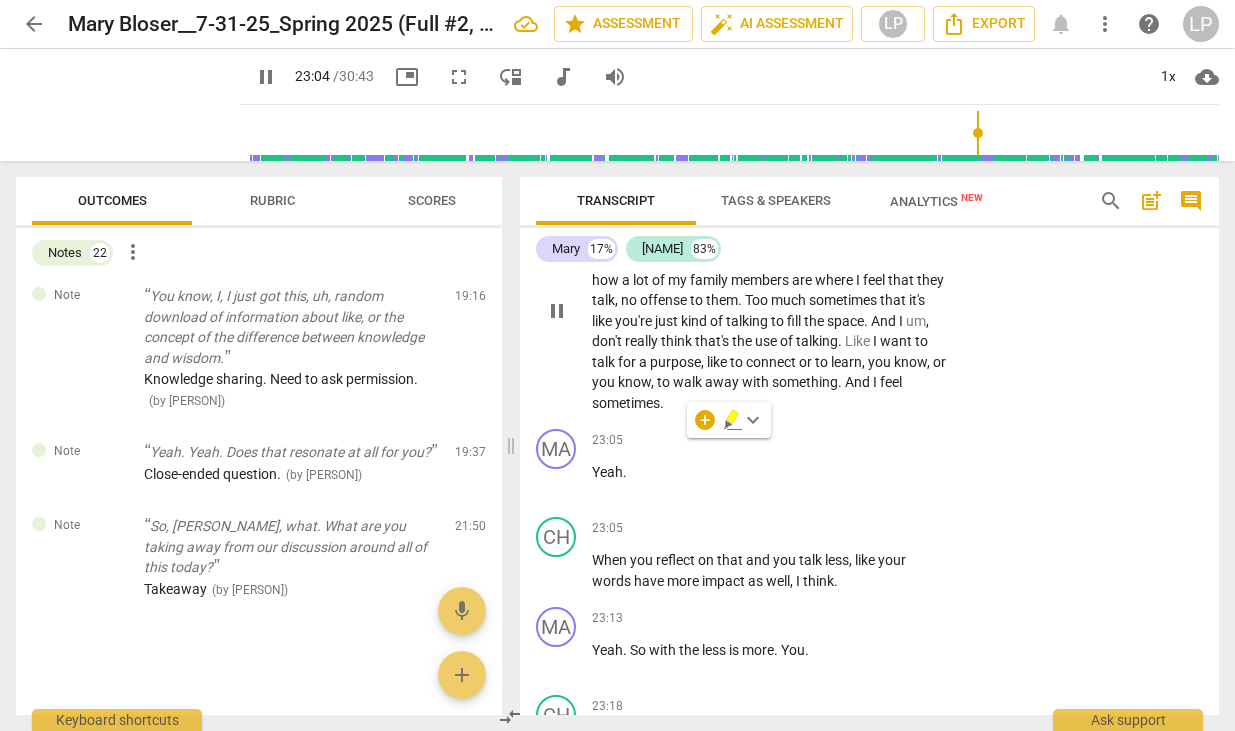 click on "something" at bounding box center (805, 382) 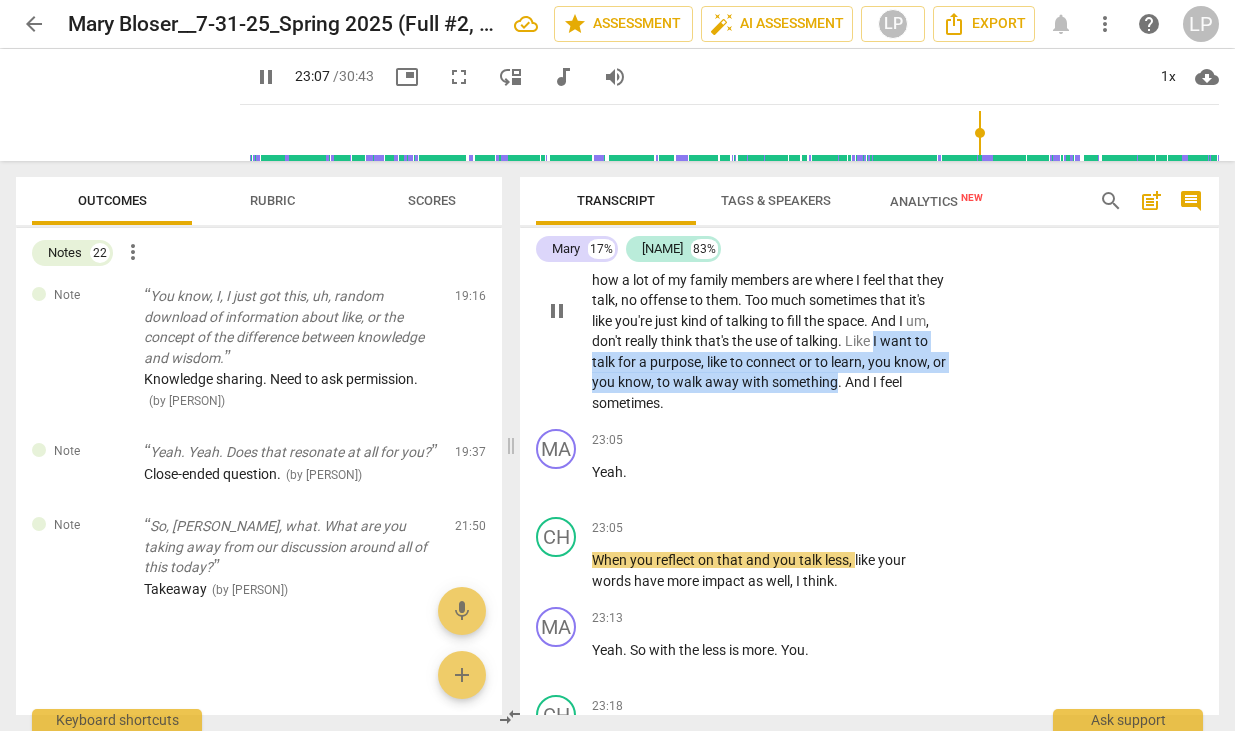 drag, startPoint x: 669, startPoint y: 426, endPoint x: 658, endPoint y: 459, distance: 34.785053 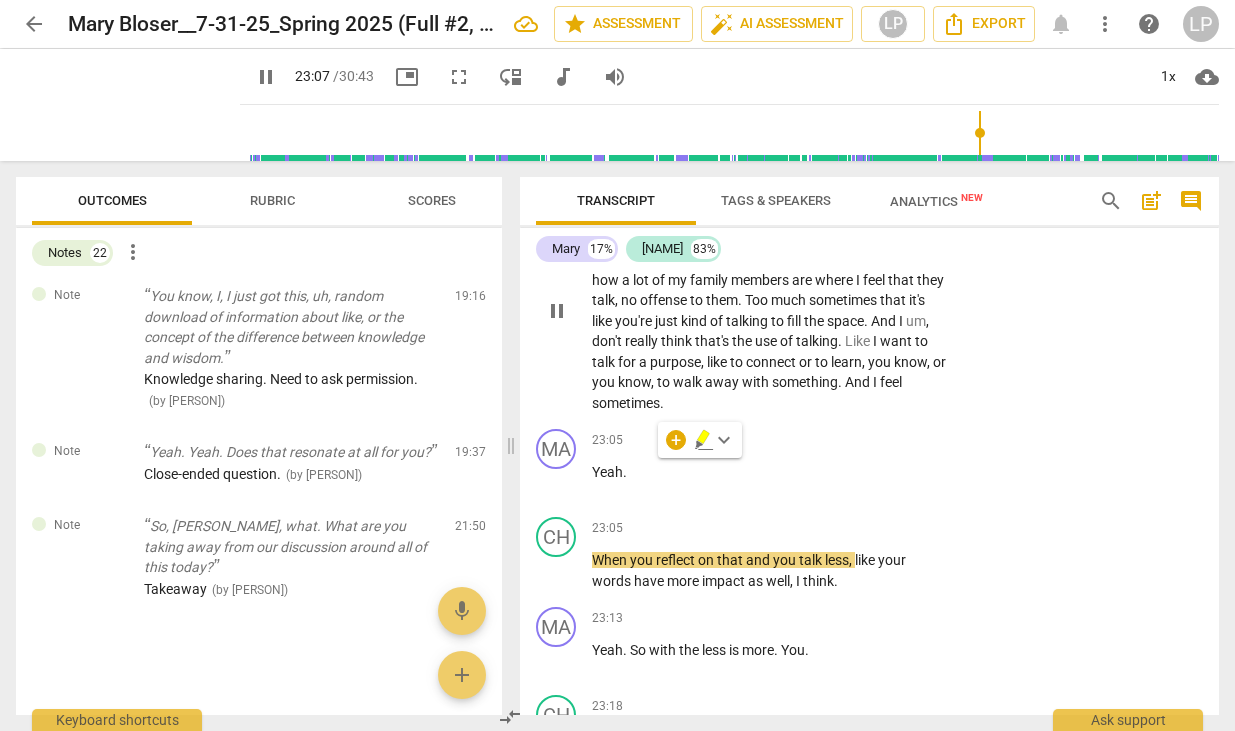 click on "." at bounding box center [841, 382] 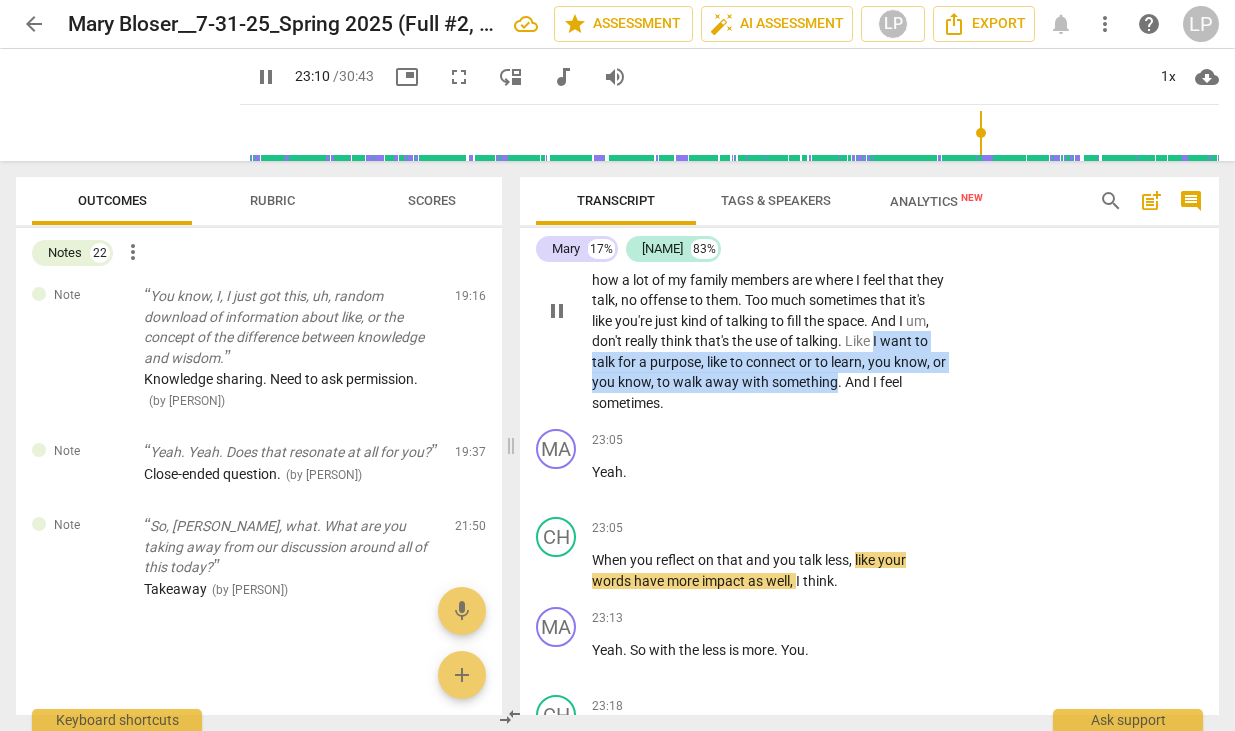 drag, startPoint x: 669, startPoint y: 427, endPoint x: 659, endPoint y: 464, distance: 38.327538 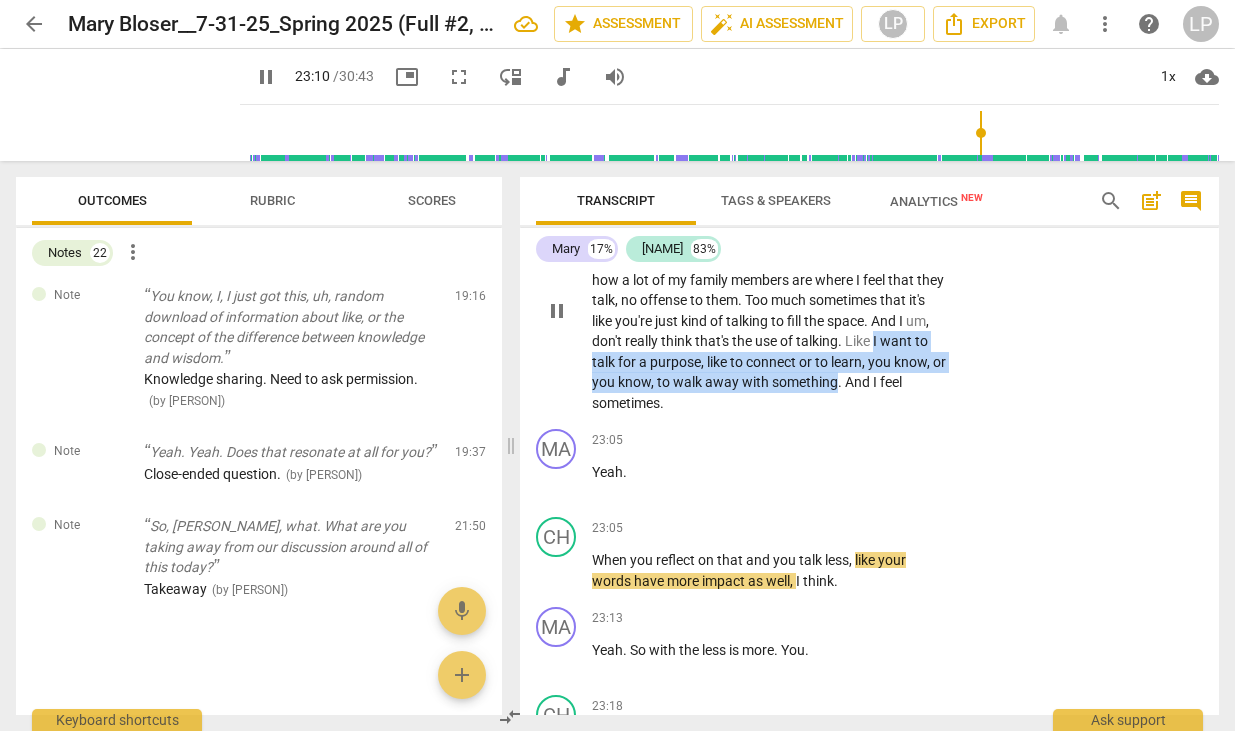 click on "So   I   guess   I   don't   just .   I   don't   want   to   treat   words   also   like   fillers ,   like ,   just   talking   just   to   talk .   Because   like   I   said ,   I've   learned ,   like ,   just   reflecting   on   that ,   I   just   realized   that's   how   a   lot   of   my   family   members   are   where   I   feel   that   they   talk ,   no   offense   to   them .   Too   much   sometimes   that   it's   like   you're   just   kind   of   talking   to   fill   the   space .   And   I   um ,   don't   really   think   that's   the   use   of   talking .   Like   I   want   to   talk   for   a   purpose ,   like   to   connect   or   to   learn ,   you   know ,   or   you   know ,   to   walk   away   with   something .   And   I   feel   sometimes ." at bounding box center (769, 310) 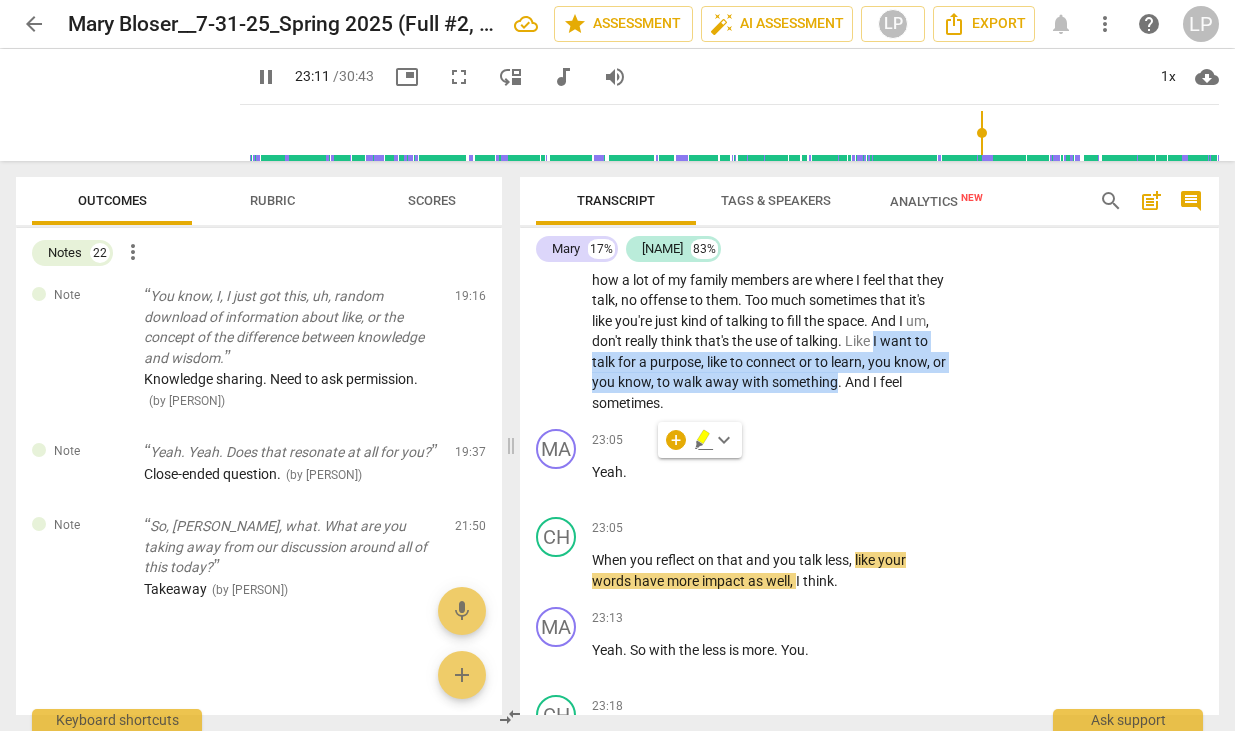 click 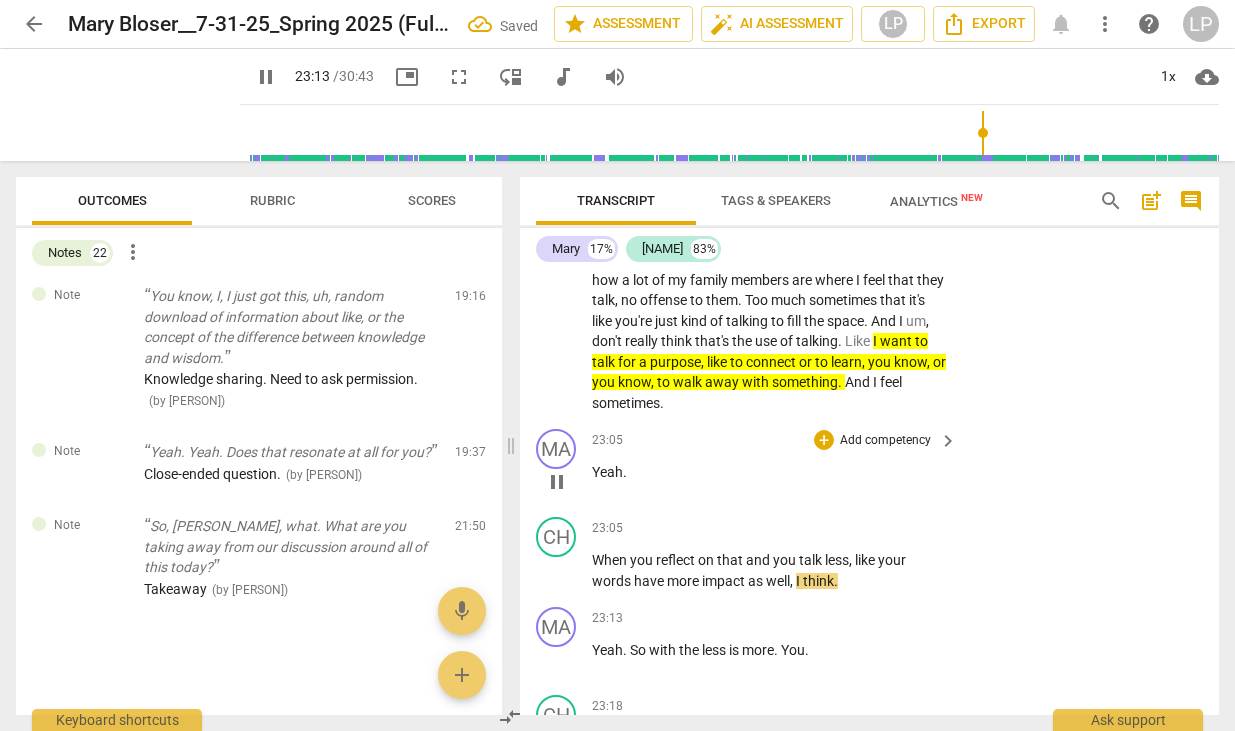 click on "Yeah ." at bounding box center [769, 472] 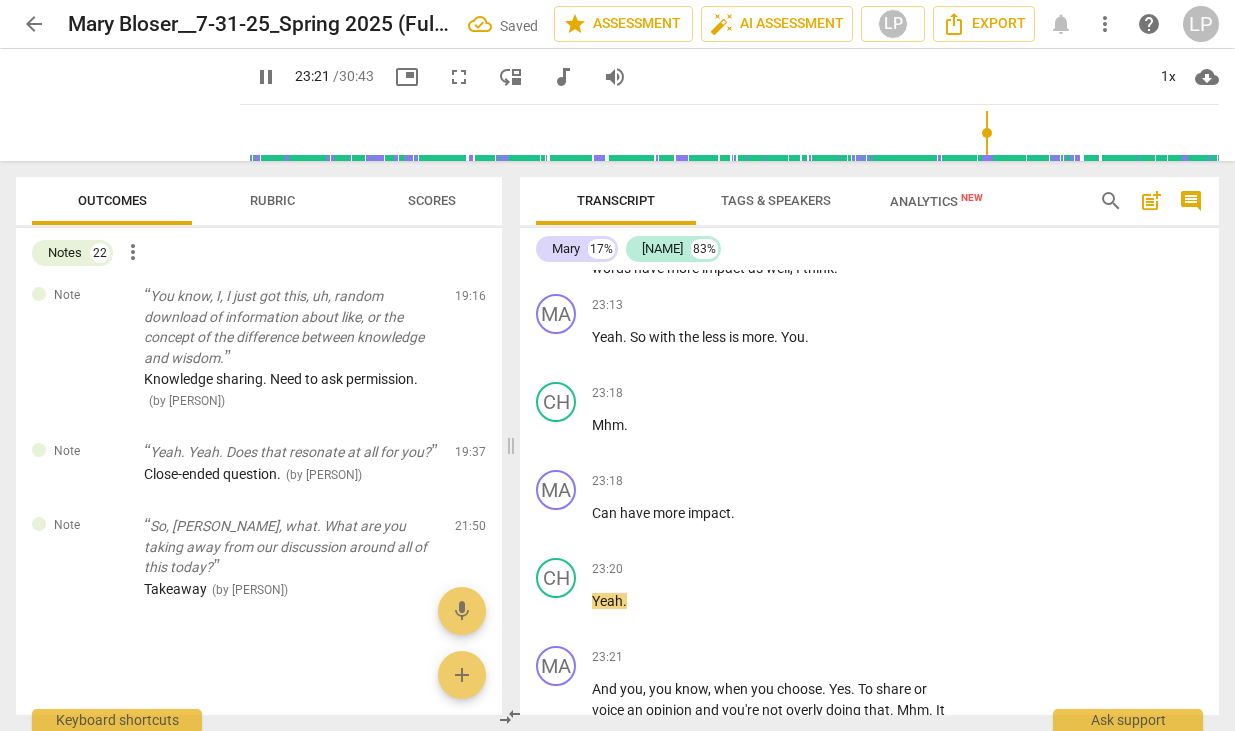 scroll, scrollTop: 12611, scrollLeft: 0, axis: vertical 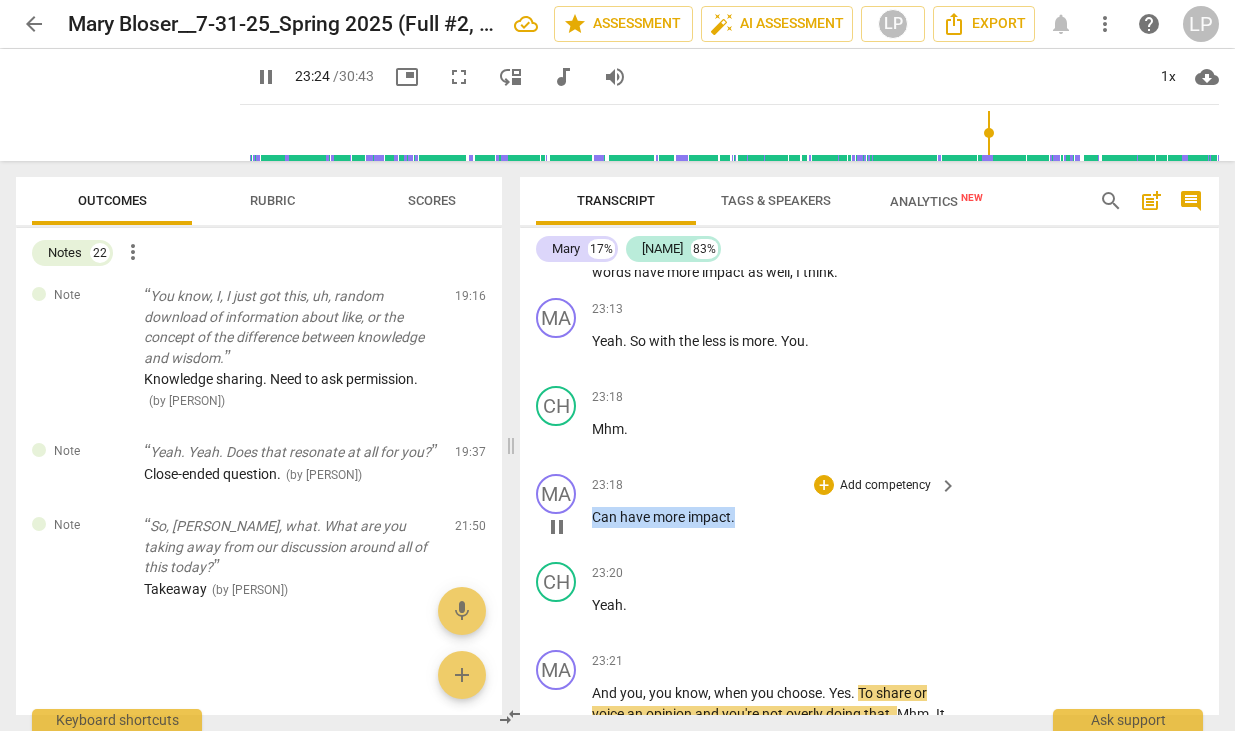 drag, startPoint x: 736, startPoint y: 581, endPoint x: 595, endPoint y: 579, distance: 141.01419 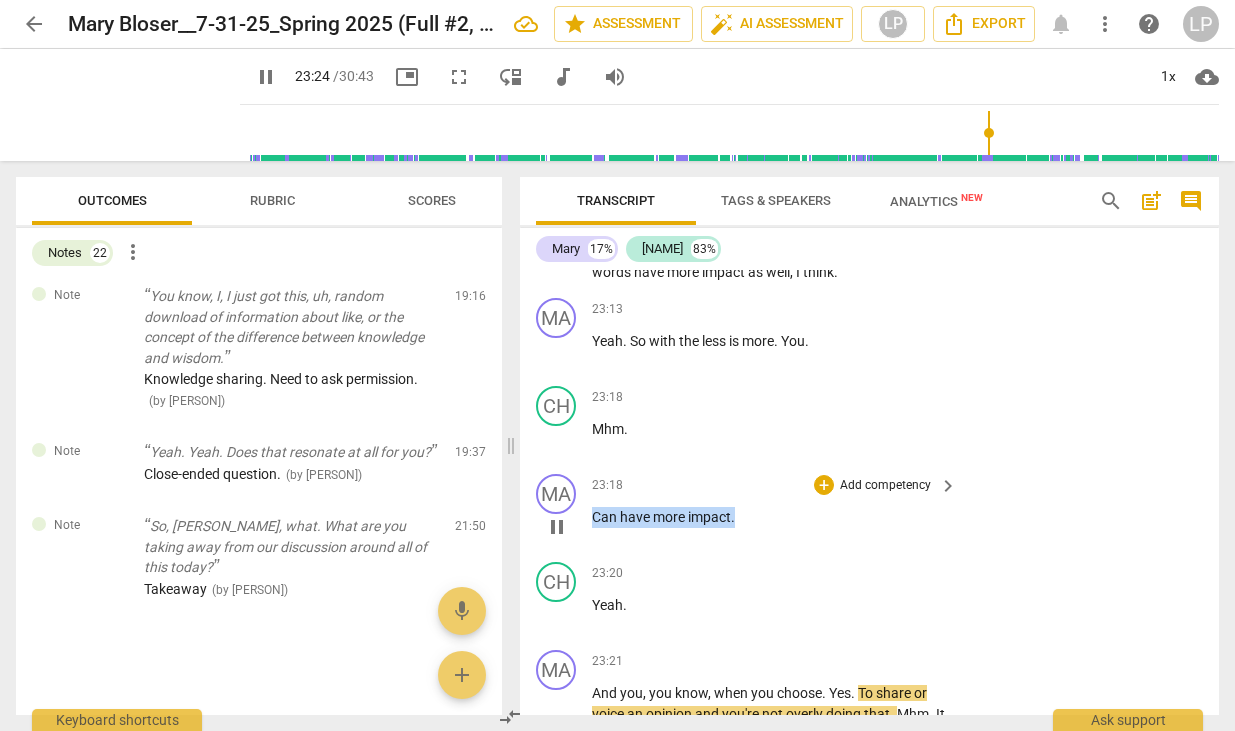 click on "Can   have   more   impact ." at bounding box center [769, 517] 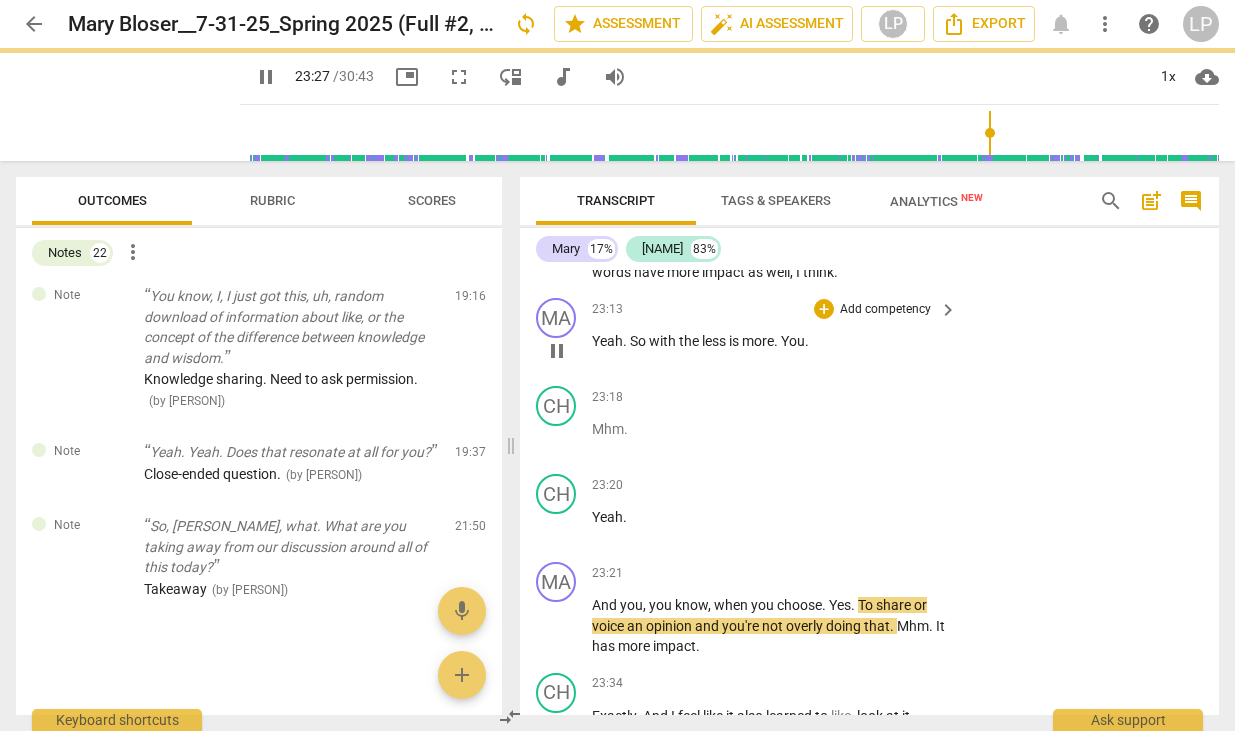 click on "Yeah .   So   with   the   less   is   more .   You ." at bounding box center (769, 341) 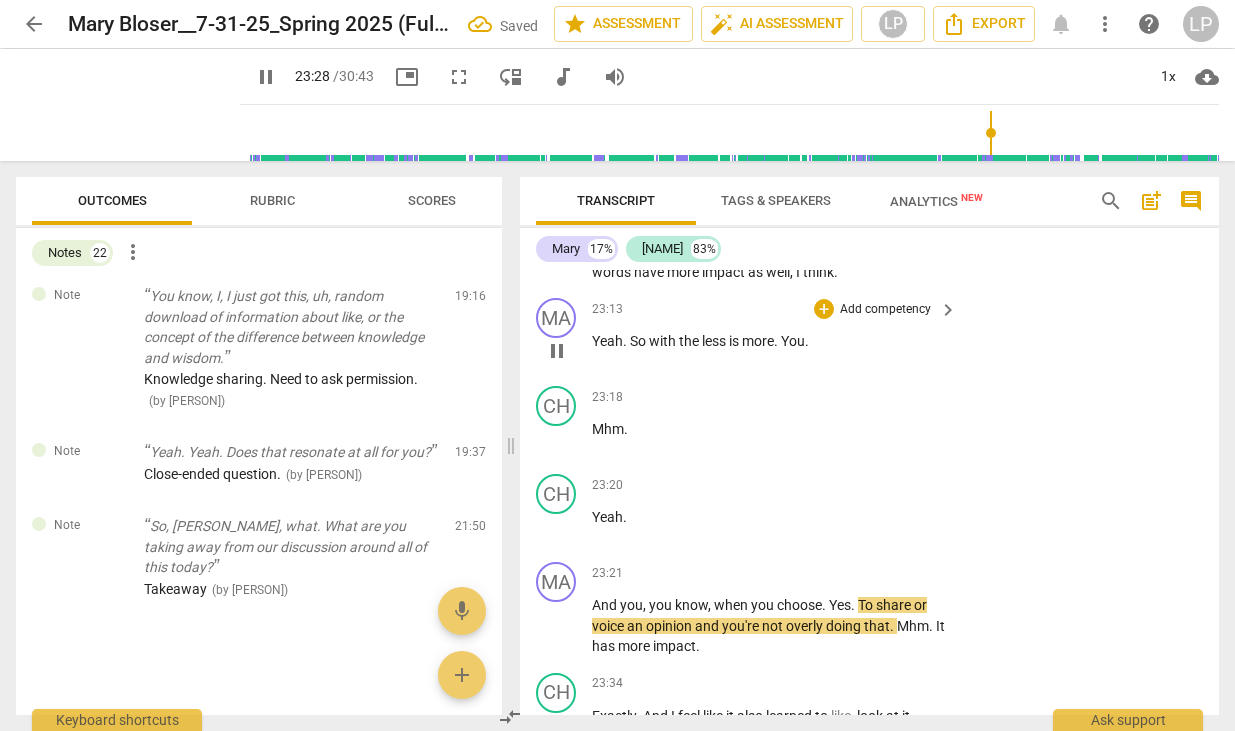 paste 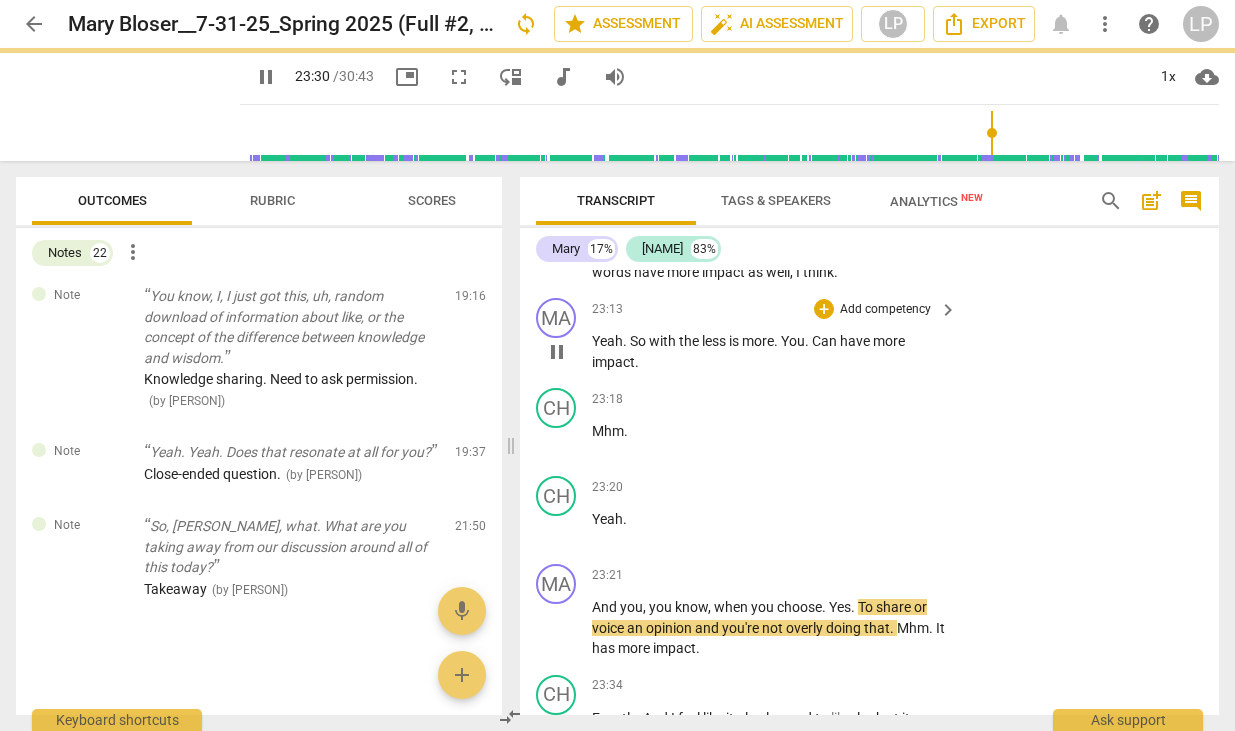 click on "Add competency" at bounding box center [885, 310] 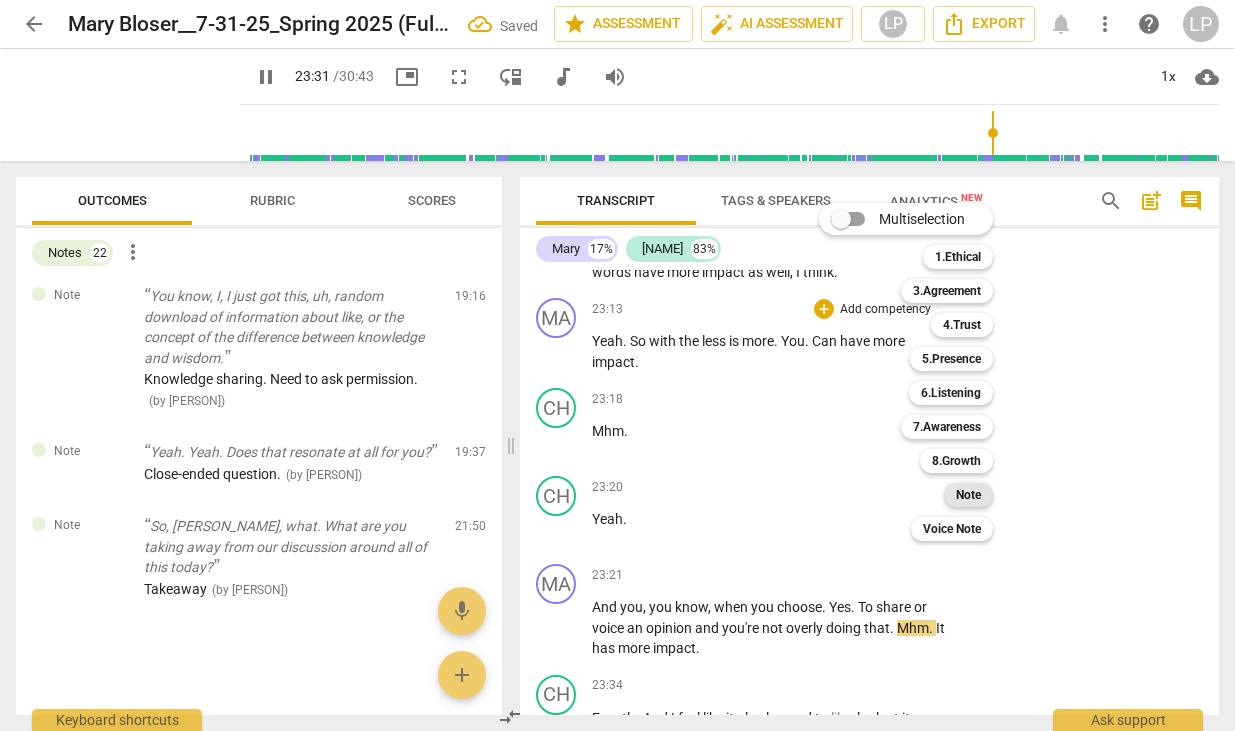 click on "Note" at bounding box center [968, 495] 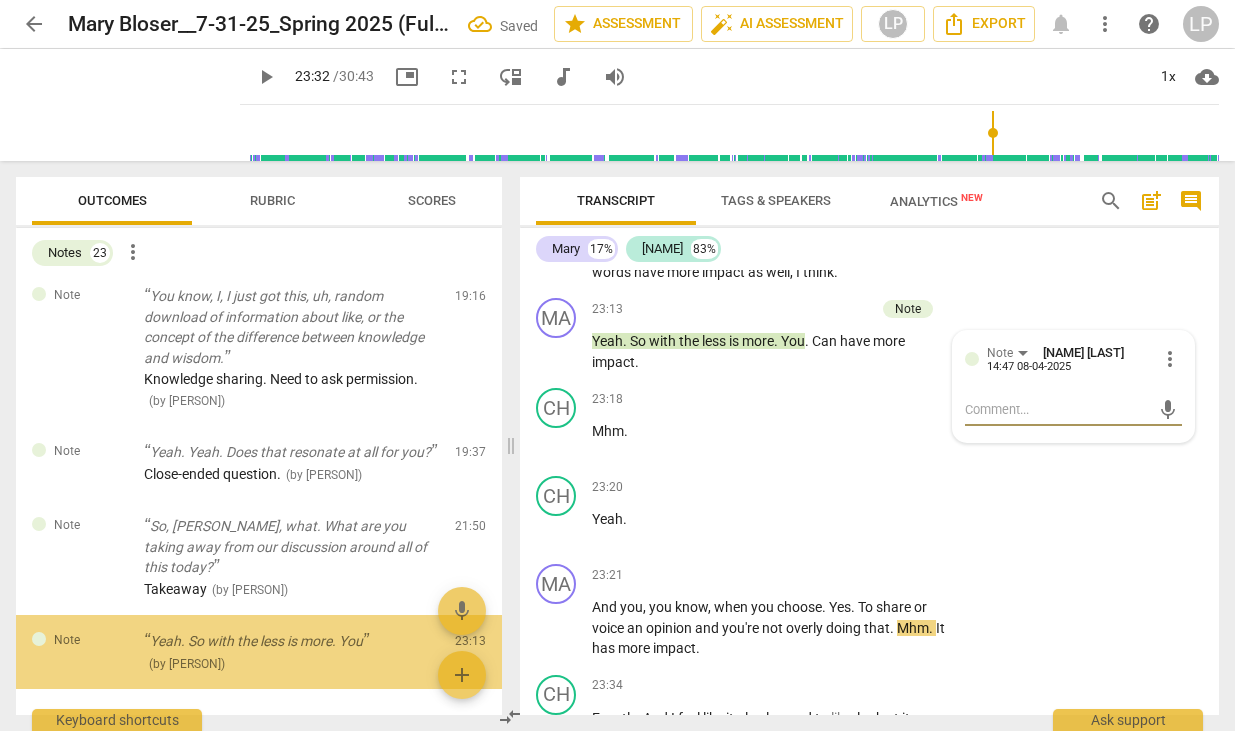 scroll, scrollTop: 2185, scrollLeft: 0, axis: vertical 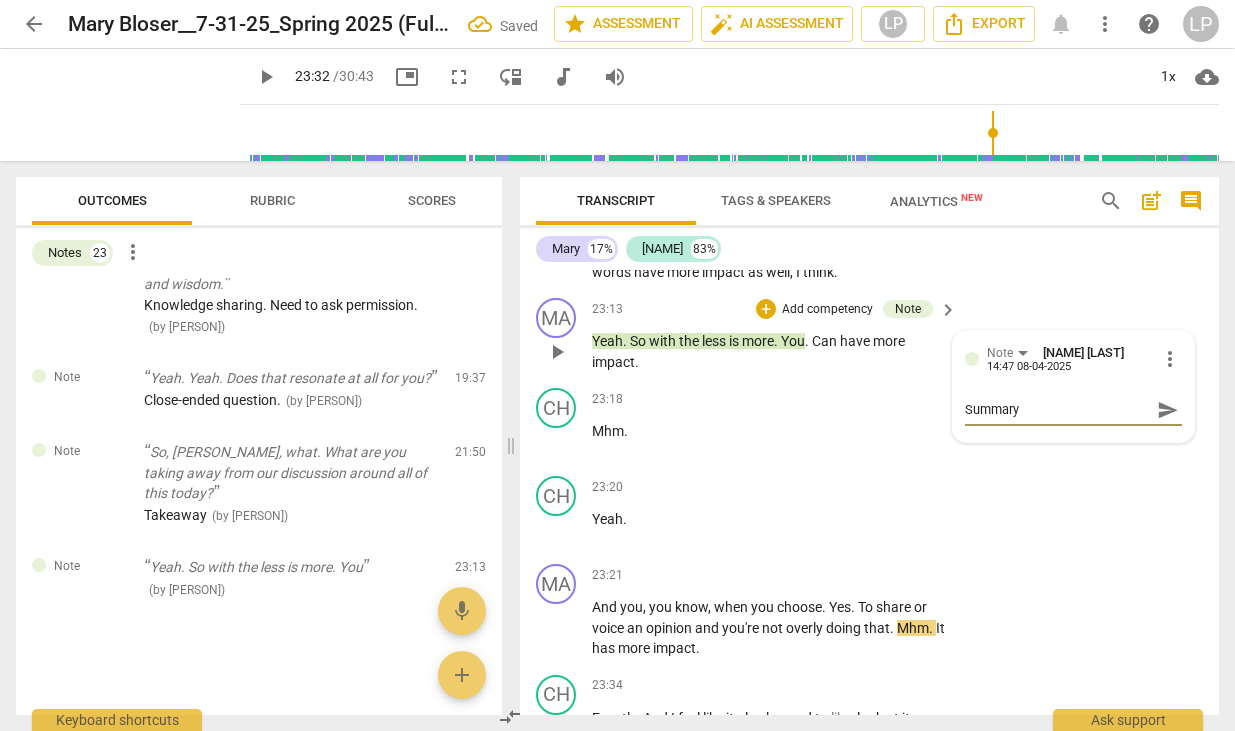 click on "send" at bounding box center (1168, 410) 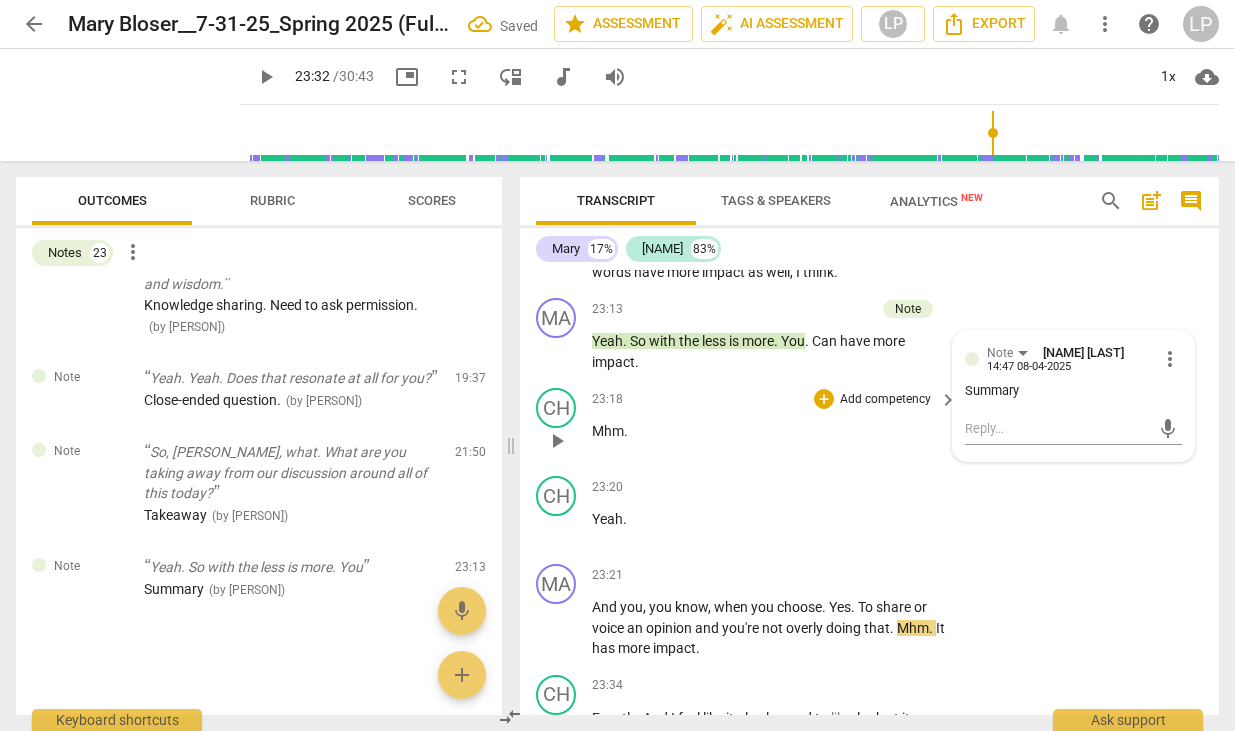 click on "Mhm ." at bounding box center (769, 431) 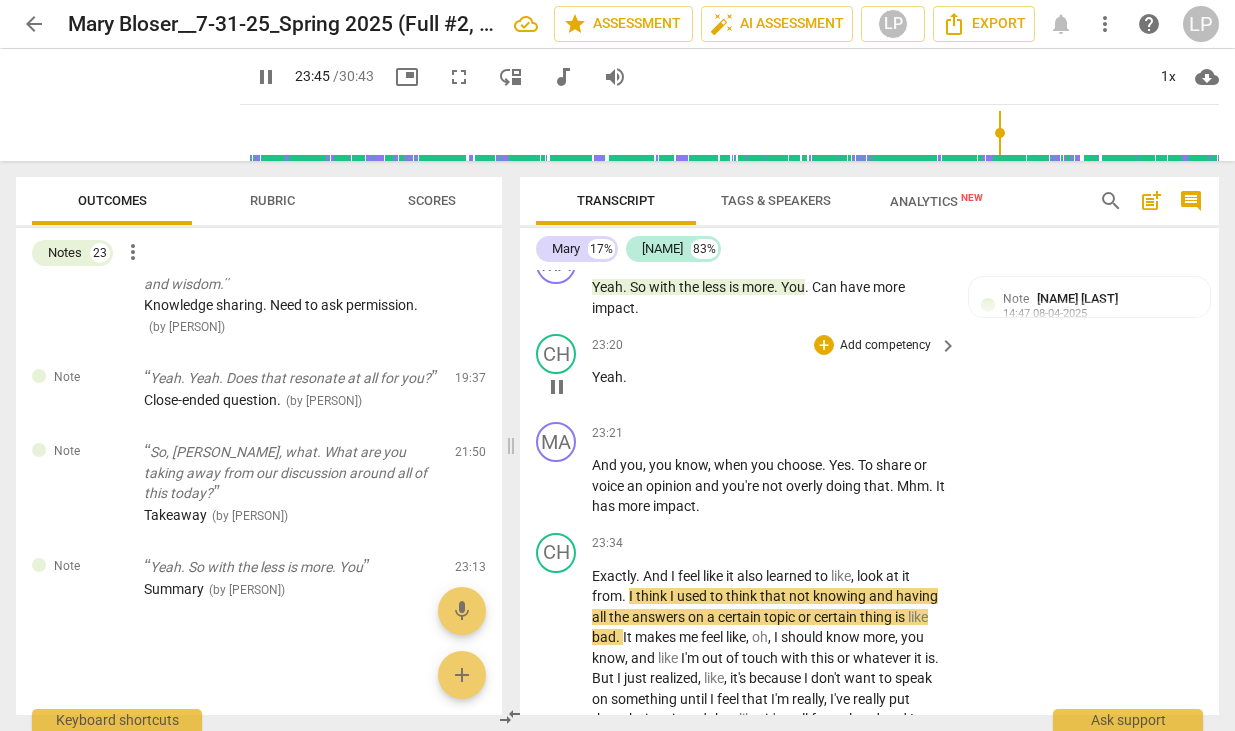 scroll, scrollTop: 12691, scrollLeft: 0, axis: vertical 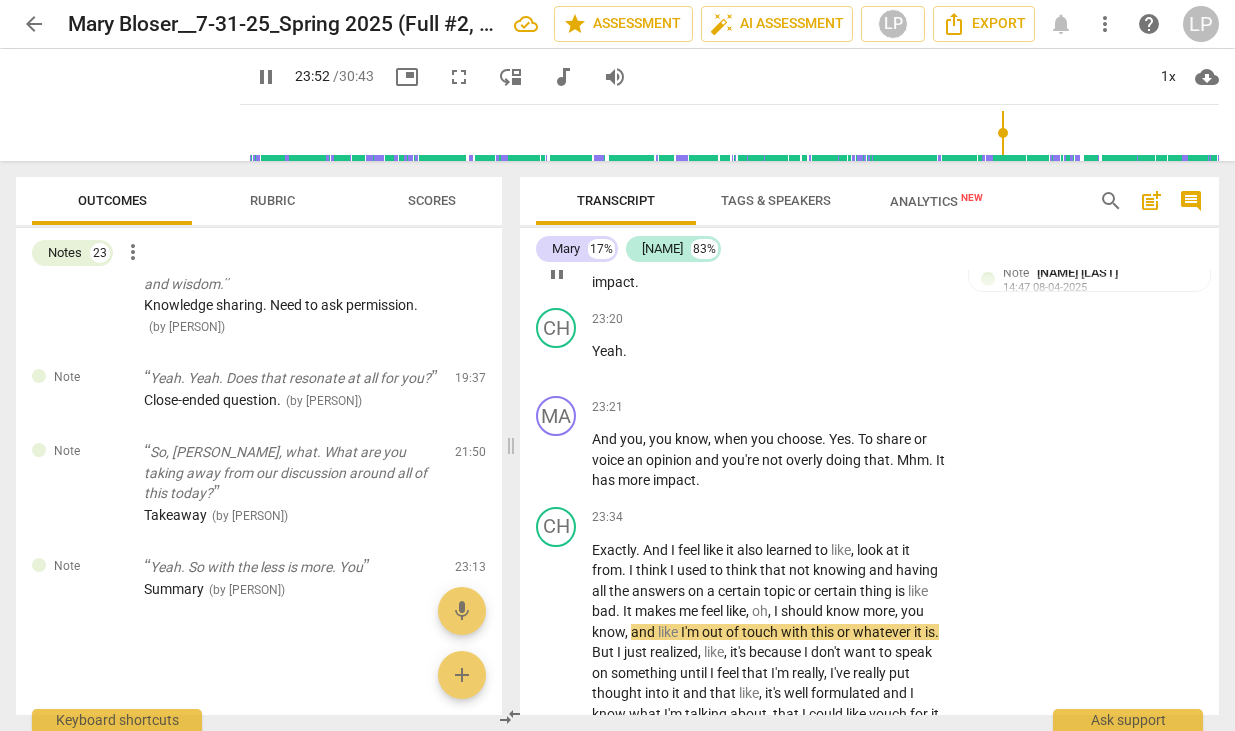 click on "impact" at bounding box center (613, 282) 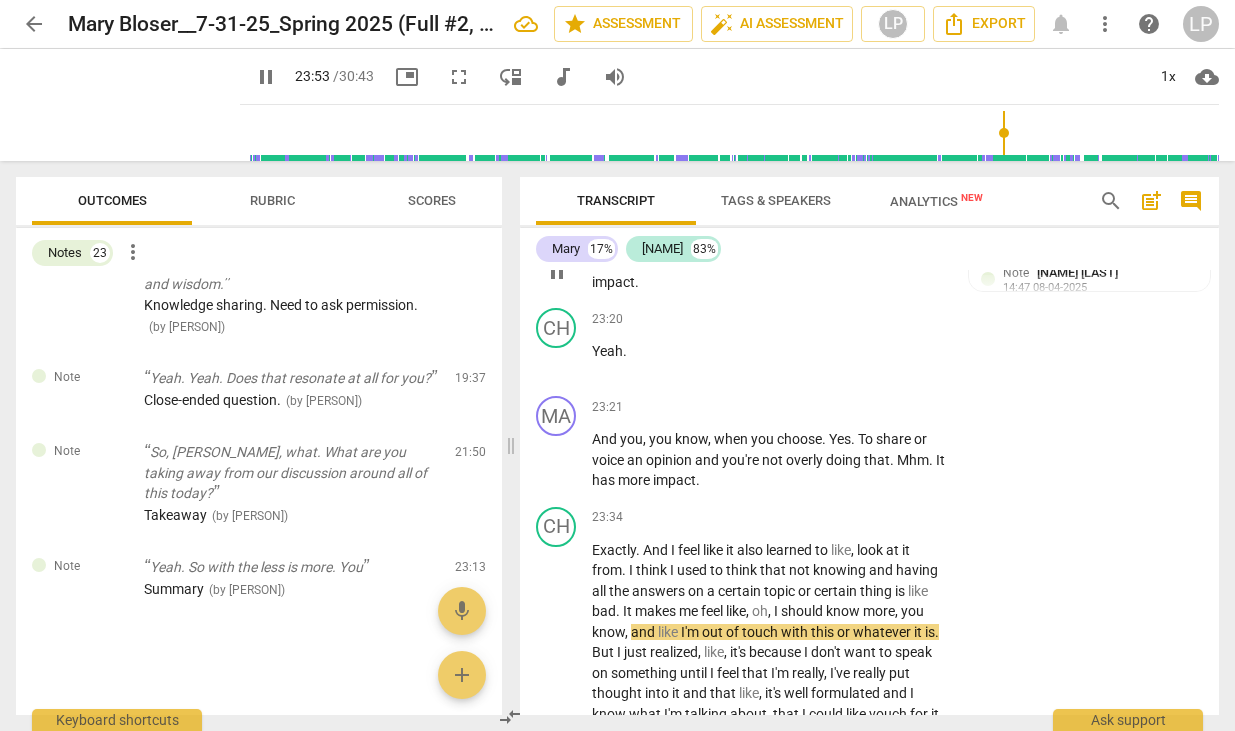 click on "impact" at bounding box center [613, 282] 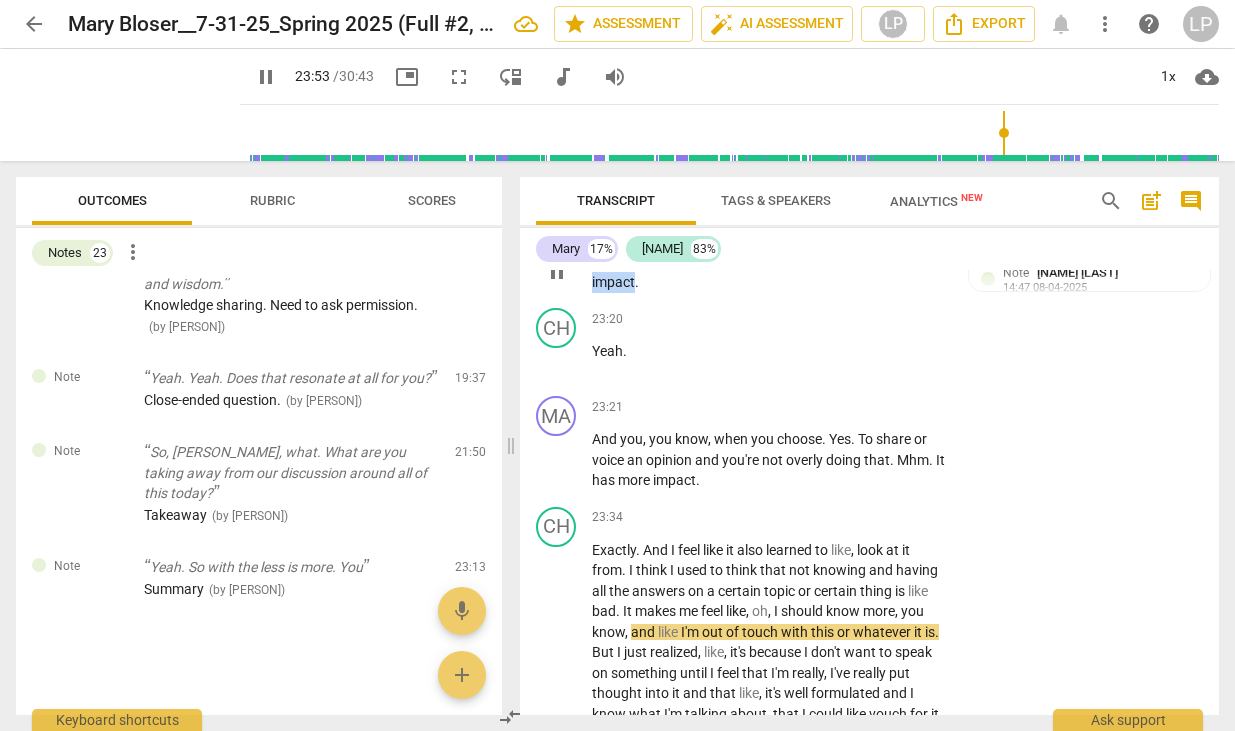 click on "impact" at bounding box center [613, 282] 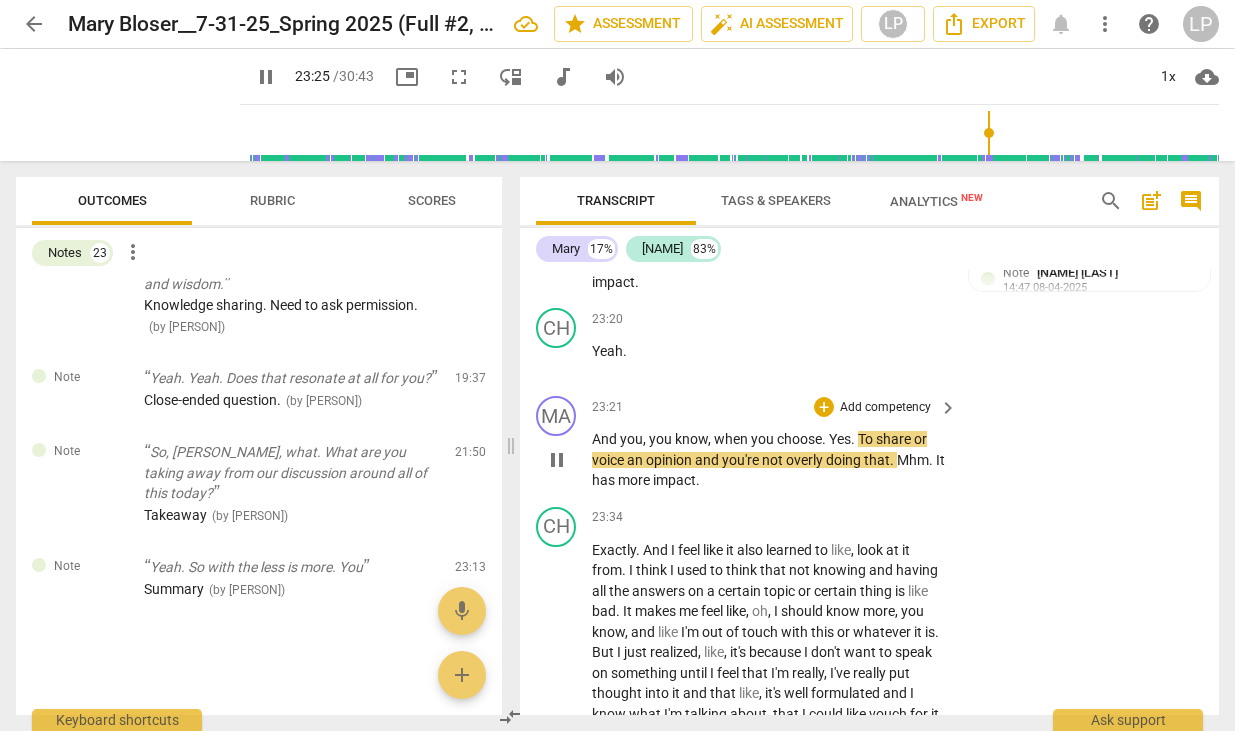click on "." at bounding box center [854, 439] 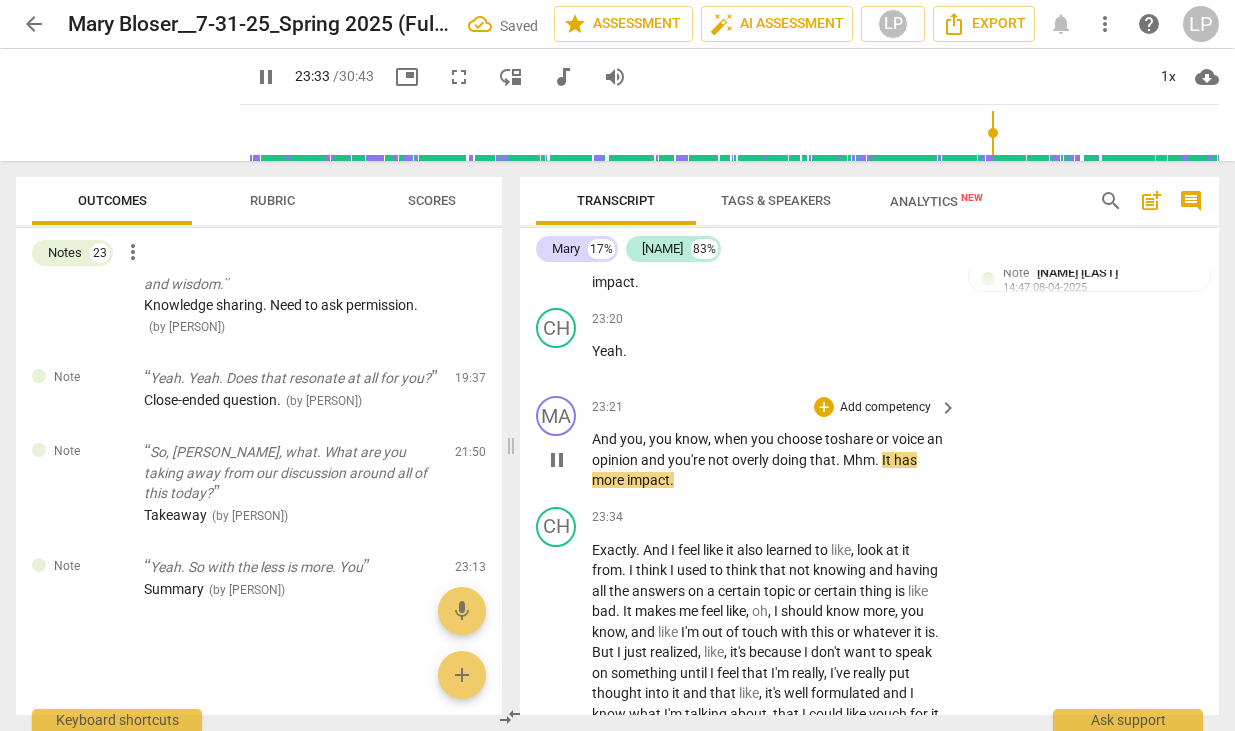 click on "." at bounding box center [878, 460] 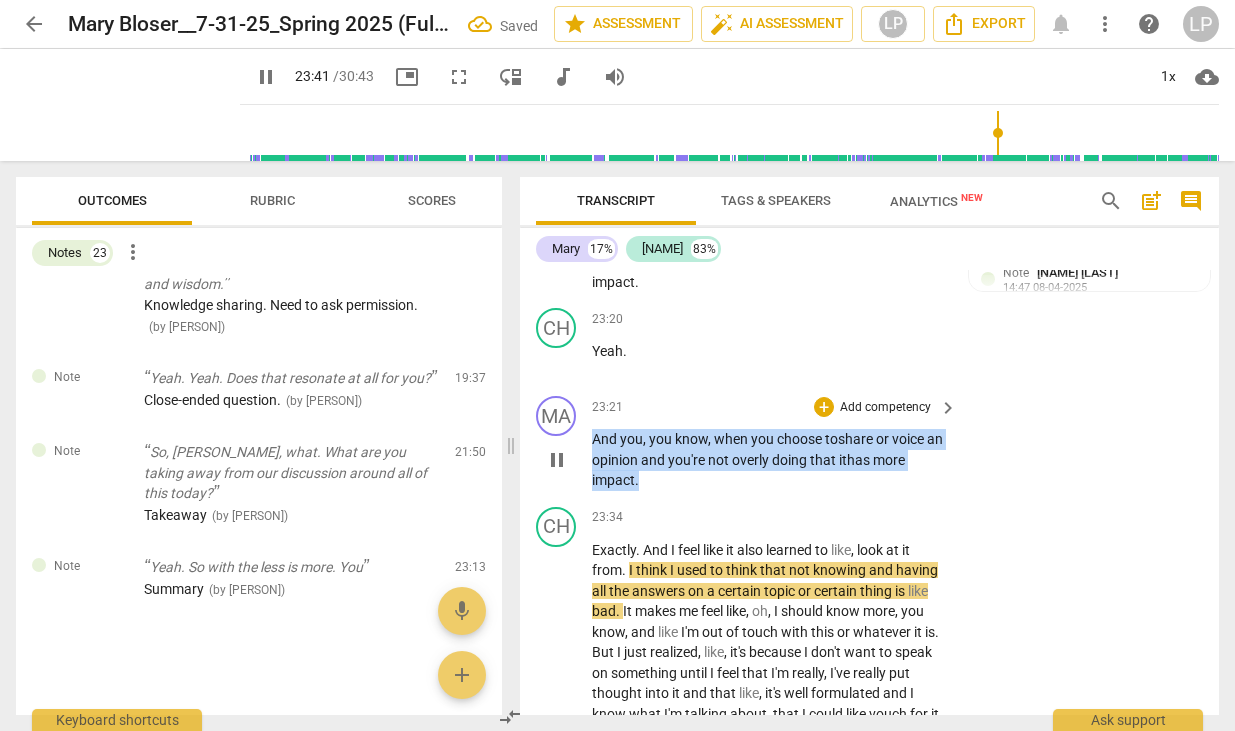 drag, startPoint x: 638, startPoint y: 543, endPoint x: 590, endPoint y: 507, distance: 60 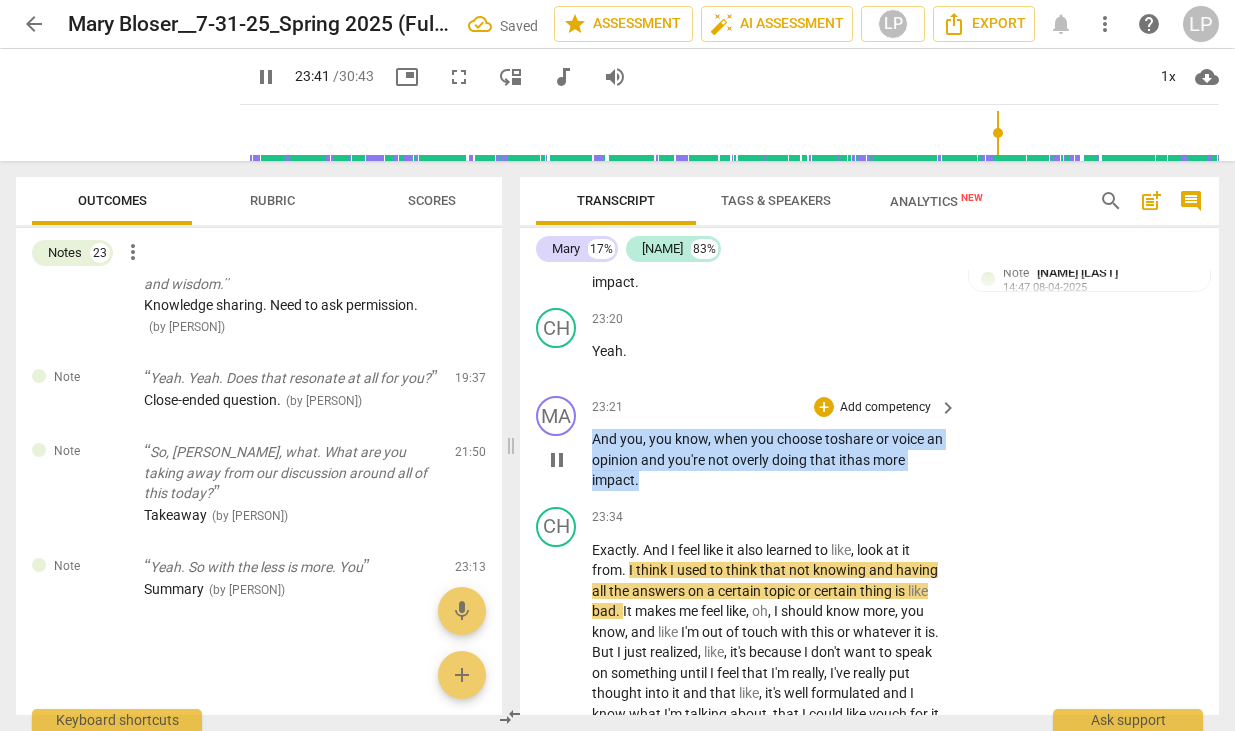click on "MA play_arrow pause 23:21 + Add competency keyboard_arrow_right And   you ,   you   know ,   when   you   choose   to  share   or   voice   an   opinion   and   you're   not   overly   doing   that   it  has   more   impact ." at bounding box center (869, 443) 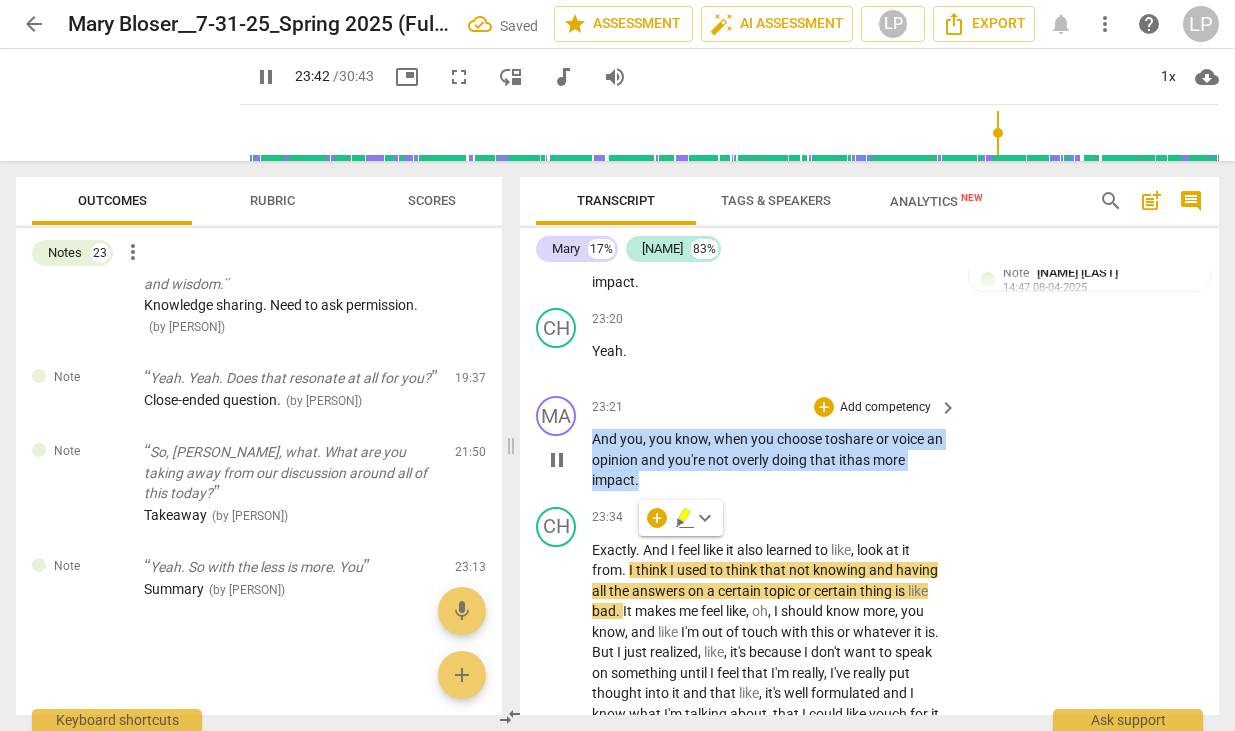 click on "Add competency" at bounding box center (885, 408) 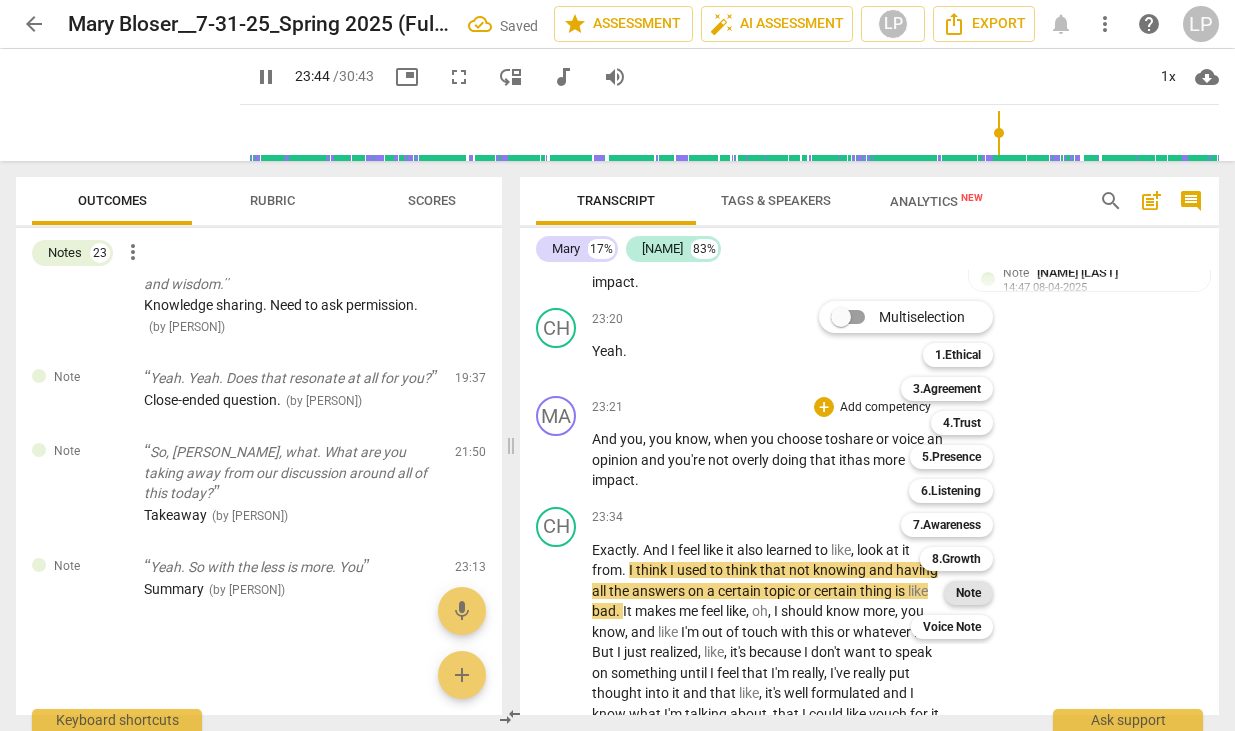 click on "Note" at bounding box center [968, 593] 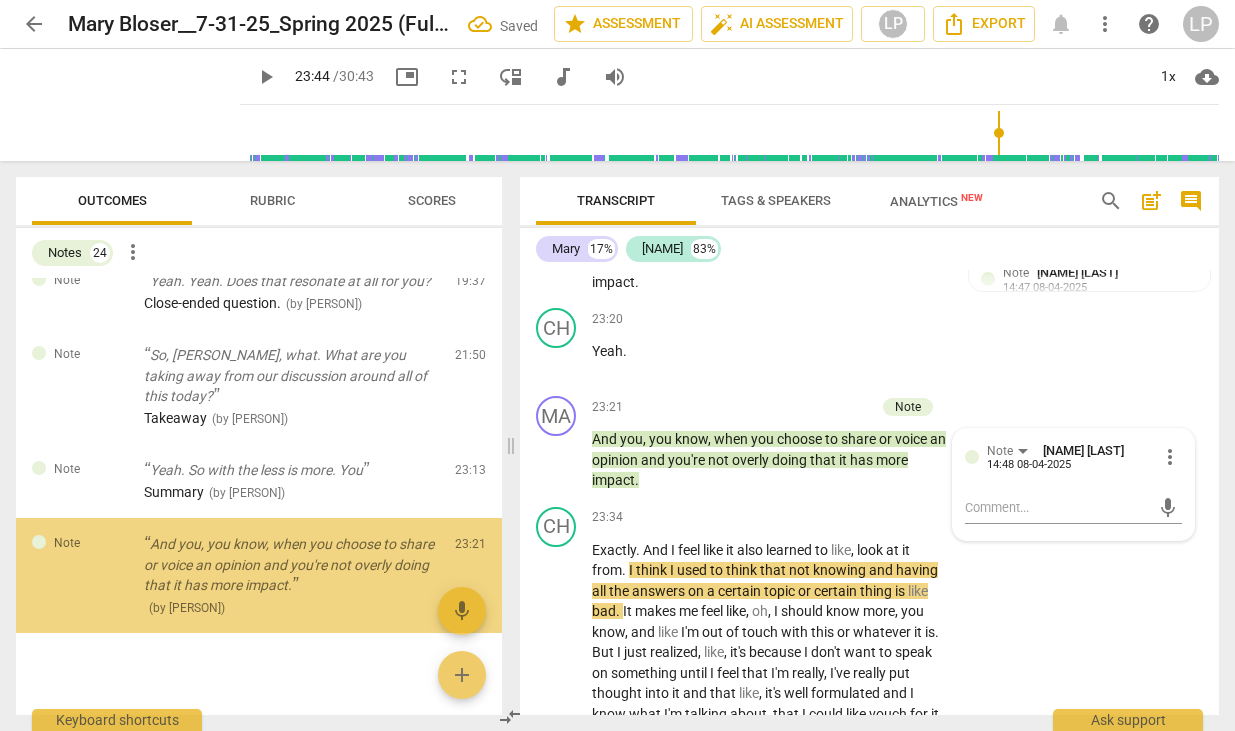 scroll, scrollTop: 2300, scrollLeft: 0, axis: vertical 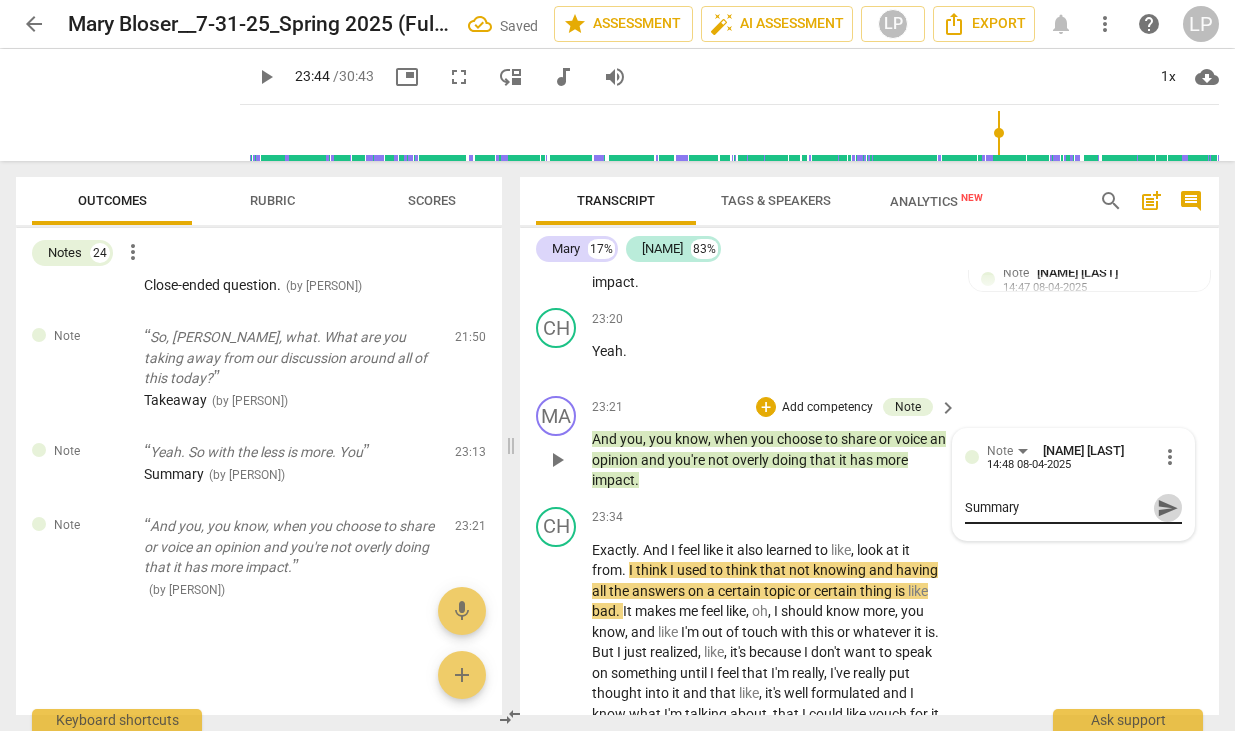 click on "send" at bounding box center [1168, 508] 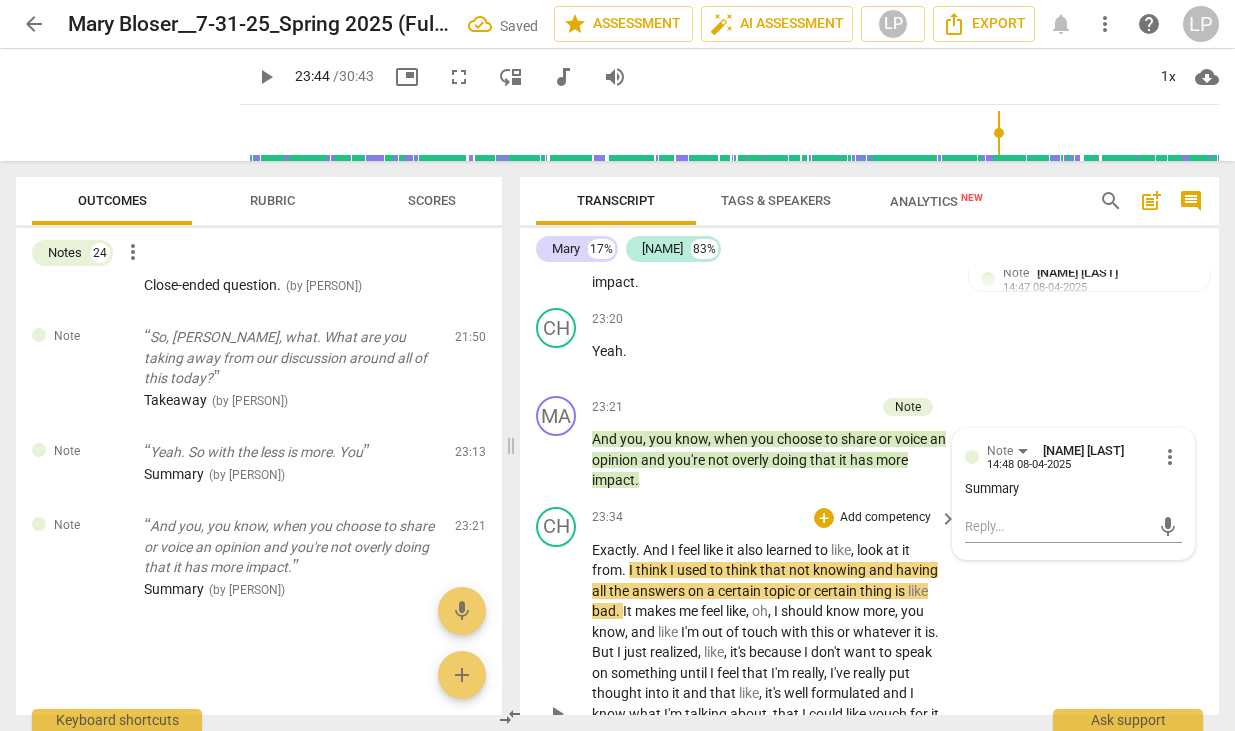 click on "that" at bounding box center [774, 570] 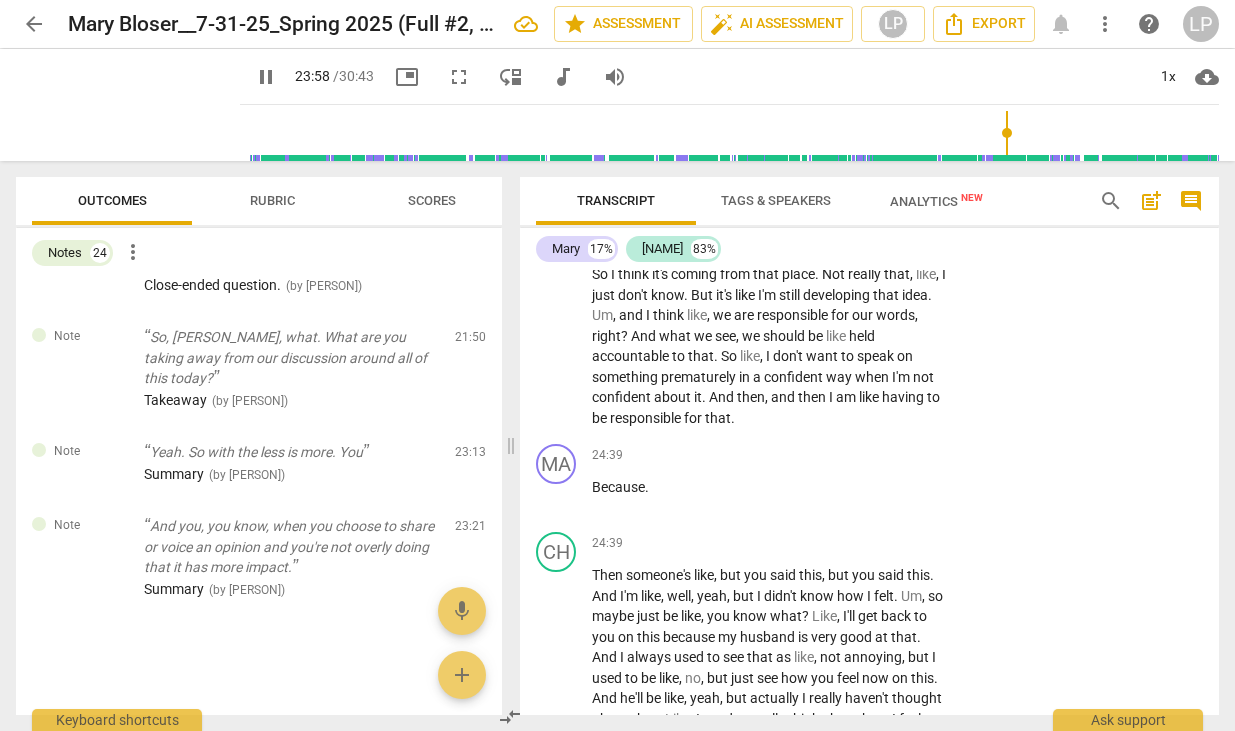 scroll, scrollTop: 13166, scrollLeft: 0, axis: vertical 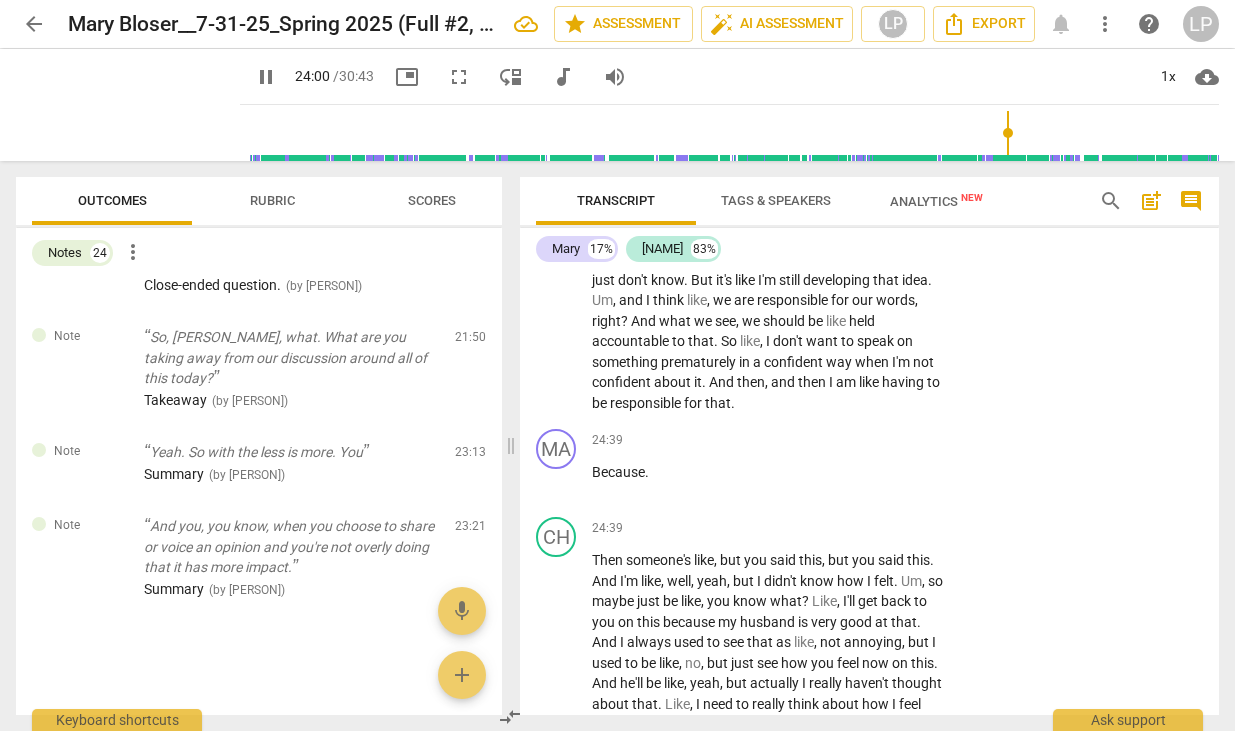 click on "like" at bounding box center [750, 341] 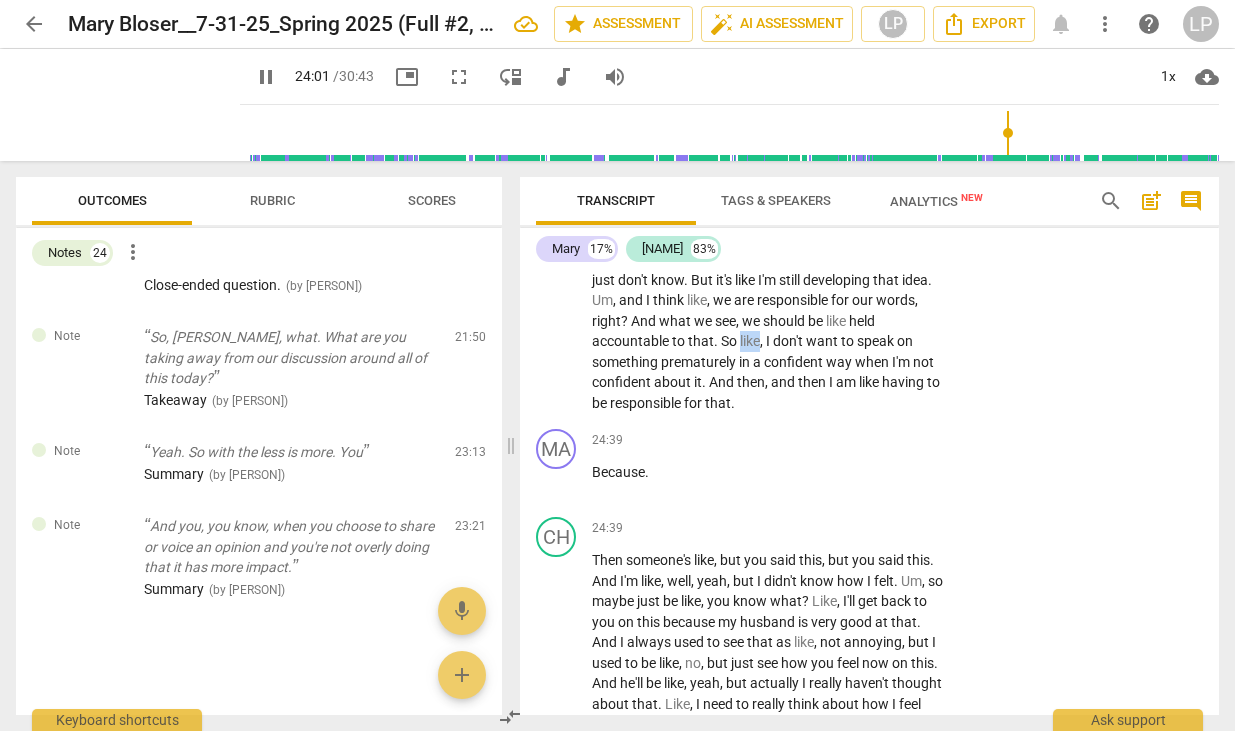 click on "like" at bounding box center (750, 341) 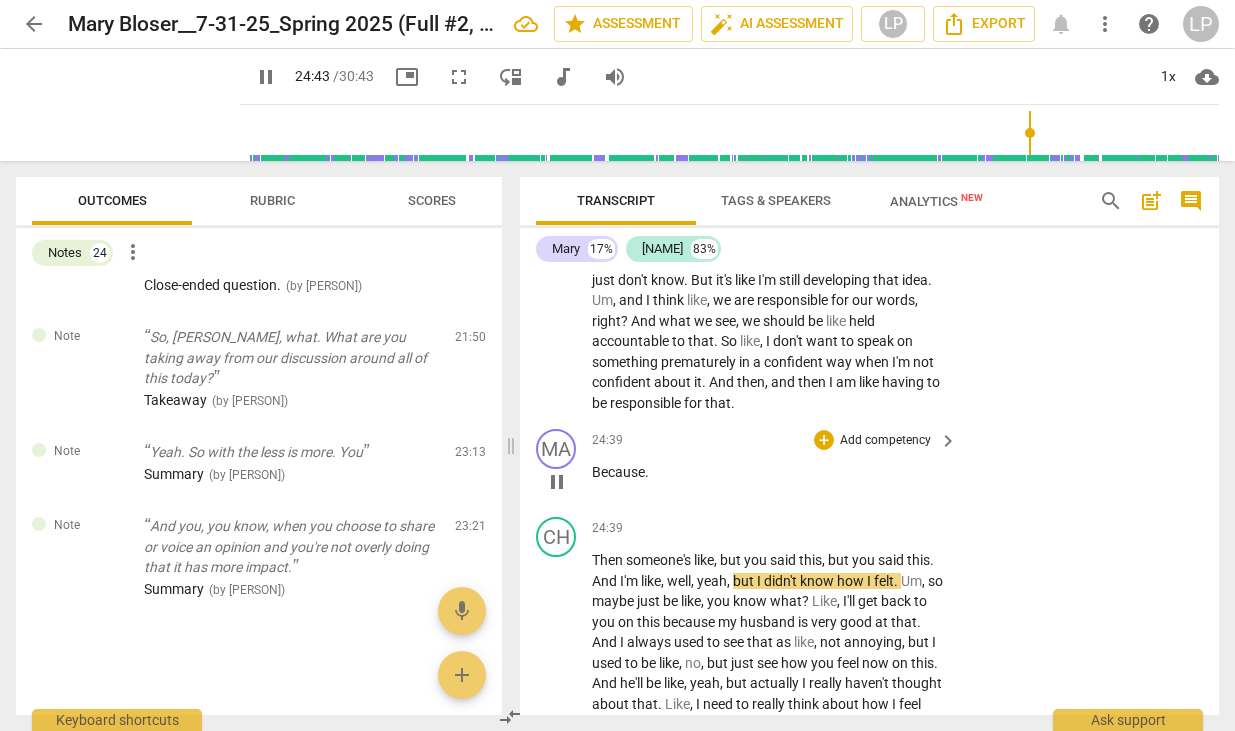 click on "Because ." at bounding box center [769, 472] 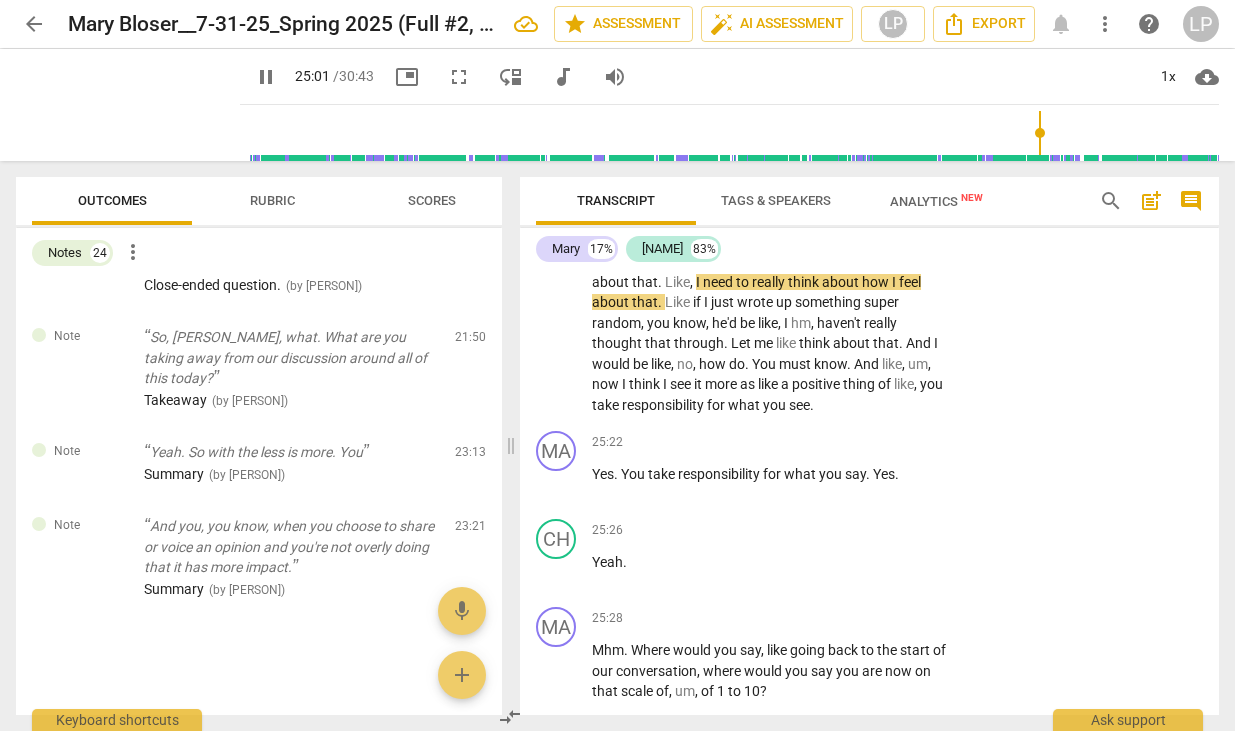 scroll, scrollTop: 13503, scrollLeft: 0, axis: vertical 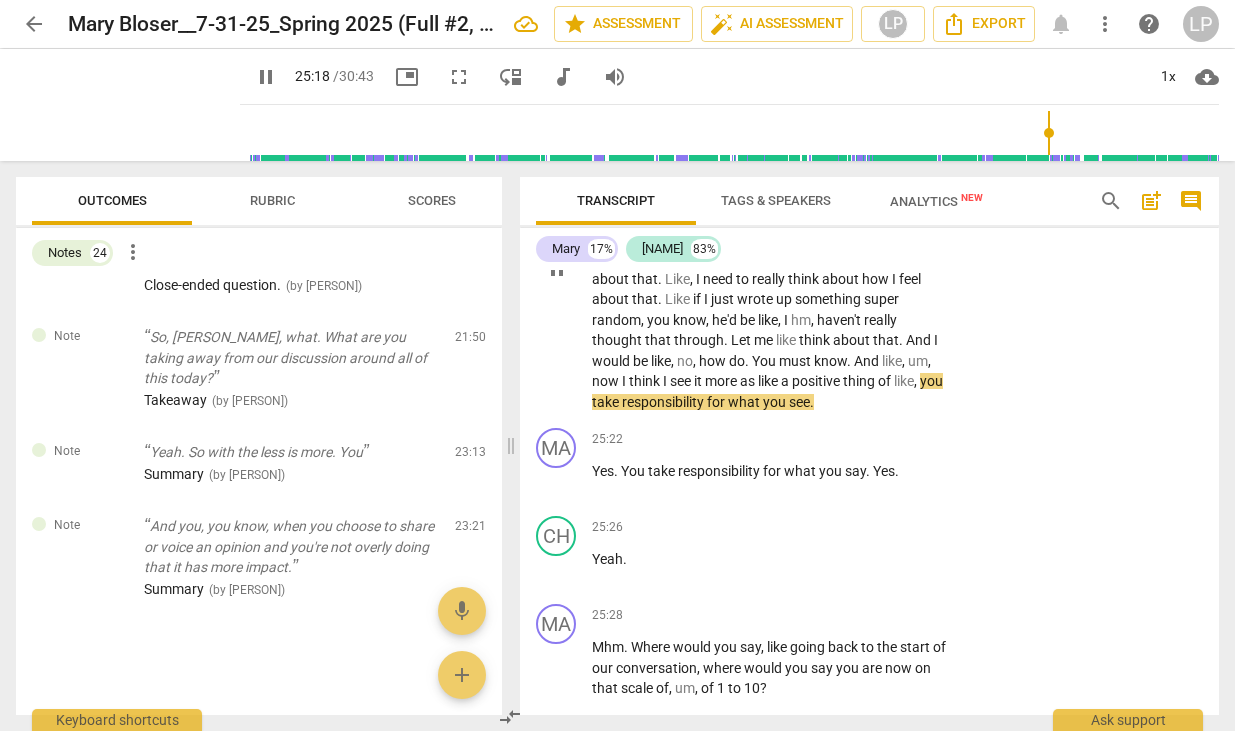 click on "see" at bounding box center (799, 402) 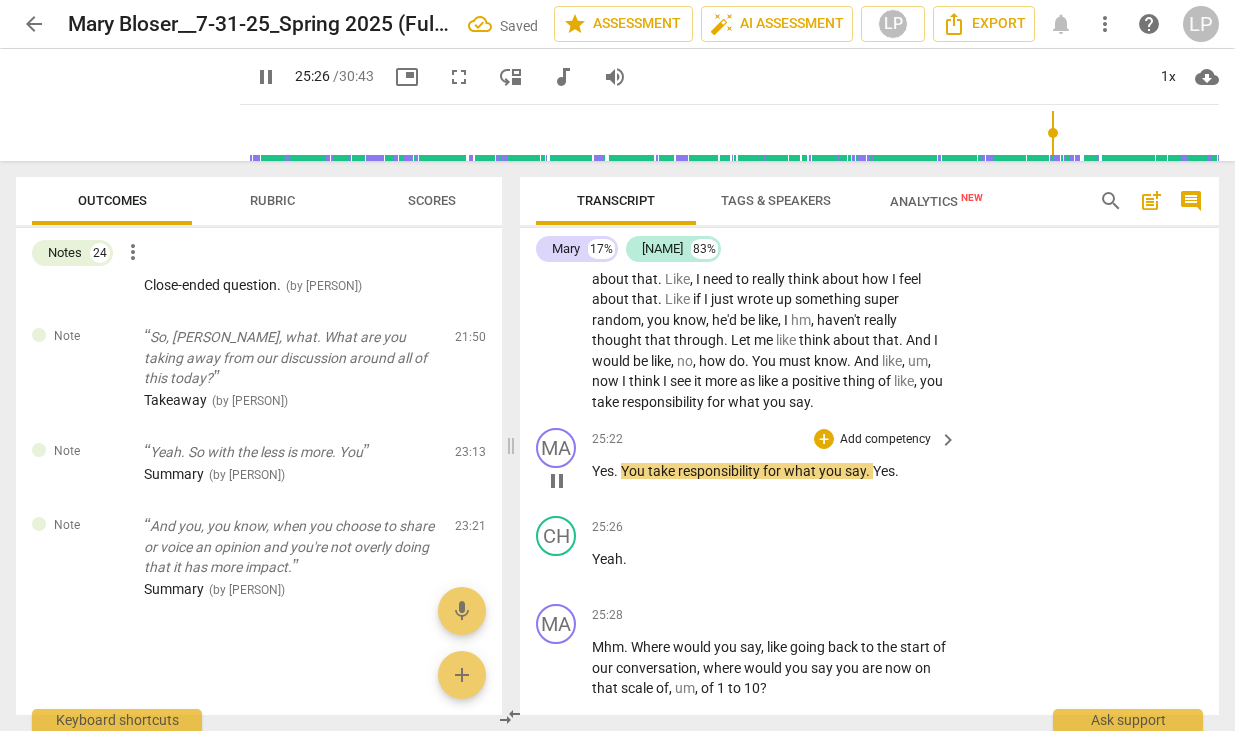 click on "Yes .   You   take   responsibility   for   what   you   say .   Yes ." at bounding box center (769, 471) 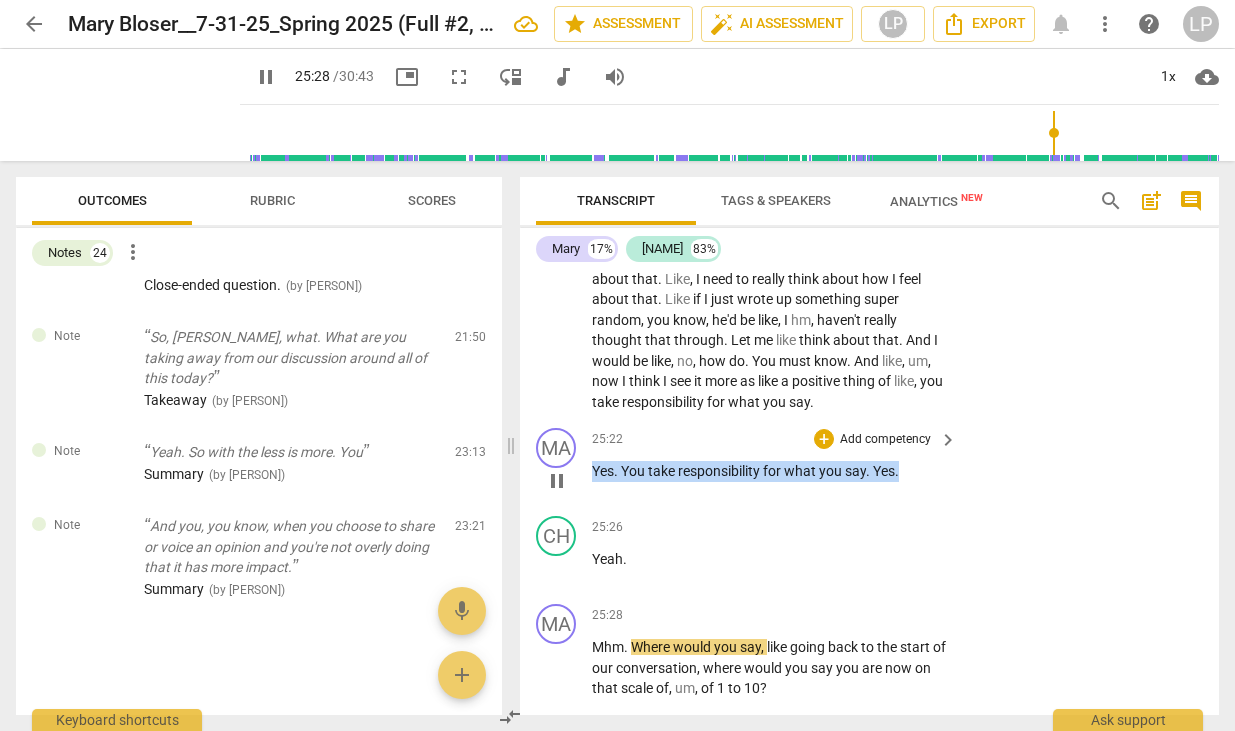 drag, startPoint x: 903, startPoint y: 532, endPoint x: 592, endPoint y: 529, distance: 311.01447 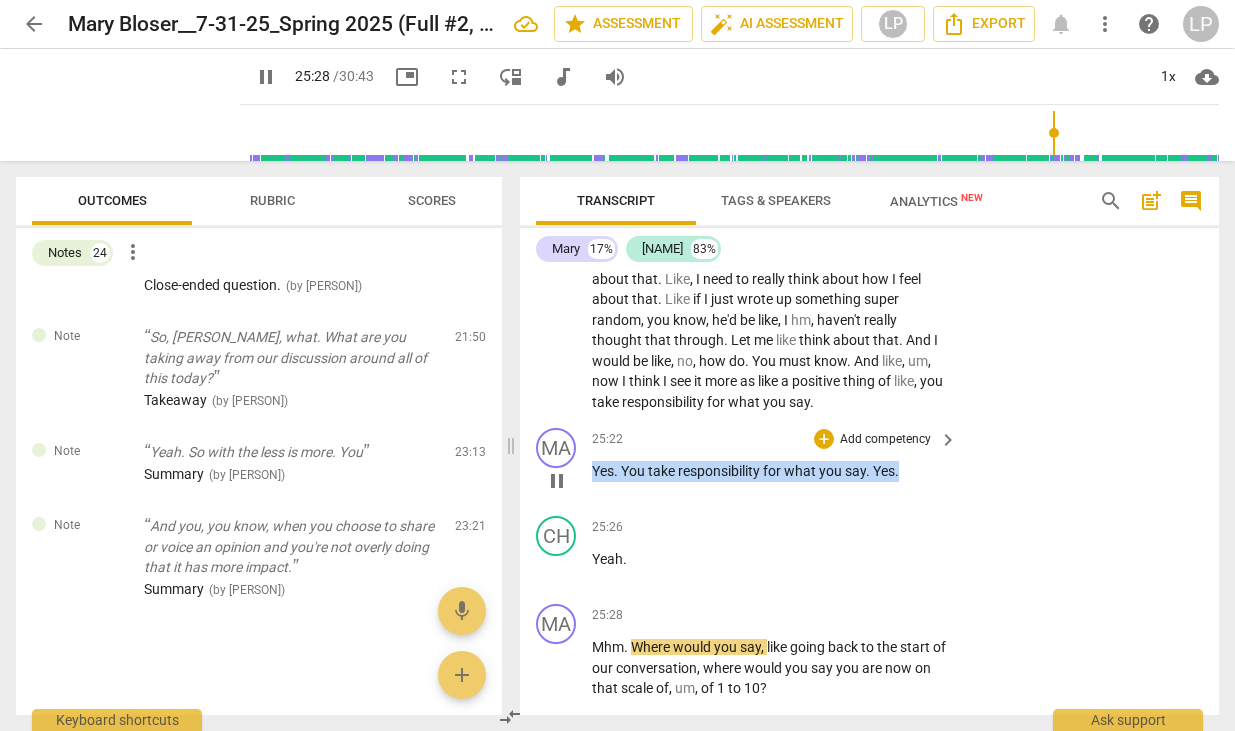 click on "Yes .   You   take   responsibility   for   what   you   say .   Yes ." at bounding box center (769, 471) 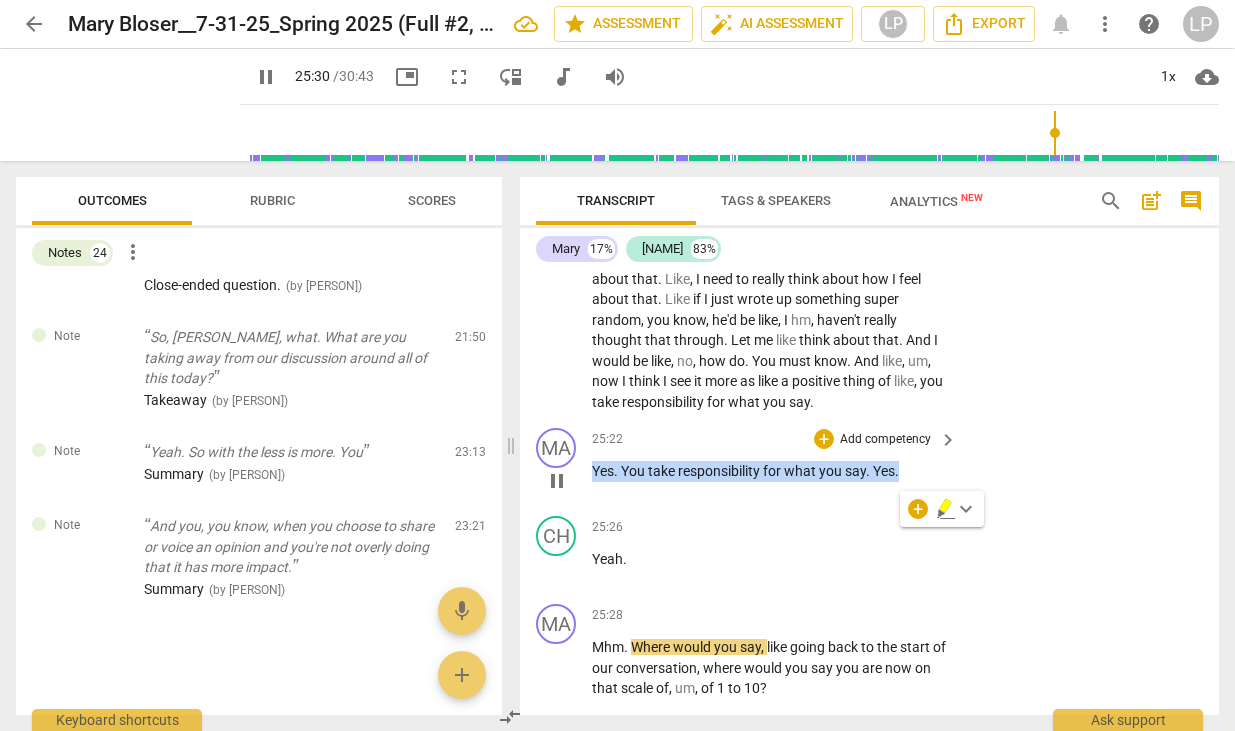 click on "Add competency" at bounding box center [885, 440] 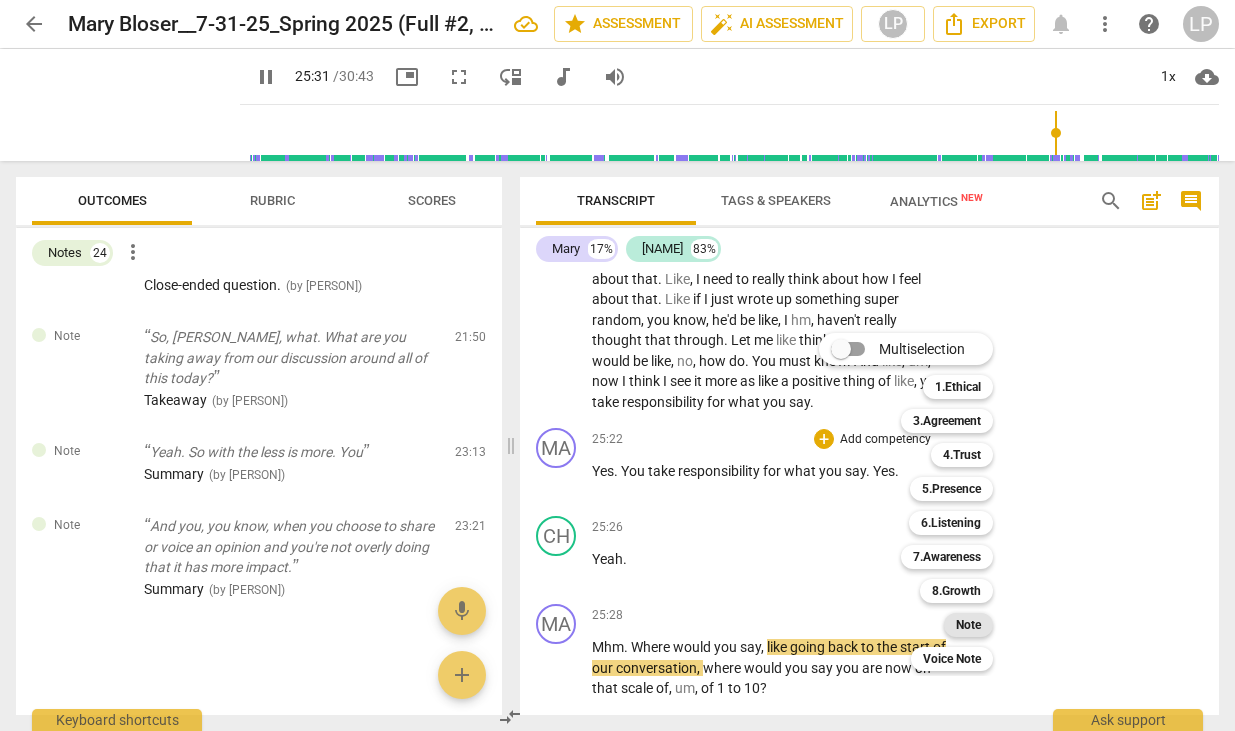click on "Note" at bounding box center (968, 625) 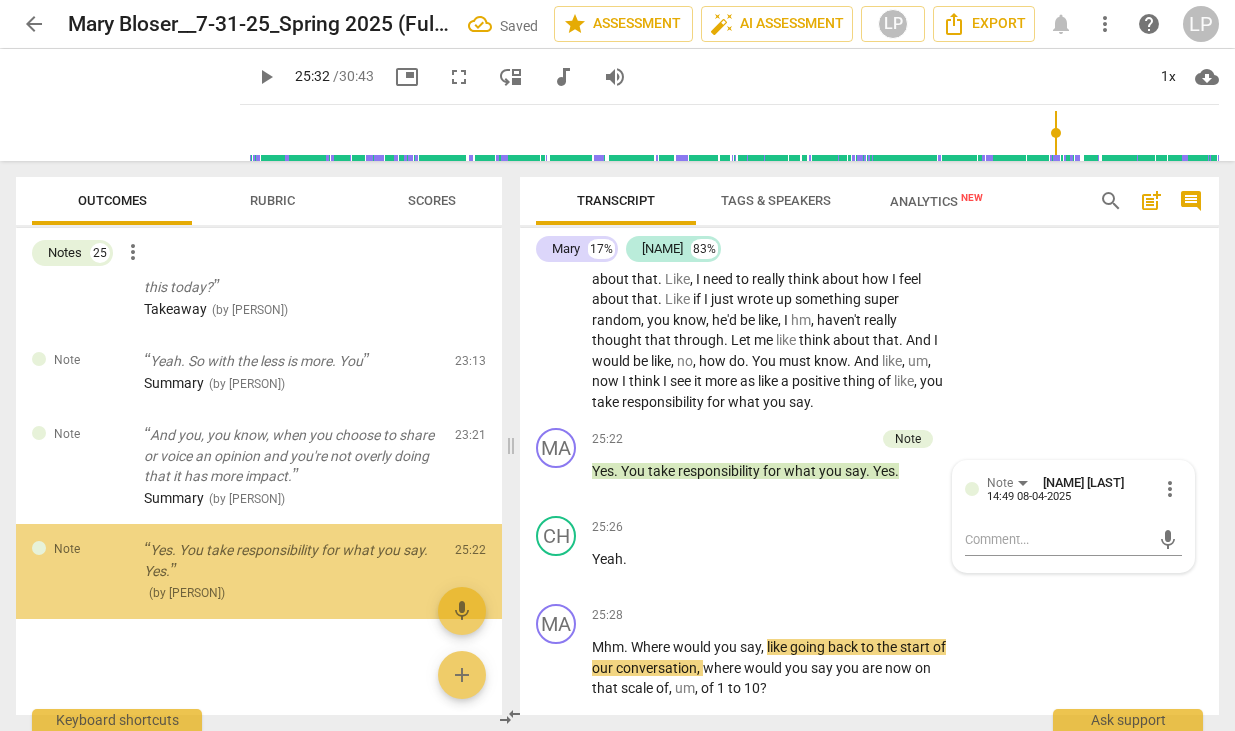 scroll, scrollTop: 2394, scrollLeft: 0, axis: vertical 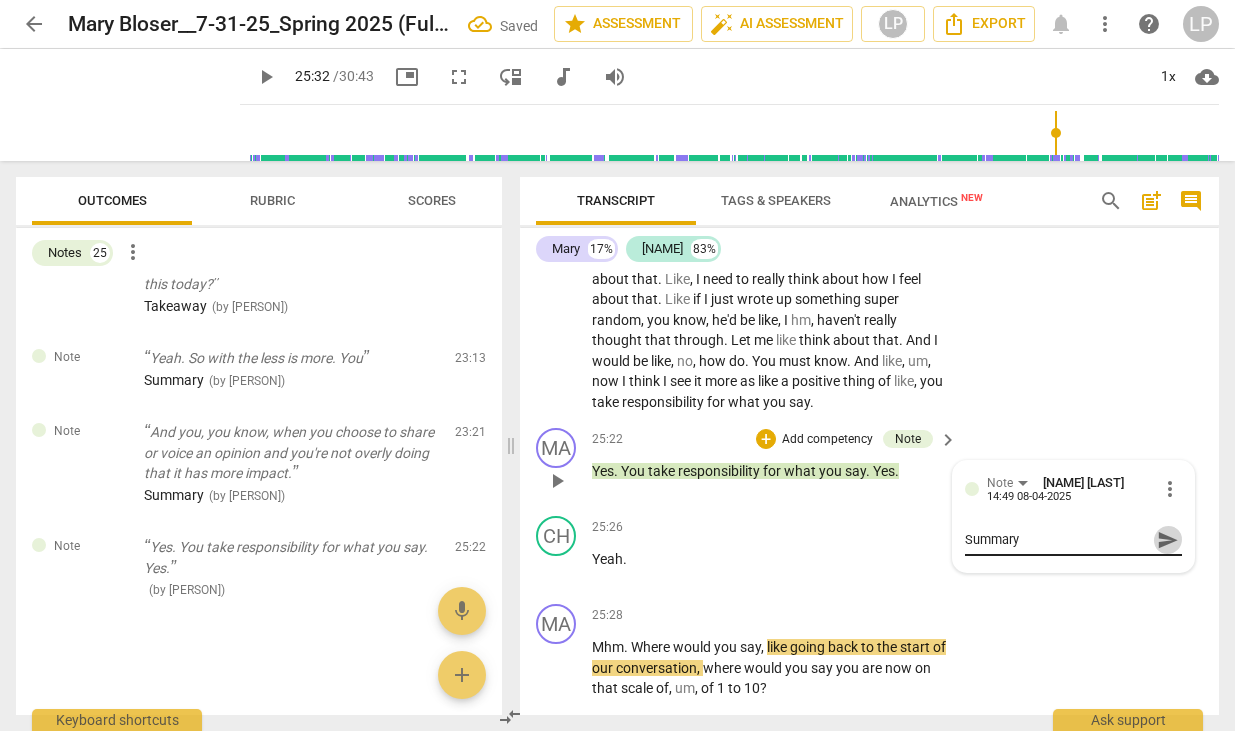 click on "send" at bounding box center [1168, 540] 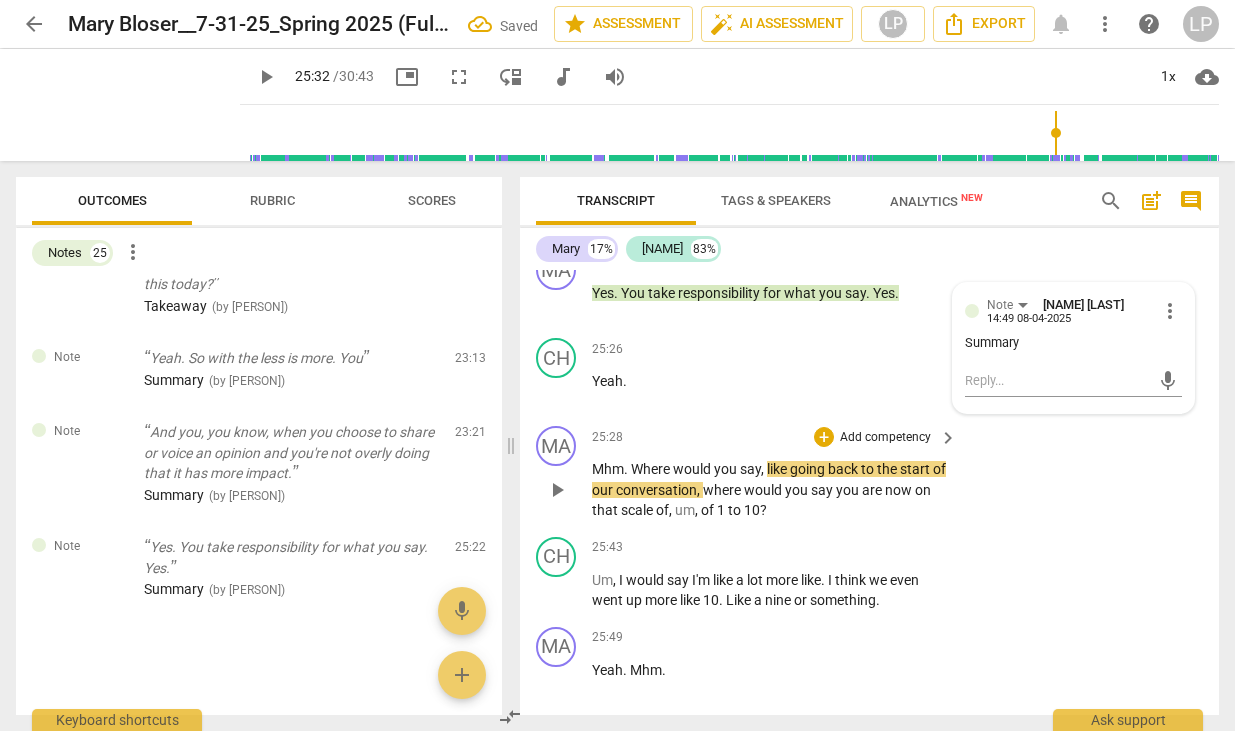 scroll, scrollTop: 13684, scrollLeft: 0, axis: vertical 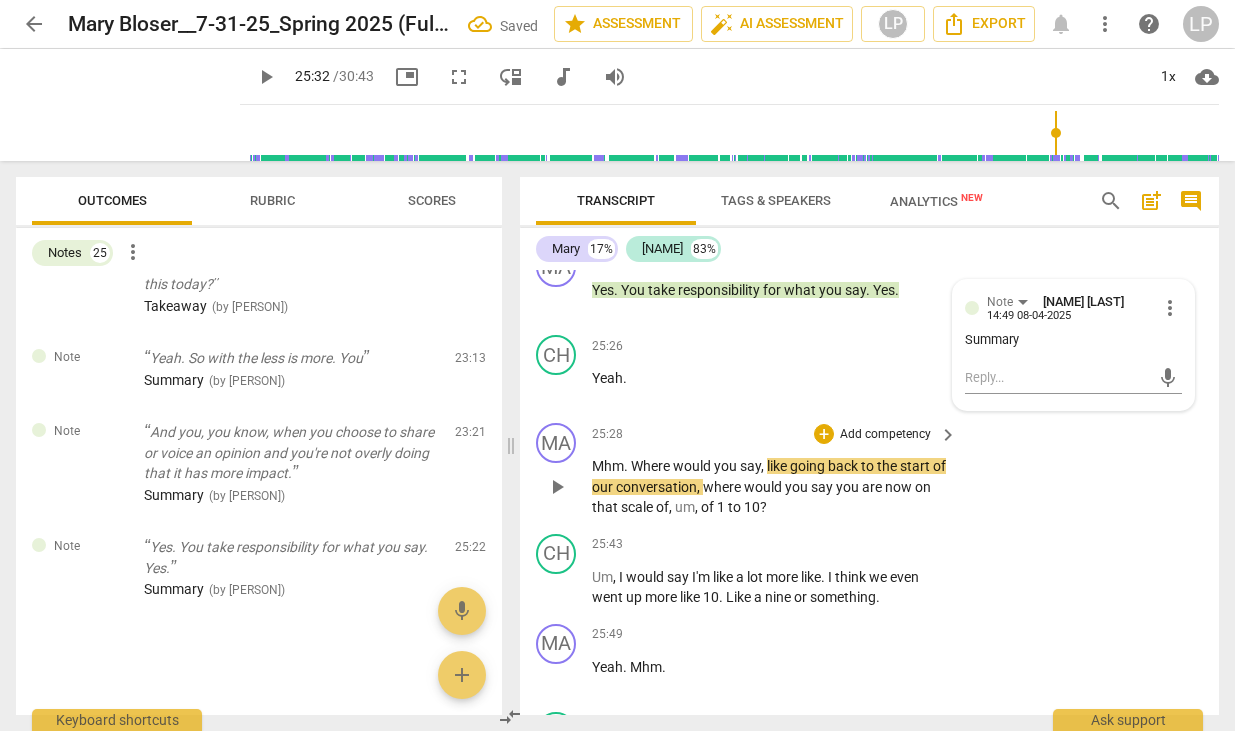 click on "conversation" at bounding box center (656, 487) 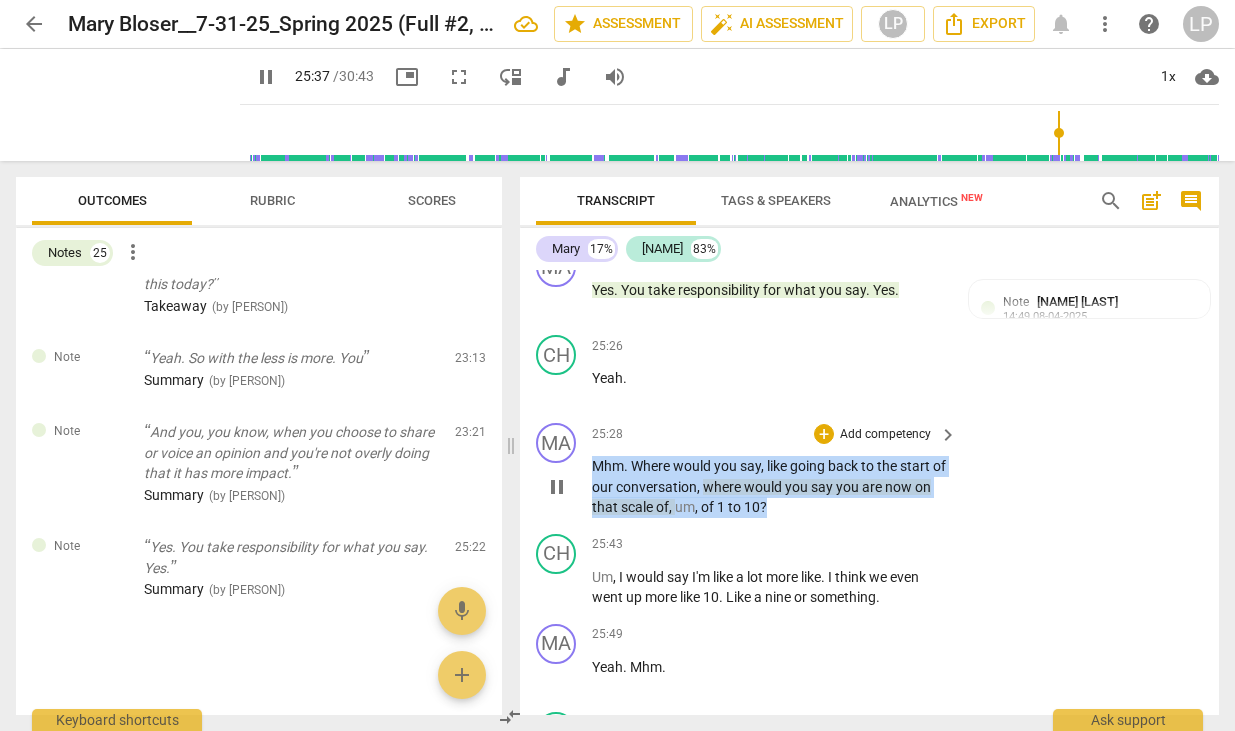 drag, startPoint x: 789, startPoint y: 569, endPoint x: 587, endPoint y: 537, distance: 204.51895 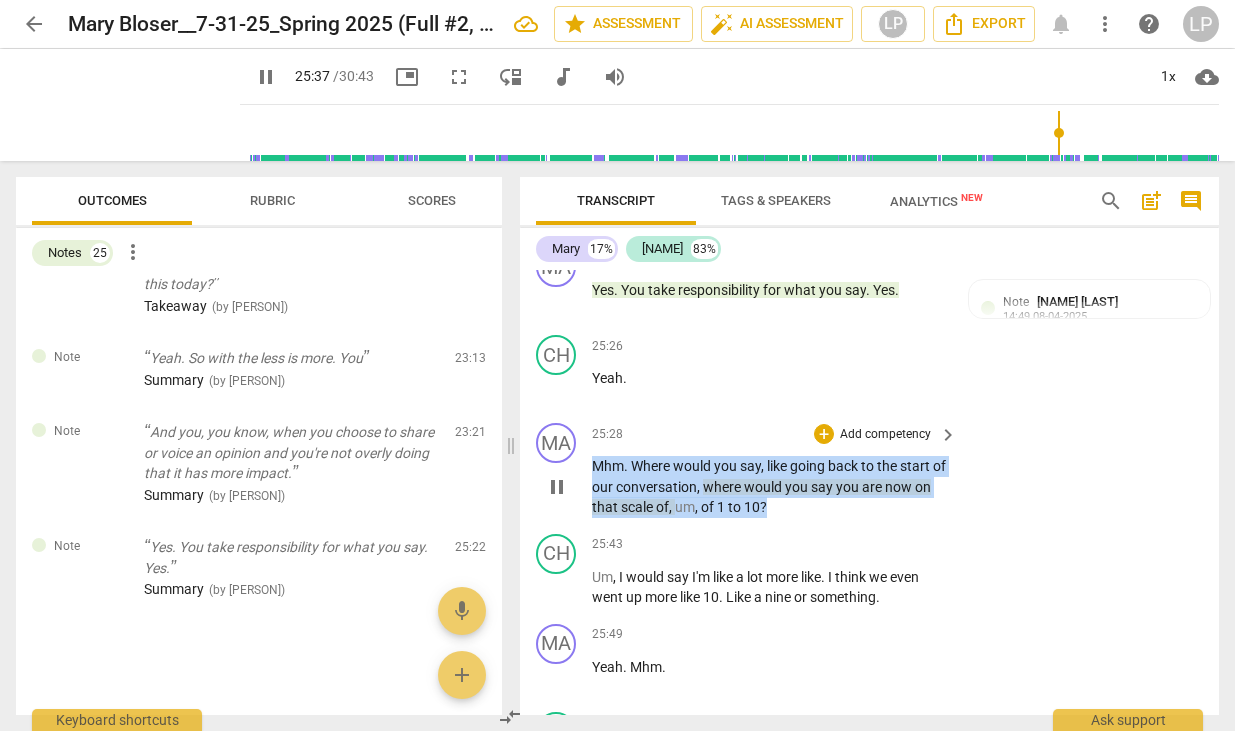 click on "MA play_arrow pause 25:28 + Add competency keyboard_arrow_right Mhm .   Where   would   you   say ,   like   going   back   to   the   start   of   our   conversation ,   where   would   you   say   you   are   now   on   that   scale   of ,   um ,   of   1   to   10 ?" at bounding box center (869, 470) 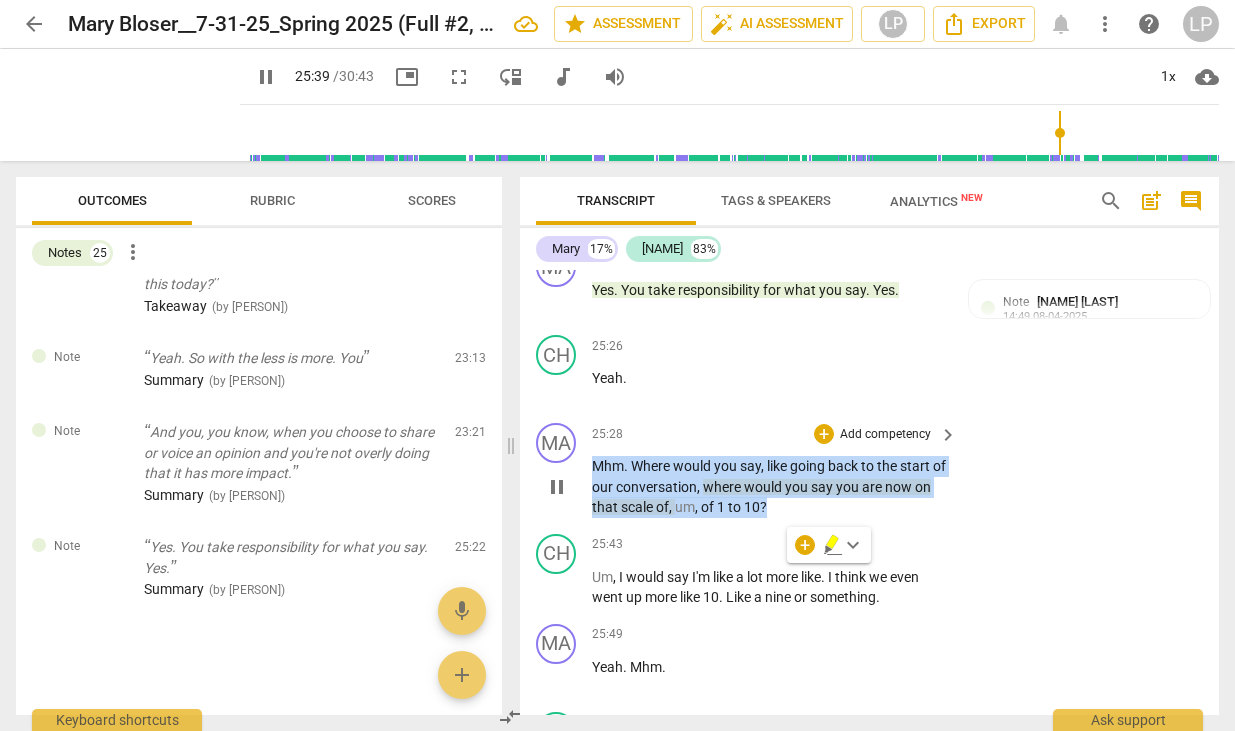 click on "Add competency" at bounding box center (885, 435) 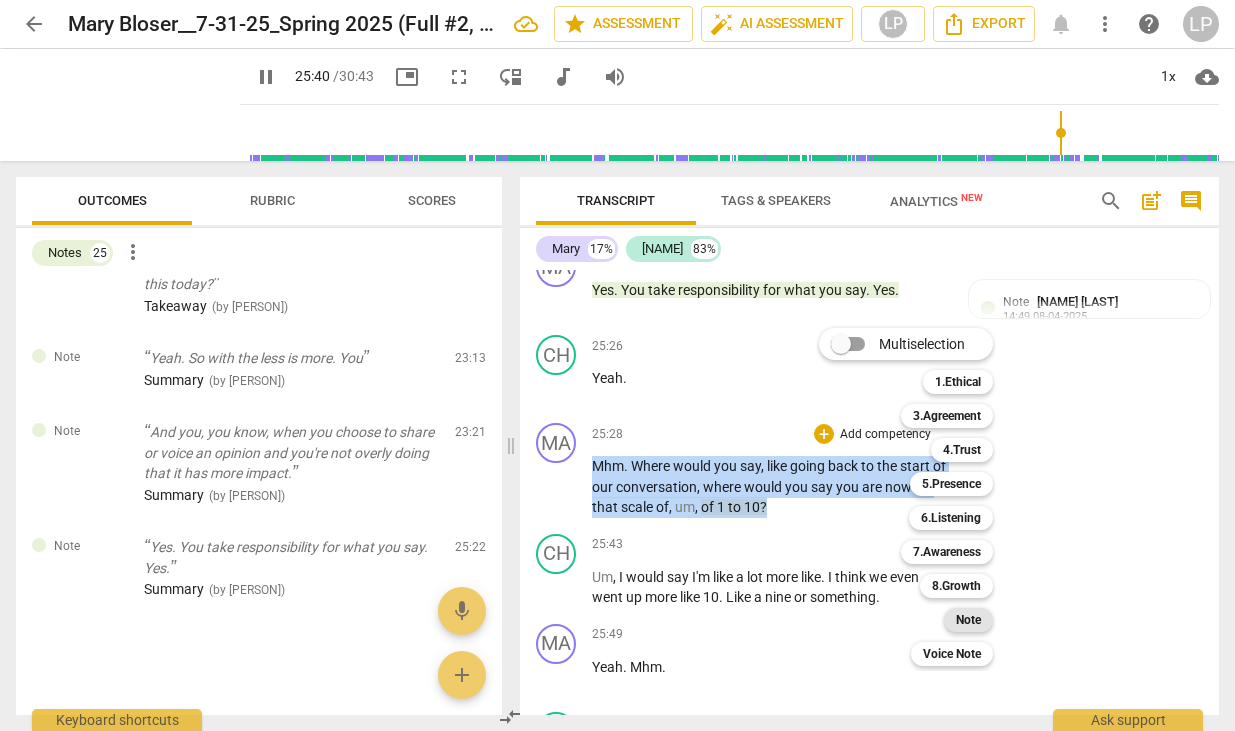 click on "Note" at bounding box center (968, 620) 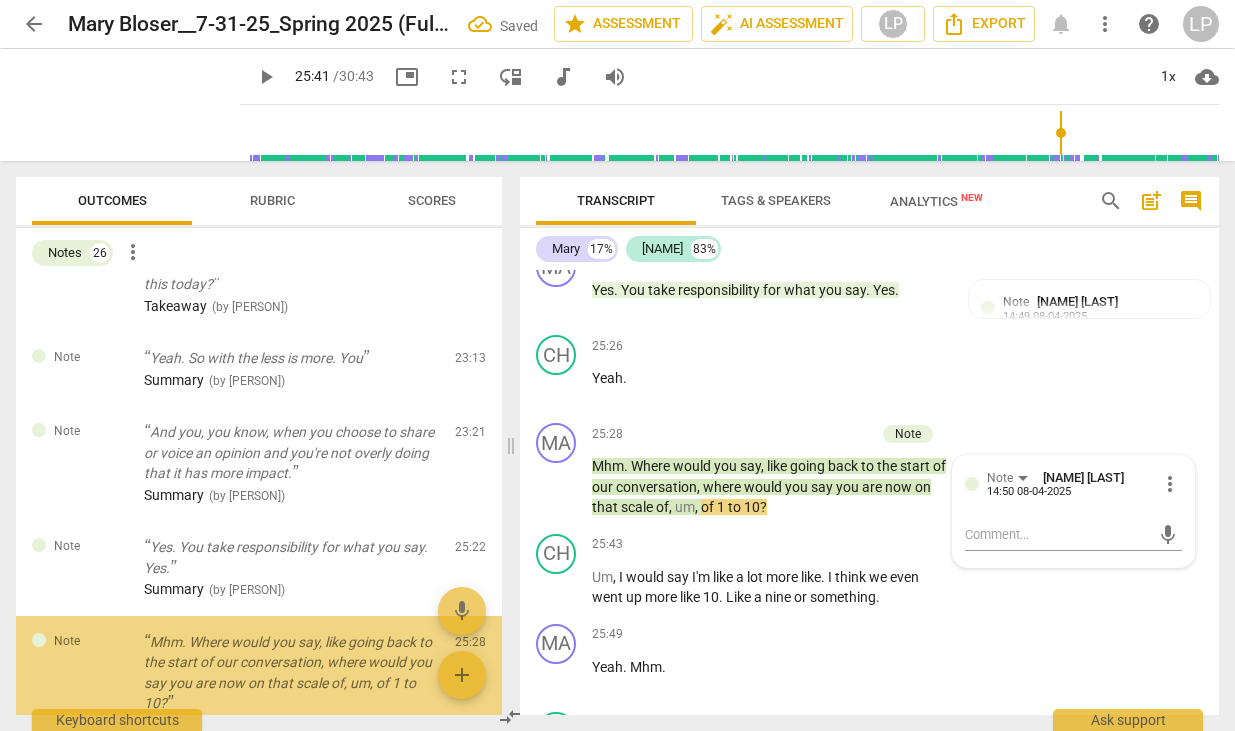 scroll, scrollTop: 2530, scrollLeft: 0, axis: vertical 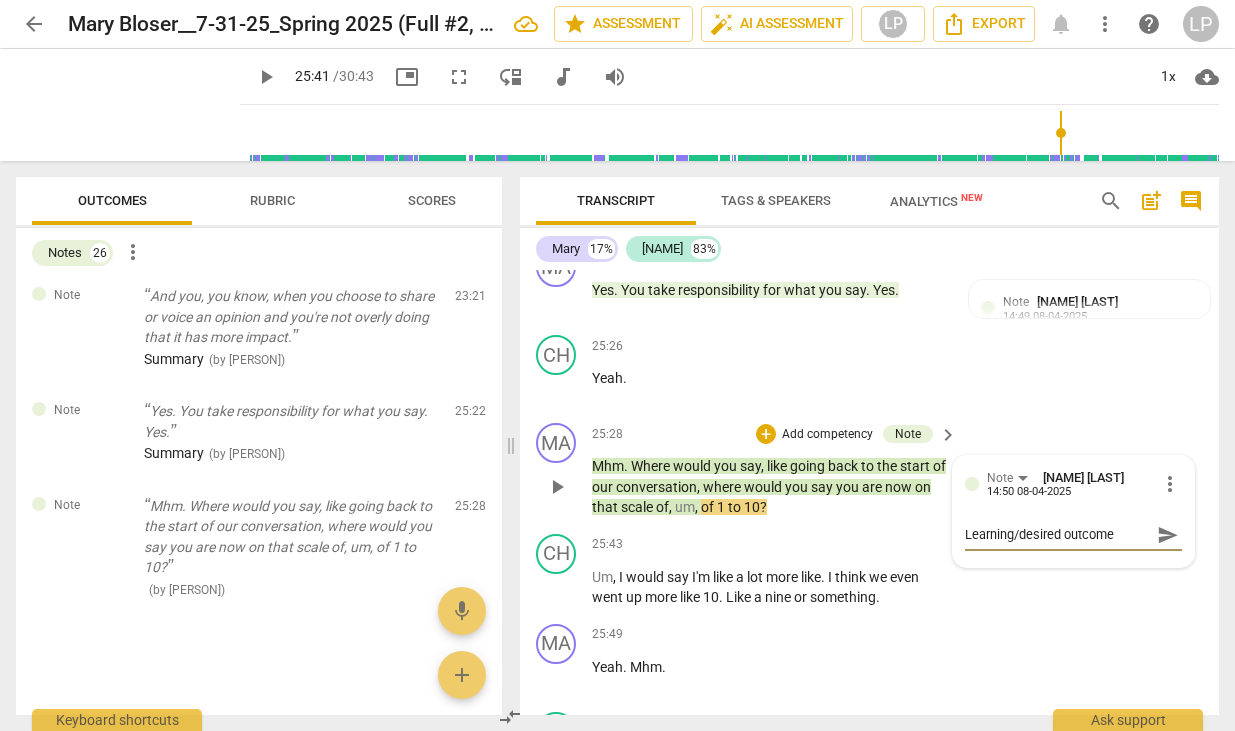 click on "send" at bounding box center (1168, 535) 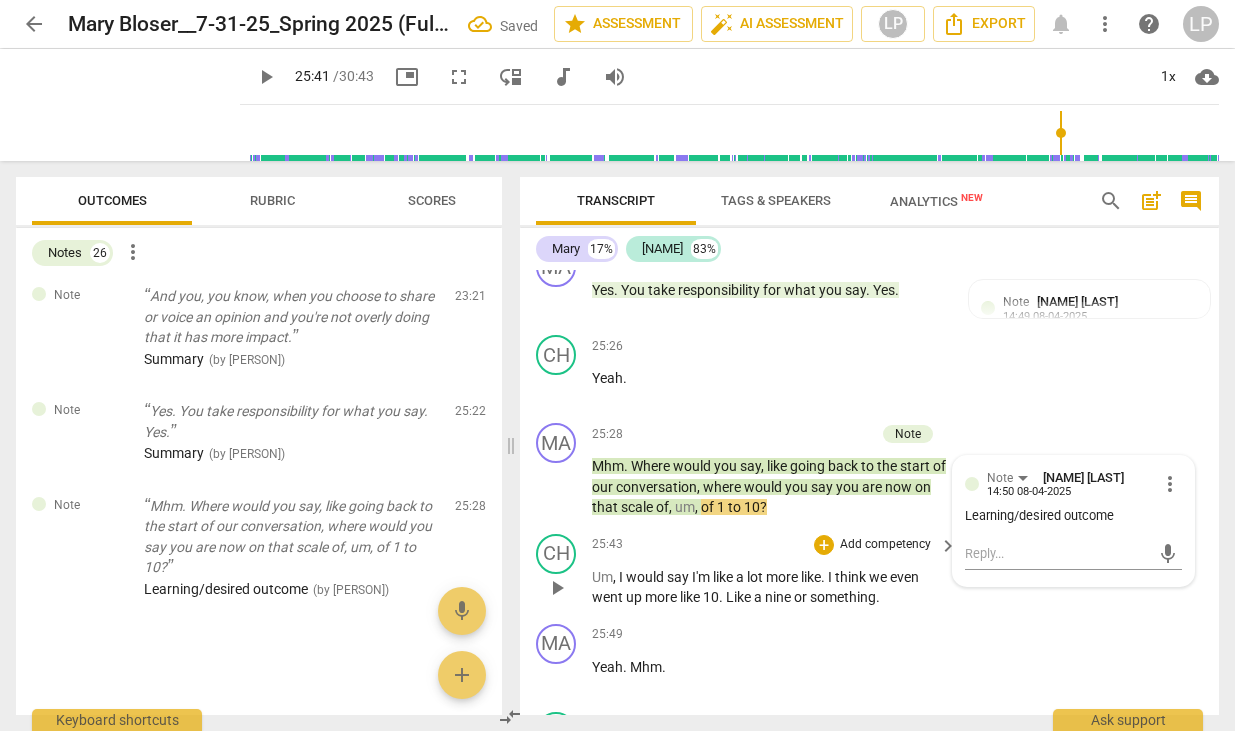 click on "Um ,   I   would   say   I'm   like   a   lot   more   like .   I   think   we   even   went   up   more   like   10 .   Like   a   nine   or   something ." at bounding box center [769, 587] 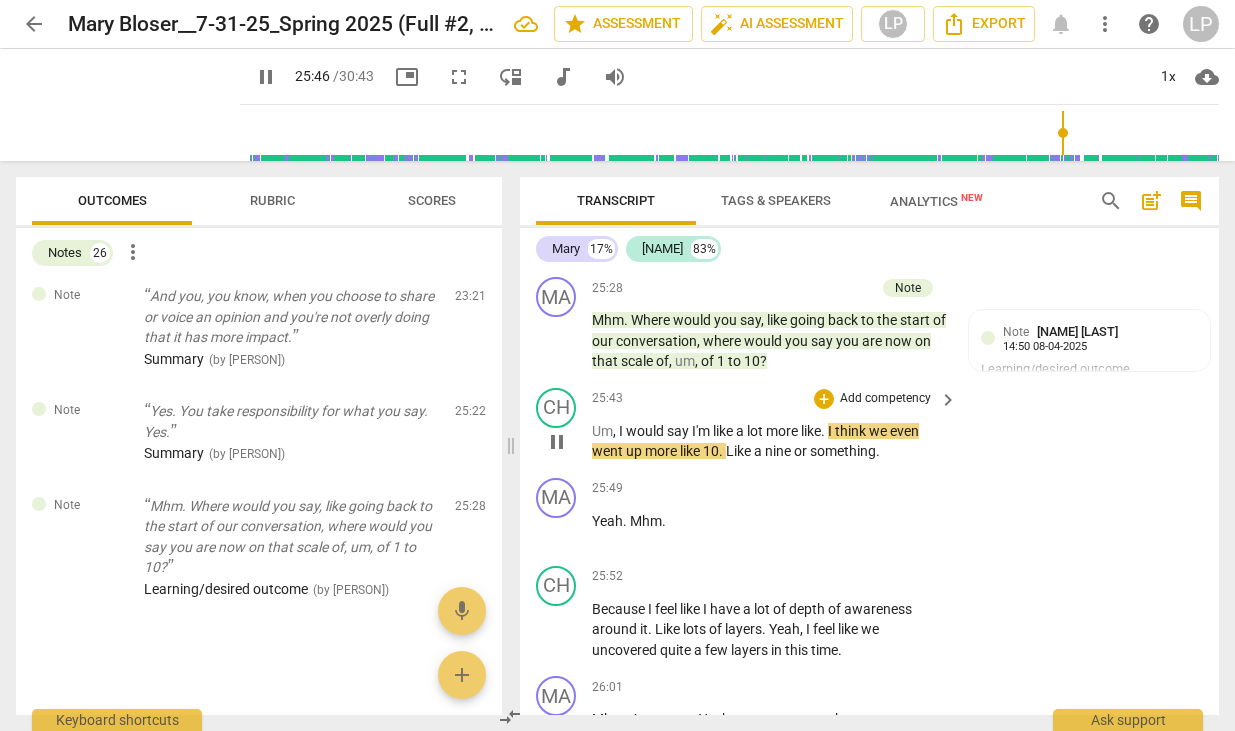 scroll, scrollTop: 13866, scrollLeft: 0, axis: vertical 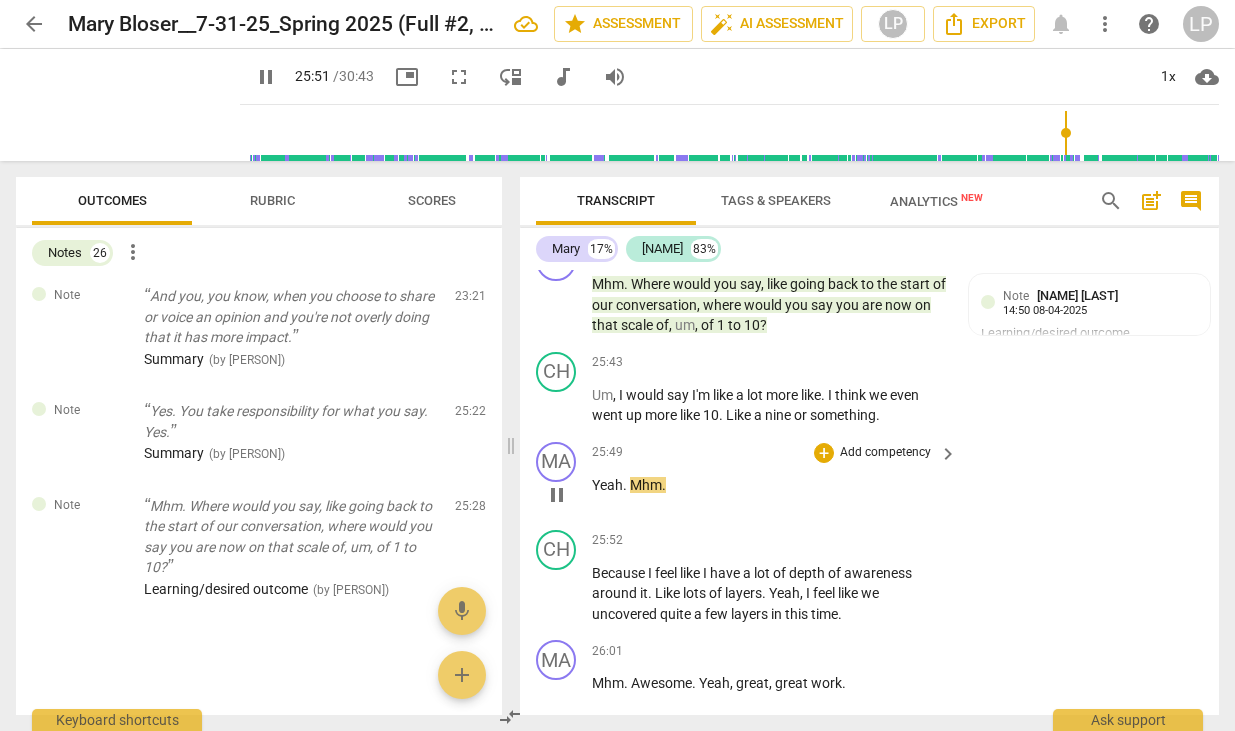click on "Yeah .   Mhm ." at bounding box center [769, 485] 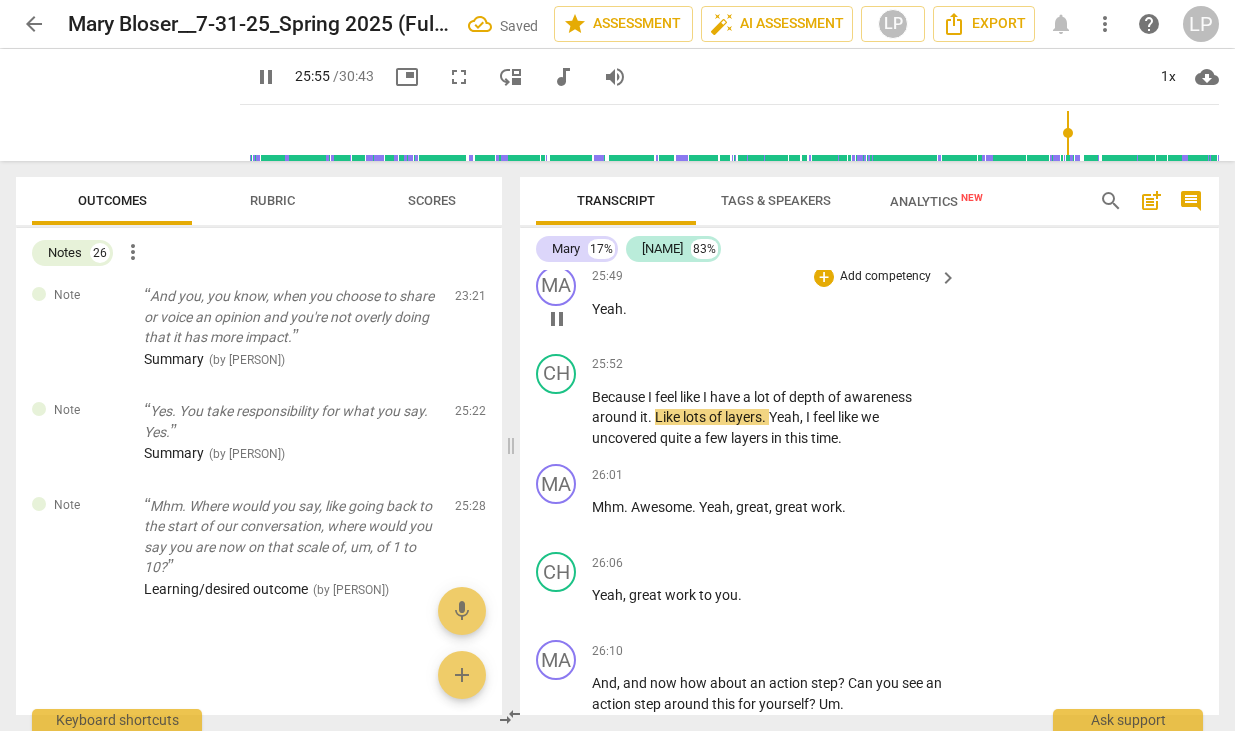 scroll, scrollTop: 14071, scrollLeft: 0, axis: vertical 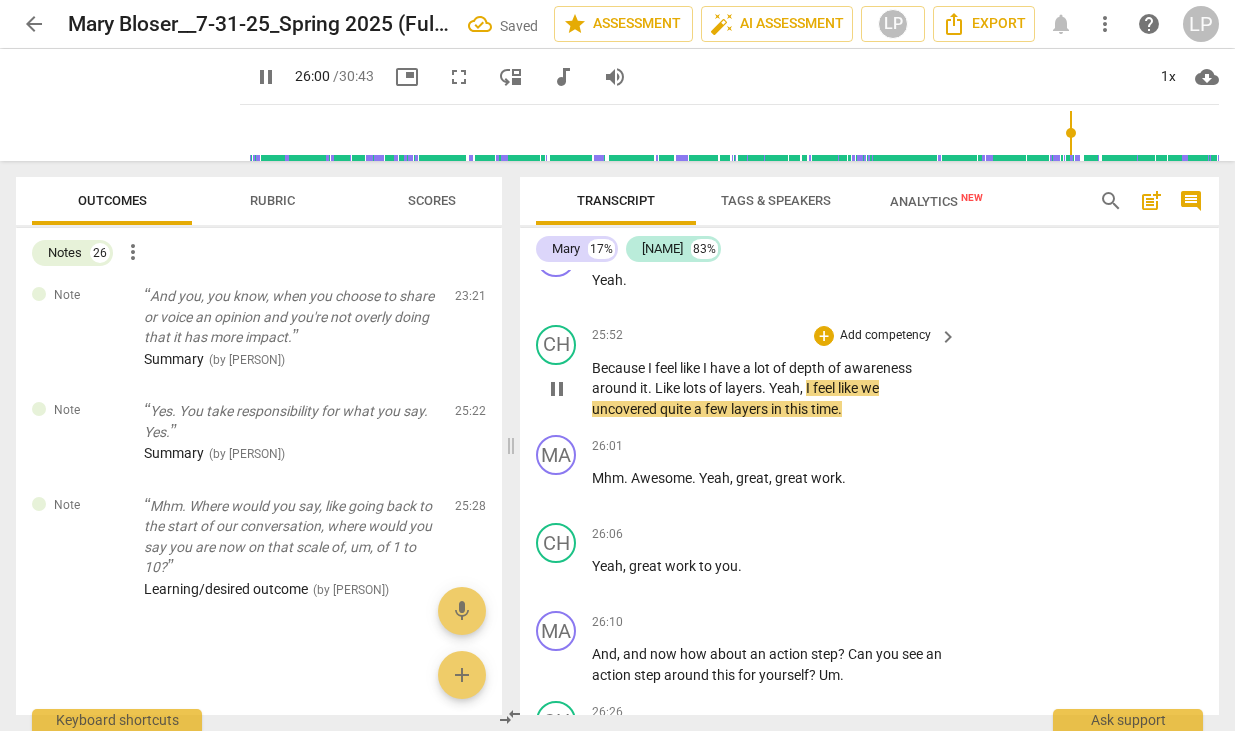 click on "," at bounding box center (803, 388) 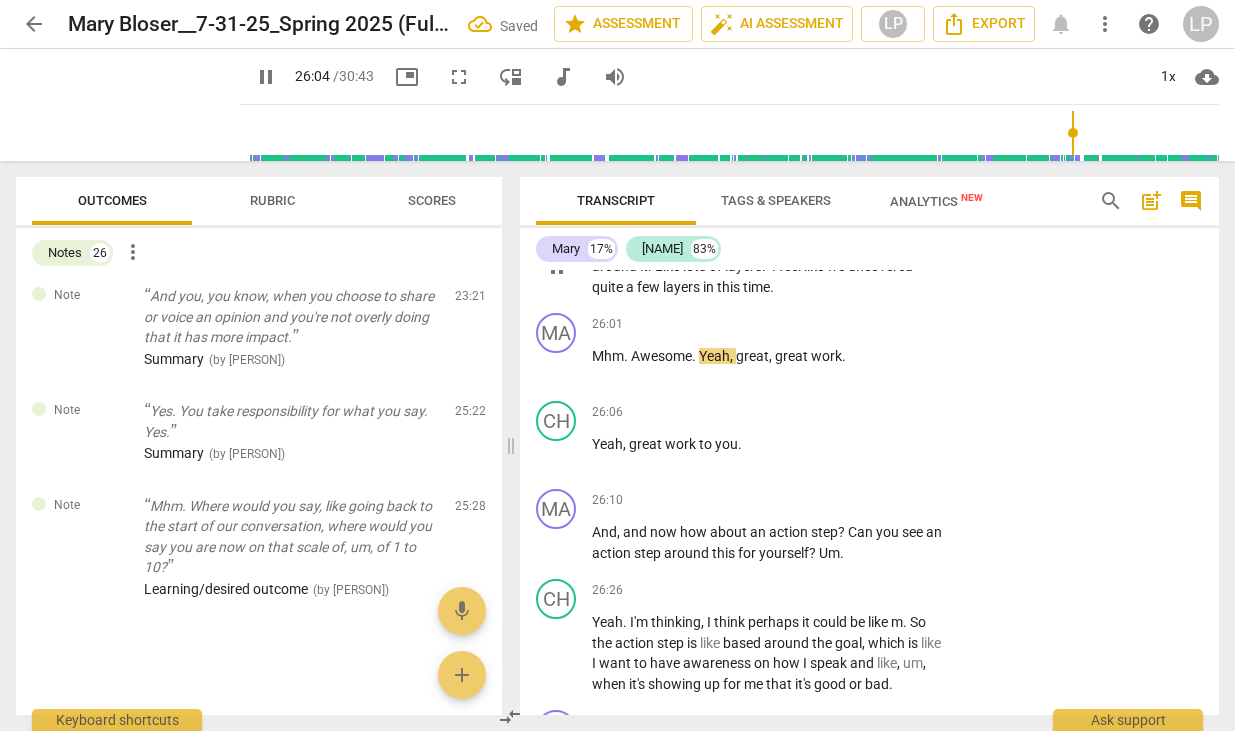 scroll, scrollTop: 14202, scrollLeft: 0, axis: vertical 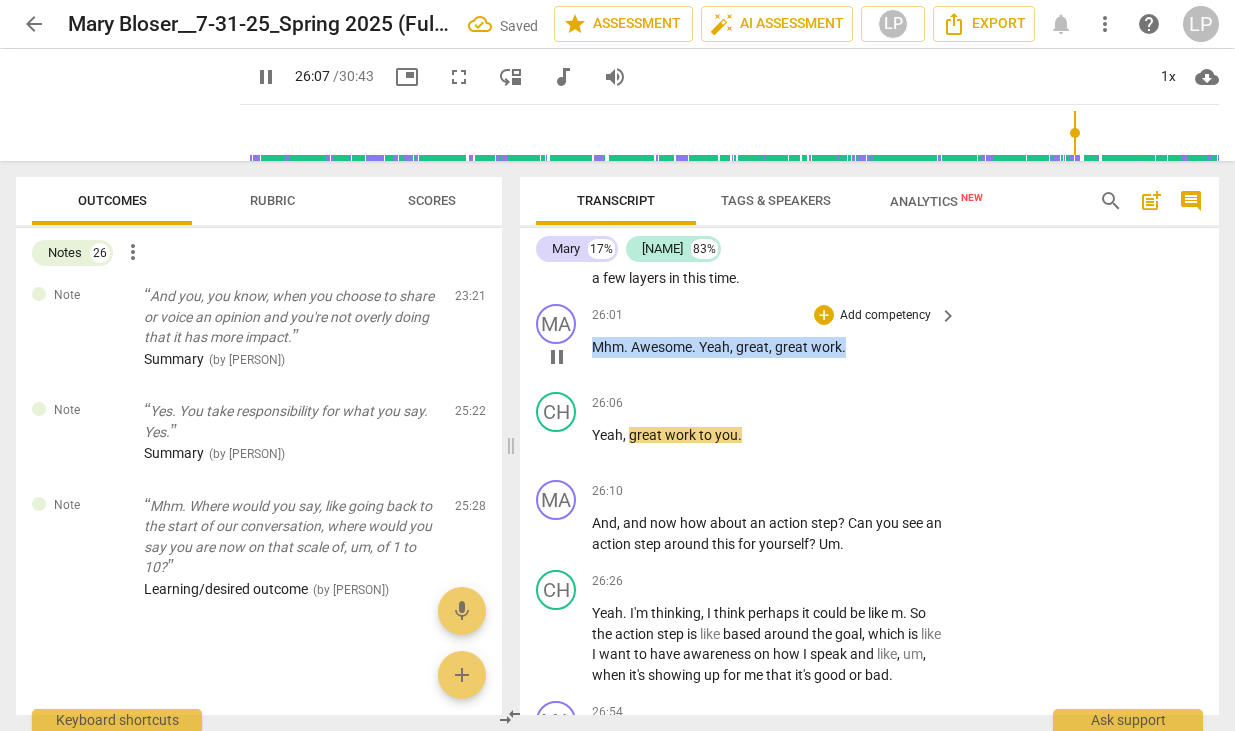 drag, startPoint x: 858, startPoint y: 413, endPoint x: 595, endPoint y: 411, distance: 263.0076 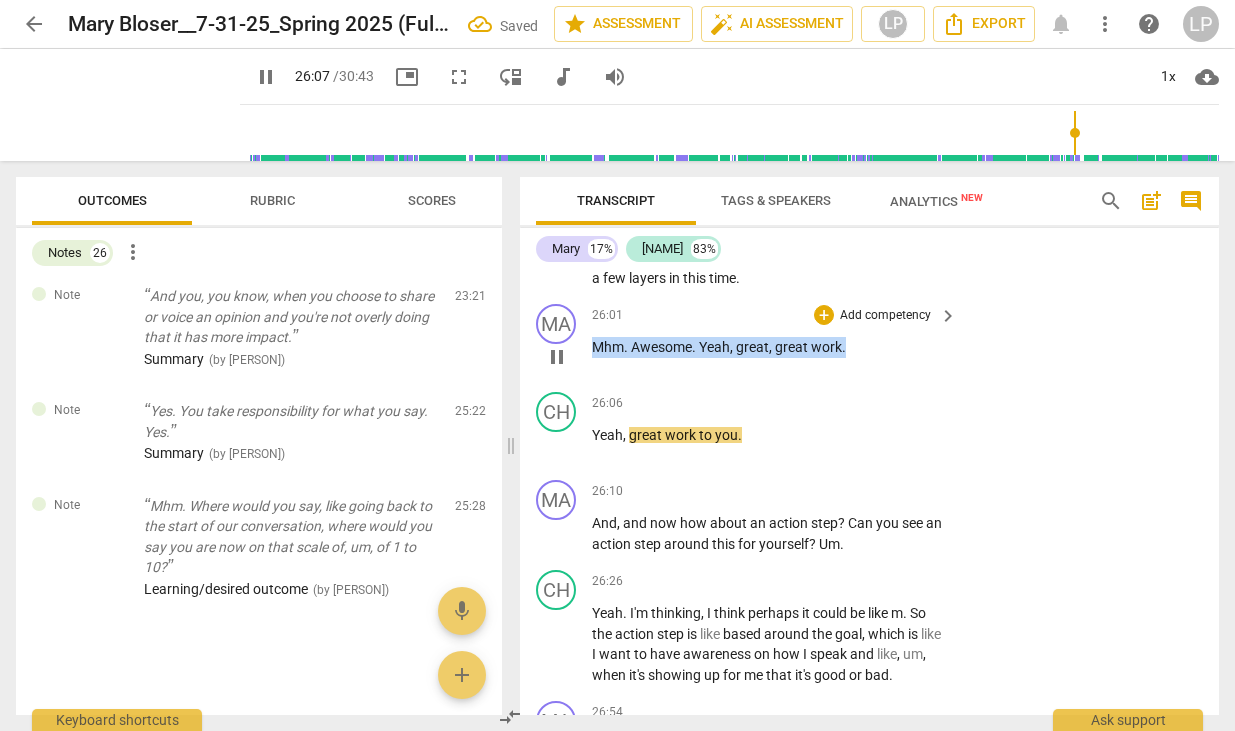 click on "Mhm .   Awesome .   Yeah ,   great ,   great   work ." at bounding box center [769, 347] 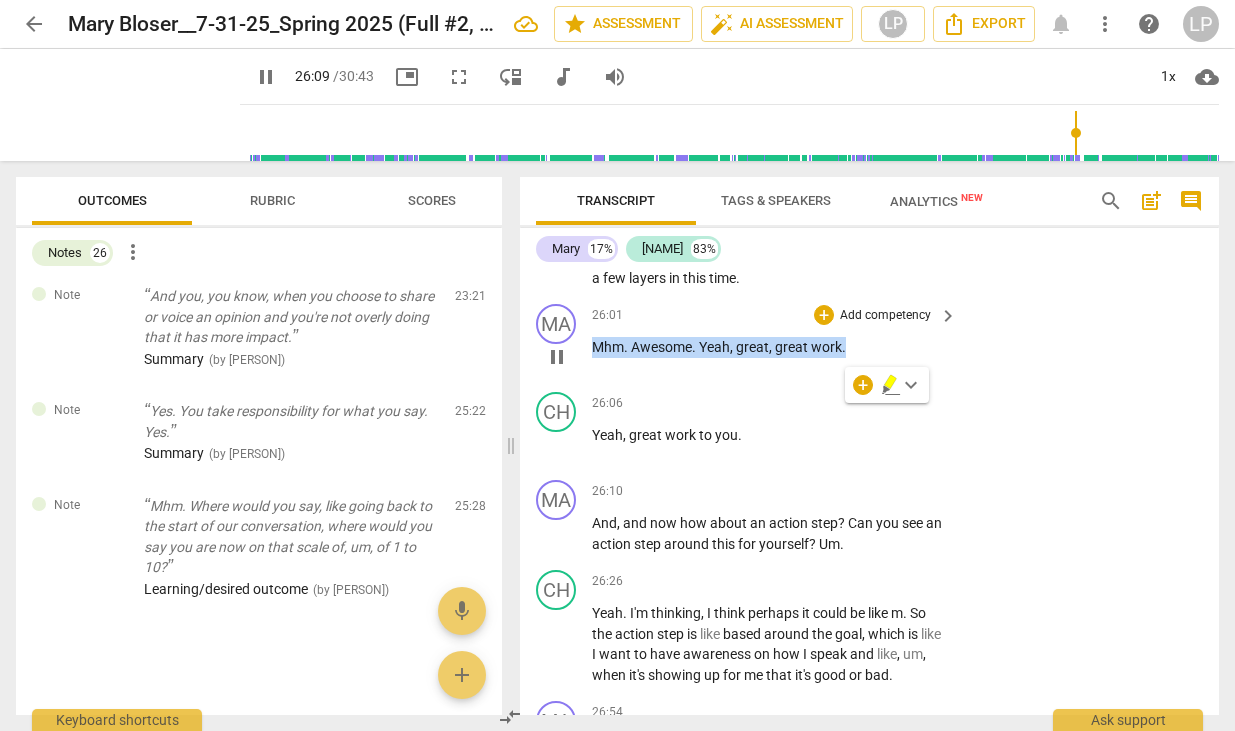click on "Add competency" at bounding box center [885, 316] 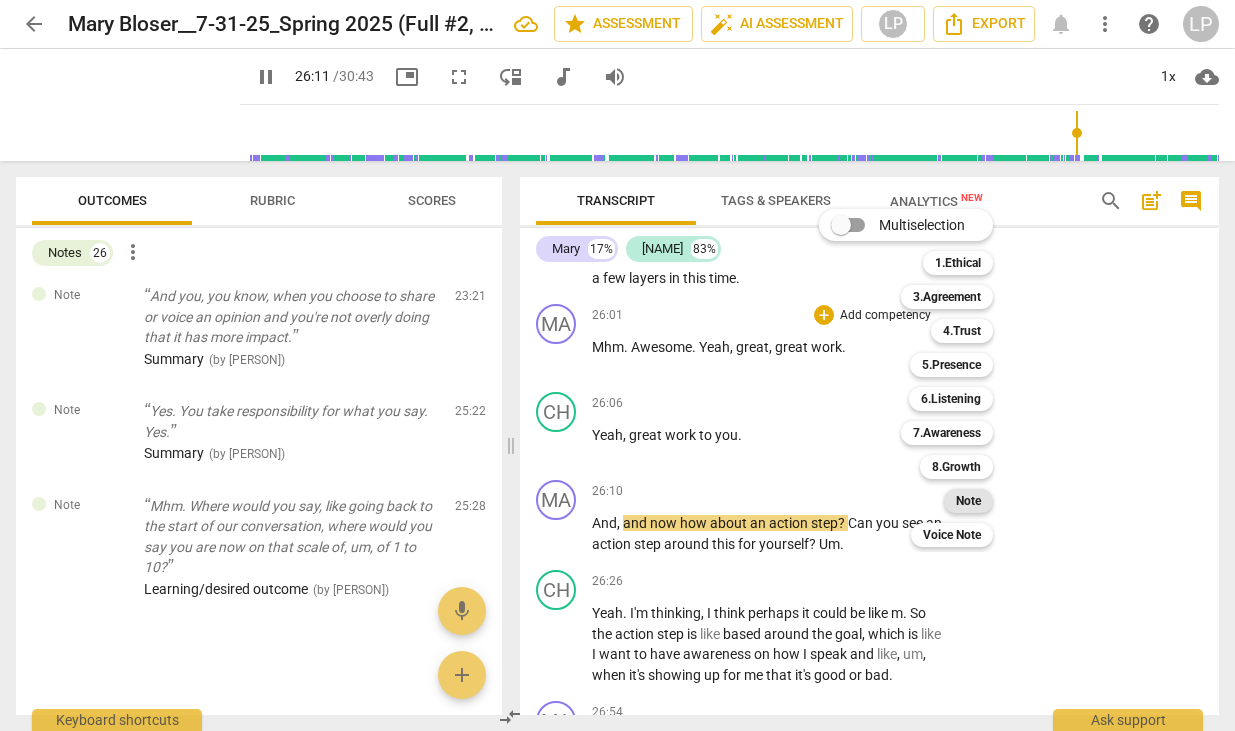 click on "Note" at bounding box center (968, 501) 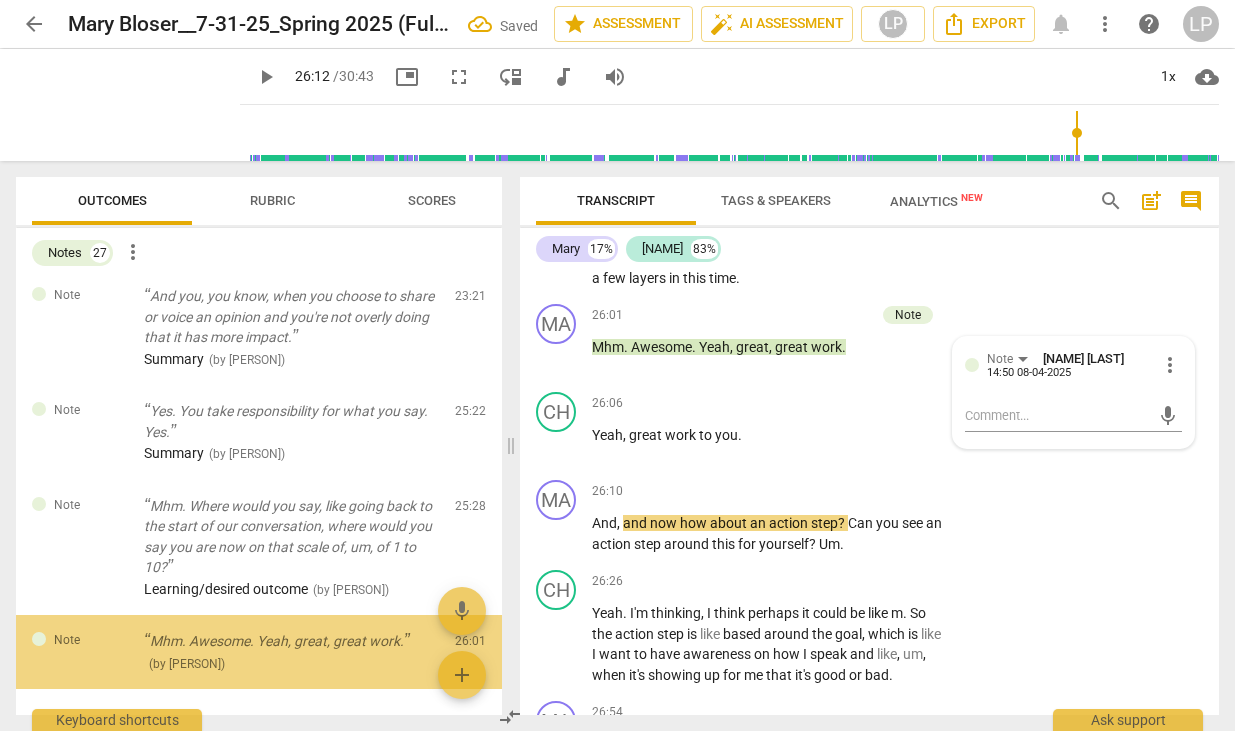 scroll, scrollTop: 2604, scrollLeft: 0, axis: vertical 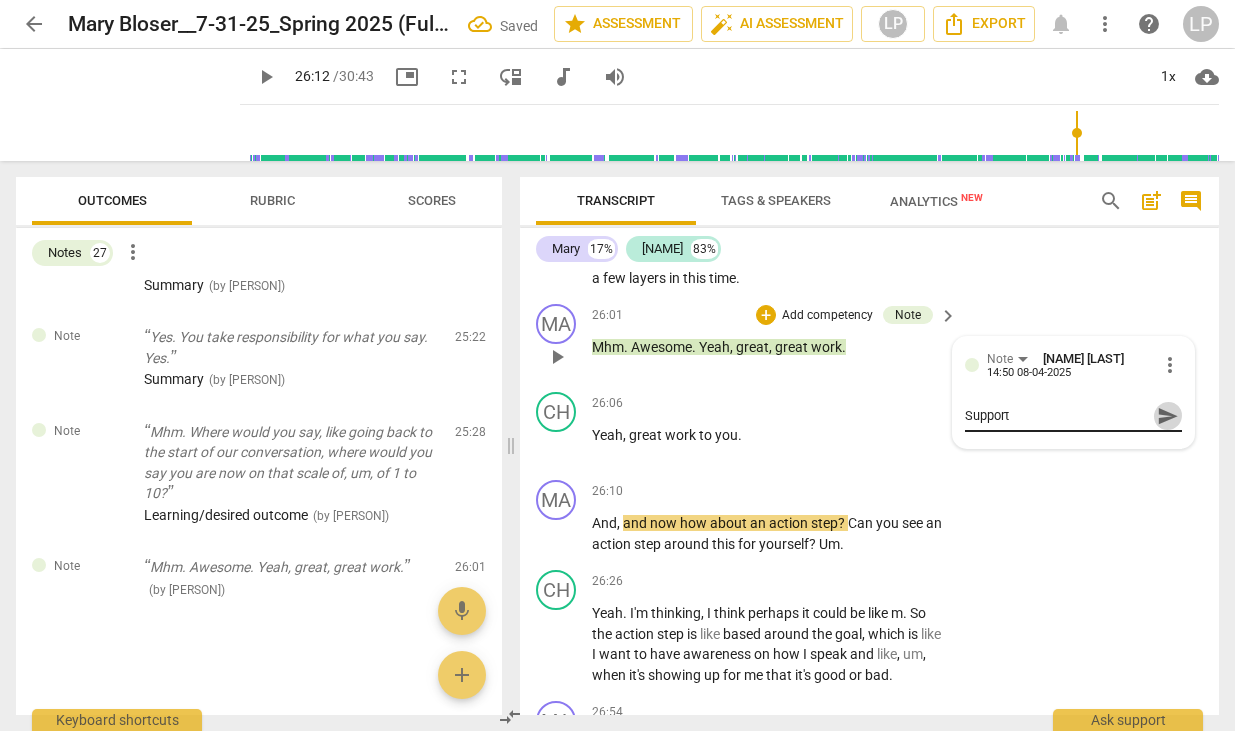 click on "send" at bounding box center (1168, 416) 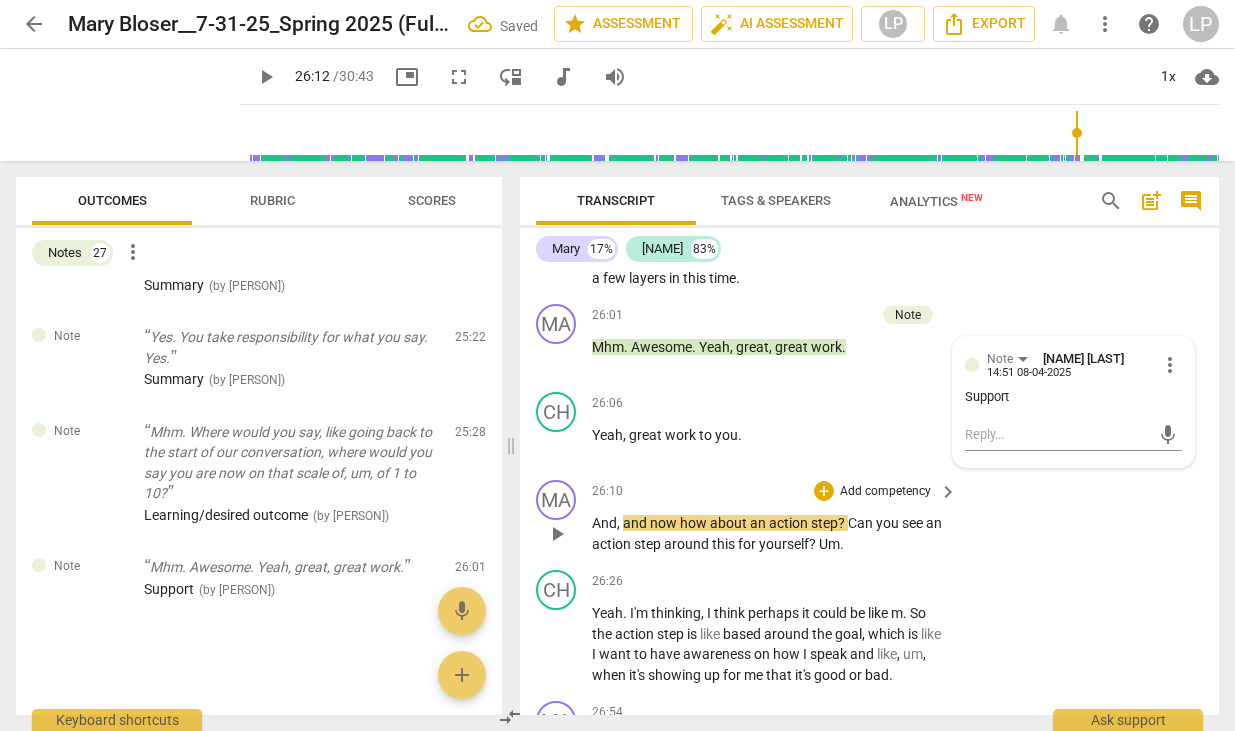 click on "yourself" at bounding box center (784, 544) 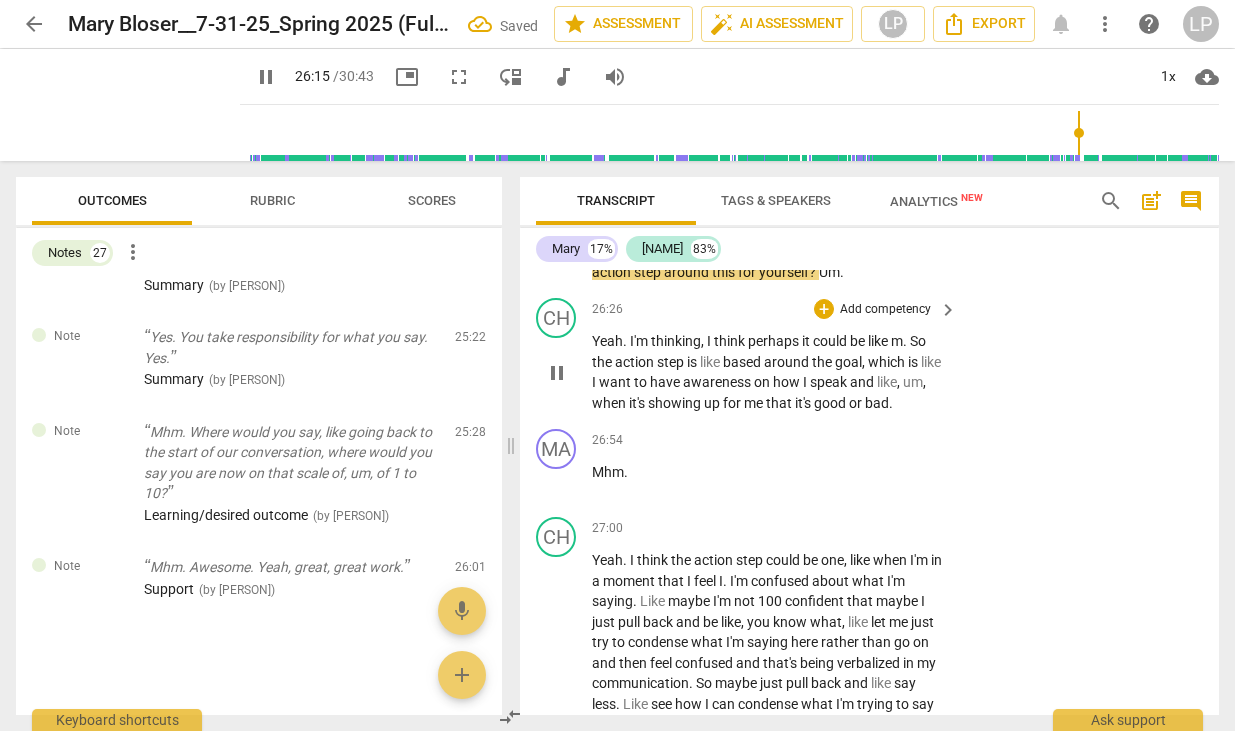scroll, scrollTop: 14476, scrollLeft: 0, axis: vertical 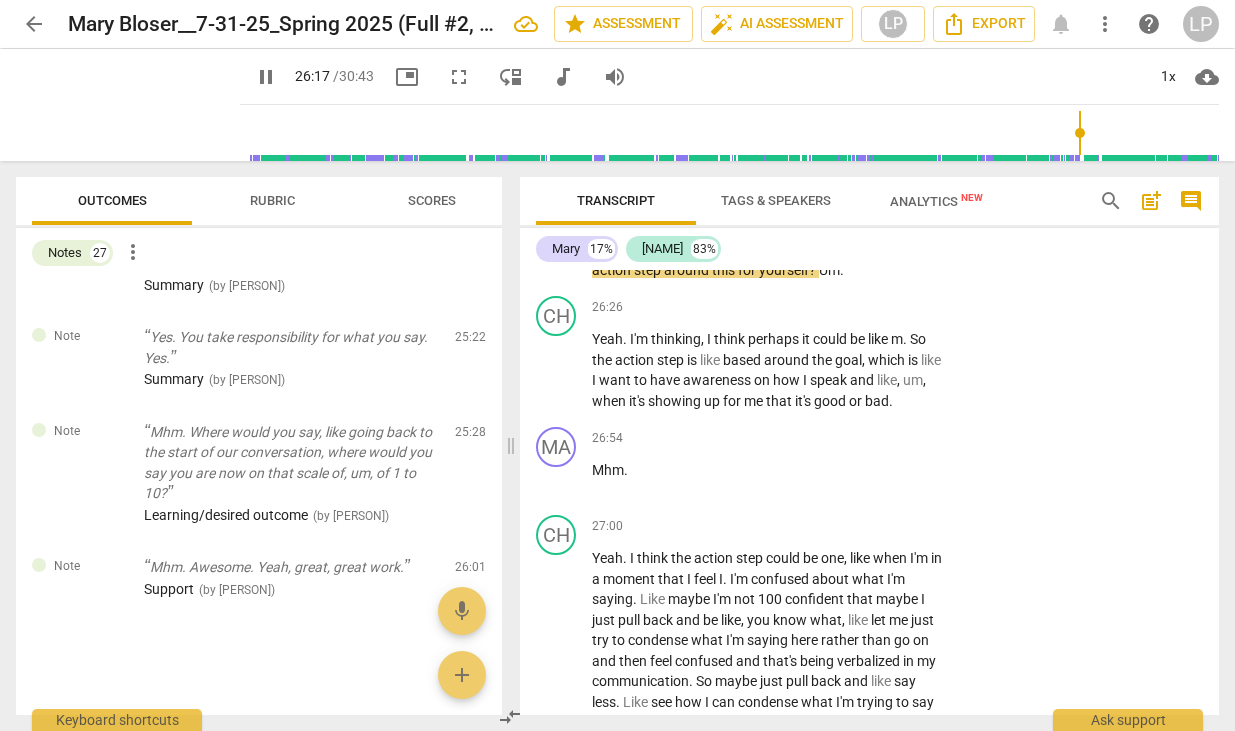 click on "And ,   and   now   how   about   an   action   step ?   Can   you   see   an   action   step   around   this   for   yourself ?   Um ." at bounding box center (769, 259) 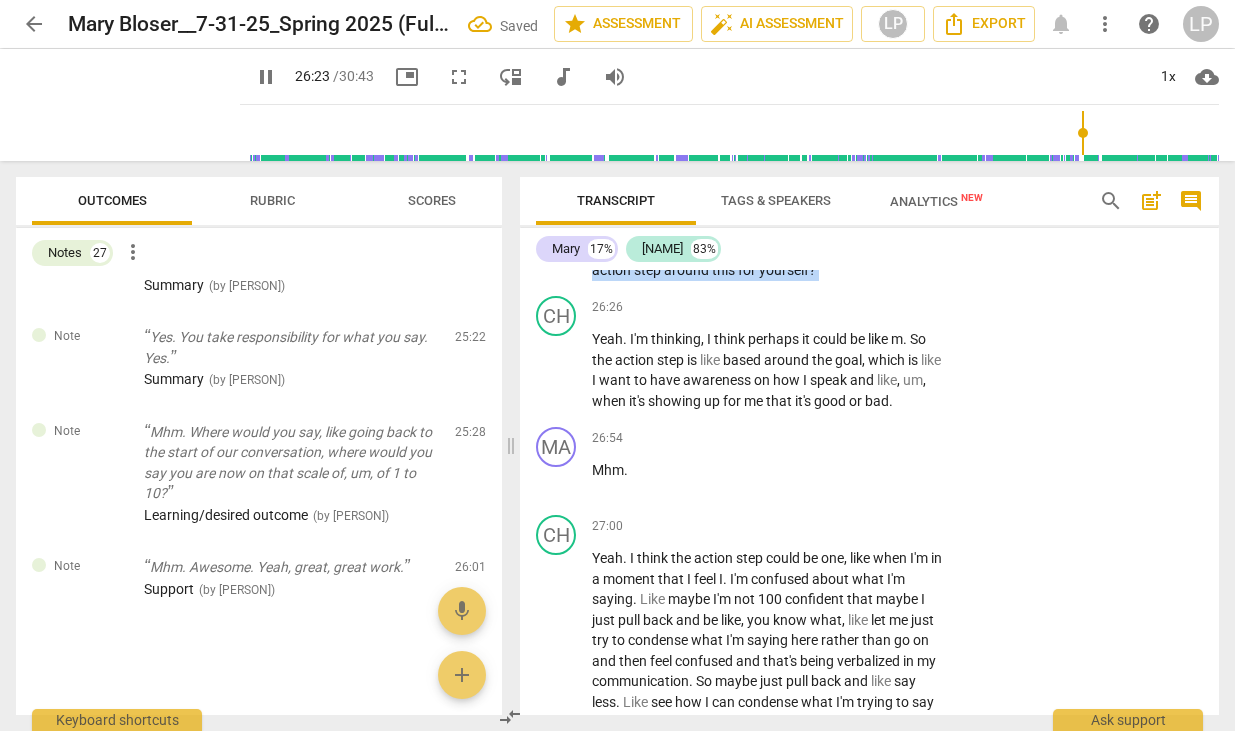 drag, startPoint x: 818, startPoint y: 329, endPoint x: 590, endPoint y: 318, distance: 228.2652 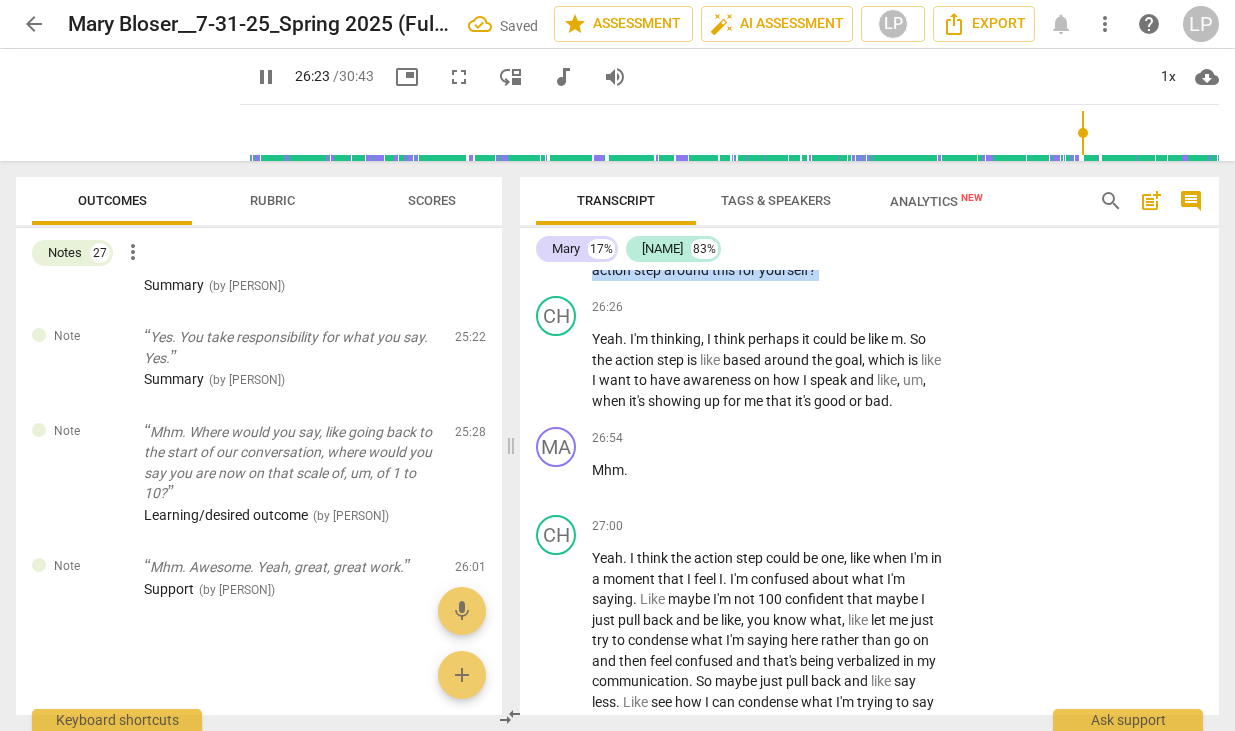 click on "MA play_arrow pause 26:10 + Add competency keyboard_arrow_right And ,   and   now   how   about   an   action   step ?   Can   you   see   an   action   step   around   this   for   yourself ?" at bounding box center (869, 243) 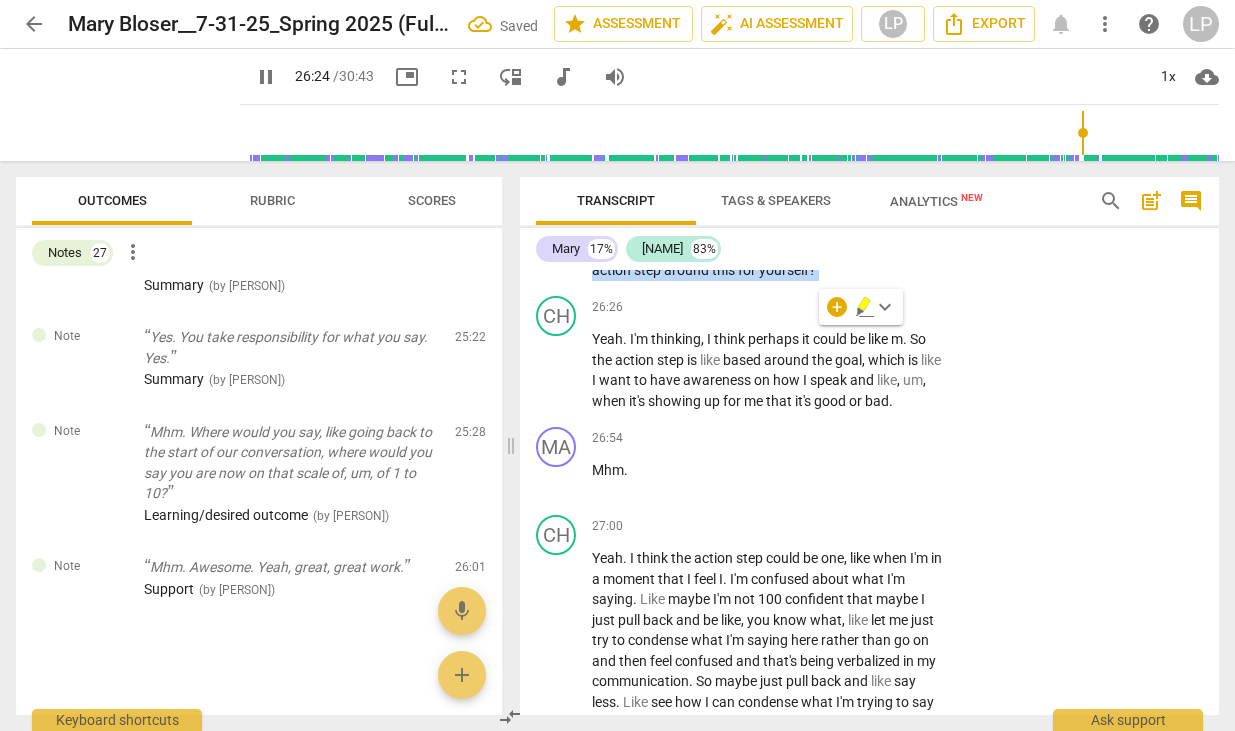 click on "Add competency" at bounding box center [885, 218] 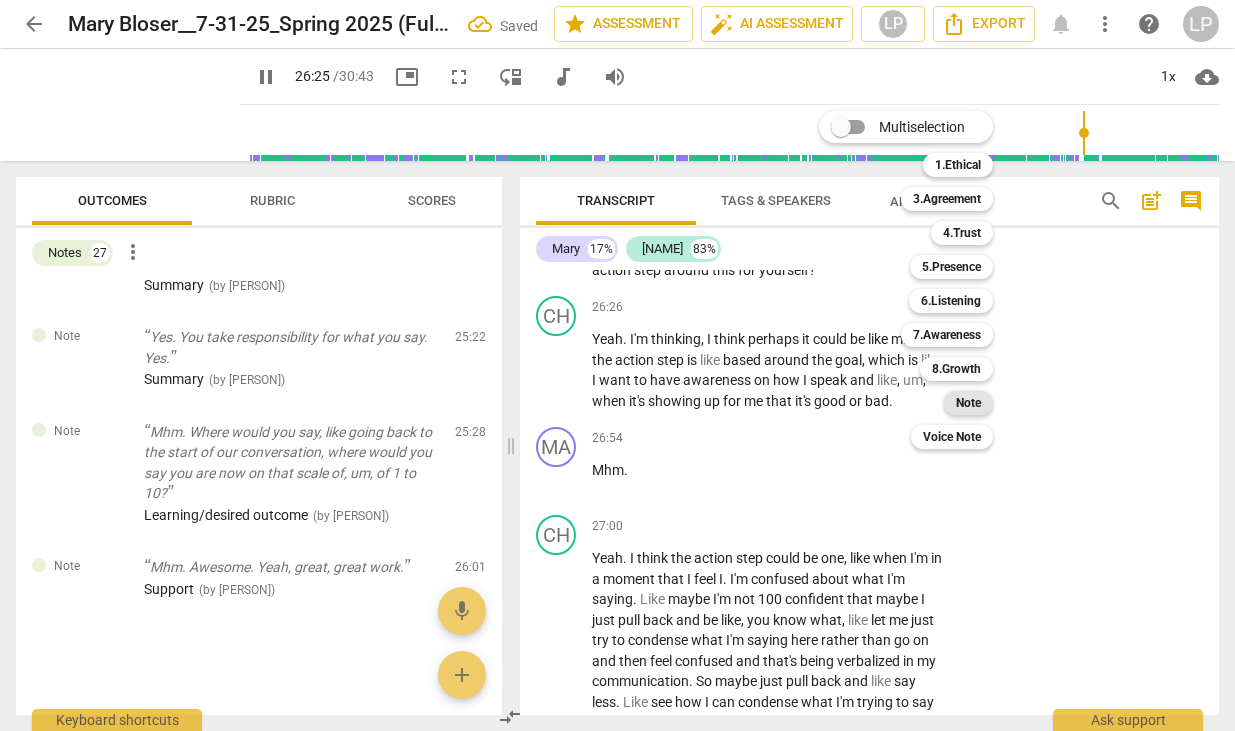click on "Note" at bounding box center (968, 403) 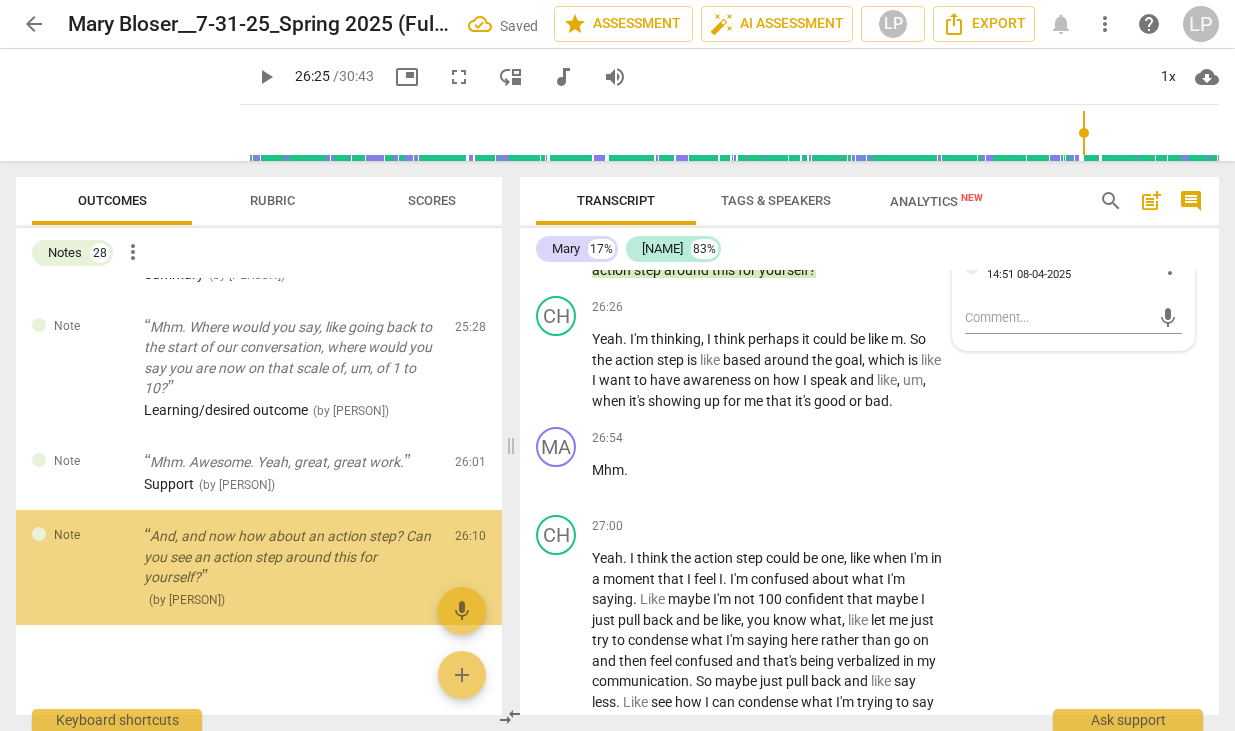 scroll, scrollTop: 2719, scrollLeft: 0, axis: vertical 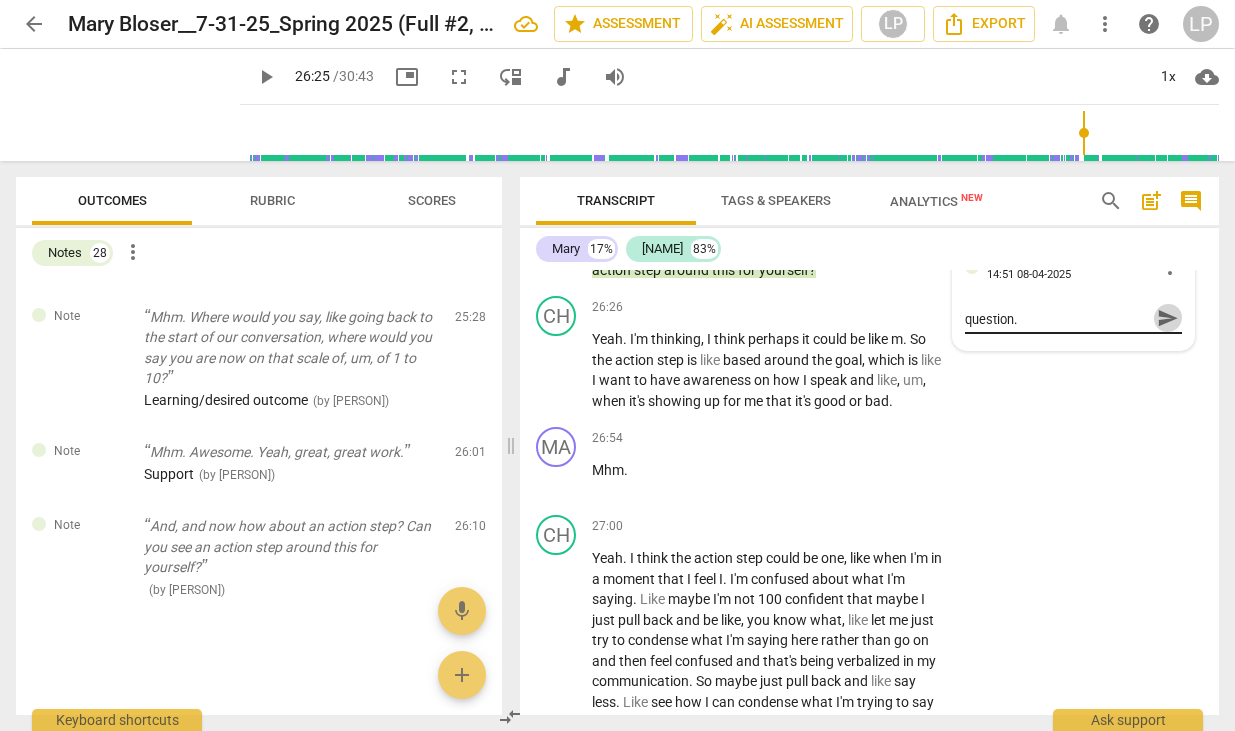 click on "send" at bounding box center [1168, 318] 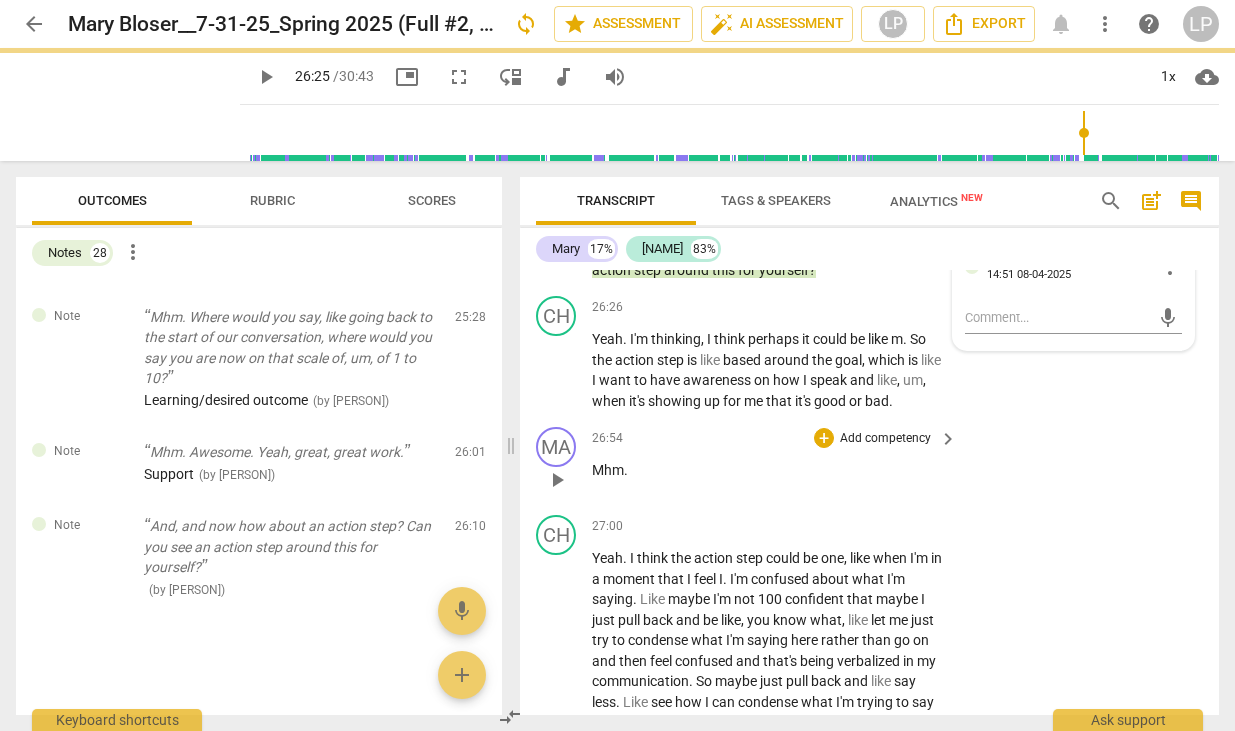 scroll, scrollTop: 0, scrollLeft: 0, axis: both 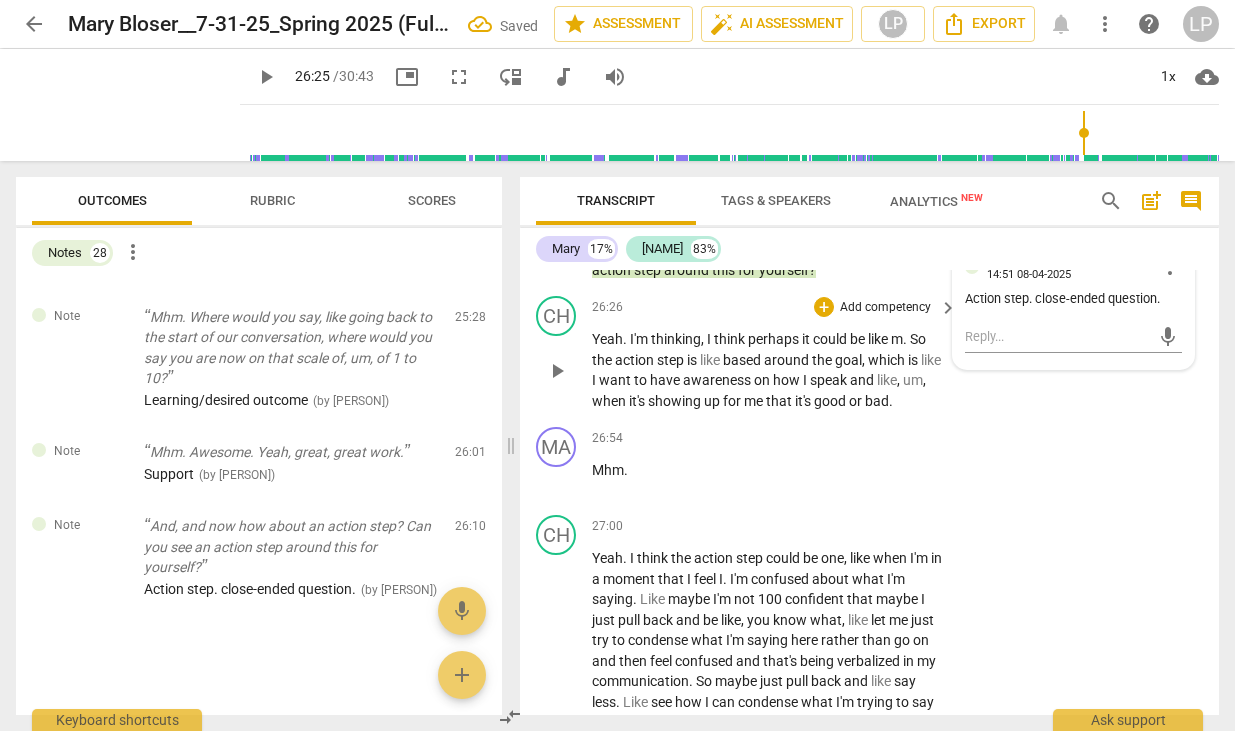 click on "have" at bounding box center [666, 380] 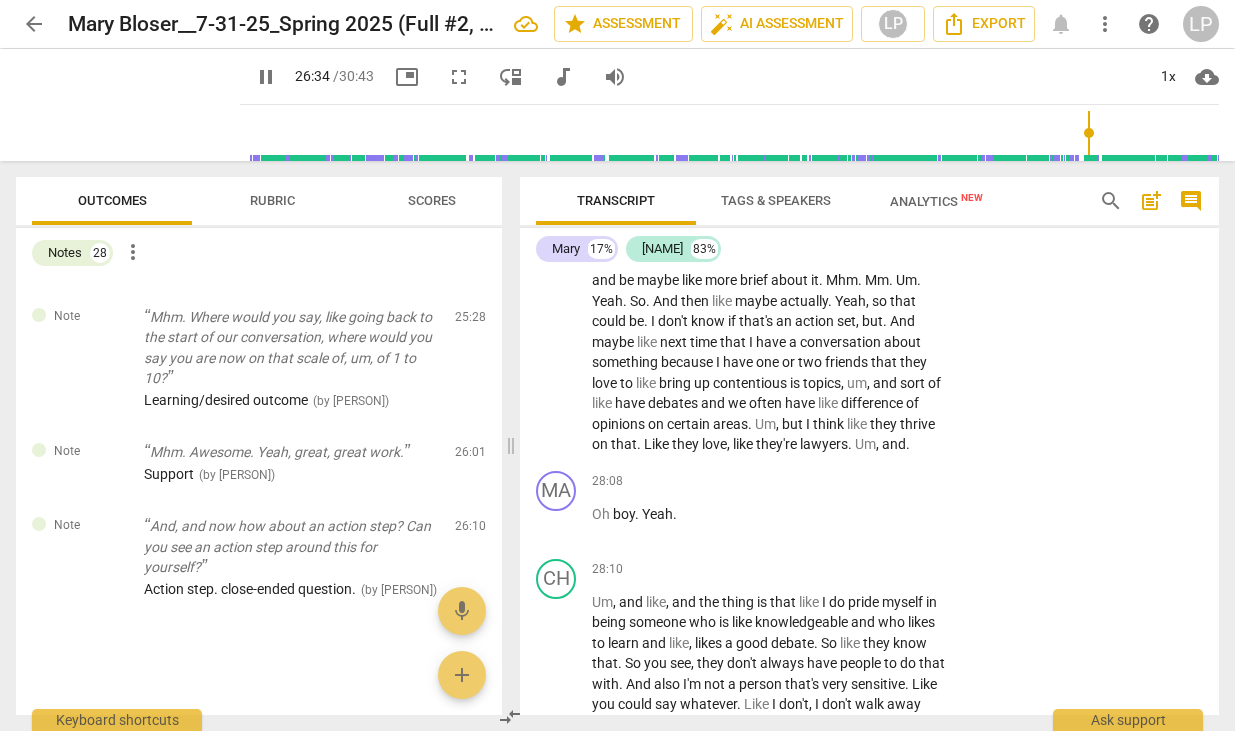 scroll, scrollTop: 14949, scrollLeft: 0, axis: vertical 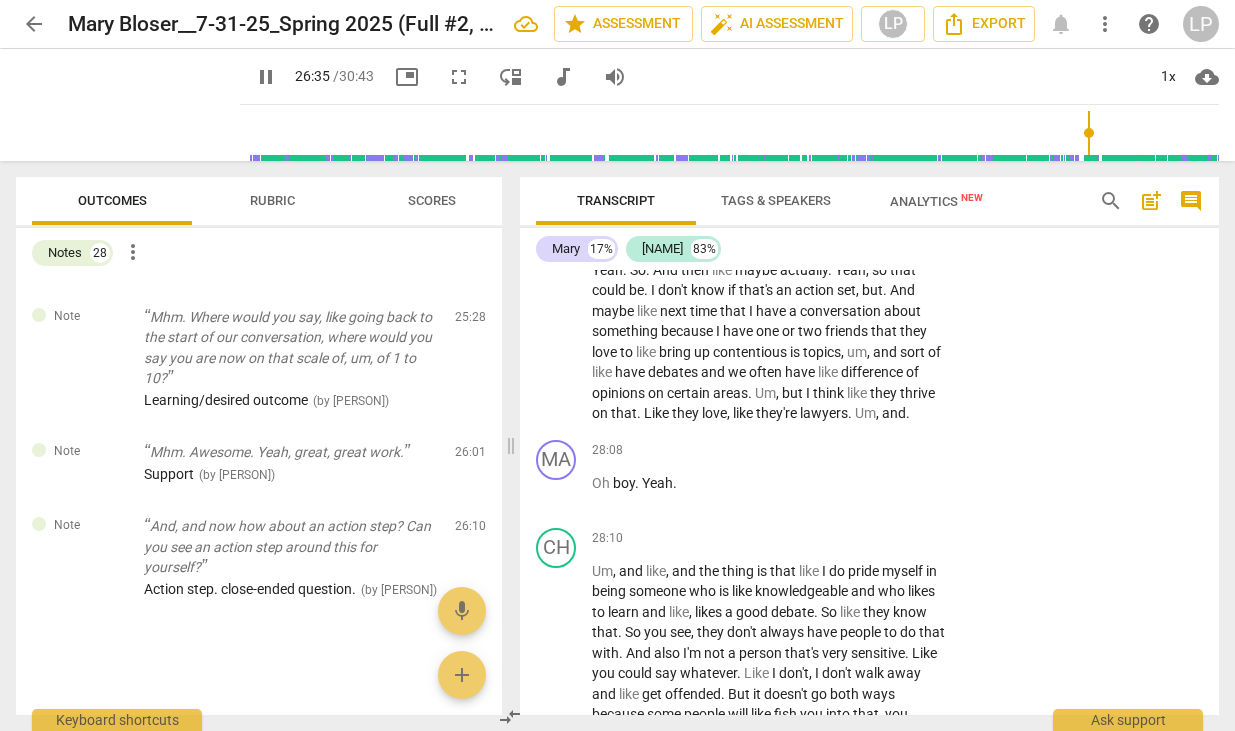 click on "debates" at bounding box center (674, 372) 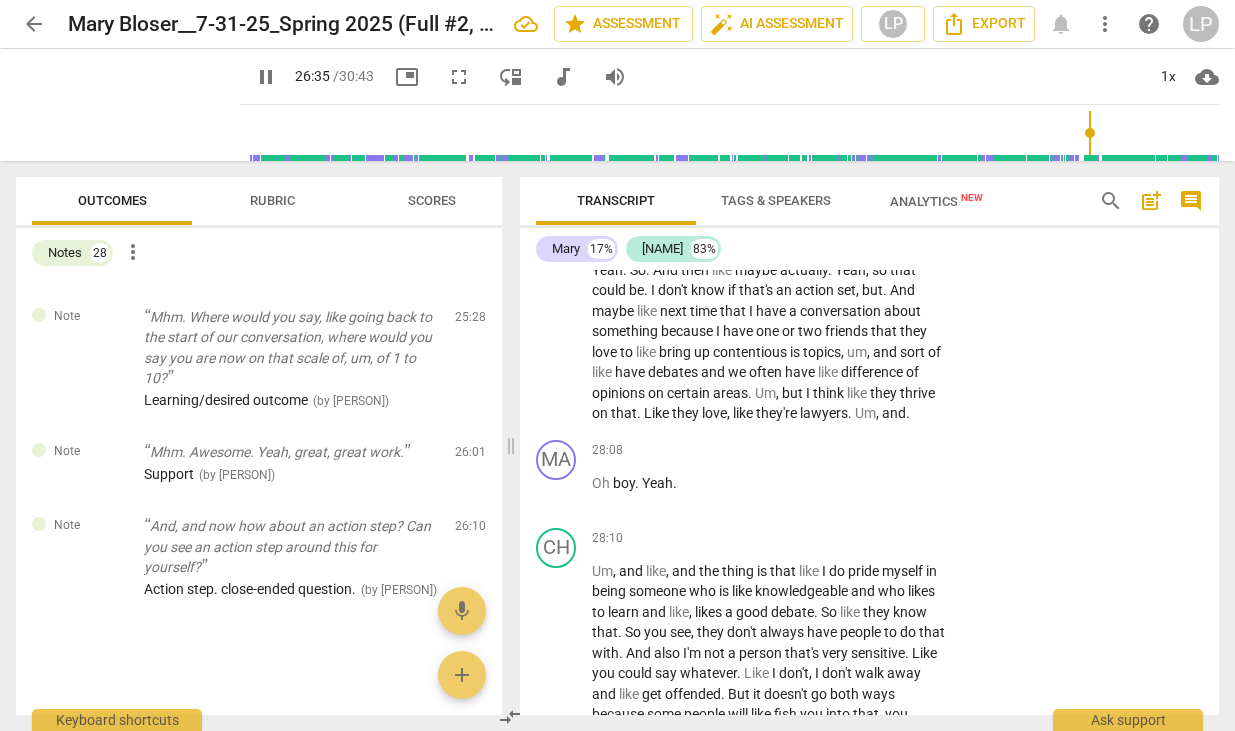 click on "debates" at bounding box center (674, 372) 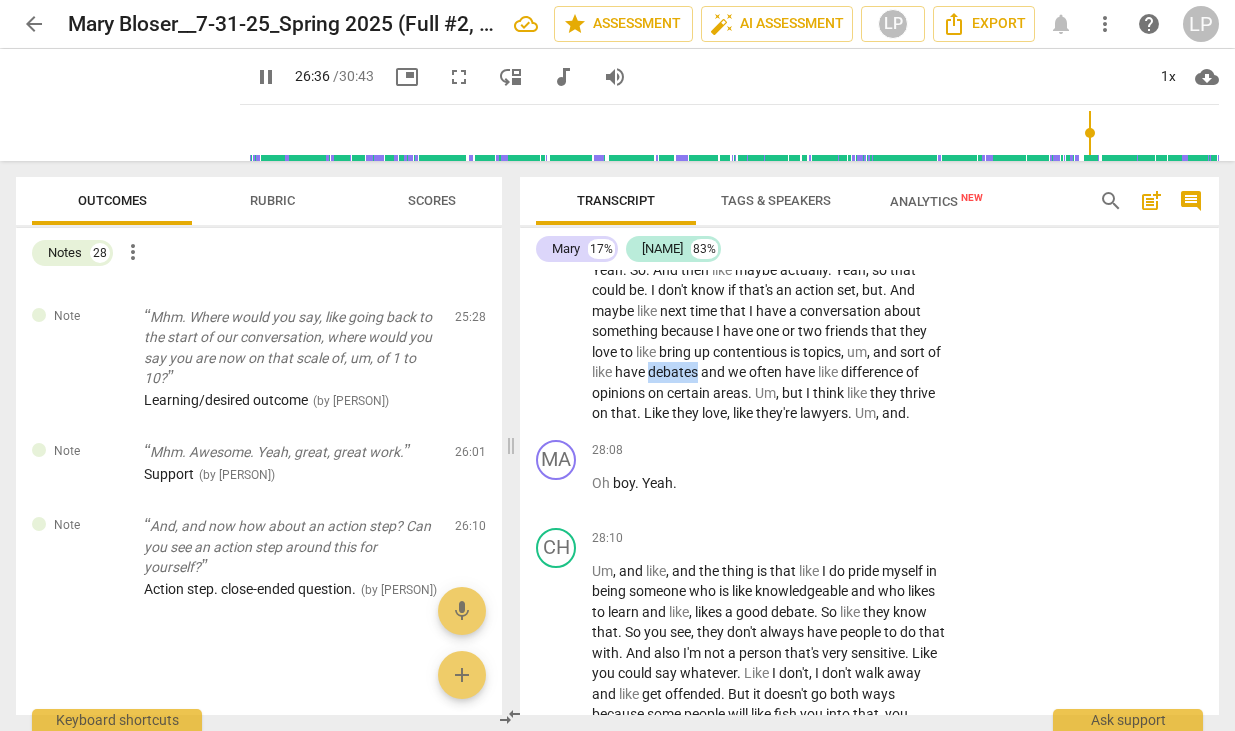 click on "debates" at bounding box center [674, 372] 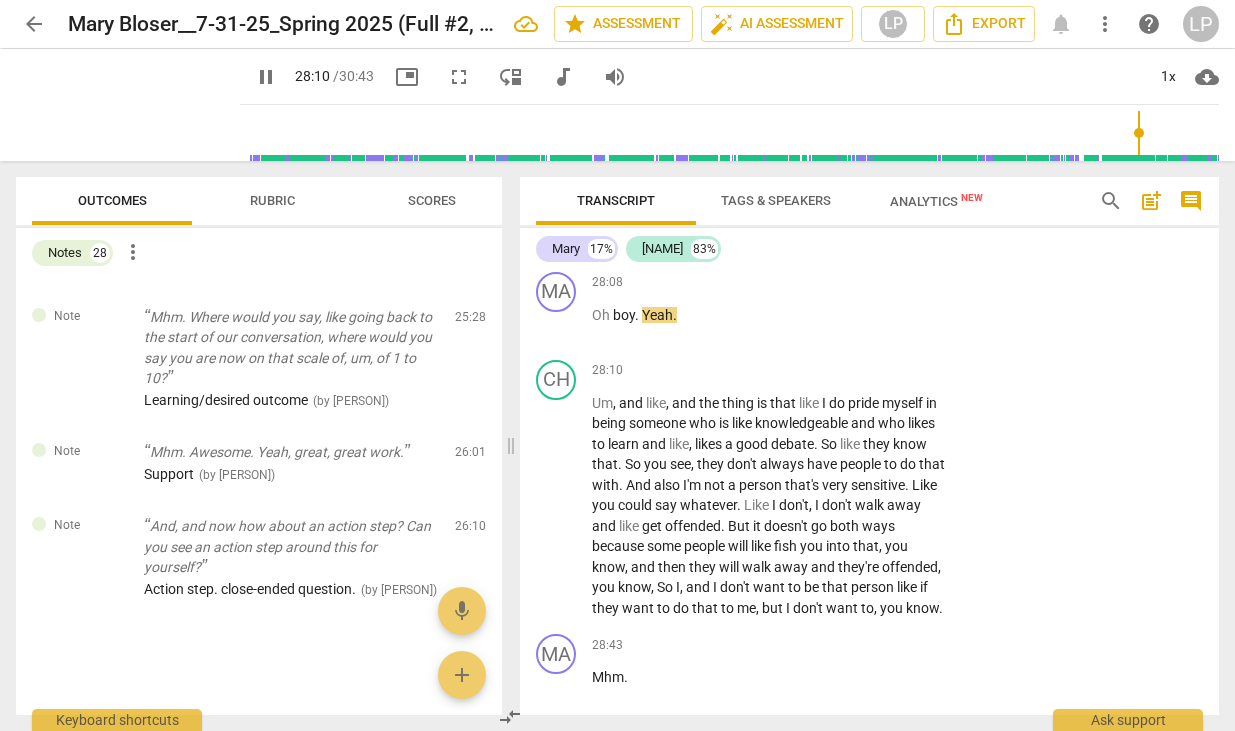 scroll, scrollTop: 15140, scrollLeft: 0, axis: vertical 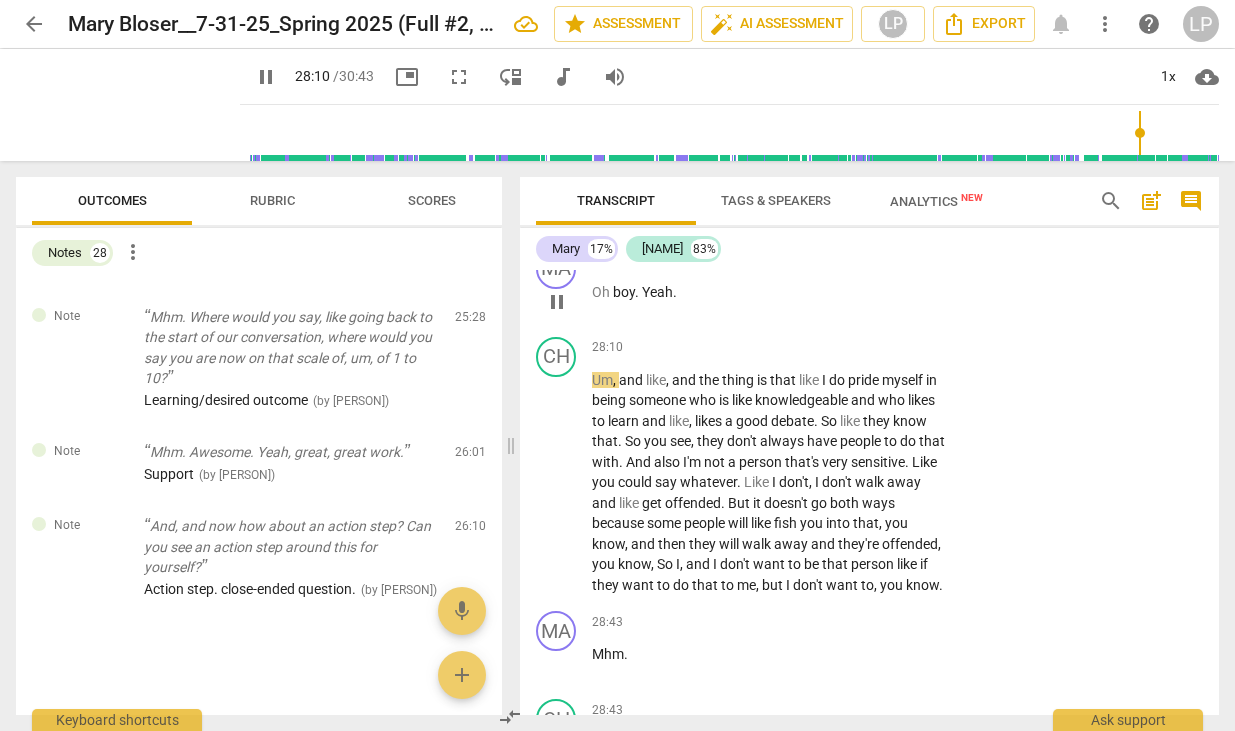 click on "Oh   boy .   Yeah ." at bounding box center [769, 292] 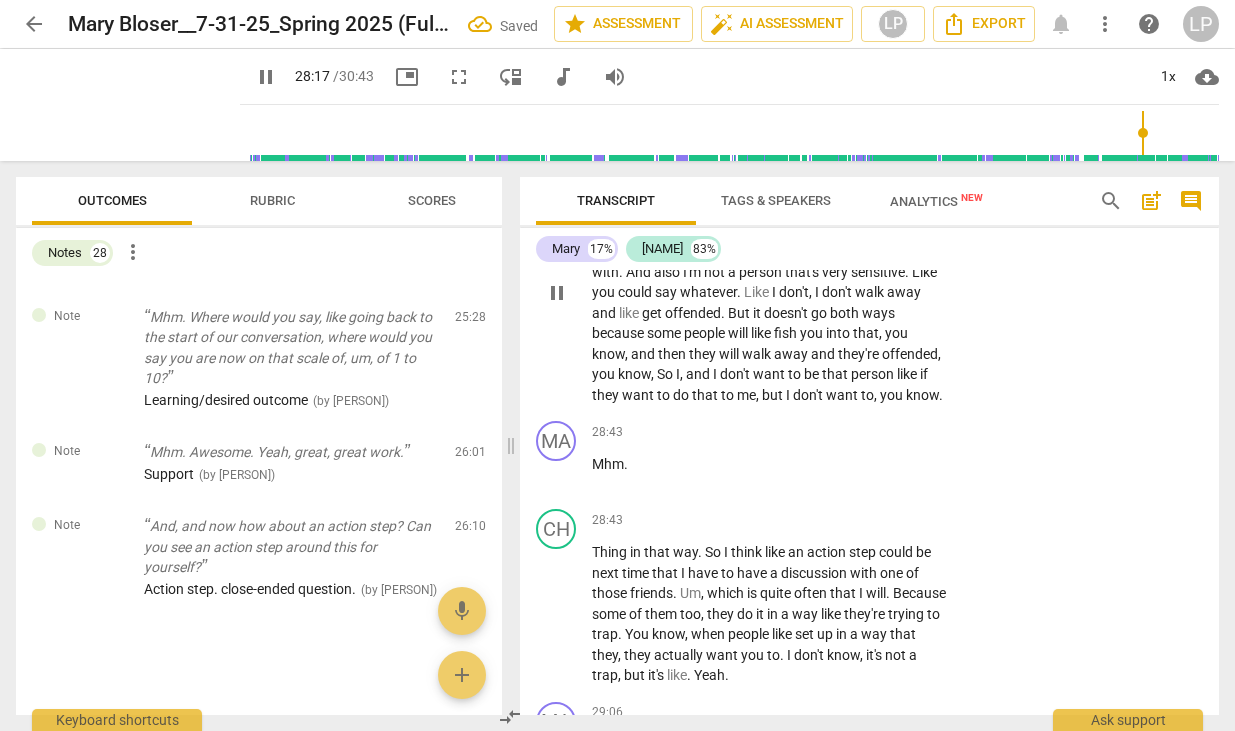 scroll, scrollTop: 15305, scrollLeft: 0, axis: vertical 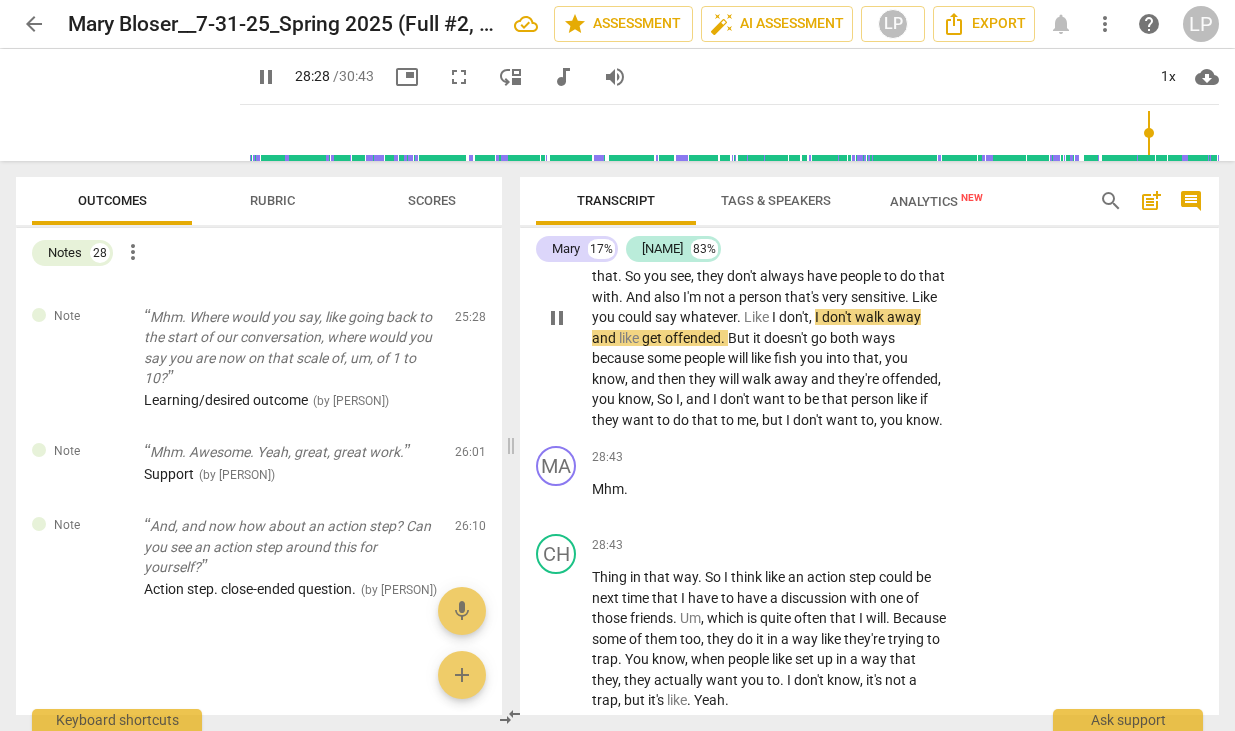 click on "and" at bounding box center [644, 379] 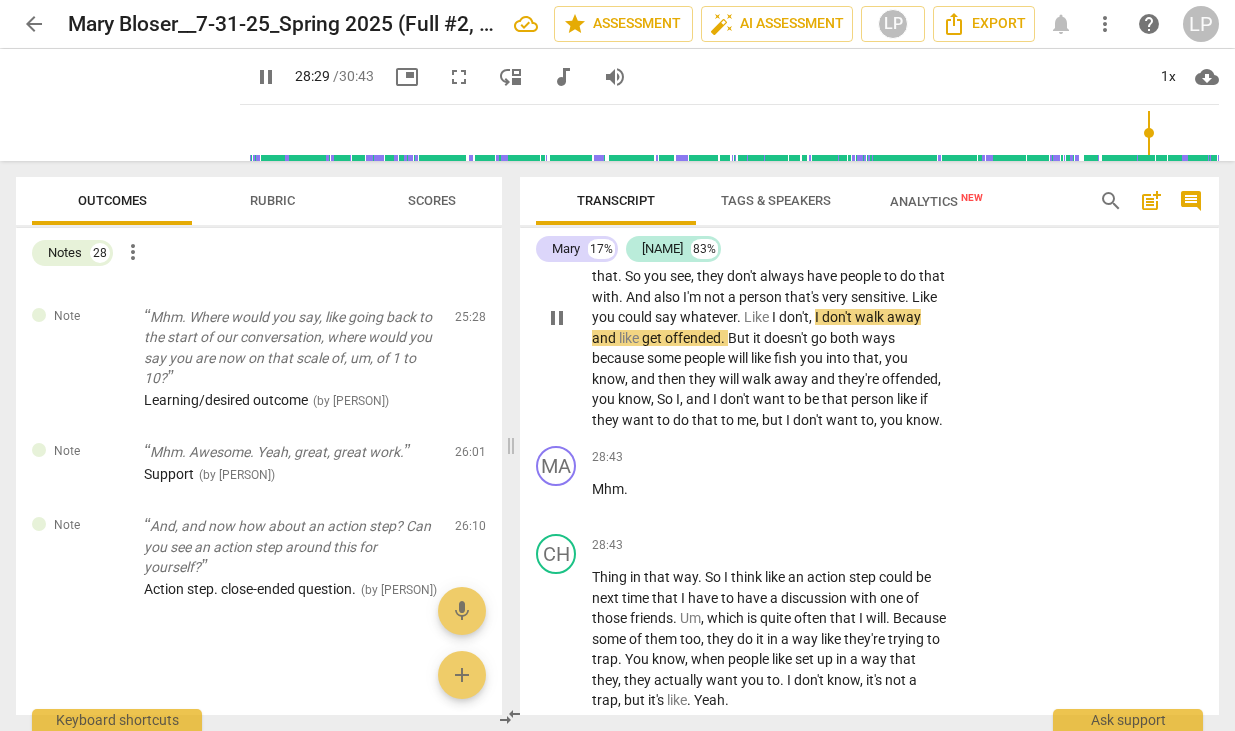 click on "and" at bounding box center (644, 379) 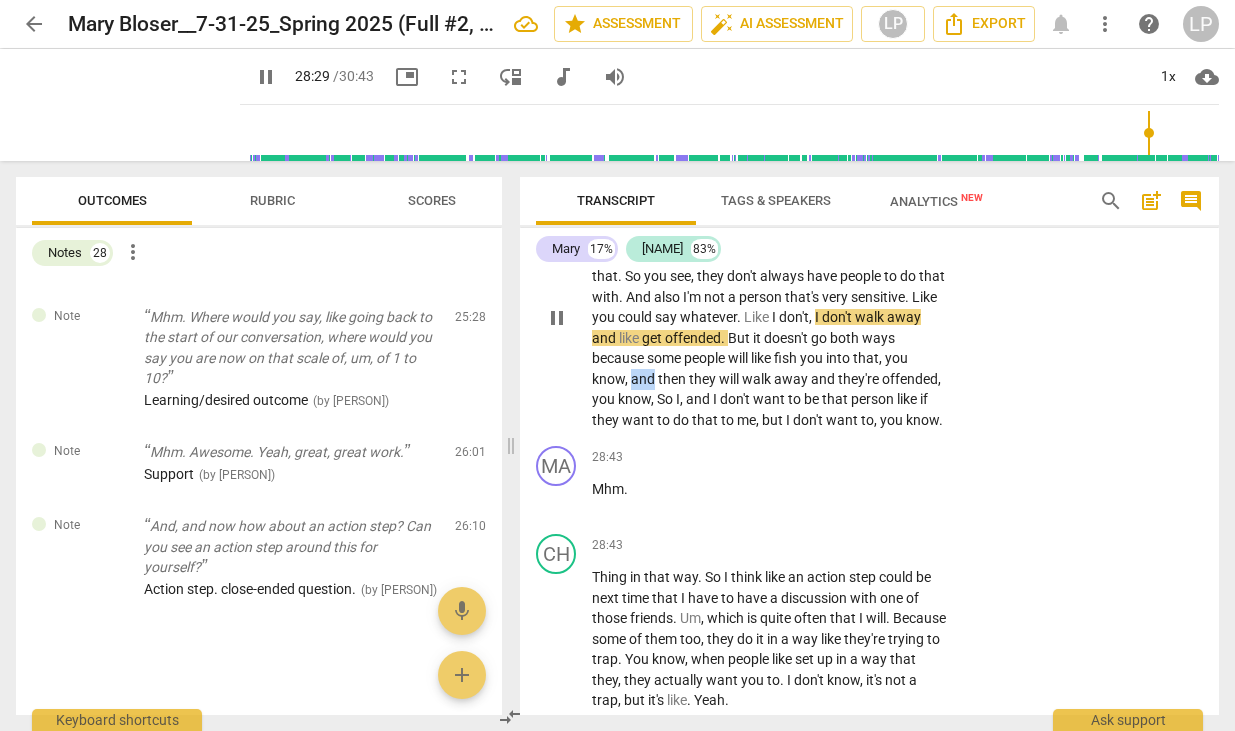 click on "and" at bounding box center [644, 379] 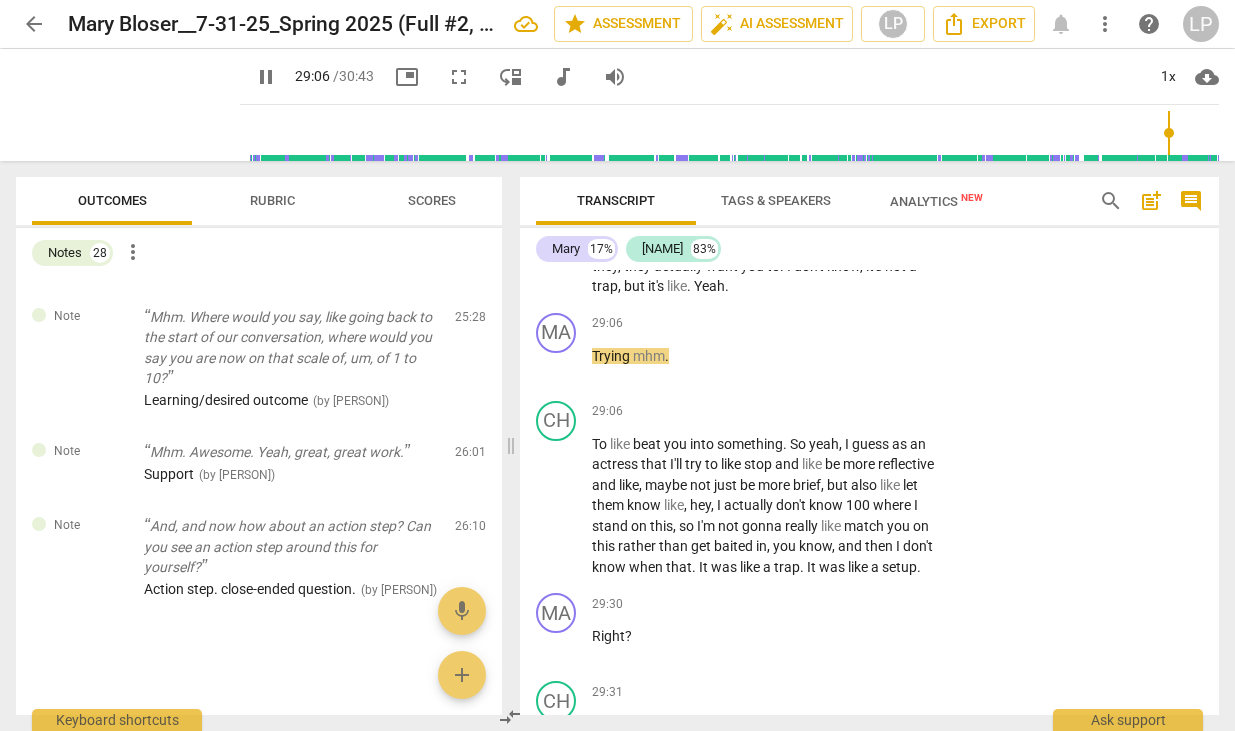 scroll, scrollTop: 15723, scrollLeft: 0, axis: vertical 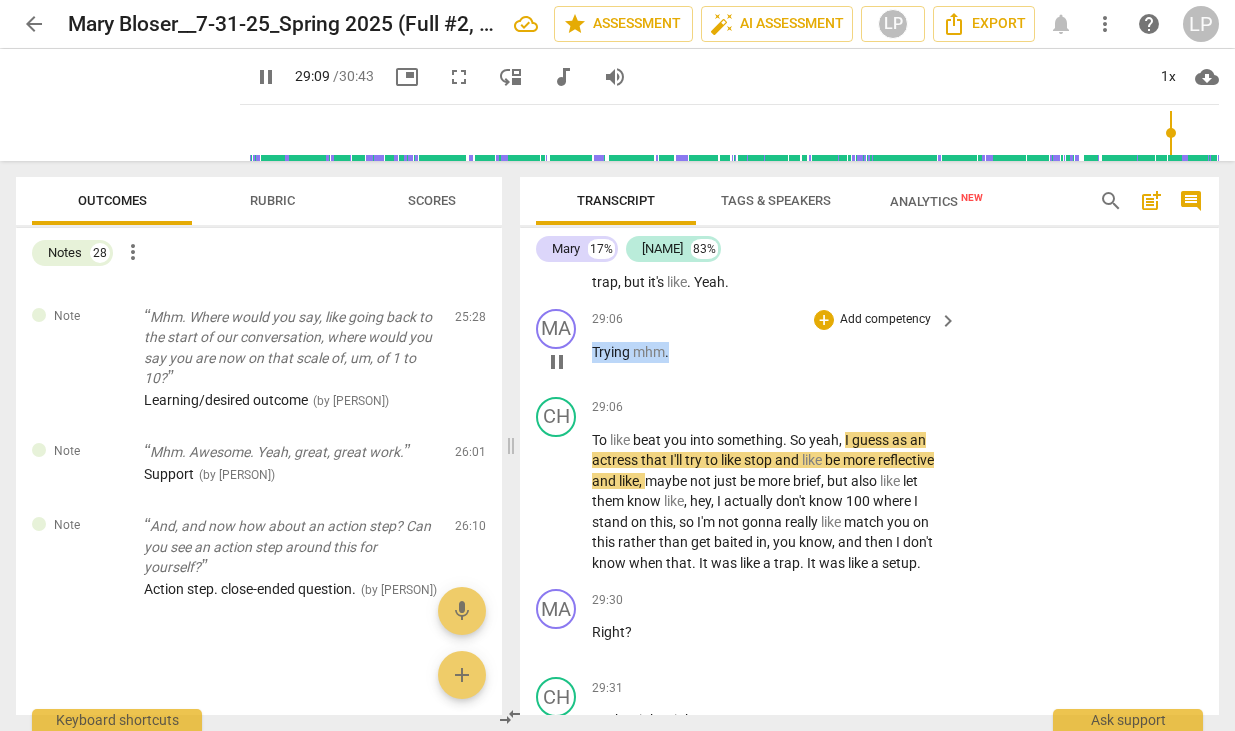 drag, startPoint x: 682, startPoint y: 432, endPoint x: 589, endPoint y: 436, distance: 93.08598 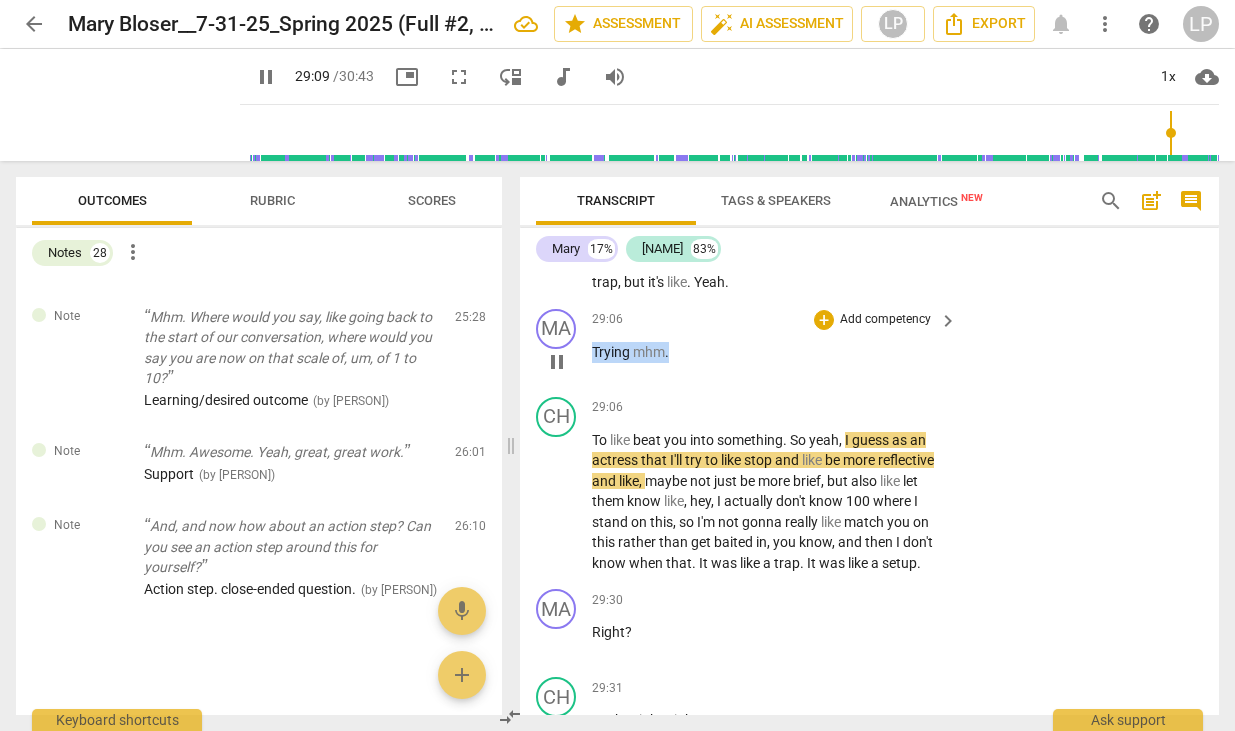 click on "MA play_arrow pause 29:06 + Add competency keyboard_arrow_right Trying   mhm ." at bounding box center (869, 345) 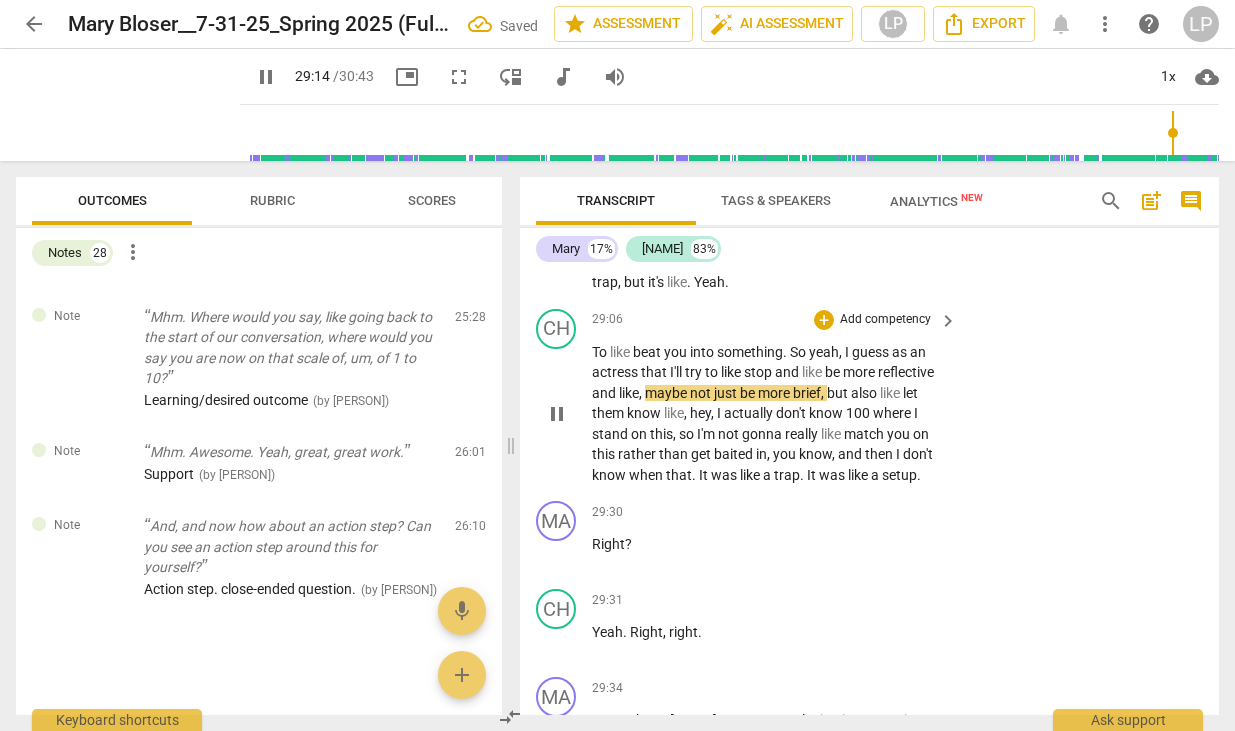 click on "To" at bounding box center [601, 352] 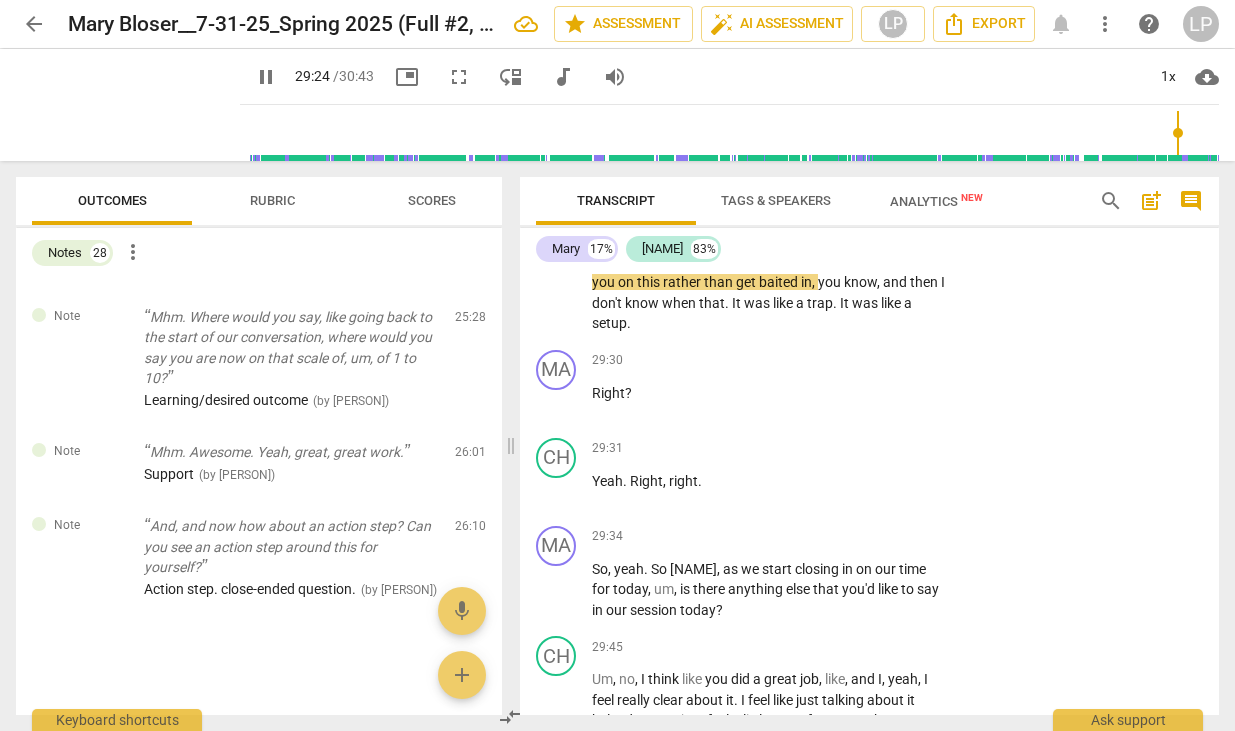 scroll, scrollTop: 15906, scrollLeft: 0, axis: vertical 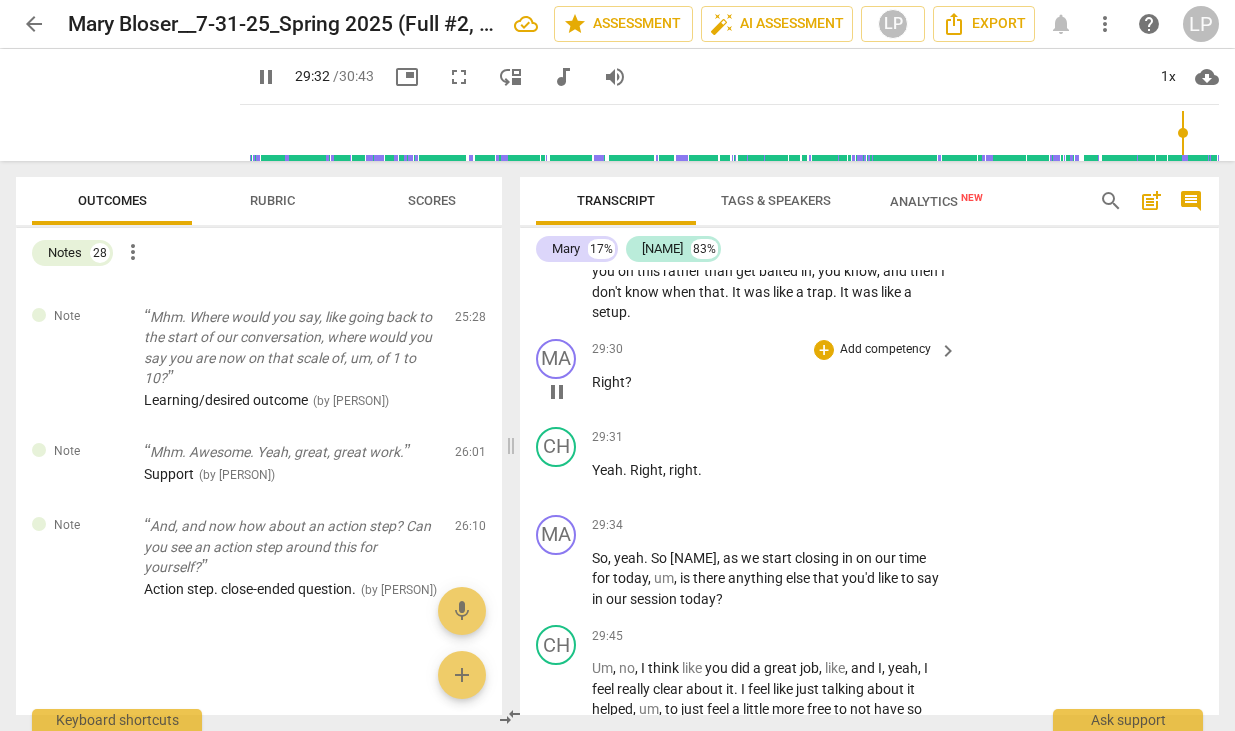 click on "Right ?" at bounding box center (769, 382) 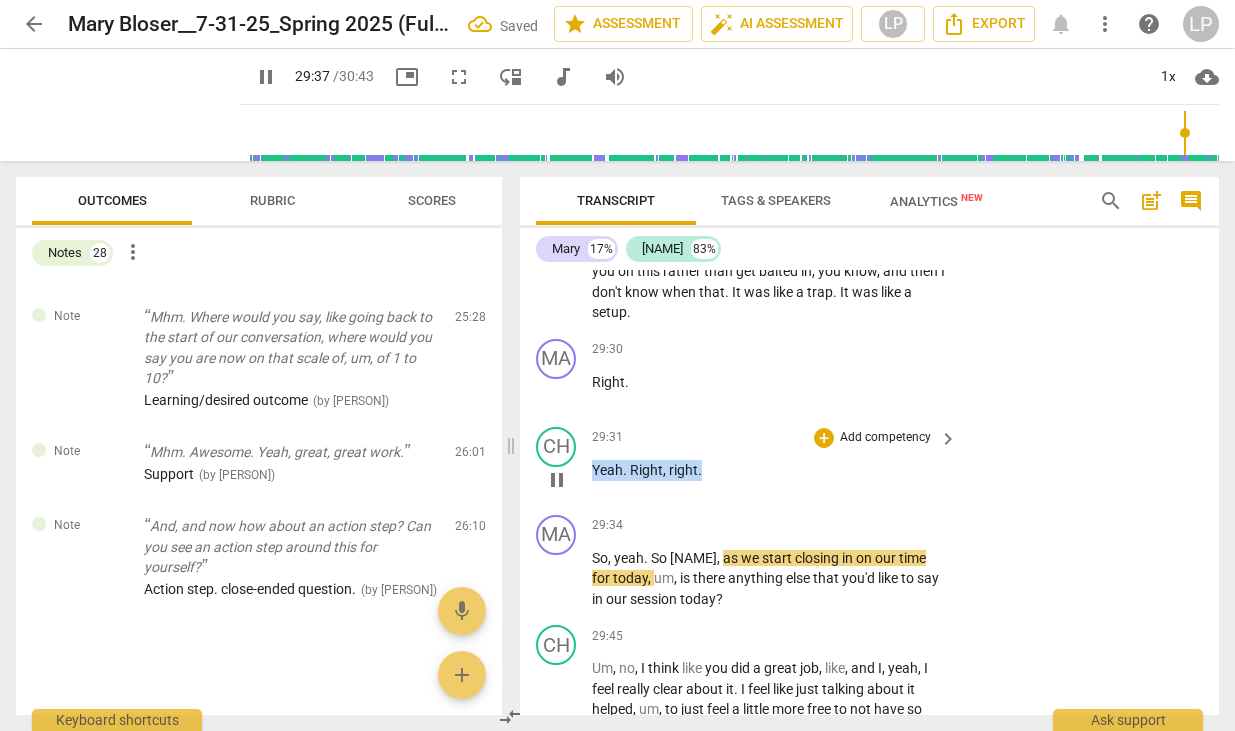 drag, startPoint x: 709, startPoint y: 554, endPoint x: 584, endPoint y: 554, distance: 125 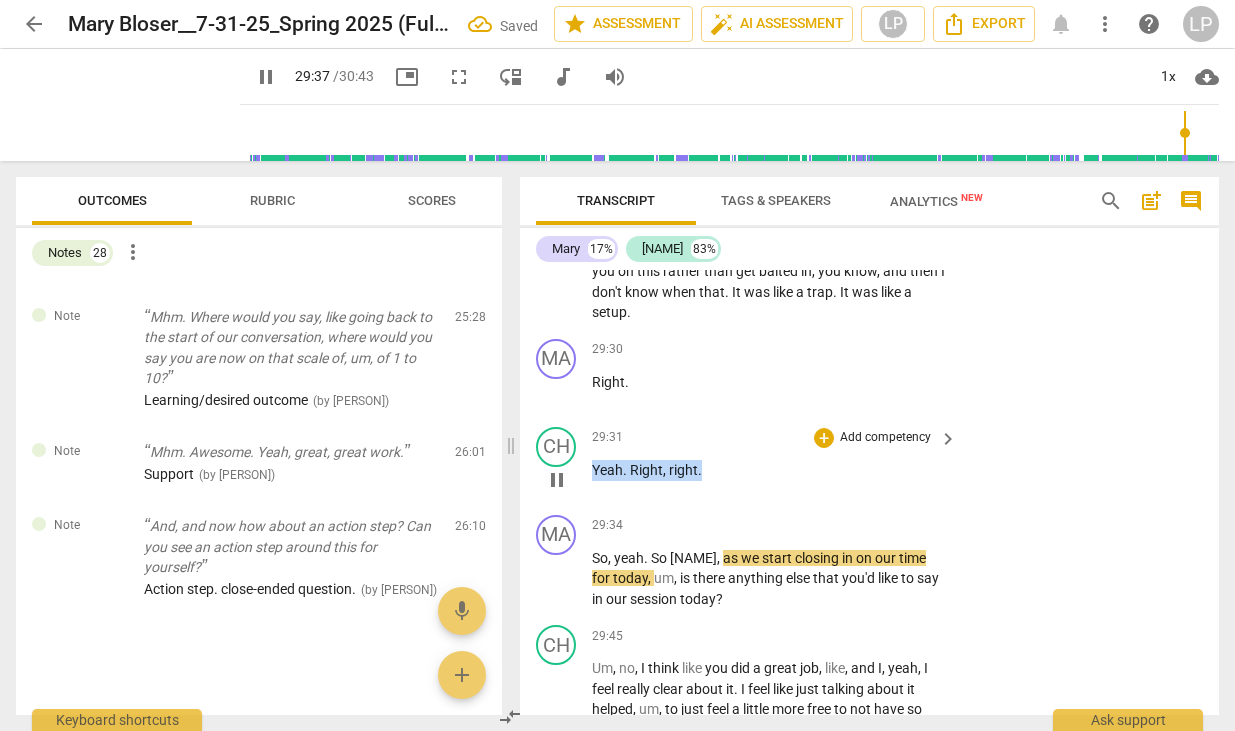 click on "CH play_arrow pause 29:31 + Add competency keyboard_arrow_right Yeah .   Right ,   right ." at bounding box center [869, 463] 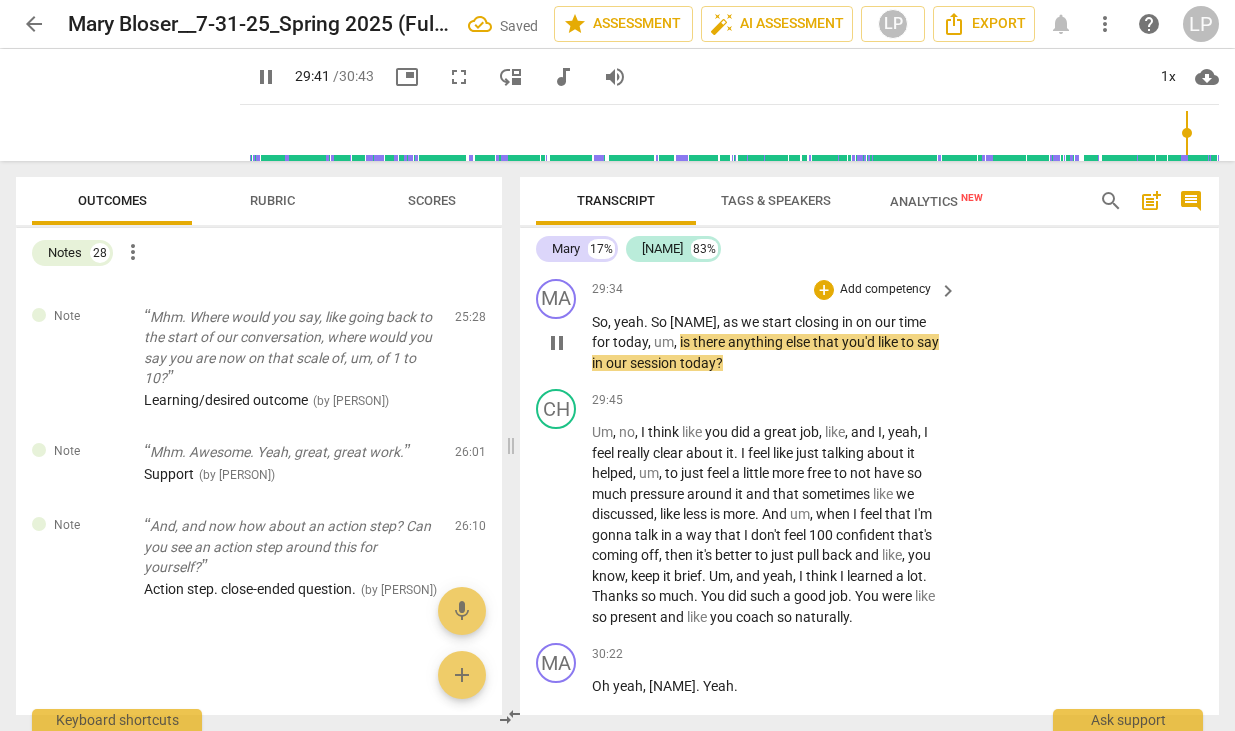 scroll, scrollTop: 16059, scrollLeft: 0, axis: vertical 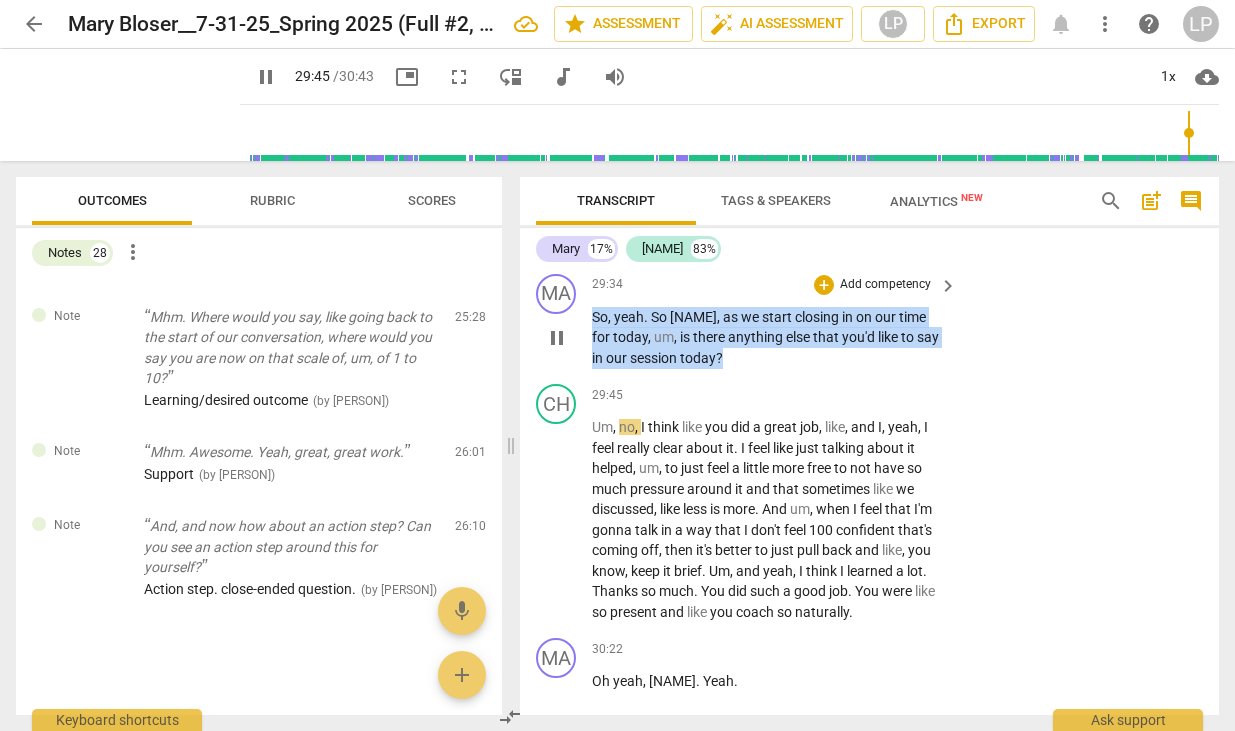 drag, startPoint x: 728, startPoint y: 441, endPoint x: 595, endPoint y: 400, distance: 139.17615 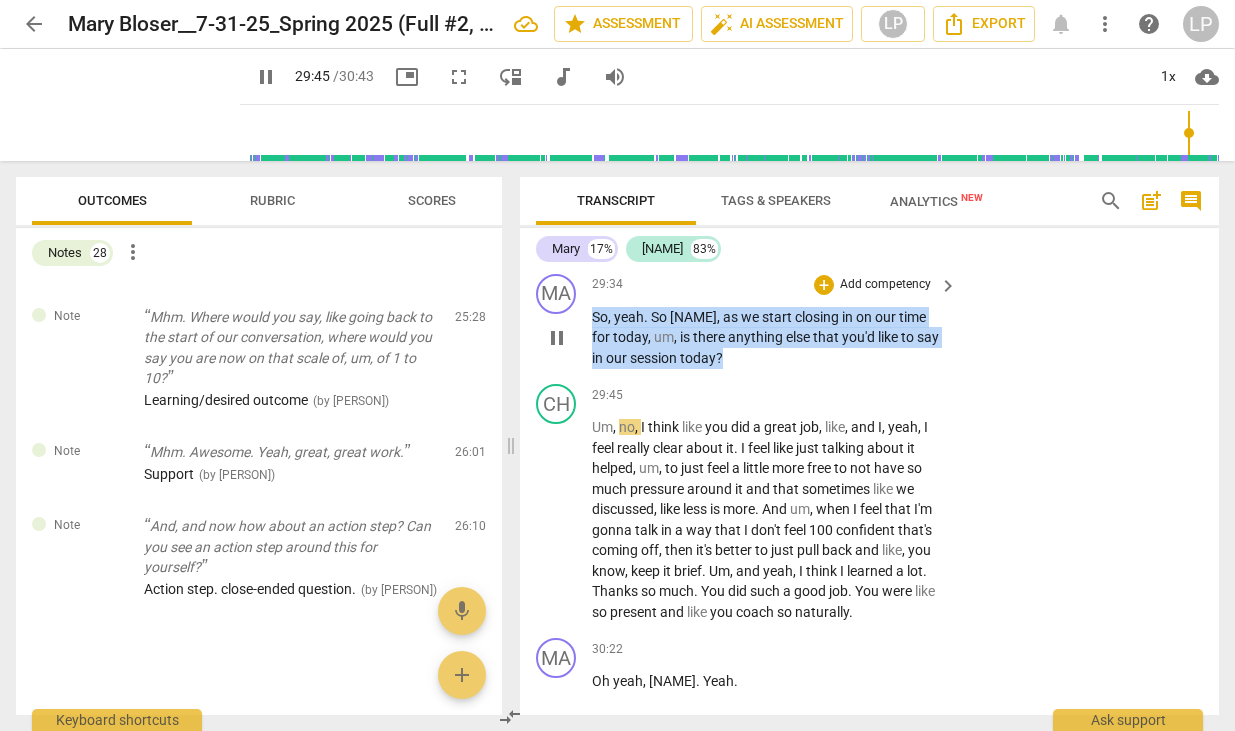 click on "So ,   yeah .   So   Charlotte ,   as   we   start   closing   in   on   our   time   for   today ,   um ,   is   there   anything   else   that   you'd   like   to   say   in   our   session   today ?" at bounding box center (769, 338) 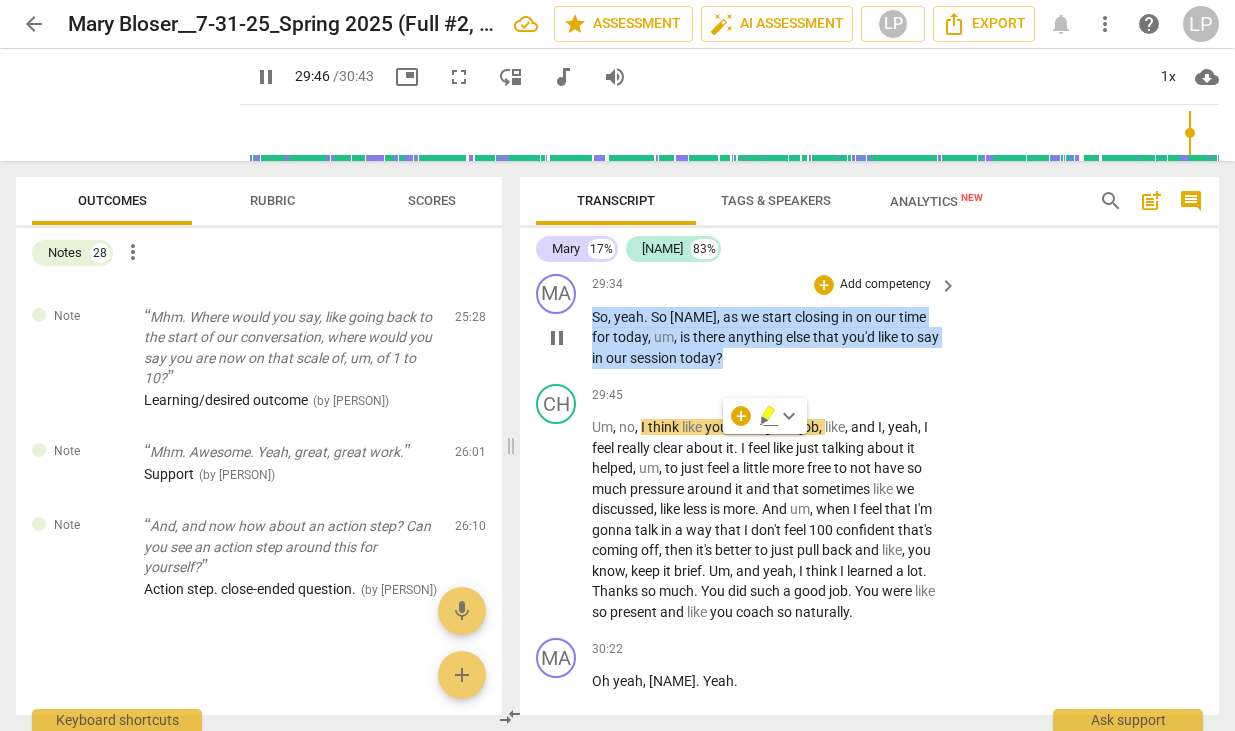 click on "Add competency" at bounding box center (885, 285) 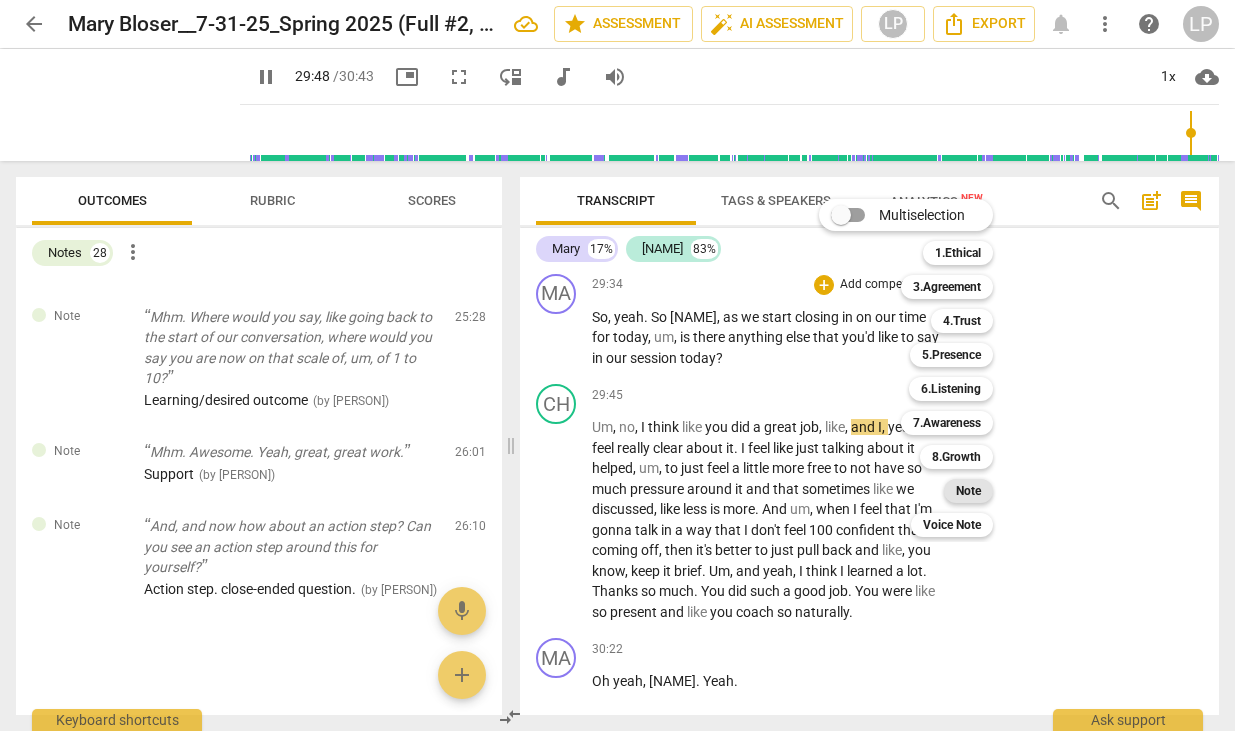 click on "Note" at bounding box center (968, 491) 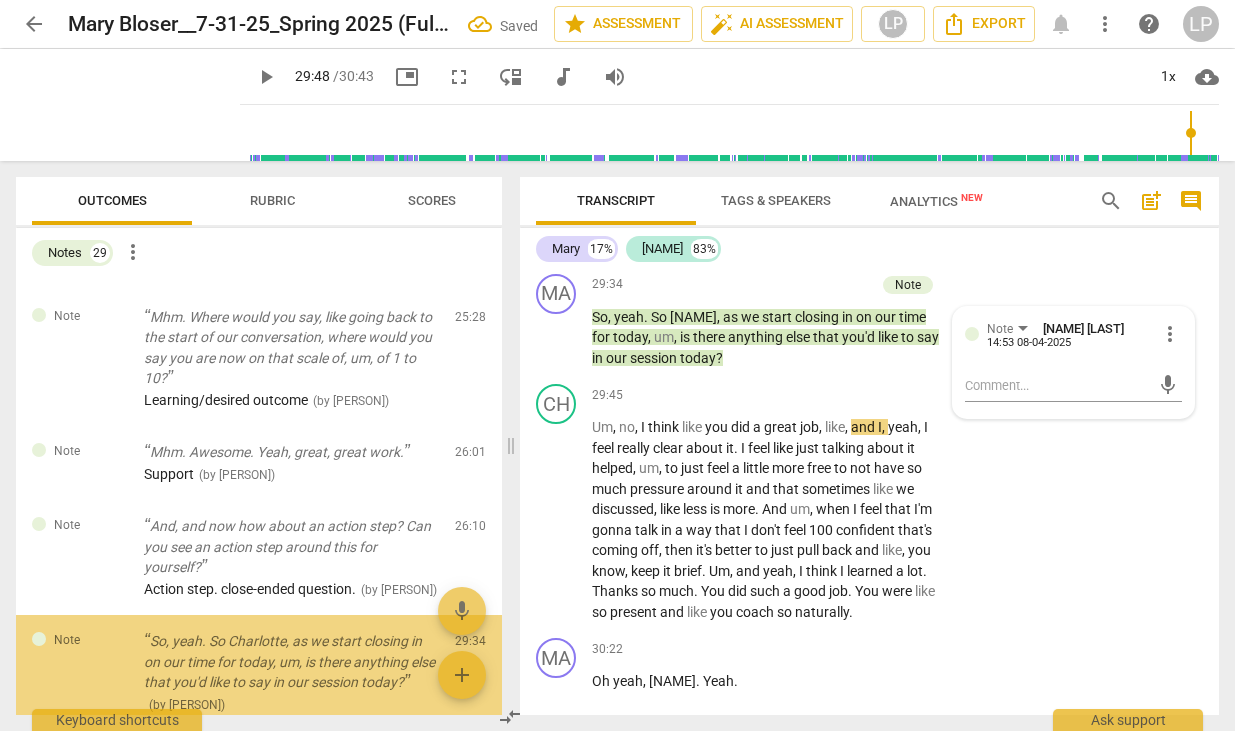 scroll, scrollTop: 2875, scrollLeft: 0, axis: vertical 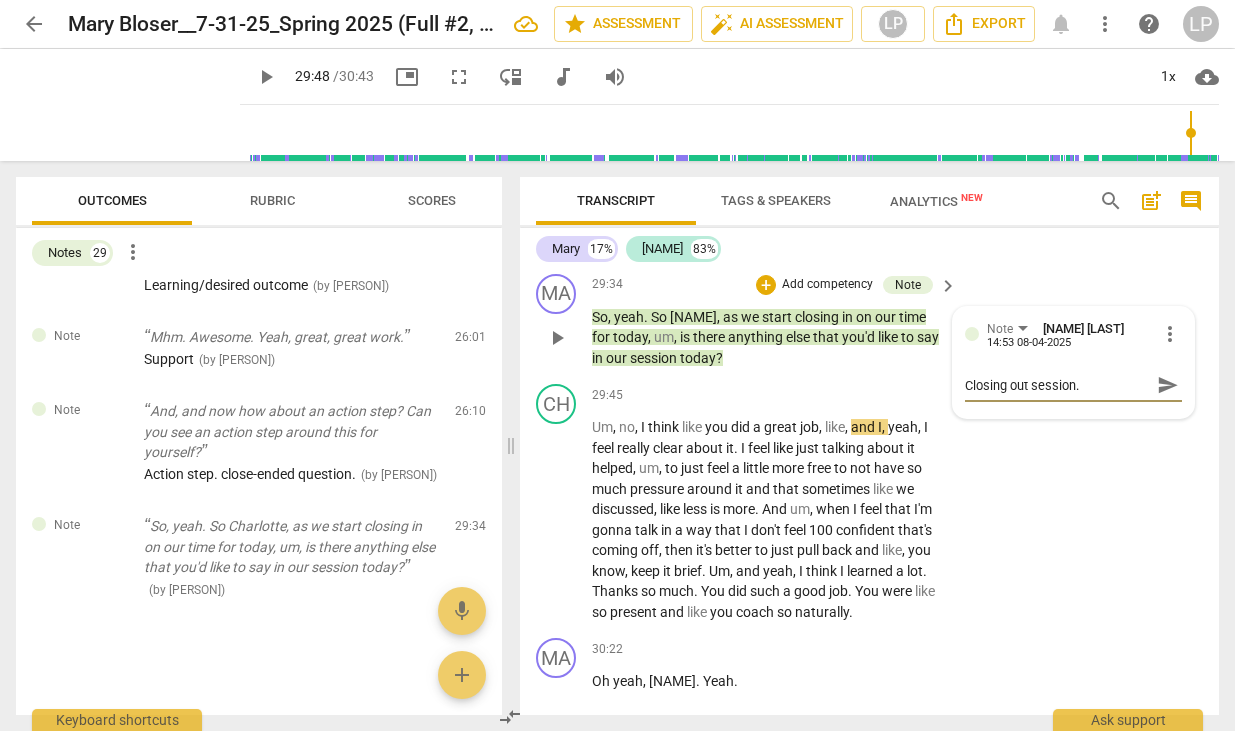 click on "send" at bounding box center [1168, 385] 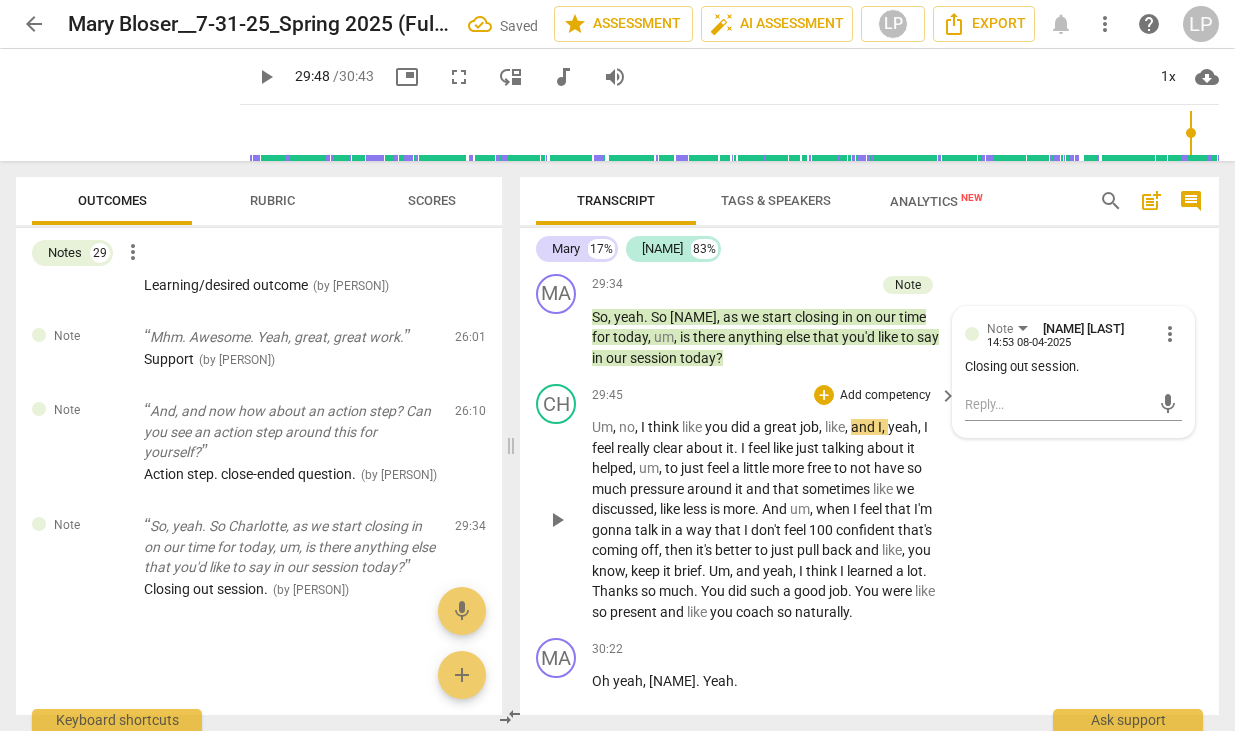 click on "Um ,   no ,   I   think   like   you   did   a   great   job ,   like ,   and   I ,   yeah ,   I   feel   really   clear   about   it .   I   feel   like   just   talking   about   it   helped ,   um ,   to   just   feel   a   little   more   free   to   not   have   so   much   pressure   around   it   and   that   sometimes   like   we   discussed ,   like   less   is   more .   And   um ,   when   I   feel   that   I'm   gonna   talk   in   a   way   that   I   don't   feel   100   confident   that's   coming   off ,   then   it's   better   to   just   pull   back   and   like ,   you   know ,   keep   it   brief .   Um ,   and   yeah ,   I   think   I   learned   a   lot .   Thanks   so   much .   You   did   such   a   good   job .   You   were   like   so   present   and   like   you   coach   so   naturally ." at bounding box center (769, 519) 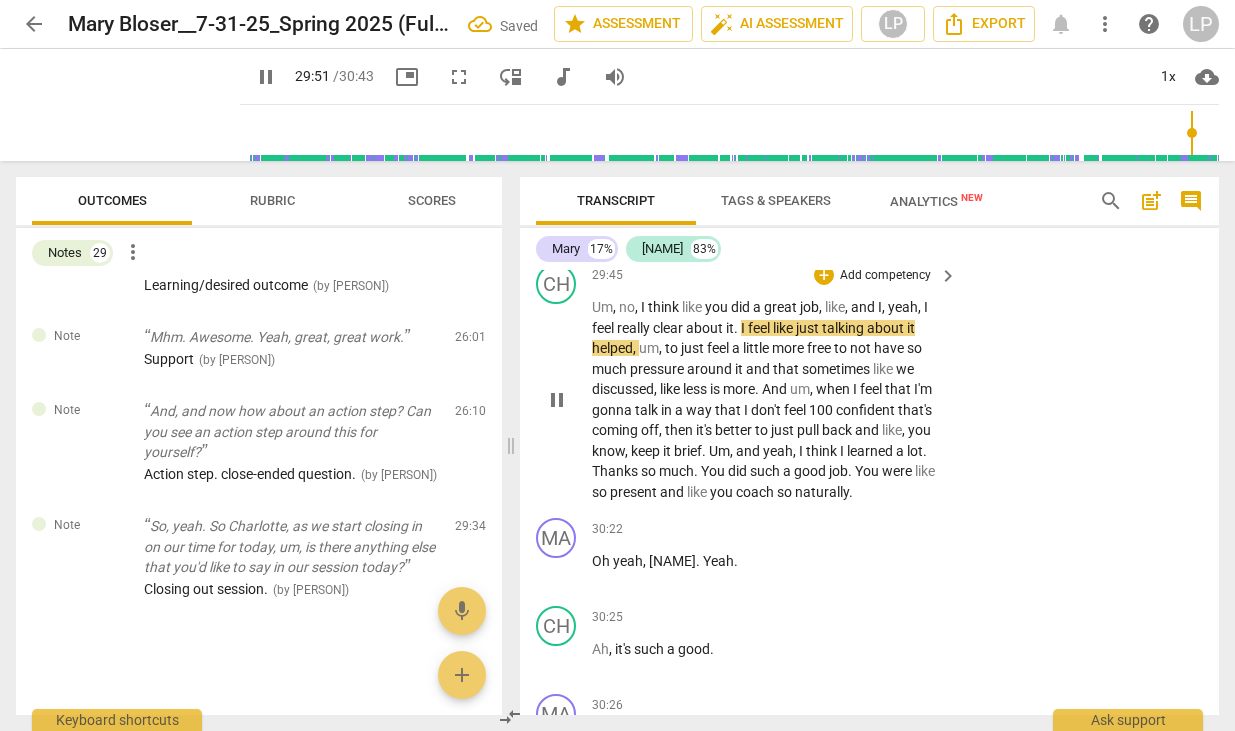 scroll, scrollTop: 16199, scrollLeft: 0, axis: vertical 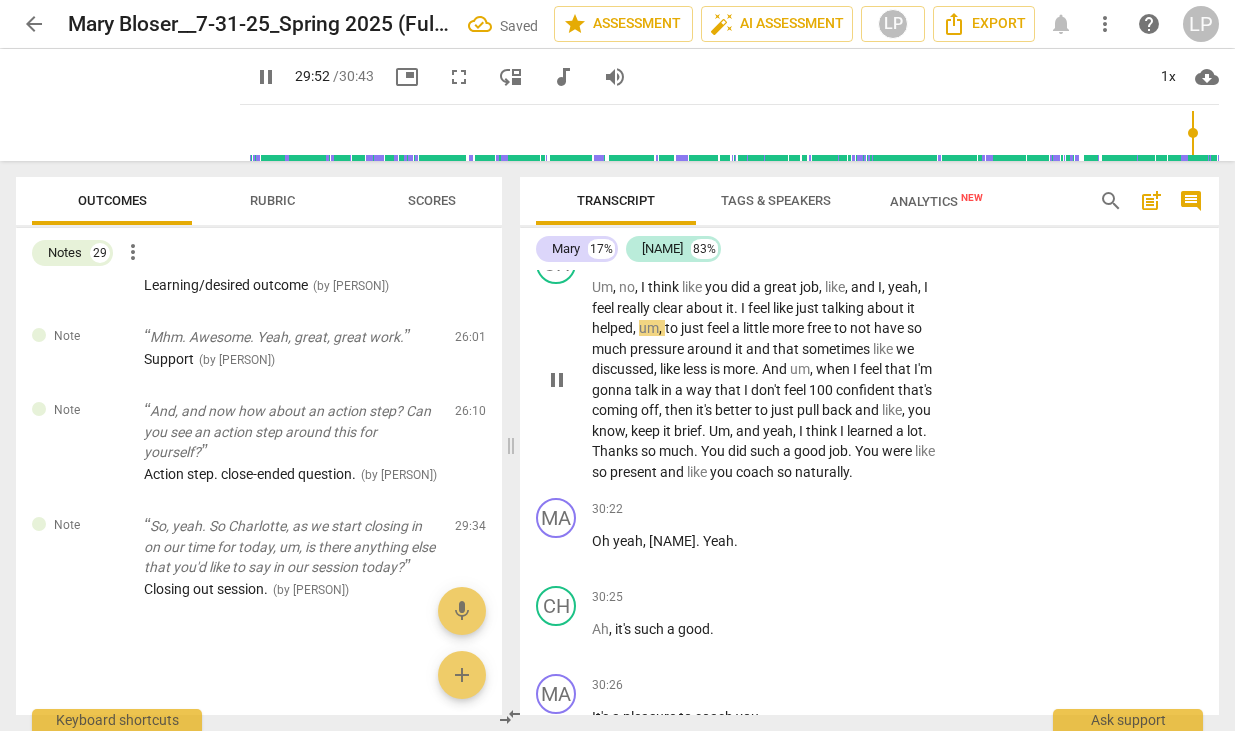 click on "Um" at bounding box center (719, 431) 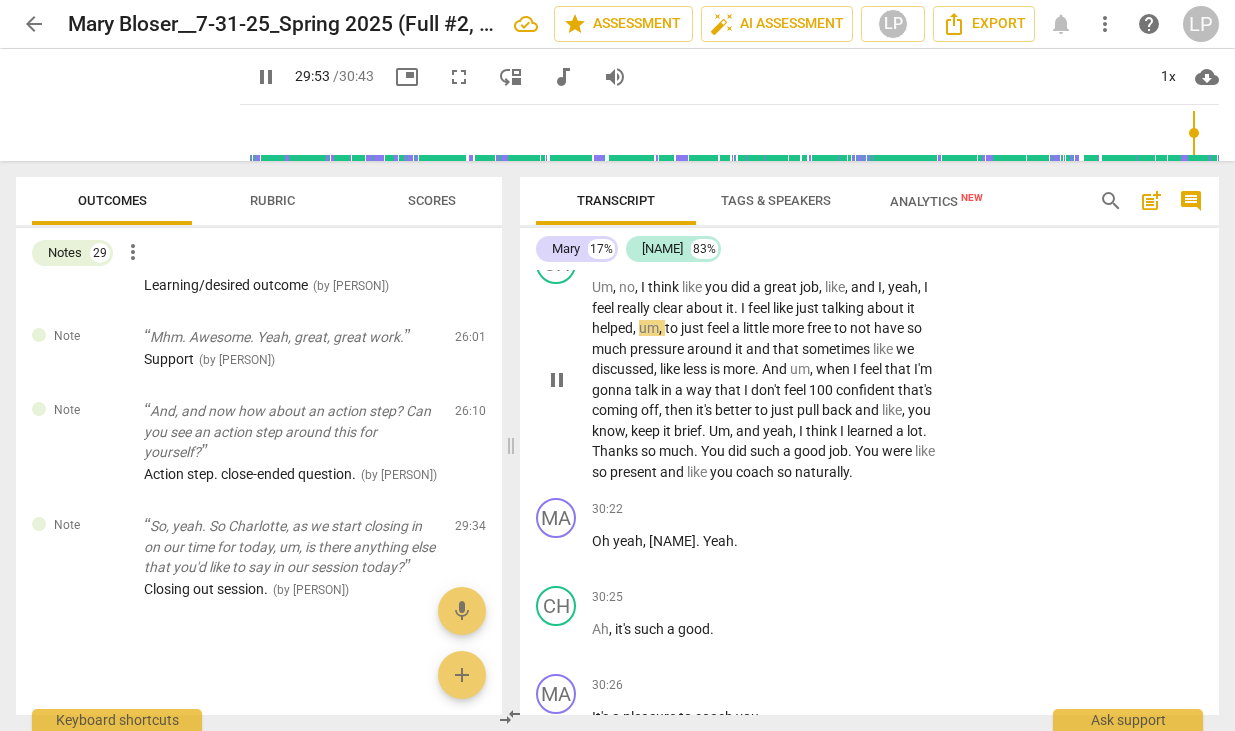 click on "Um" at bounding box center (719, 431) 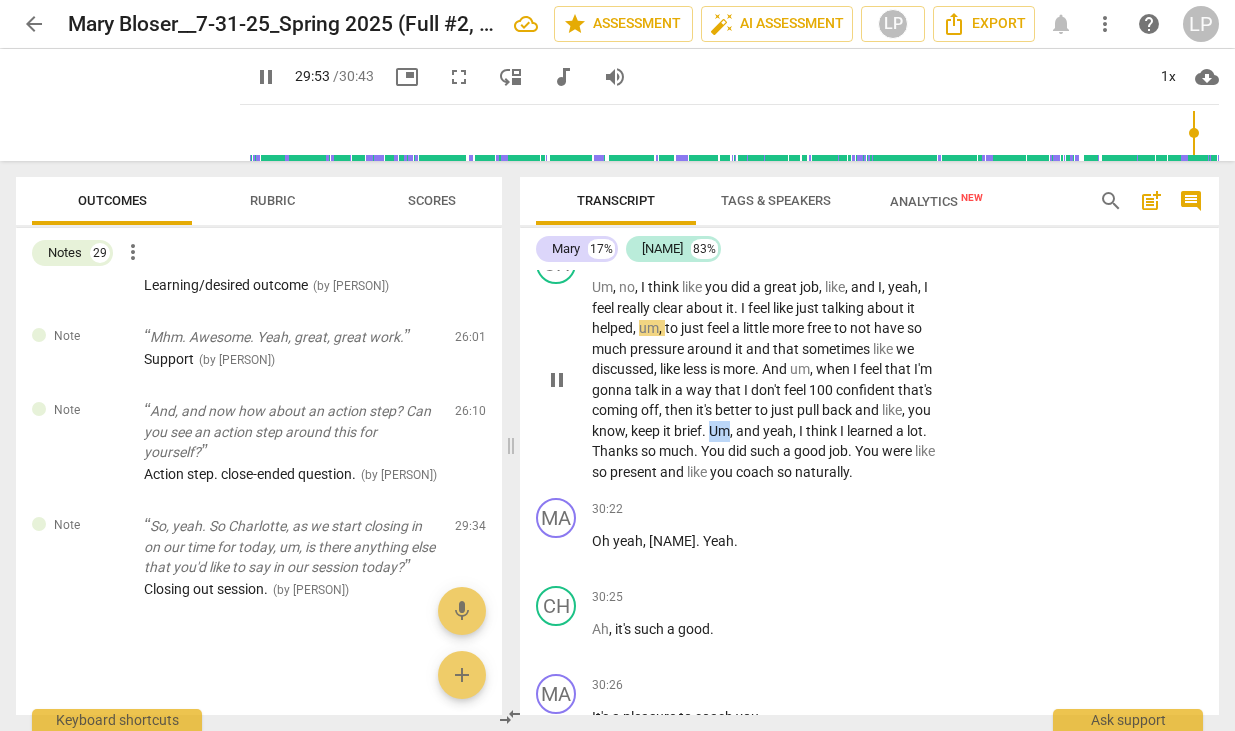 click on "Um" at bounding box center [719, 431] 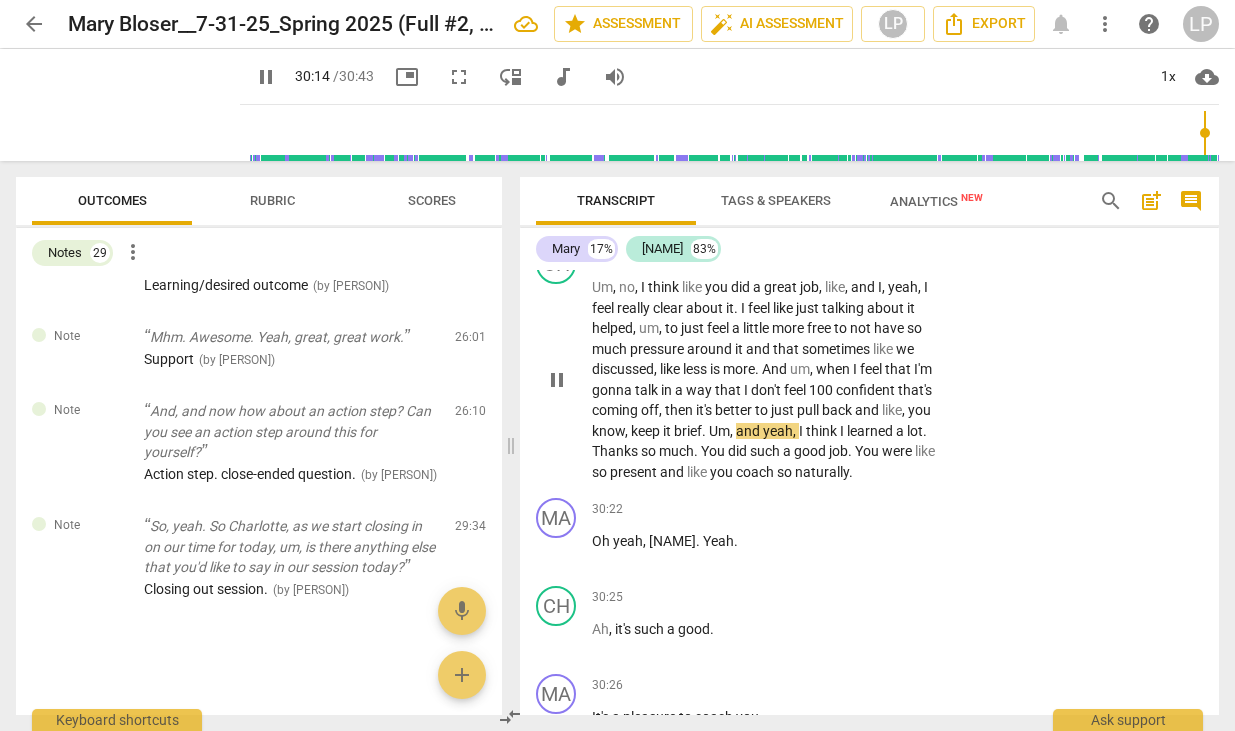 click on "You" at bounding box center (714, 451) 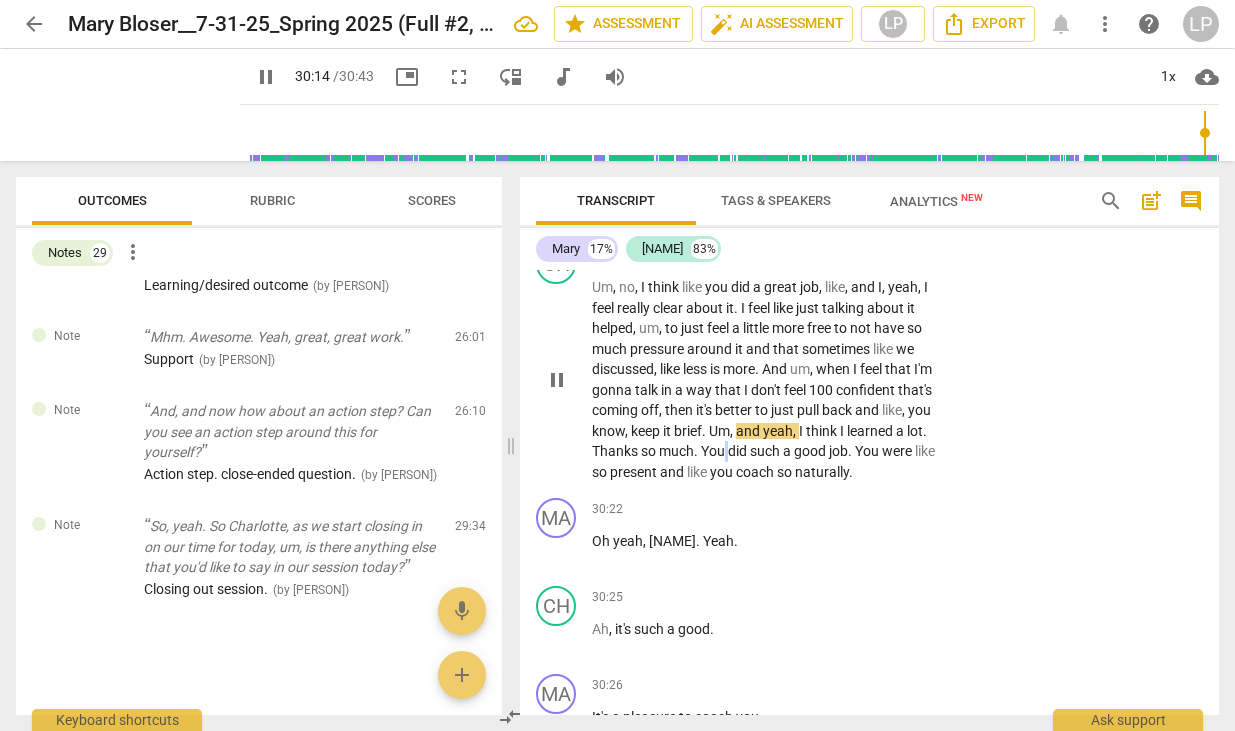 click on "You" at bounding box center [714, 451] 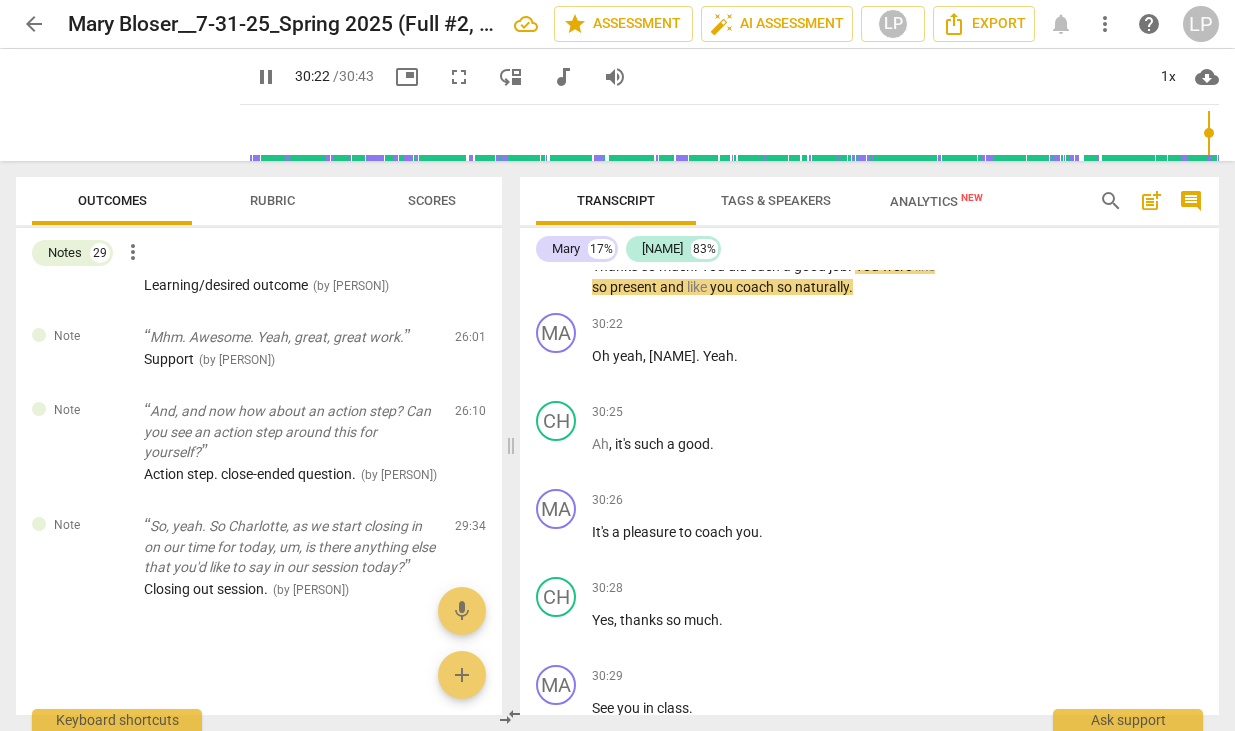 scroll, scrollTop: 16386, scrollLeft: 0, axis: vertical 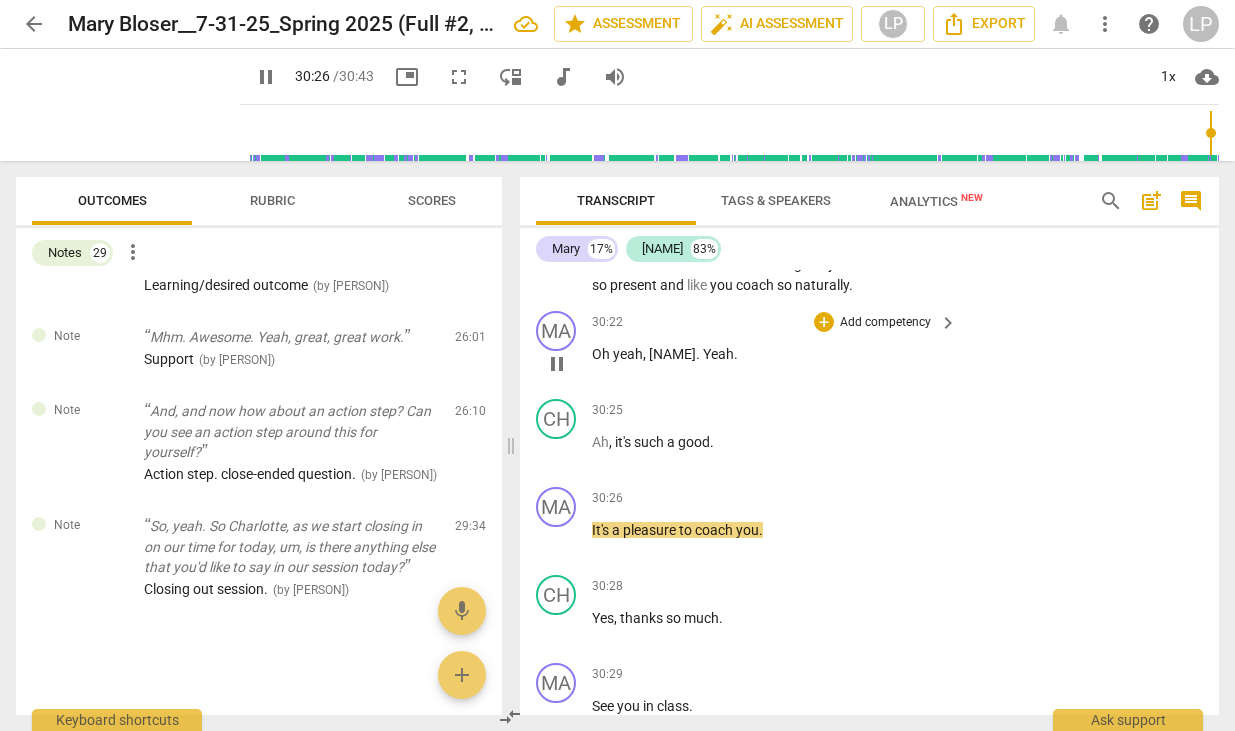 click on "," at bounding box center (646, 354) 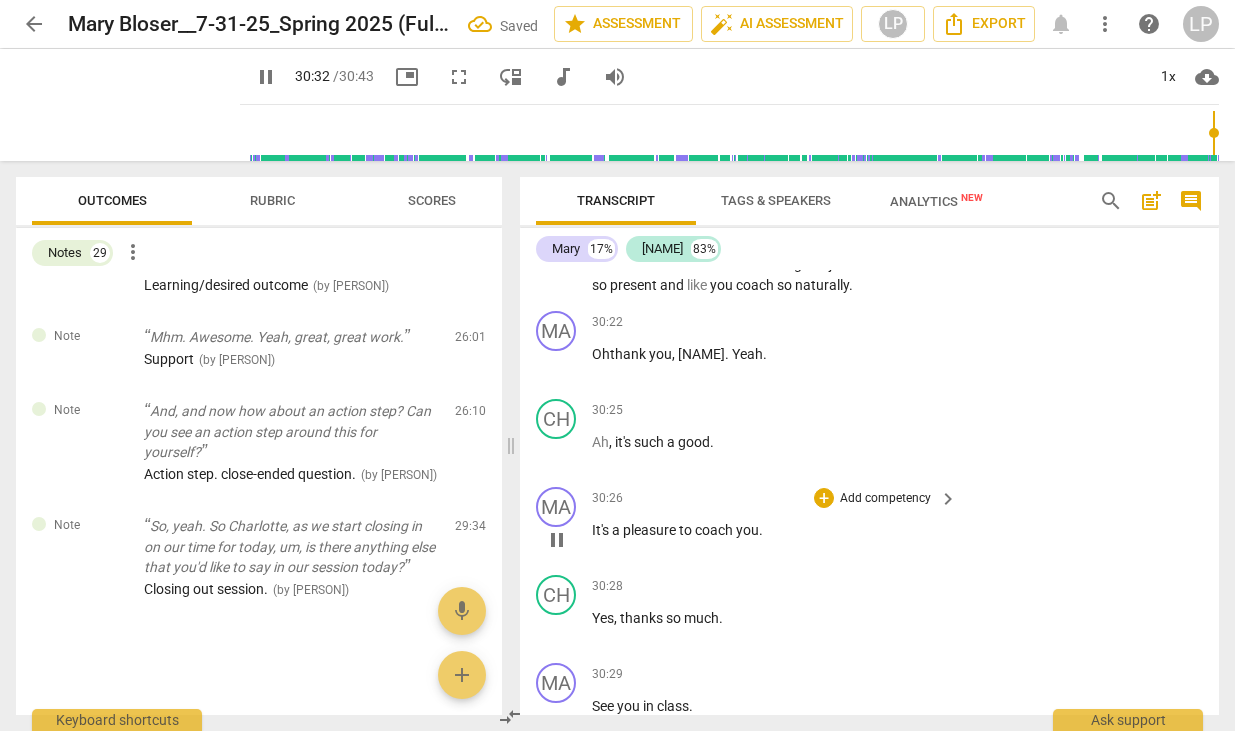 scroll, scrollTop: 16750, scrollLeft: 0, axis: vertical 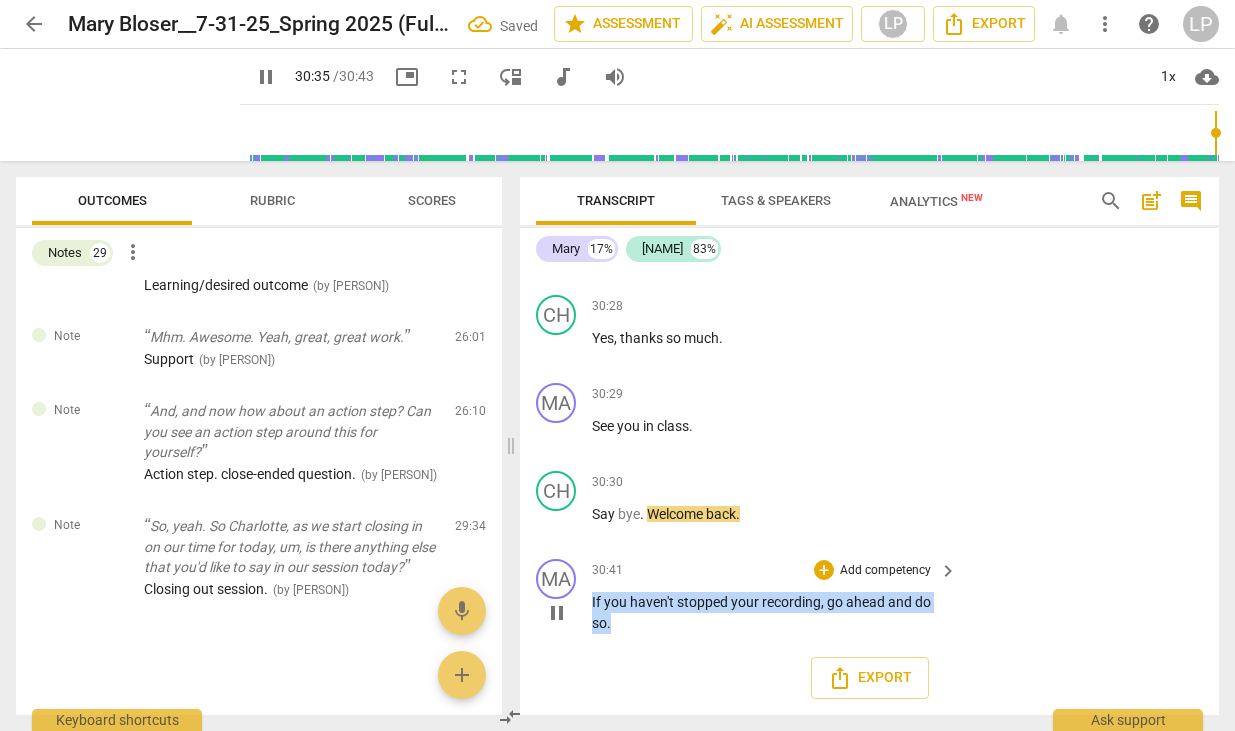 drag, startPoint x: 622, startPoint y: 619, endPoint x: 586, endPoint y: 604, distance: 39 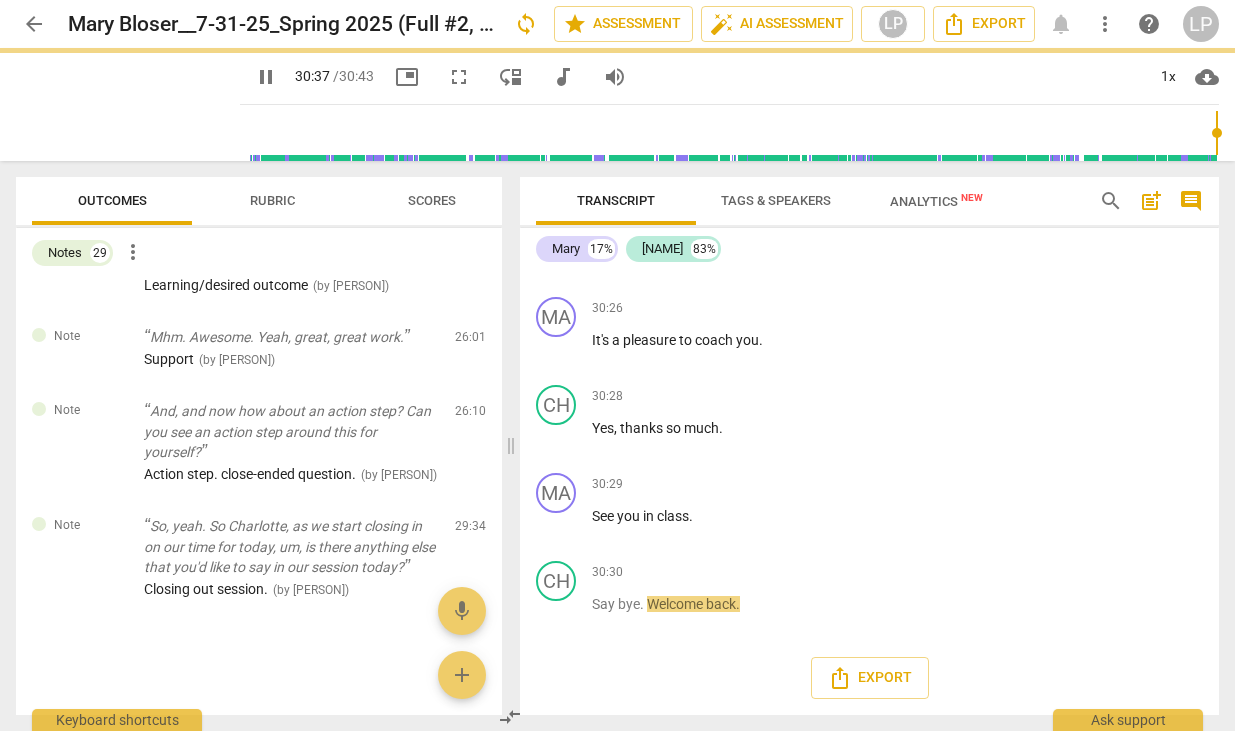 scroll, scrollTop: 16660, scrollLeft: 0, axis: vertical 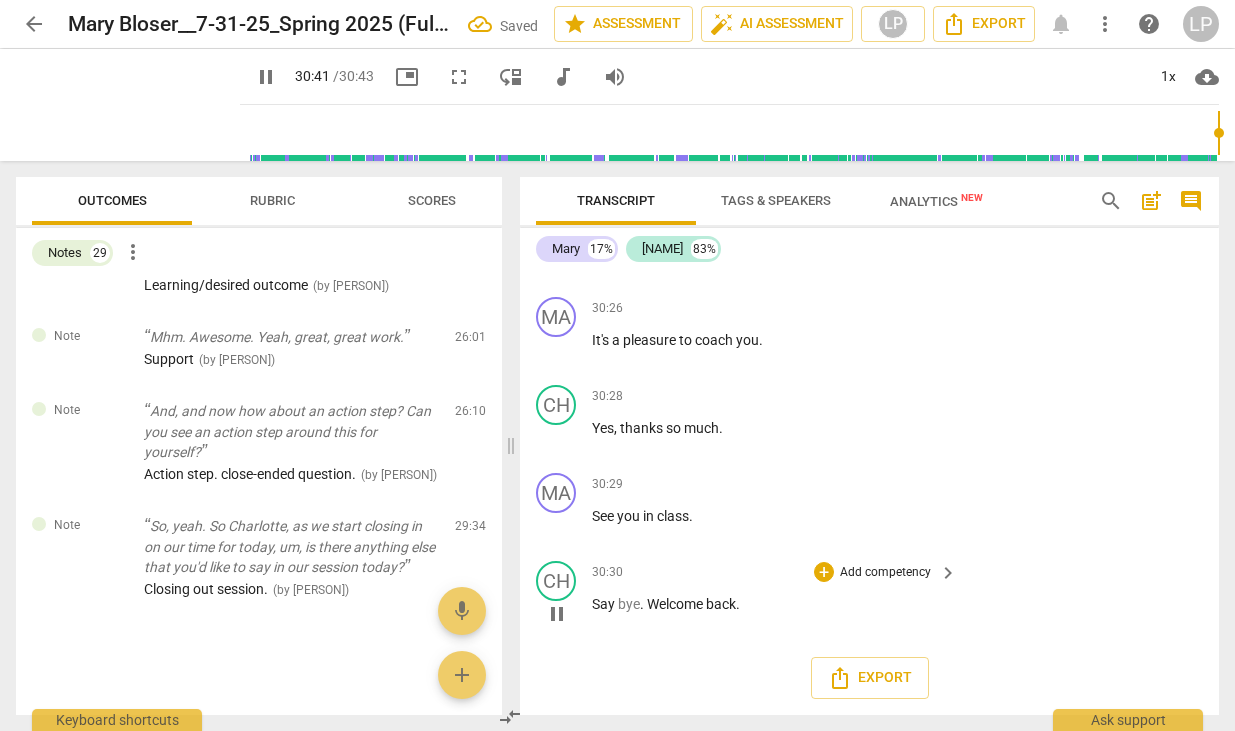 click on "Say   bye .   Welcome   back ." at bounding box center (769, 604) 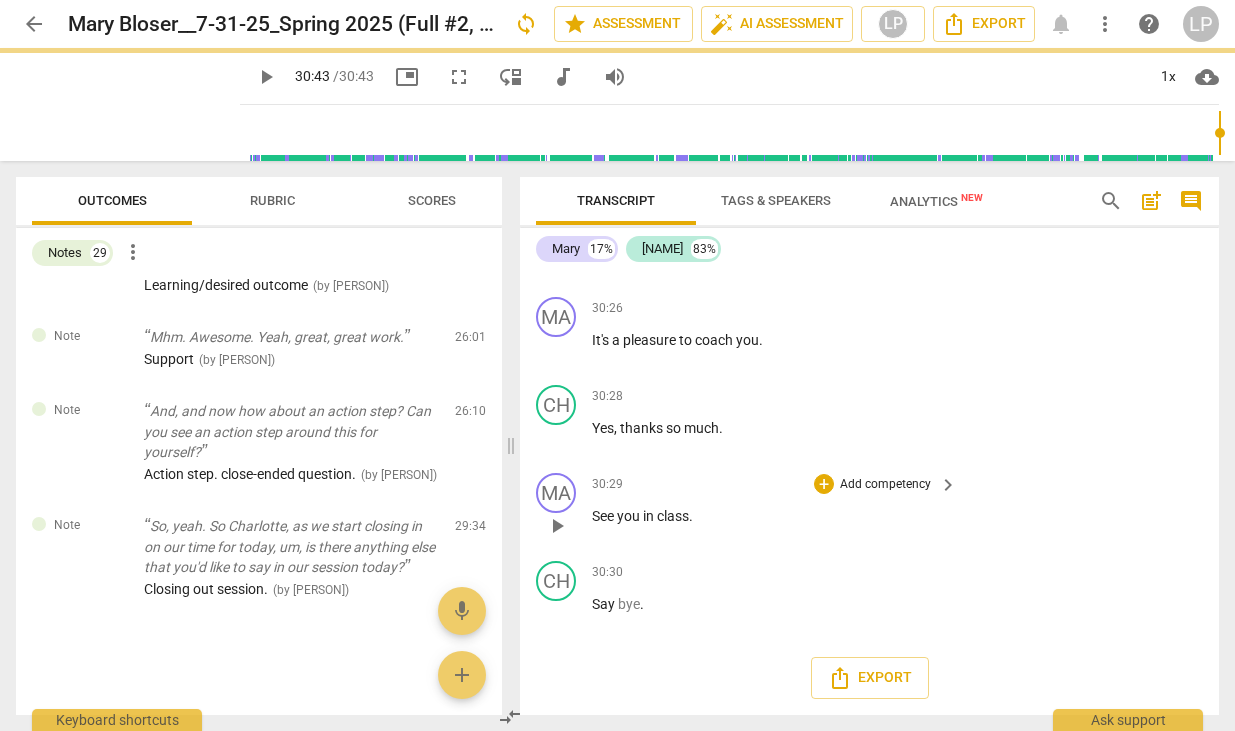 click on "See   you   in   class ." at bounding box center (769, 516) 